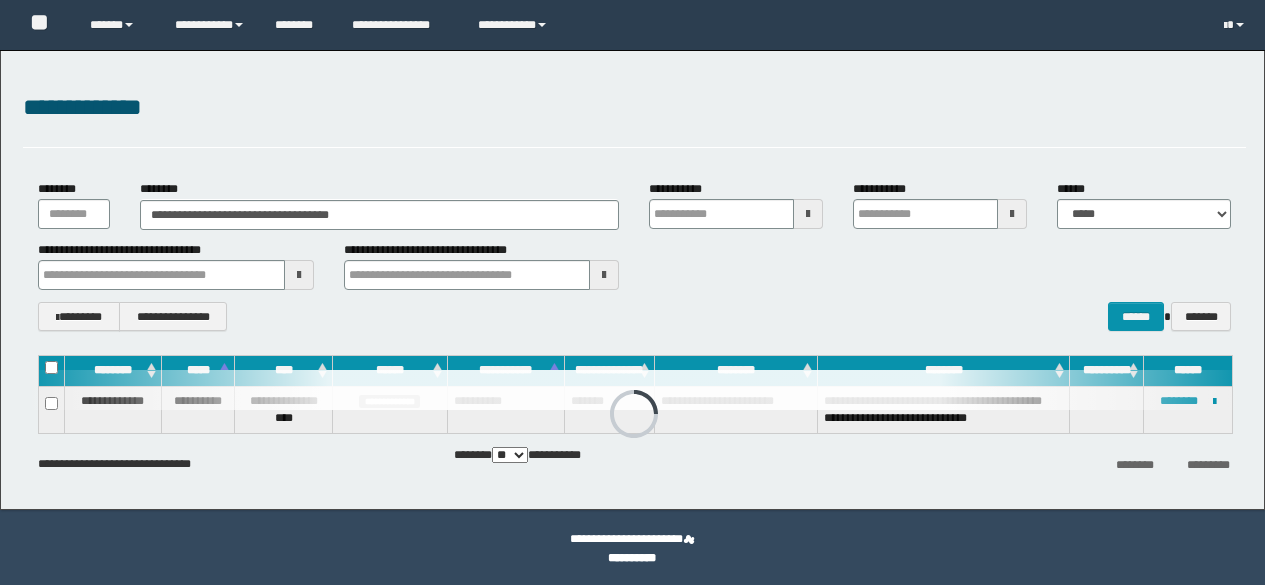 scroll, scrollTop: 0, scrollLeft: 0, axis: both 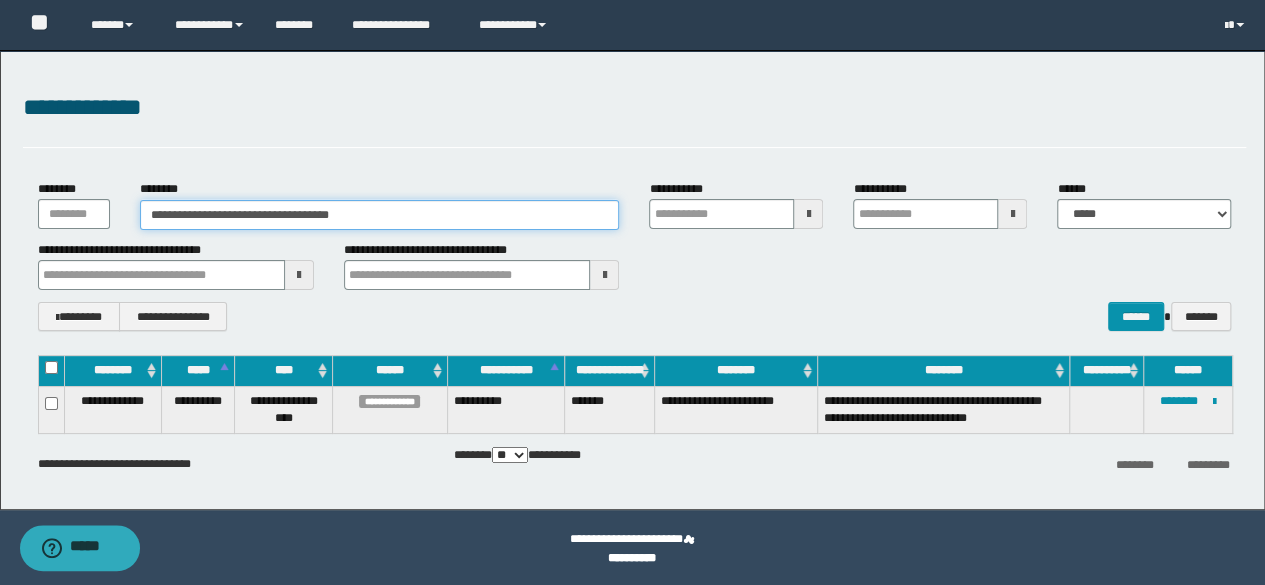 drag, startPoint x: 406, startPoint y: 218, endPoint x: 97, endPoint y: 212, distance: 309.05826 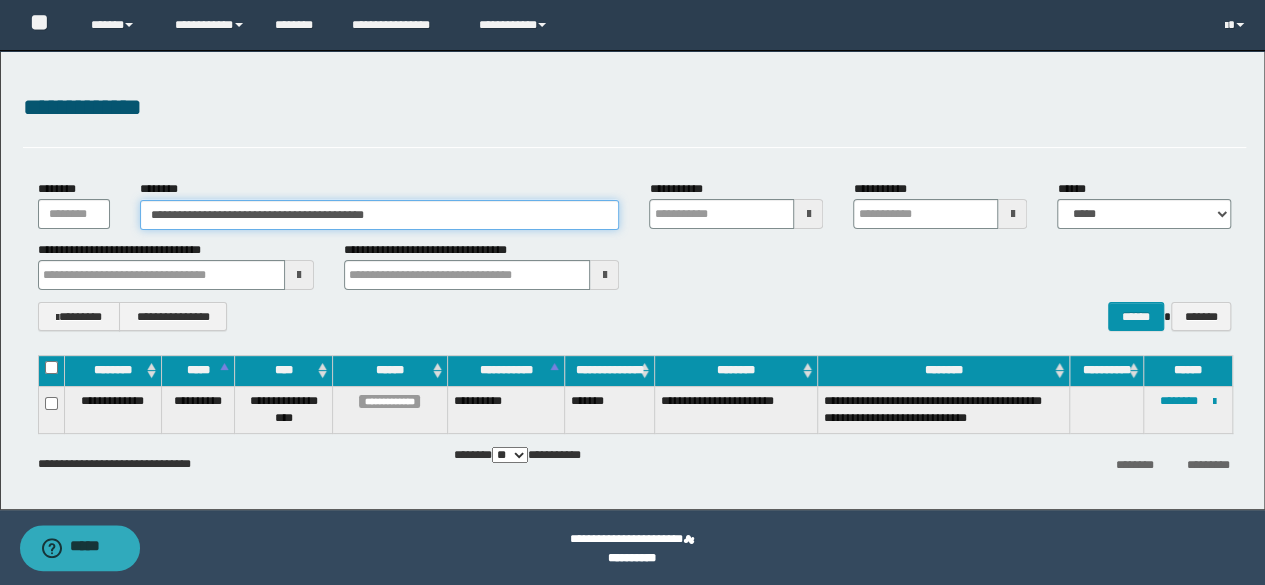 drag, startPoint x: 344, startPoint y: 215, endPoint x: 632, endPoint y: 221, distance: 288.0625 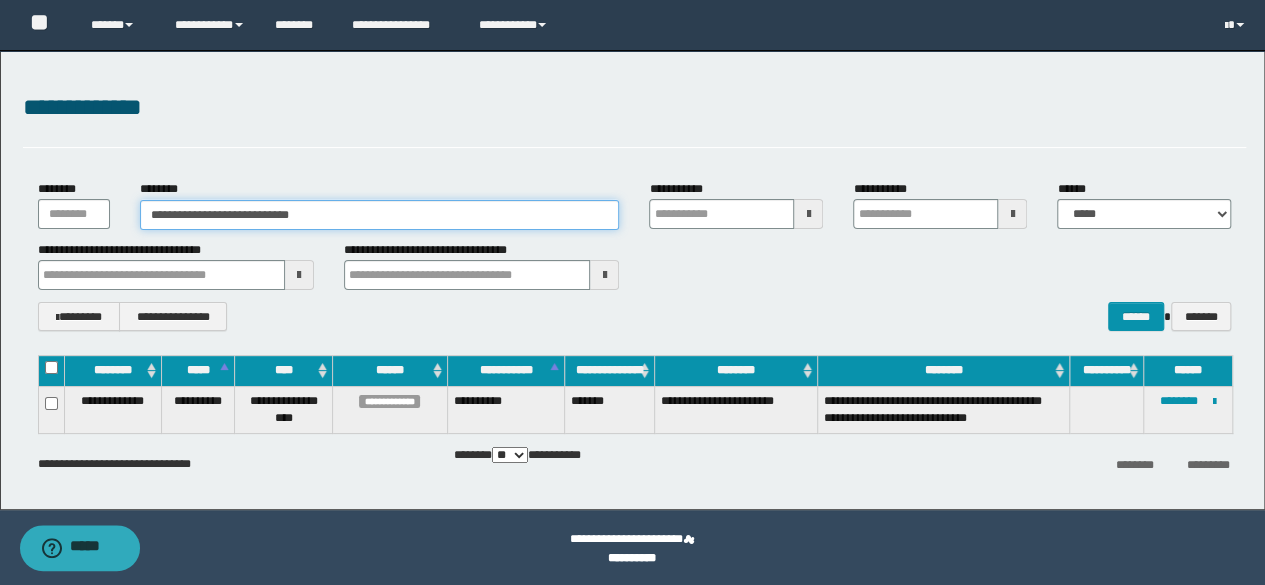 type on "**********" 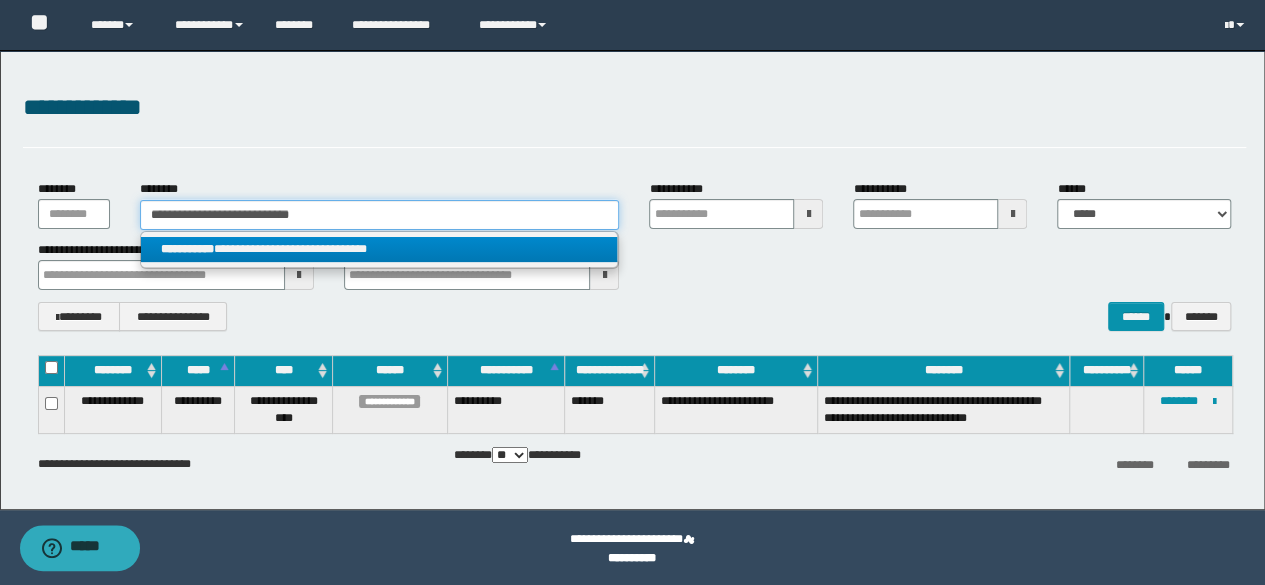 type on "**********" 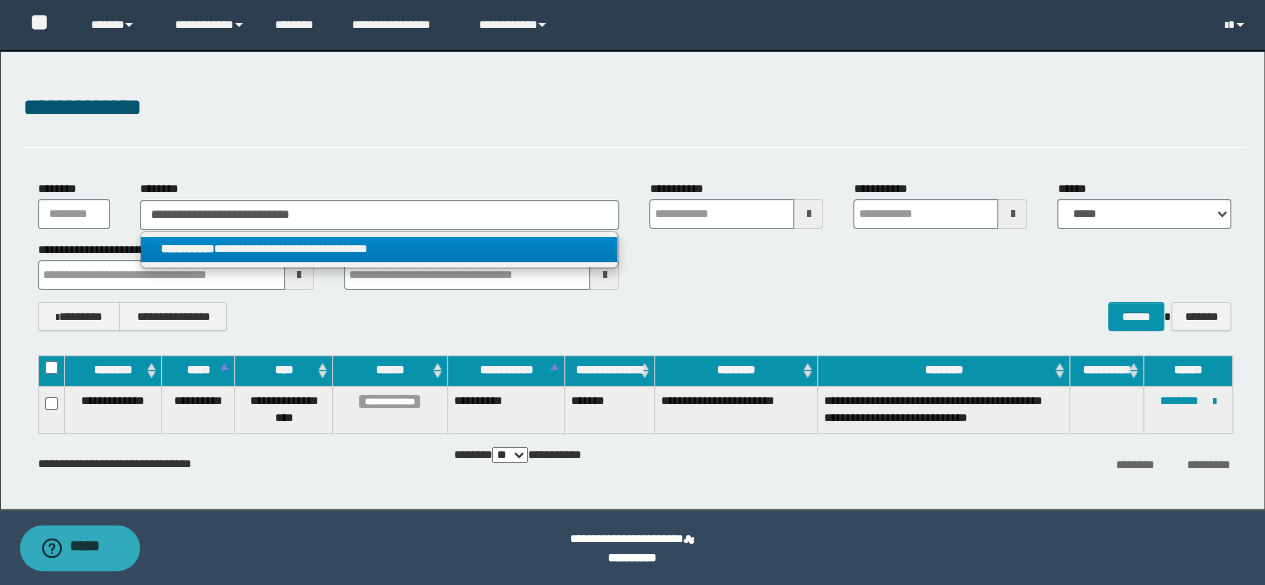 click on "**********" at bounding box center [379, 249] 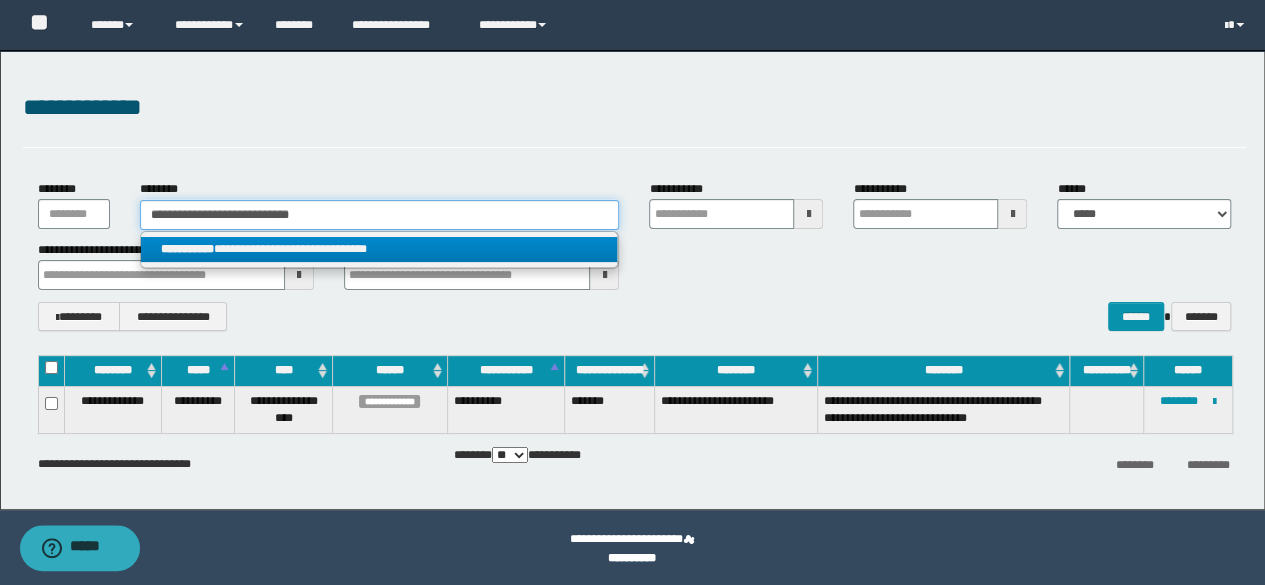 type 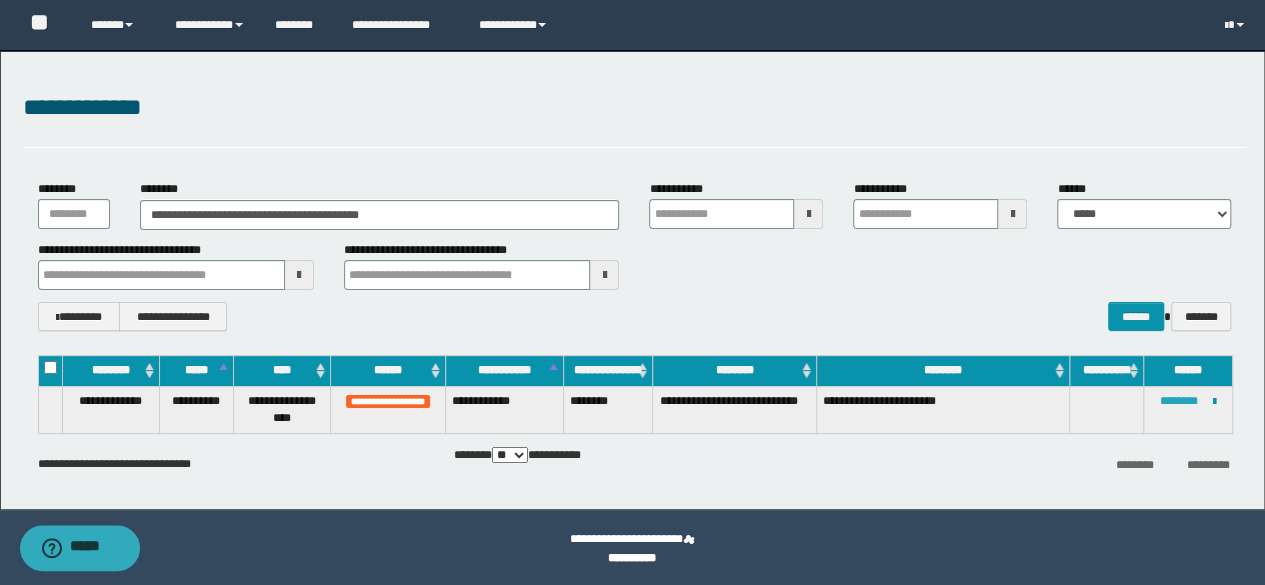 click on "********" at bounding box center (1179, 401) 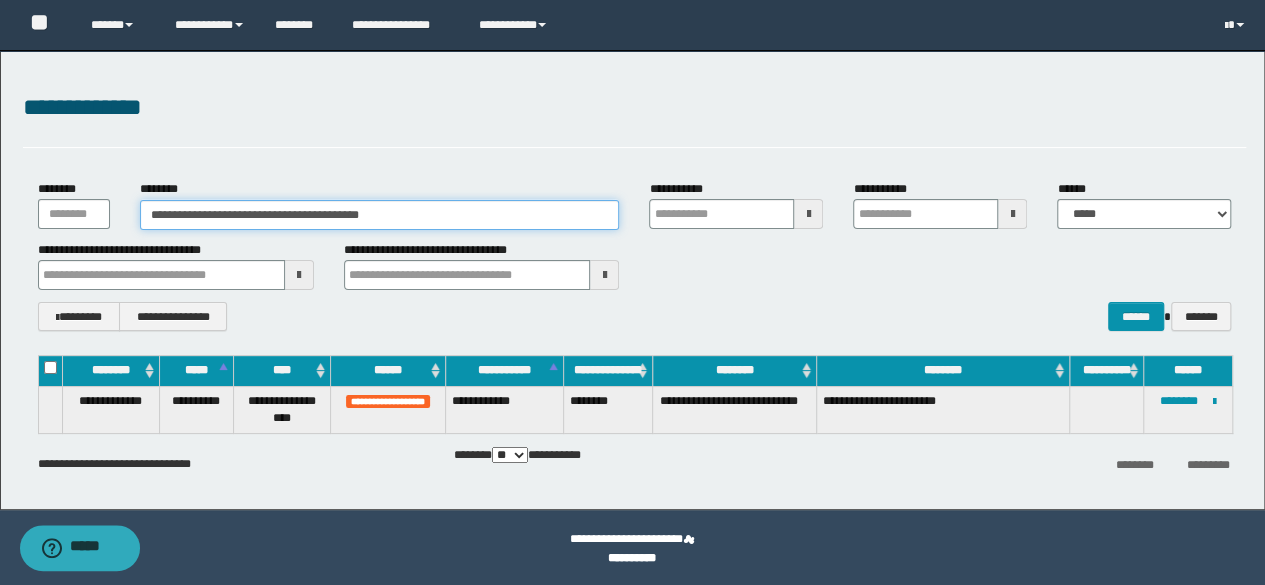 drag, startPoint x: 461, startPoint y: 219, endPoint x: 119, endPoint y: 247, distance: 343.1443 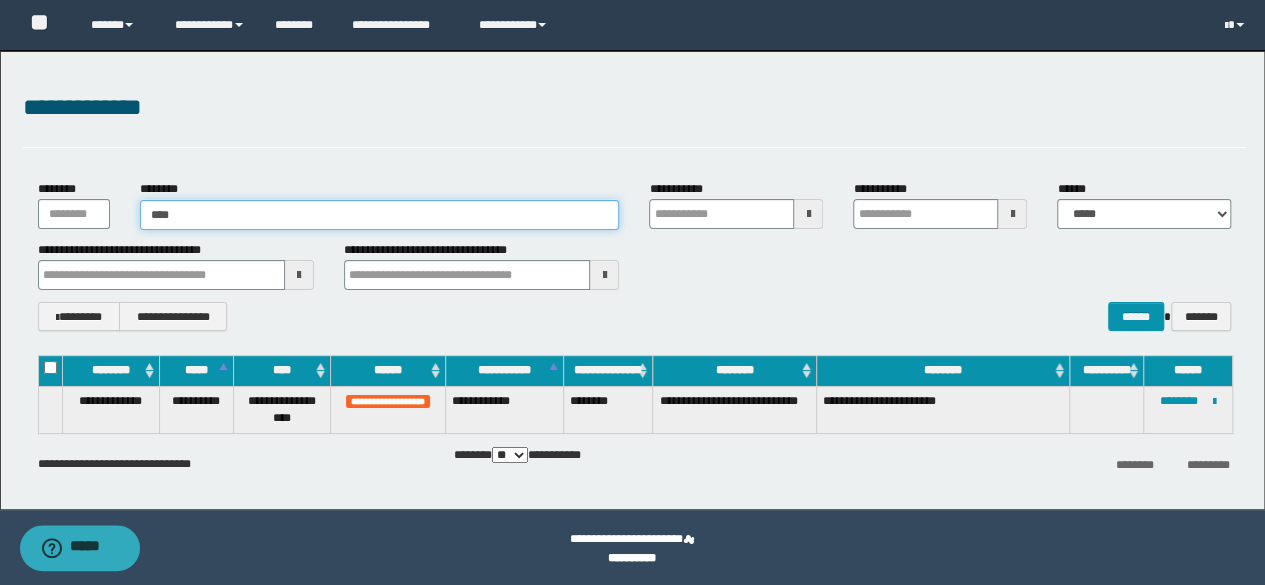 type on "*****" 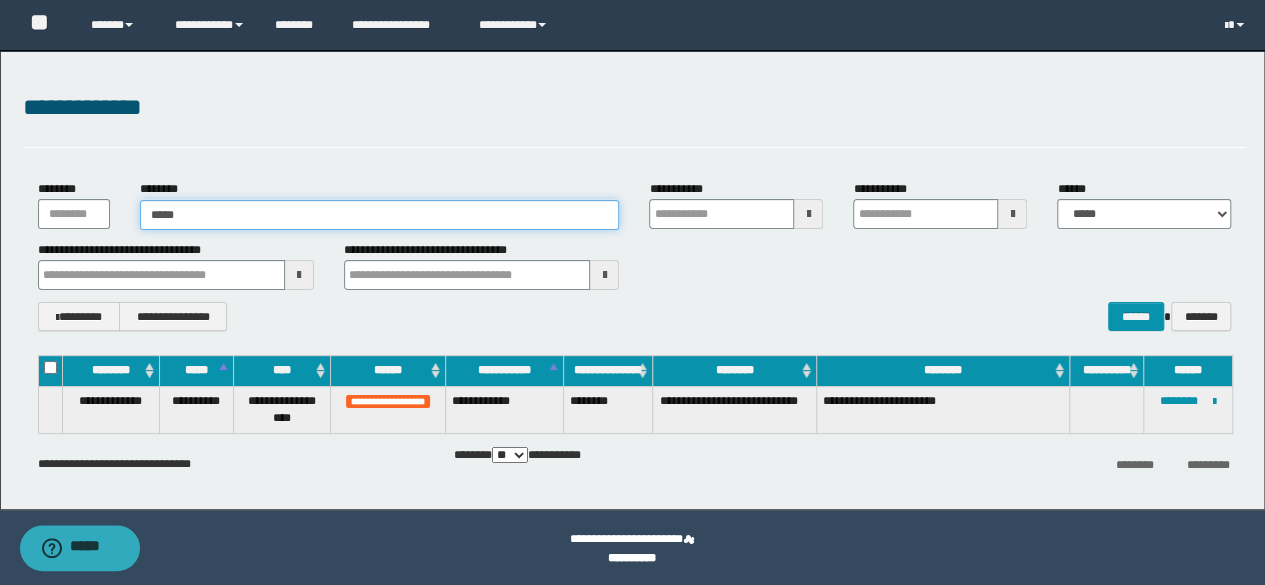 type on "*****" 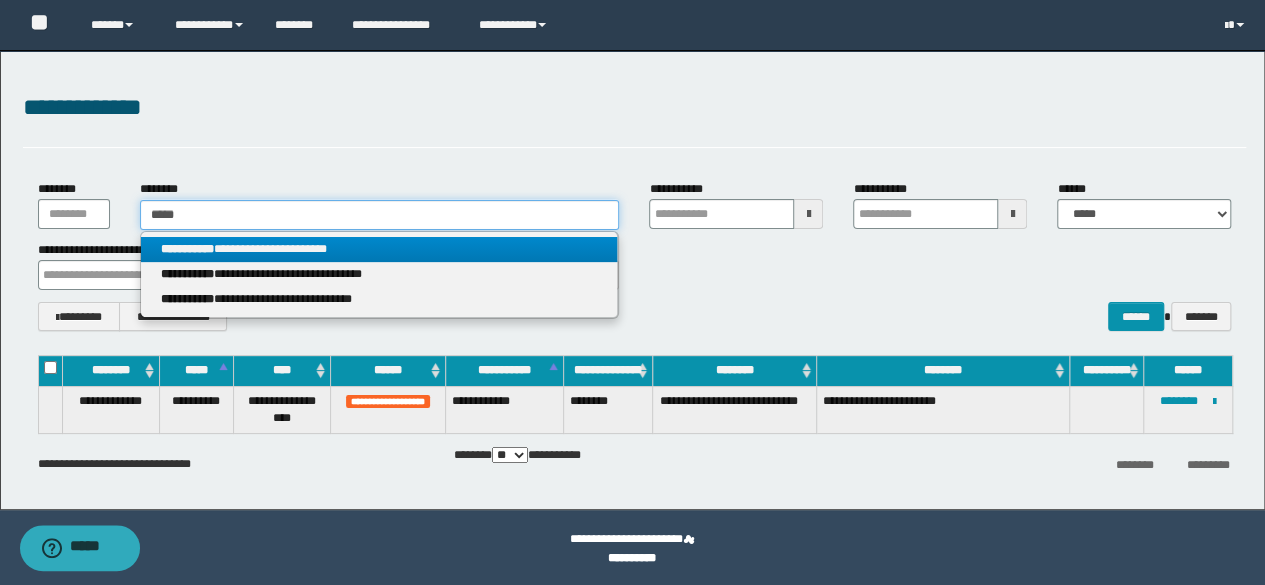 type on "*****" 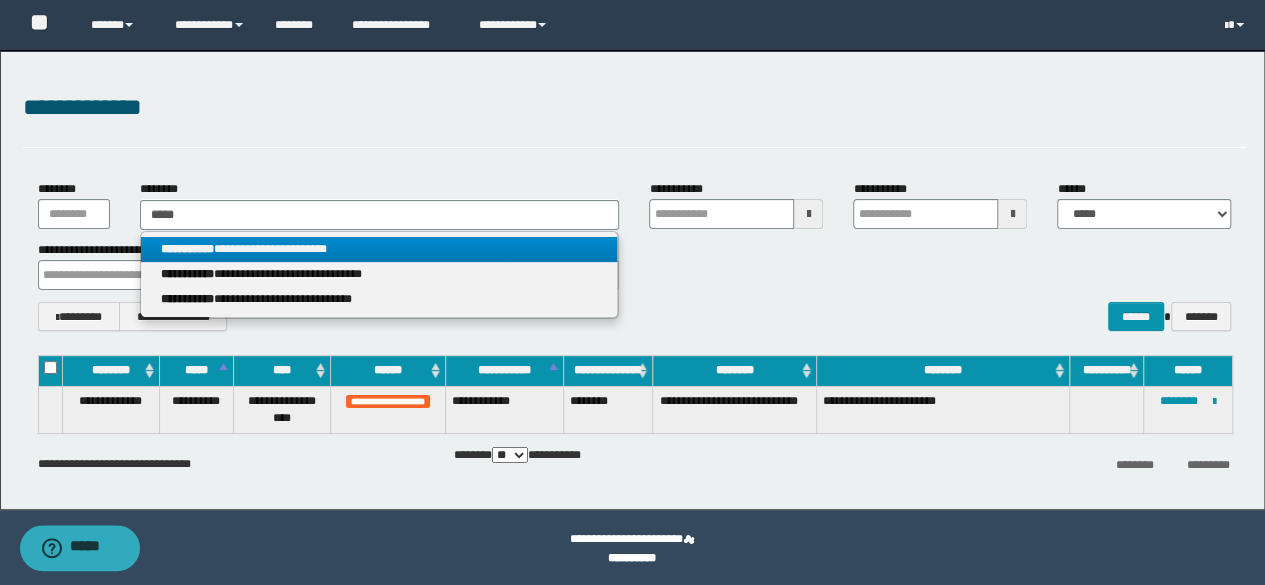 click on "**********" at bounding box center (379, 249) 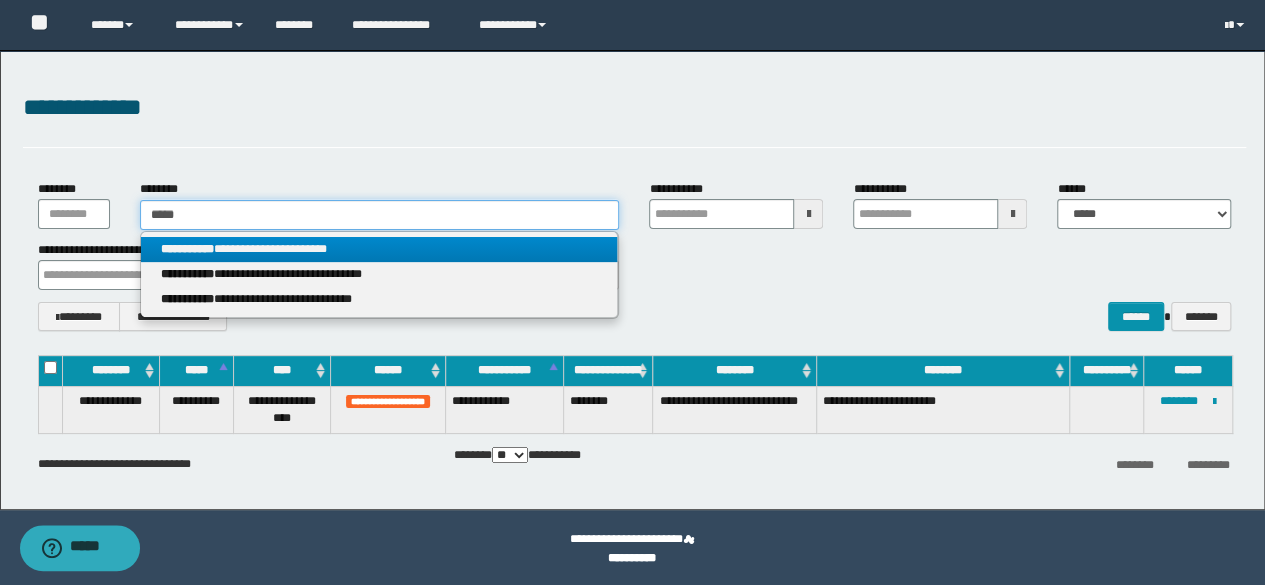 type 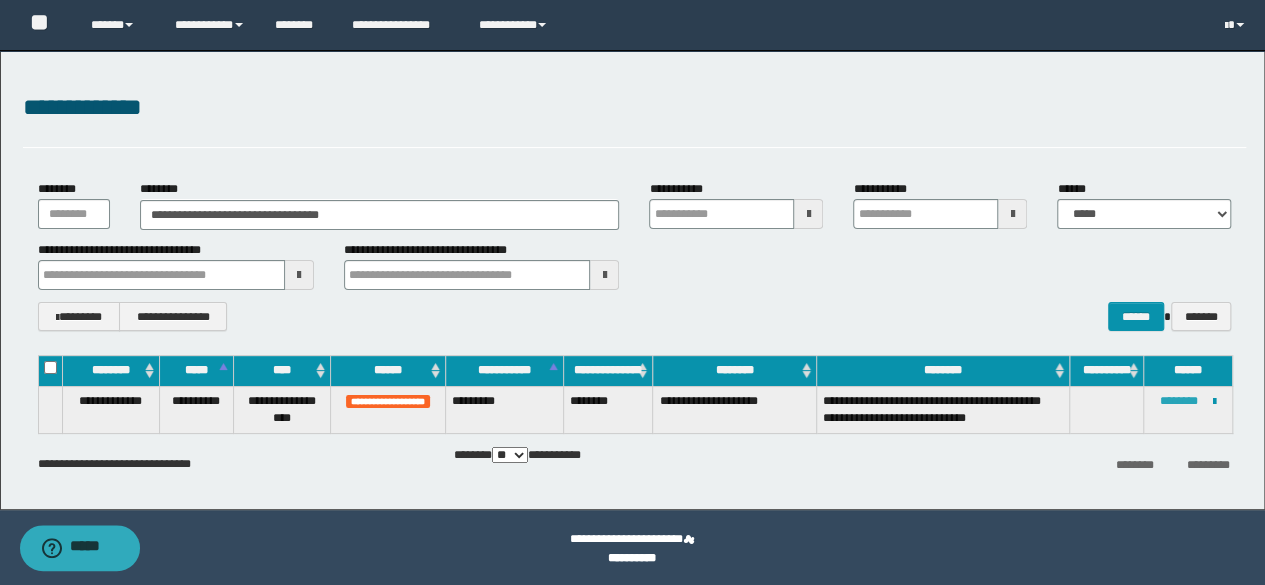 click on "********" at bounding box center (1179, 401) 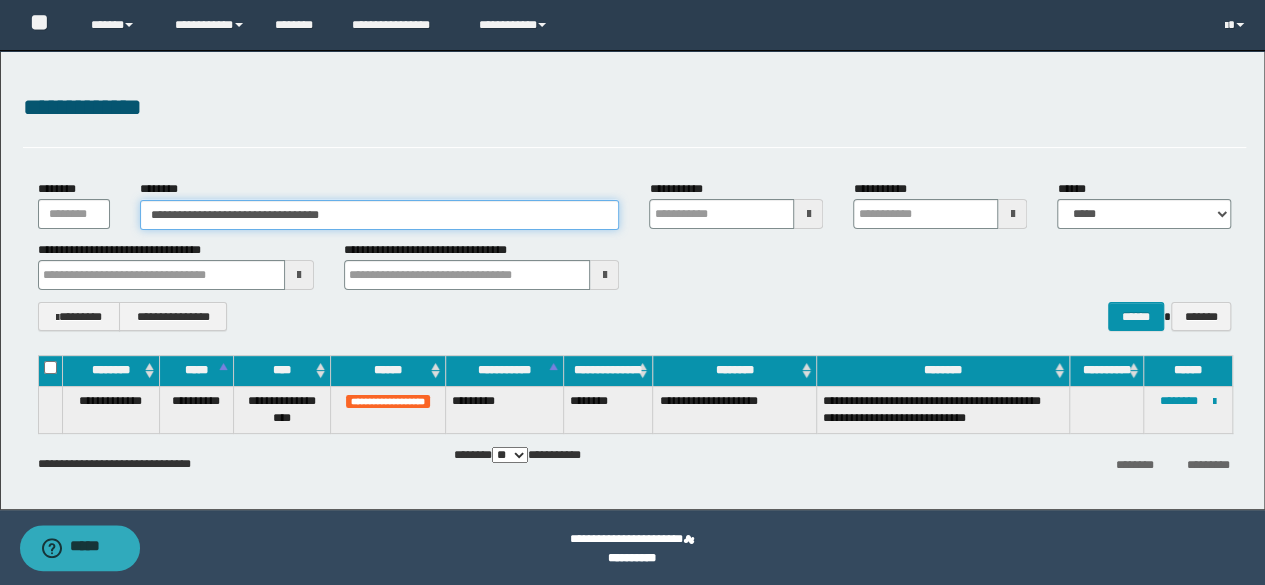 drag, startPoint x: 382, startPoint y: 210, endPoint x: 96, endPoint y: 214, distance: 286.02798 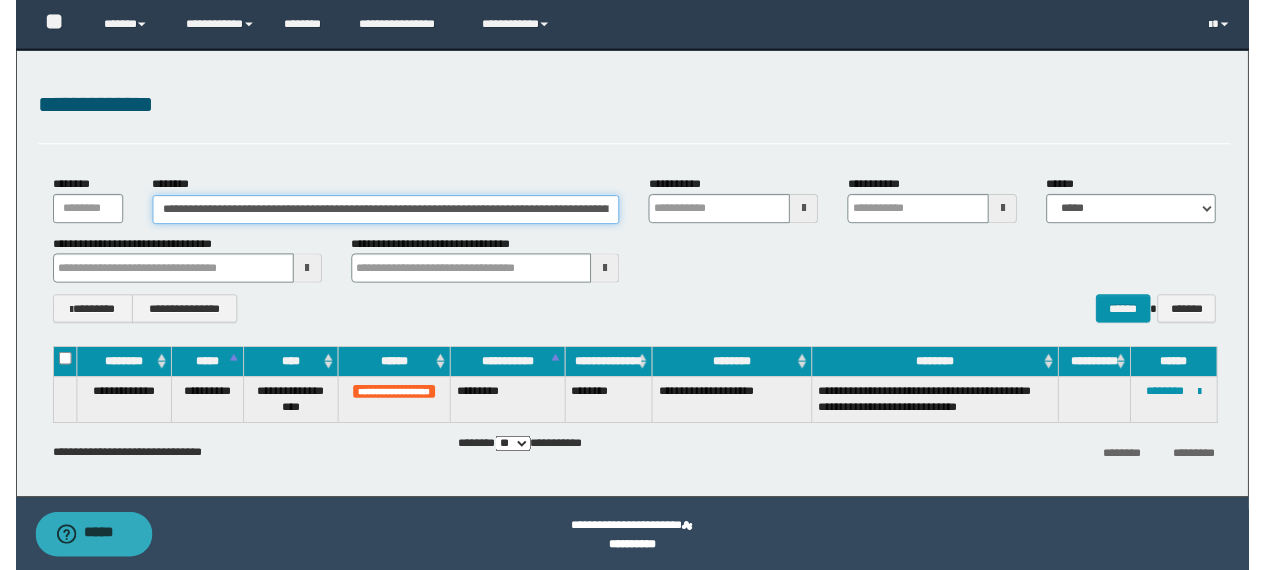 scroll, scrollTop: 0, scrollLeft: 127064, axis: horizontal 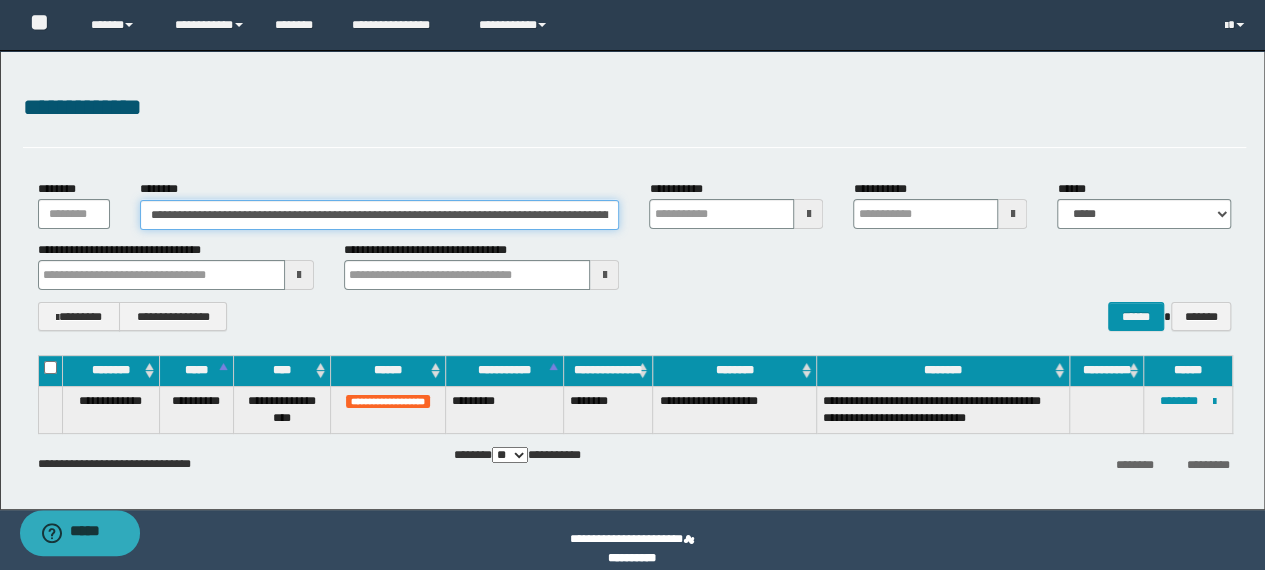 drag, startPoint x: 612, startPoint y: 212, endPoint x: 0, endPoint y: 147, distance: 615.44214 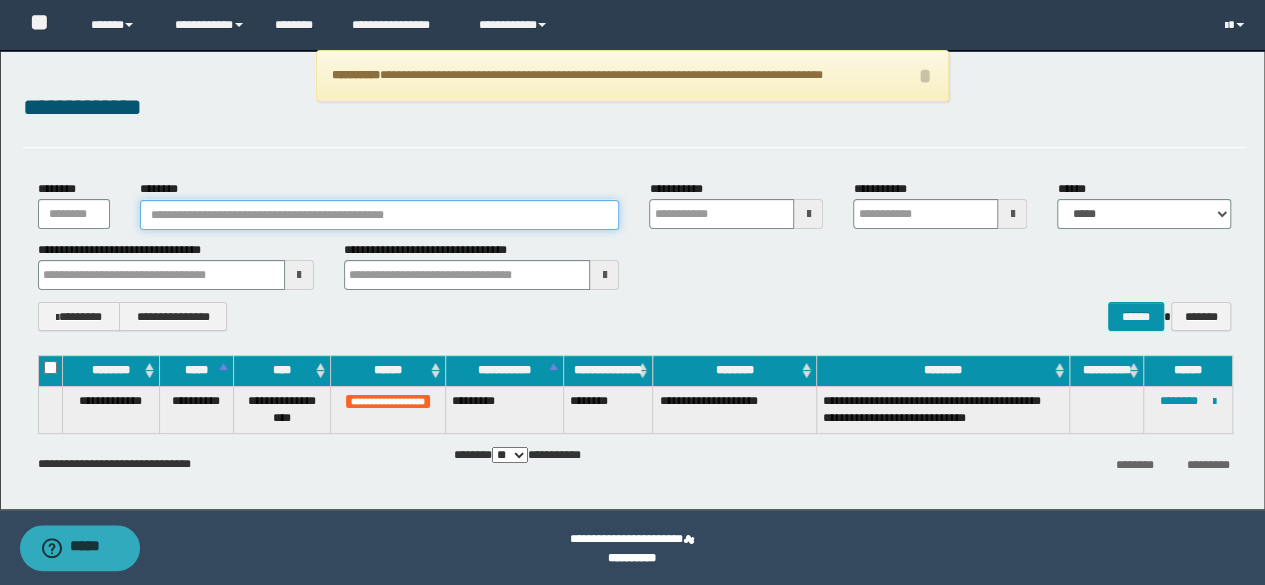 click on "********" at bounding box center [380, 215] 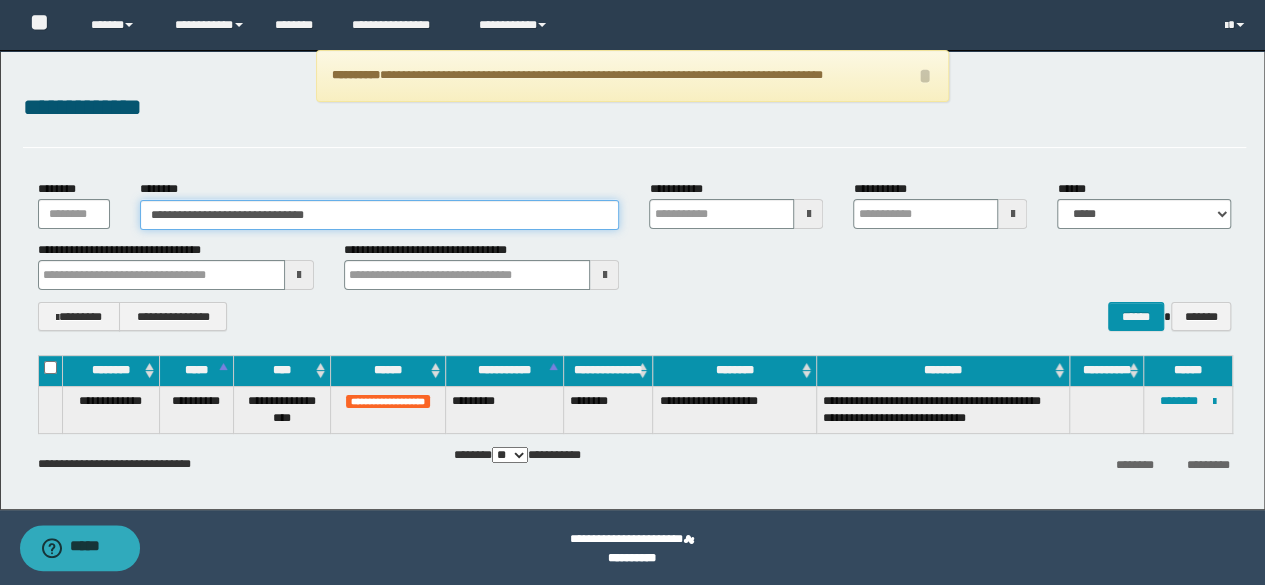 drag, startPoint x: 266, startPoint y: 214, endPoint x: 508, endPoint y: 249, distance: 244.5179 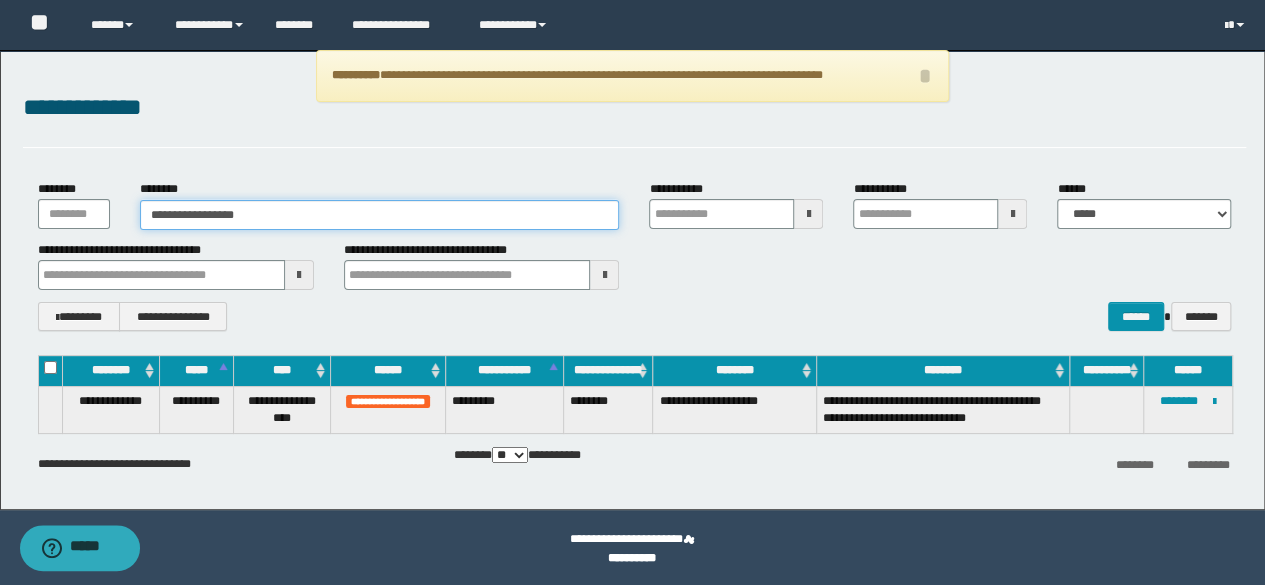 click on "**********" at bounding box center (380, 215) 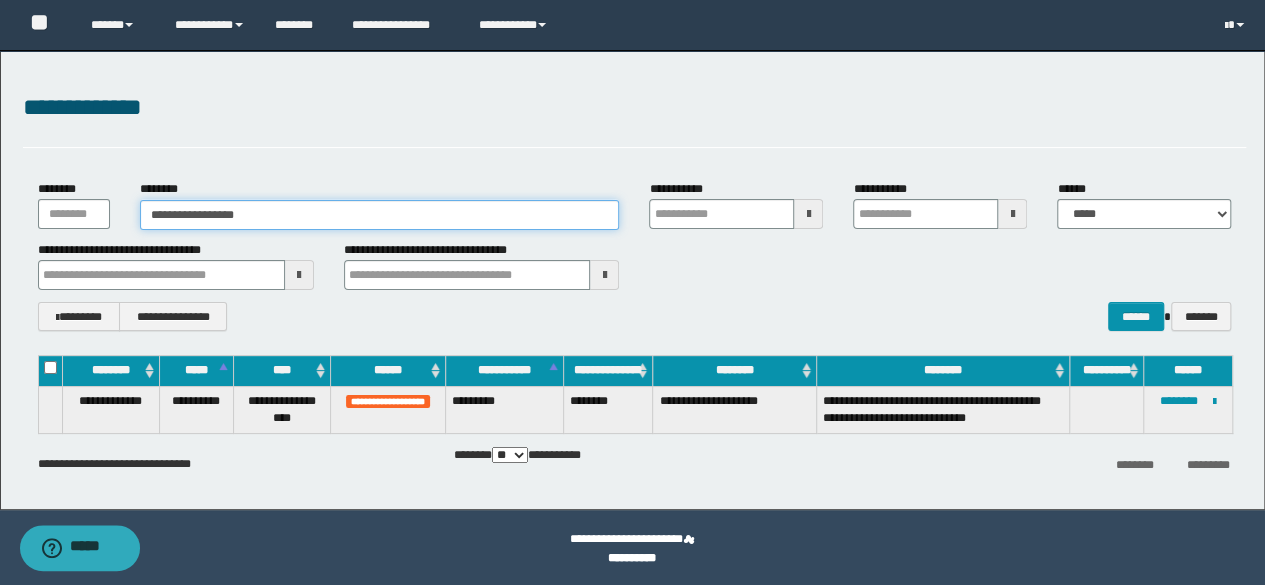 drag, startPoint x: 234, startPoint y: 217, endPoint x: 311, endPoint y: 232, distance: 78.44743 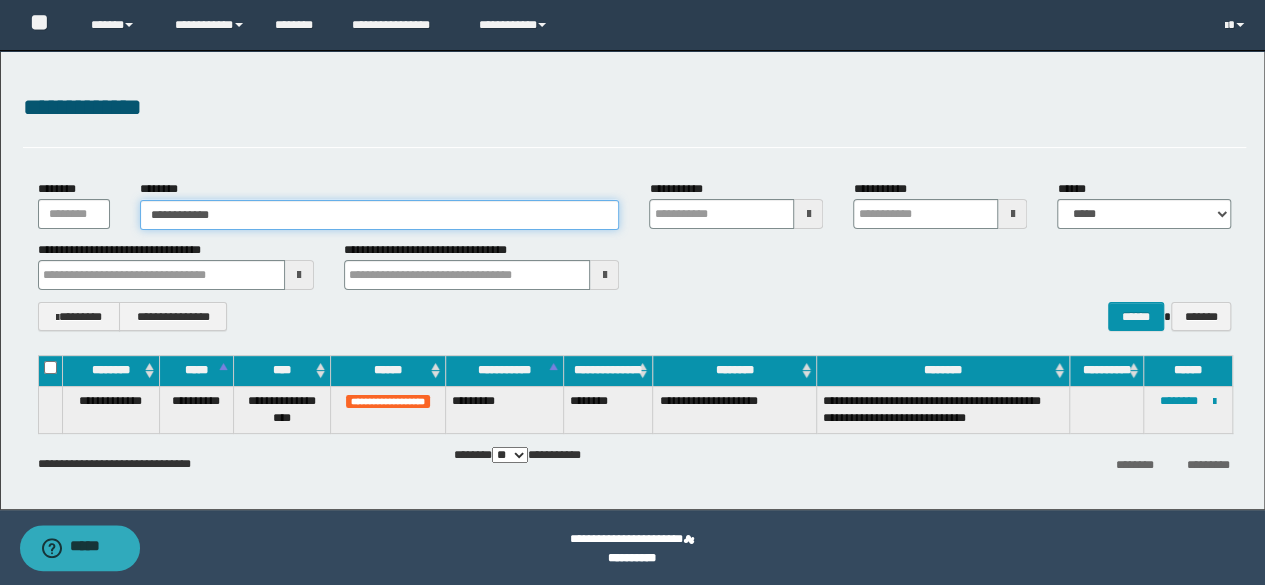 drag, startPoint x: 268, startPoint y: 203, endPoint x: 100, endPoint y: 197, distance: 168.1071 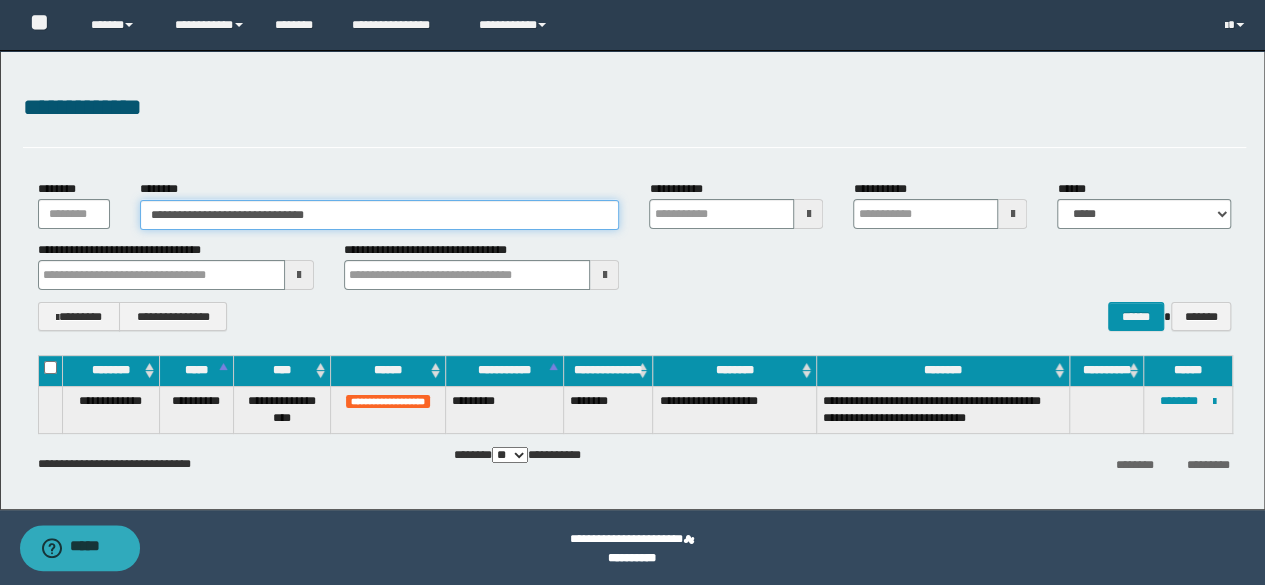 drag, startPoint x: 297, startPoint y: 217, endPoint x: 68, endPoint y: 243, distance: 230.47125 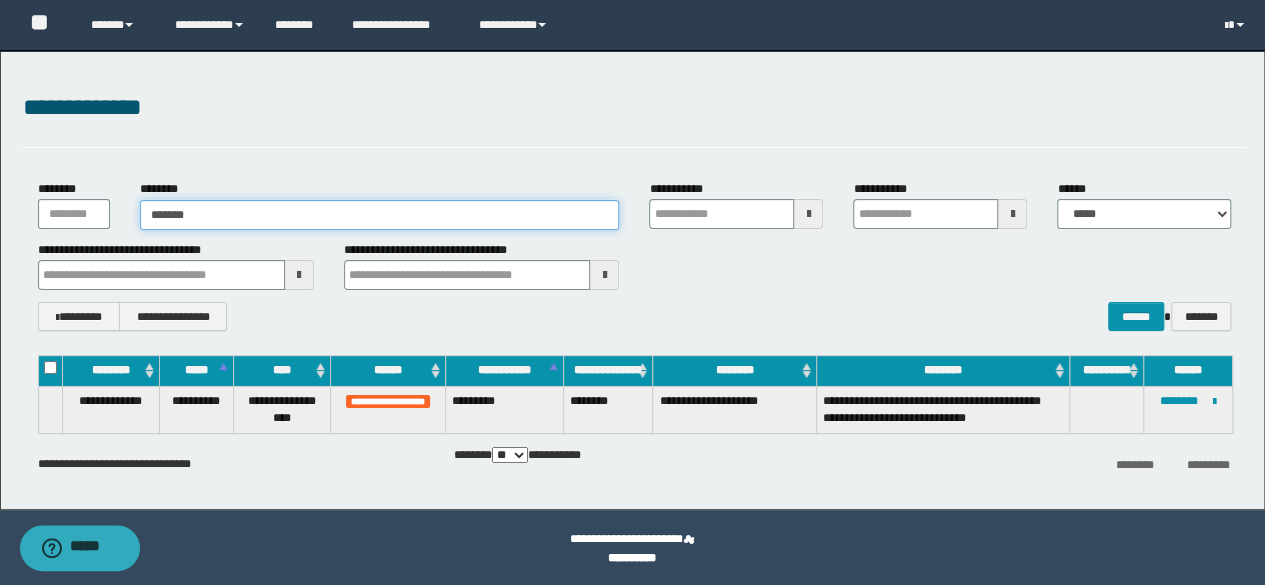 click on "*******" at bounding box center (380, 215) 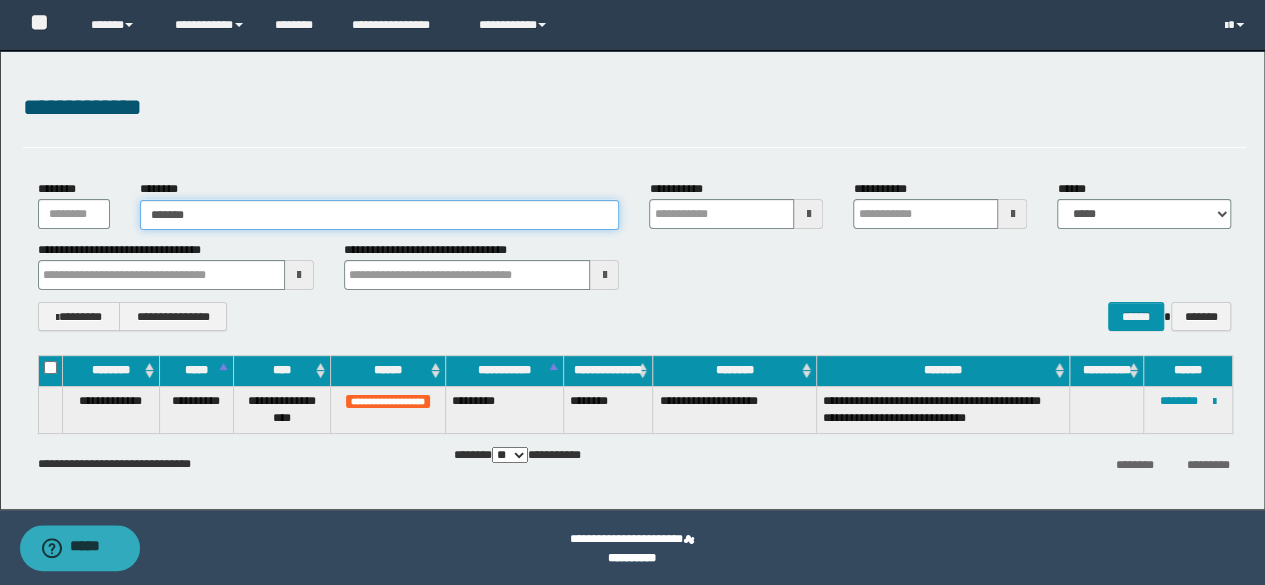 click on "*******" at bounding box center (380, 215) 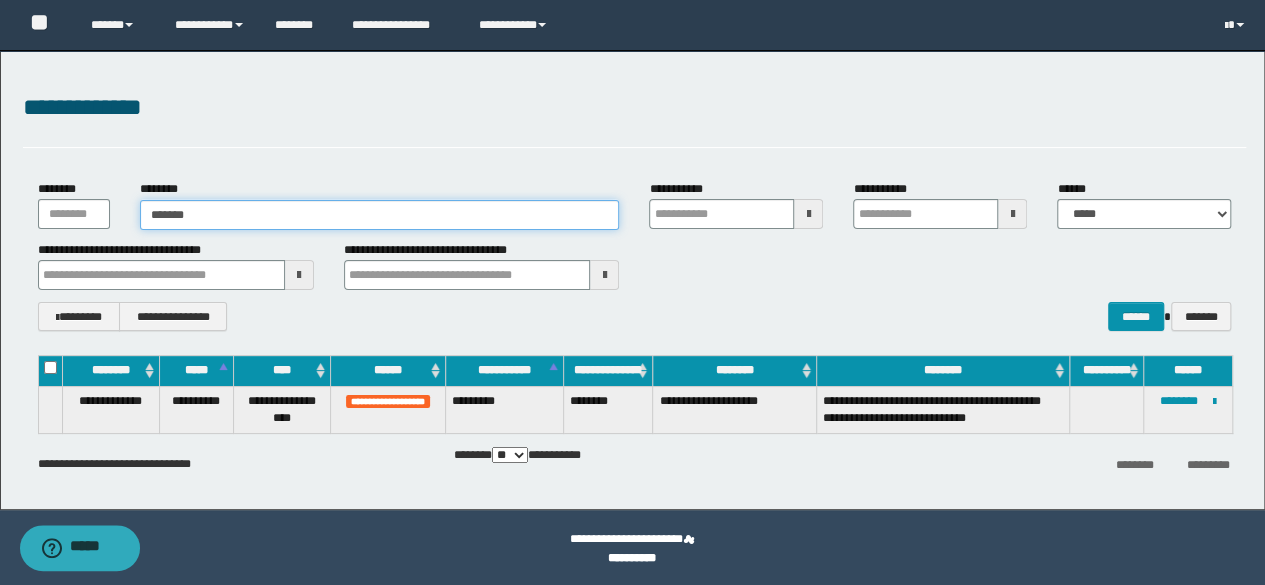 drag, startPoint x: 283, startPoint y: 213, endPoint x: 92, endPoint y: 187, distance: 192.7615 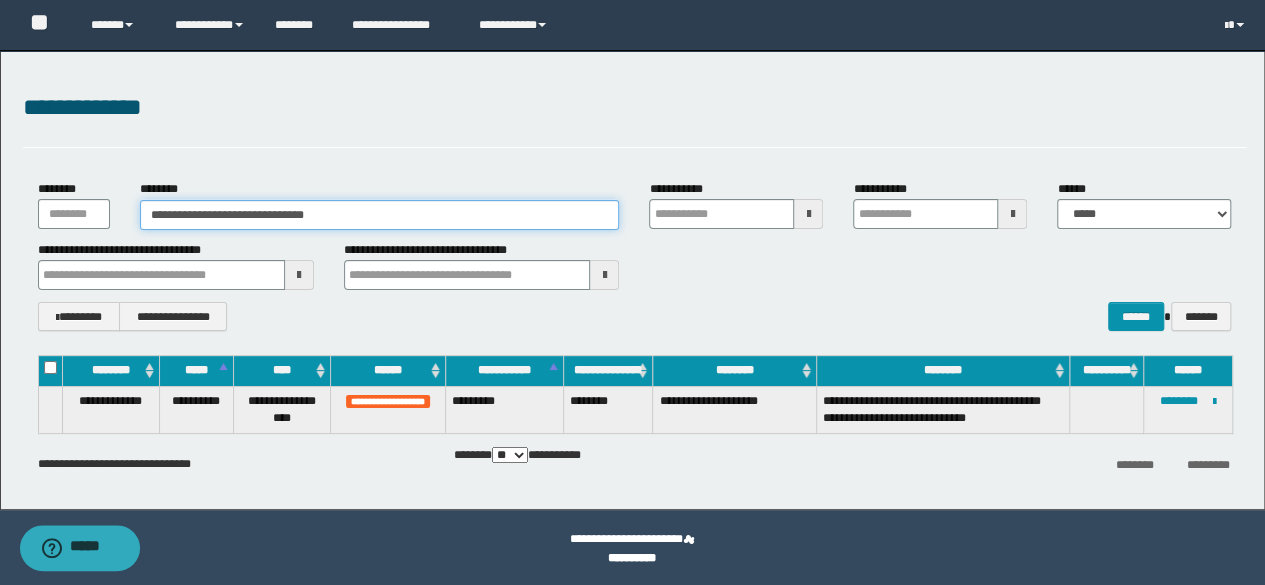 drag, startPoint x: 262, startPoint y: 215, endPoint x: 506, endPoint y: 219, distance: 244.03279 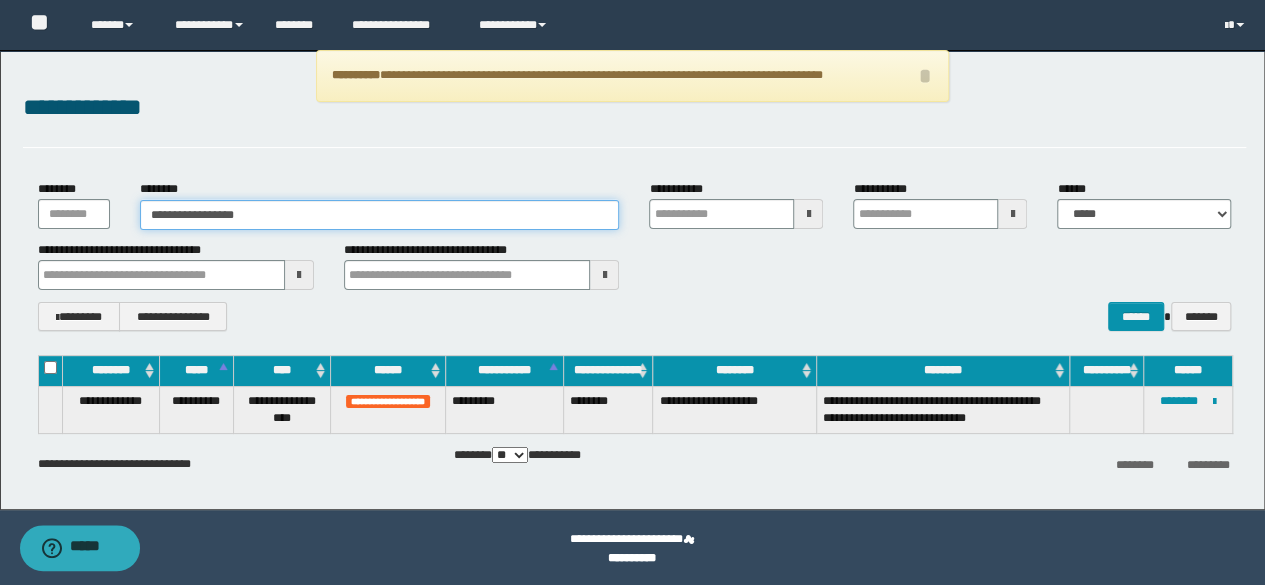 type on "**********" 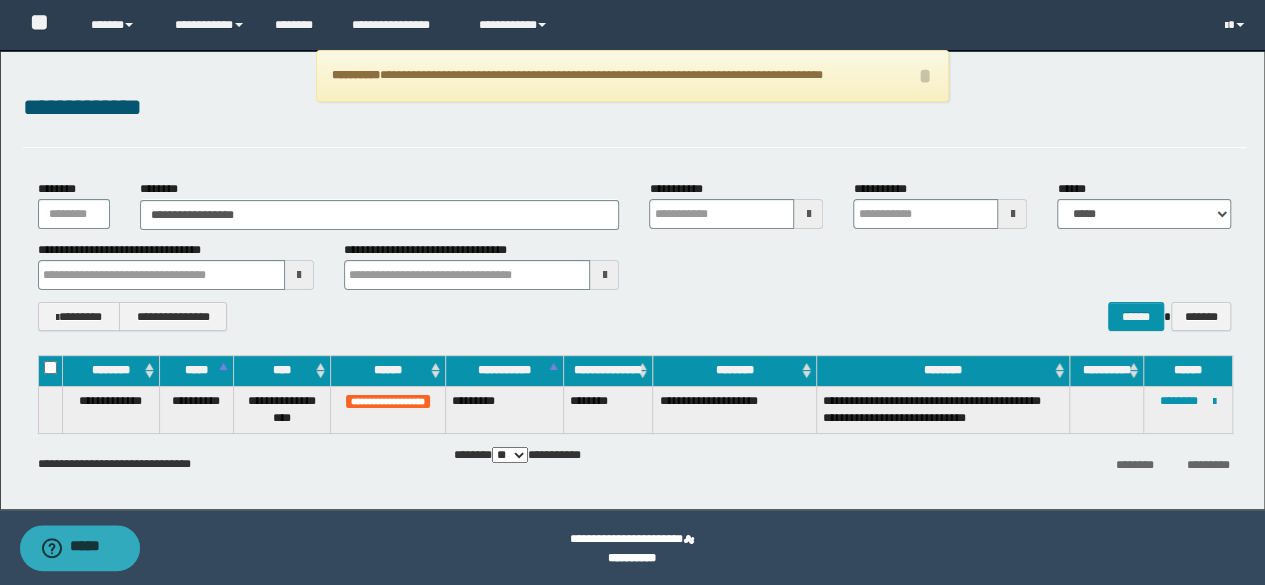 click on "**********" at bounding box center [632, 280] 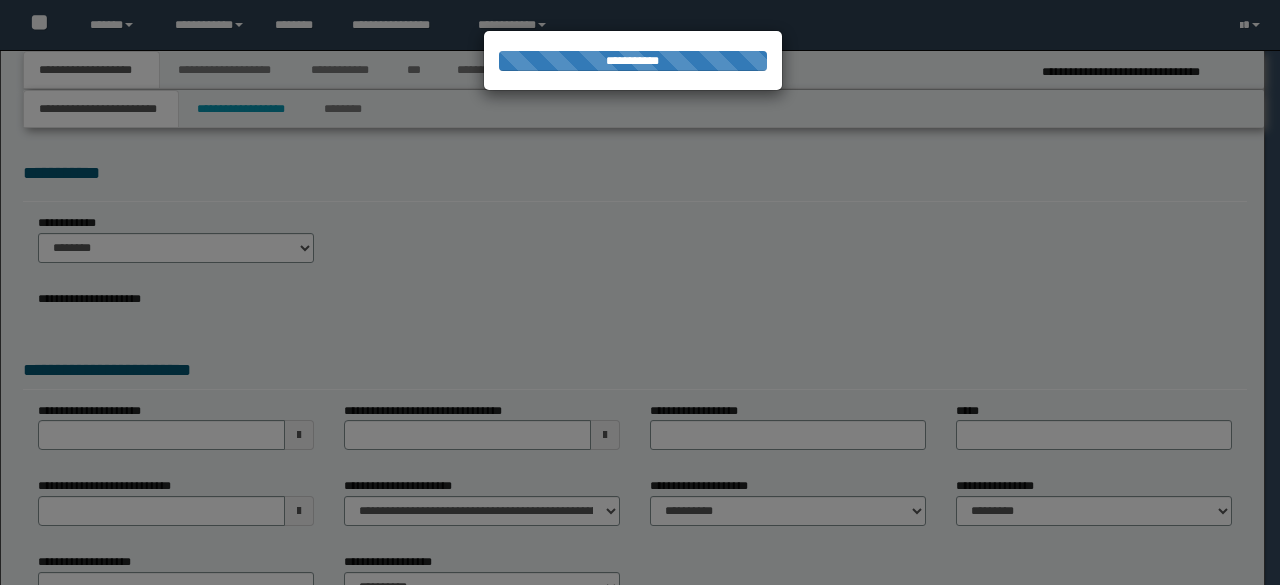 scroll, scrollTop: 0, scrollLeft: 0, axis: both 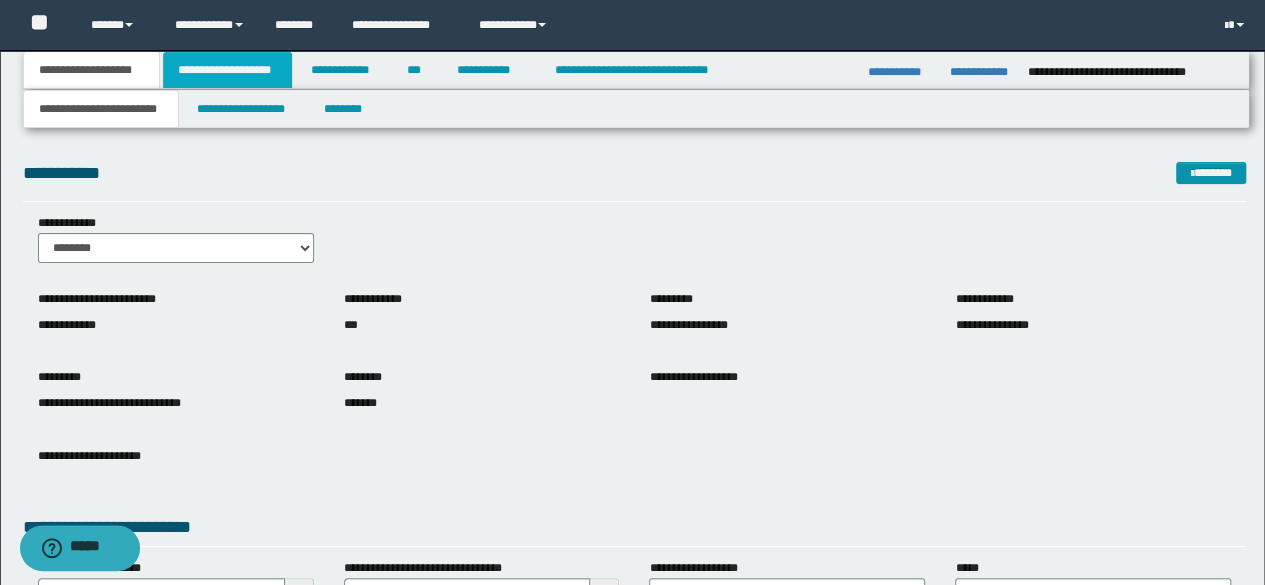 click on "**********" at bounding box center (227, 70) 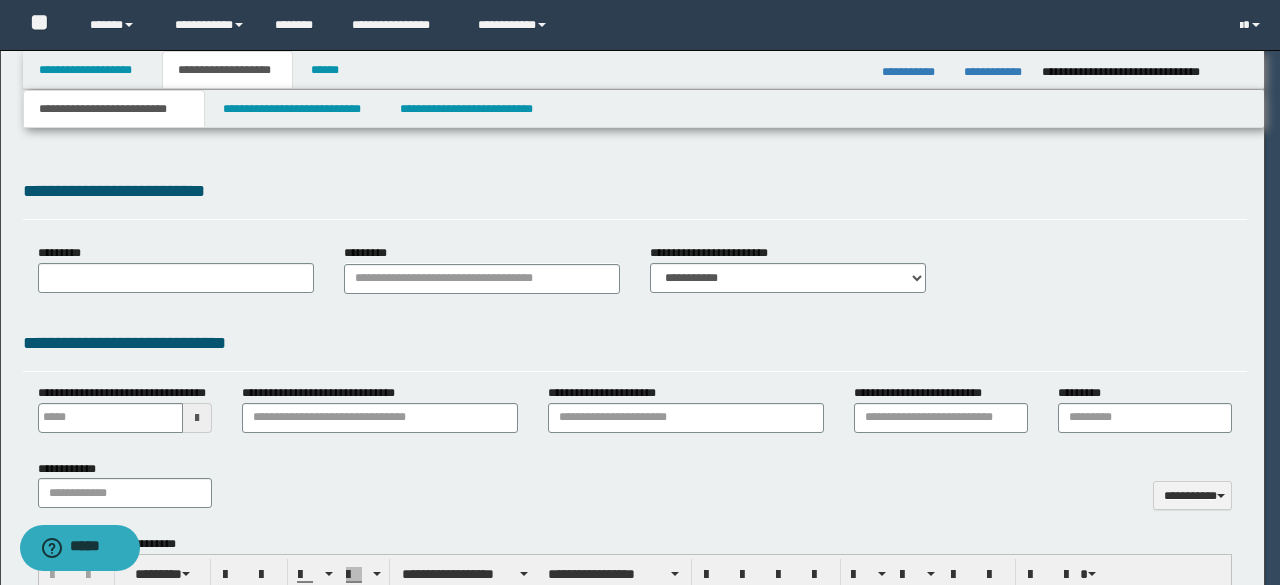 type 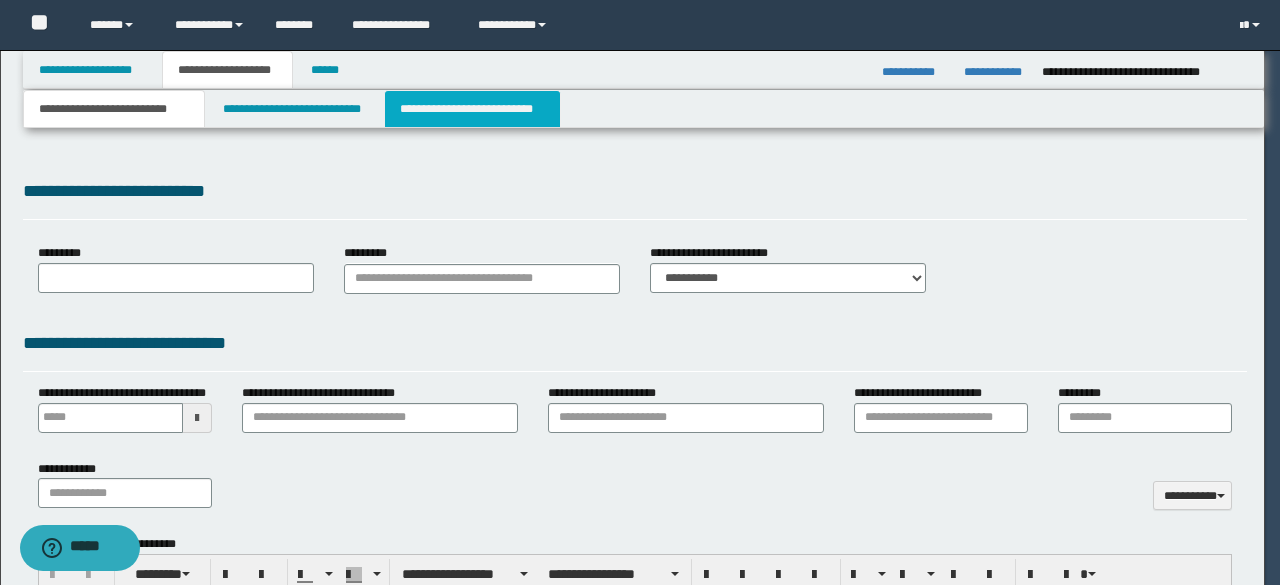 select on "*" 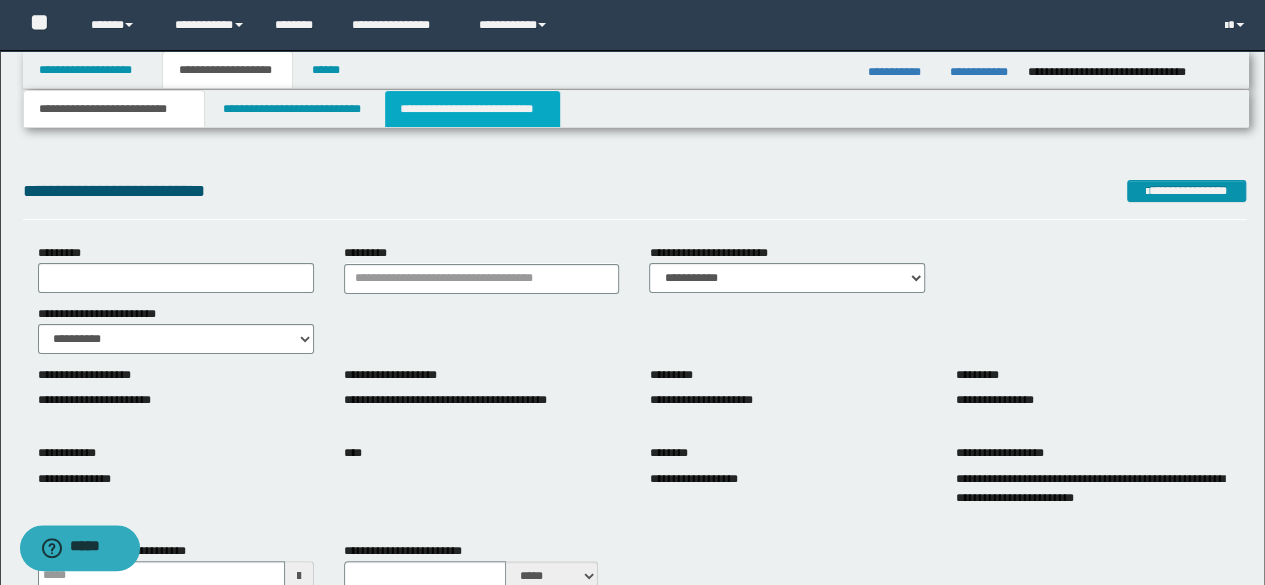 click on "**********" at bounding box center [472, 109] 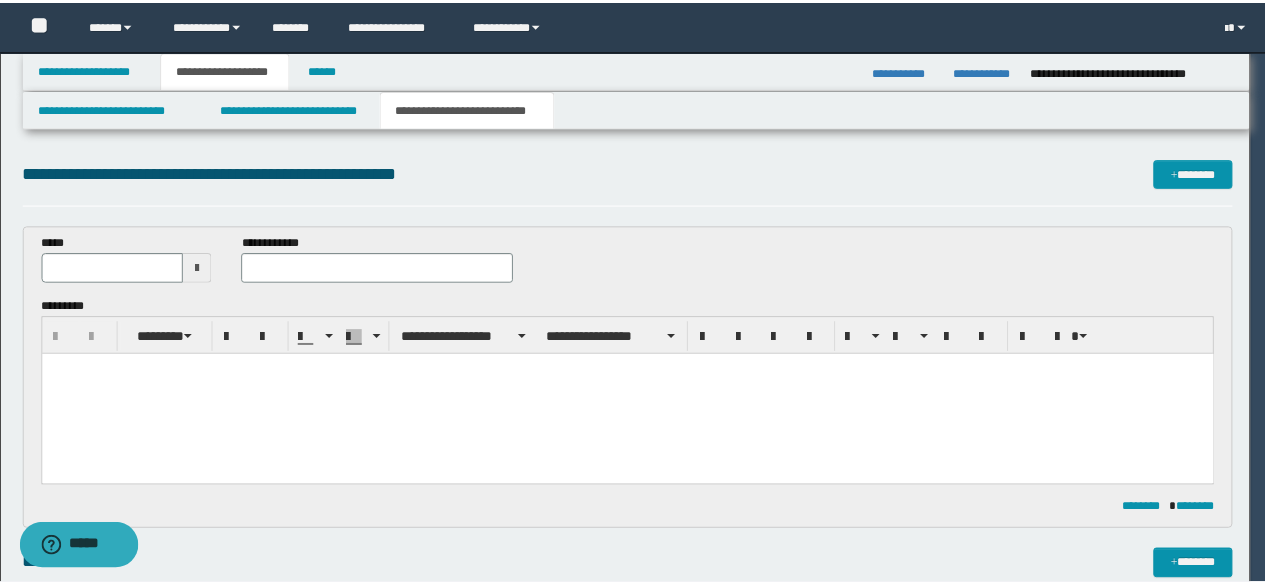 scroll, scrollTop: 0, scrollLeft: 0, axis: both 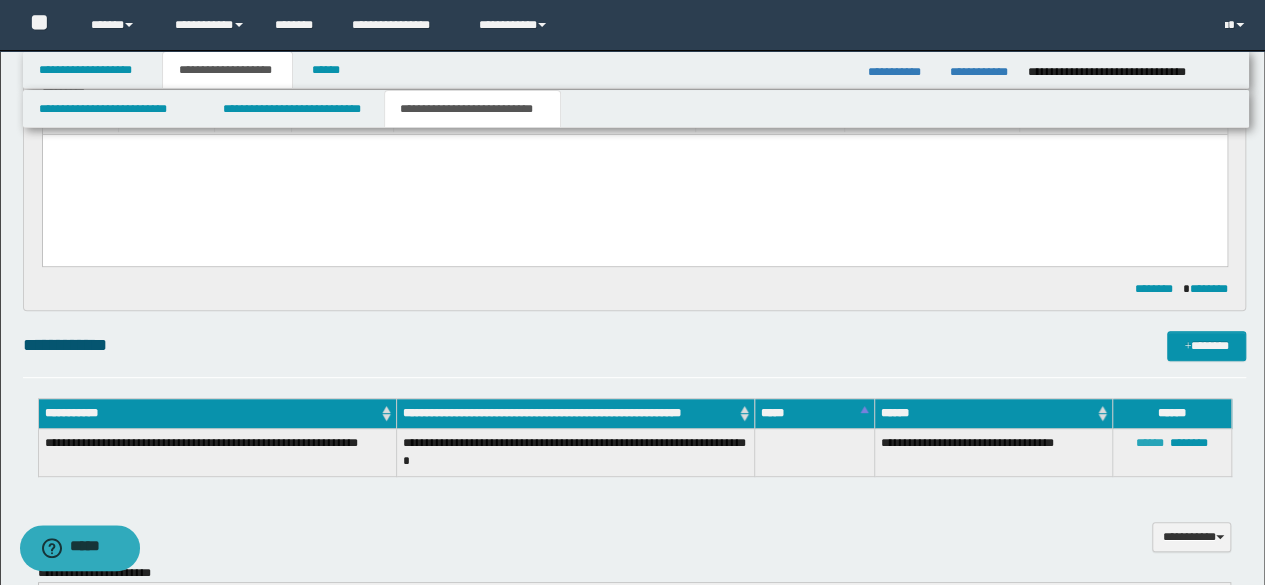 click on "******" at bounding box center (1150, 443) 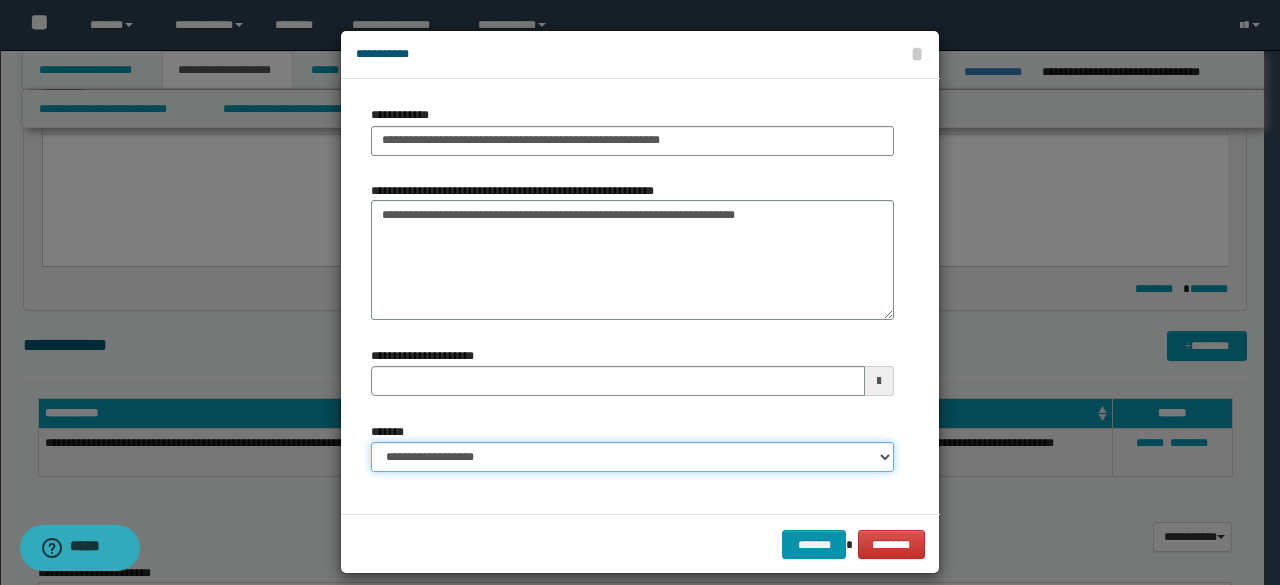 click on "**********" at bounding box center (632, 457) 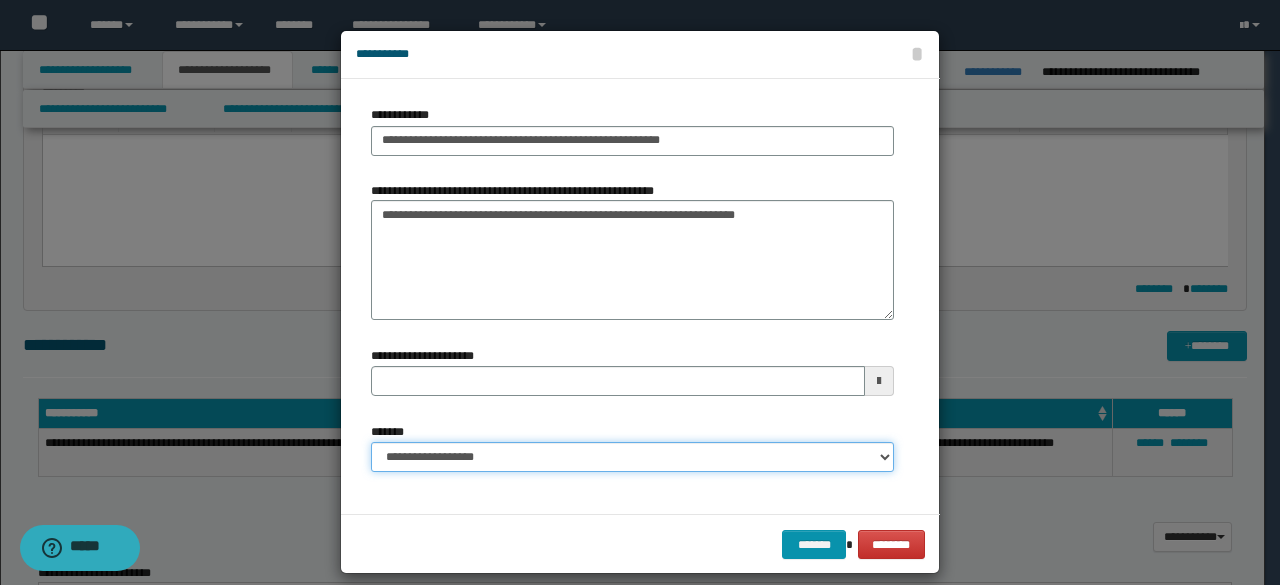 select on "*" 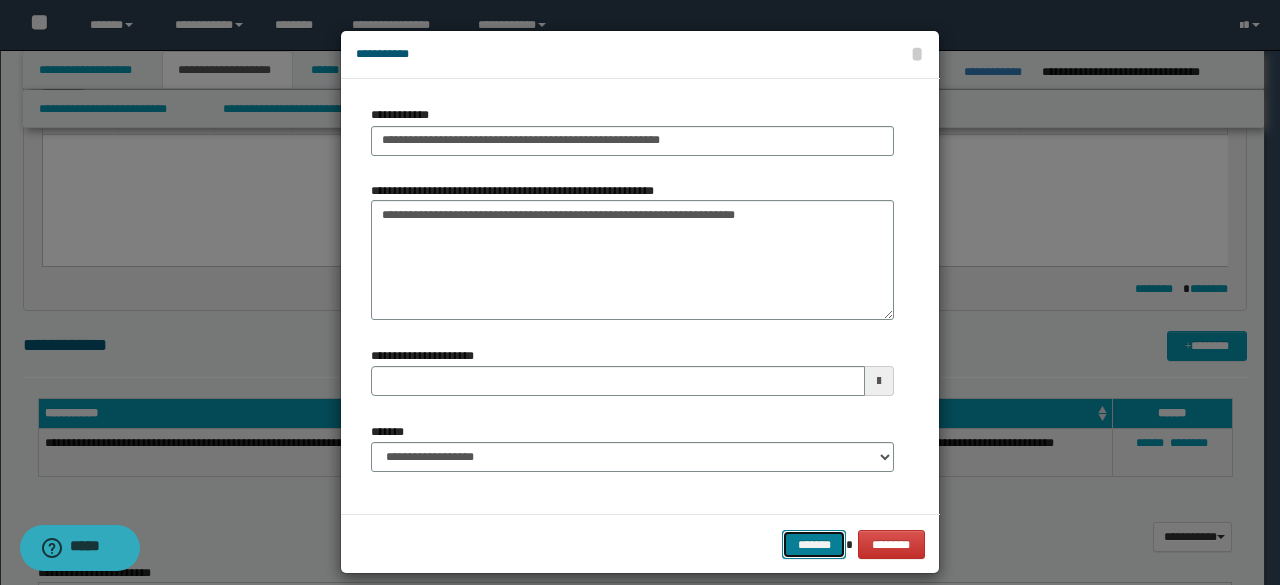 click on "*******" at bounding box center [814, 544] 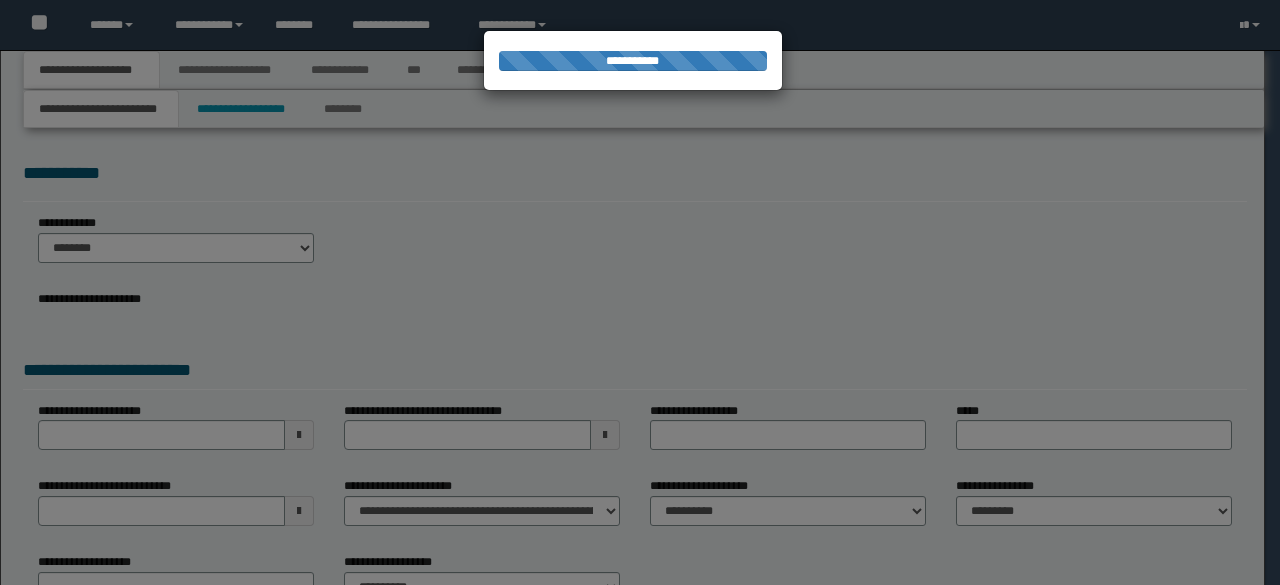 scroll, scrollTop: 0, scrollLeft: 0, axis: both 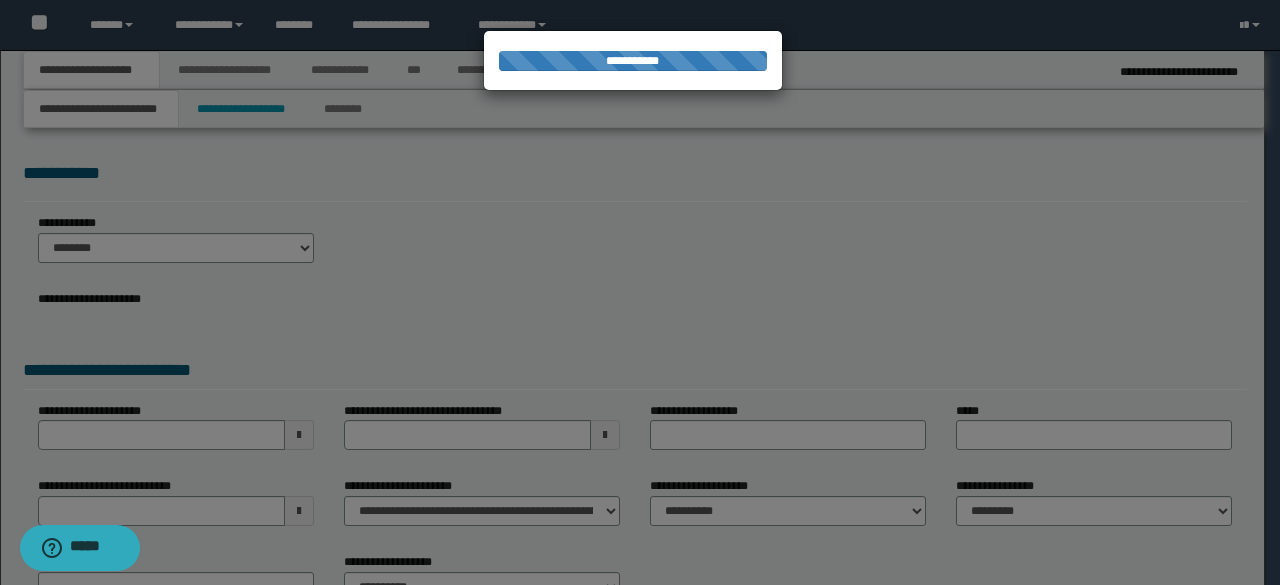 select on "*" 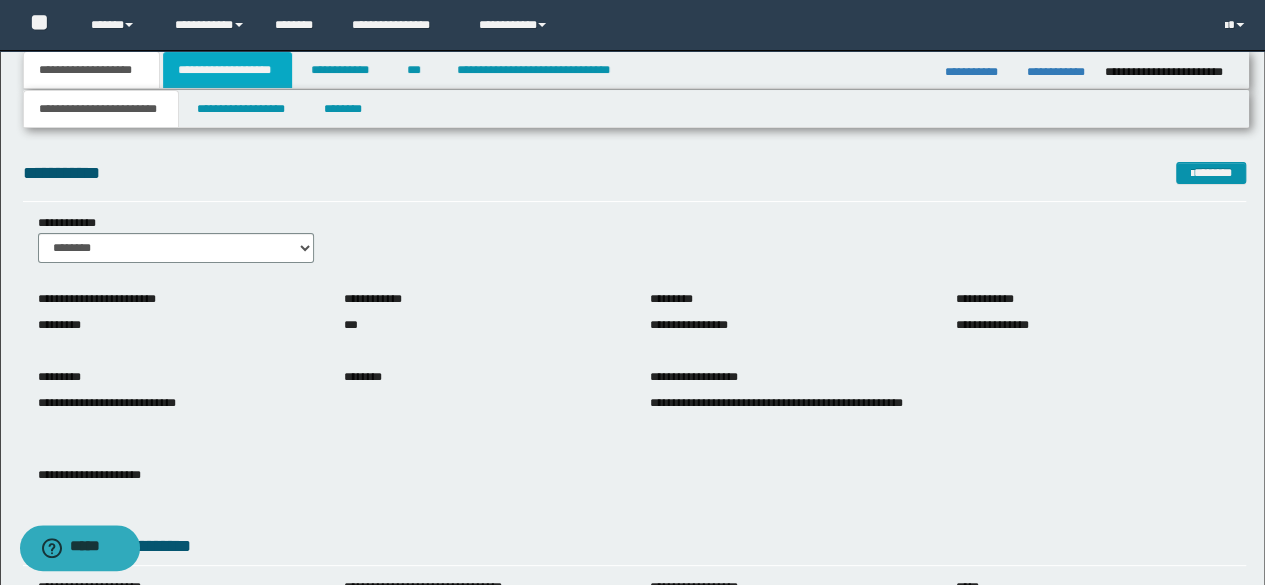 click on "**********" at bounding box center (227, 70) 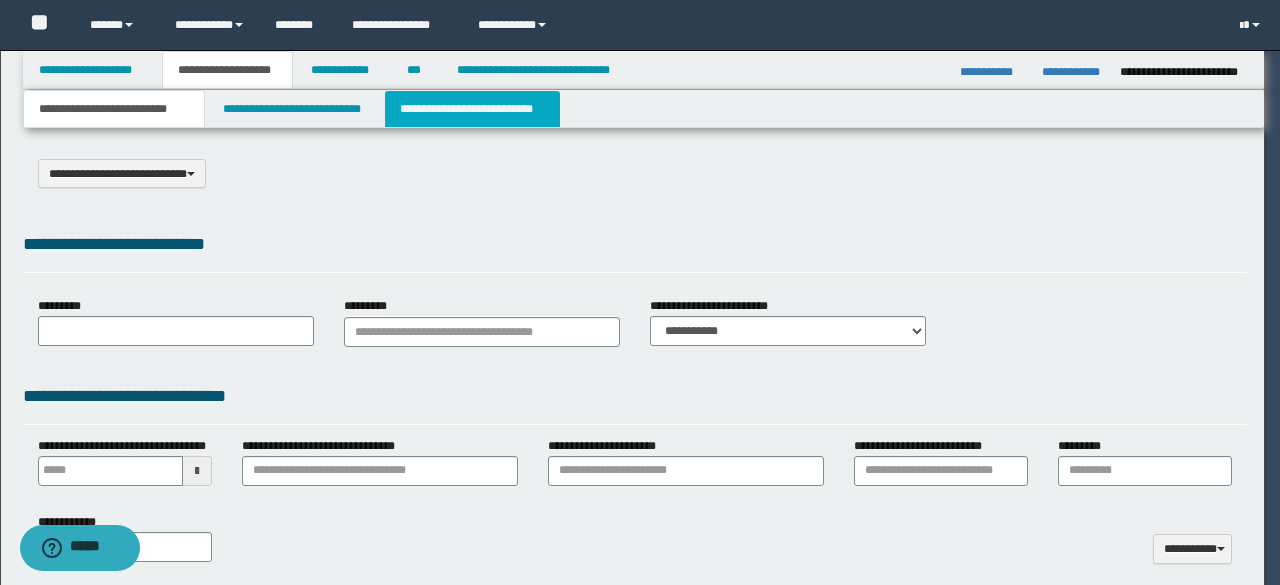 scroll, scrollTop: 0, scrollLeft: 0, axis: both 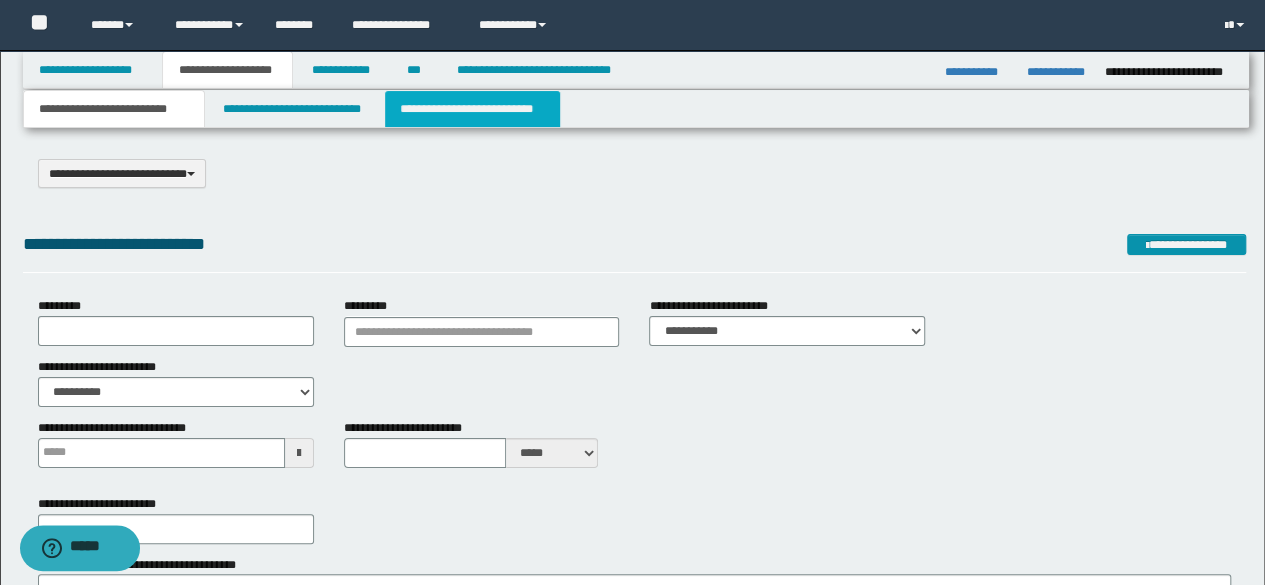 click on "**********" at bounding box center [472, 109] 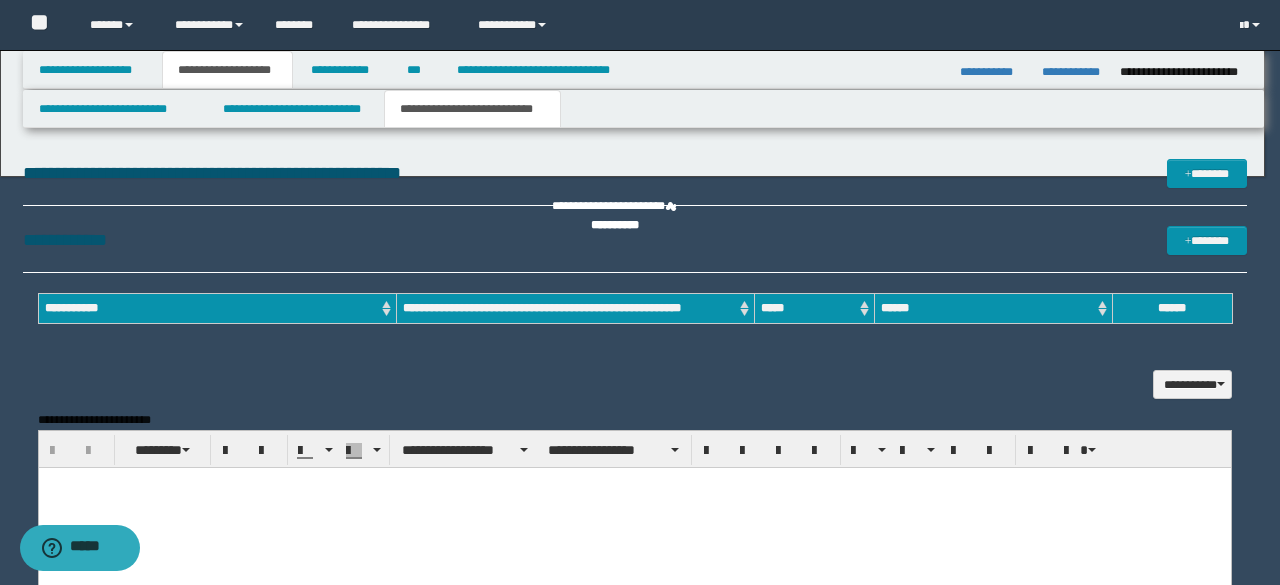 scroll, scrollTop: 0, scrollLeft: 0, axis: both 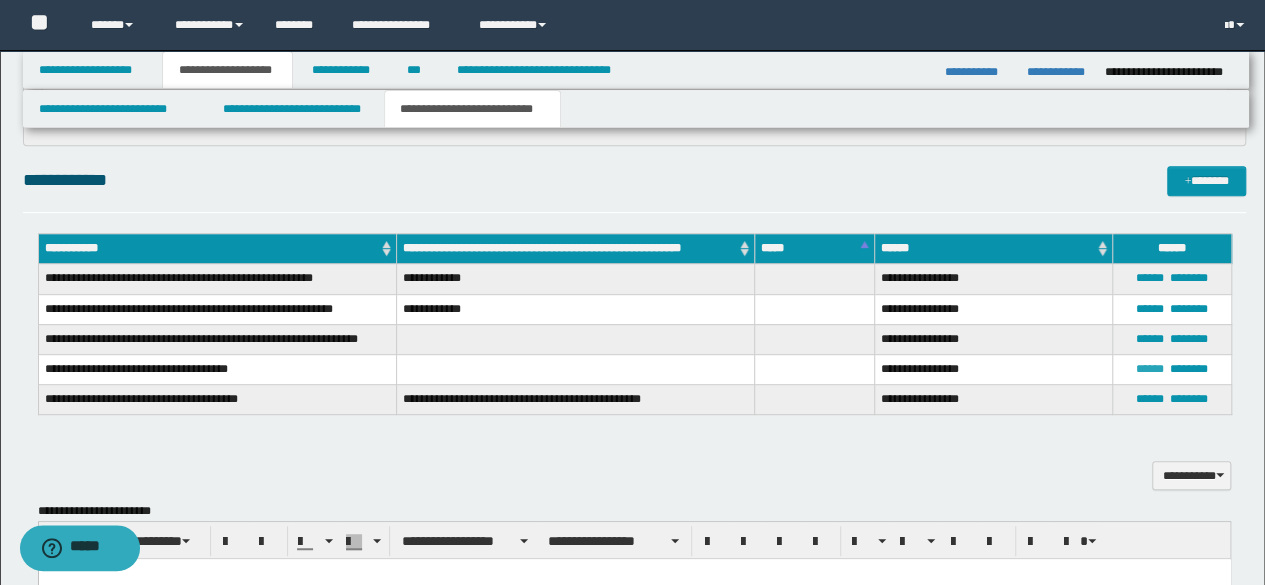 click on "******" at bounding box center (1150, 369) 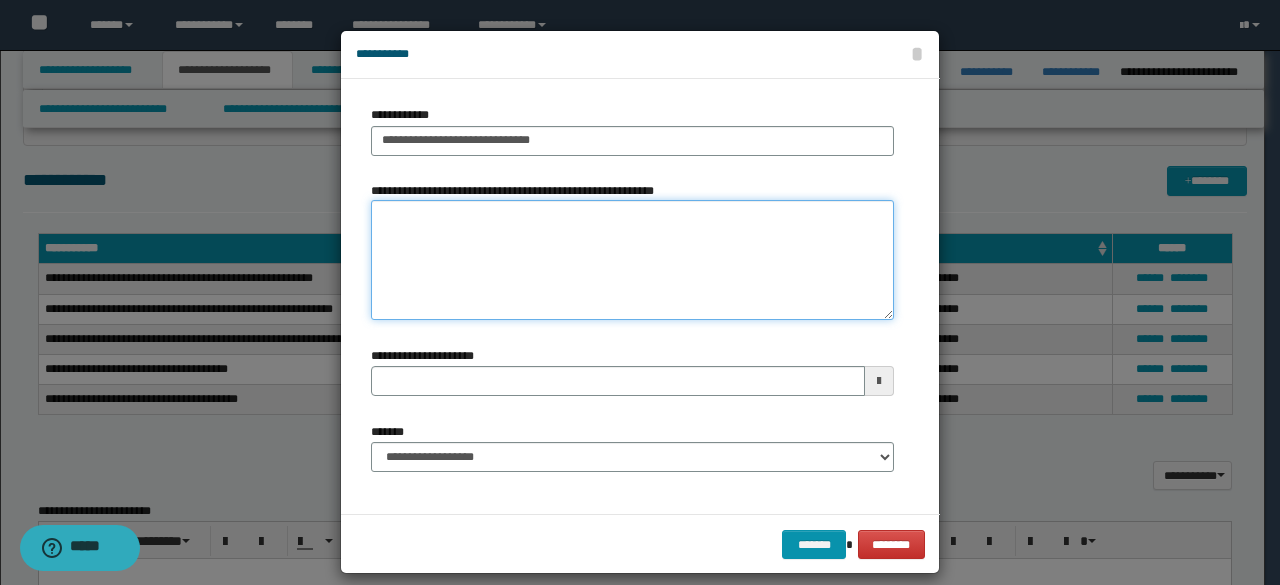 click on "**********" at bounding box center (632, 260) 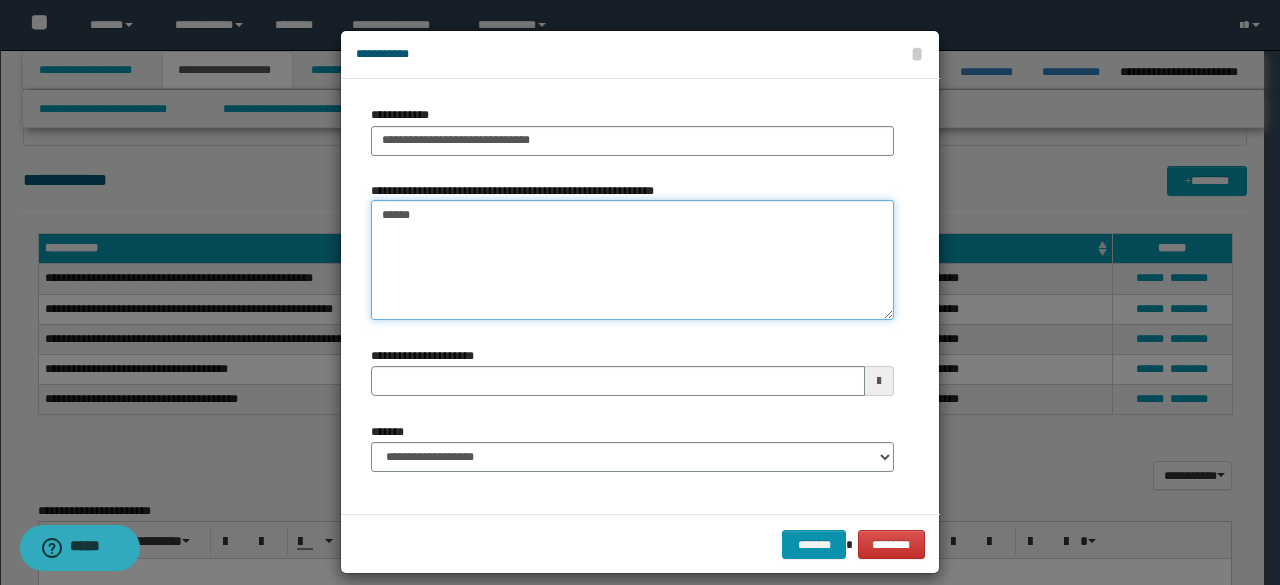 type on "*******" 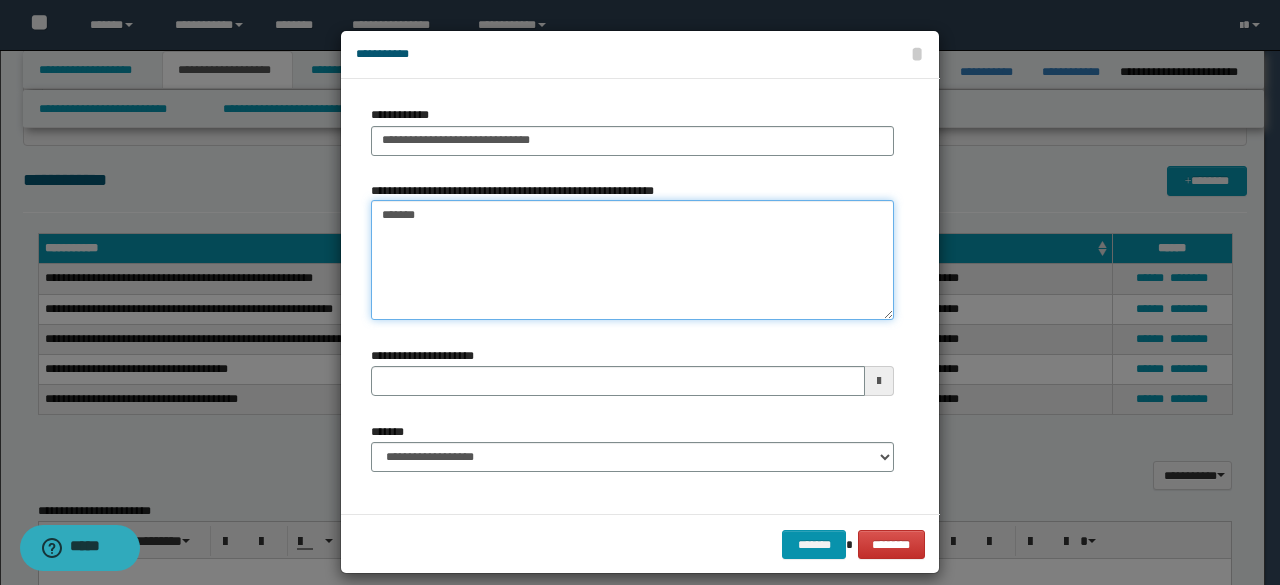 type 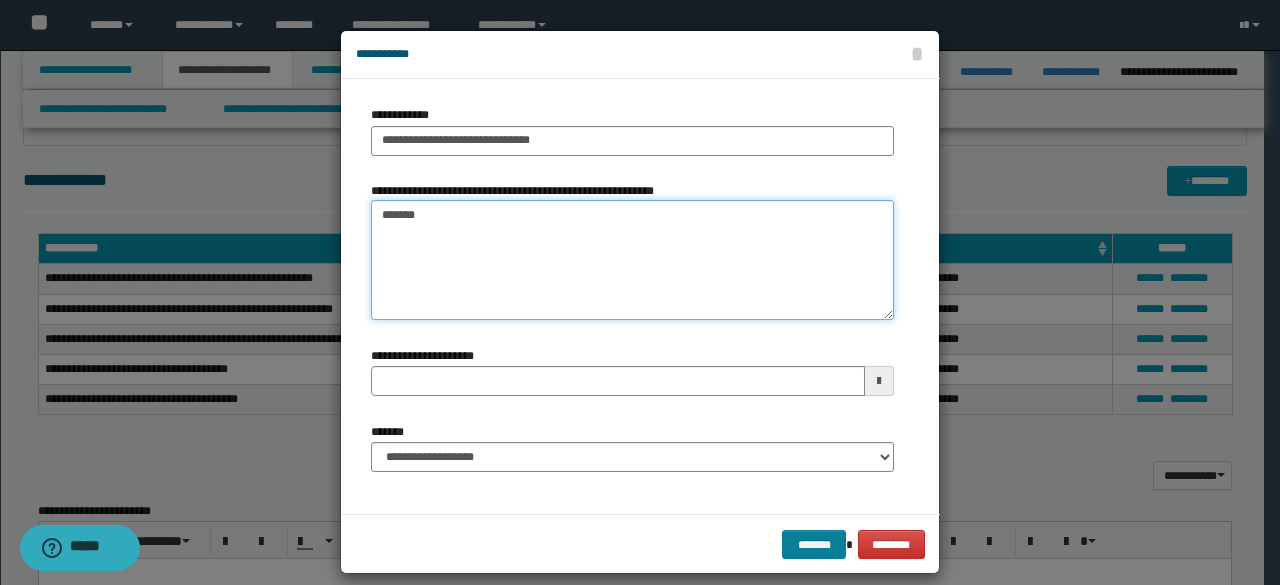 type on "*******" 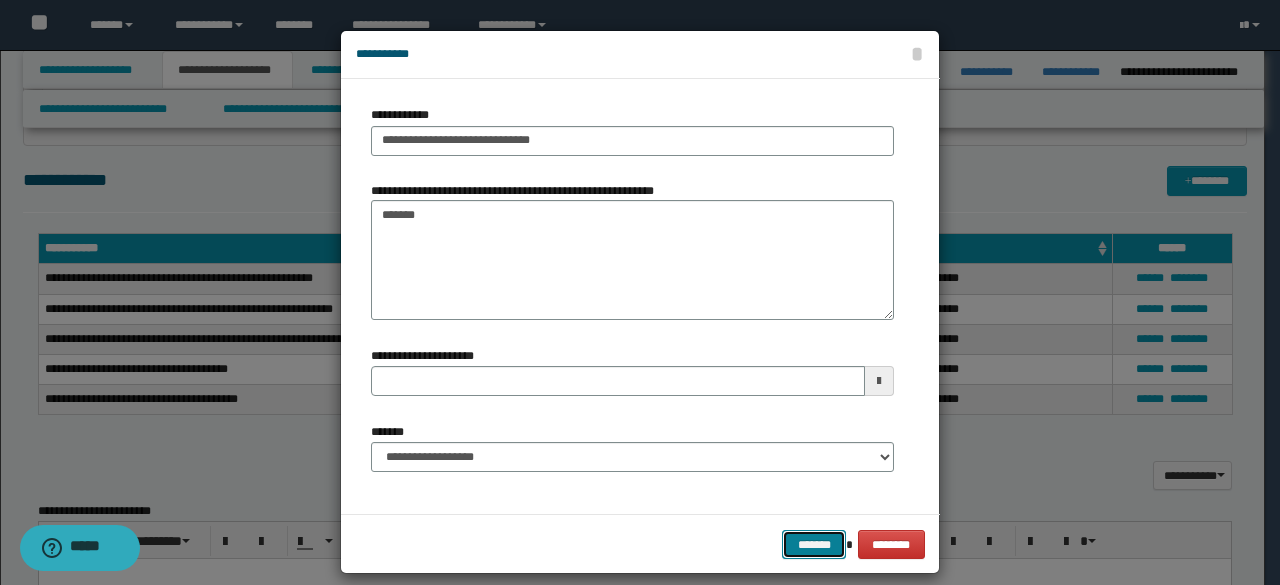 click on "*******" at bounding box center (814, 544) 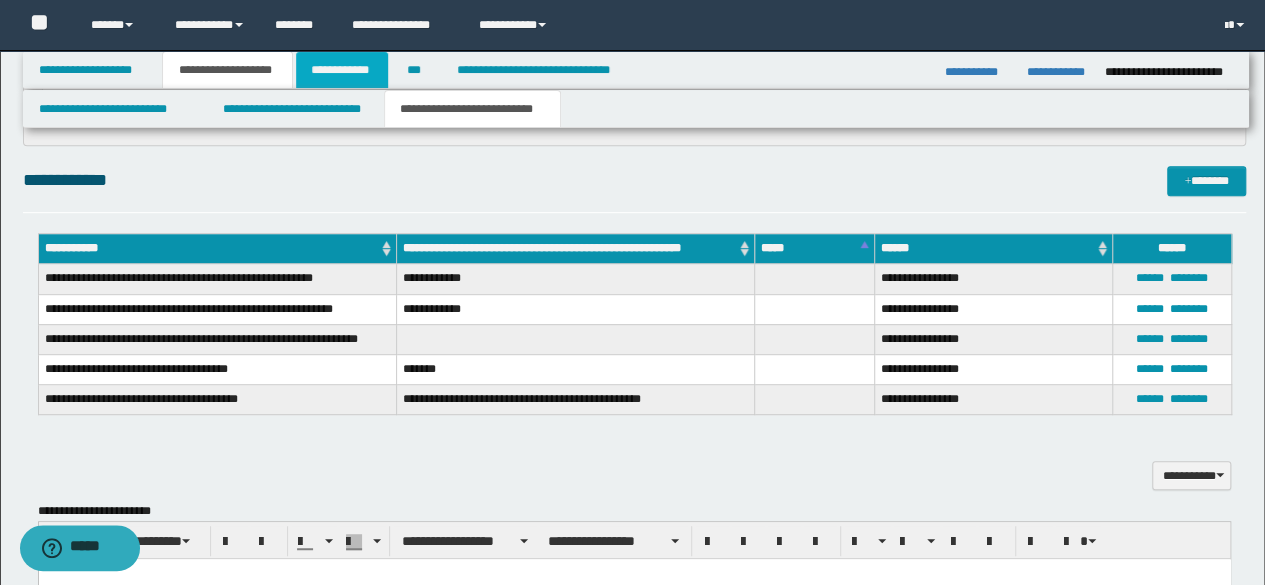 click on "**********" at bounding box center [342, 70] 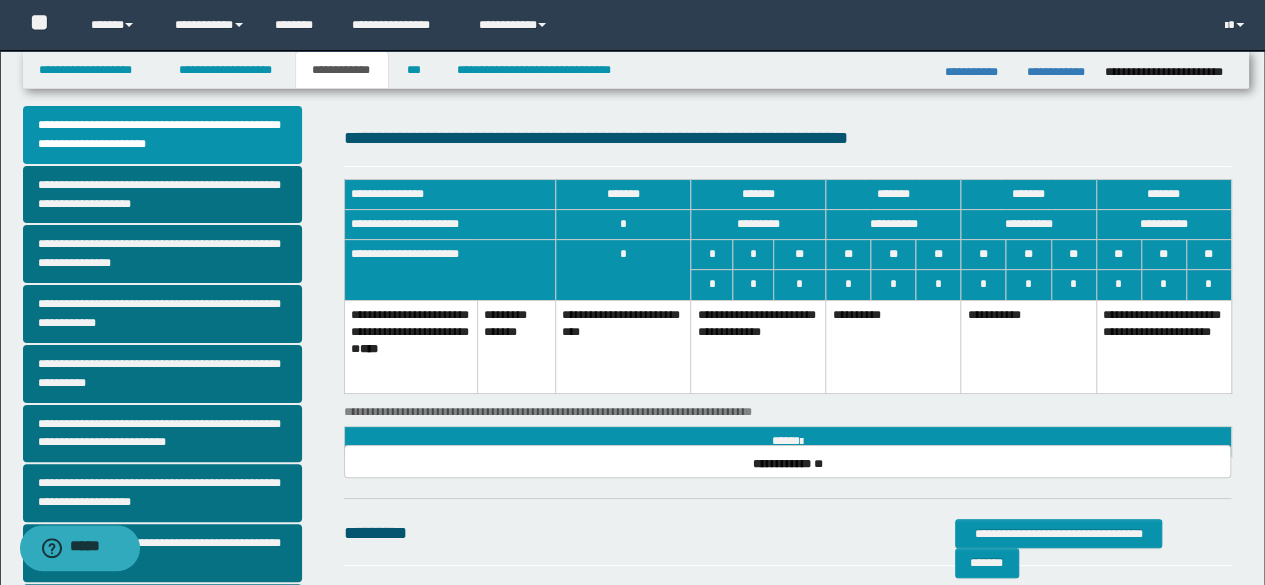 scroll, scrollTop: 0, scrollLeft: 0, axis: both 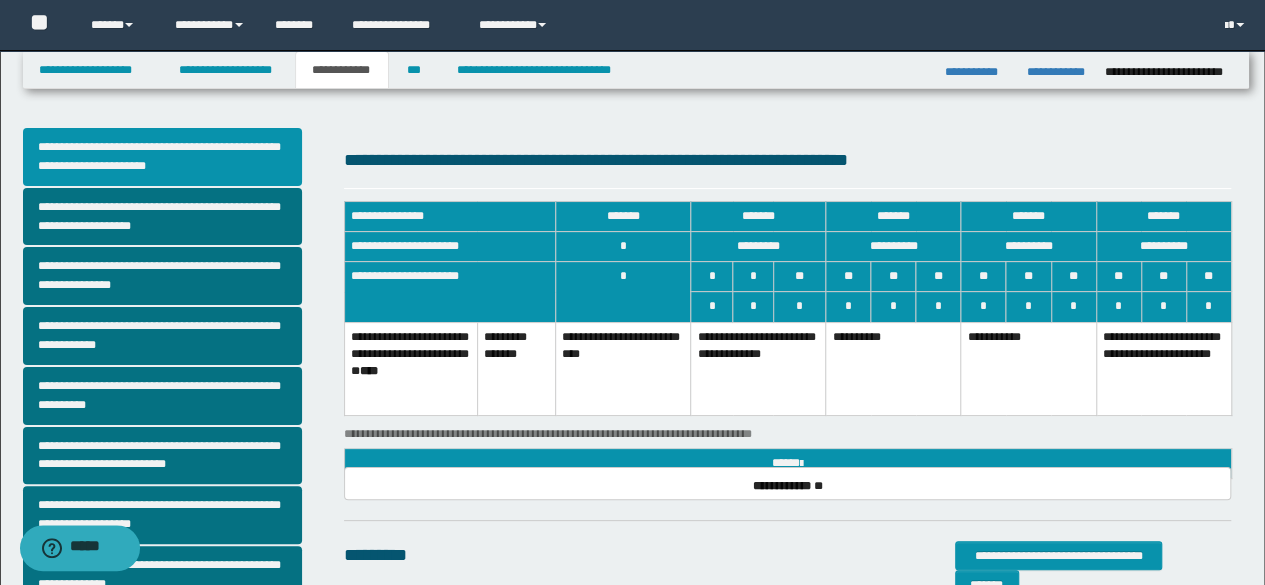 click on "**********" at bounding box center (162, 157) 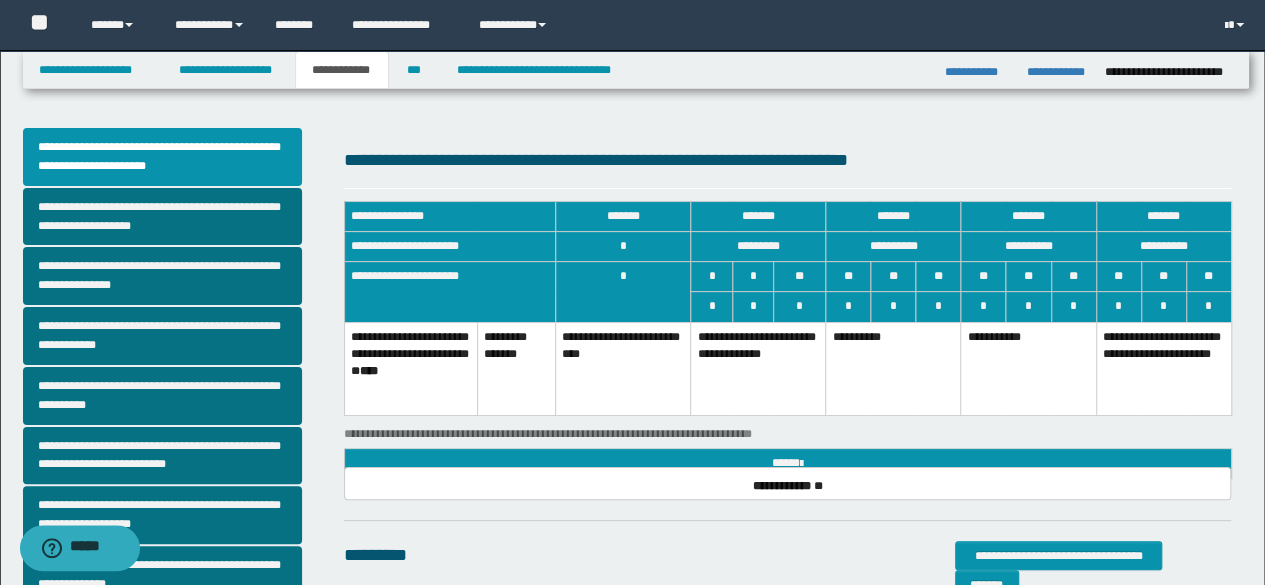 click on "**********" at bounding box center (758, 369) 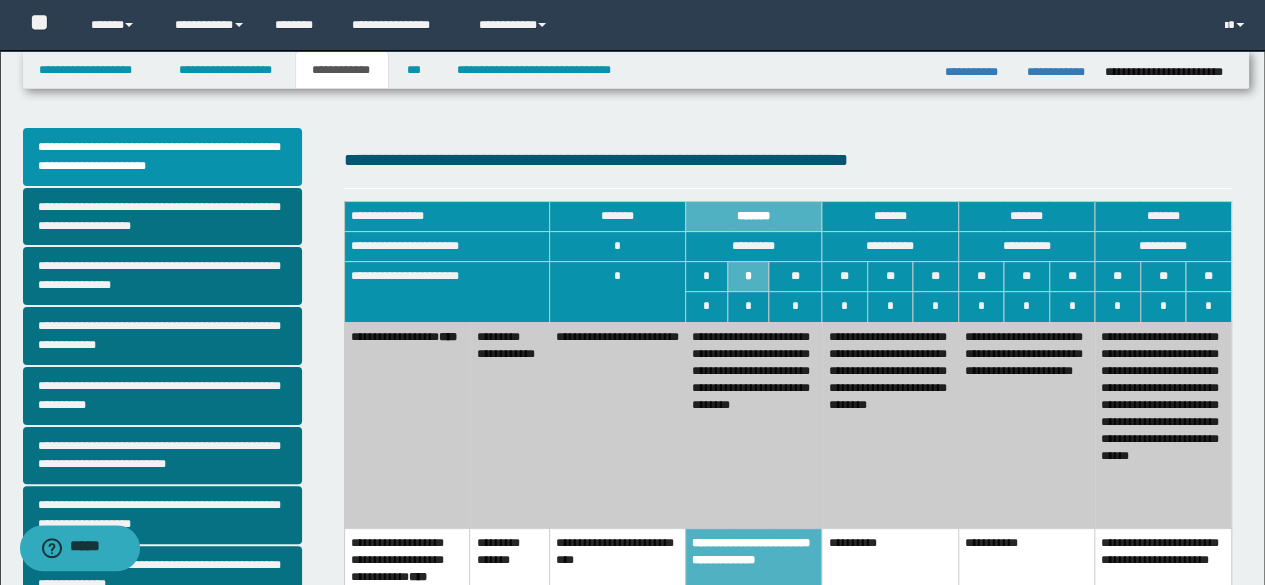 click on "**********" at bounding box center [890, 425] 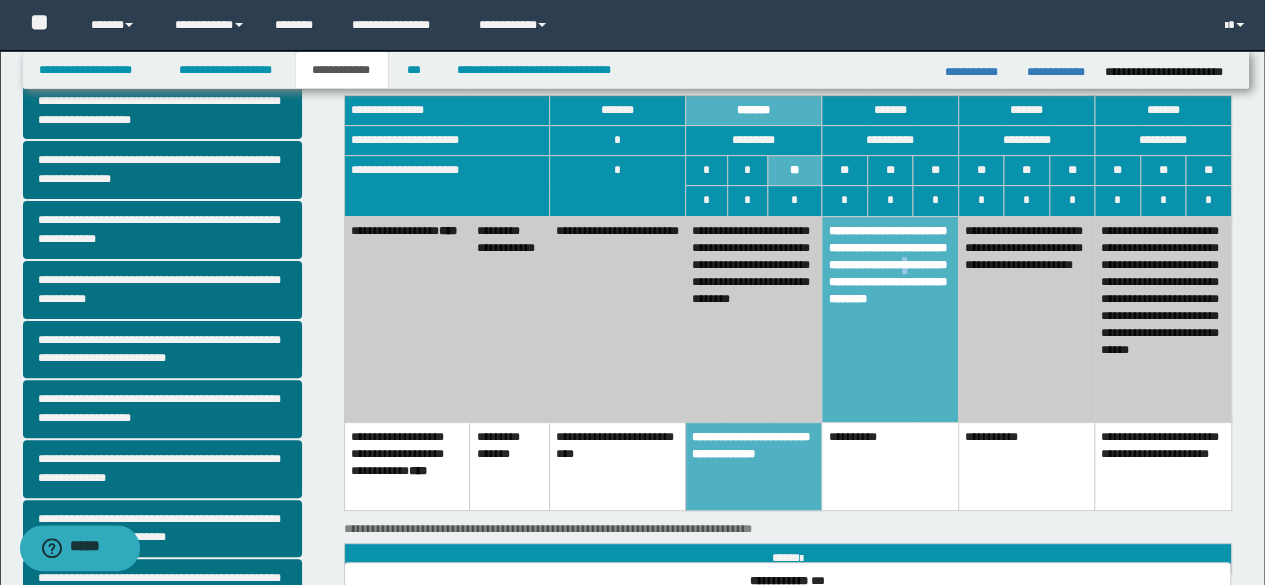 scroll, scrollTop: 113, scrollLeft: 0, axis: vertical 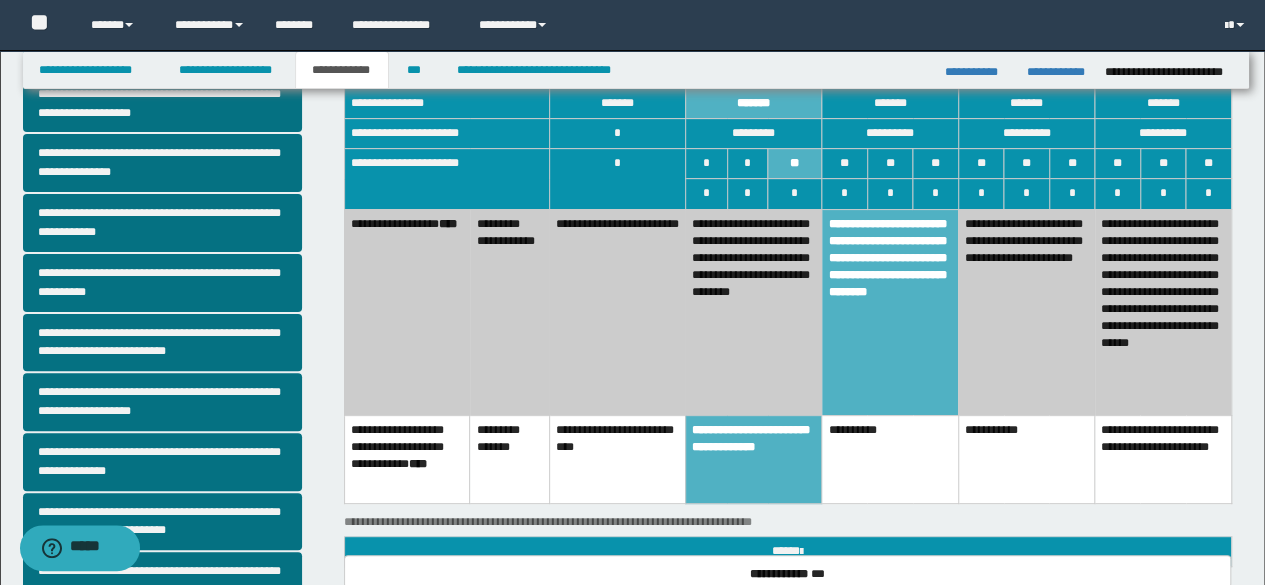 click on "**********" at bounding box center (890, 459) 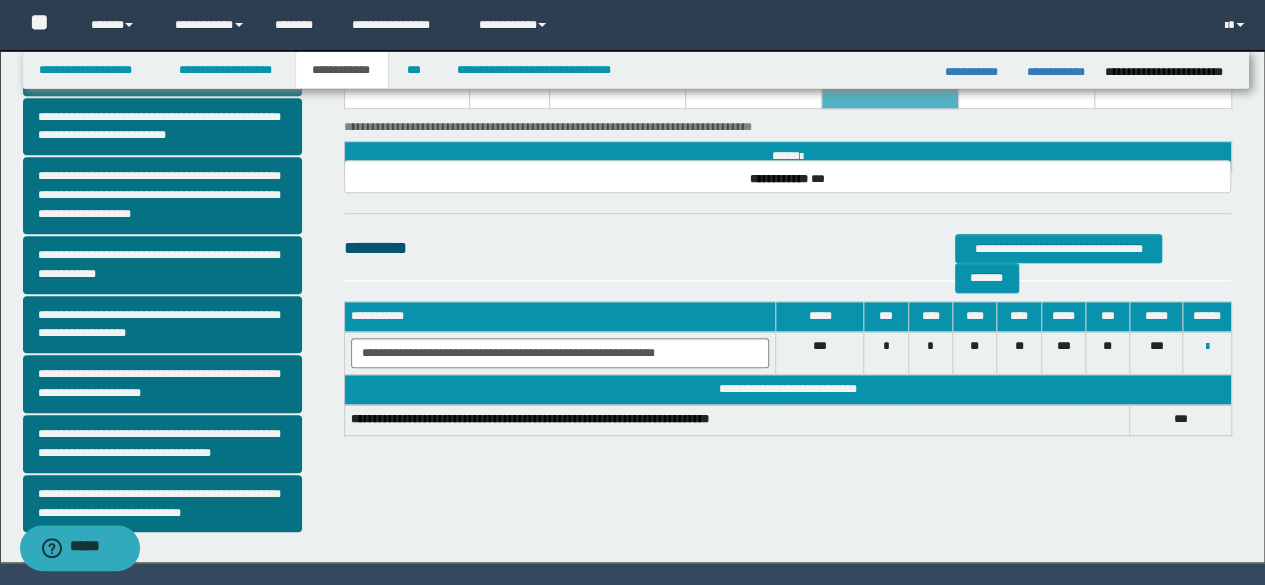 scroll, scrollTop: 563, scrollLeft: 0, axis: vertical 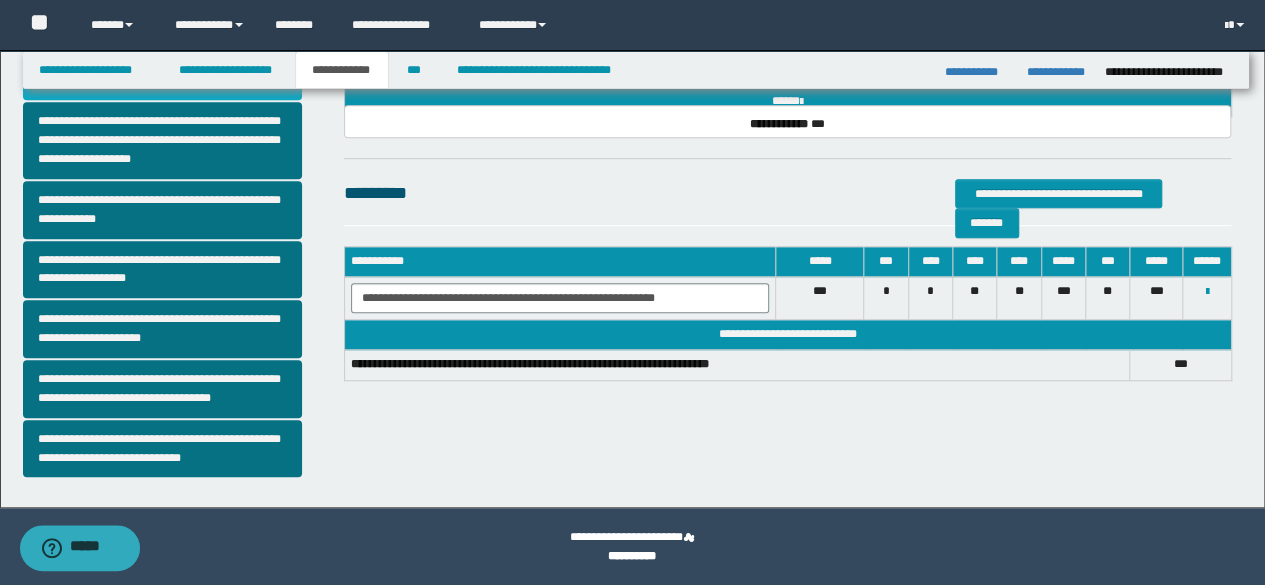 click on "**********" at bounding box center [162, 72] 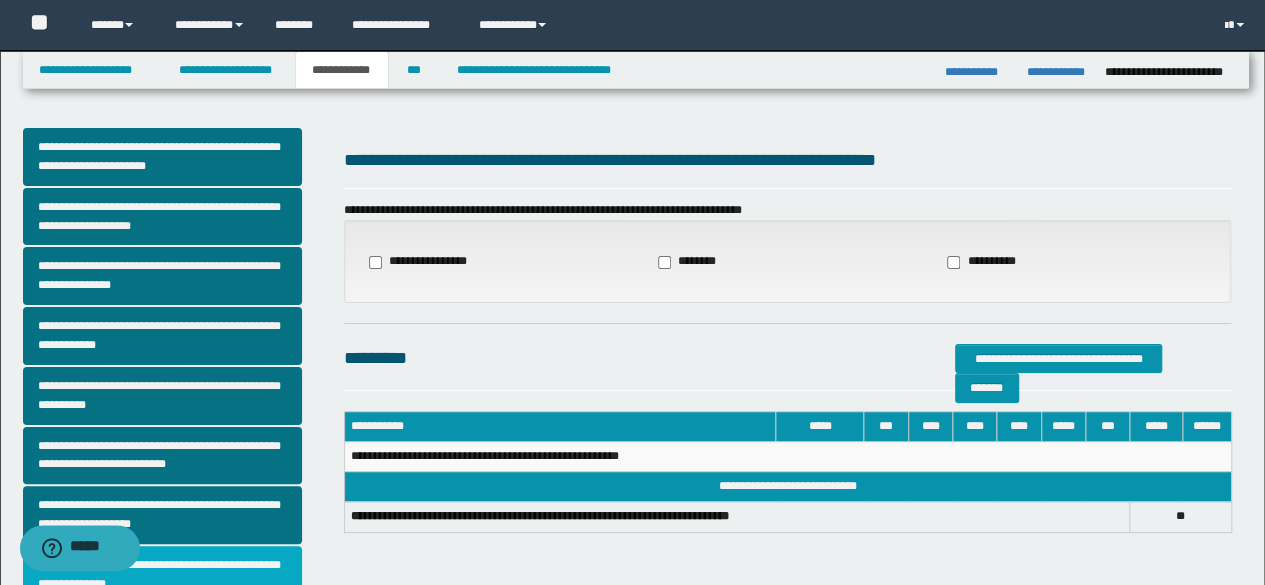 click on "**********" at bounding box center [162, 575] 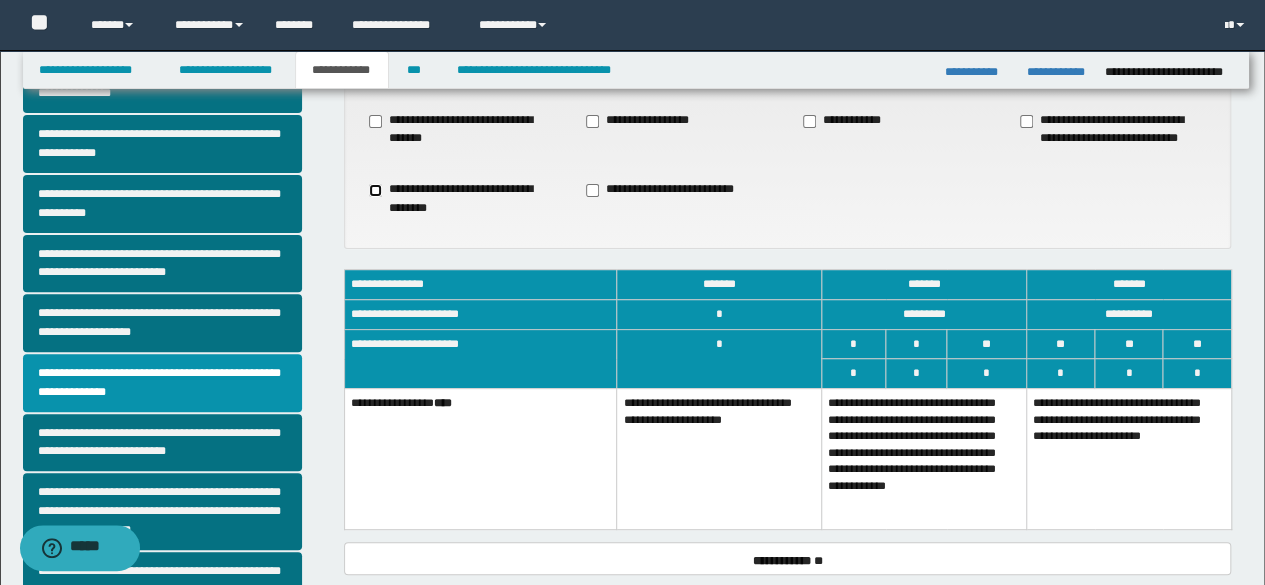 scroll, scrollTop: 198, scrollLeft: 0, axis: vertical 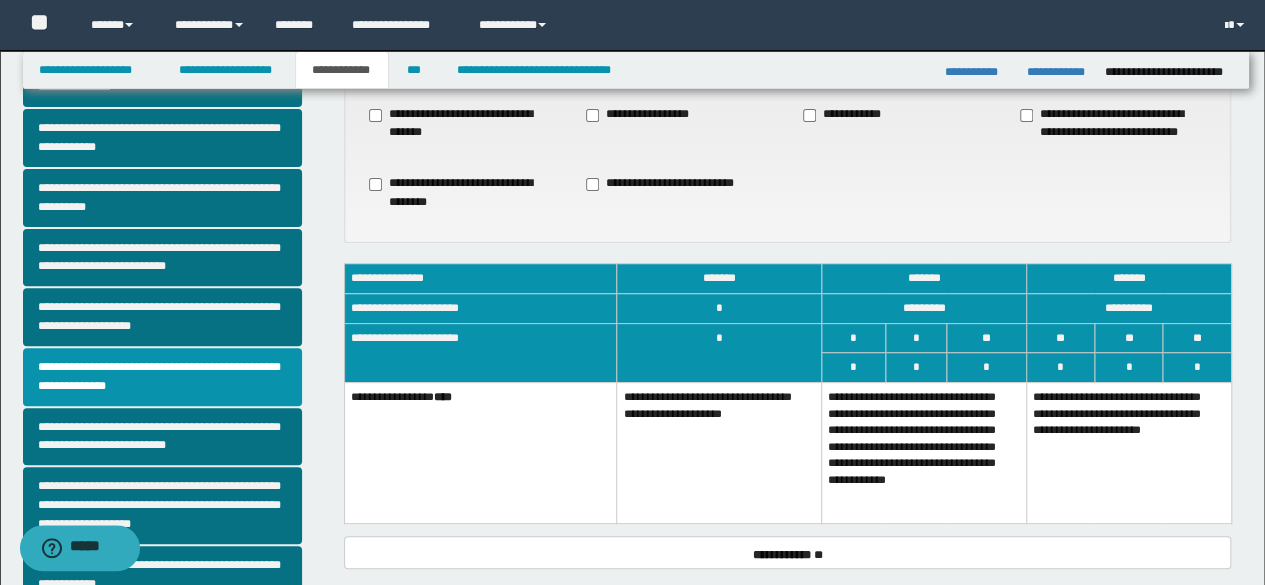 click on "**********" at bounding box center (1128, 452) 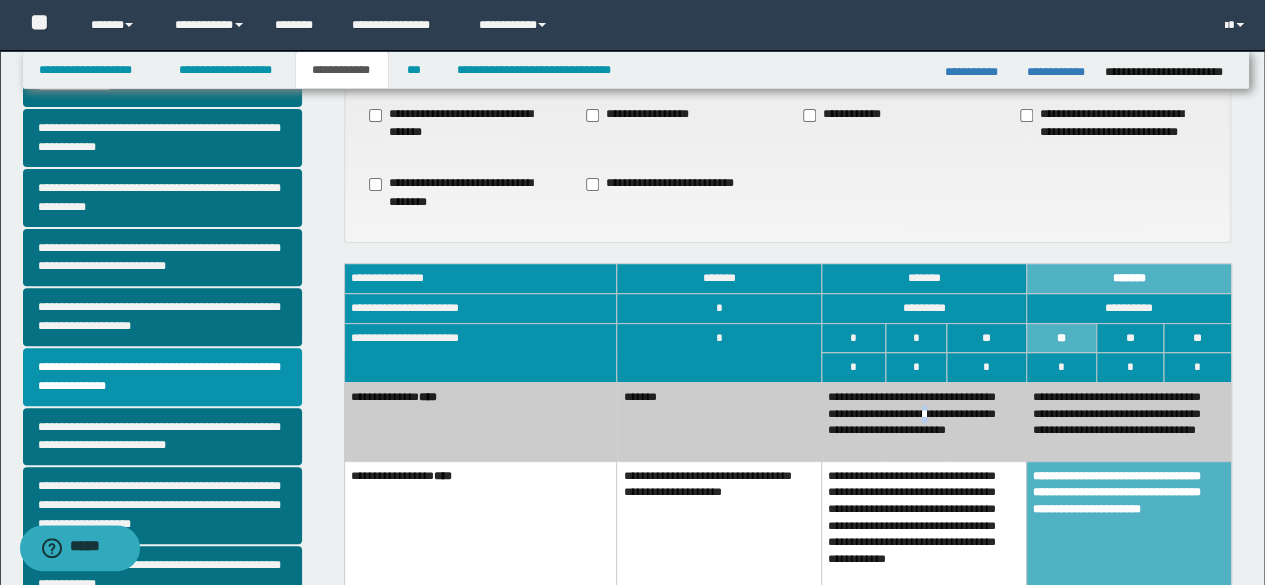 click on "**********" at bounding box center [924, 421] 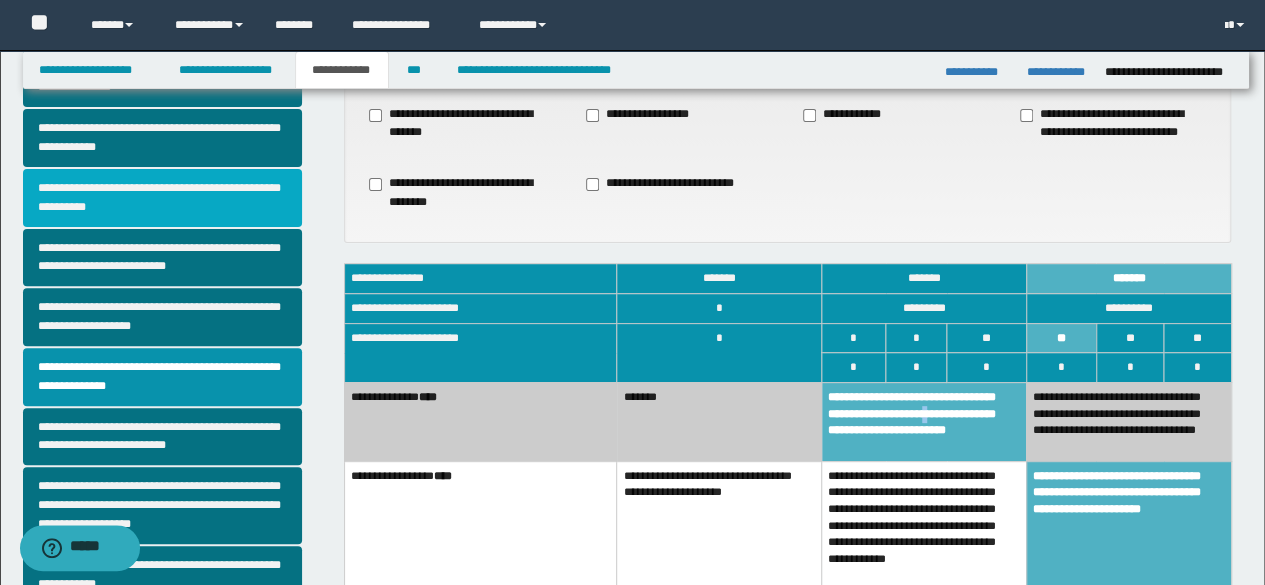 click on "**********" at bounding box center (162, 198) 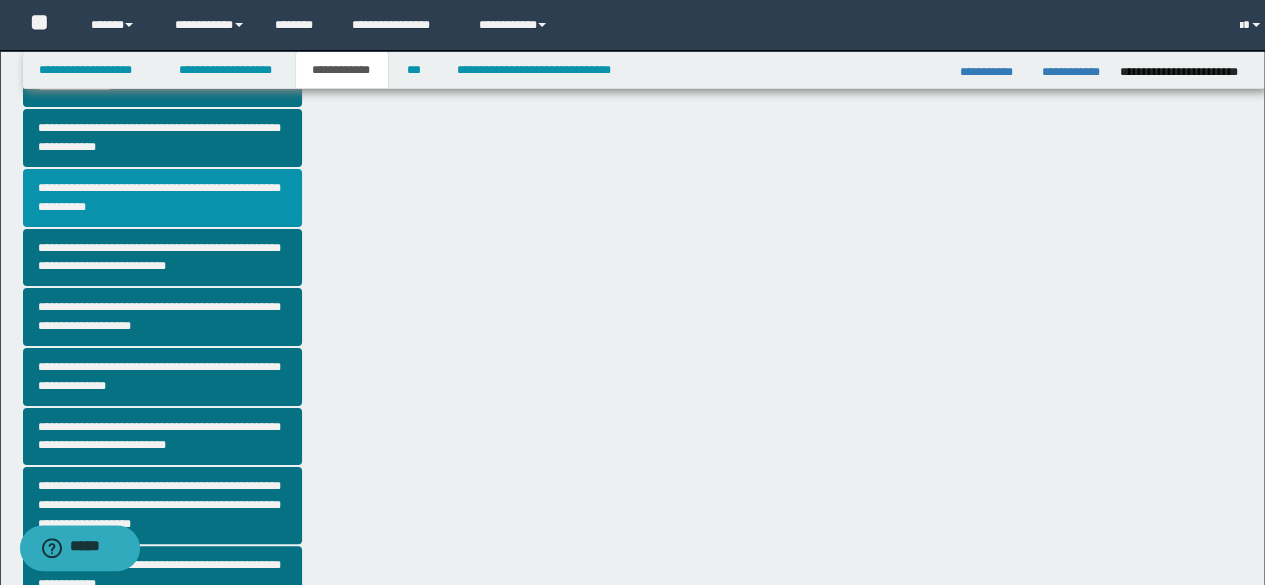 scroll, scrollTop: 0, scrollLeft: 0, axis: both 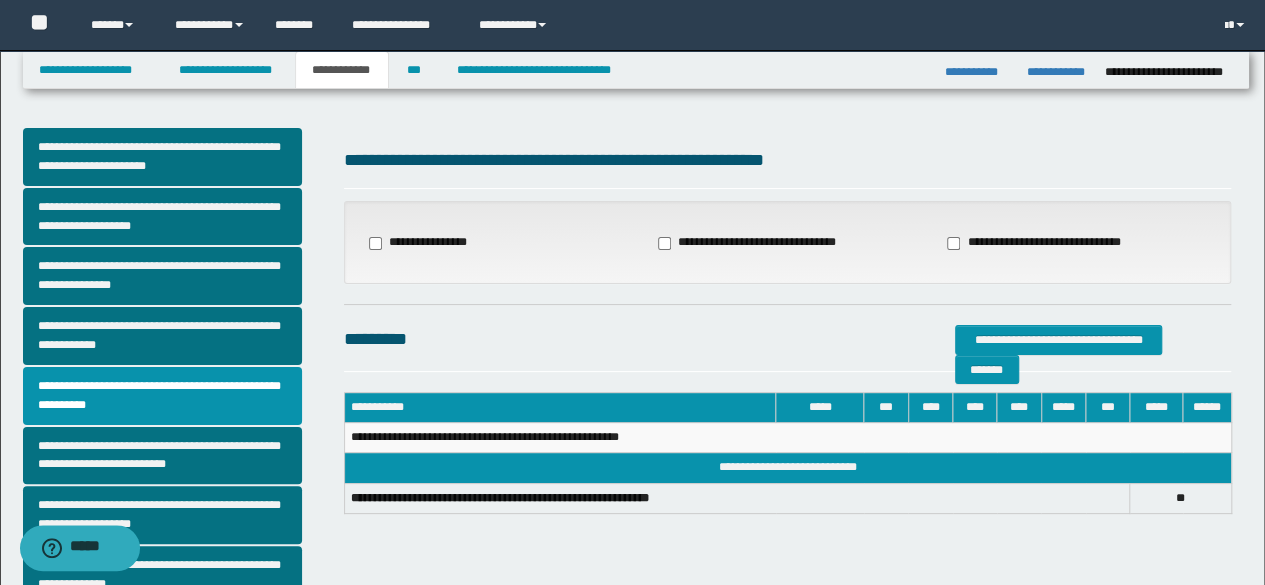 click on "**********" at bounding box center (1076, 243) 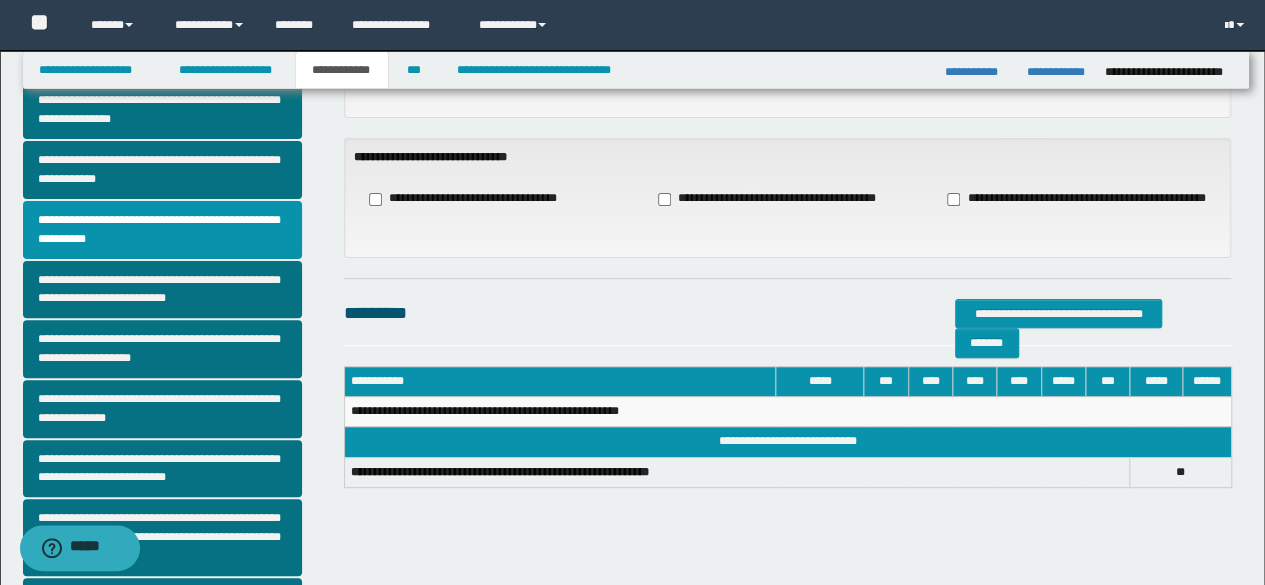 scroll, scrollTop: 180, scrollLeft: 0, axis: vertical 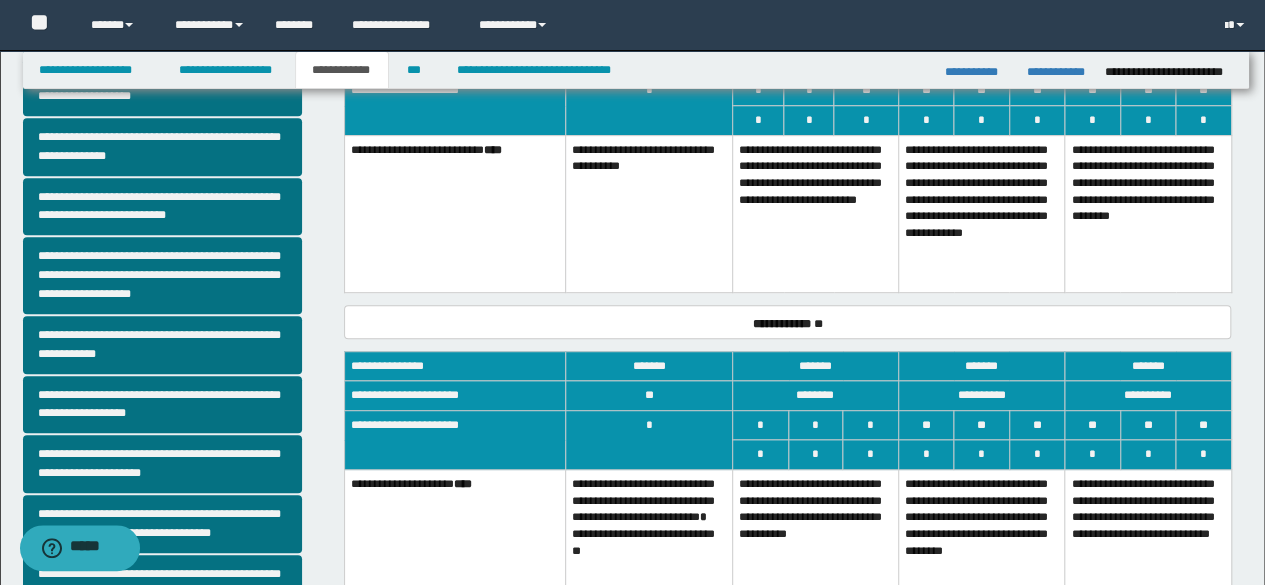 click on "**********" at bounding box center [1148, 214] 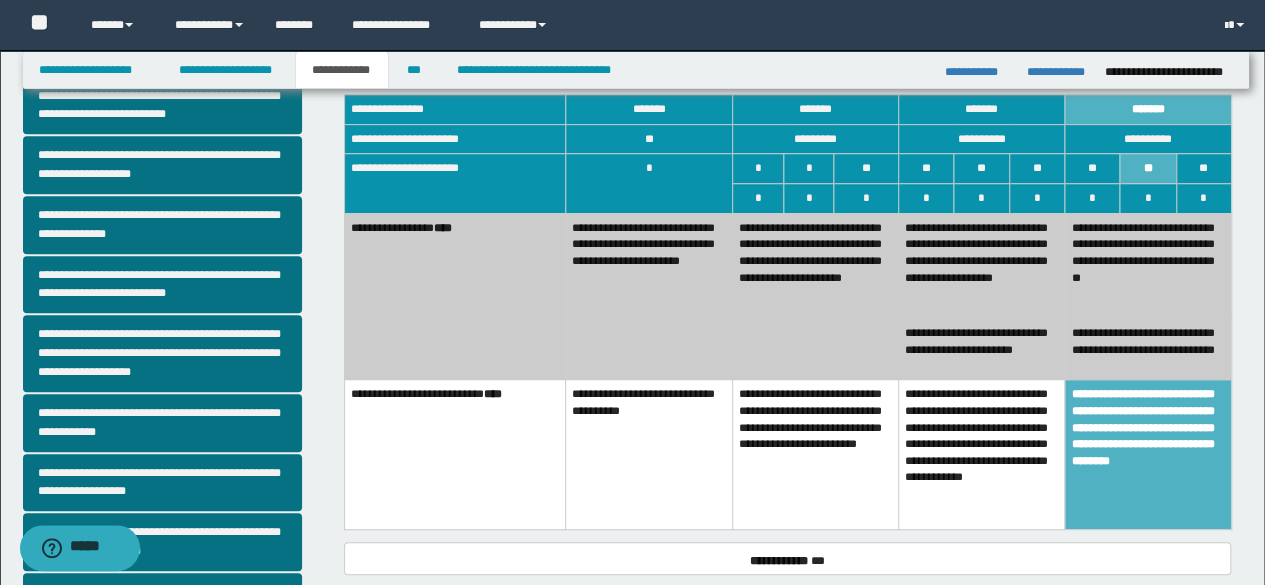 scroll, scrollTop: 348, scrollLeft: 0, axis: vertical 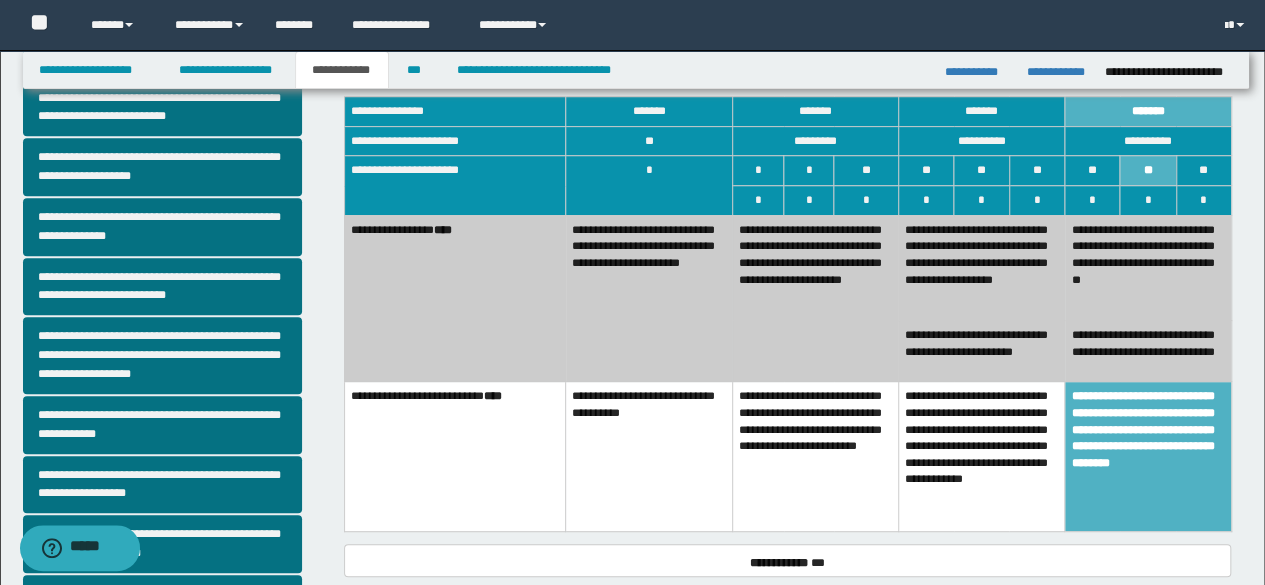 click on "**********" at bounding box center [981, 350] 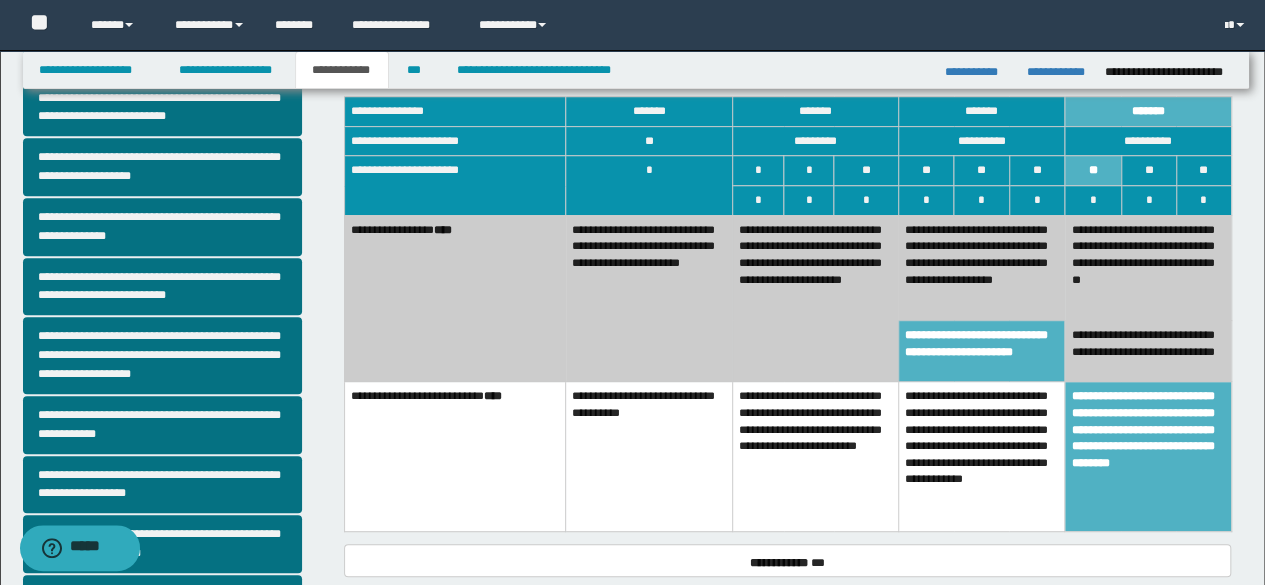 click on "**********" at bounding box center (981, 456) 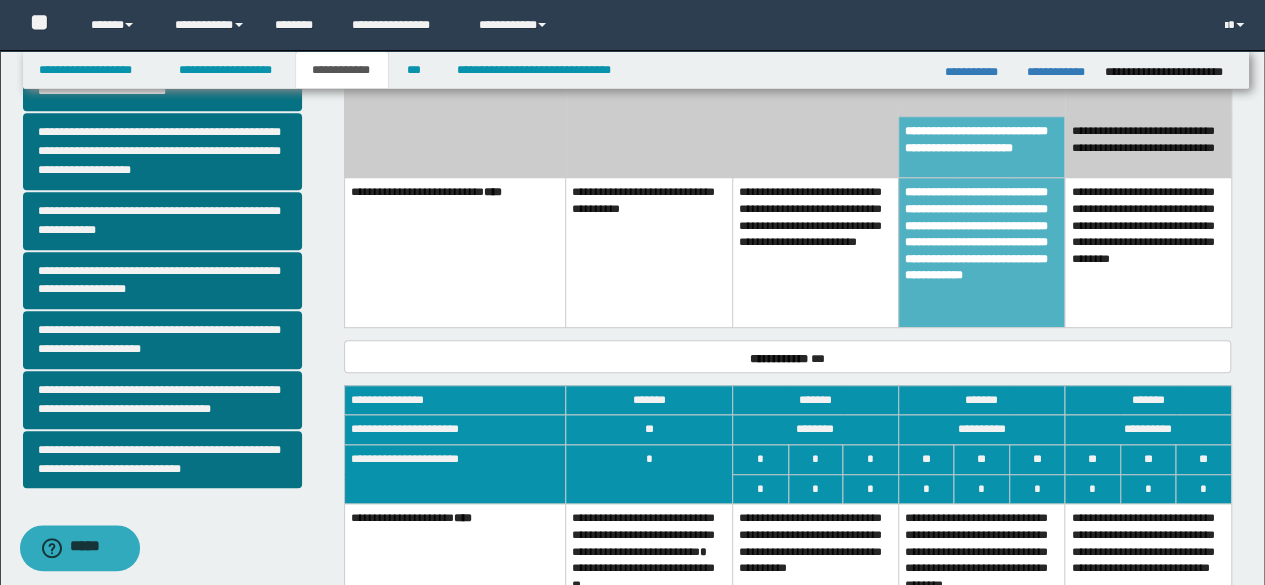 scroll, scrollTop: 554, scrollLeft: 0, axis: vertical 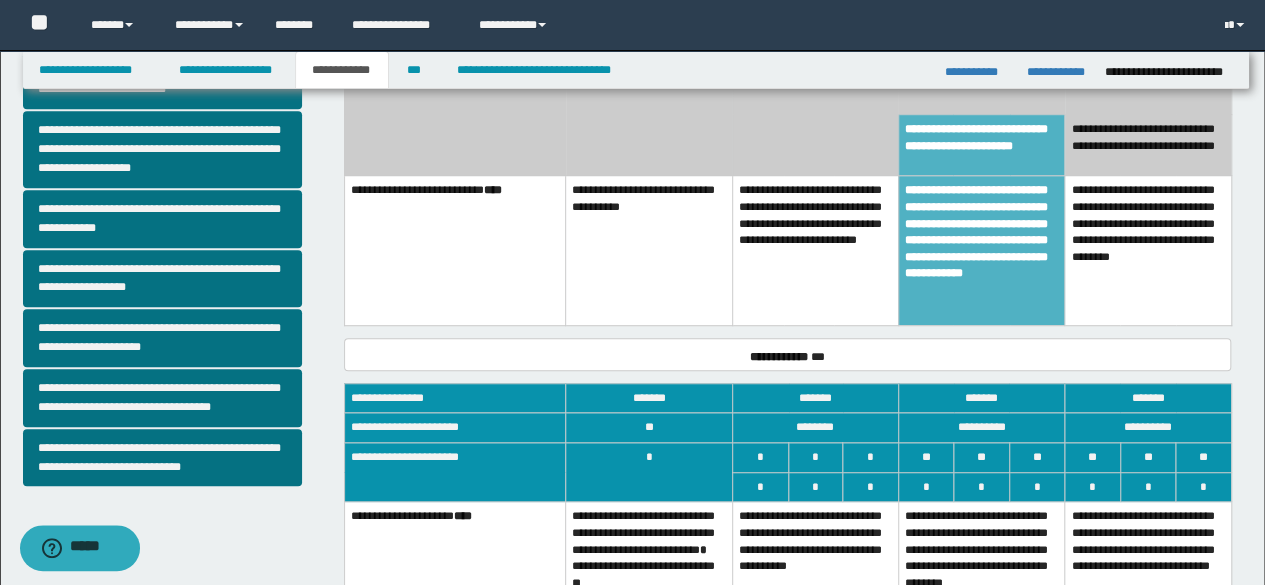 click on "**********" at bounding box center [815, 250] 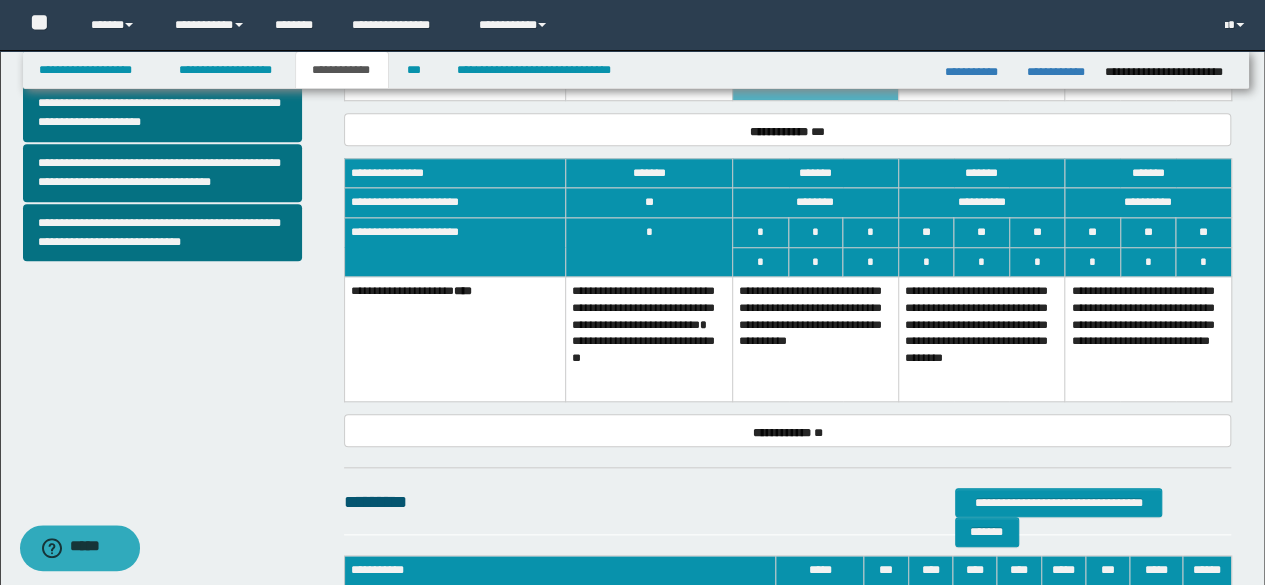 scroll, scrollTop: 783, scrollLeft: 0, axis: vertical 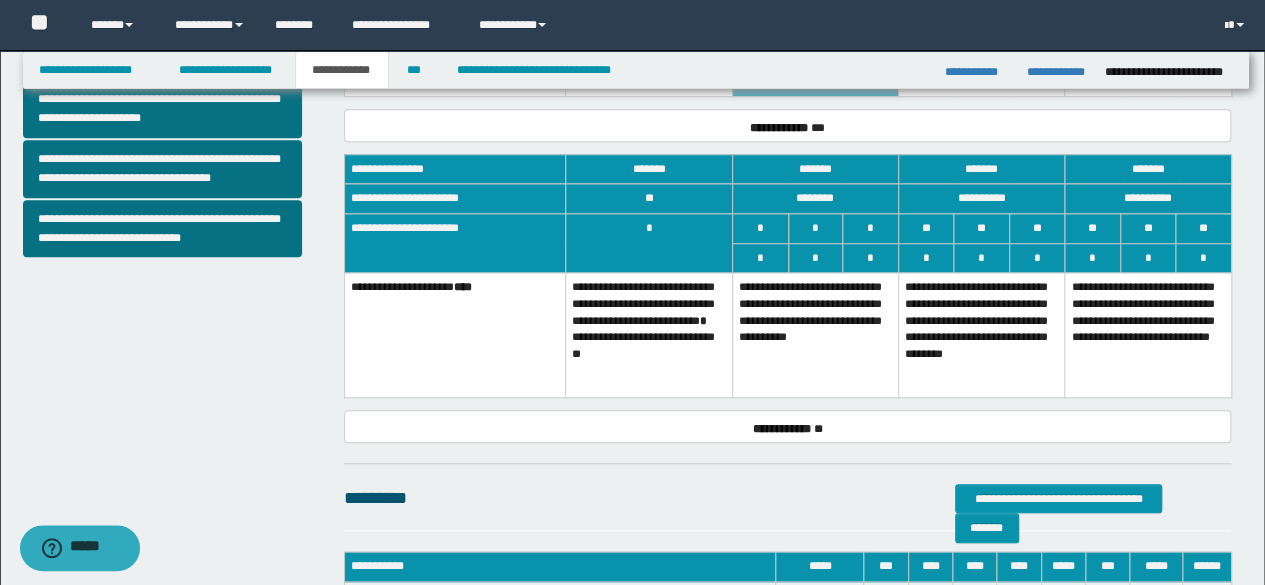 click on "**********" at bounding box center (1148, 335) 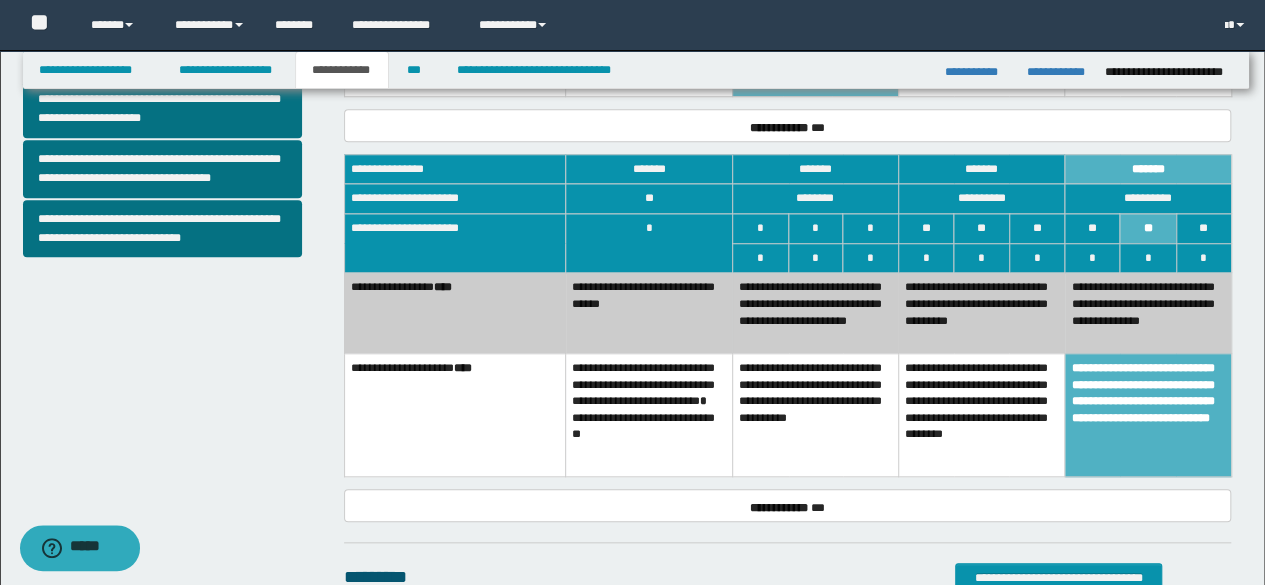 click on "**********" at bounding box center (649, 313) 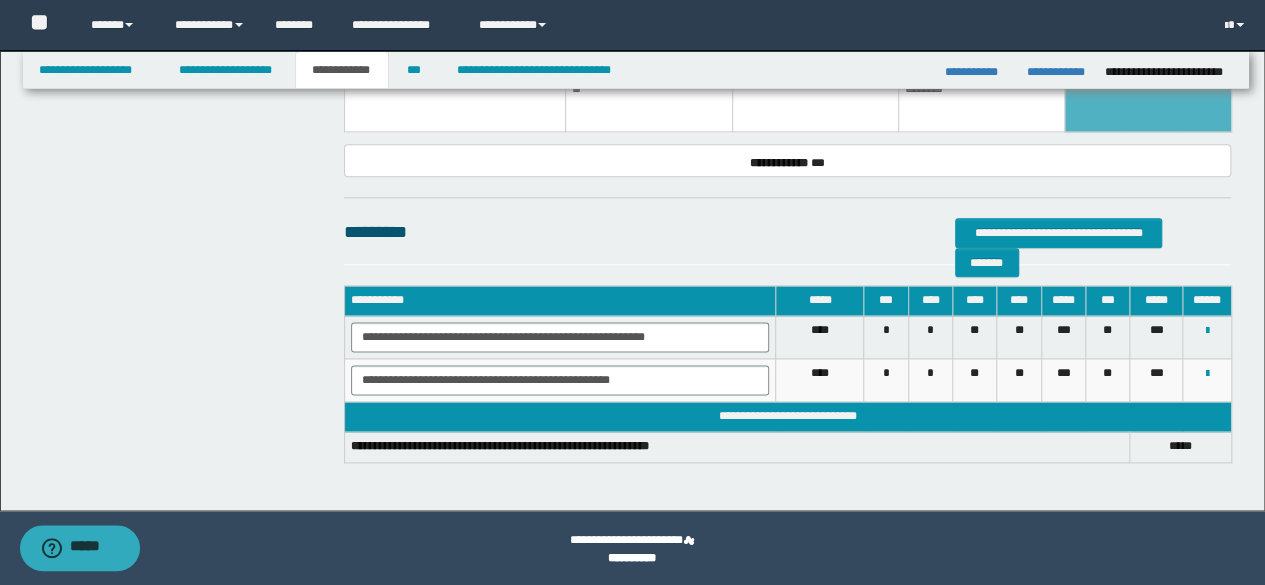 scroll, scrollTop: 1130, scrollLeft: 0, axis: vertical 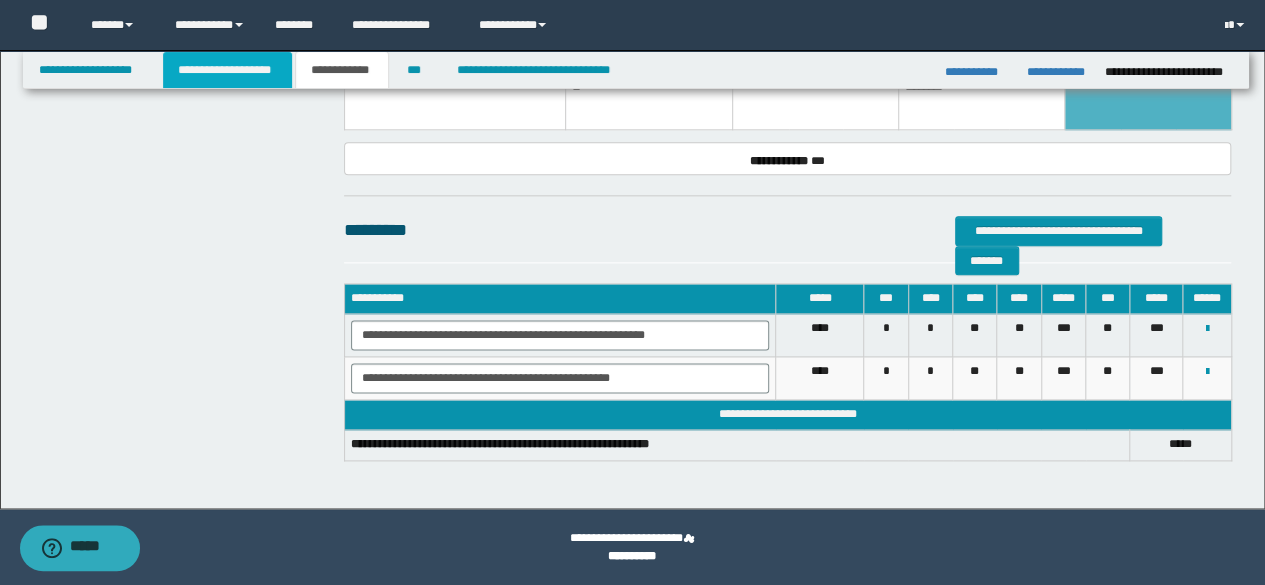 click on "**********" at bounding box center (227, 70) 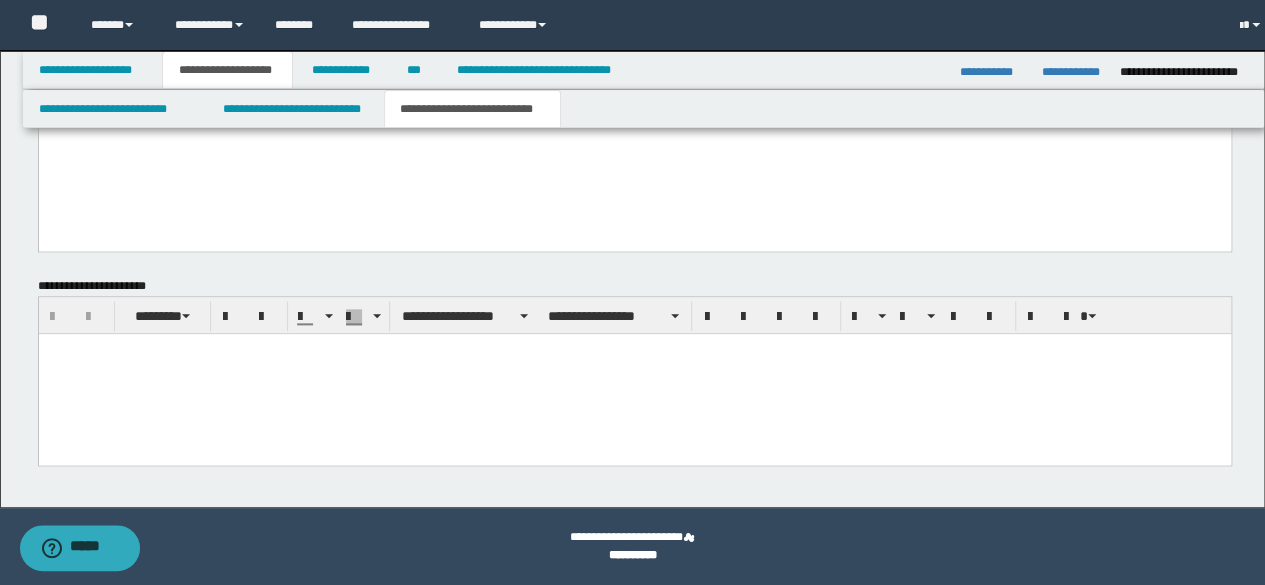 scroll, scrollTop: 1038, scrollLeft: 0, axis: vertical 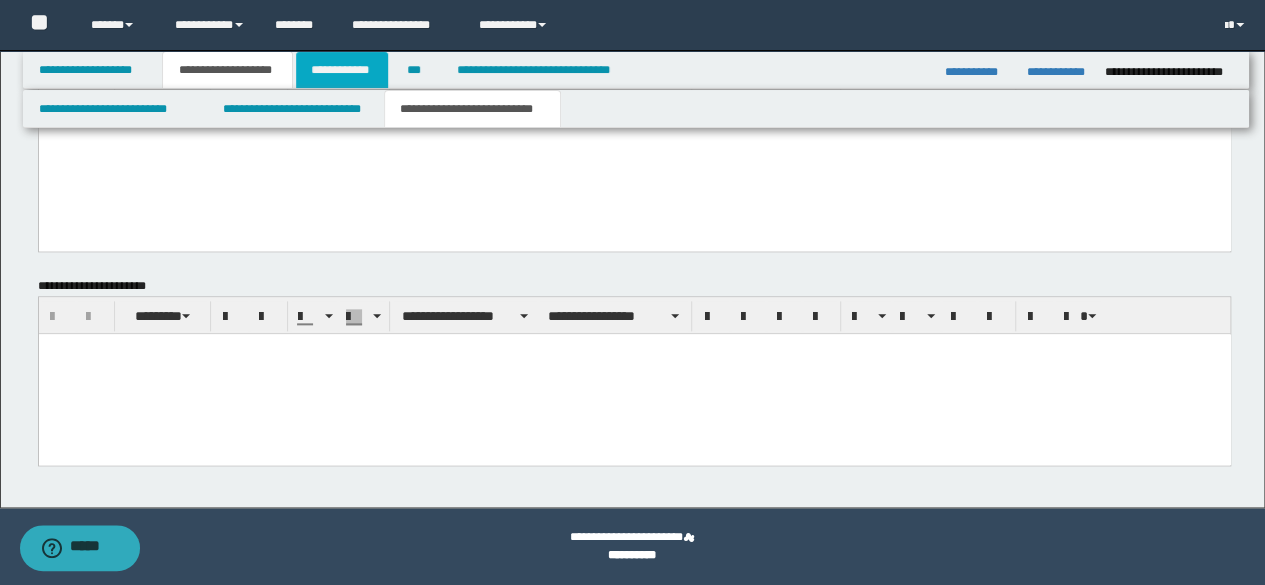click on "**********" at bounding box center (342, 70) 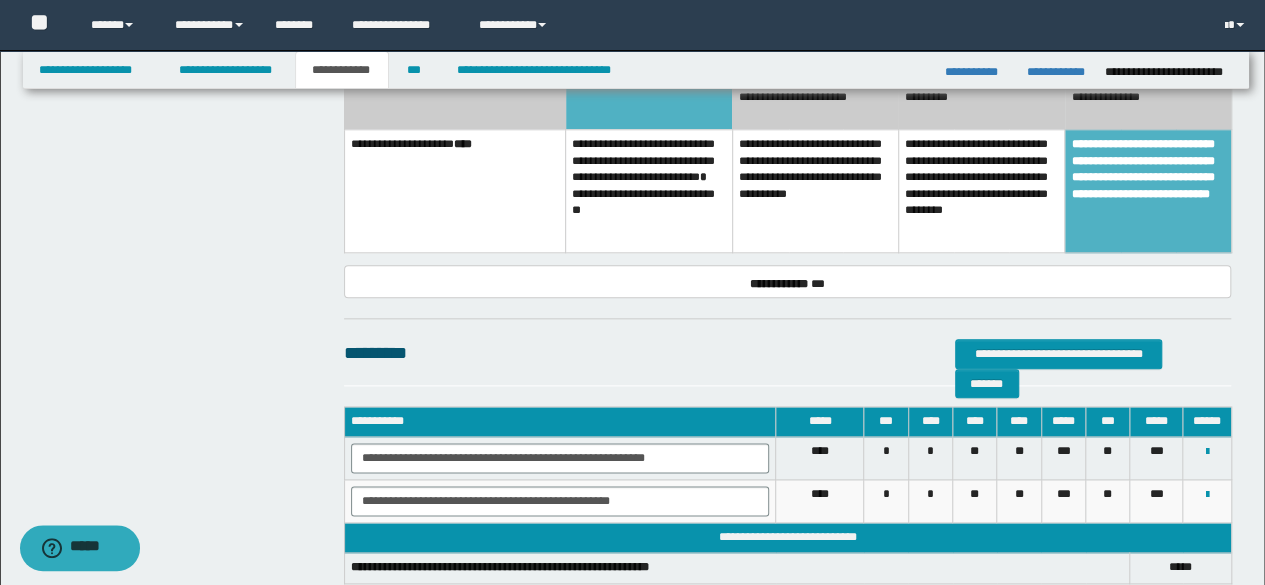 scroll, scrollTop: 495, scrollLeft: 0, axis: vertical 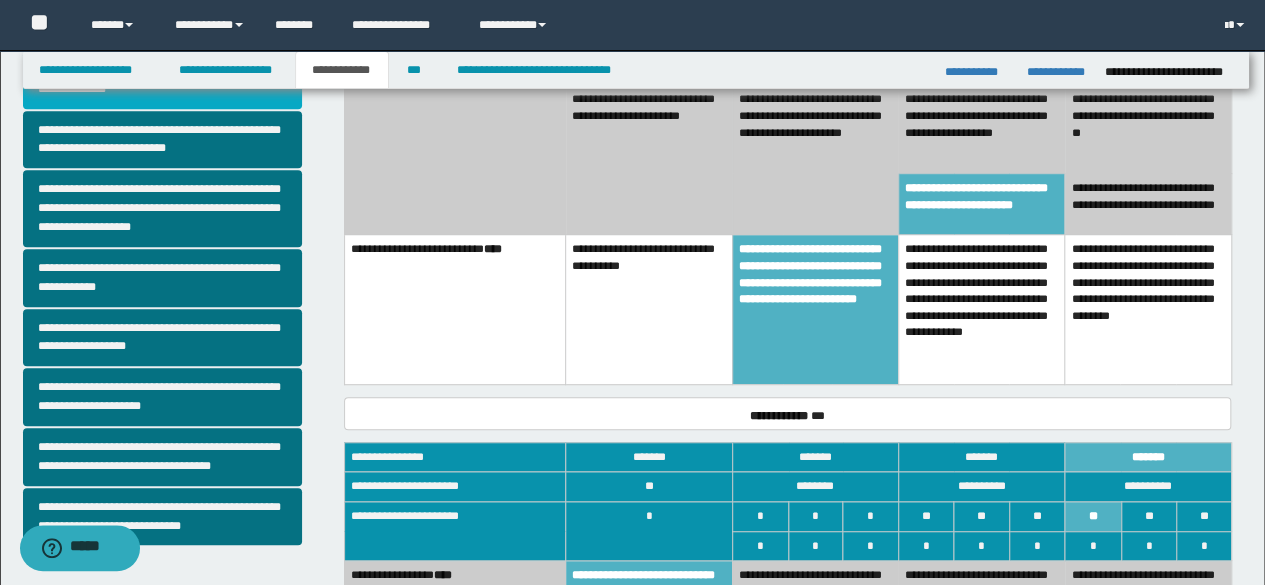 click on "**********" at bounding box center (162, 80) 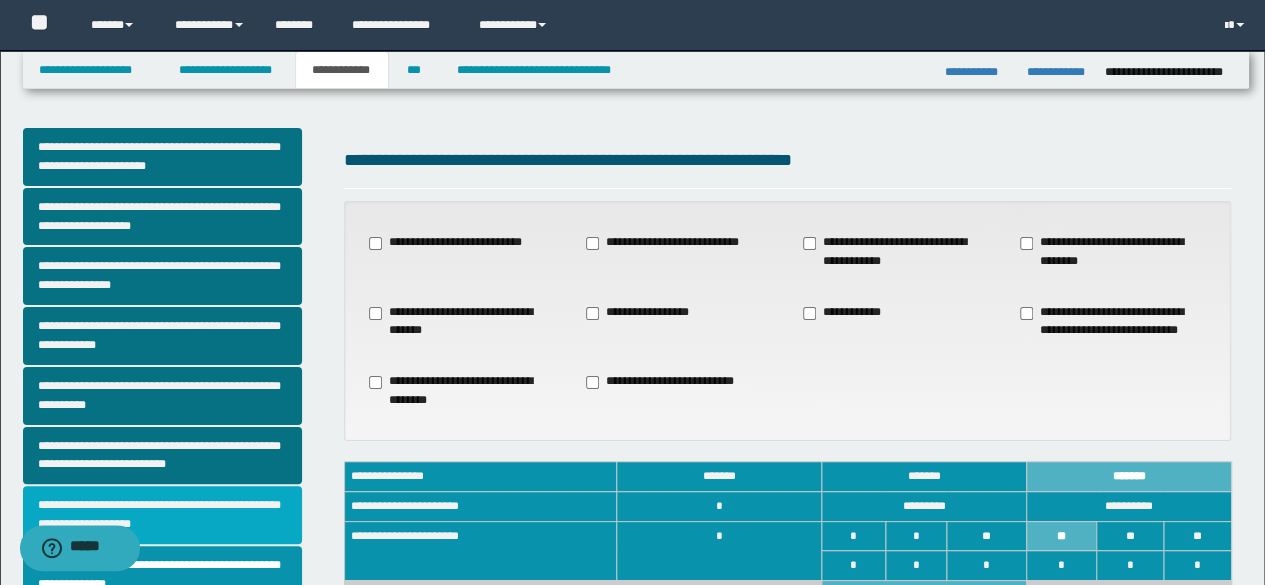 click on "**********" at bounding box center [162, 515] 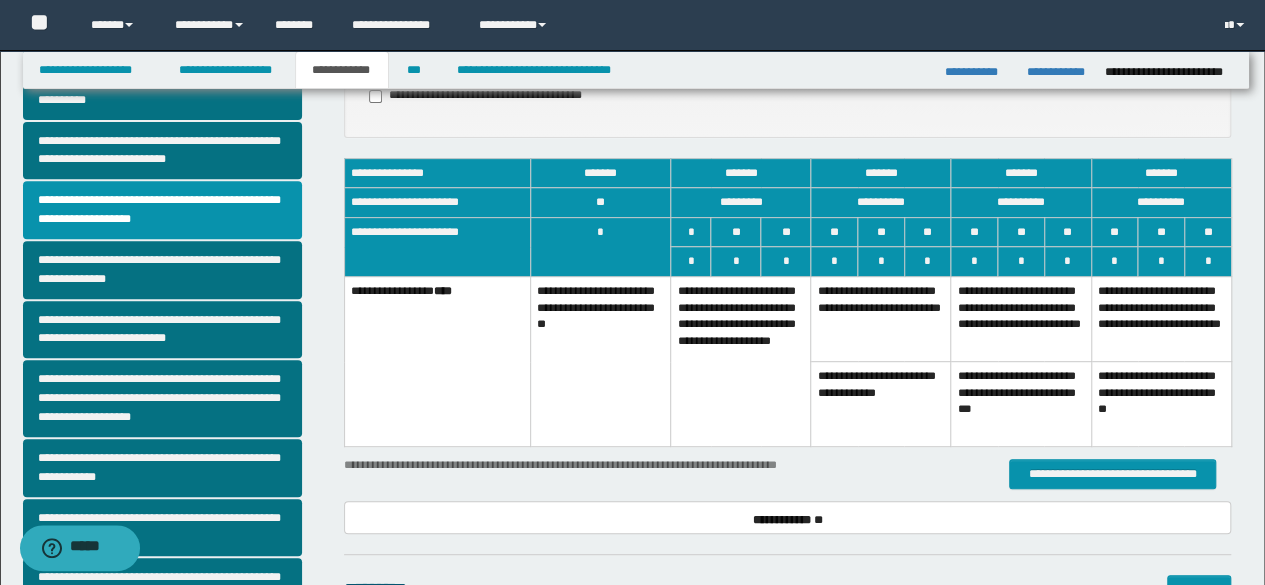 scroll, scrollTop: 306, scrollLeft: 0, axis: vertical 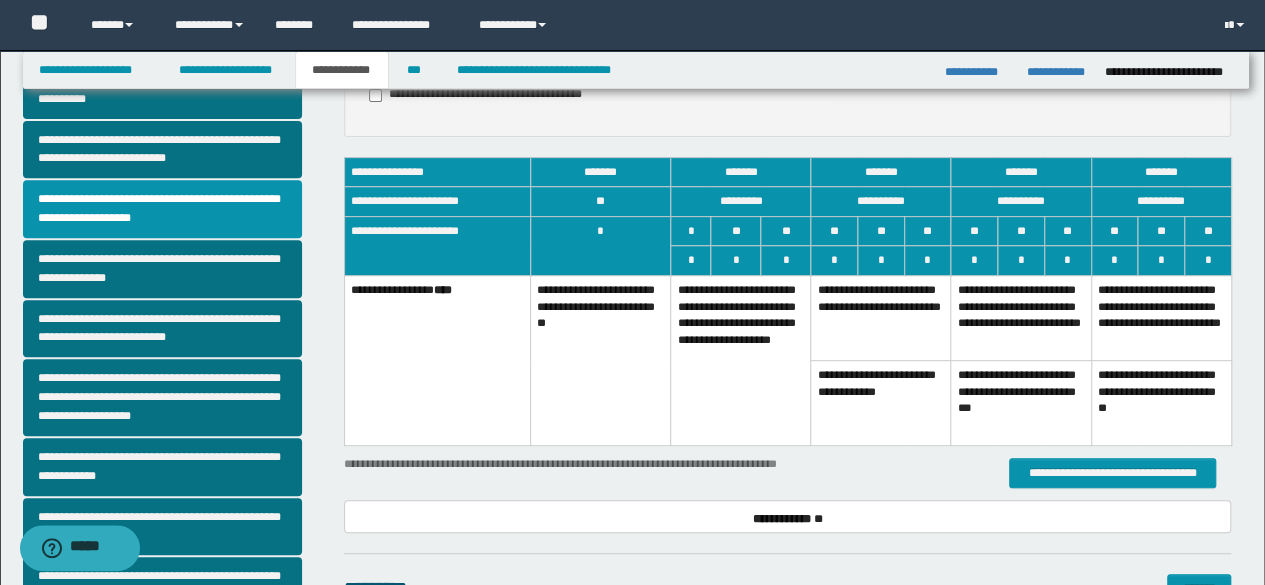 click on "**********" at bounding box center [741, 361] 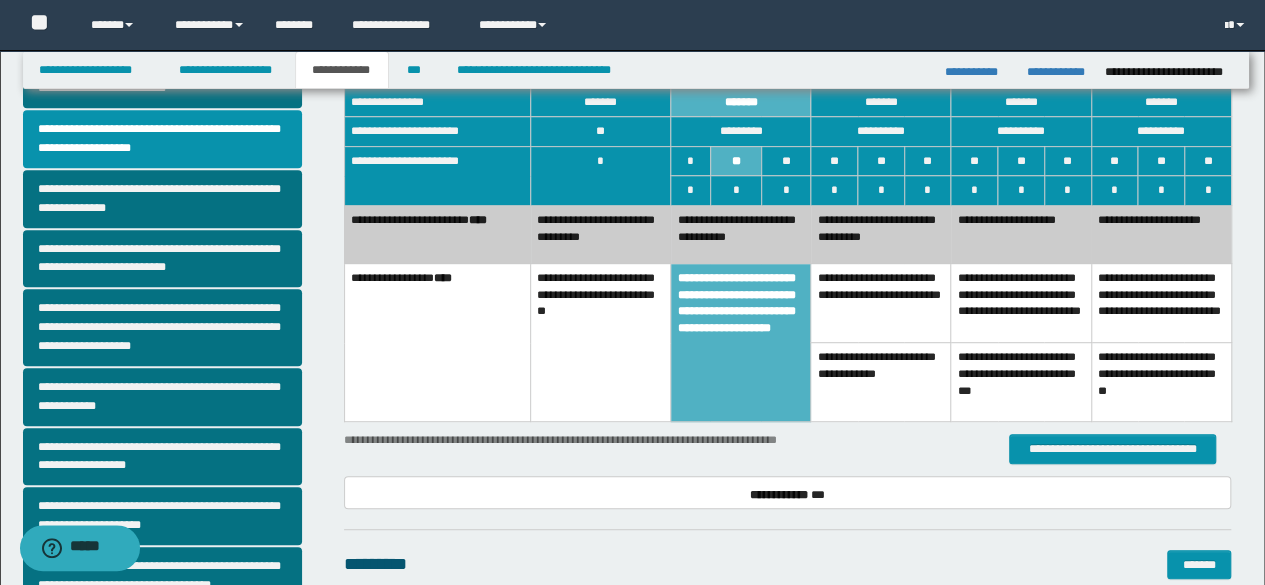 scroll, scrollTop: 391, scrollLeft: 0, axis: vertical 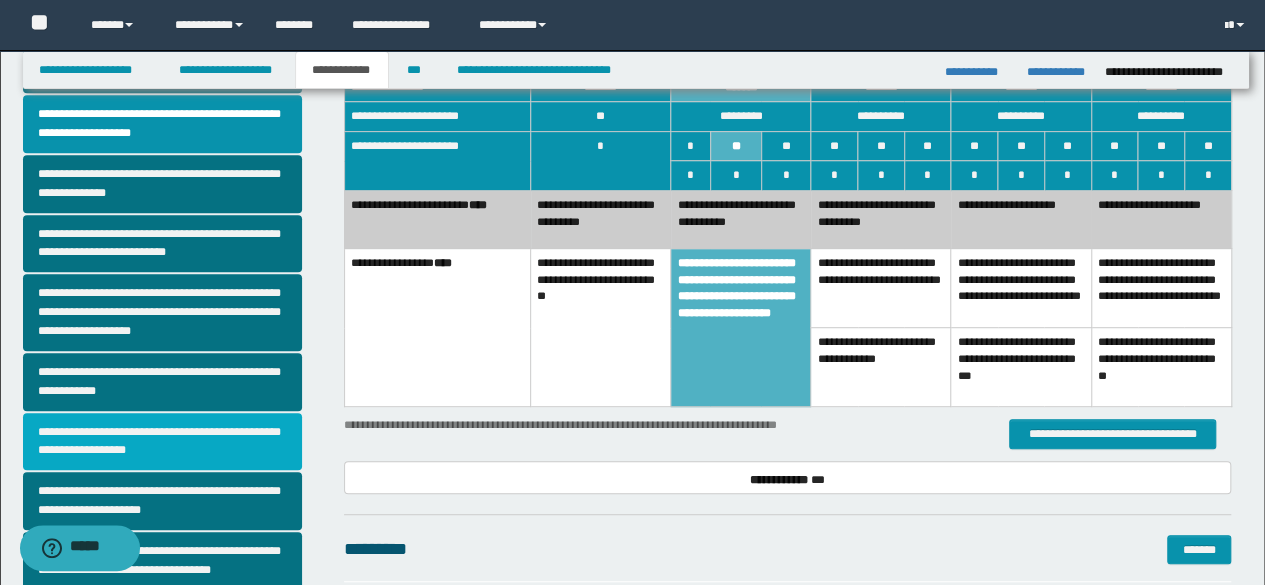click on "**********" at bounding box center [162, 442] 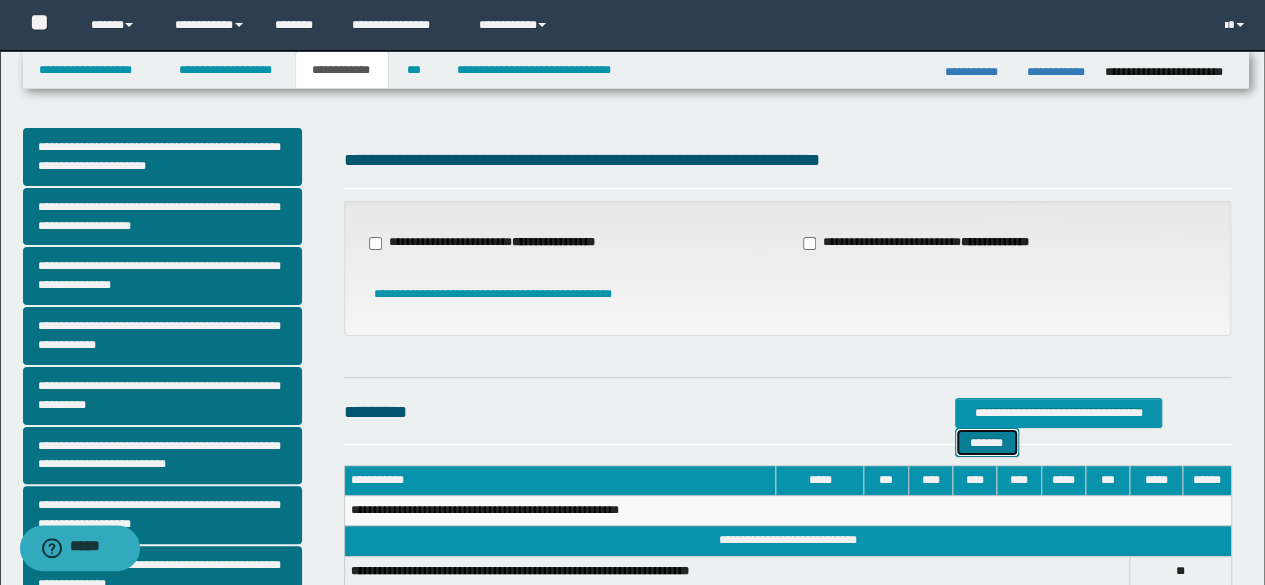 click on "*******" at bounding box center [987, 442] 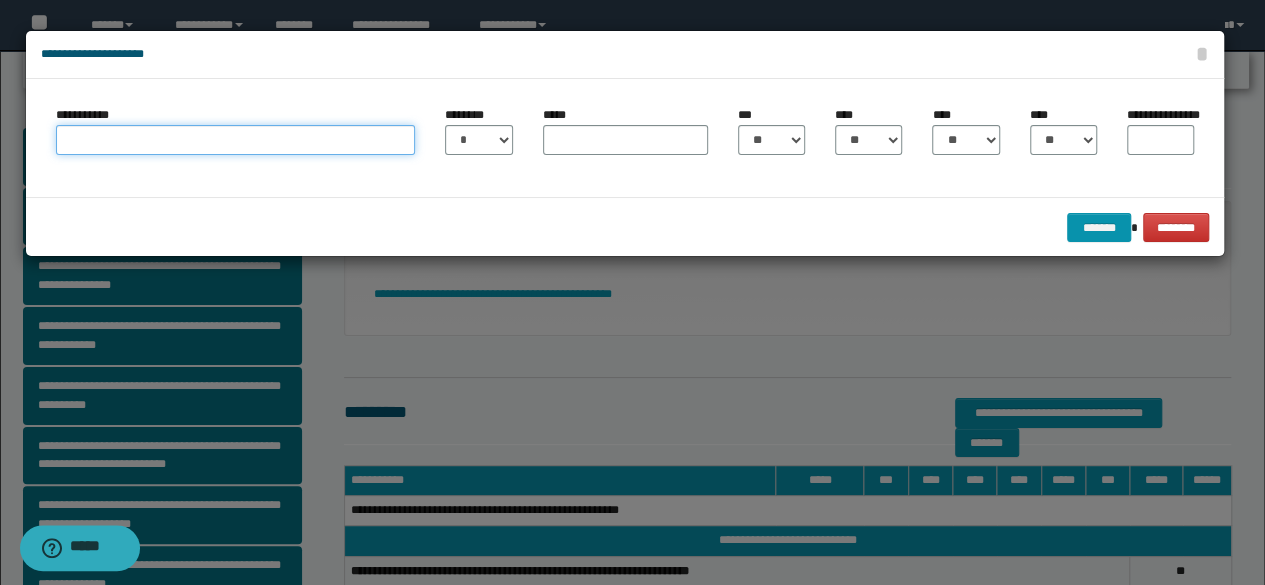 click on "**********" at bounding box center (236, 140) 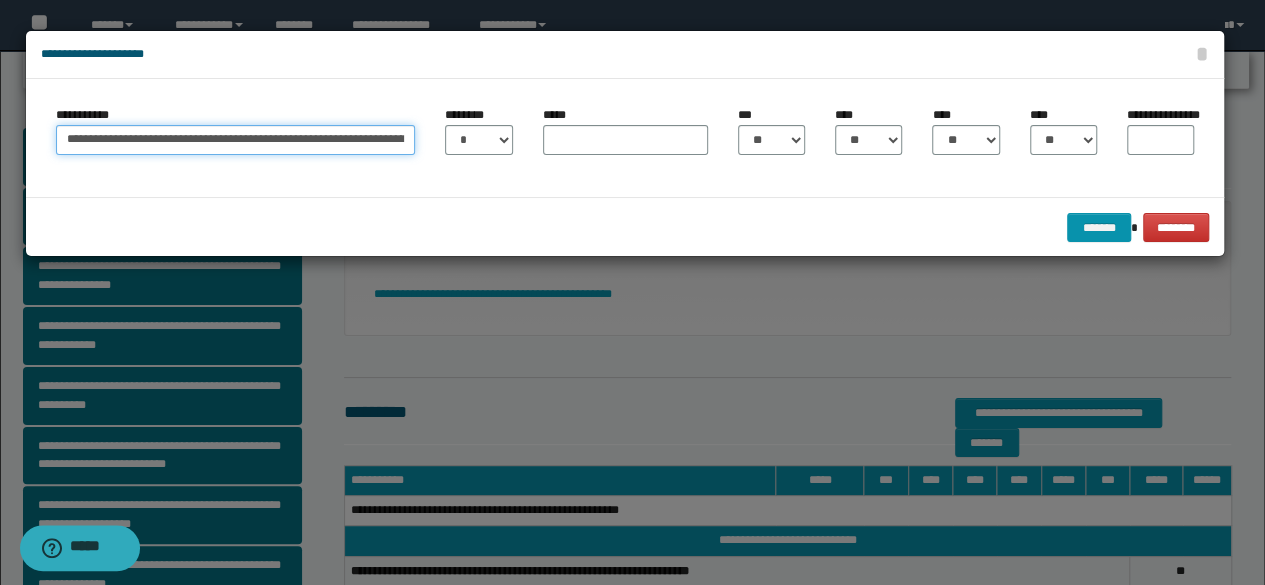 click on "**********" at bounding box center [236, 140] 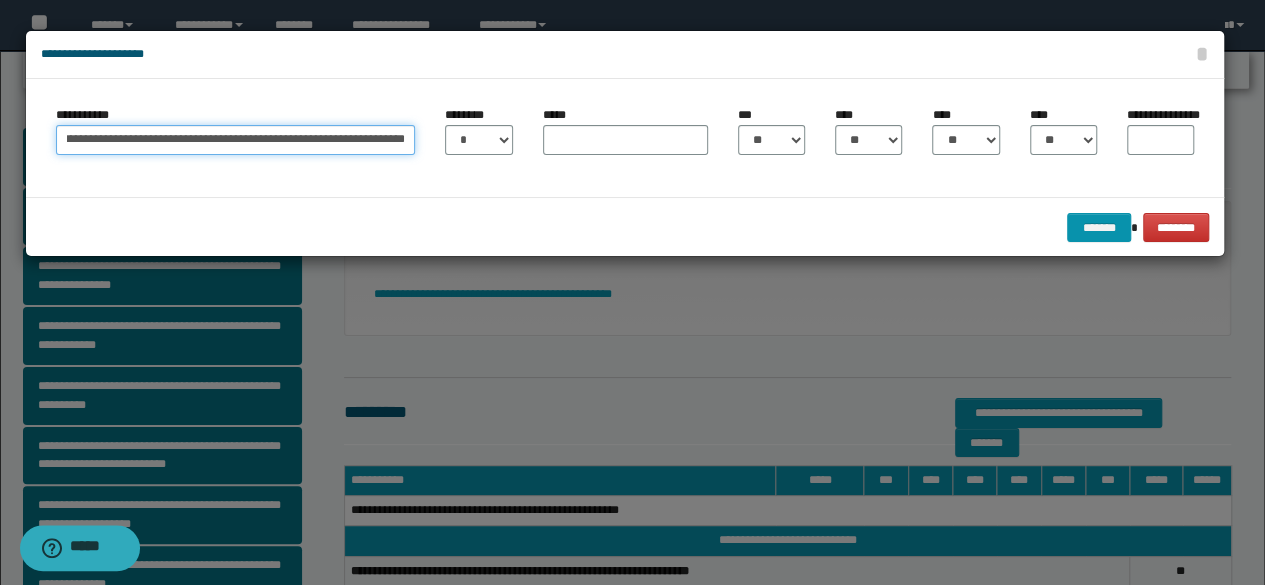 scroll, scrollTop: 0, scrollLeft: 622, axis: horizontal 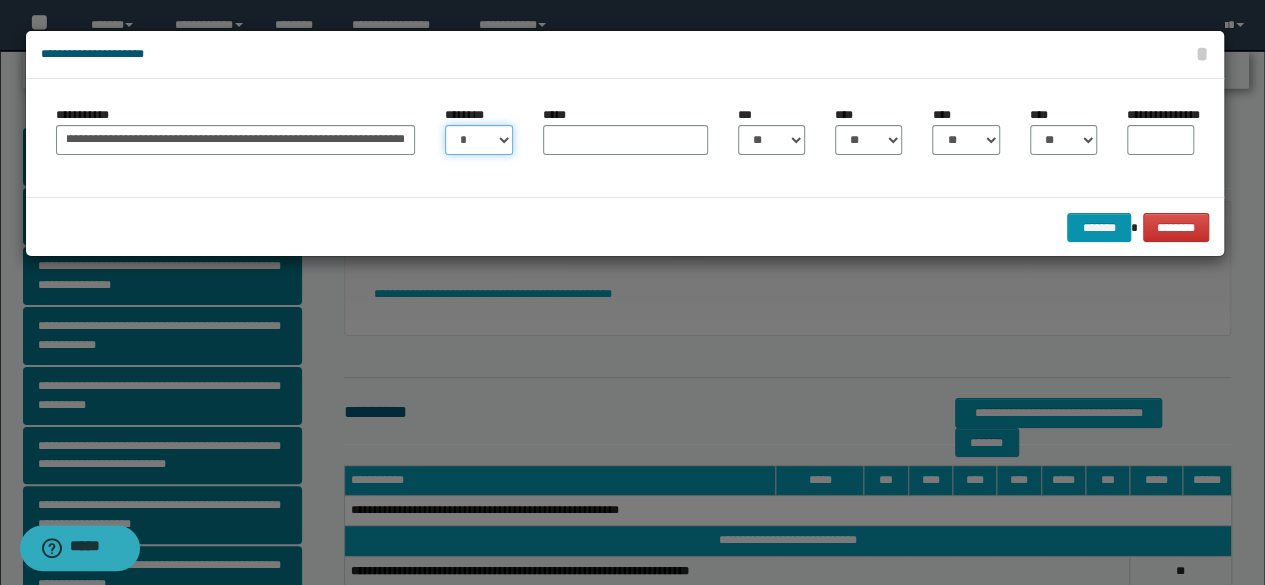 click on "*
*
*
*
*
*
*
*
*
**
**
**
**
**
**" at bounding box center [478, 140] 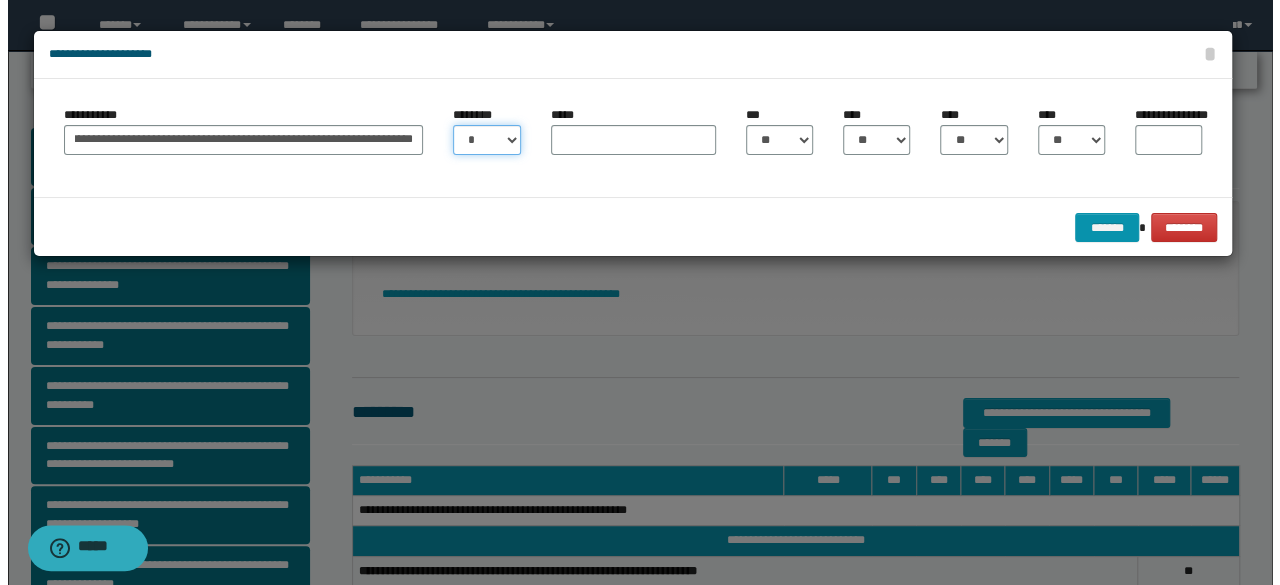 scroll, scrollTop: 0, scrollLeft: 0, axis: both 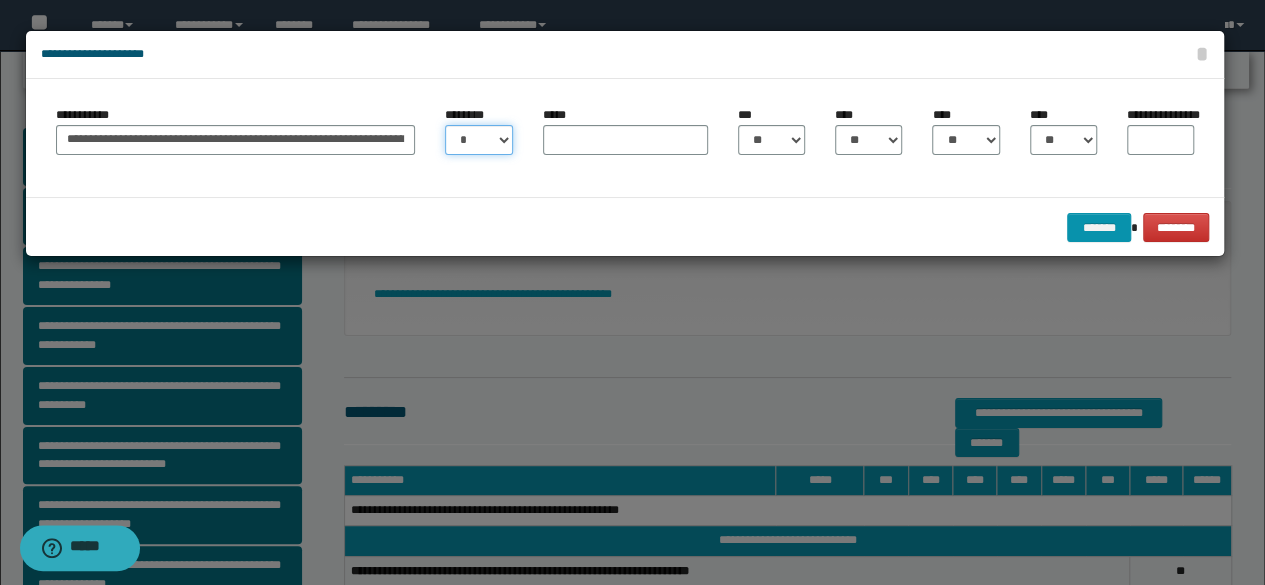 select on "**" 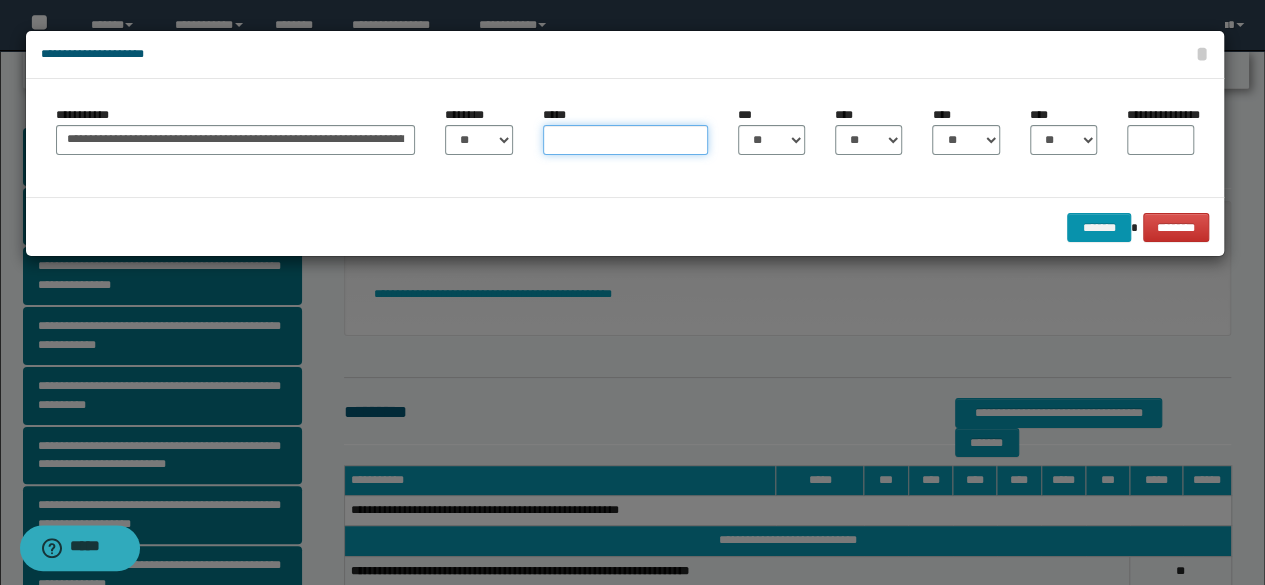 click on "*****" at bounding box center (625, 140) 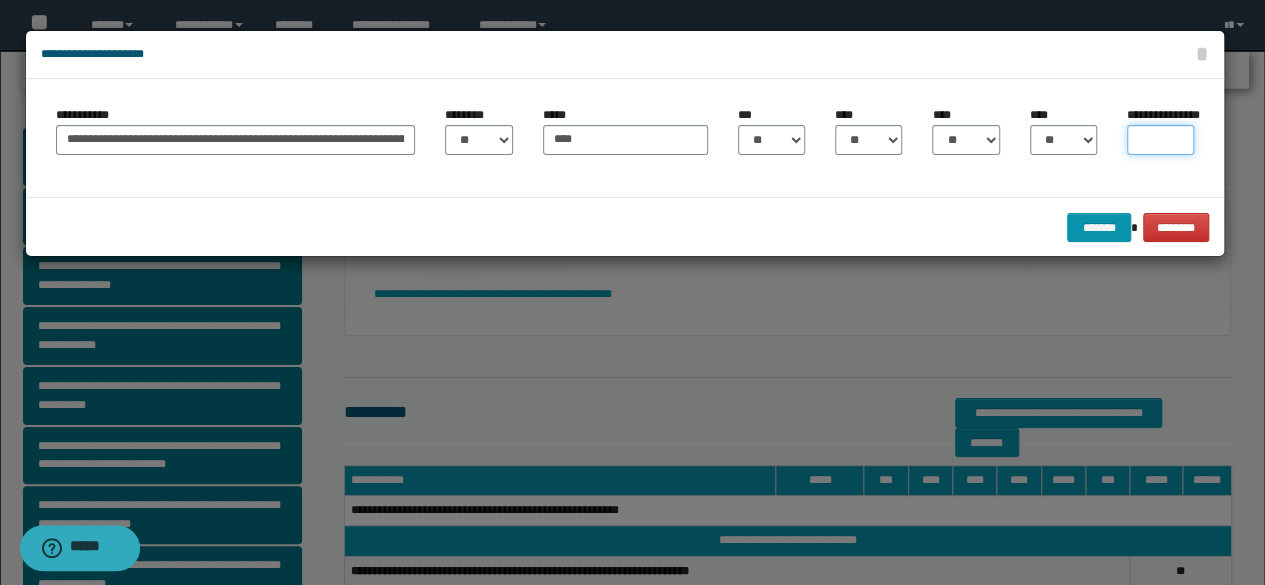 click on "**********" at bounding box center (1160, 140) 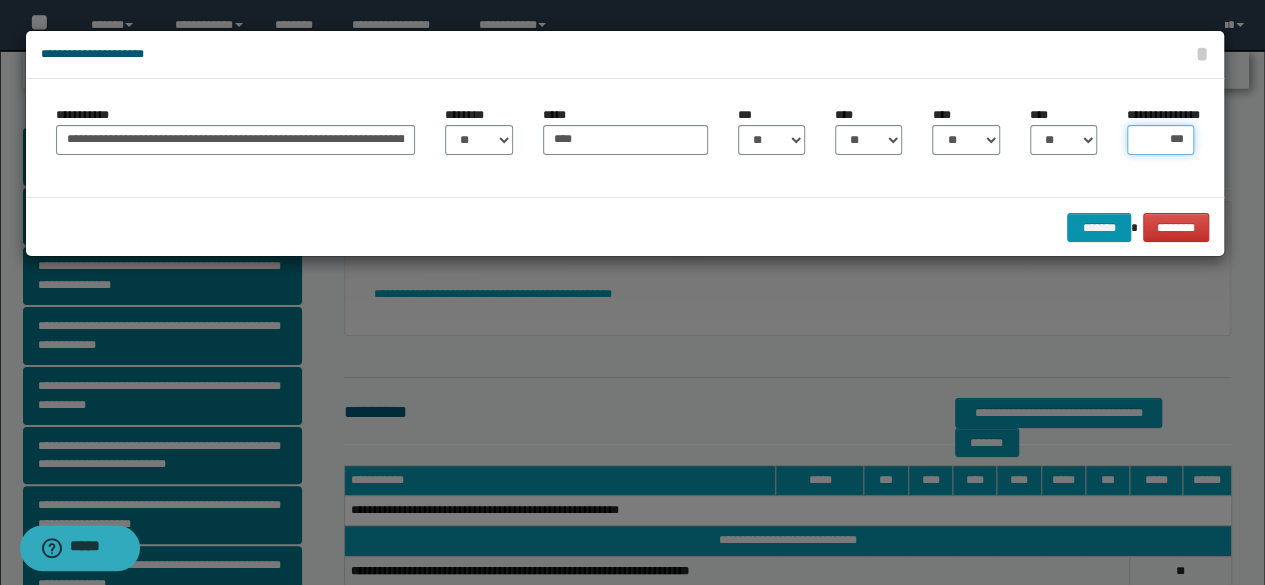 type on "****" 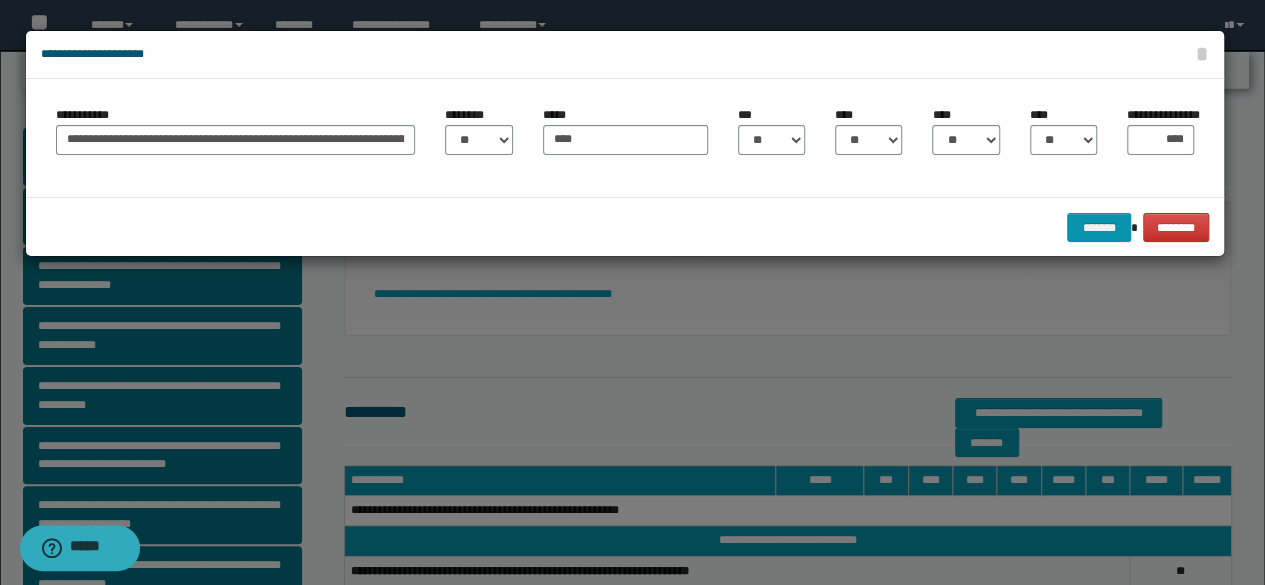 click on "*******
********" at bounding box center (625, 227) 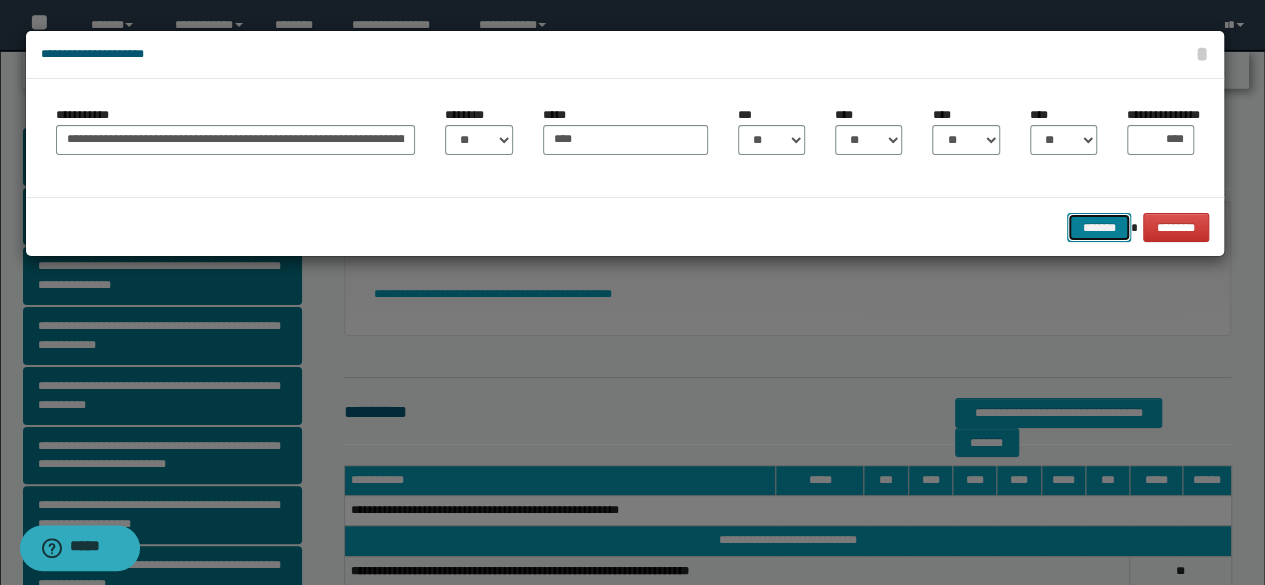 click on "*******" at bounding box center (1099, 227) 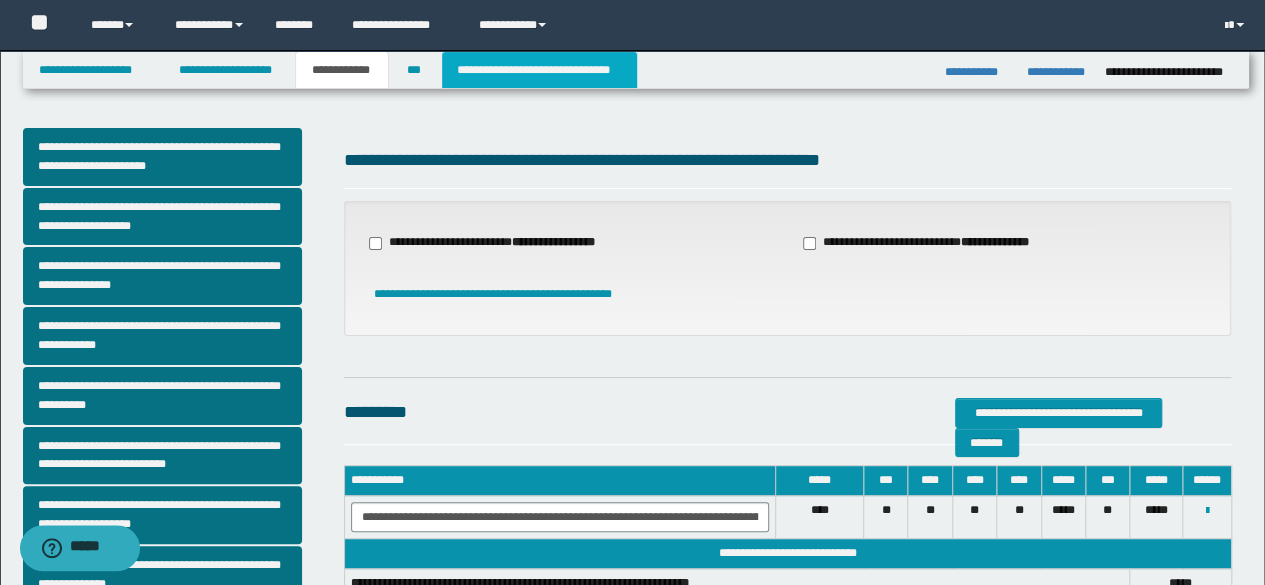 click on "**********" at bounding box center (539, 70) 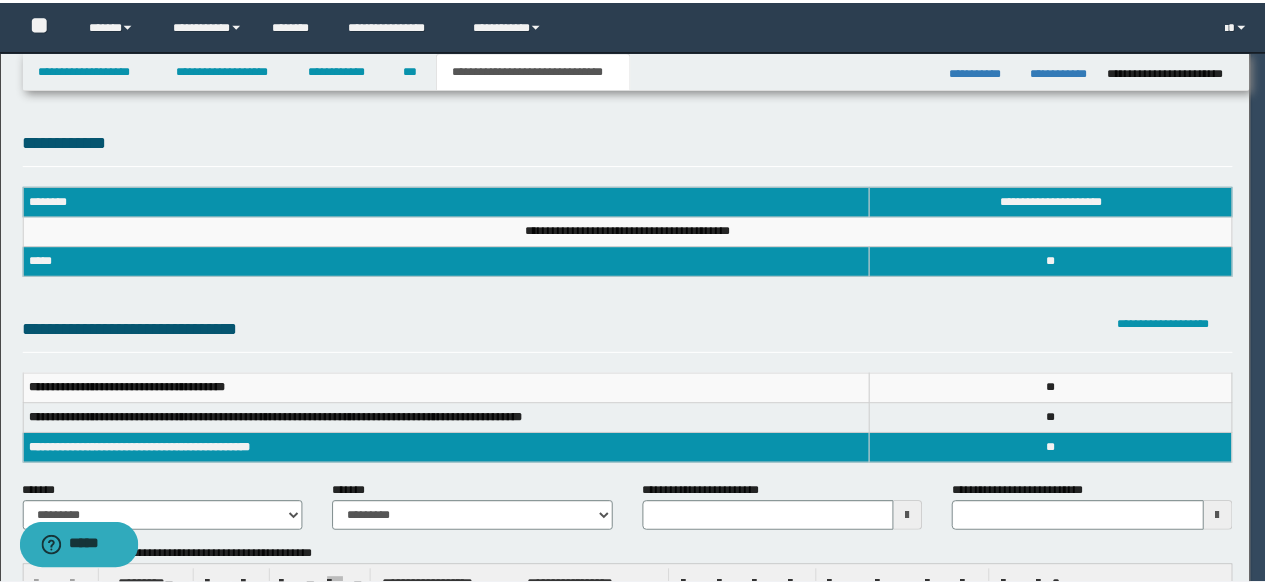 scroll, scrollTop: 0, scrollLeft: 0, axis: both 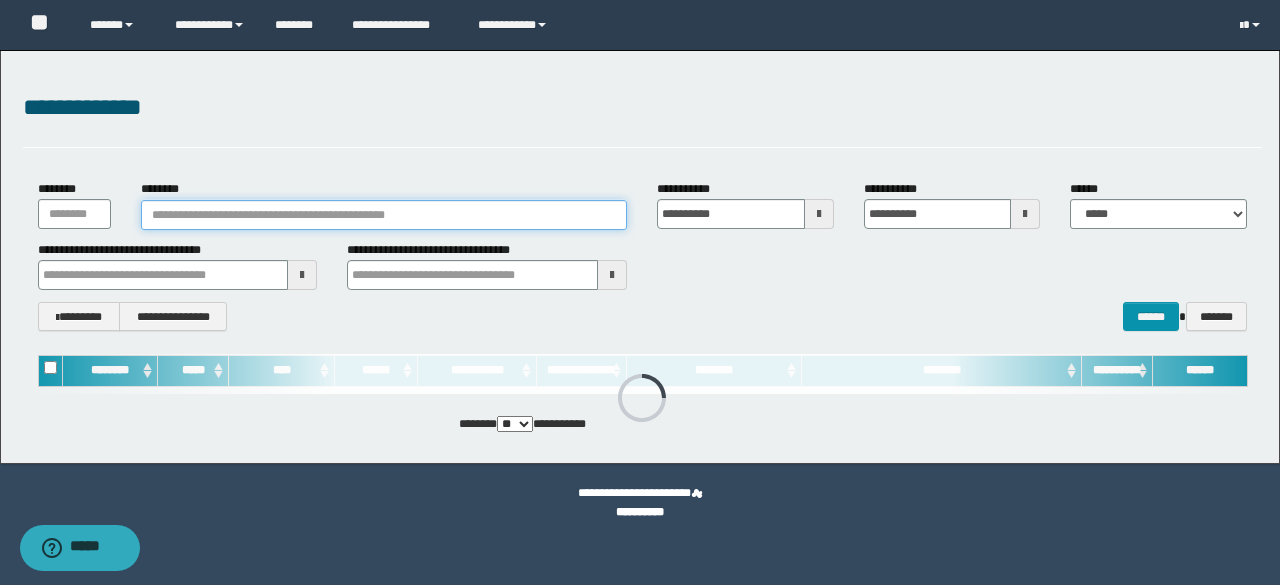click on "********" at bounding box center (384, 215) 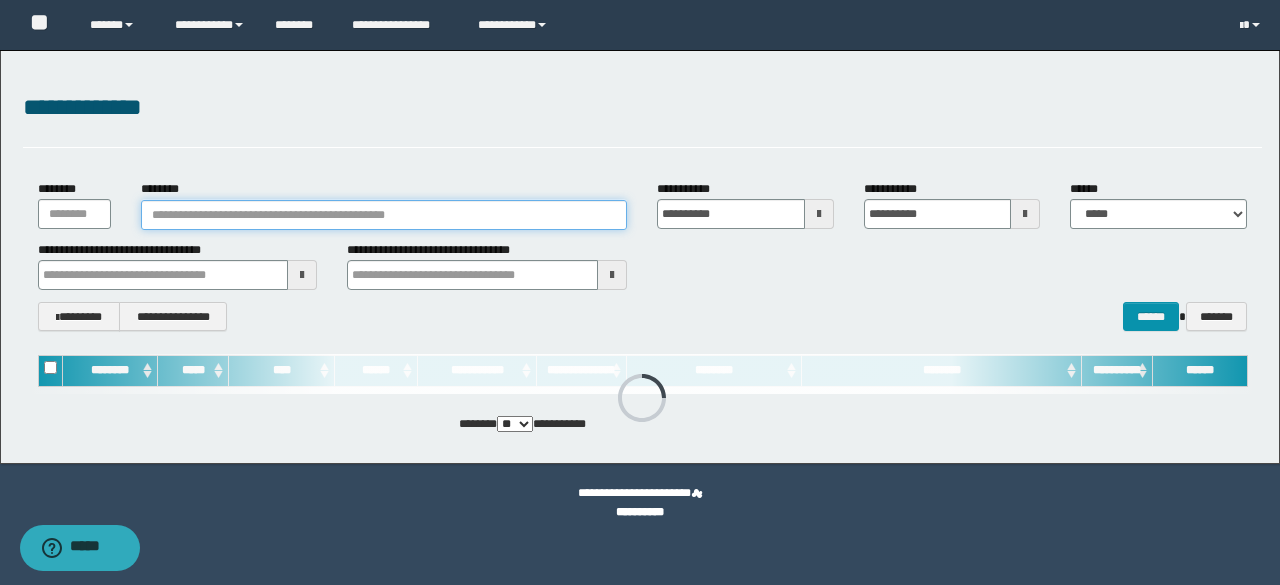 paste on "**********" 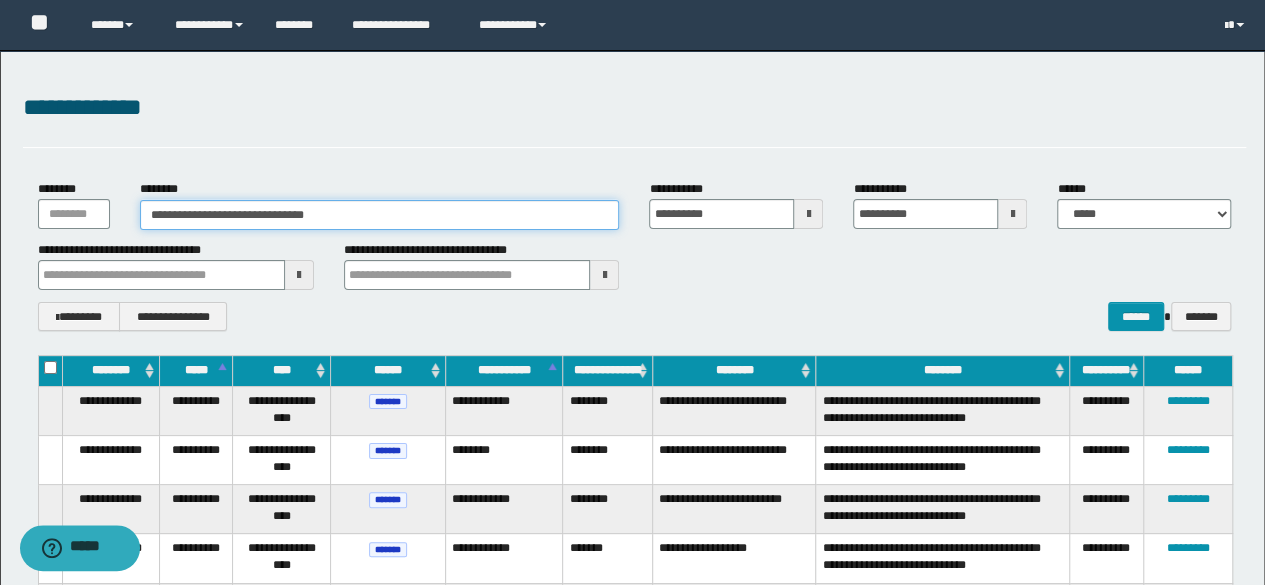 drag, startPoint x: 265, startPoint y: 217, endPoint x: 445, endPoint y: 231, distance: 180.54362 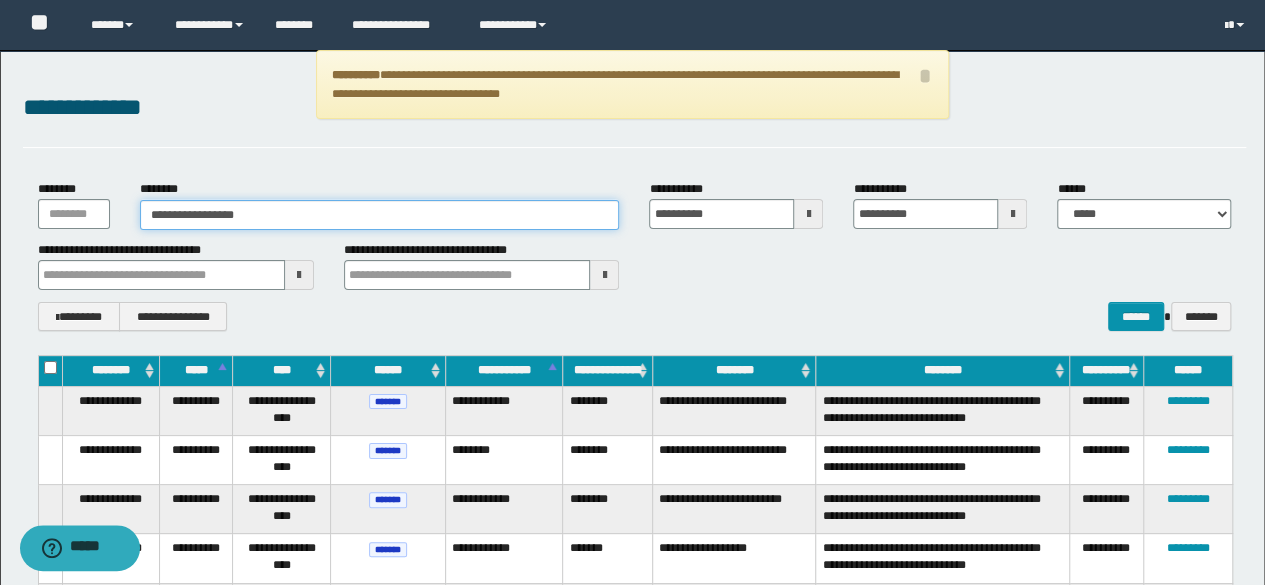 drag, startPoint x: 283, startPoint y: 221, endPoint x: 128, endPoint y: 203, distance: 156.04166 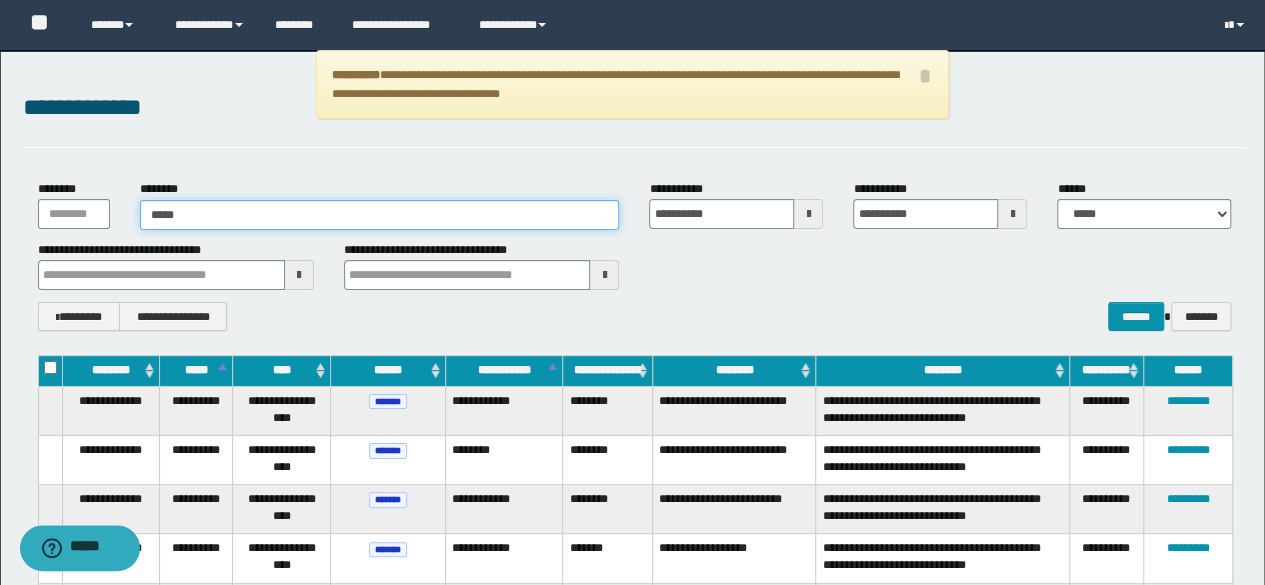 drag, startPoint x: 224, startPoint y: 217, endPoint x: 137, endPoint y: 218, distance: 87.005745 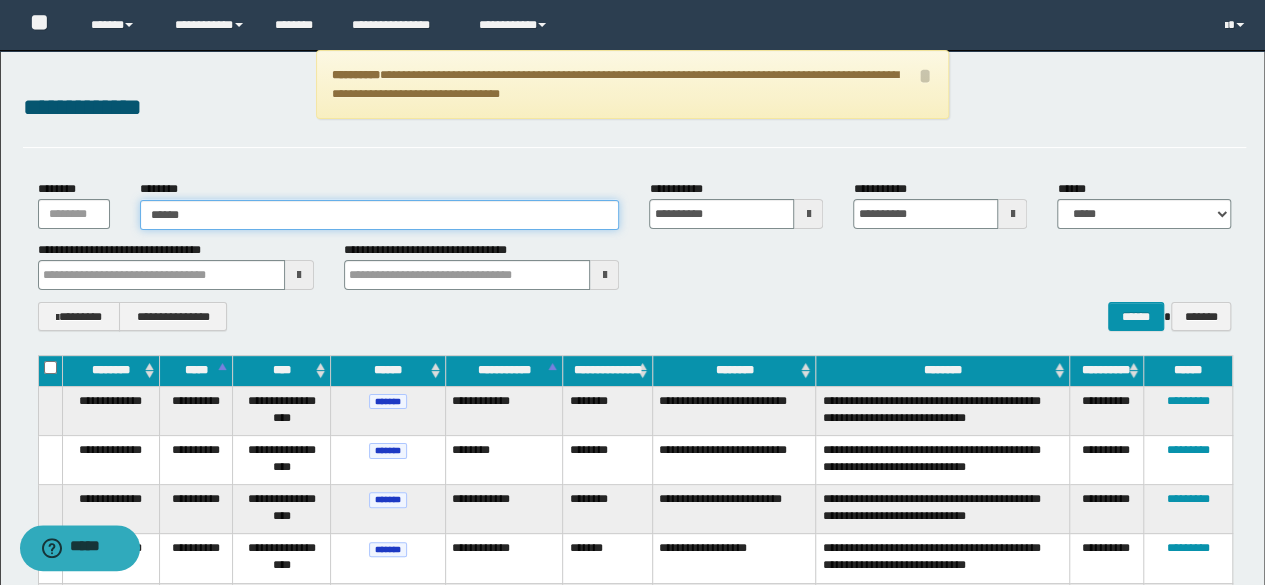 click on "******" at bounding box center [380, 215] 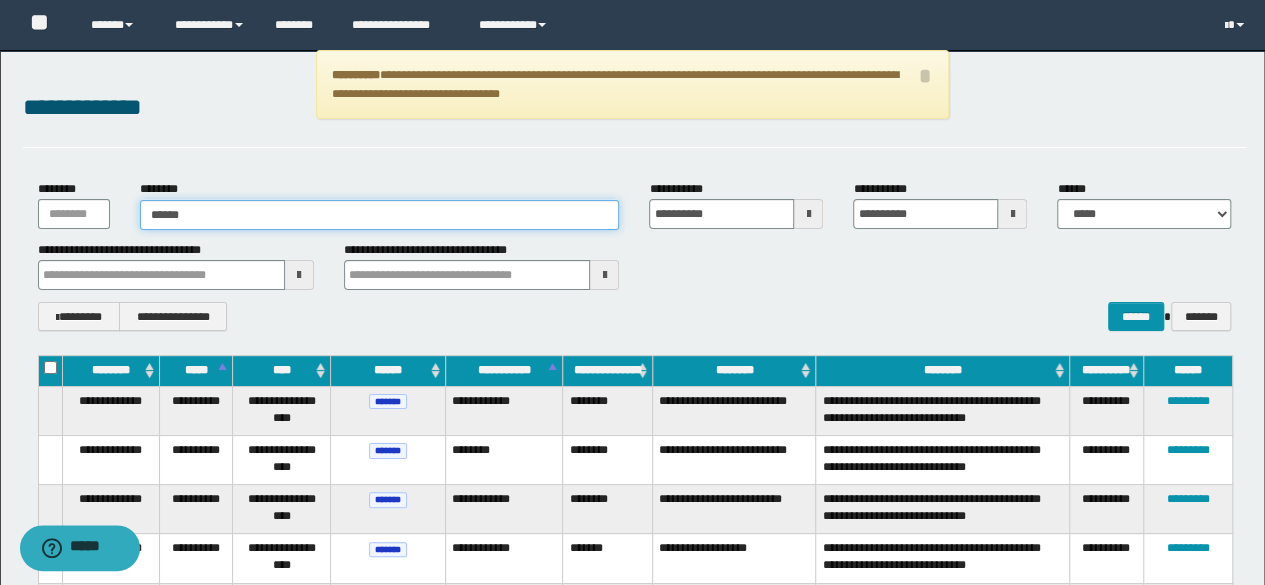 click on "******" at bounding box center [380, 215] 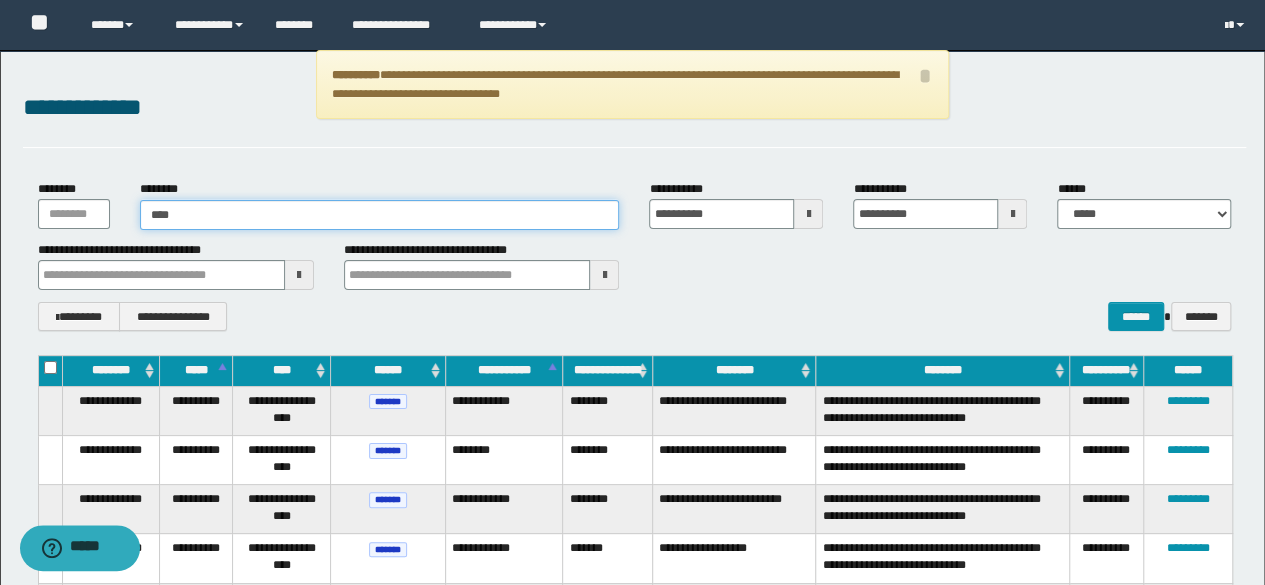 type on "*****" 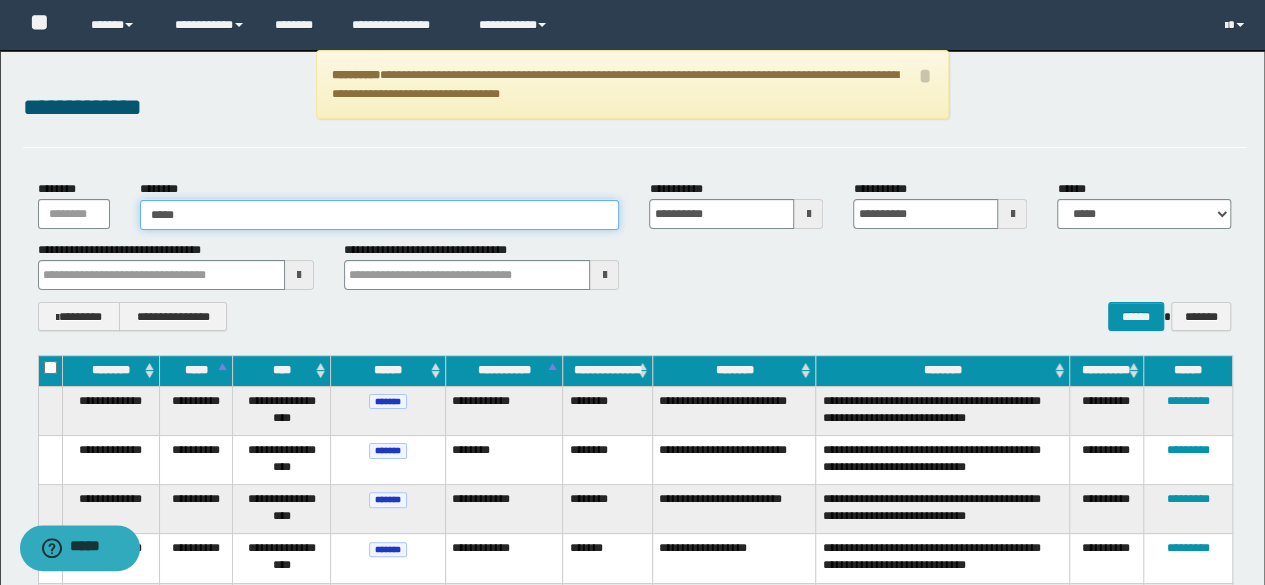 type on "*****" 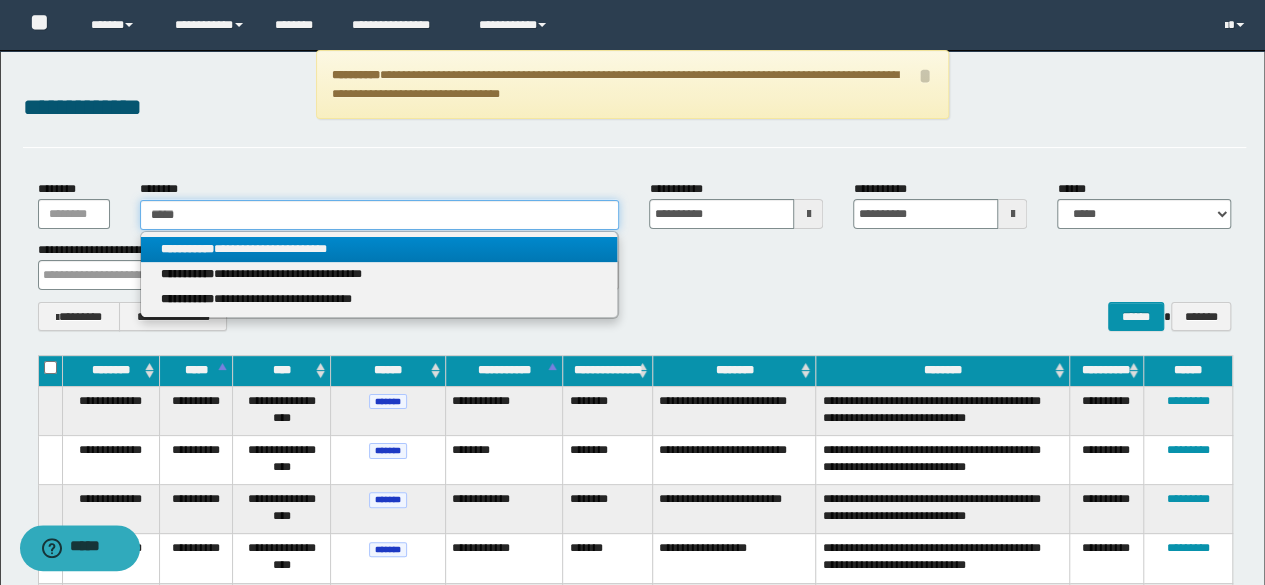 drag, startPoint x: 201, startPoint y: 209, endPoint x: 105, endPoint y: 225, distance: 97.3242 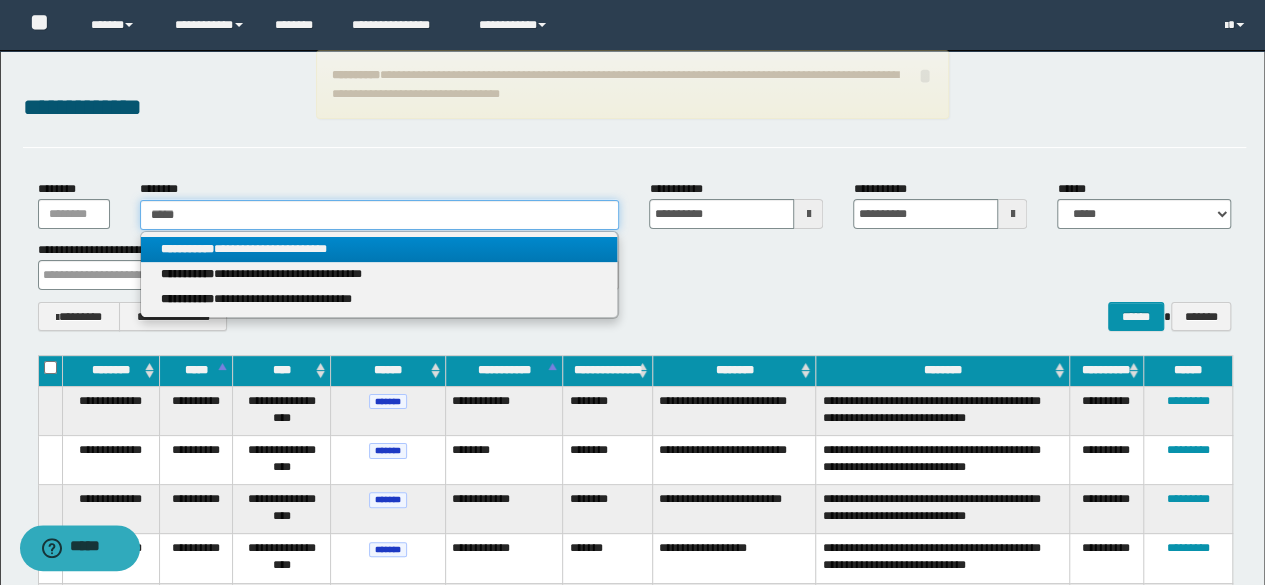 paste on "**********" 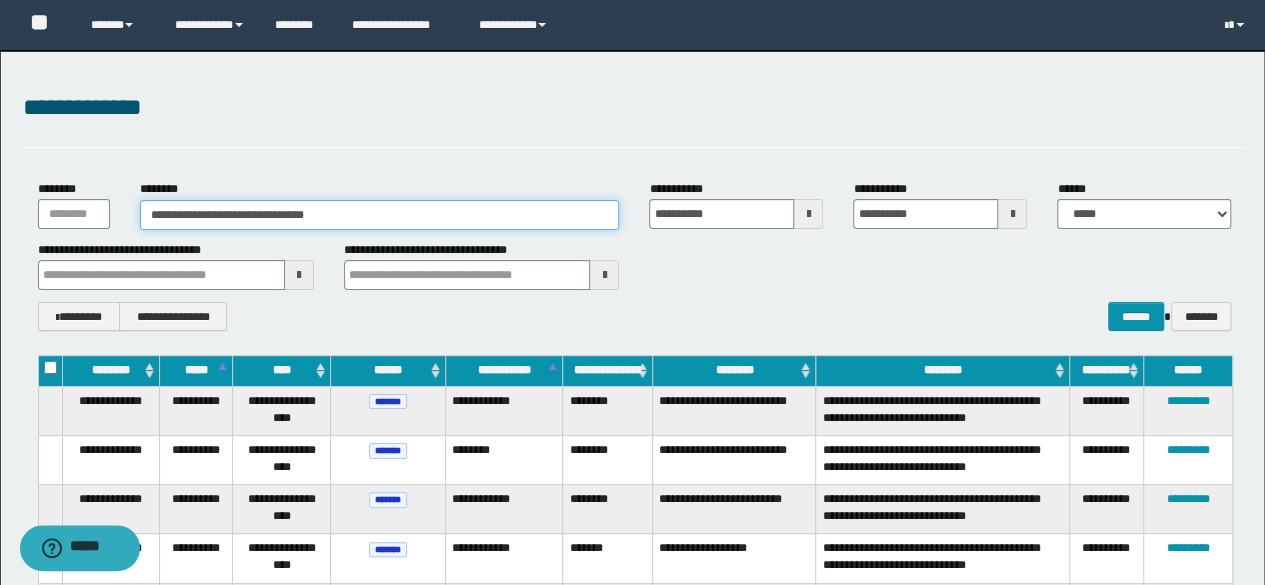 drag, startPoint x: 298, startPoint y: 212, endPoint x: 97, endPoint y: 222, distance: 201.2486 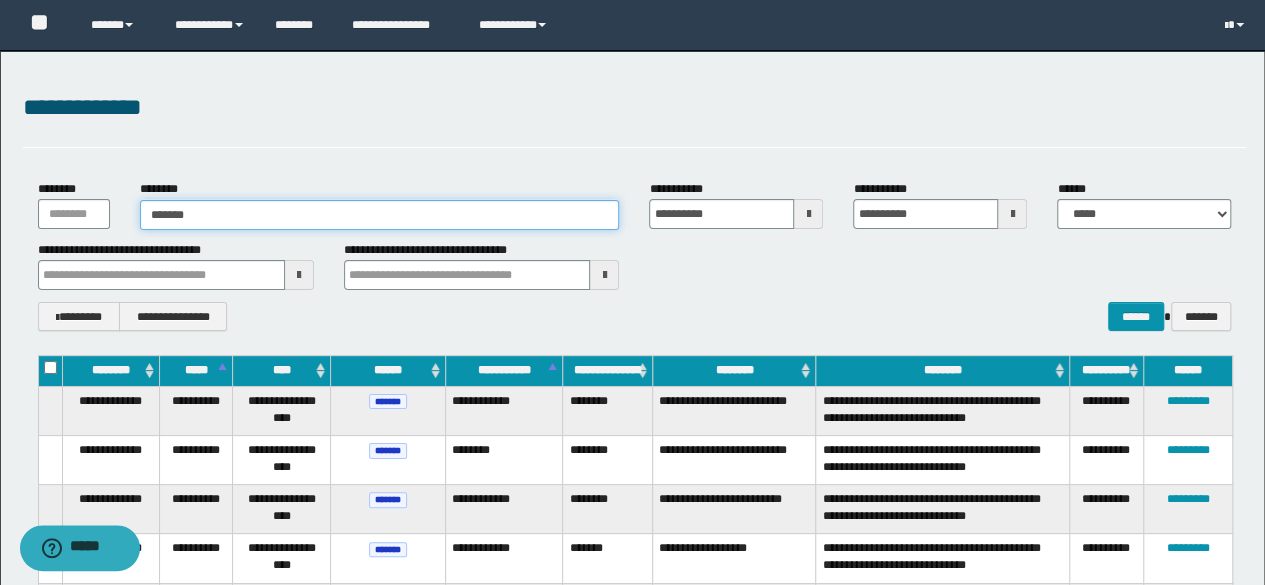drag, startPoint x: 194, startPoint y: 218, endPoint x: 255, endPoint y: 194, distance: 65.551506 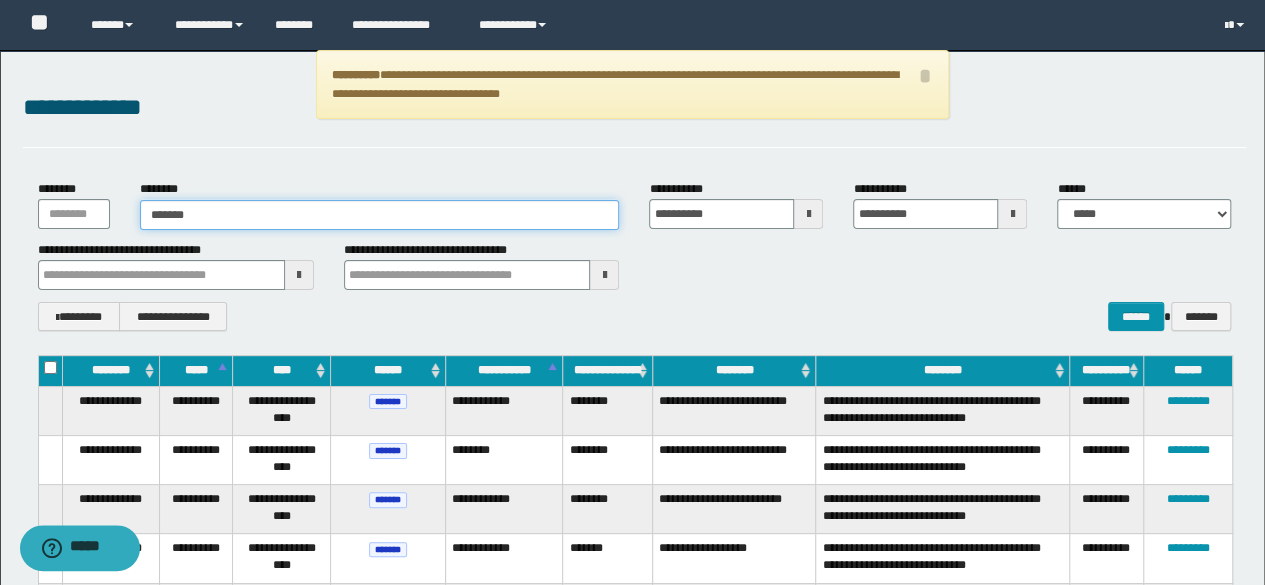 drag, startPoint x: 225, startPoint y: 213, endPoint x: 75, endPoint y: 213, distance: 150 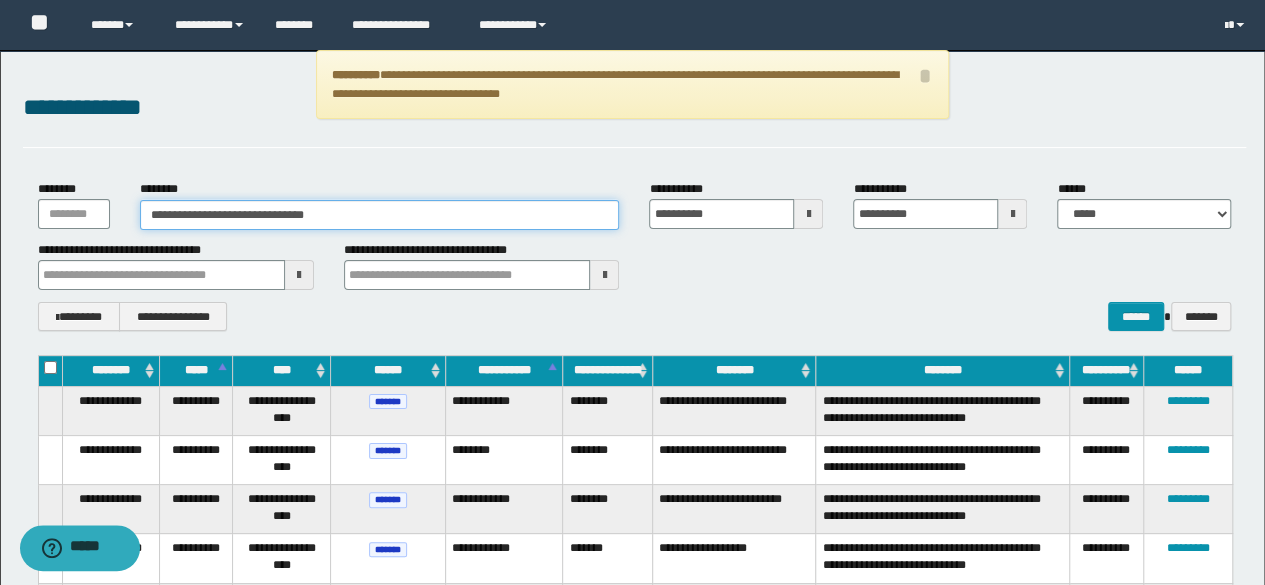 drag, startPoint x: 270, startPoint y: 213, endPoint x: 430, endPoint y: 214, distance: 160.00313 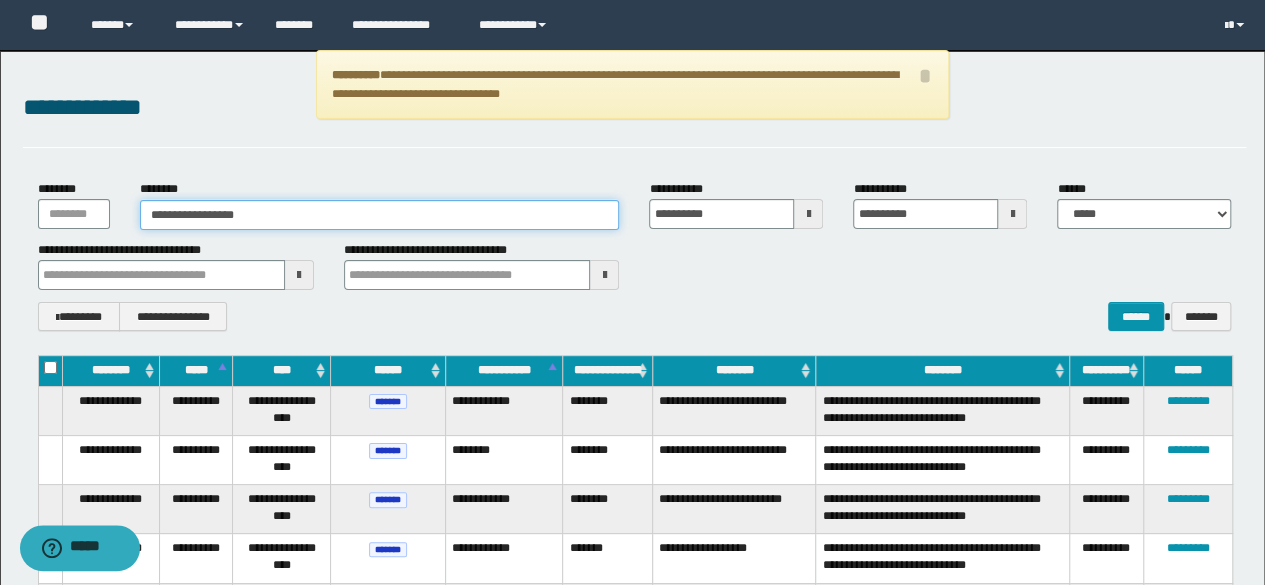 click on "**********" at bounding box center [380, 215] 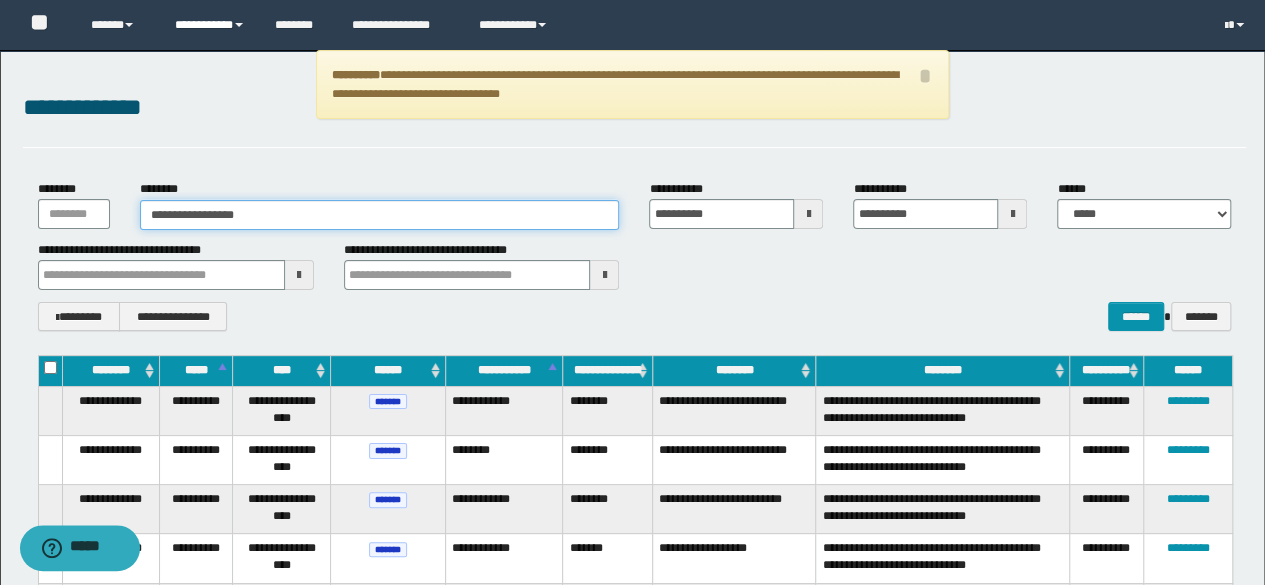 type on "**********" 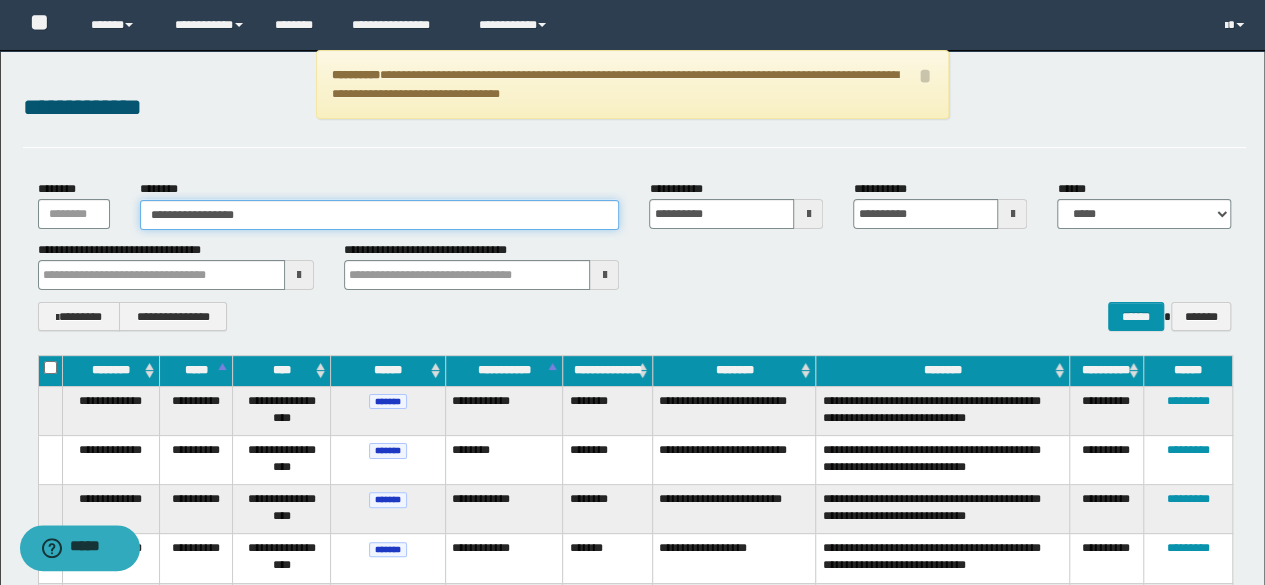 drag, startPoint x: 282, startPoint y: 210, endPoint x: 108, endPoint y: 217, distance: 174.14075 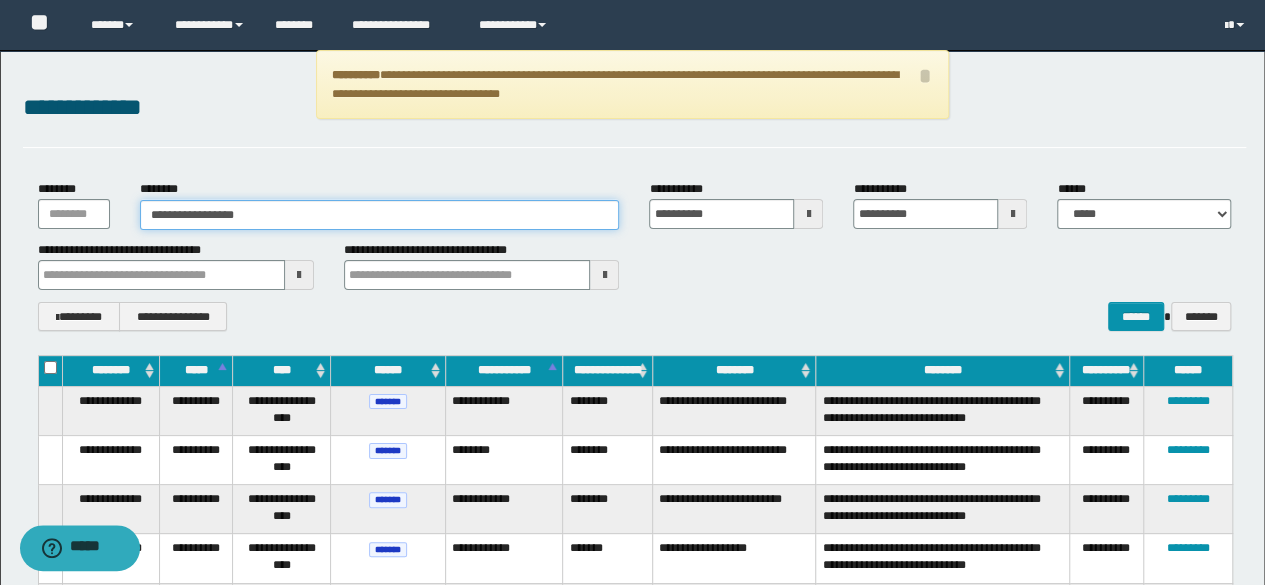 drag, startPoint x: 286, startPoint y: 213, endPoint x: 124, endPoint y: 211, distance: 162.01234 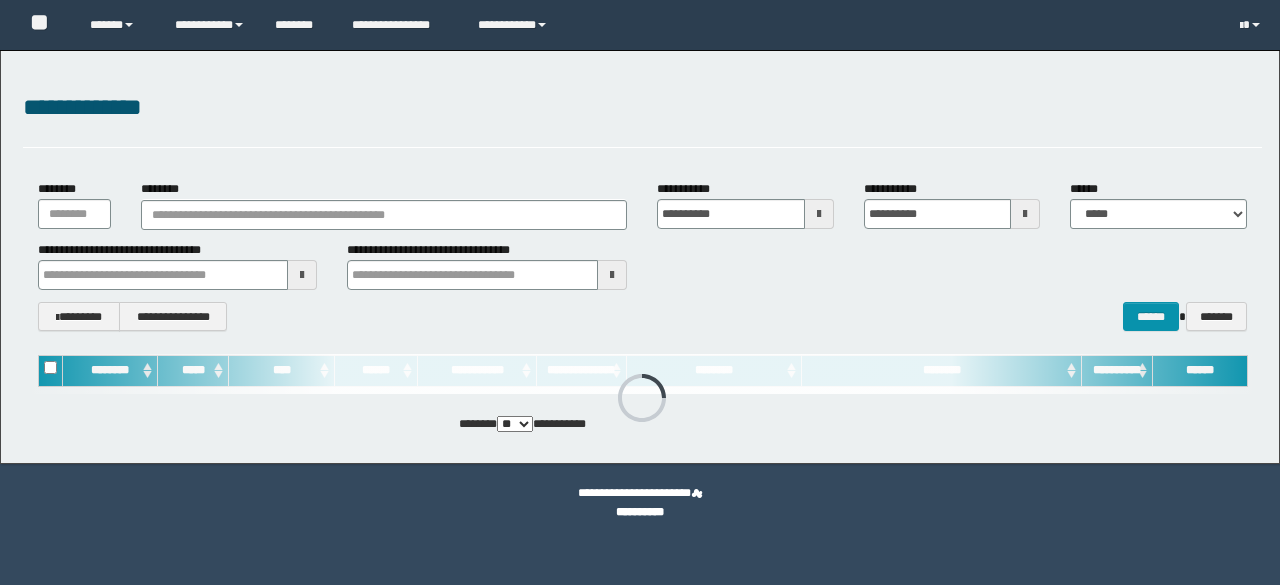 scroll, scrollTop: 0, scrollLeft: 0, axis: both 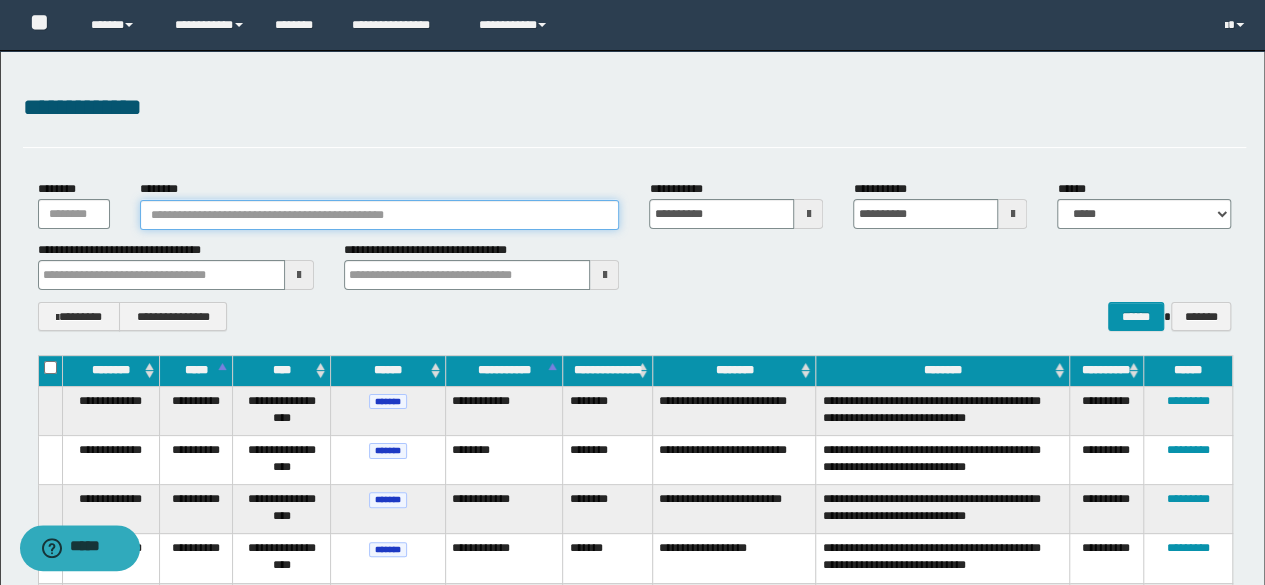 click on "********" at bounding box center [380, 215] 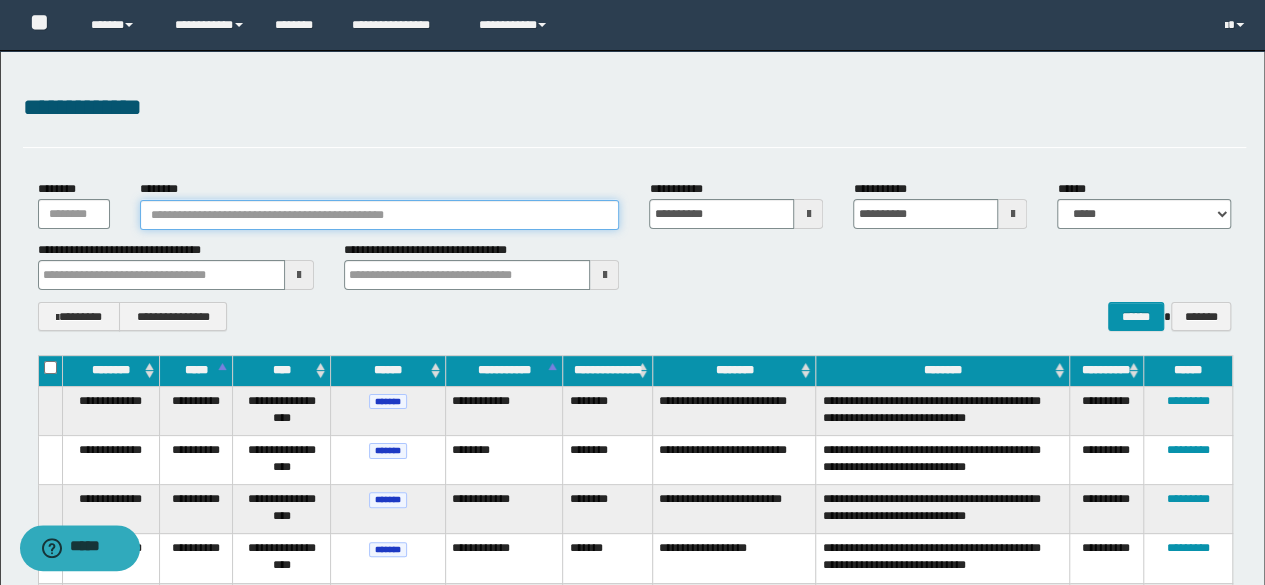 paste on "**********" 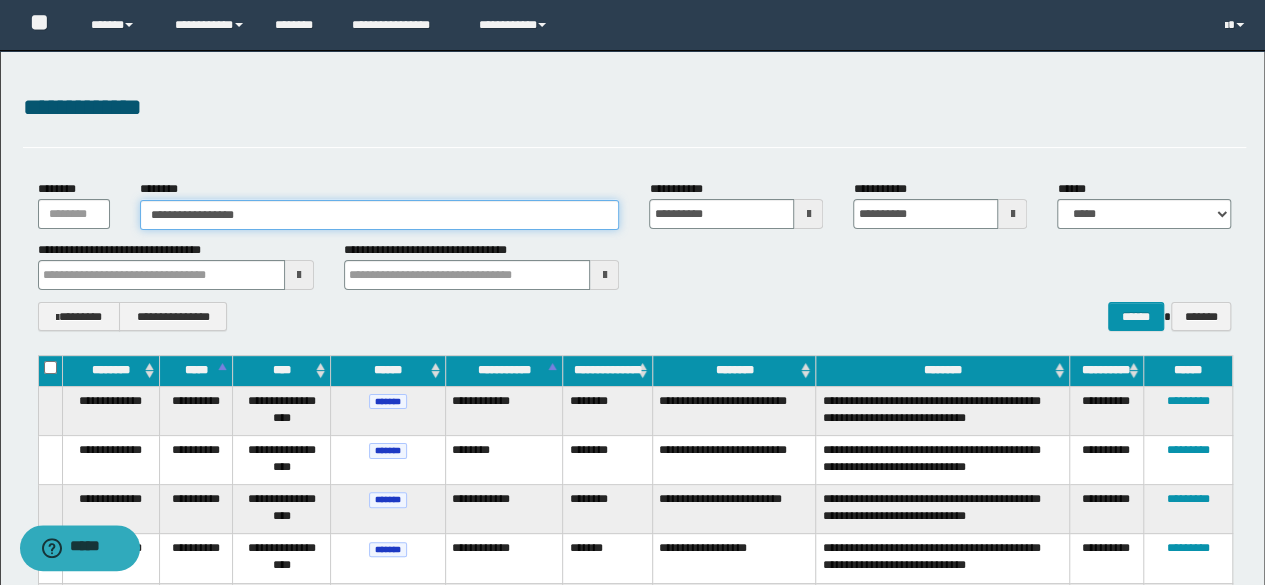 type on "**********" 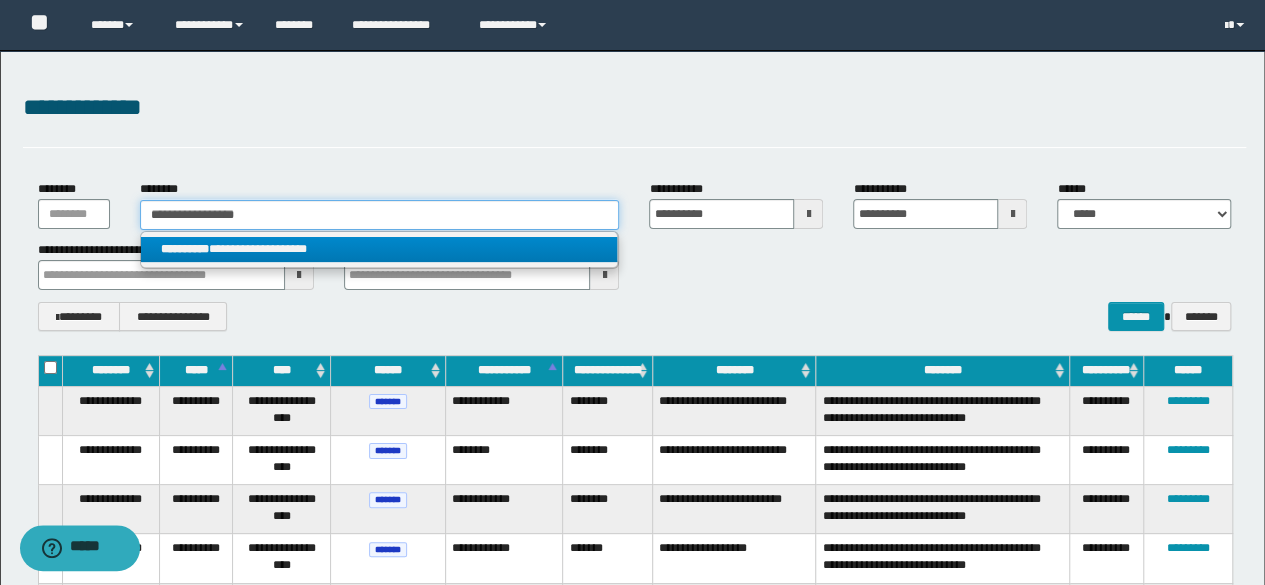 type on "**********" 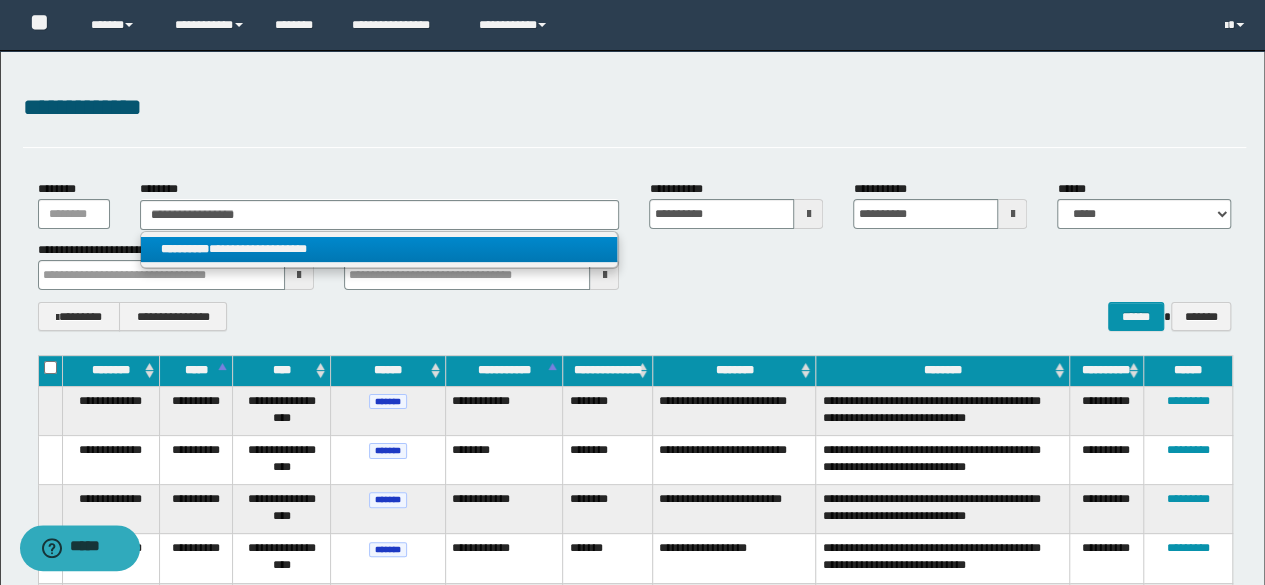 click on "**********" at bounding box center (379, 249) 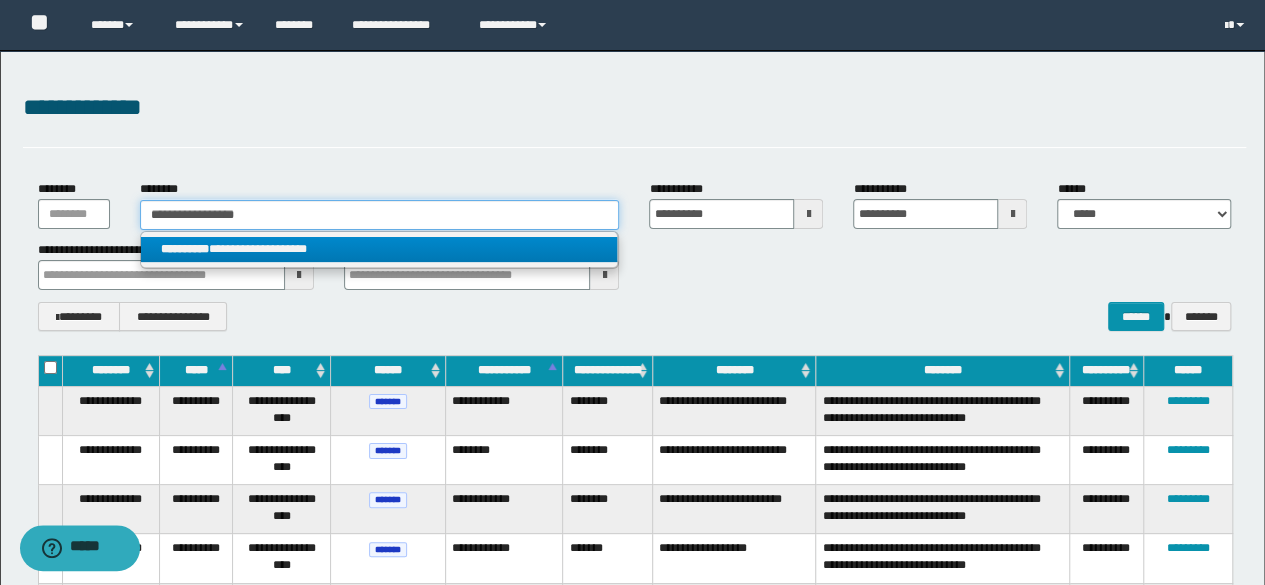 type 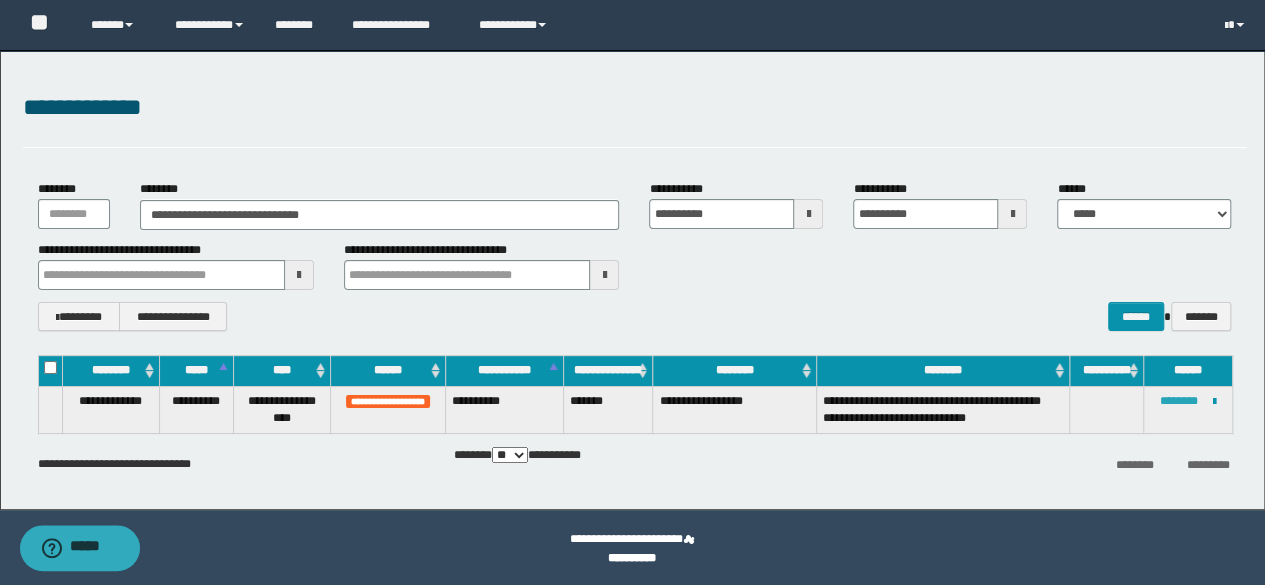 click on "********" at bounding box center [1179, 401] 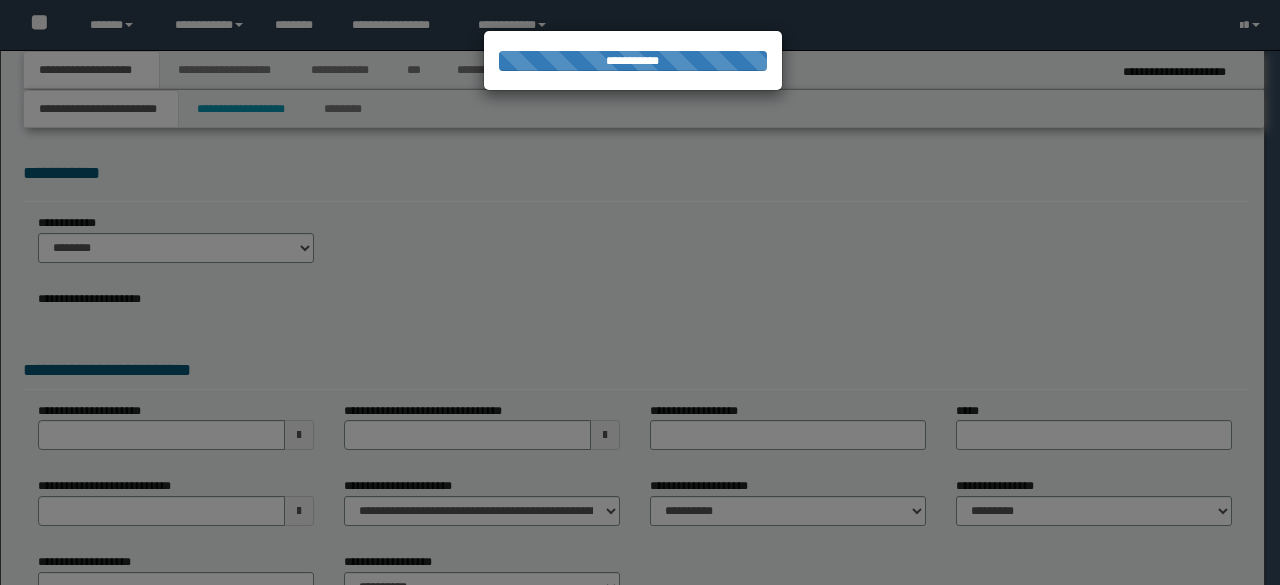 scroll, scrollTop: 0, scrollLeft: 0, axis: both 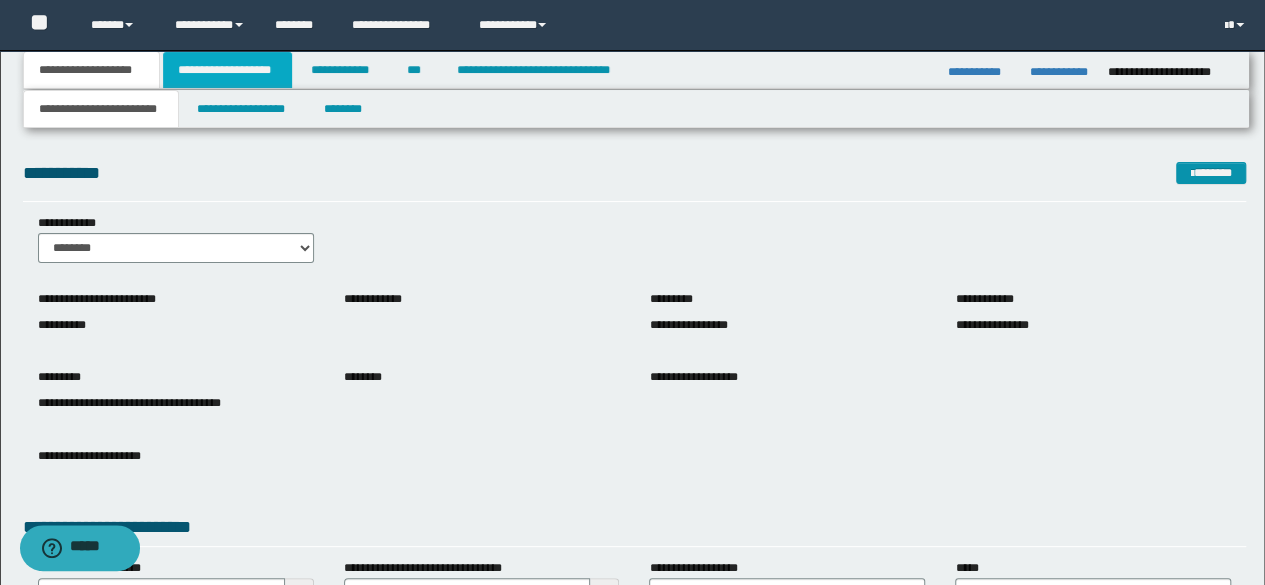 click on "**********" at bounding box center [227, 70] 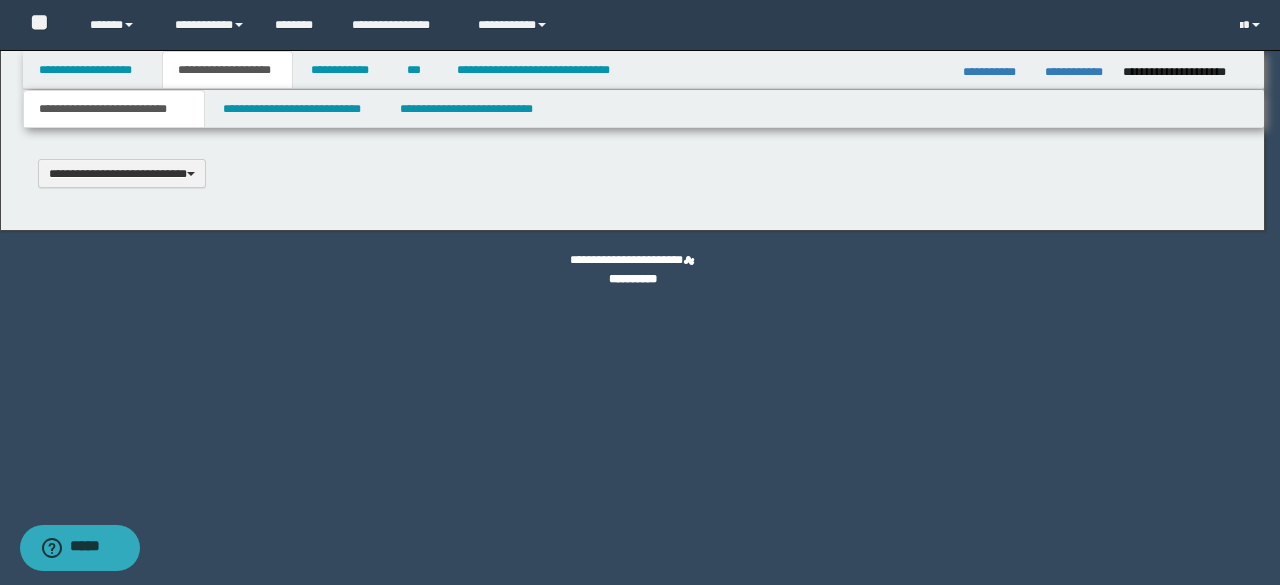 scroll, scrollTop: 0, scrollLeft: 0, axis: both 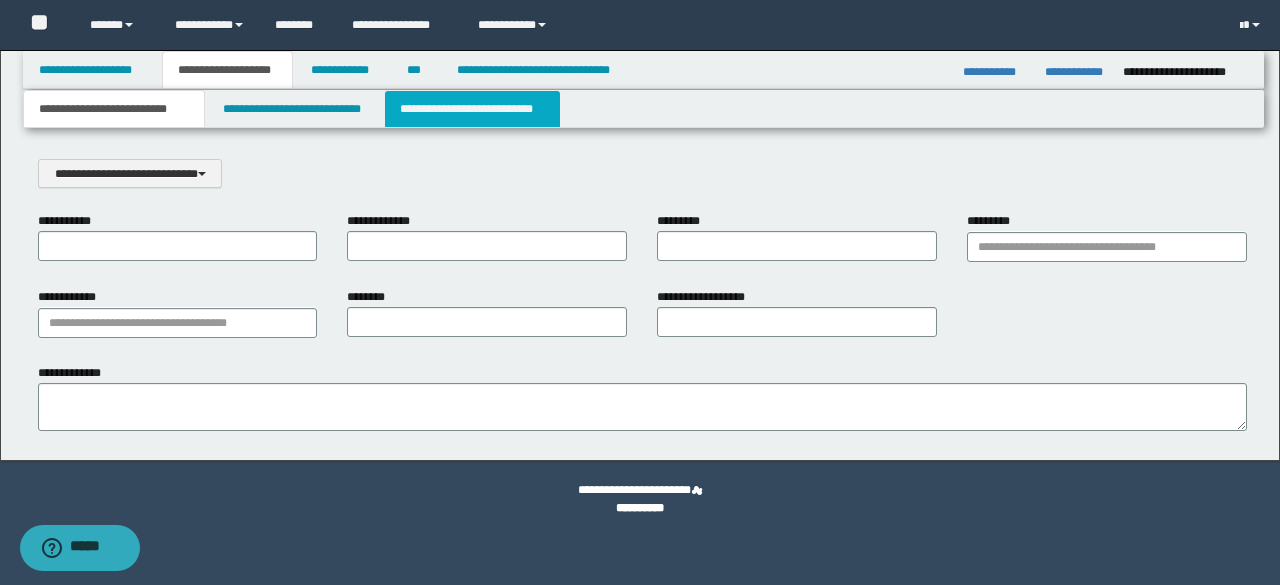 click on "**********" at bounding box center (472, 109) 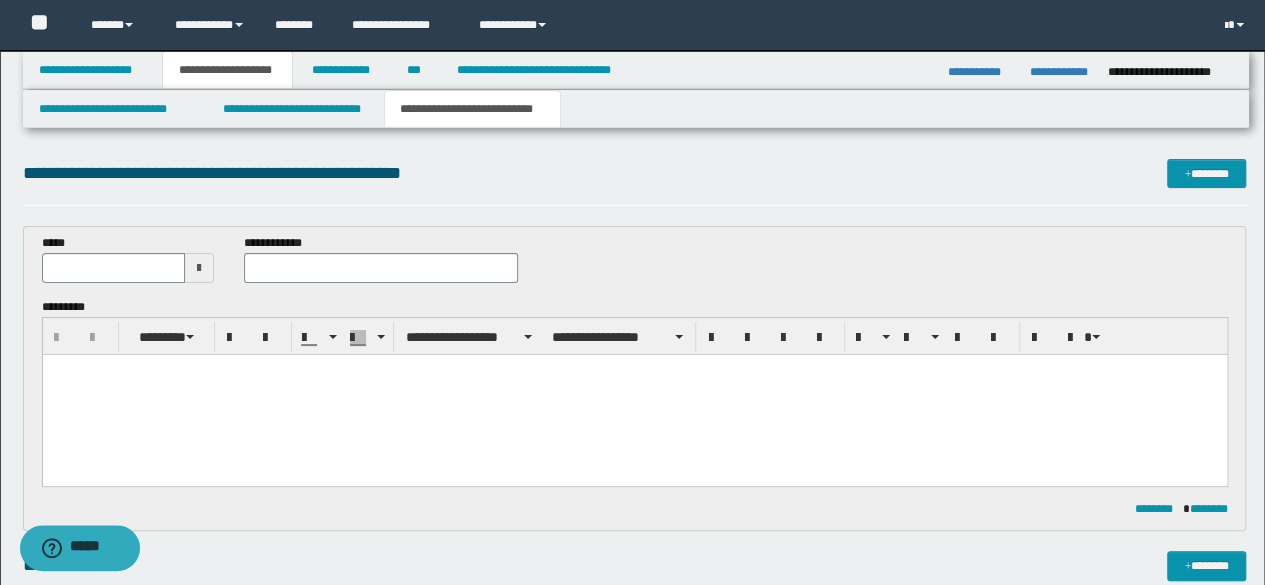 scroll, scrollTop: 0, scrollLeft: 0, axis: both 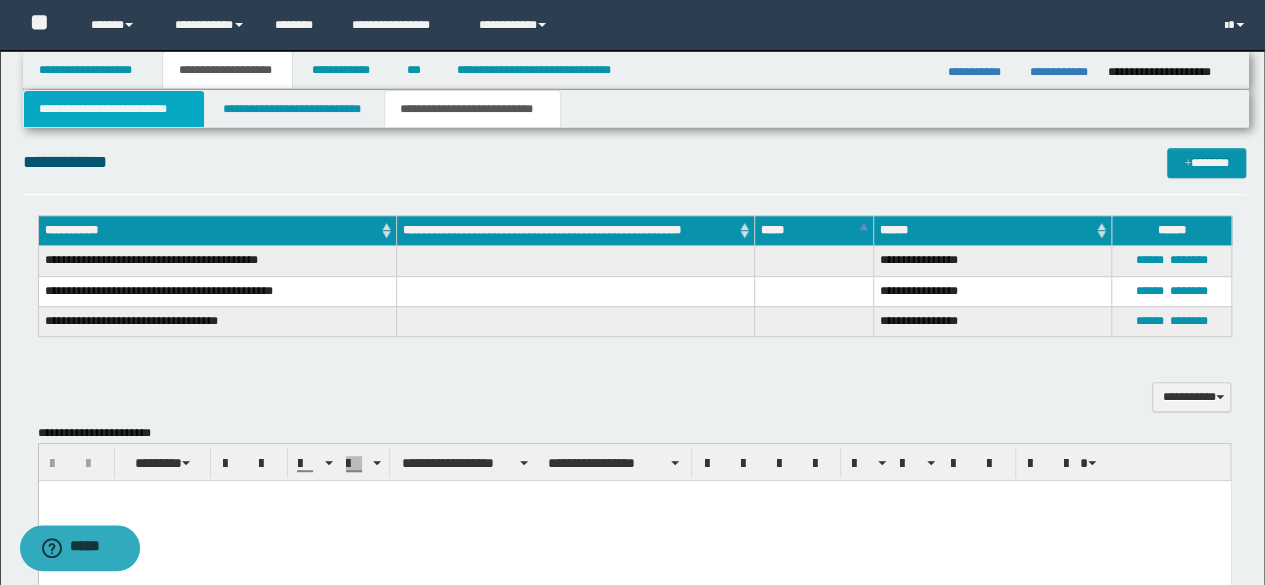 click on "**********" at bounding box center [114, 109] 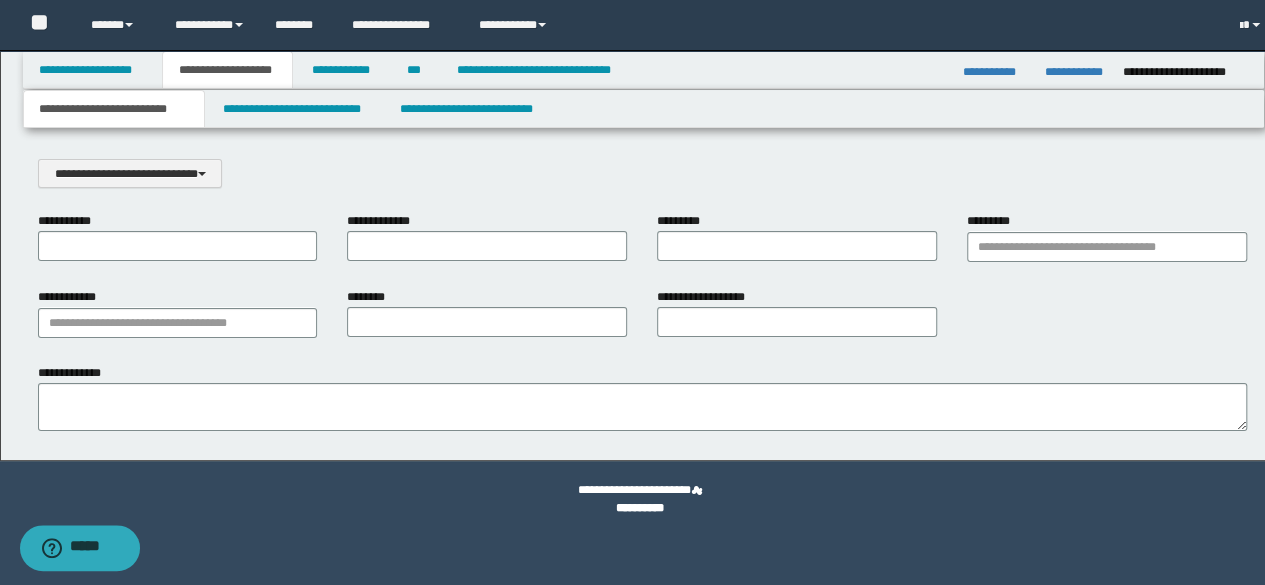 scroll, scrollTop: 0, scrollLeft: 0, axis: both 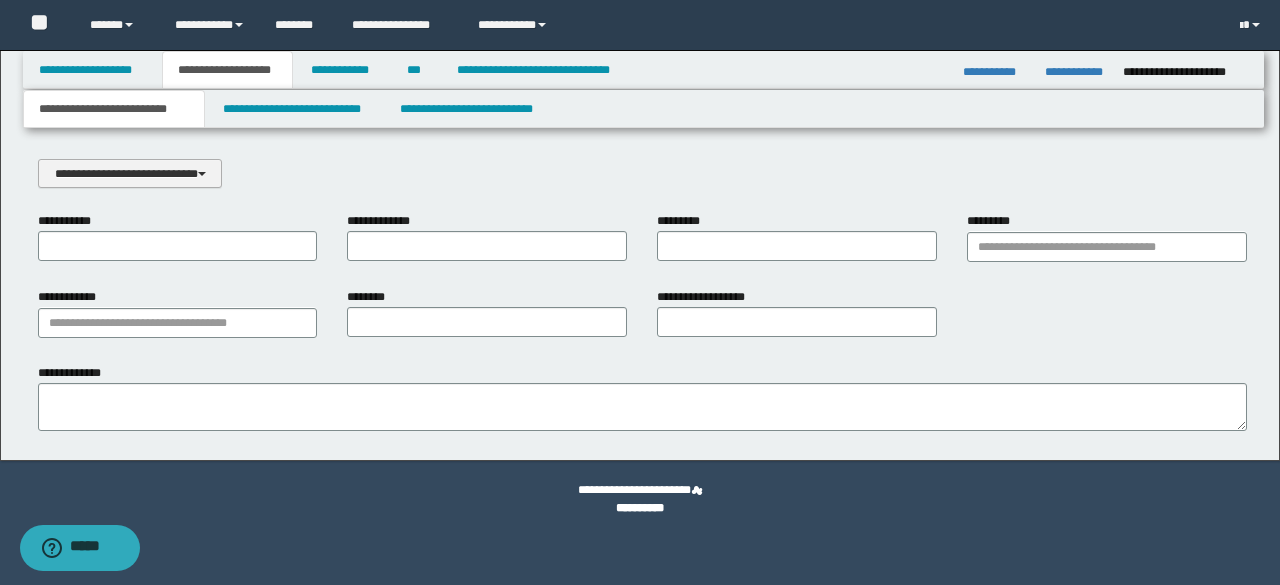 click on "**********" at bounding box center (130, 173) 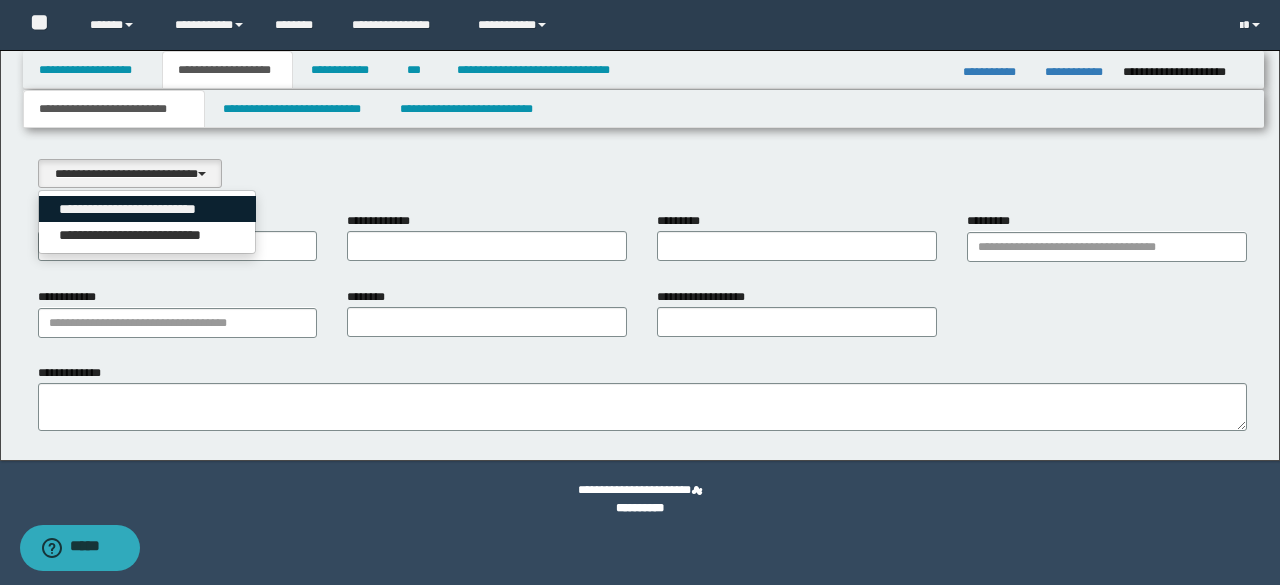 click on "**********" at bounding box center (148, 209) 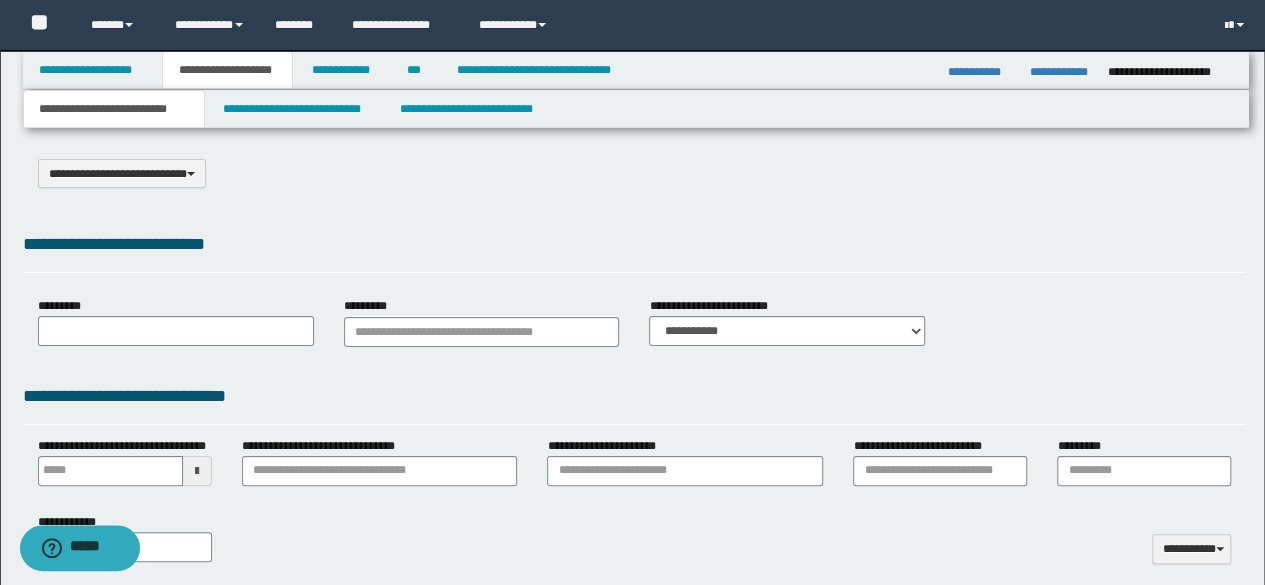 select on "*" 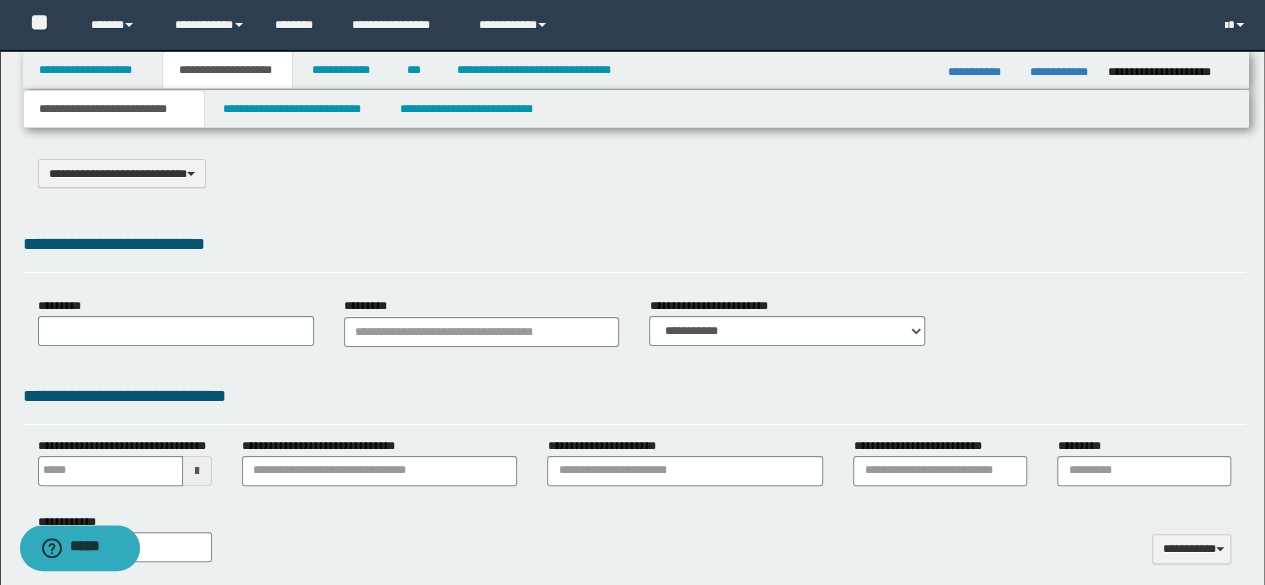 type 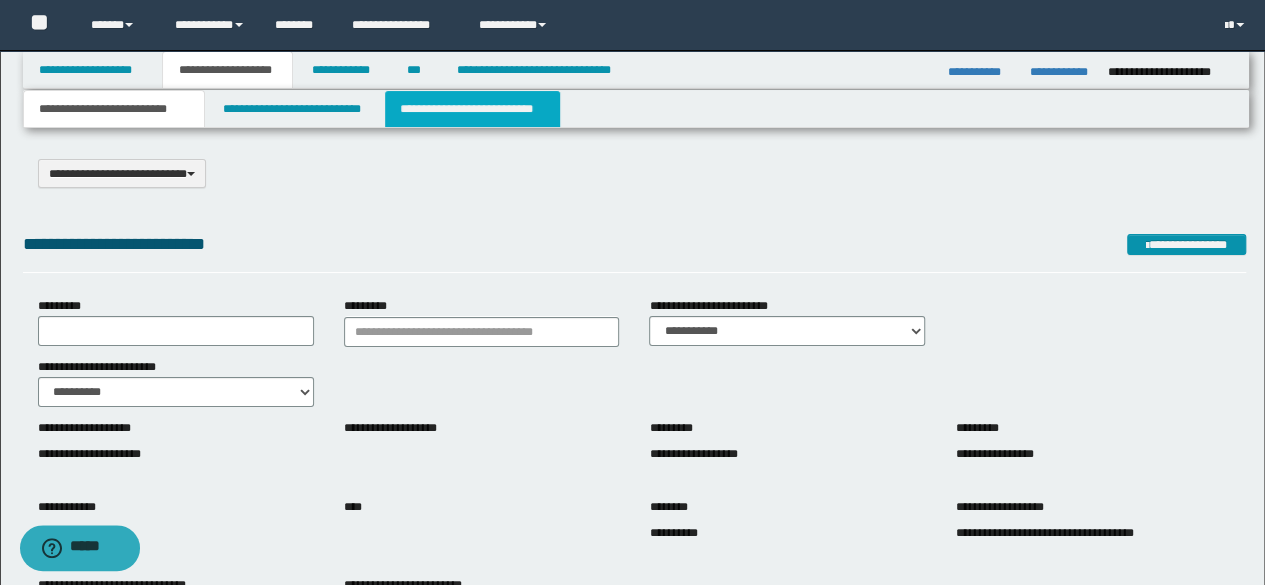 click on "**********" at bounding box center (472, 109) 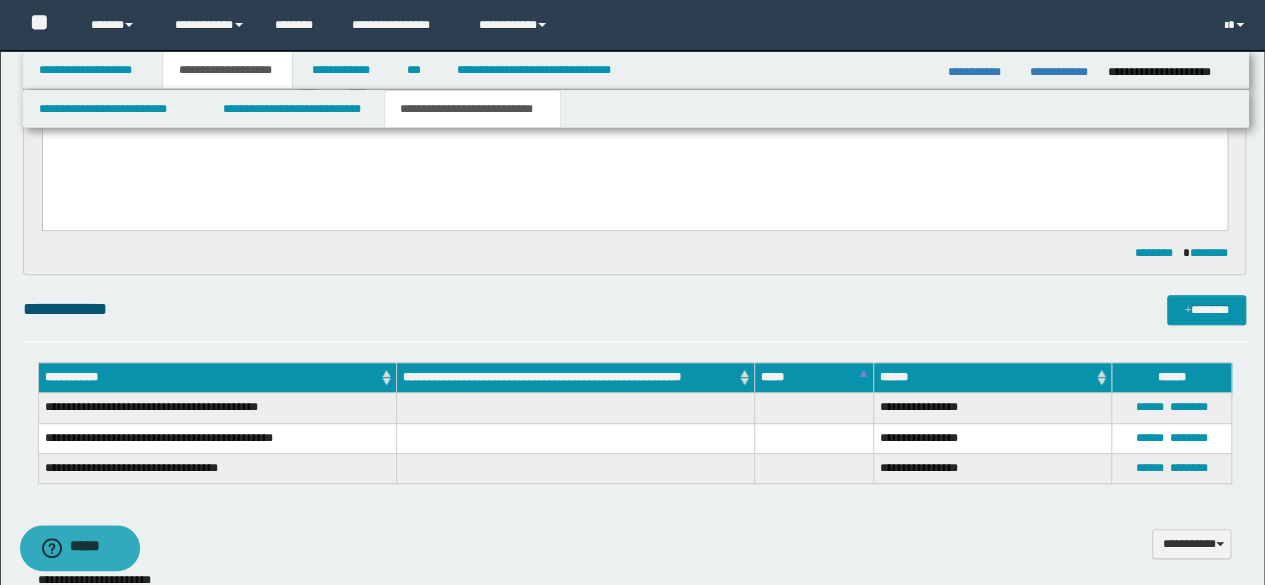 scroll, scrollTop: 262, scrollLeft: 0, axis: vertical 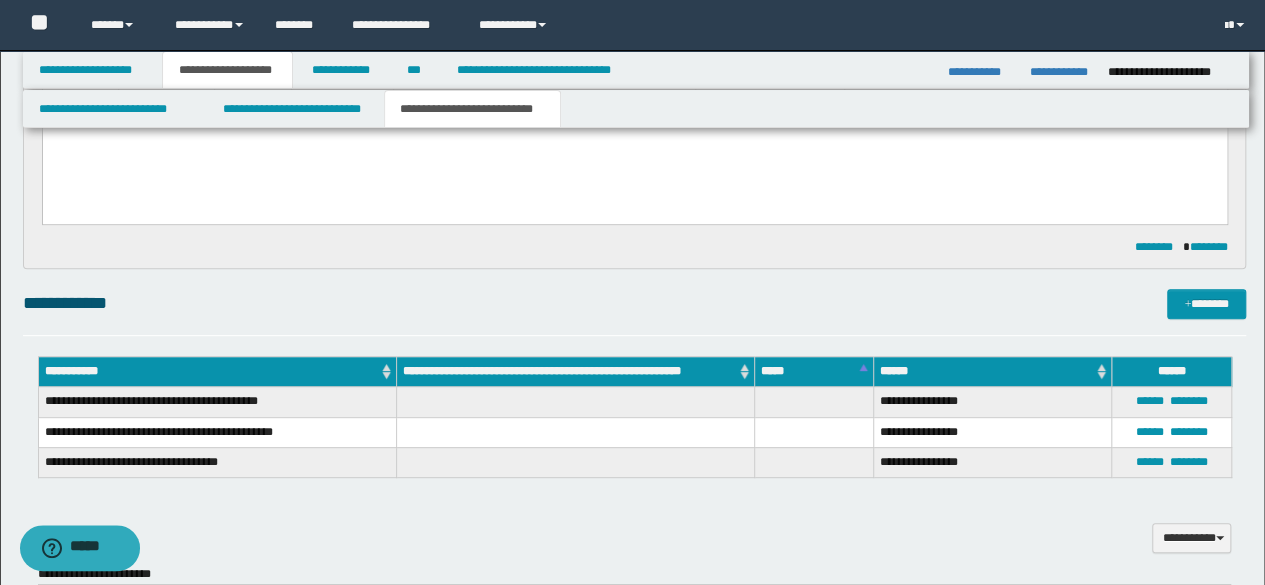 click on "**********" at bounding box center (635, 303) 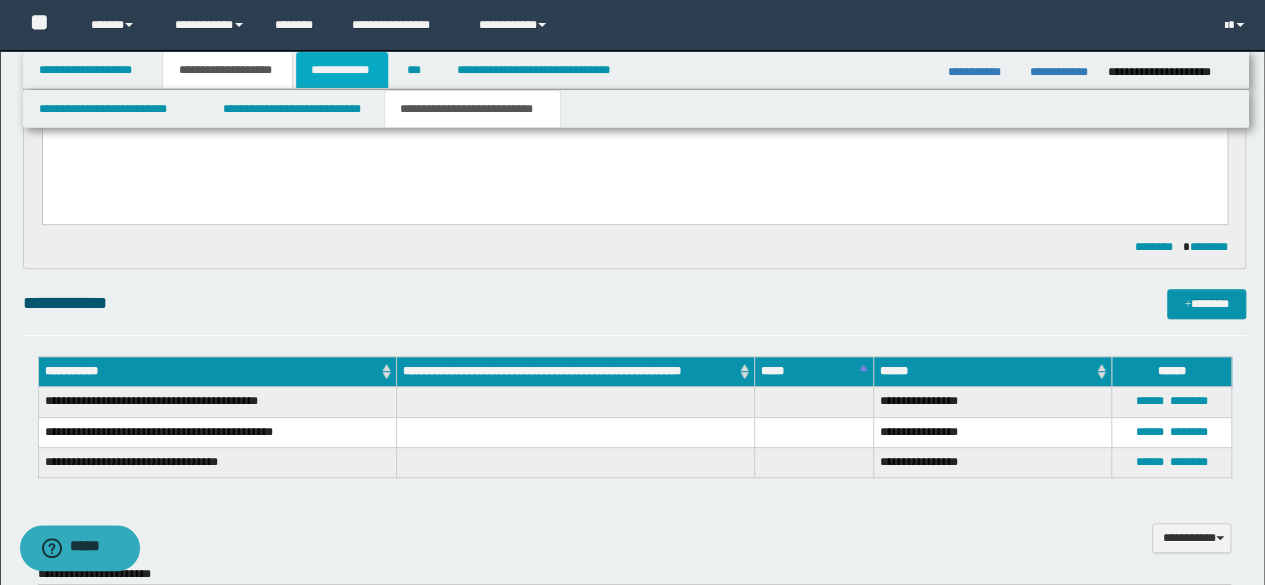 click on "**********" at bounding box center (342, 70) 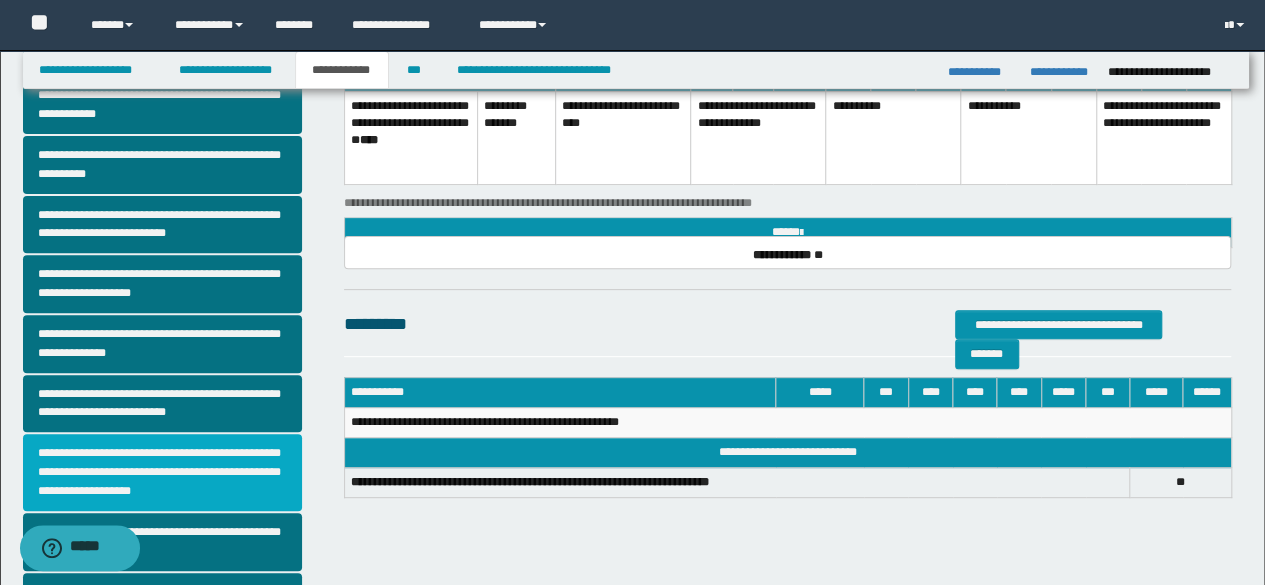 click on "**********" at bounding box center [162, 472] 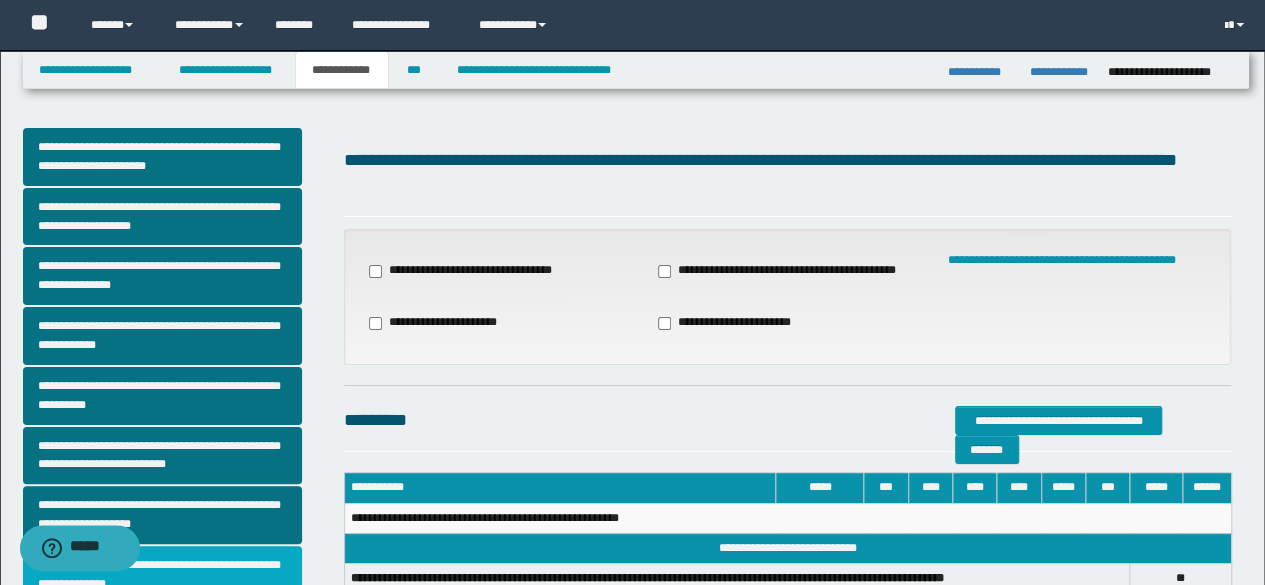 click on "**********" at bounding box center [162, 575] 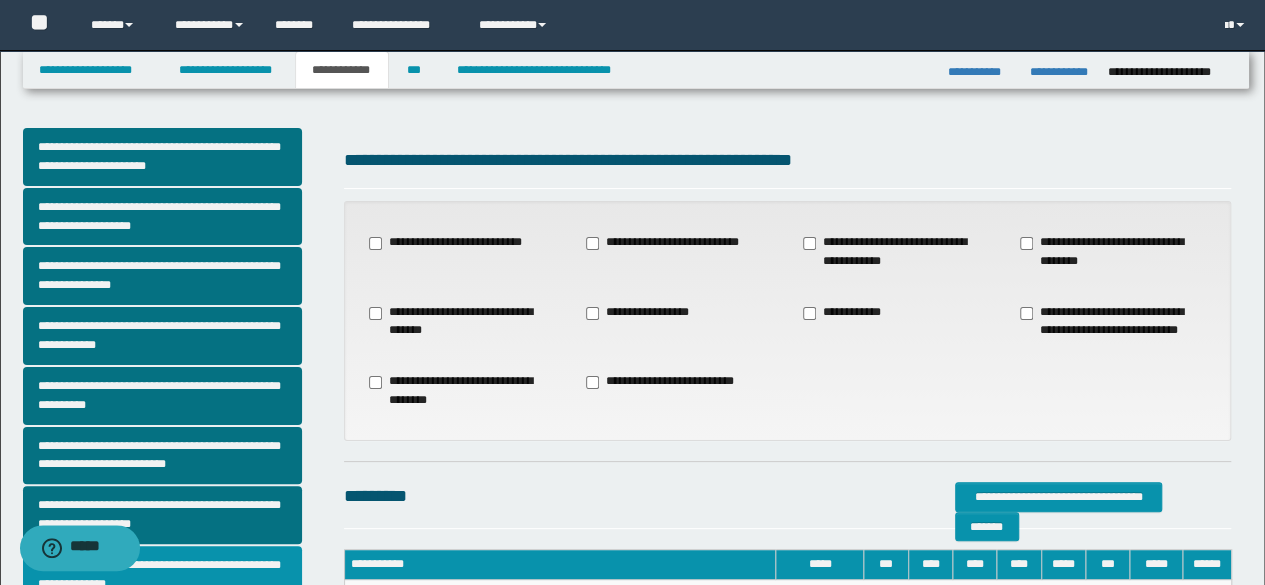 scroll, scrollTop: 512, scrollLeft: 0, axis: vertical 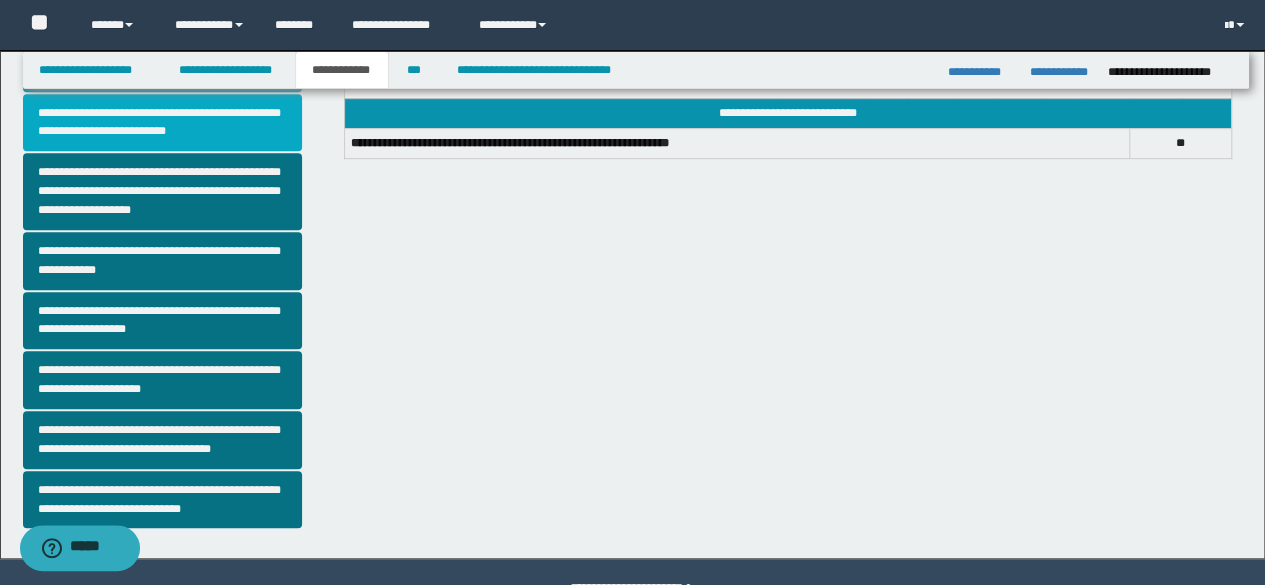 click on "**********" at bounding box center (162, 123) 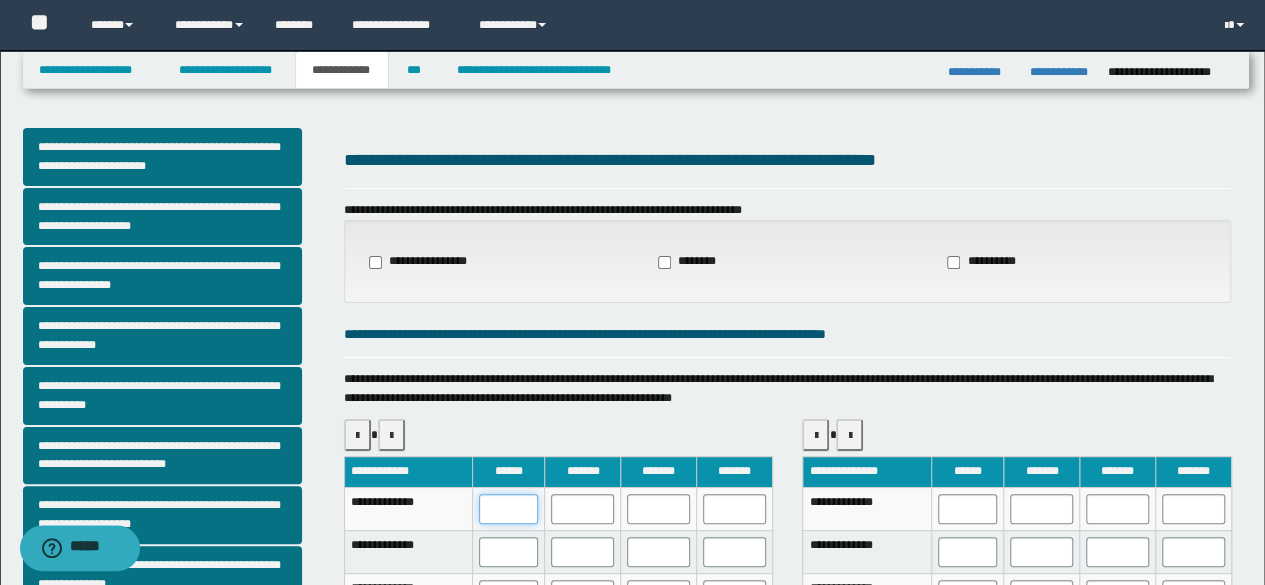 click at bounding box center (509, 509) 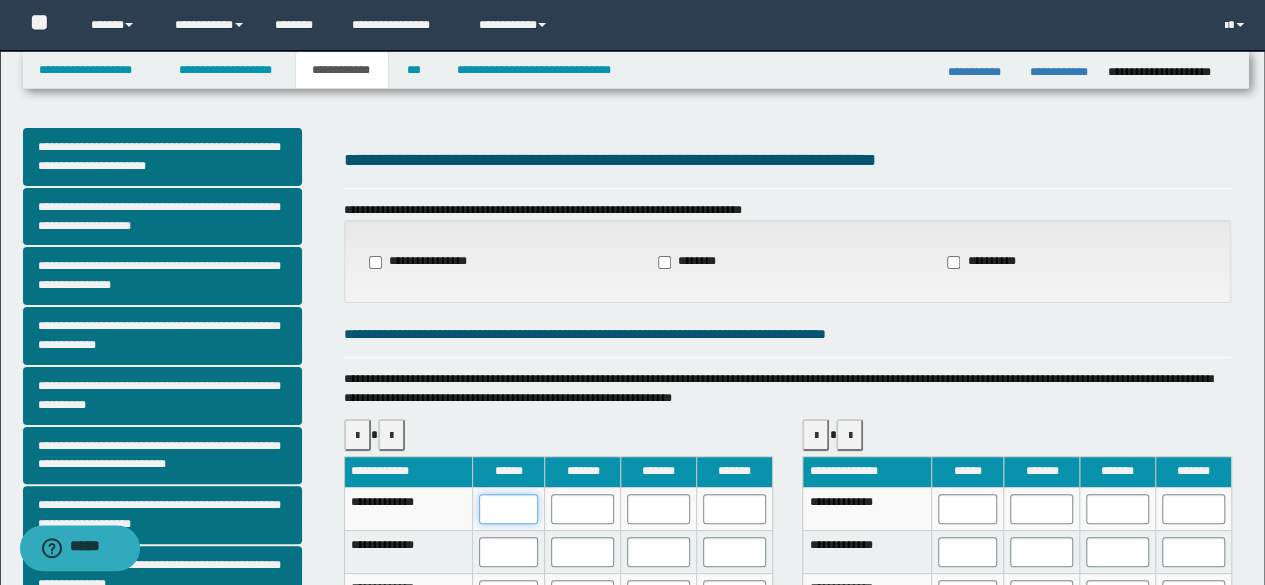 click at bounding box center (509, 509) 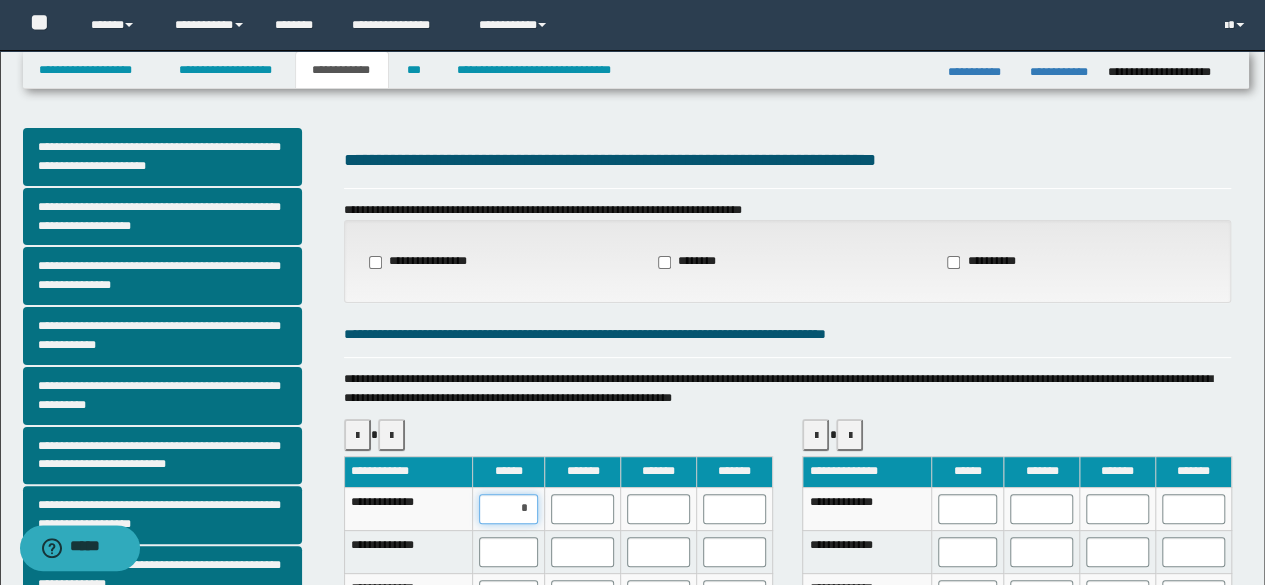 type on "**" 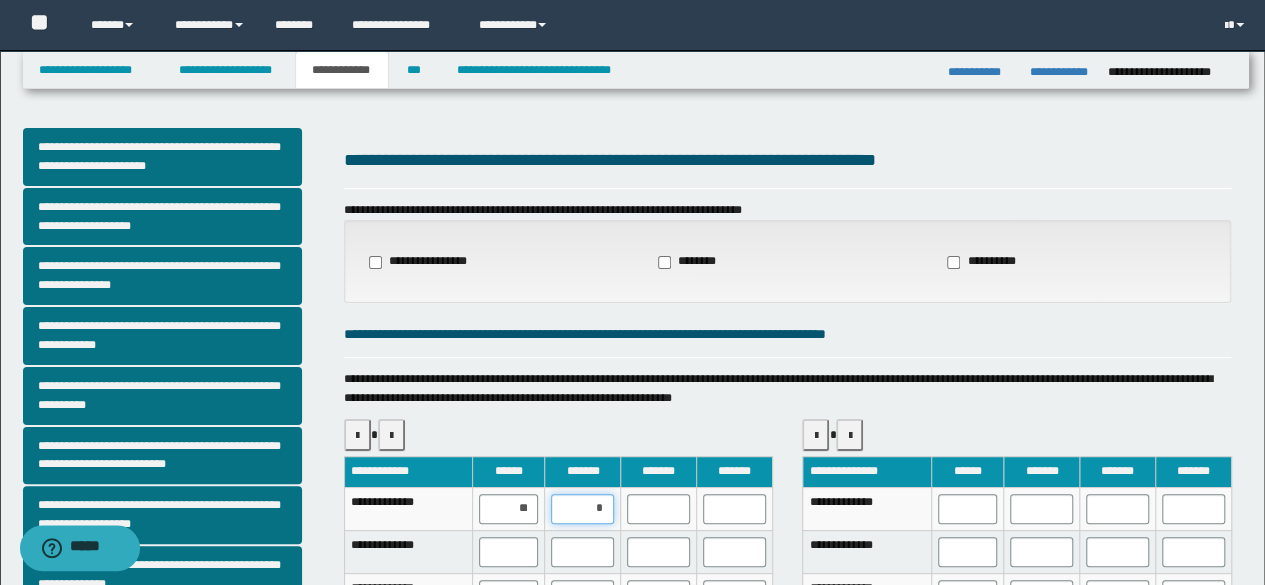 type on "**" 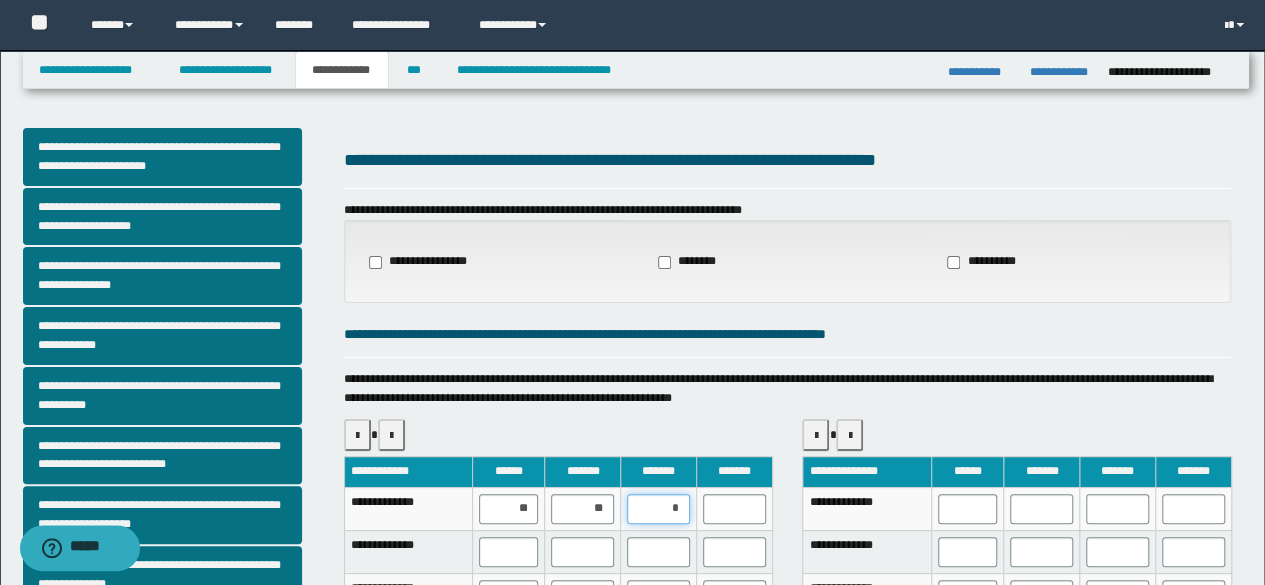 type on "**" 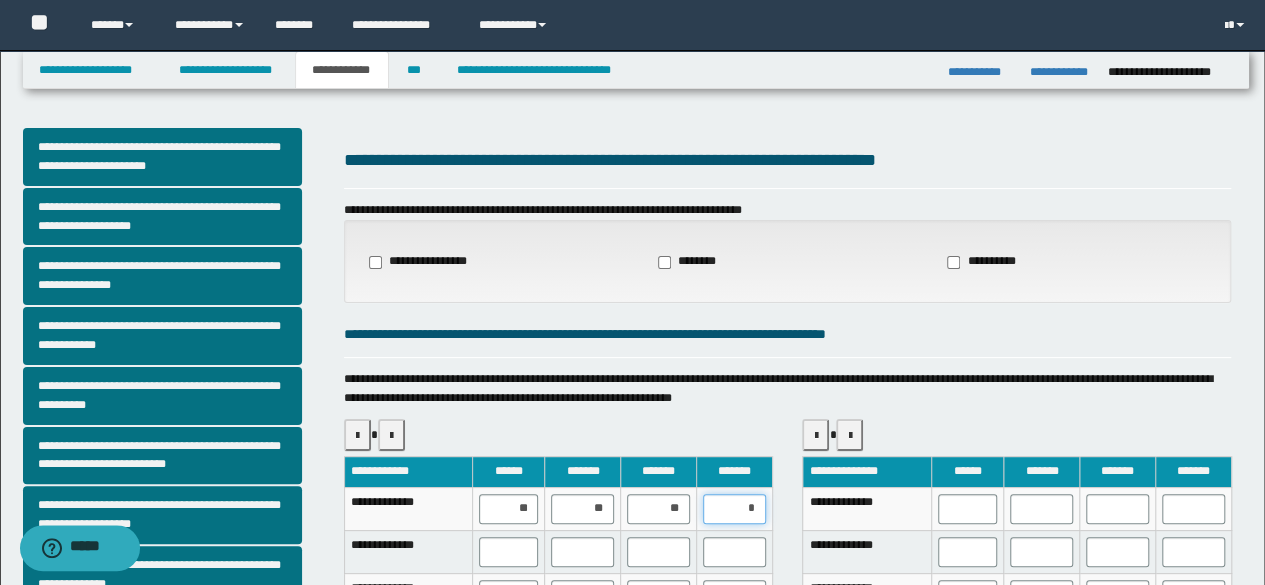type on "**" 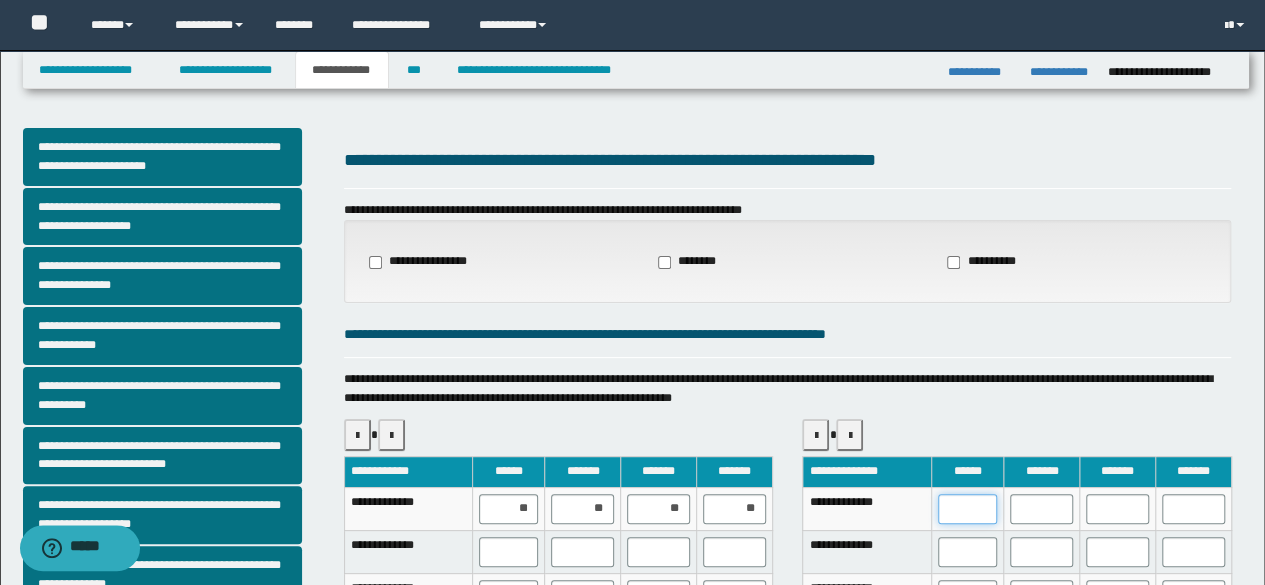 click at bounding box center [968, 509] 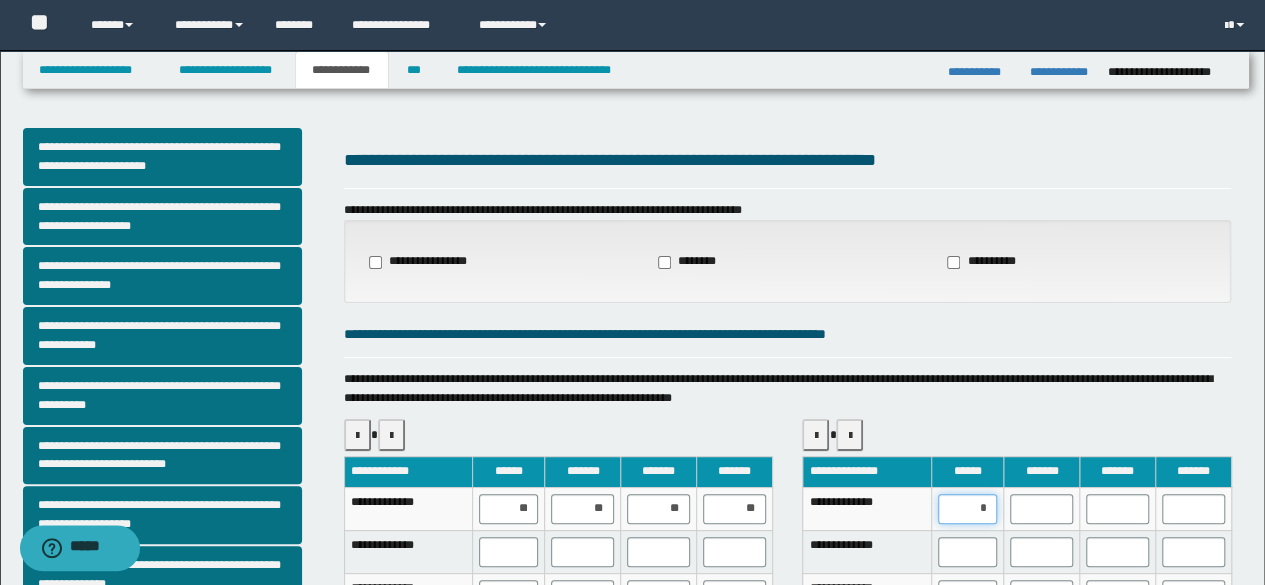 type on "**" 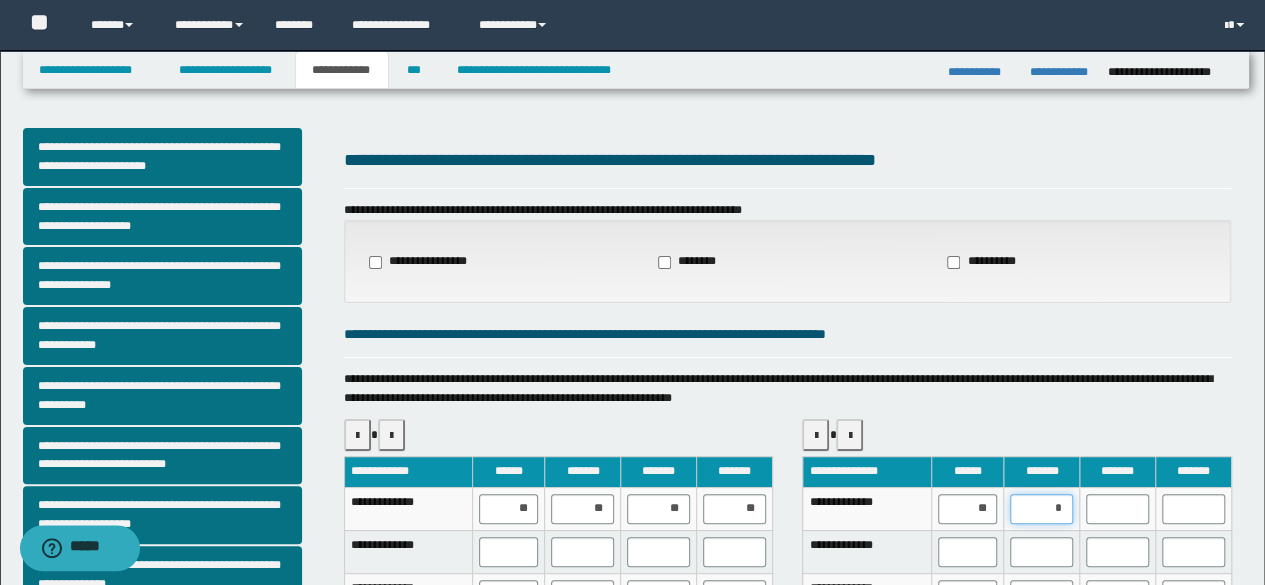 type on "**" 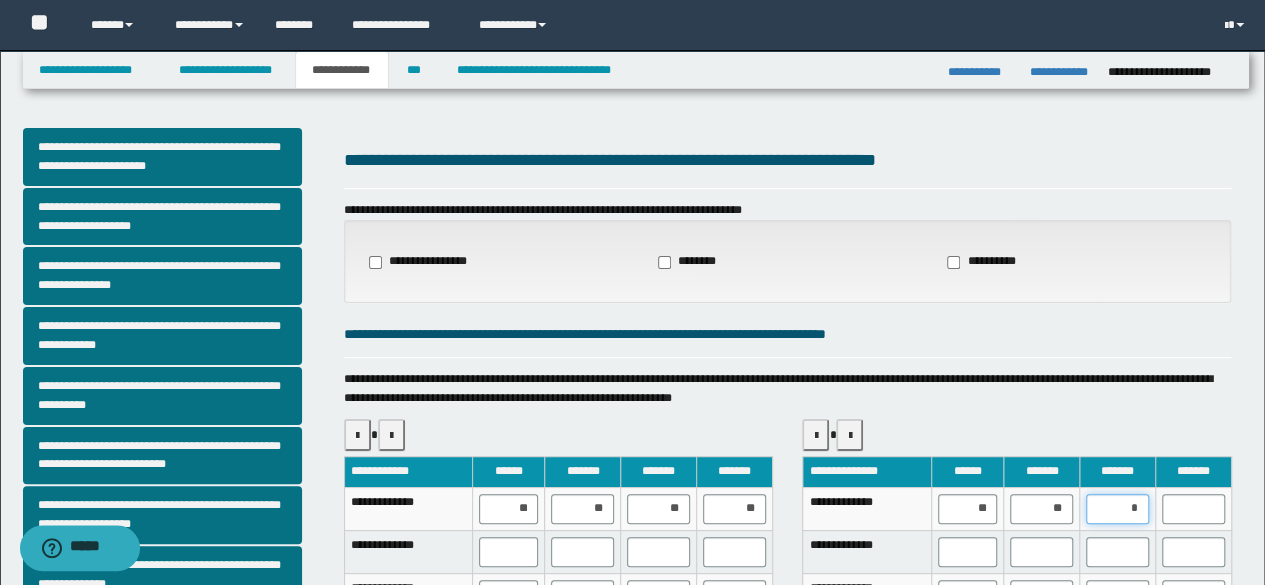 type on "**" 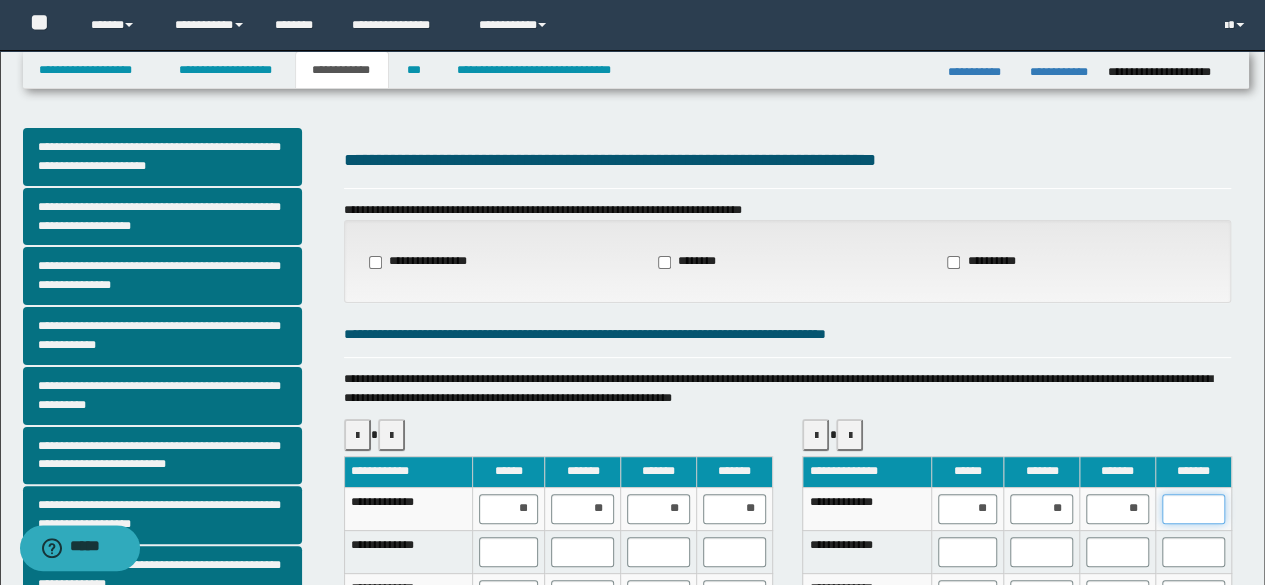 type on "*" 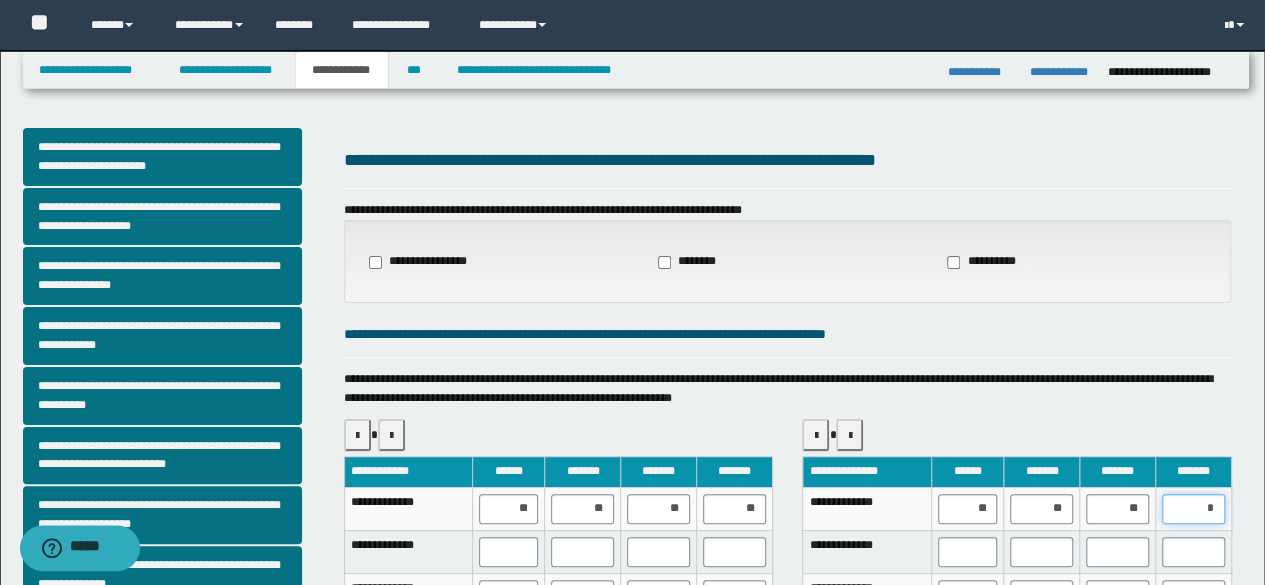 type on "**" 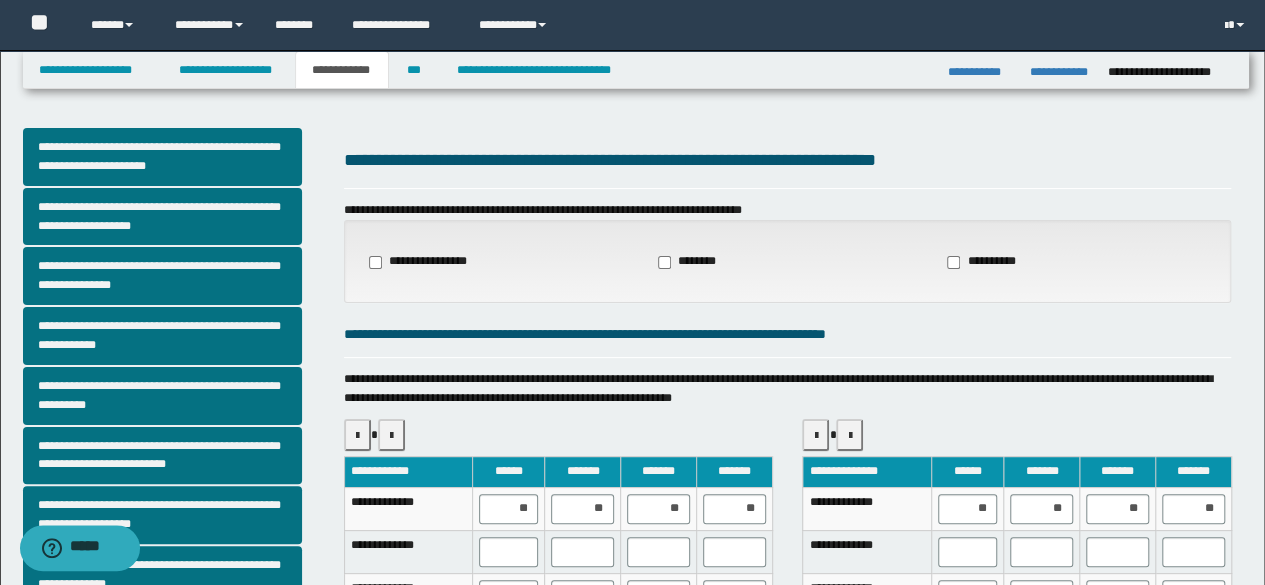 click on "**********" at bounding box center [788, 525] 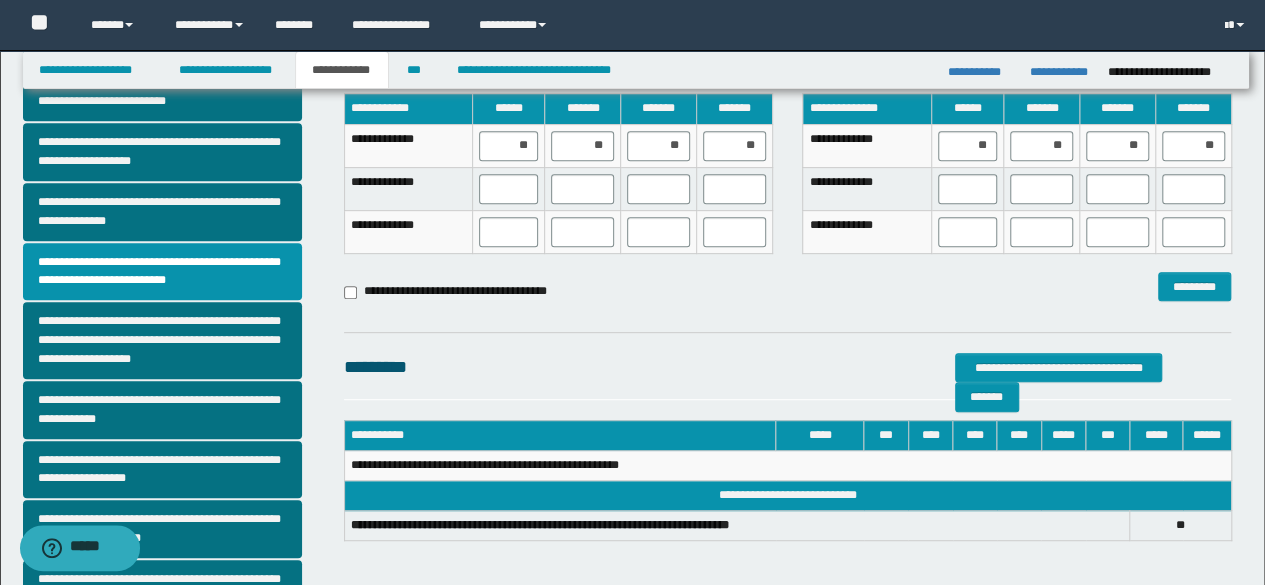scroll, scrollTop: 381, scrollLeft: 0, axis: vertical 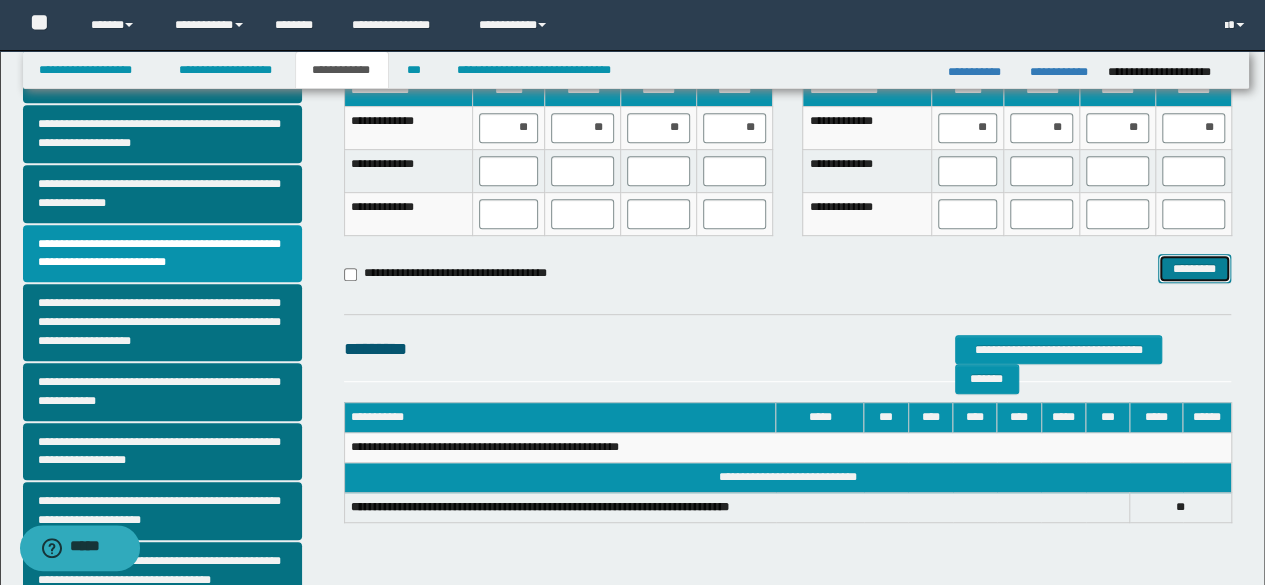 click on "*********" at bounding box center [1194, 268] 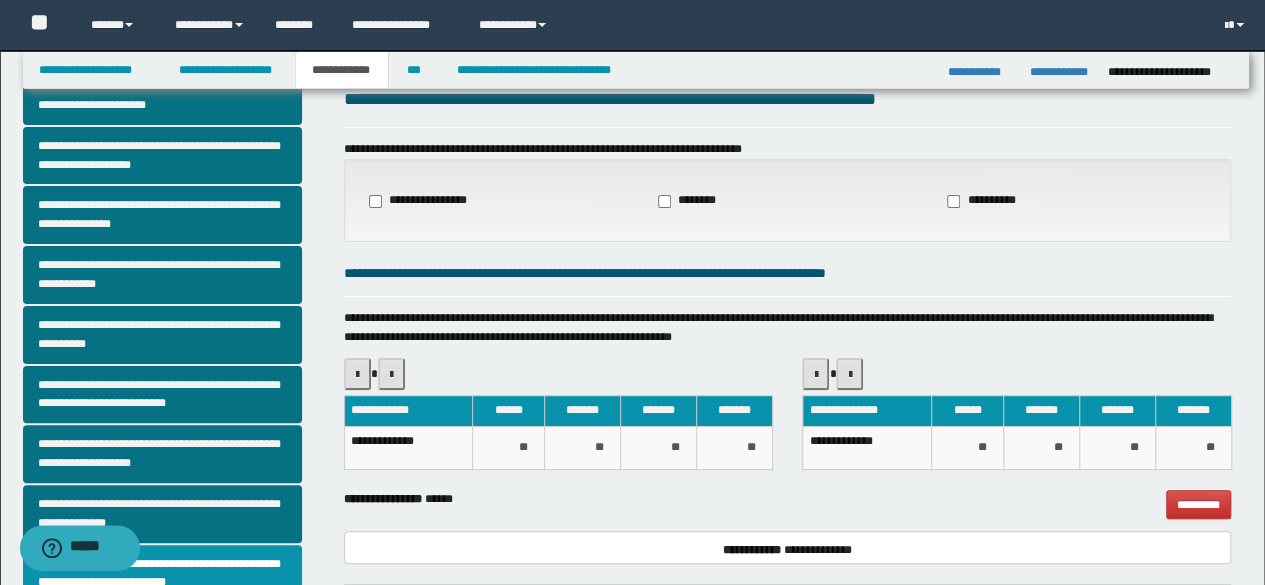 scroll, scrollTop: 0, scrollLeft: 0, axis: both 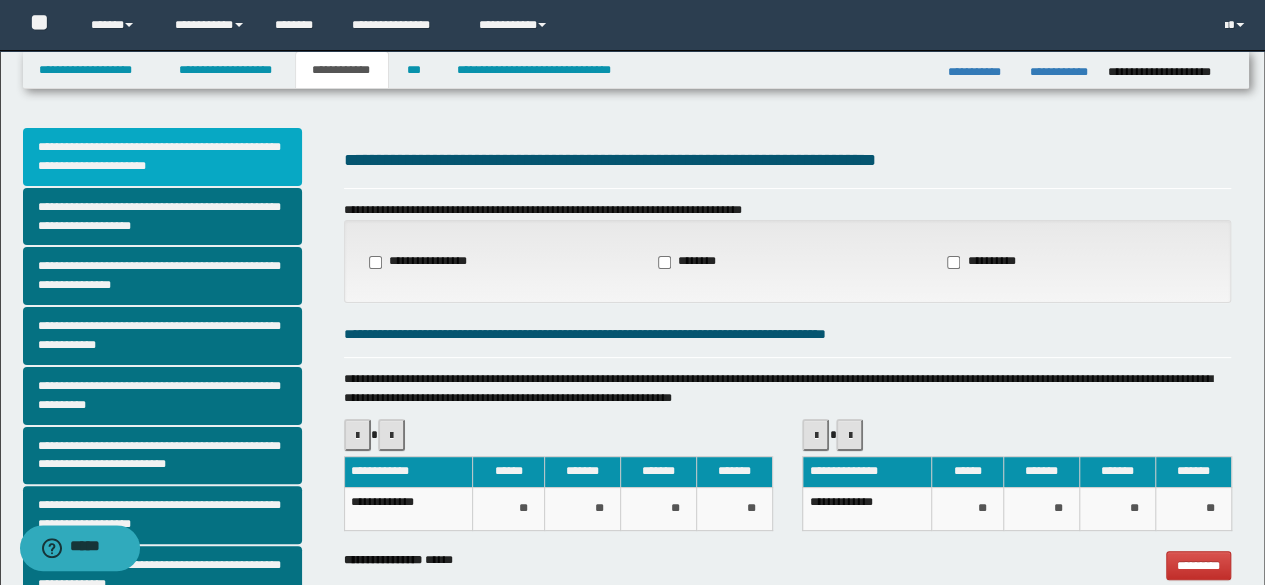 click on "**********" at bounding box center (162, 157) 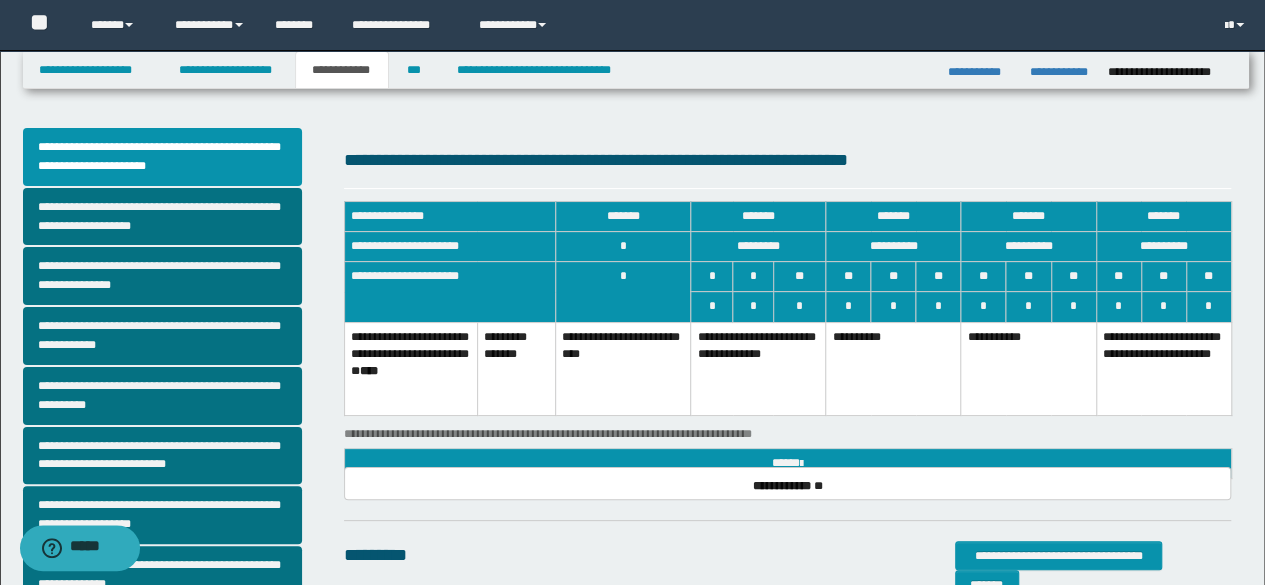 click on "**********" at bounding box center [1028, 369] 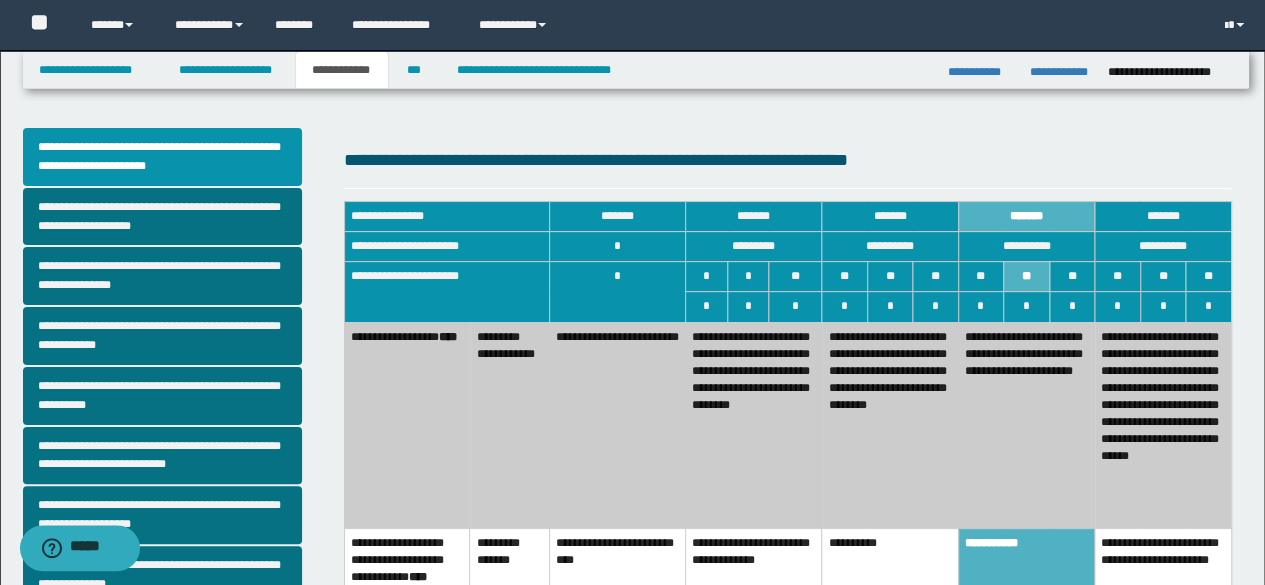 click on "**********" at bounding box center [1026, 425] 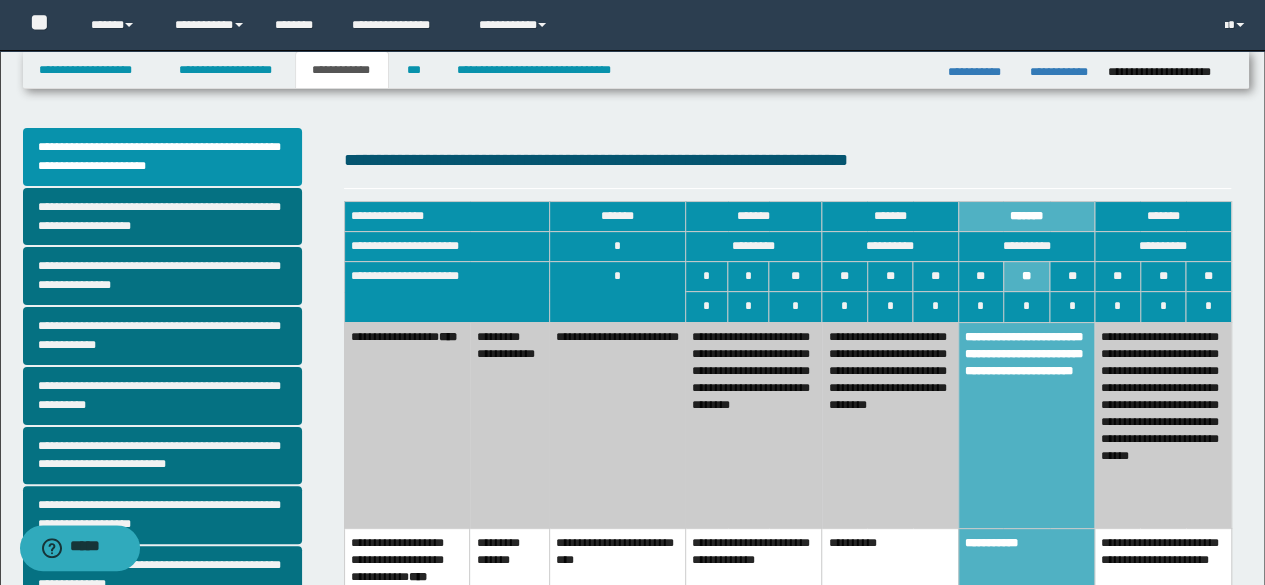 click on "**********" at bounding box center [753, 425] 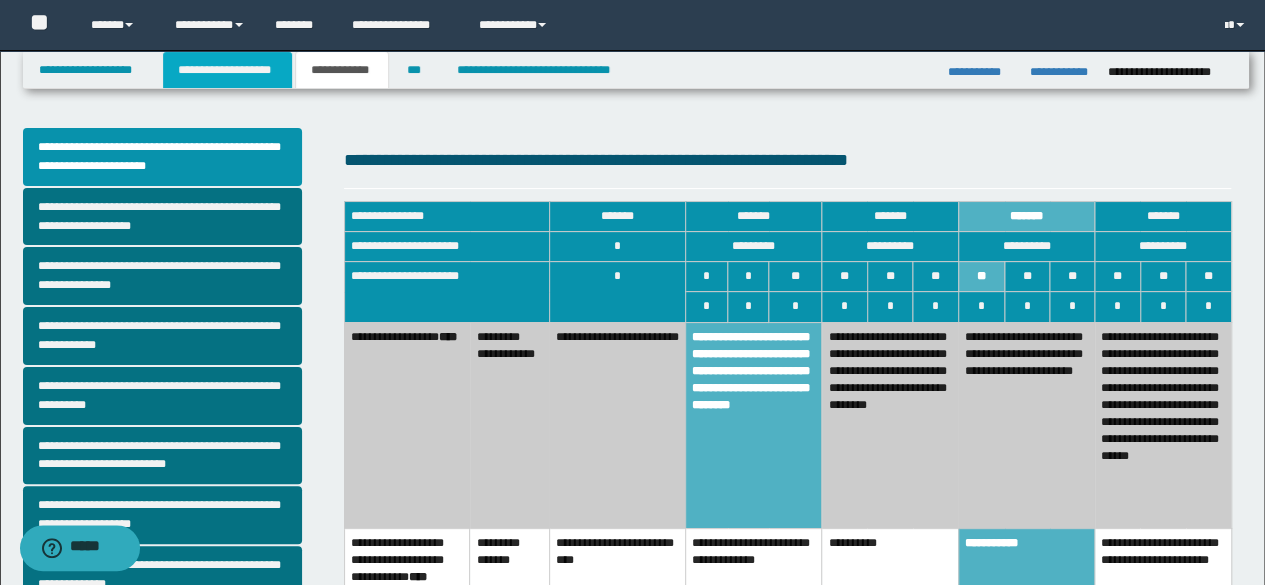 click on "**********" at bounding box center [227, 70] 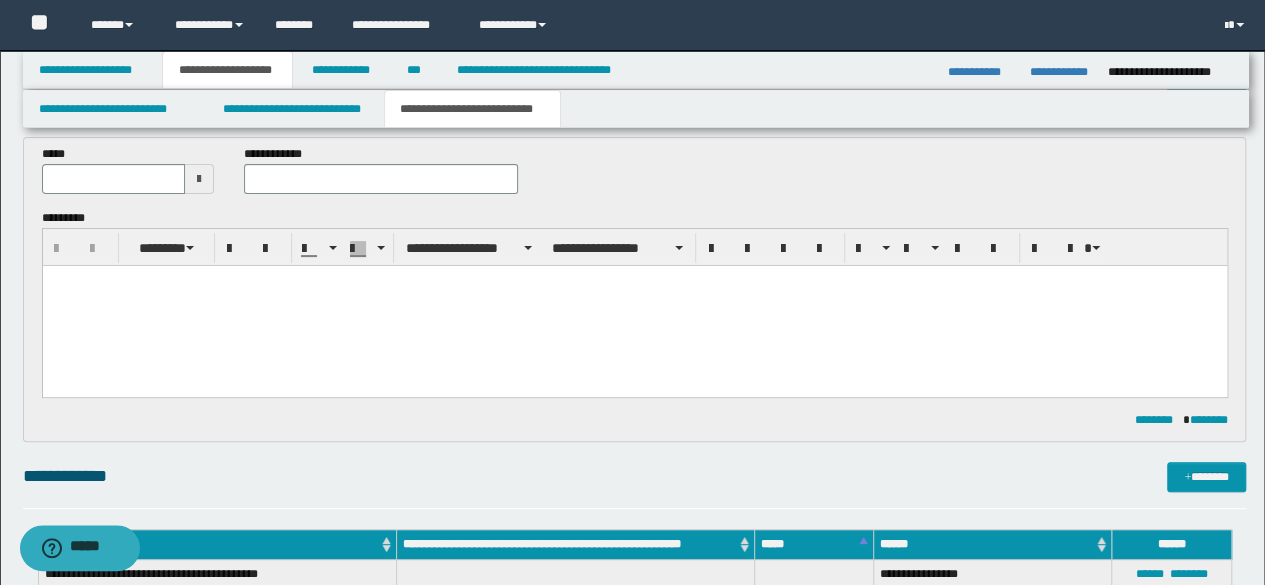 scroll, scrollTop: 0, scrollLeft: 0, axis: both 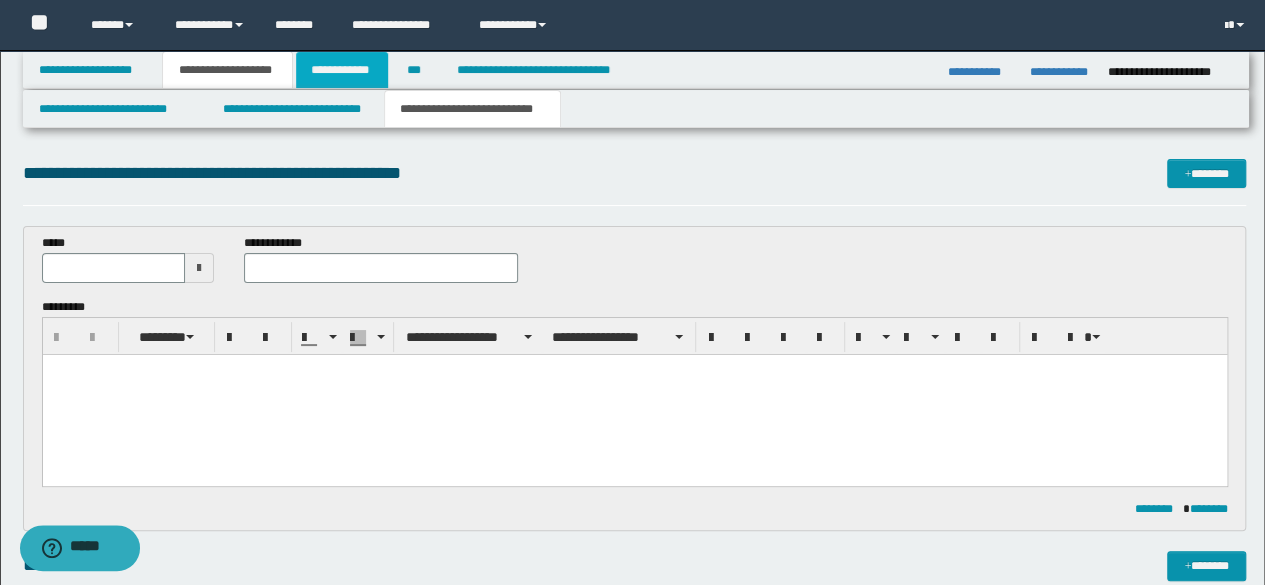 click on "**********" at bounding box center (342, 70) 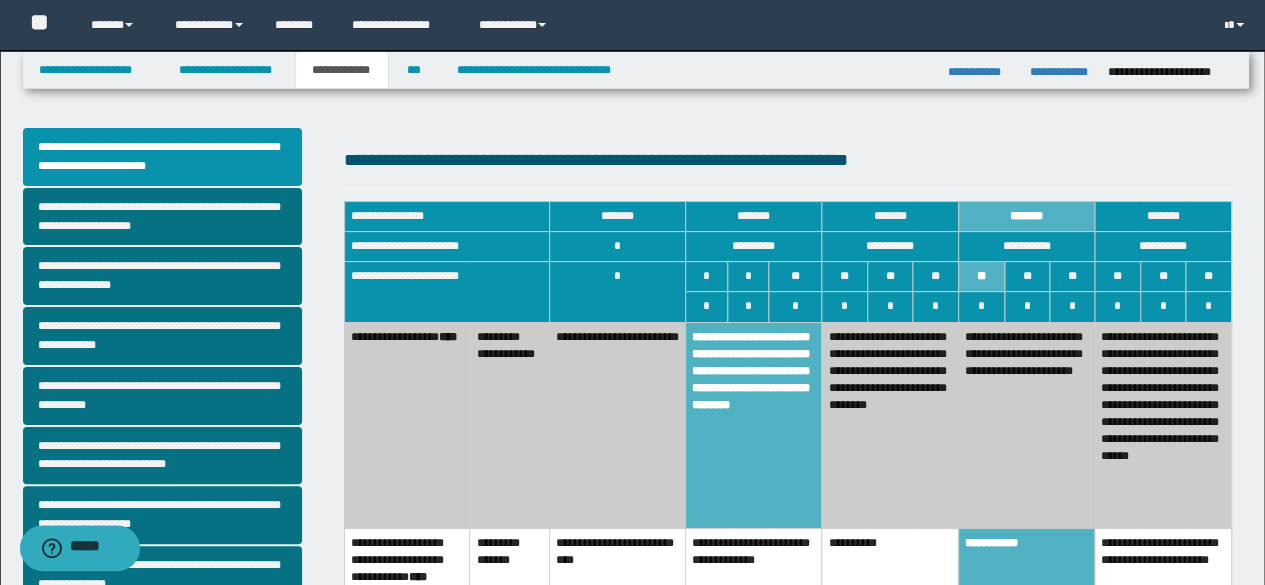 scroll, scrollTop: 512, scrollLeft: 0, axis: vertical 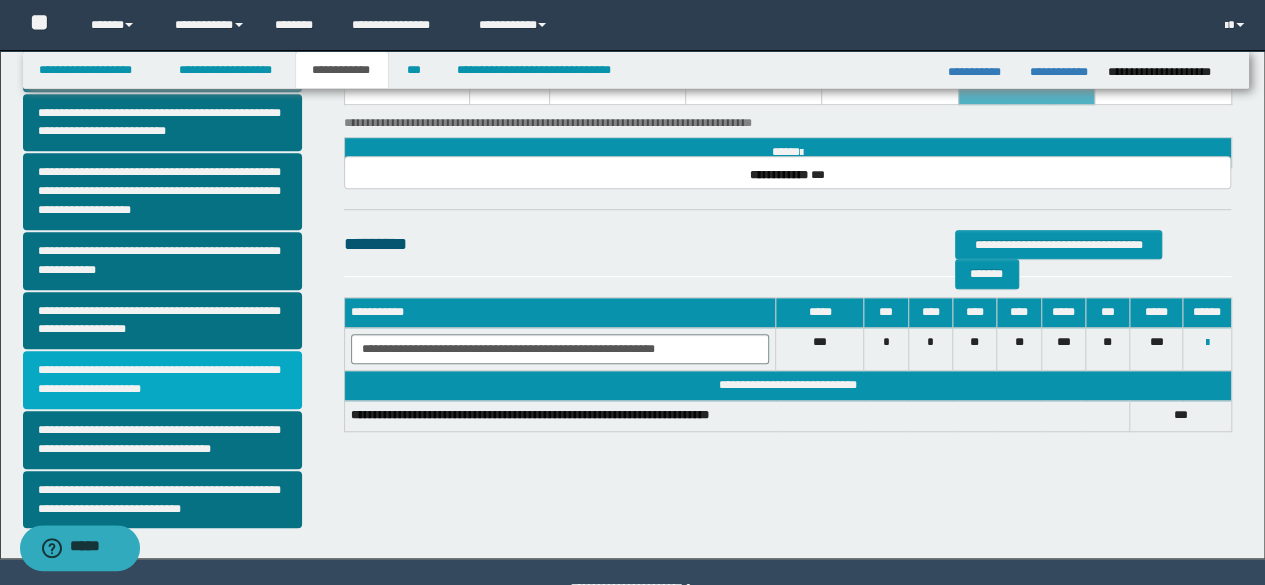 click on "**********" at bounding box center [162, 380] 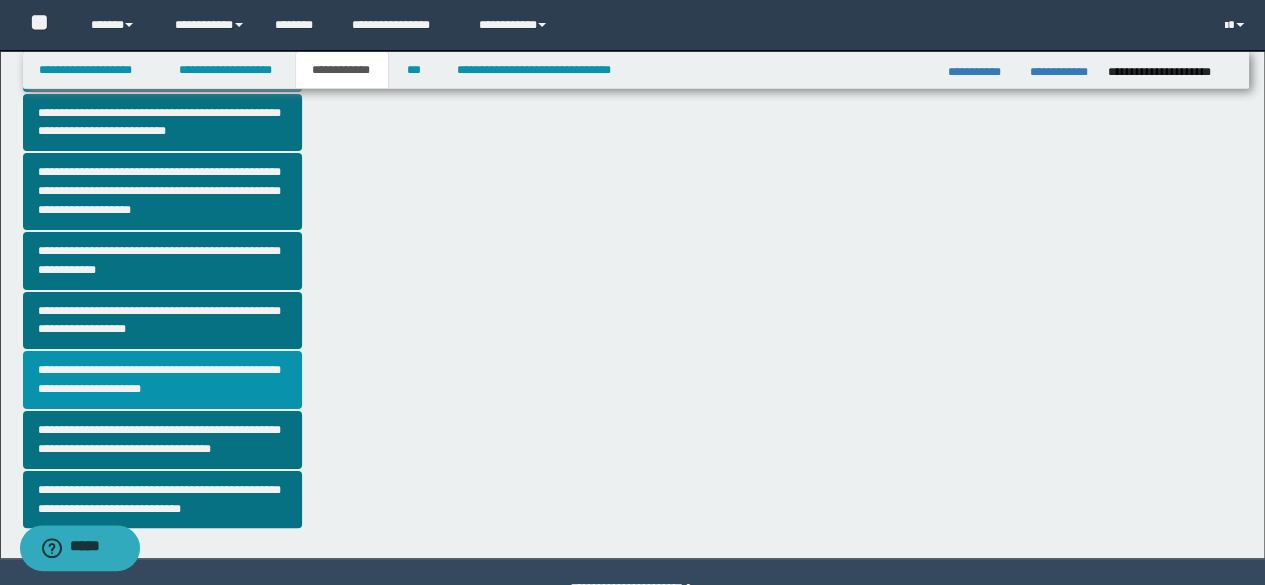 scroll, scrollTop: 0, scrollLeft: 0, axis: both 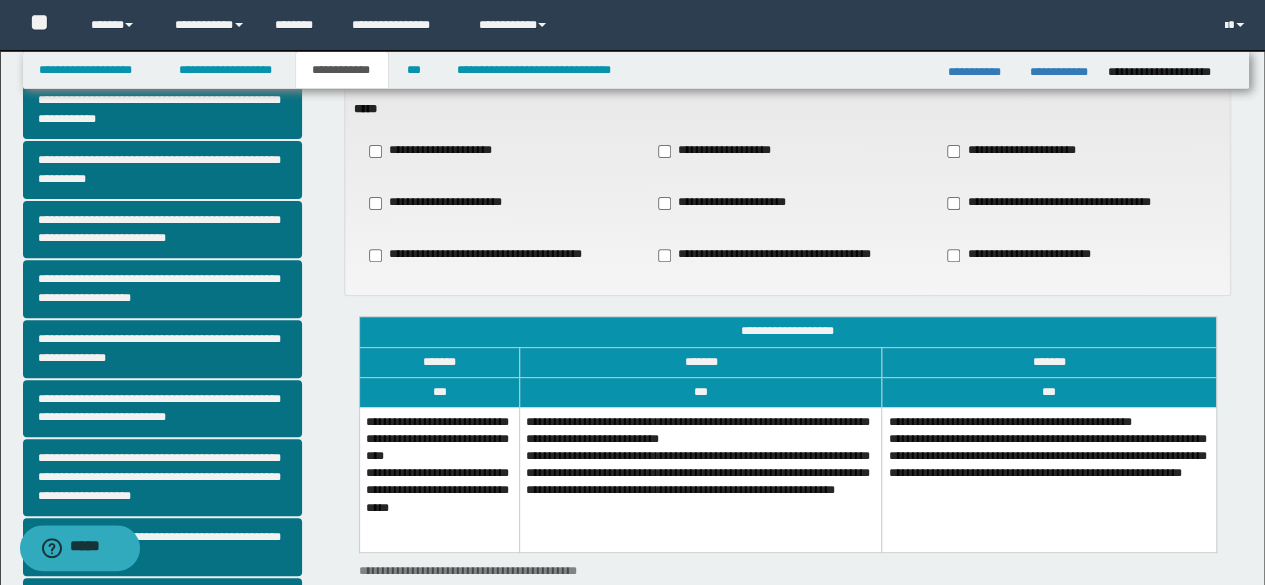 click on "**********" at bounding box center [439, 480] 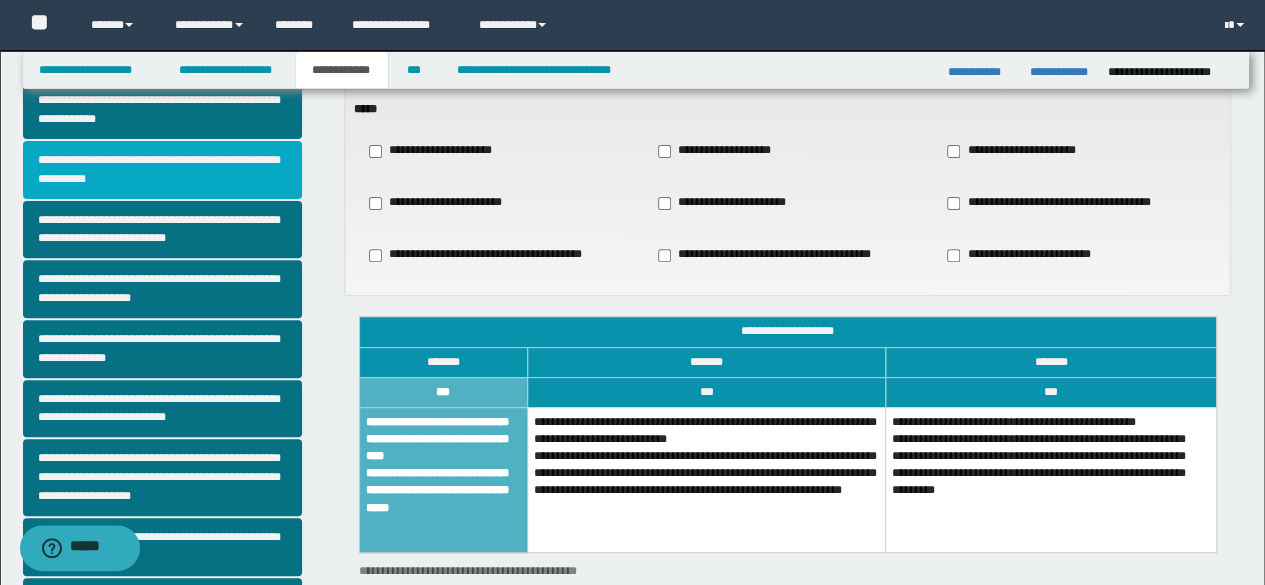click on "**********" at bounding box center [162, 170] 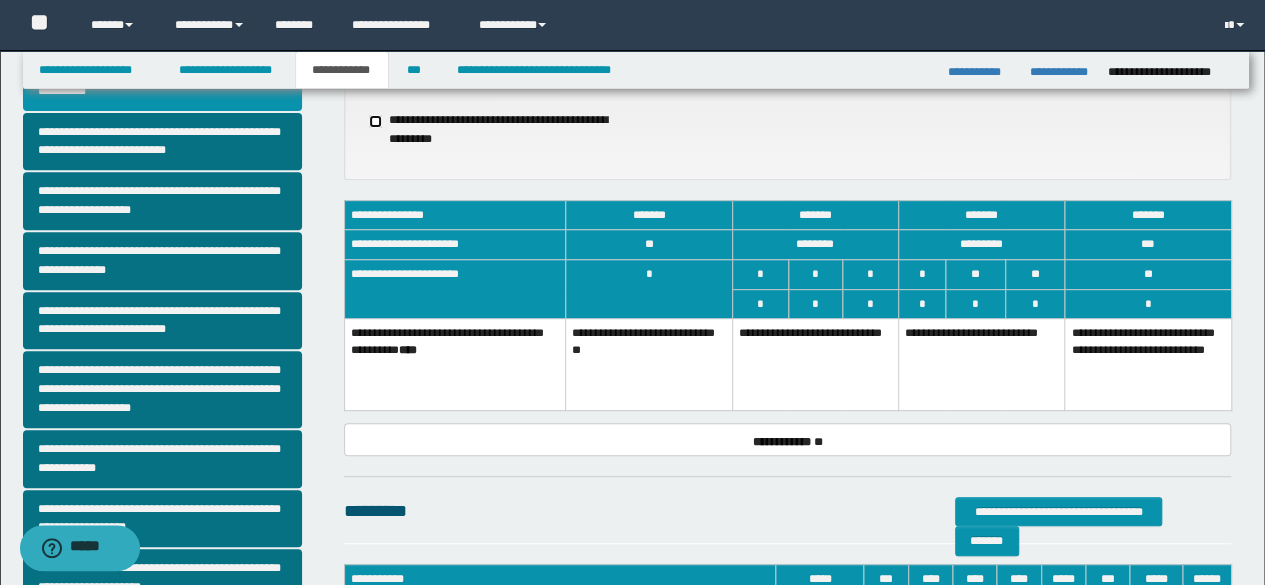 scroll, scrollTop: 345, scrollLeft: 0, axis: vertical 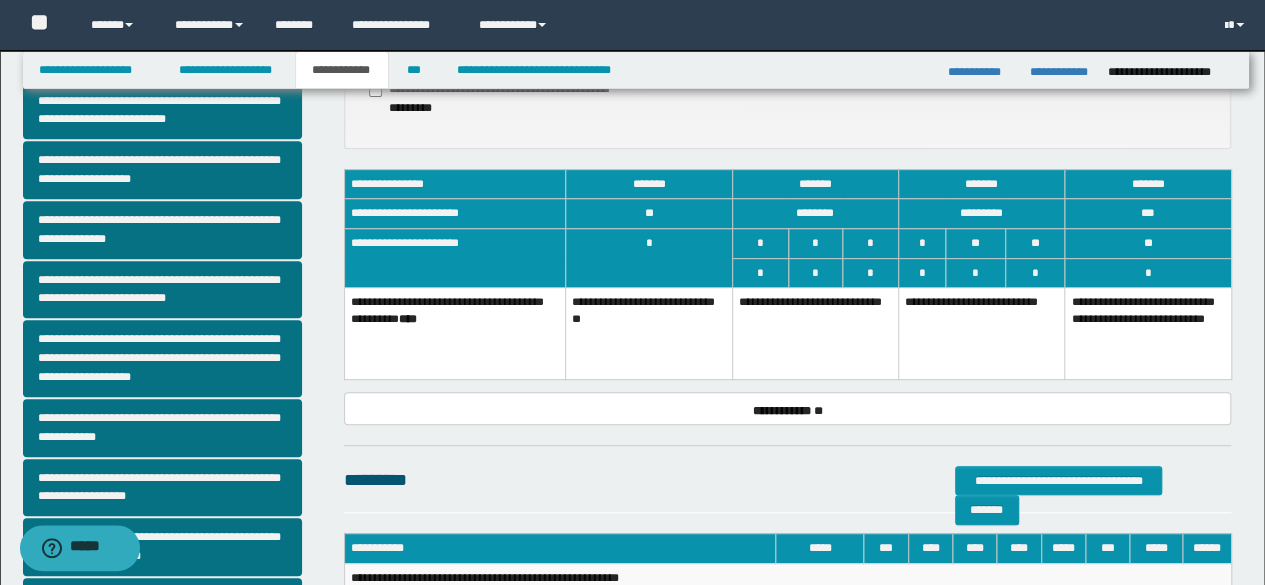 click on "**********" at bounding box center (1148, 333) 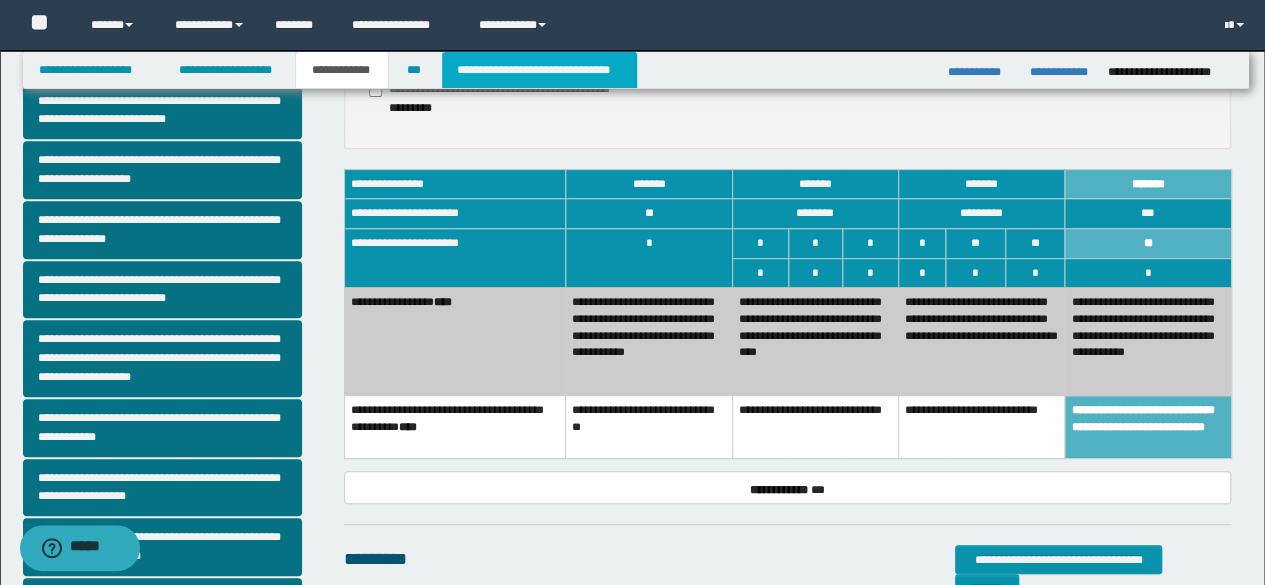 click on "**********" at bounding box center (539, 70) 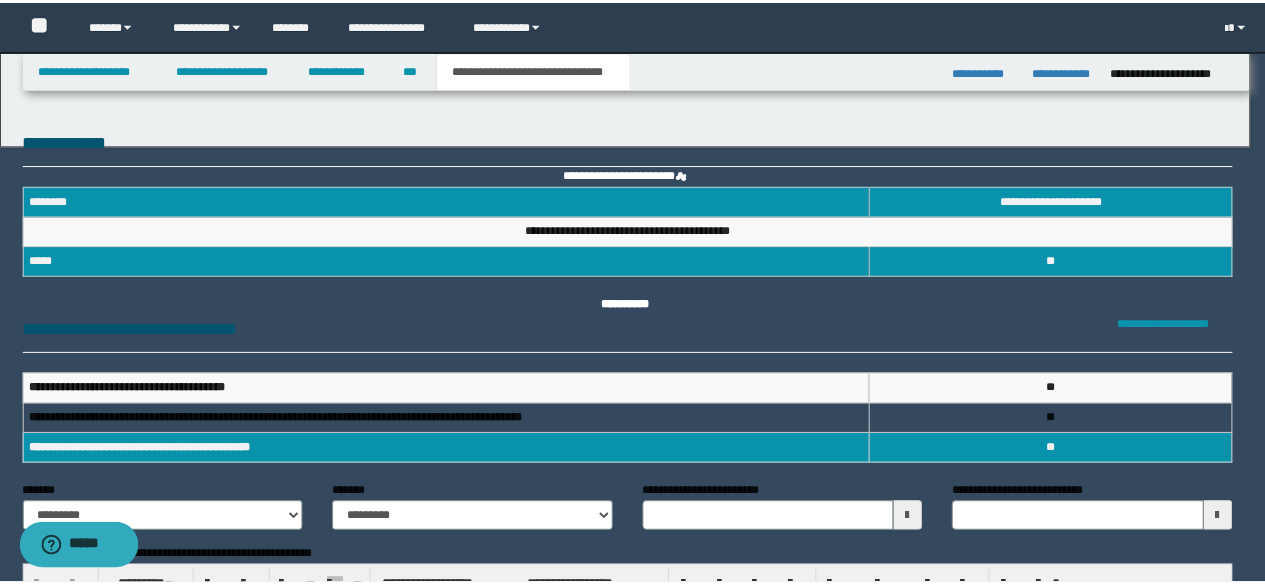 scroll, scrollTop: 0, scrollLeft: 0, axis: both 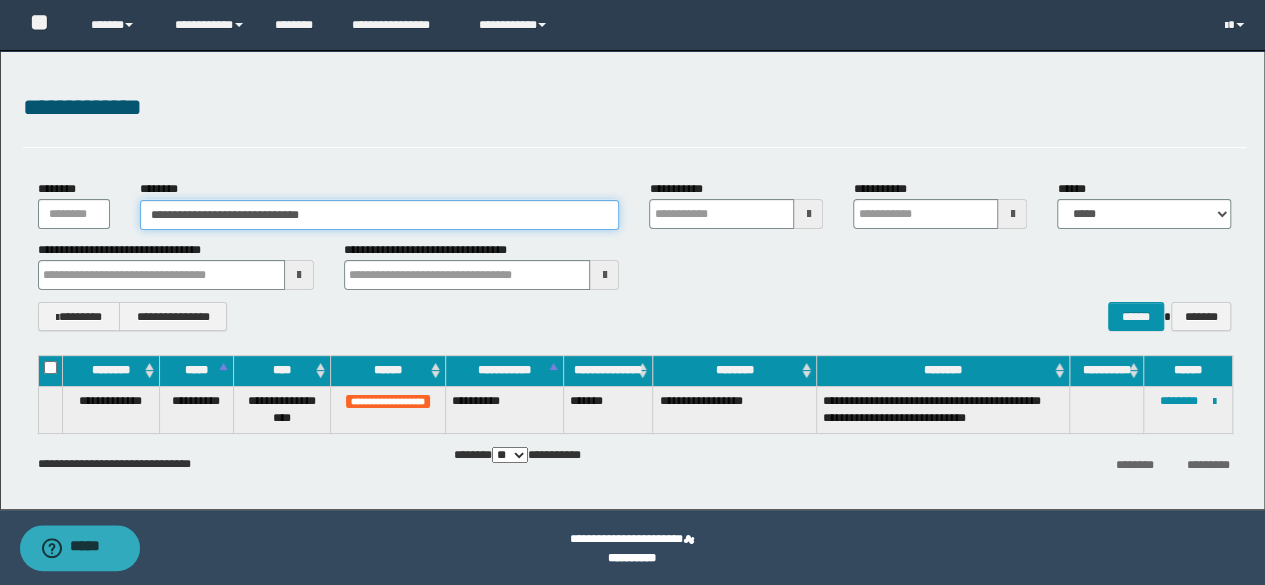 drag, startPoint x: 376, startPoint y: 214, endPoint x: 0, endPoint y: 191, distance: 376.7028 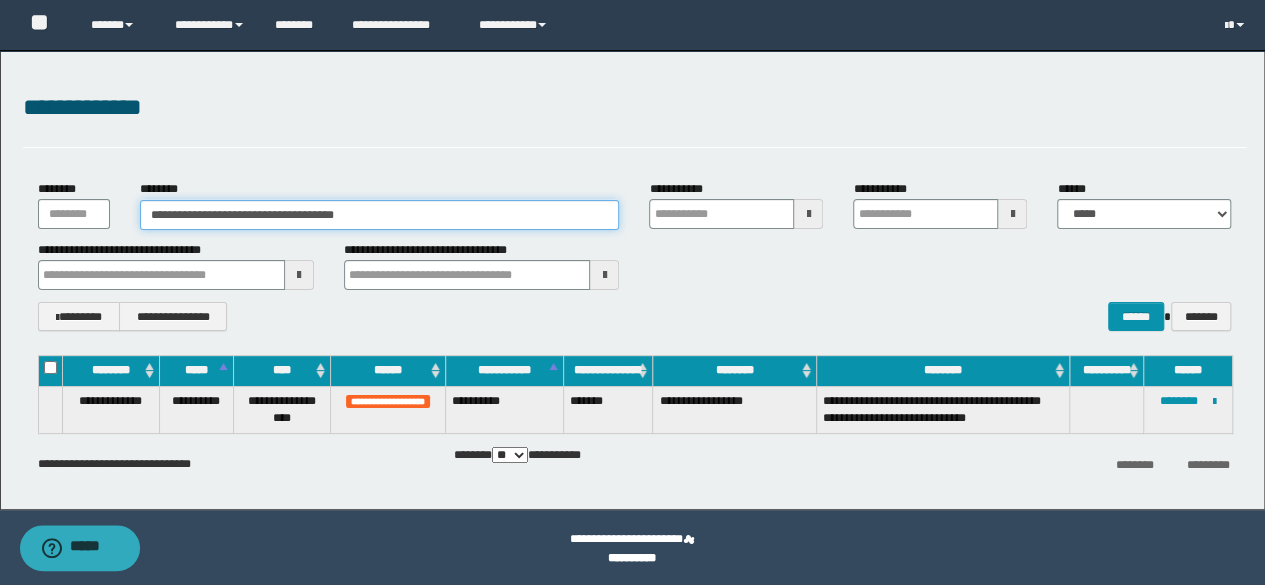 drag, startPoint x: 304, startPoint y: 221, endPoint x: 630, endPoint y: 213, distance: 326.09814 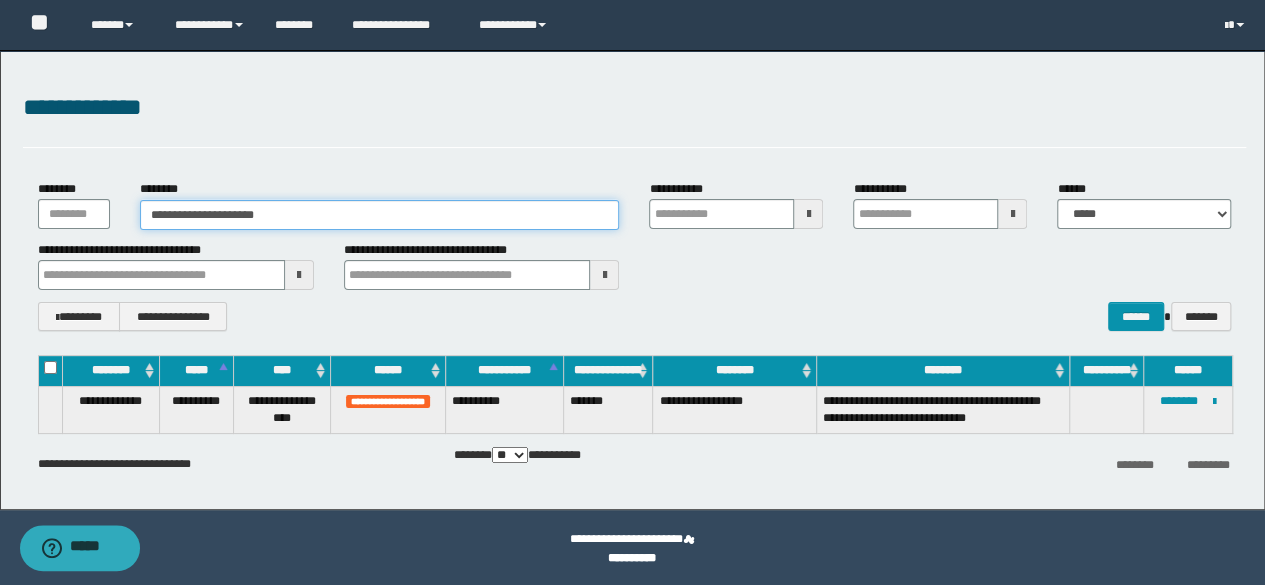 type on "**********" 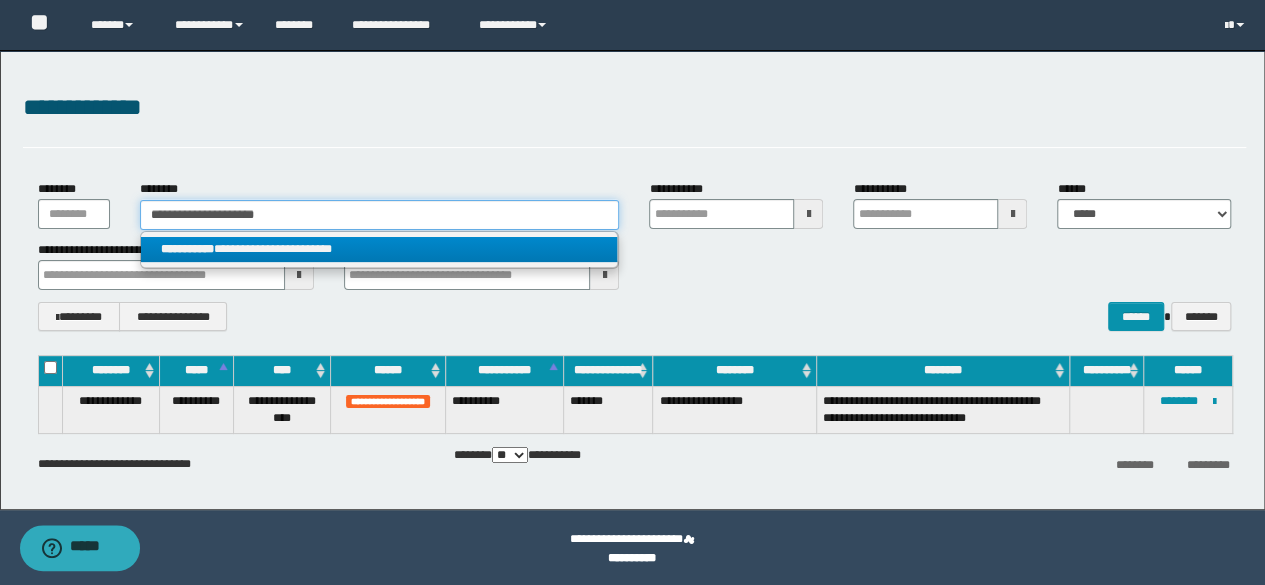 type on "**********" 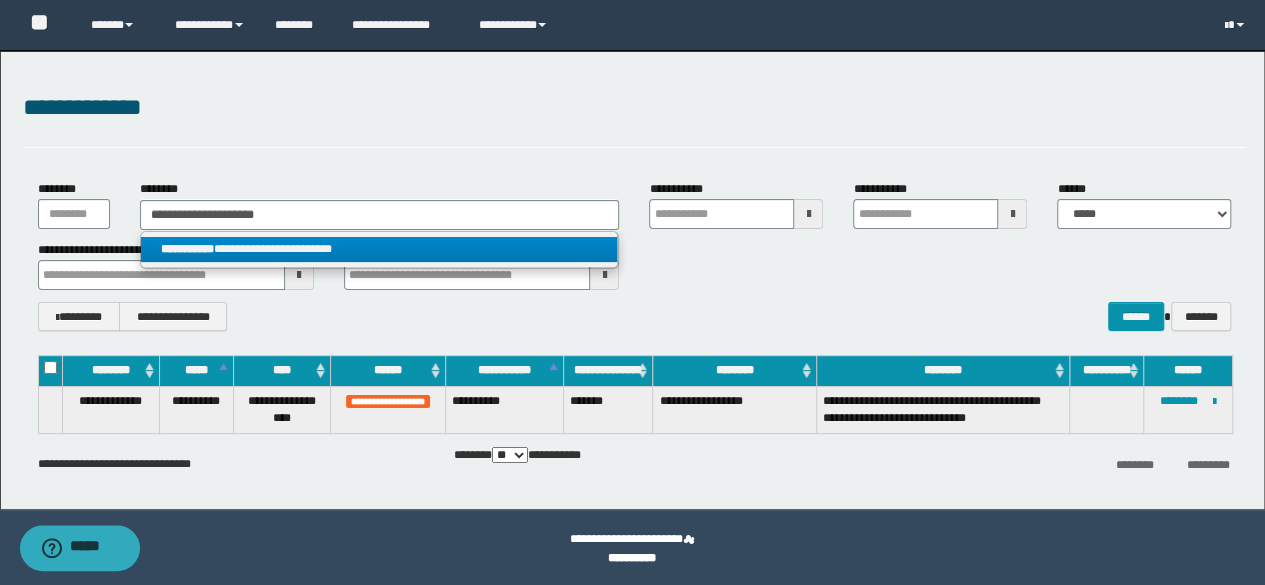 click on "**********" at bounding box center [379, 249] 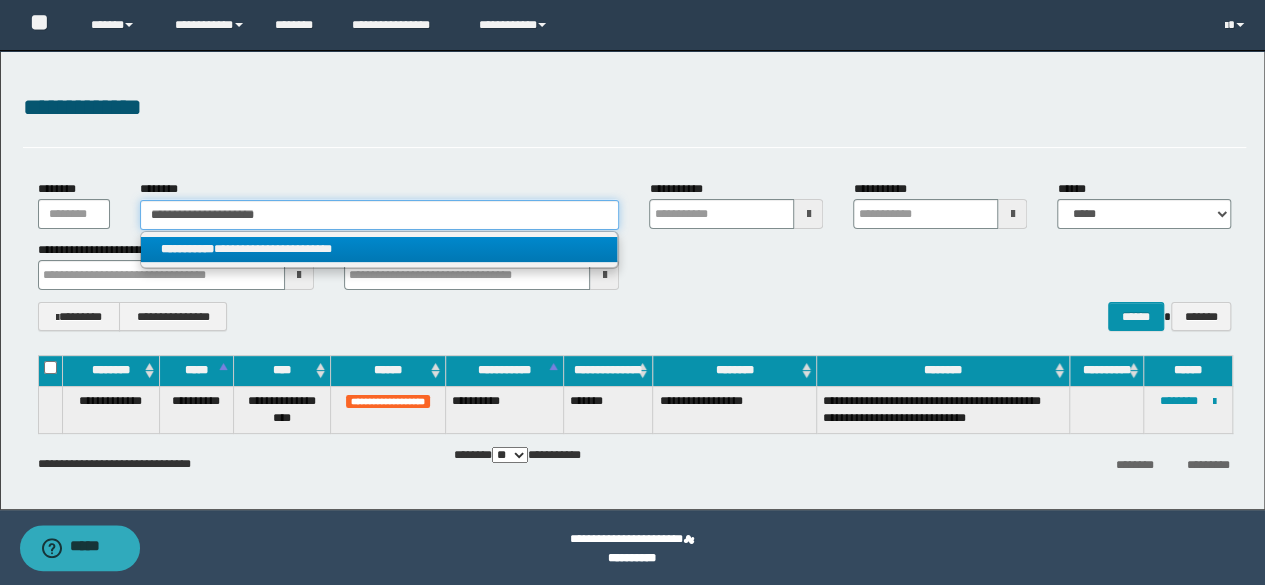 type 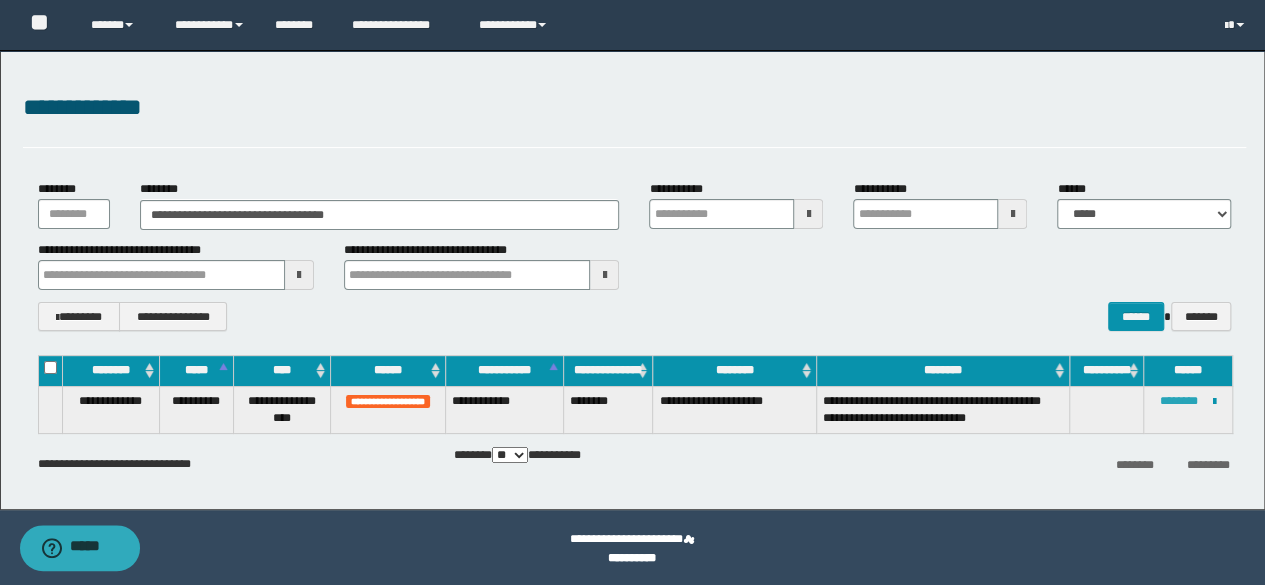 click on "********" at bounding box center [1179, 401] 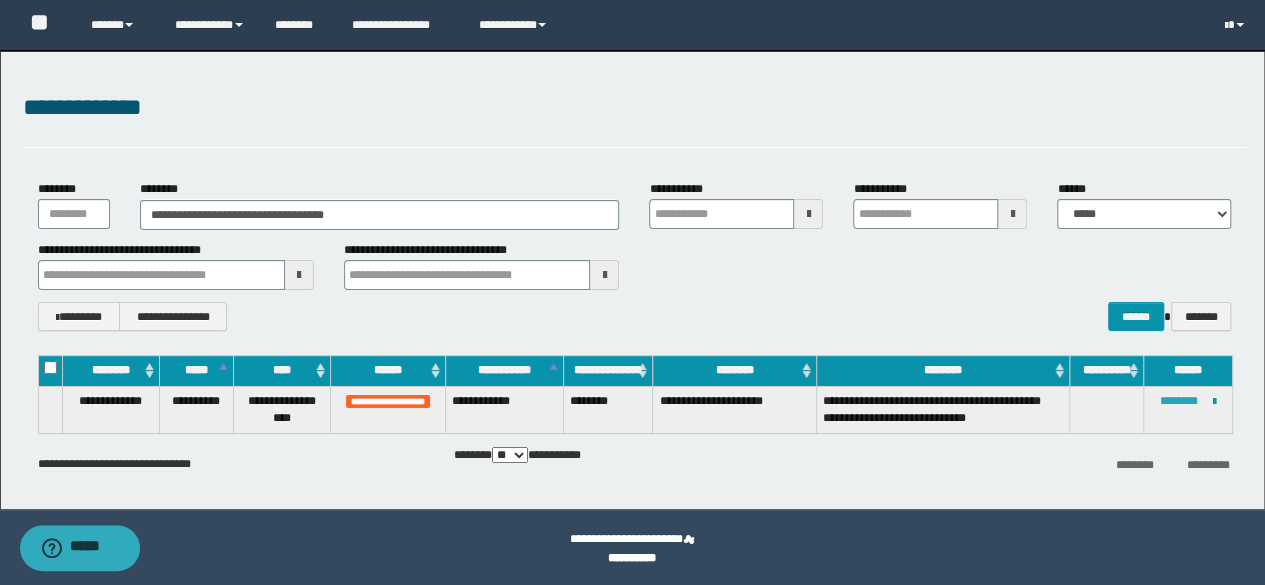 click on "********" at bounding box center (1179, 401) 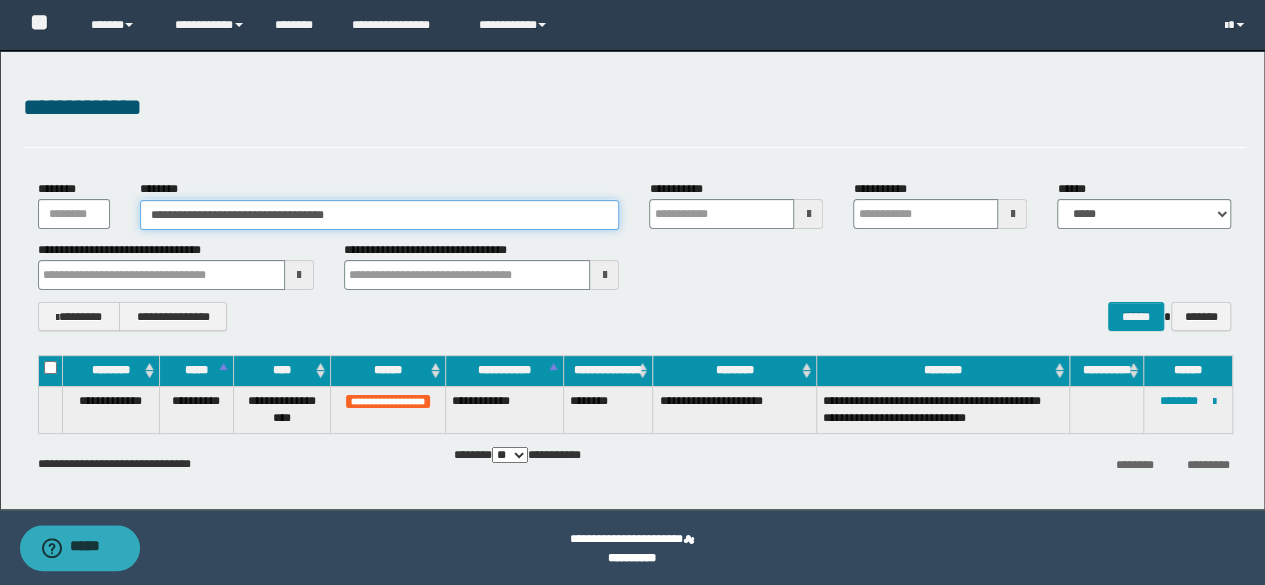 drag, startPoint x: 404, startPoint y: 221, endPoint x: 13, endPoint y: 211, distance: 391.12787 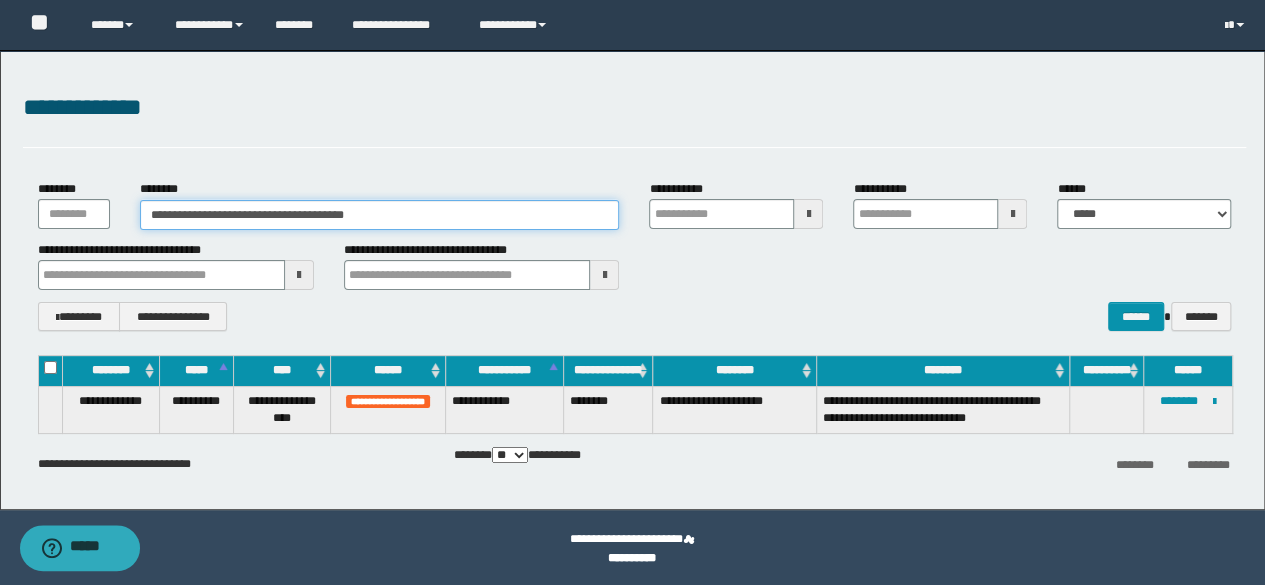 drag, startPoint x: 306, startPoint y: 216, endPoint x: 548, endPoint y: 216, distance: 242 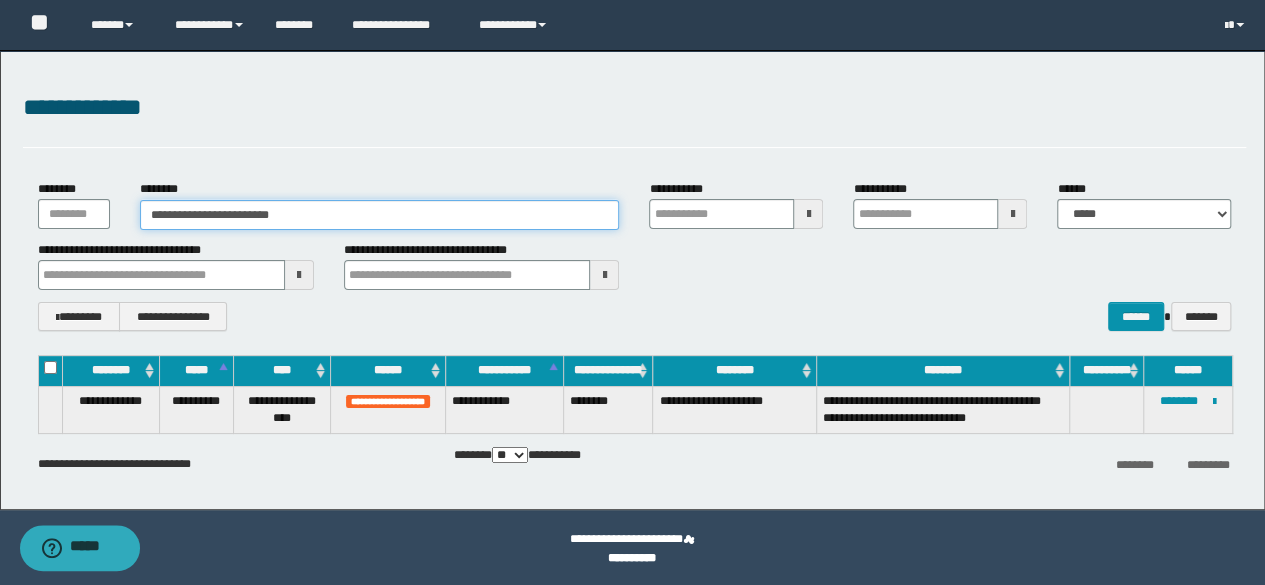 type on "**********" 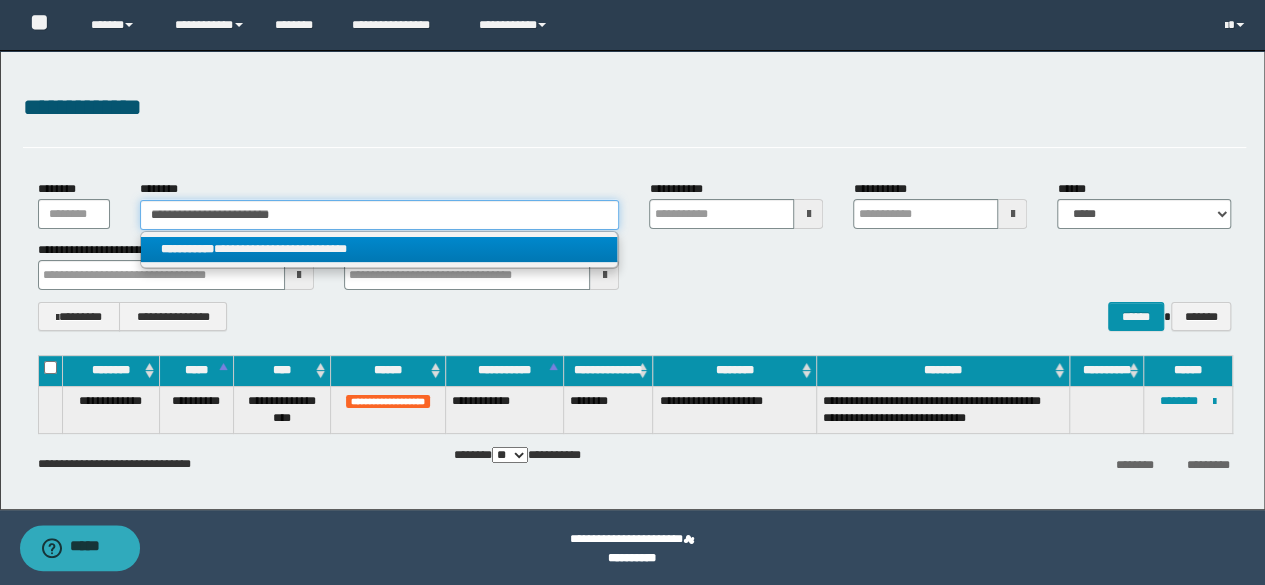 type on "**********" 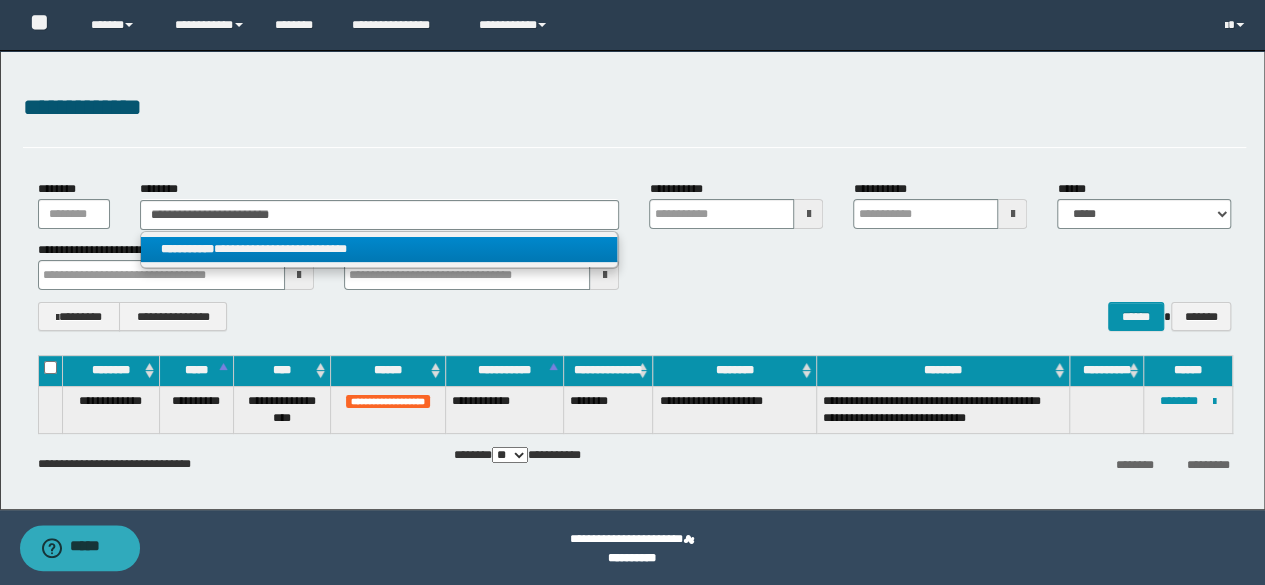 click on "**********" at bounding box center [379, 249] 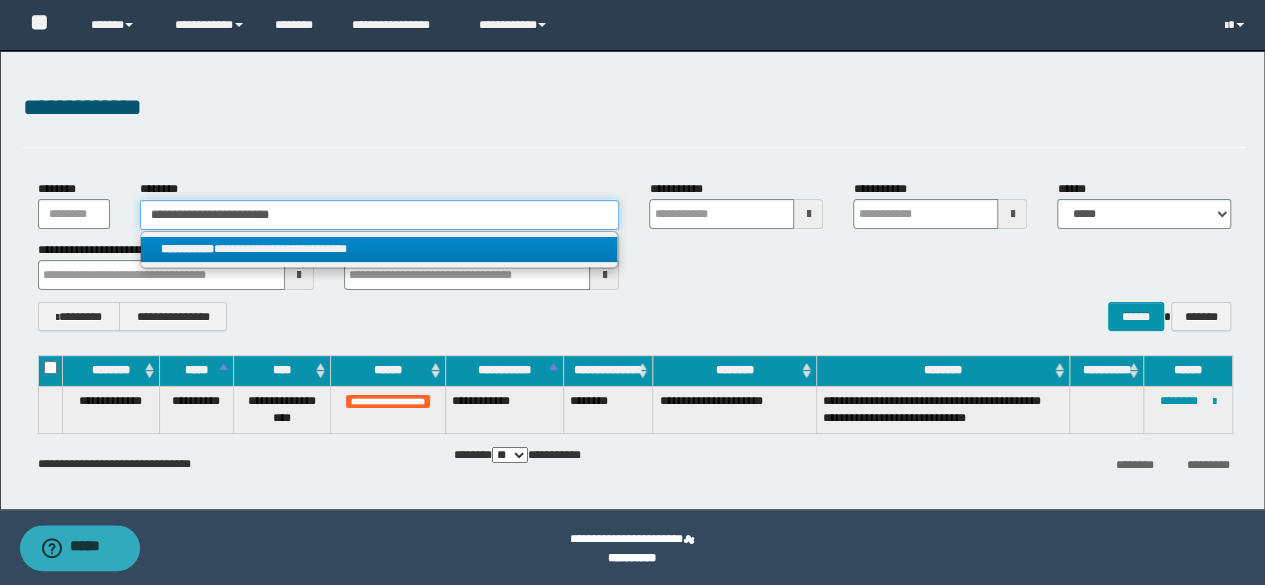 type 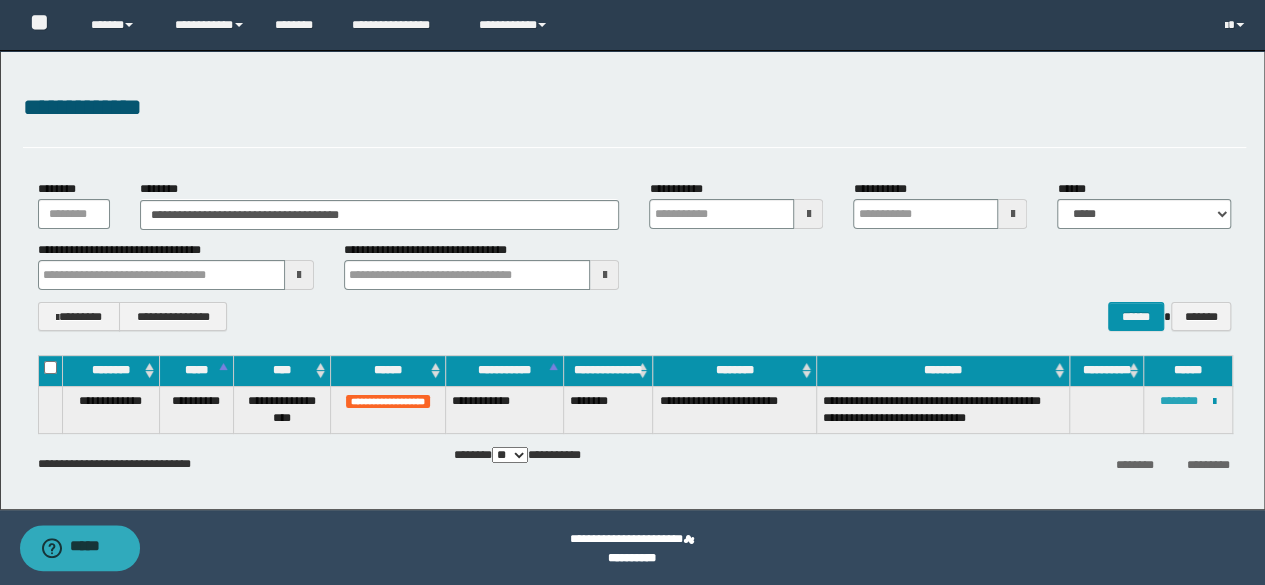 click on "********" at bounding box center (1179, 401) 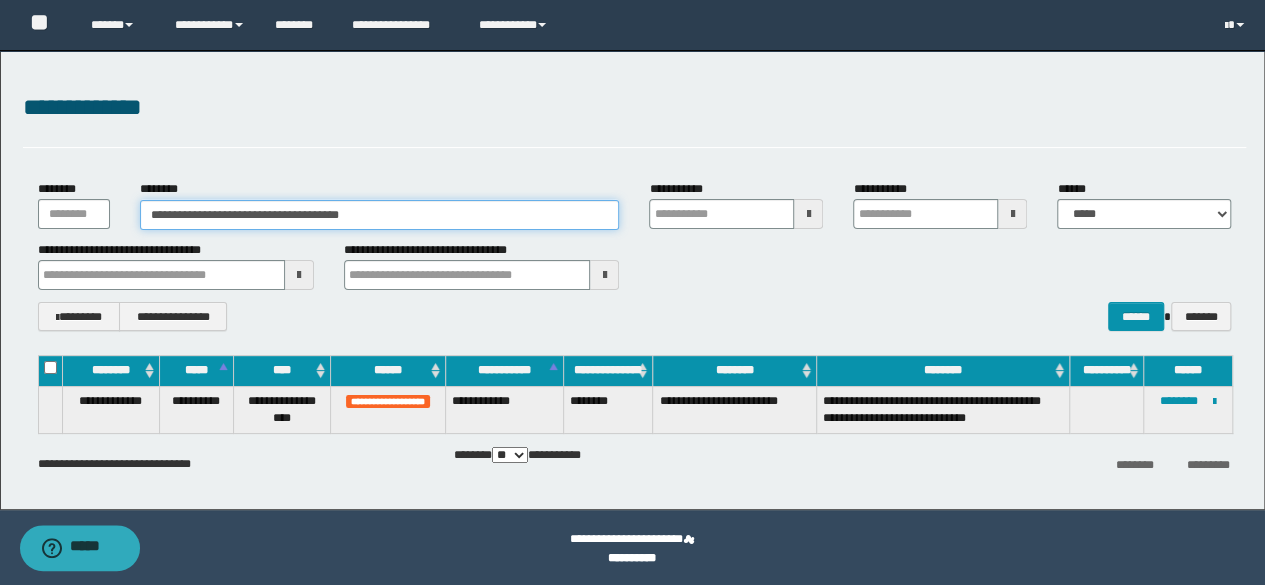 click on "**********" at bounding box center (380, 215) 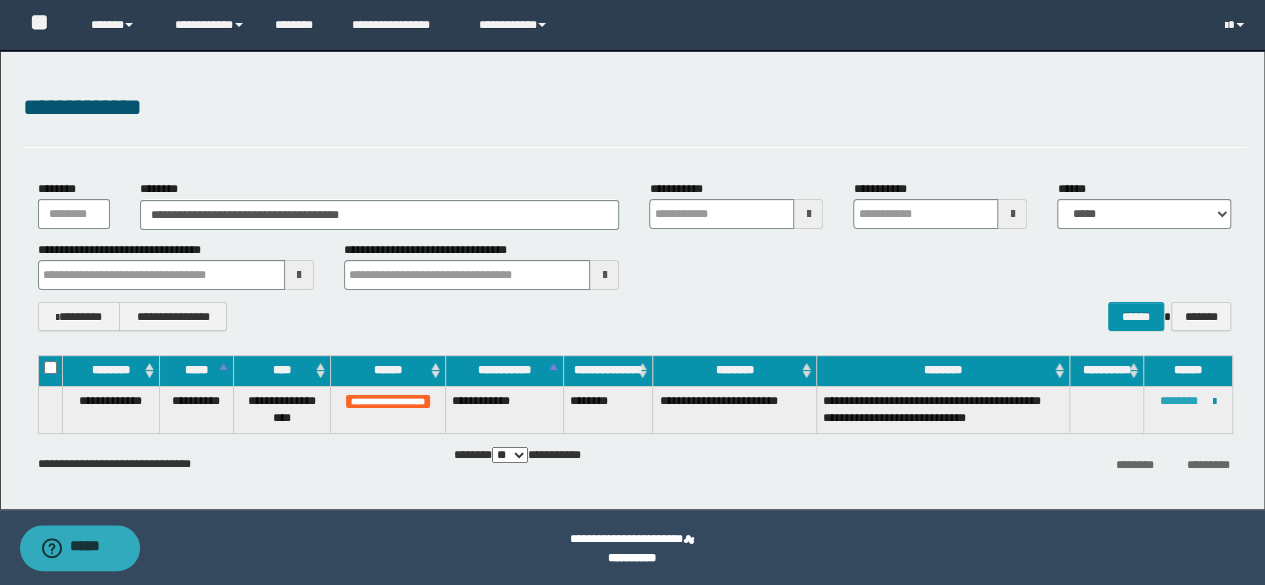click on "********" at bounding box center (1179, 401) 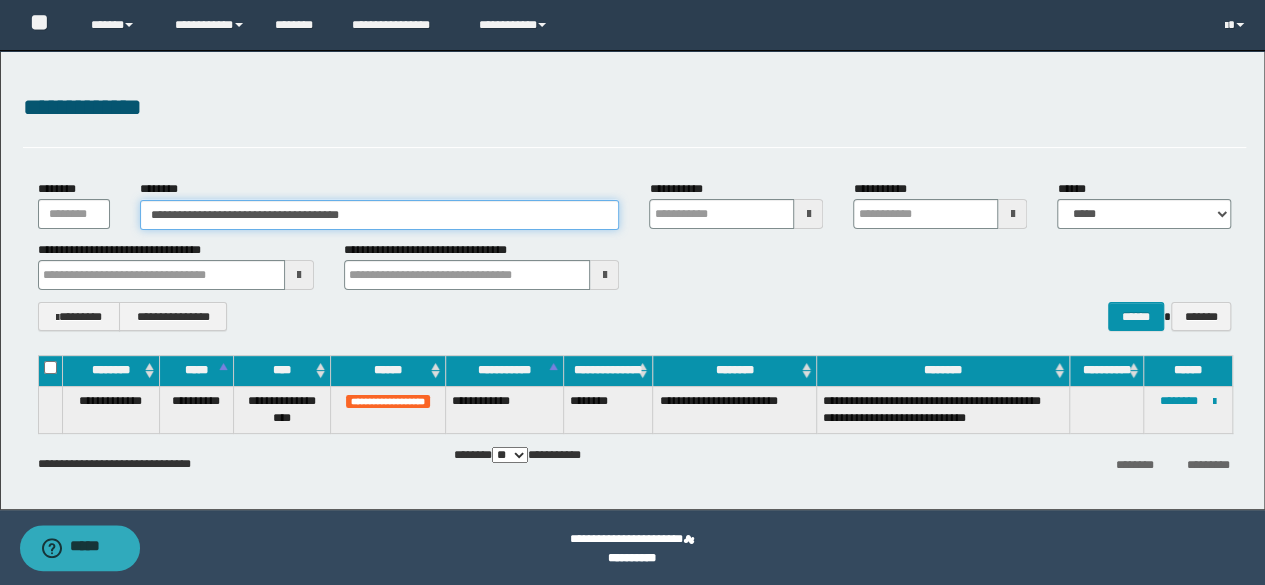 drag, startPoint x: 399, startPoint y: 218, endPoint x: 46, endPoint y: 213, distance: 353.0354 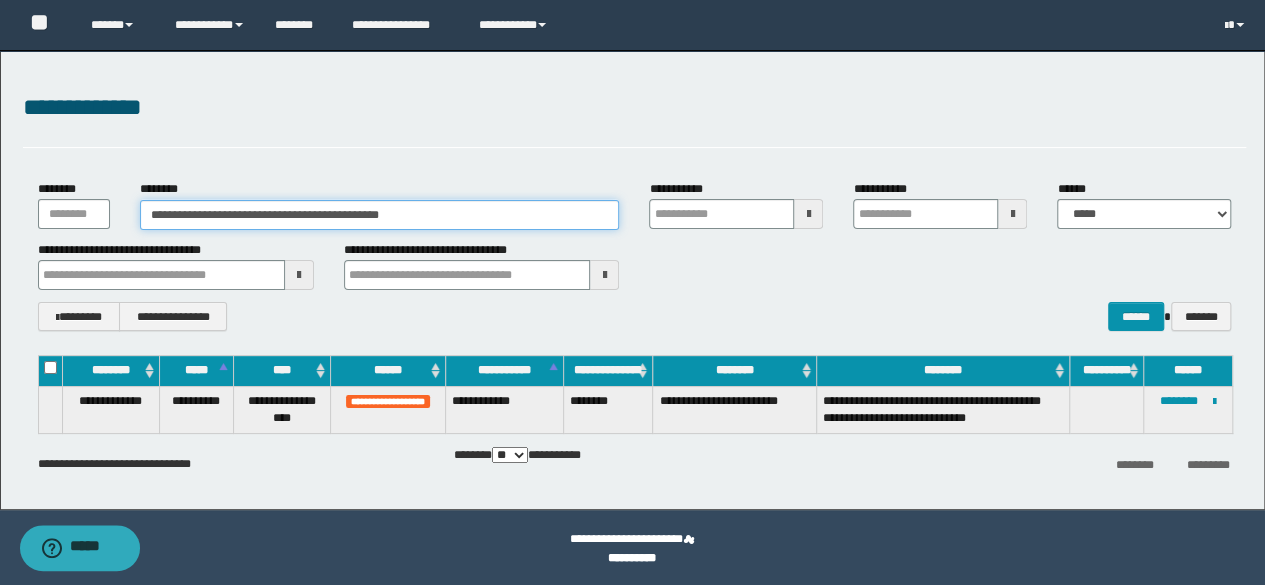 drag, startPoint x: 336, startPoint y: 213, endPoint x: 542, endPoint y: 206, distance: 206.1189 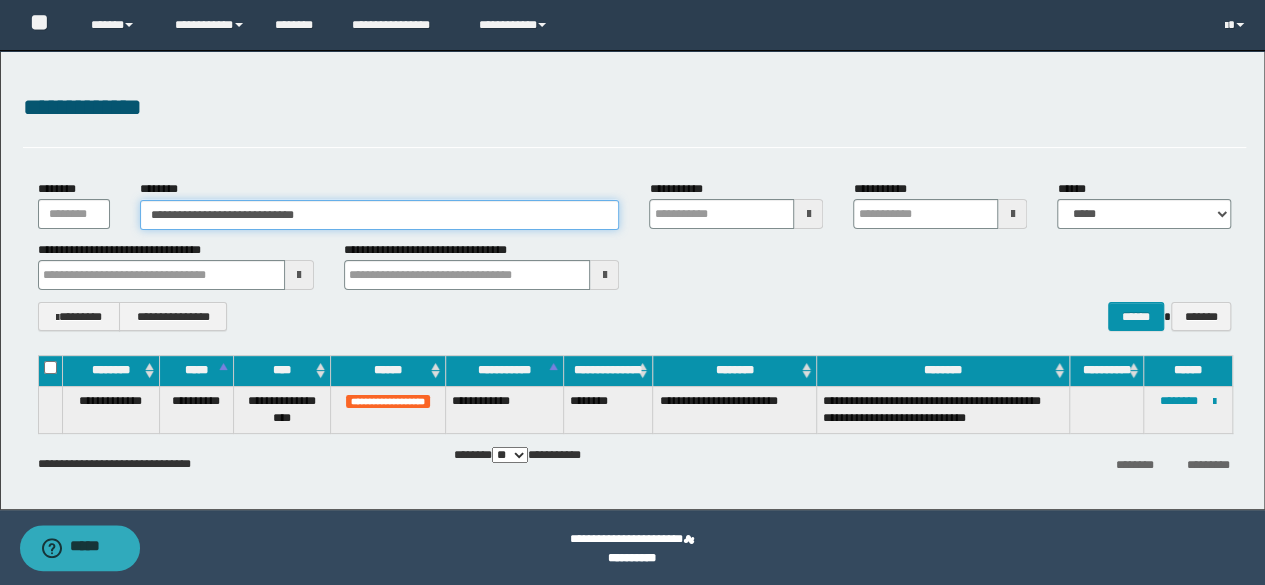 type on "**********" 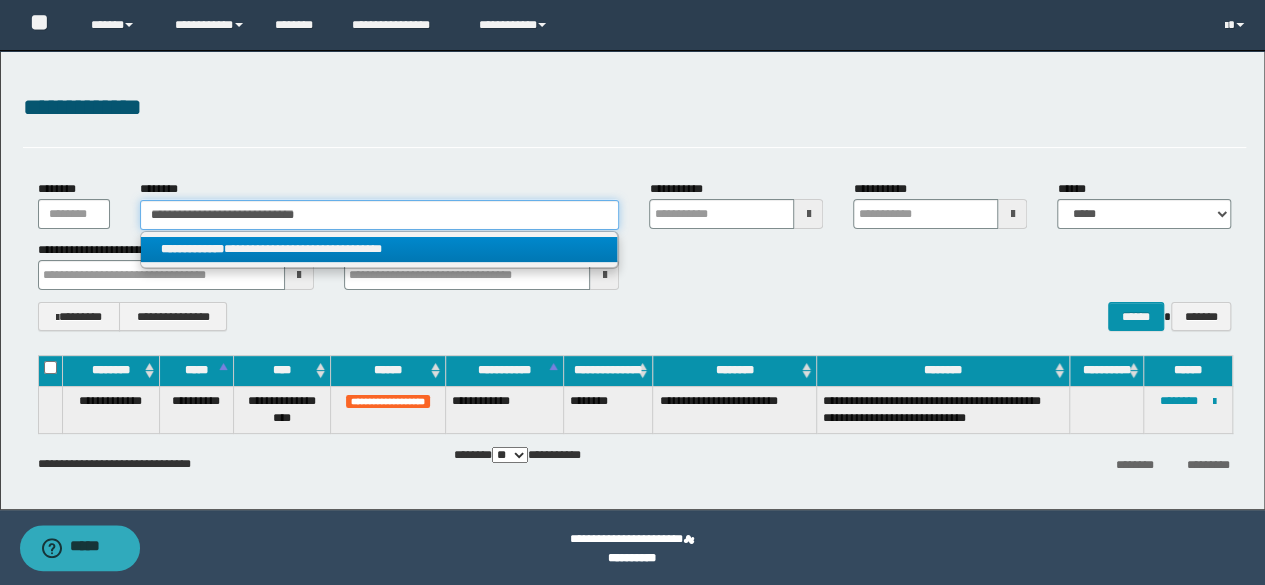 type on "**********" 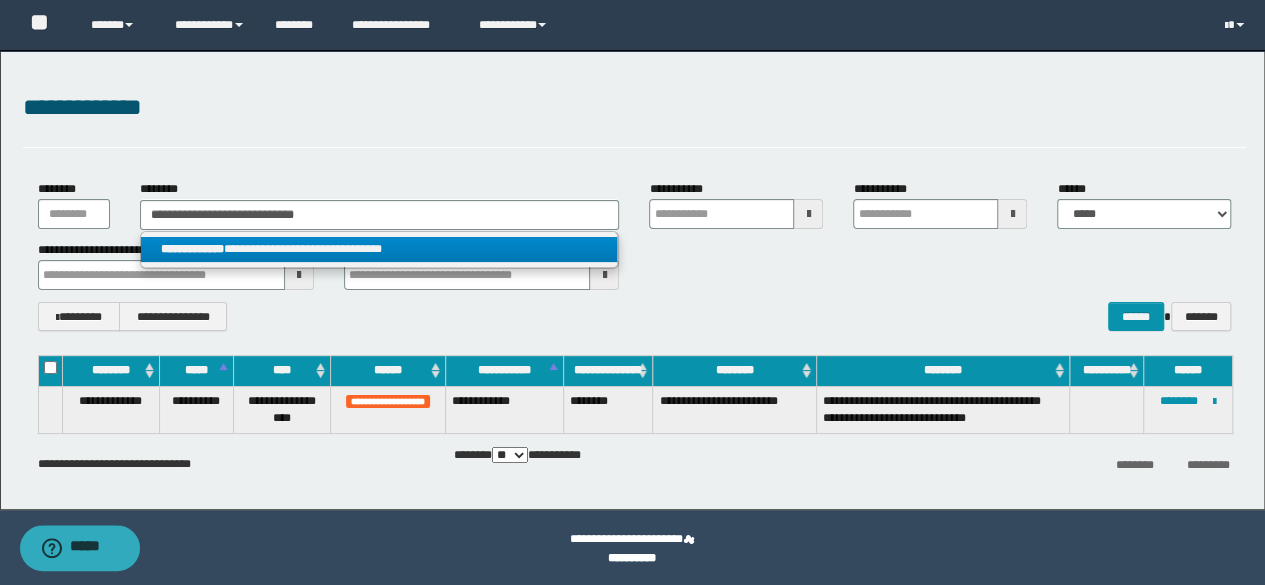 click on "**********" at bounding box center (379, 249) 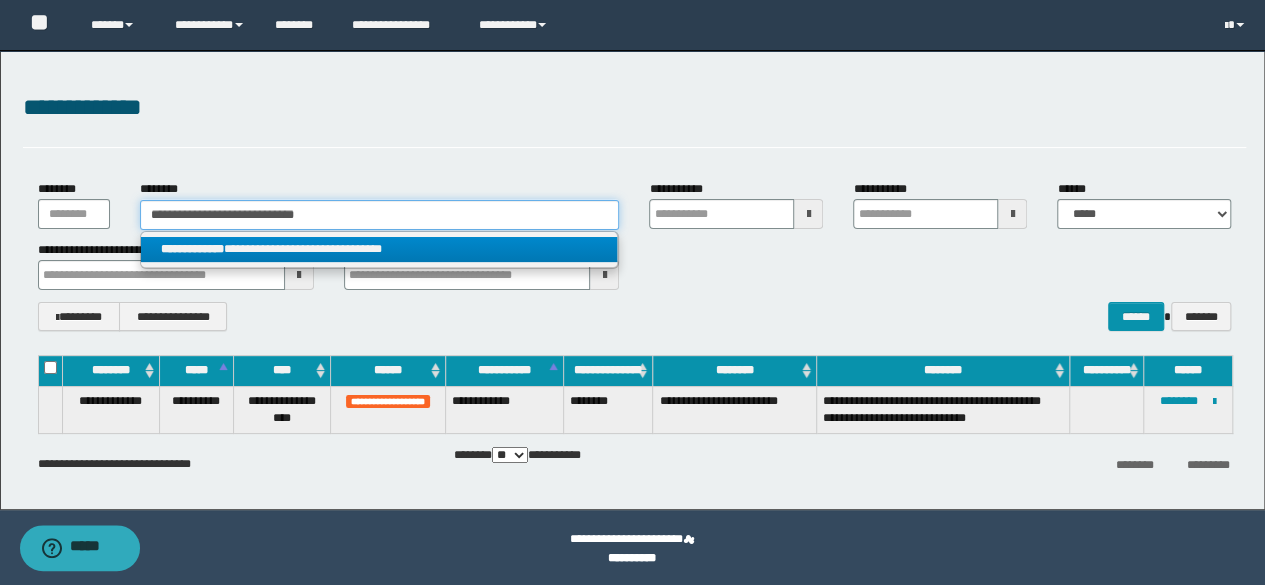 type 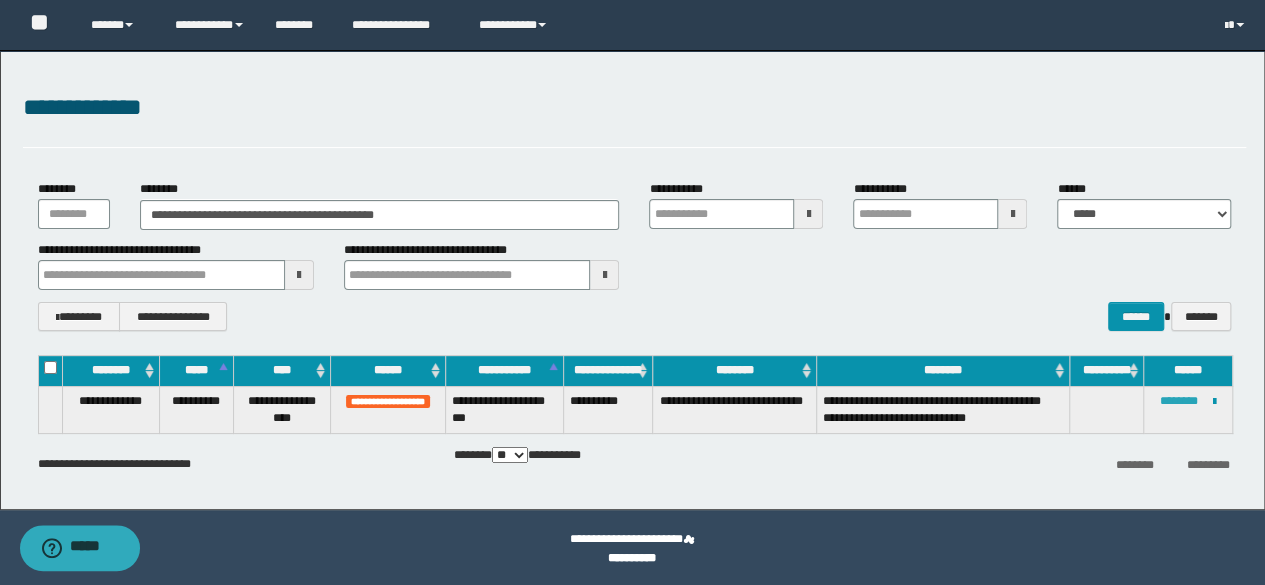 click on "********" at bounding box center [1179, 401] 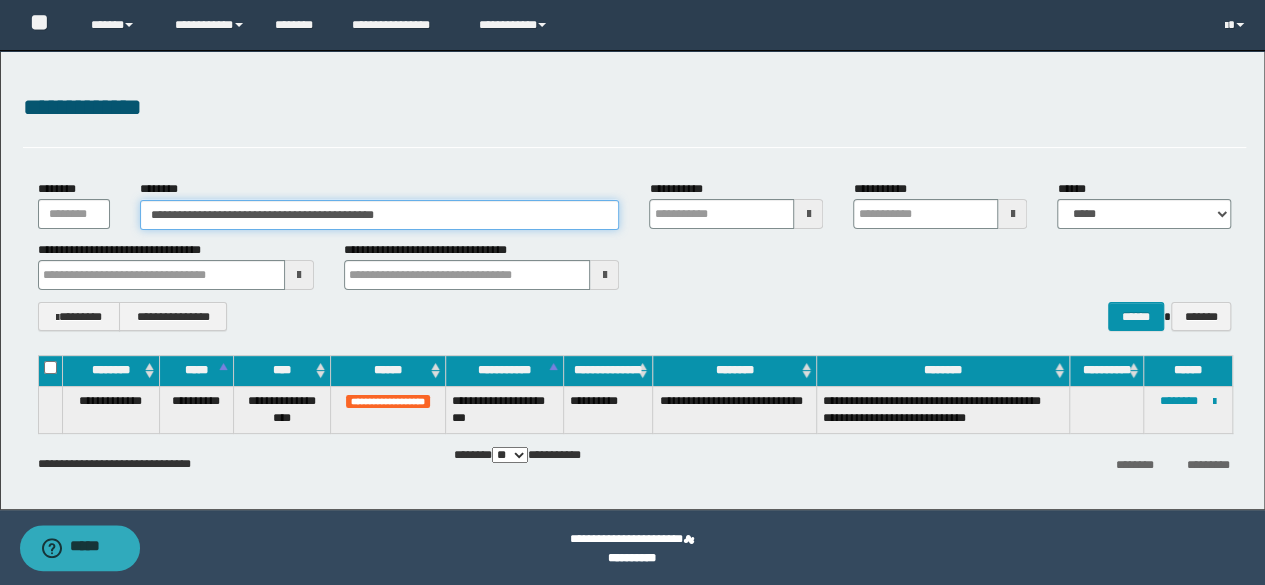 drag, startPoint x: 480, startPoint y: 219, endPoint x: 53, endPoint y: 213, distance: 427.04214 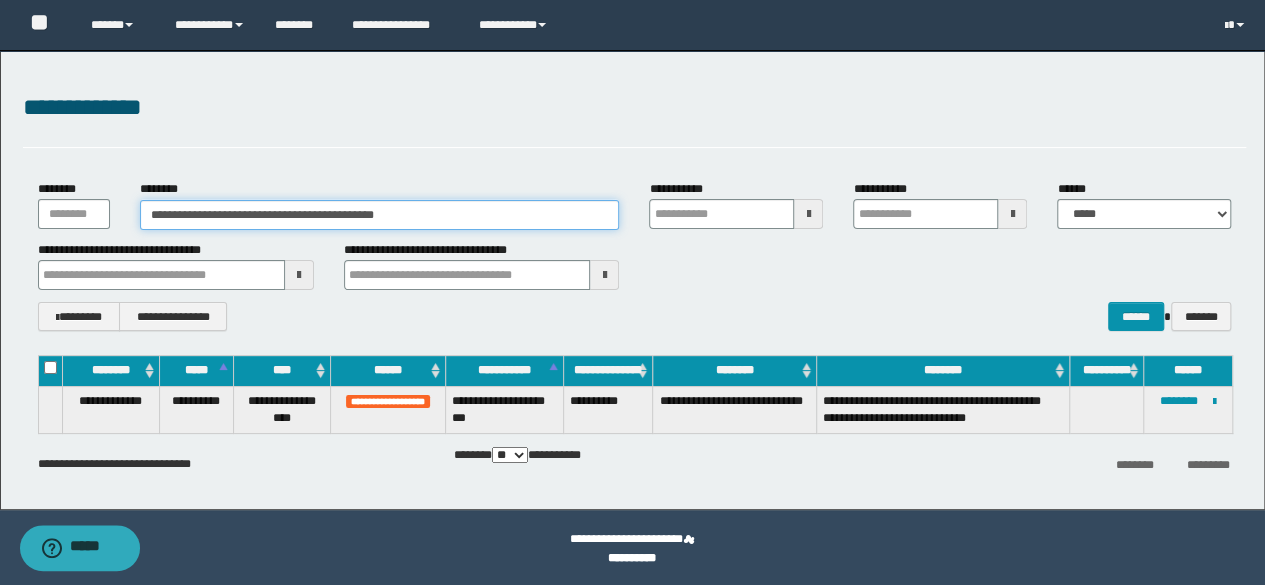 paste 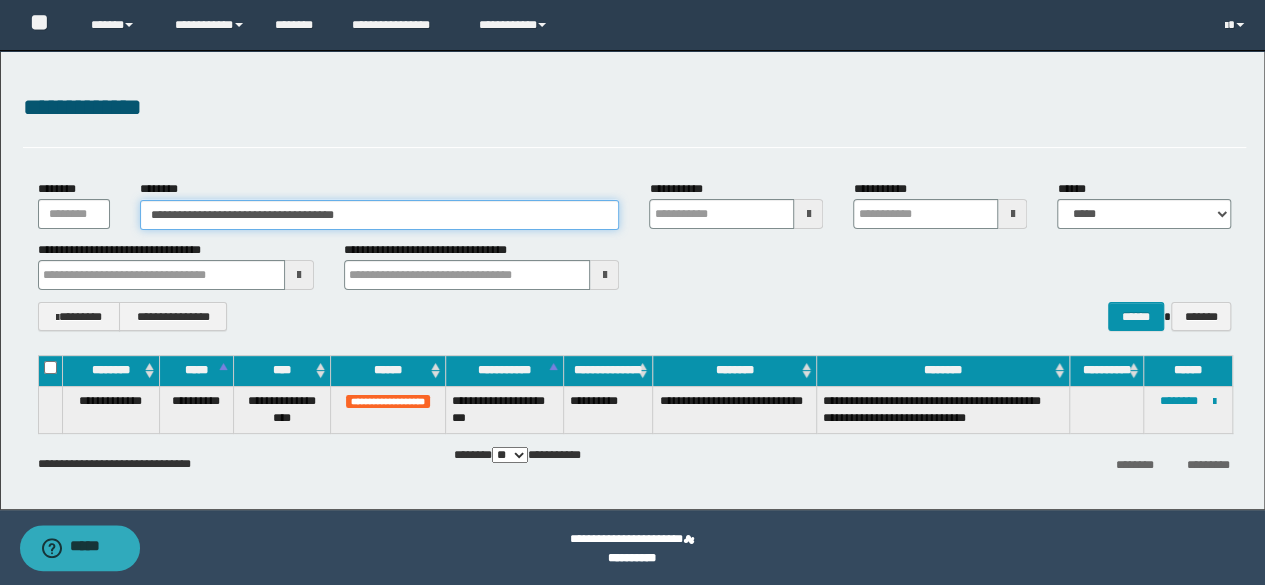 drag, startPoint x: 282, startPoint y: 215, endPoint x: 629, endPoint y: 215, distance: 347 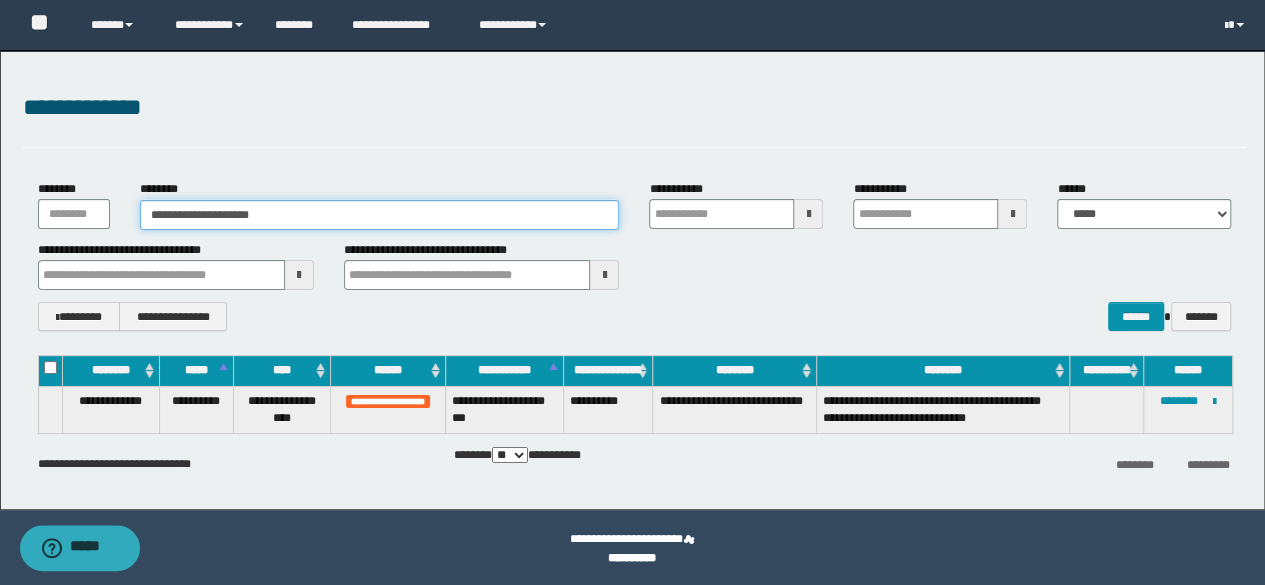 click on "**********" at bounding box center (380, 215) 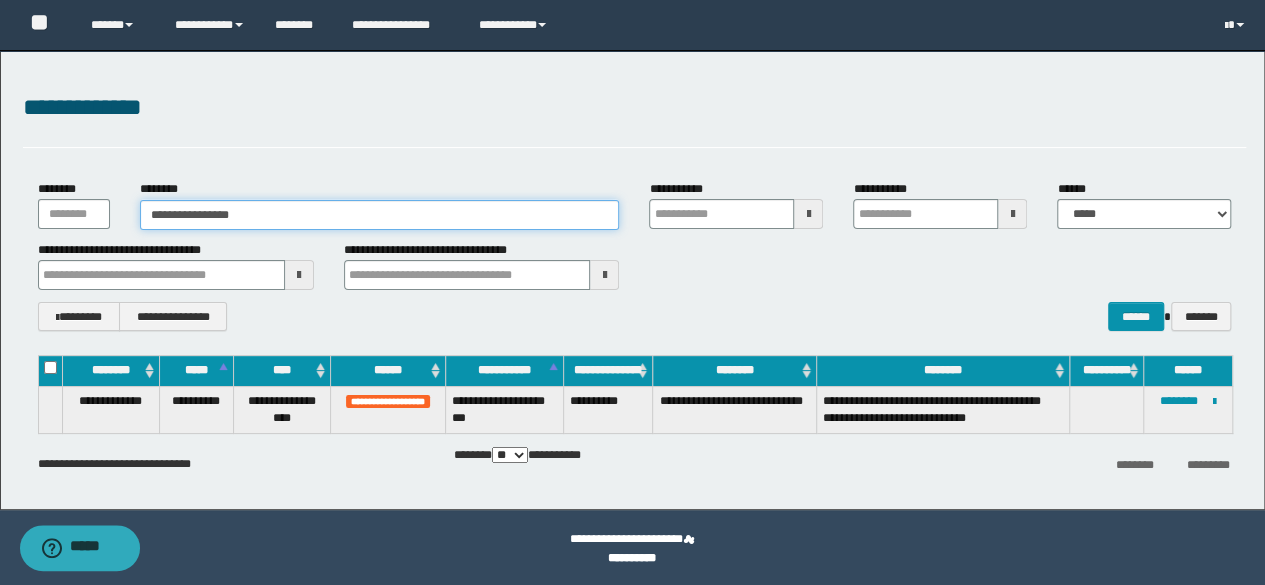 drag, startPoint x: 210, startPoint y: 219, endPoint x: 396, endPoint y: 250, distance: 188.56564 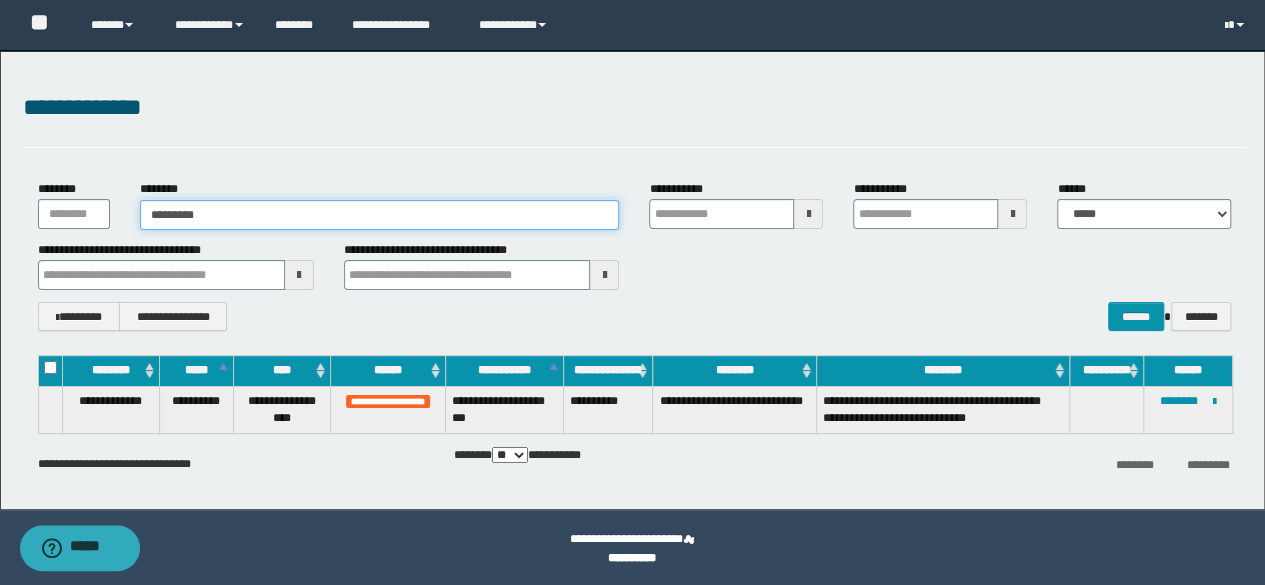 type on "********" 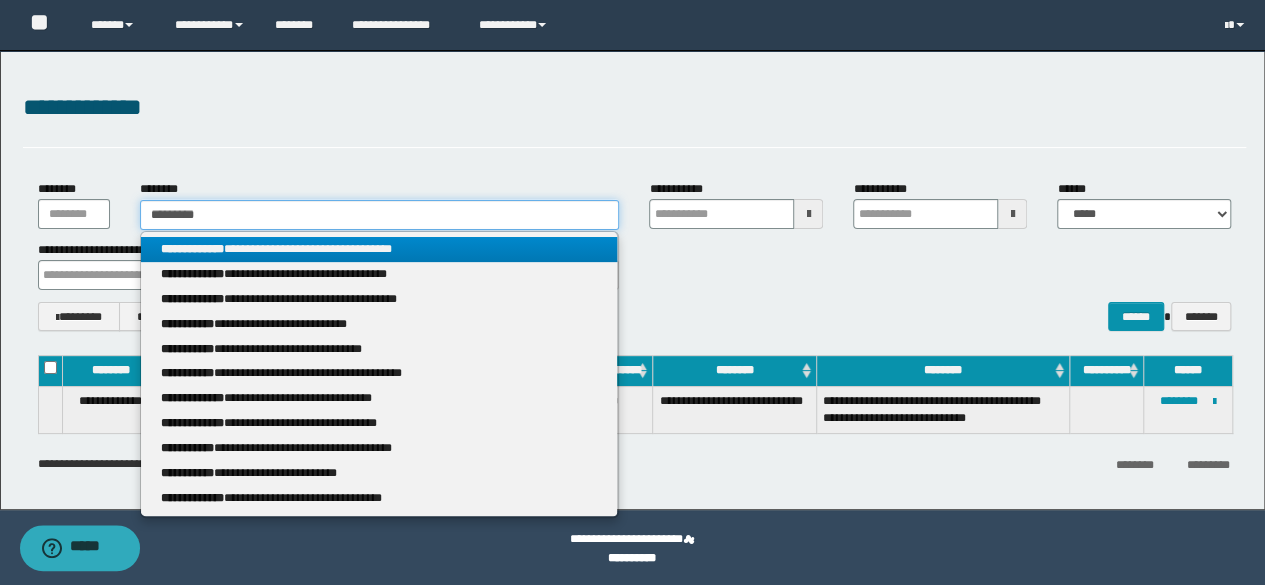 drag, startPoint x: 273, startPoint y: 219, endPoint x: 254, endPoint y: 241, distance: 29.068884 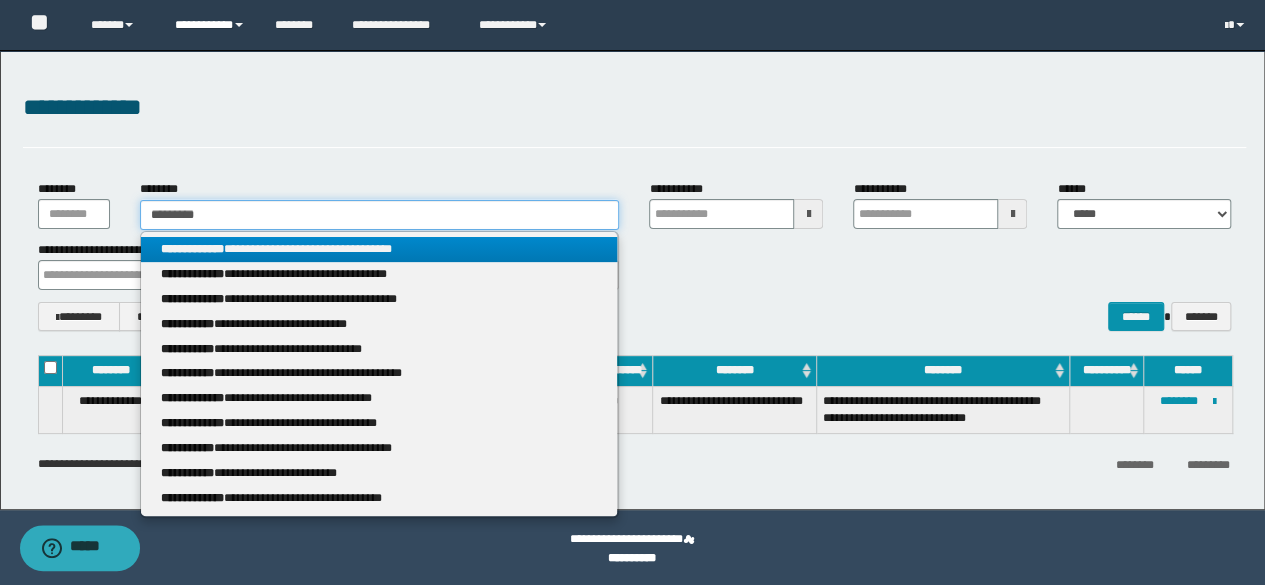 type on "********" 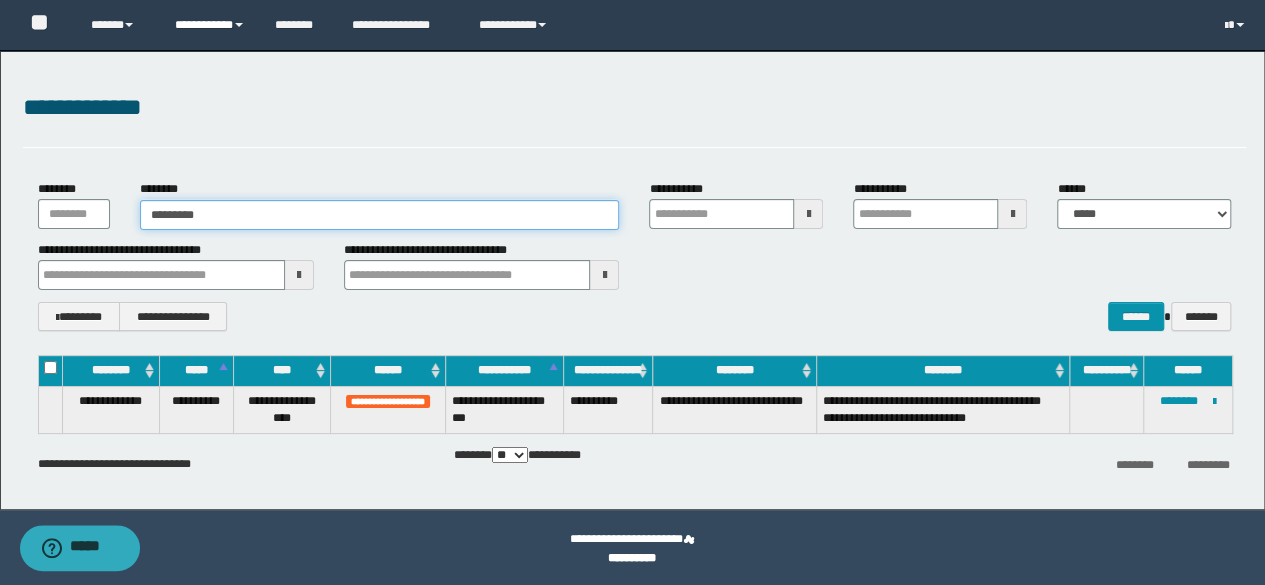 type on "********" 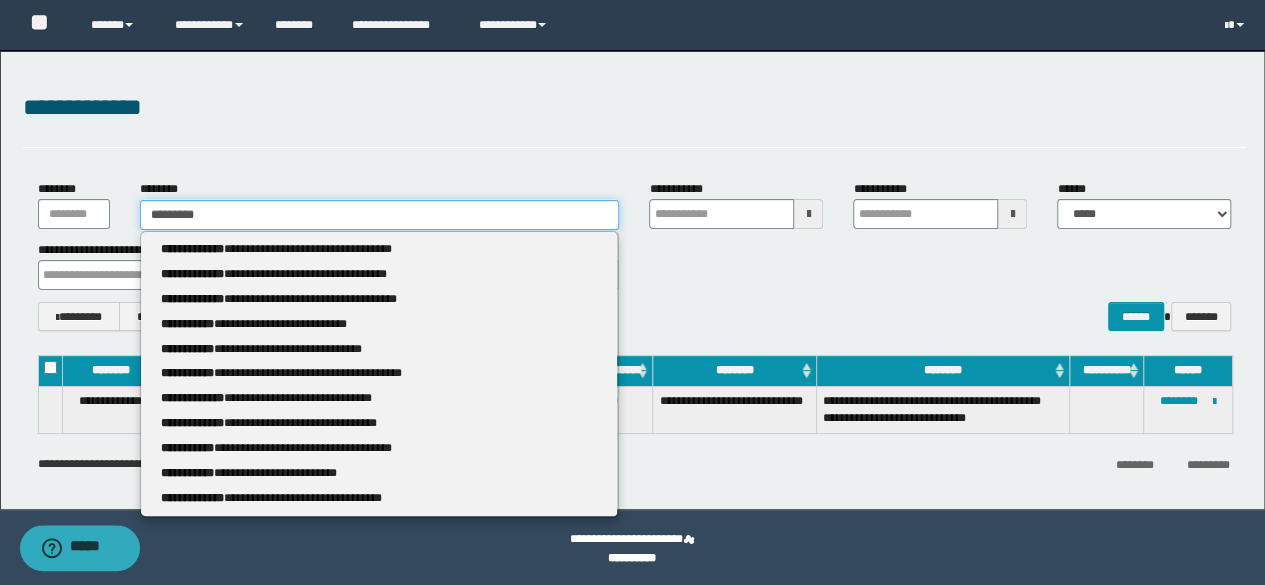 drag, startPoint x: 246, startPoint y: 215, endPoint x: 27, endPoint y: 217, distance: 219.00912 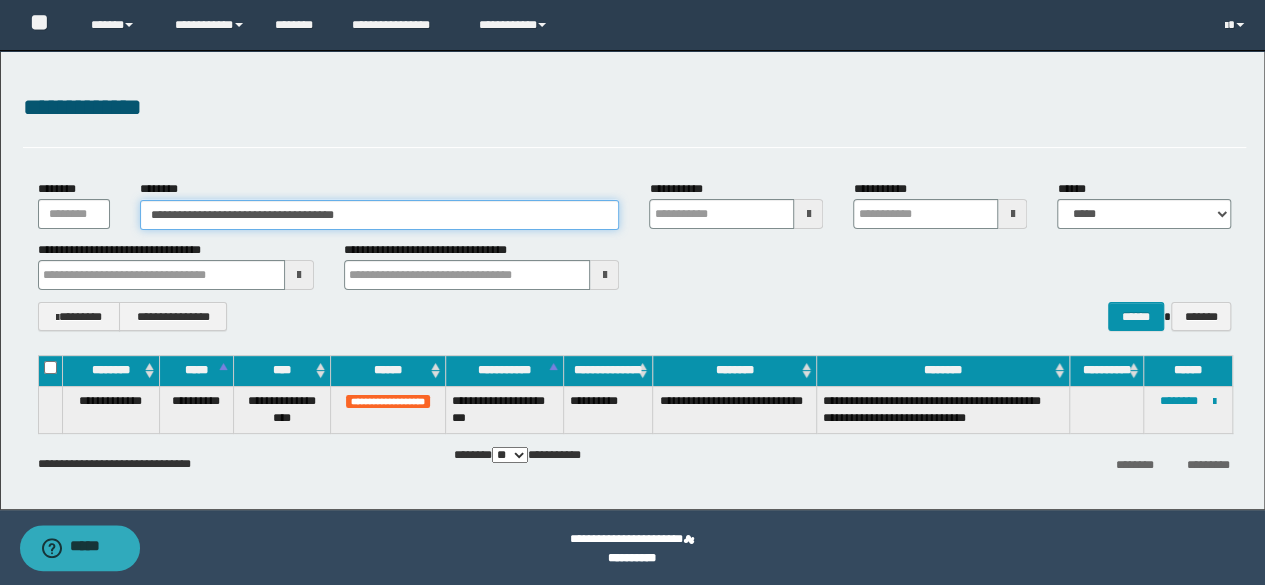 drag, startPoint x: 315, startPoint y: 216, endPoint x: 73, endPoint y: 212, distance: 242.03305 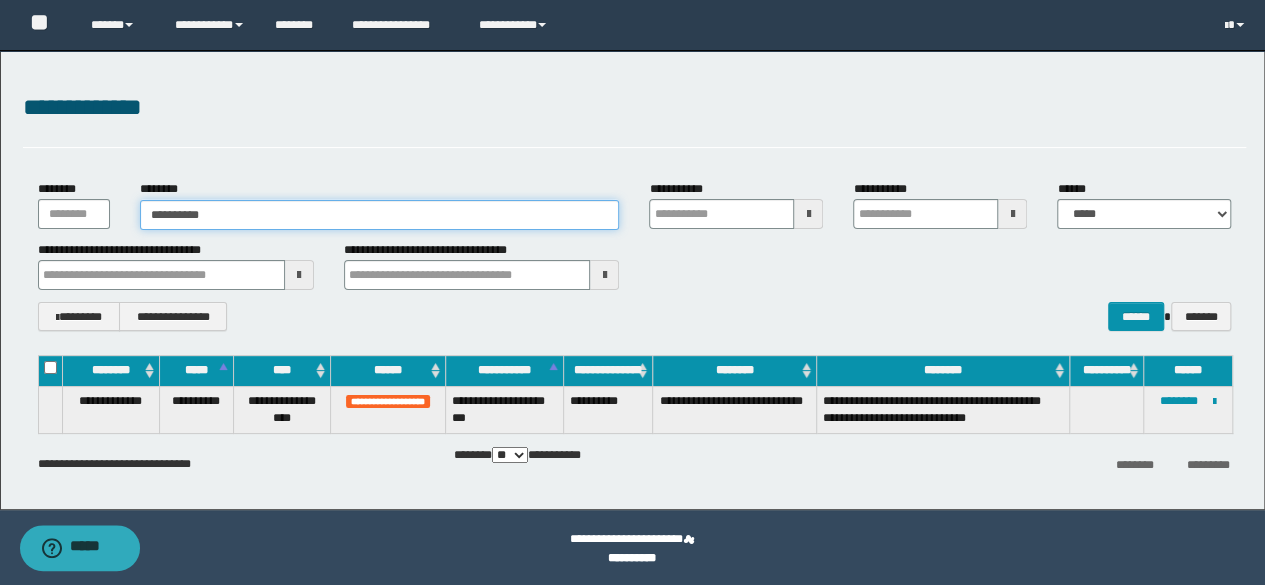 type on "**********" 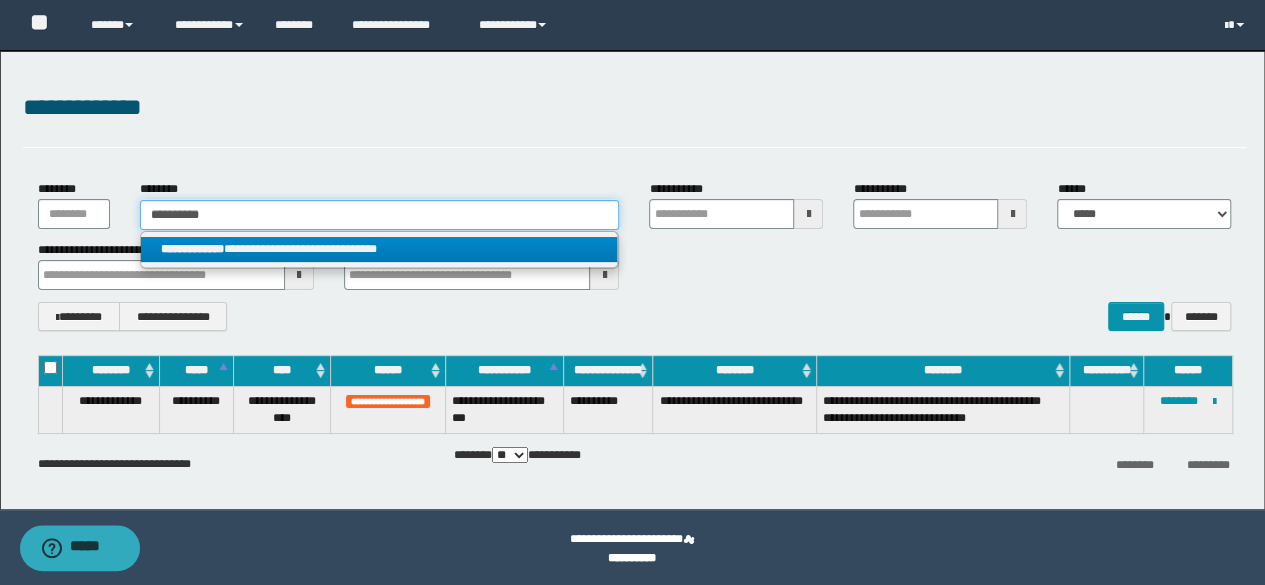 type on "**********" 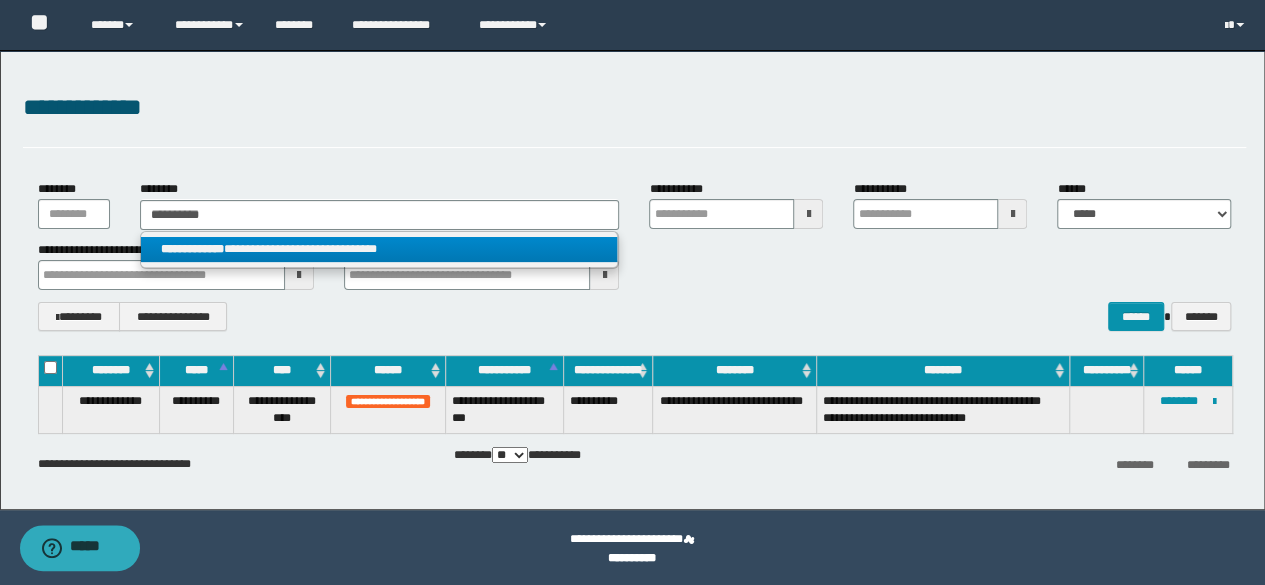 click on "**********" at bounding box center [379, 249] 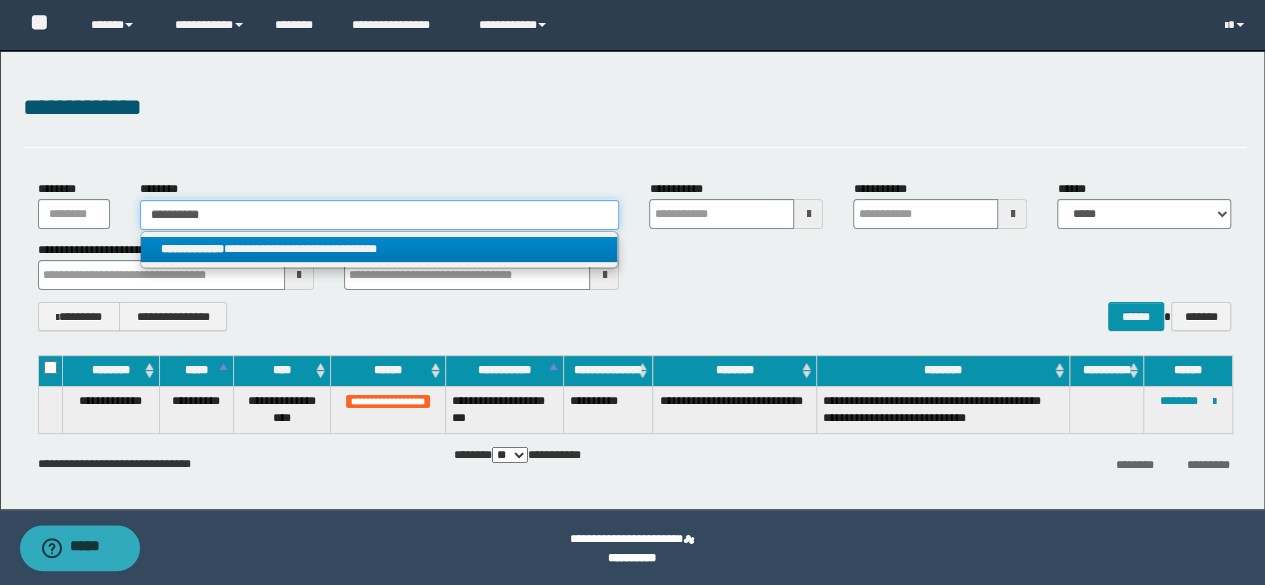 type 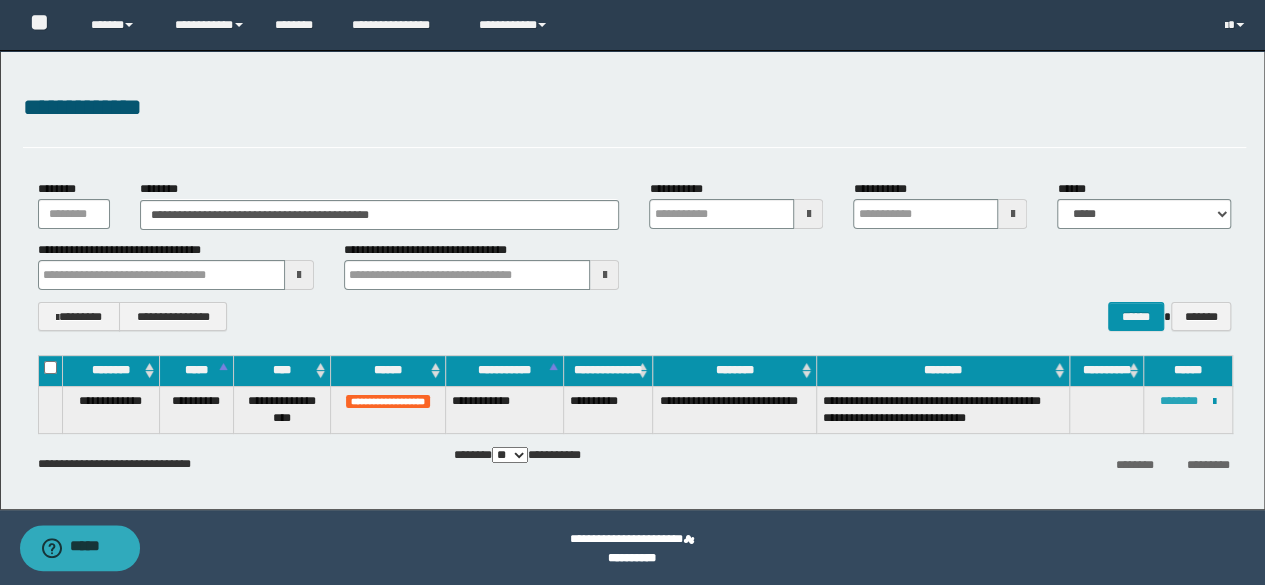 click on "********" at bounding box center [1179, 401] 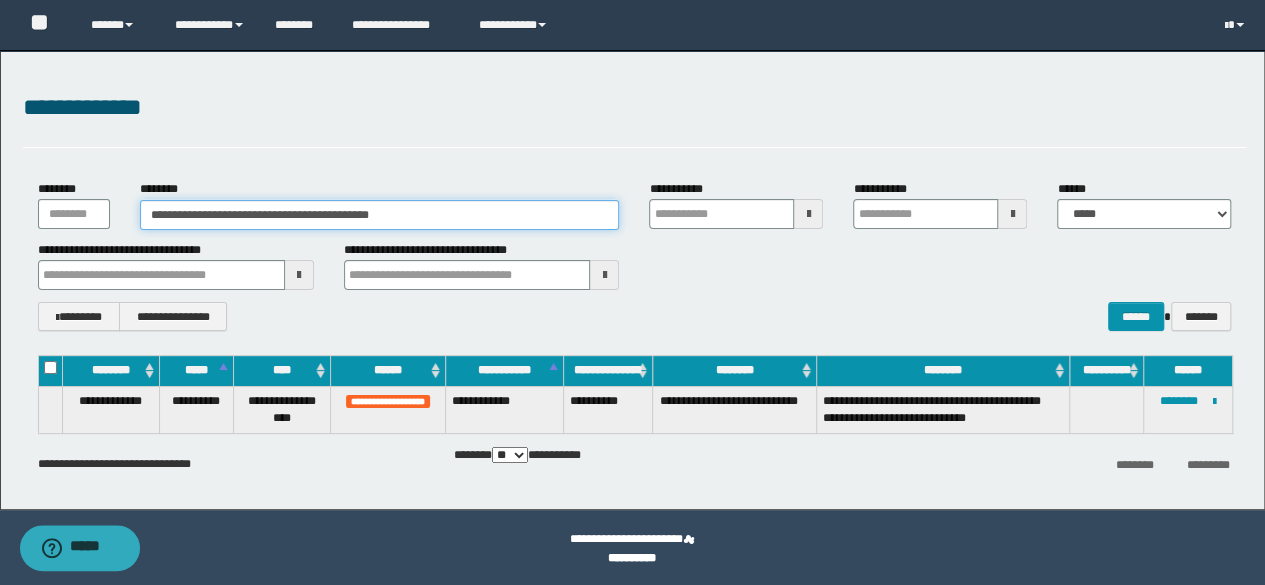 drag, startPoint x: 402, startPoint y: 209, endPoint x: 38, endPoint y: 181, distance: 365.07535 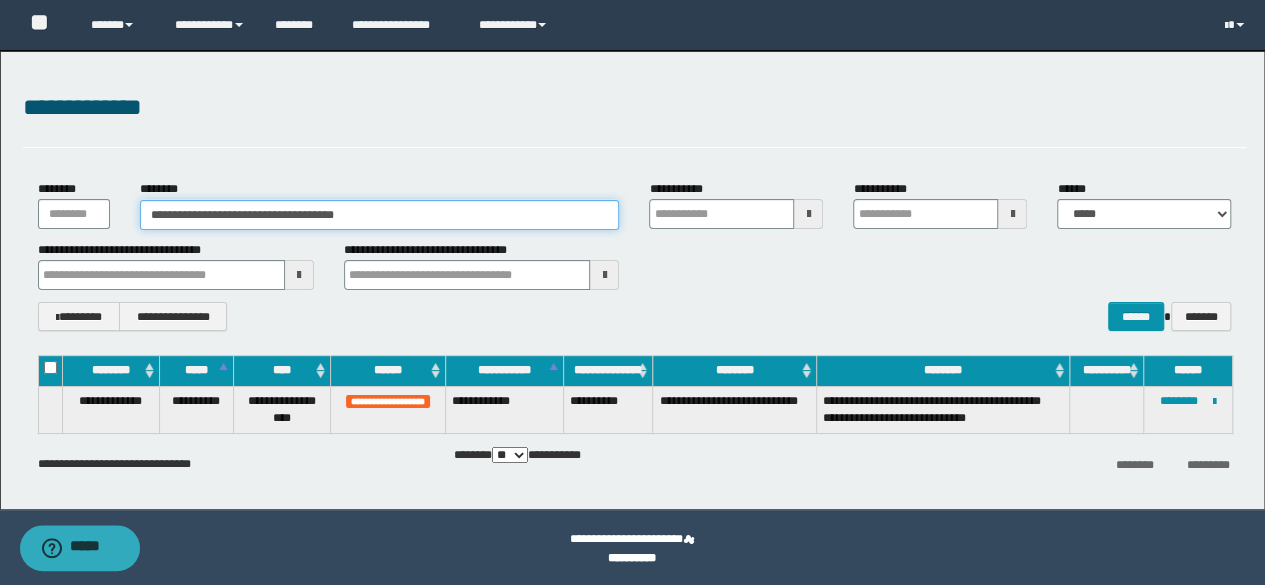 drag, startPoint x: 294, startPoint y: 214, endPoint x: 562, endPoint y: 221, distance: 268.0914 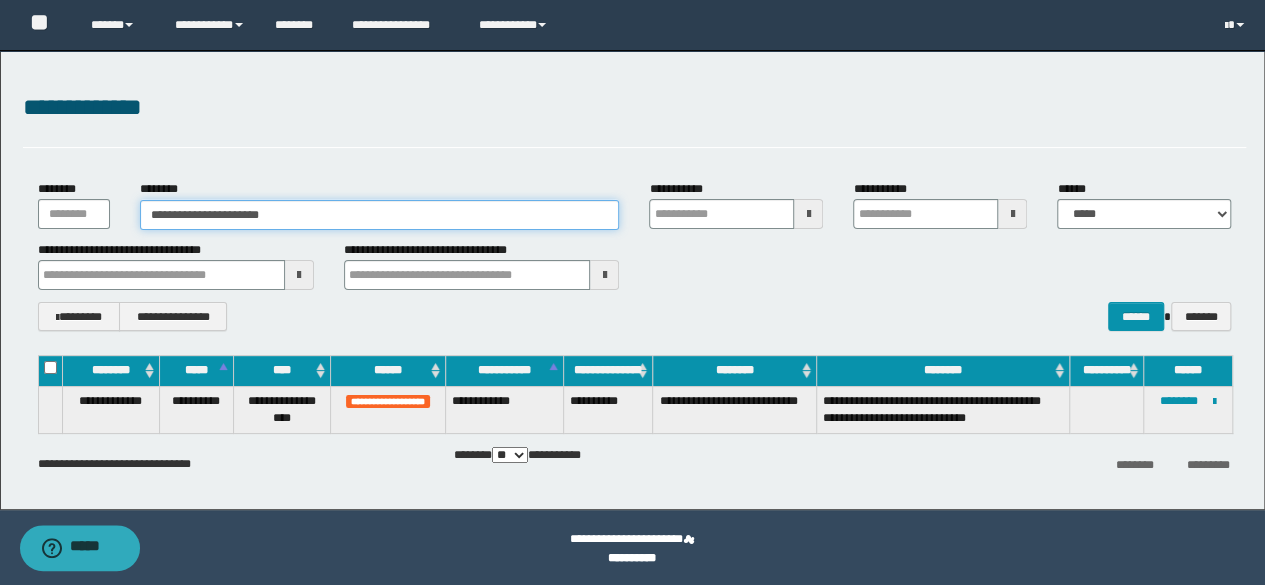 type on "**********" 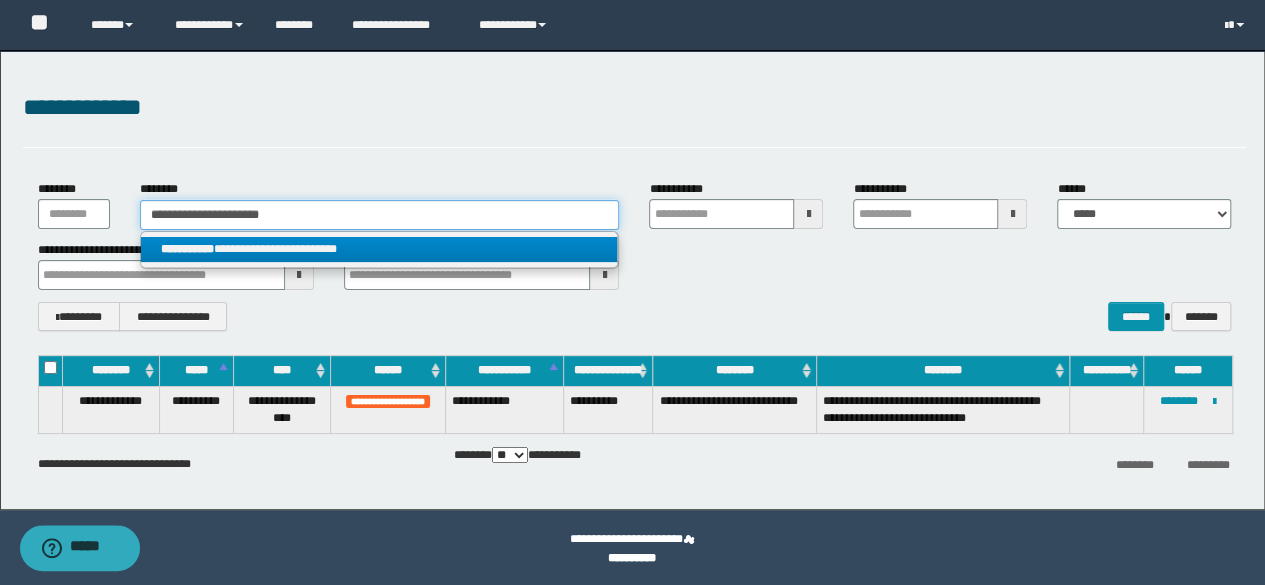 type on "**********" 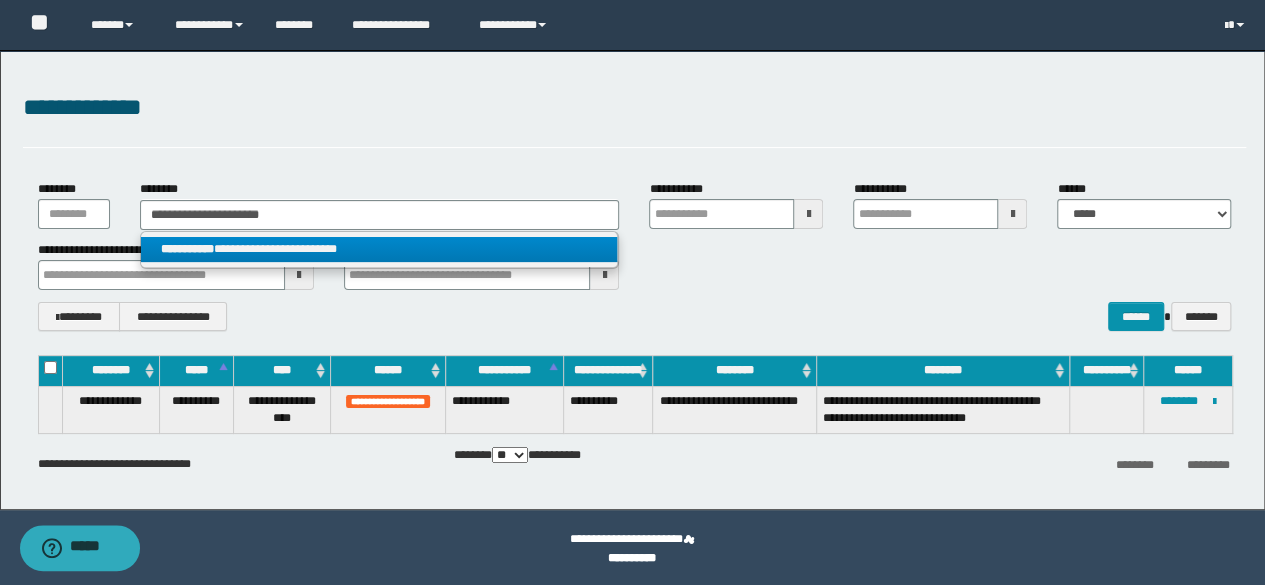 click on "**********" at bounding box center [379, 249] 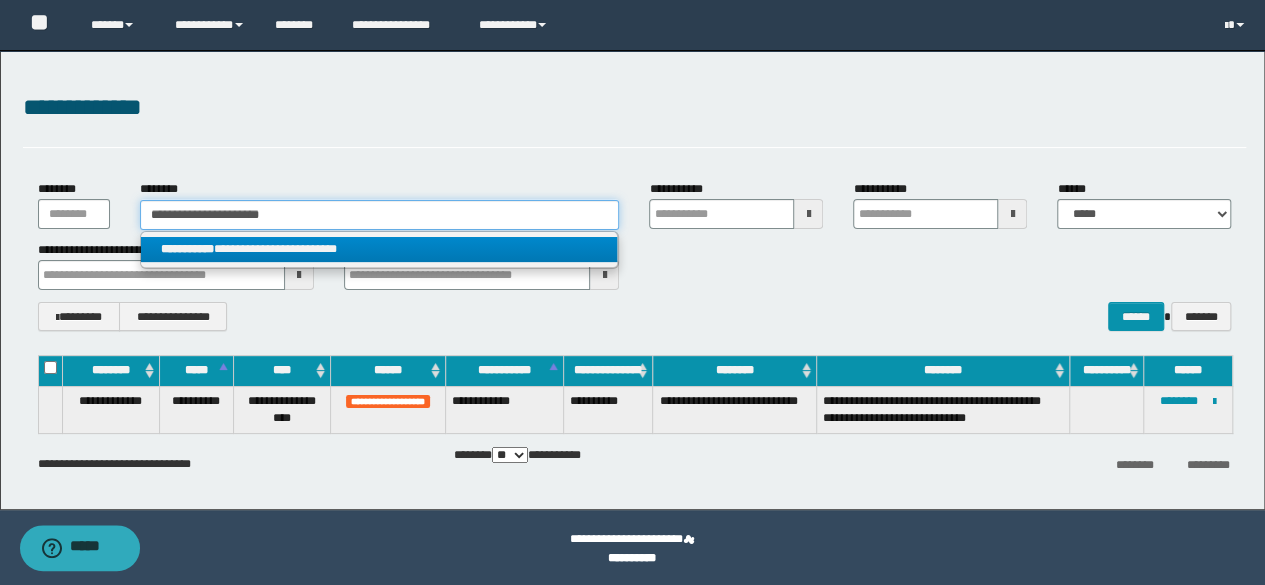 type 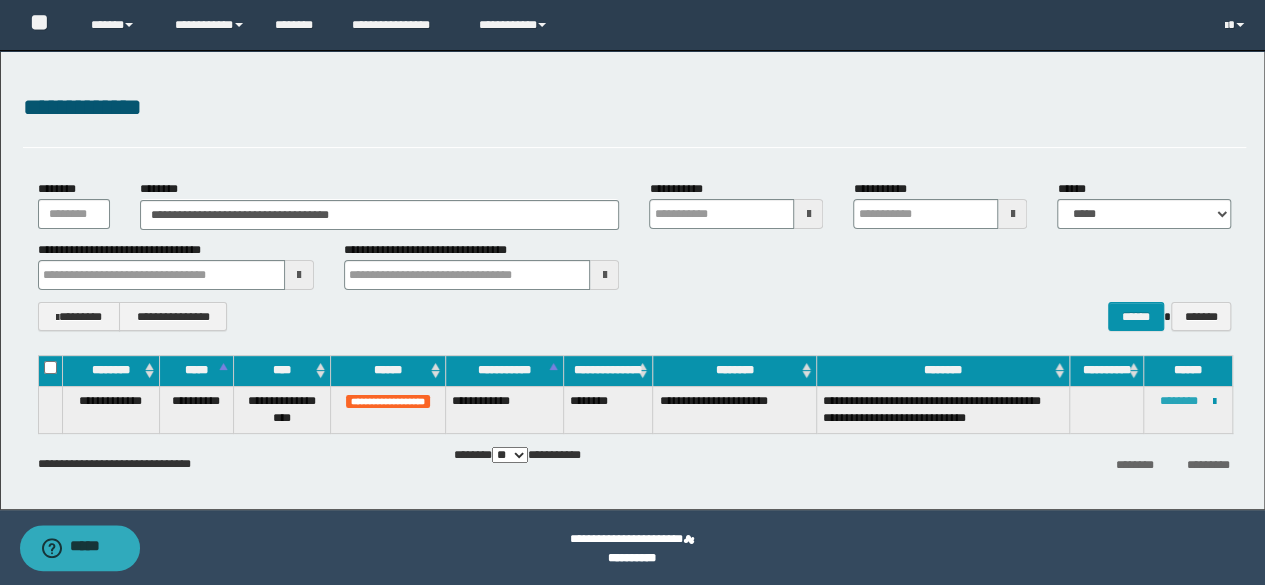 click on "********" at bounding box center [1179, 401] 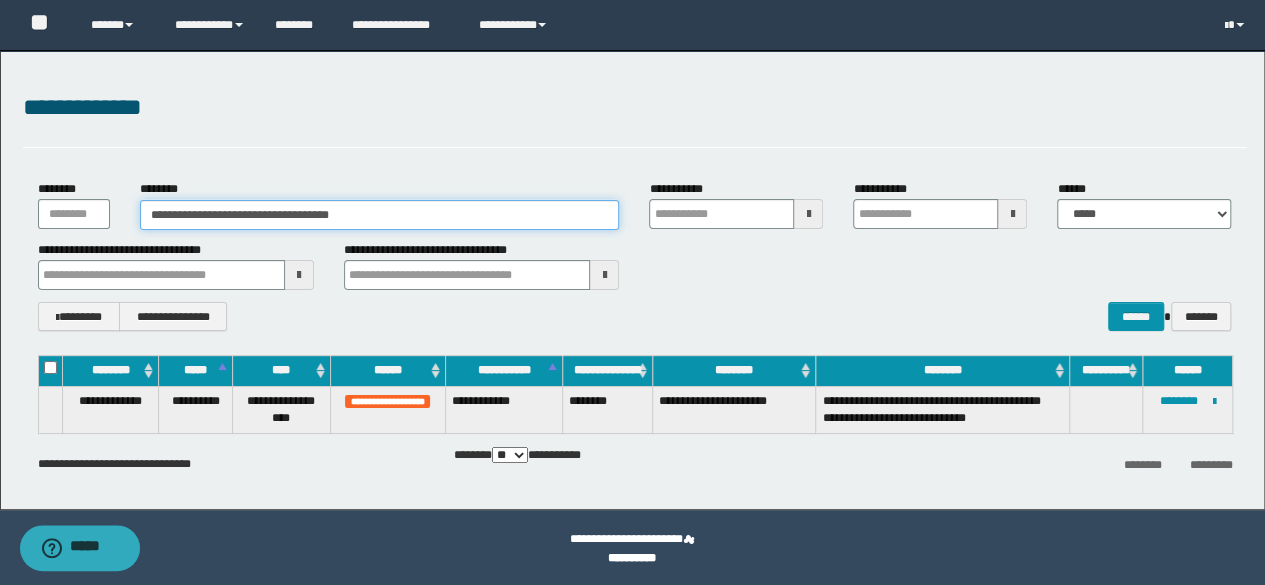 drag, startPoint x: 429, startPoint y: 221, endPoint x: 0, endPoint y: 236, distance: 429.26215 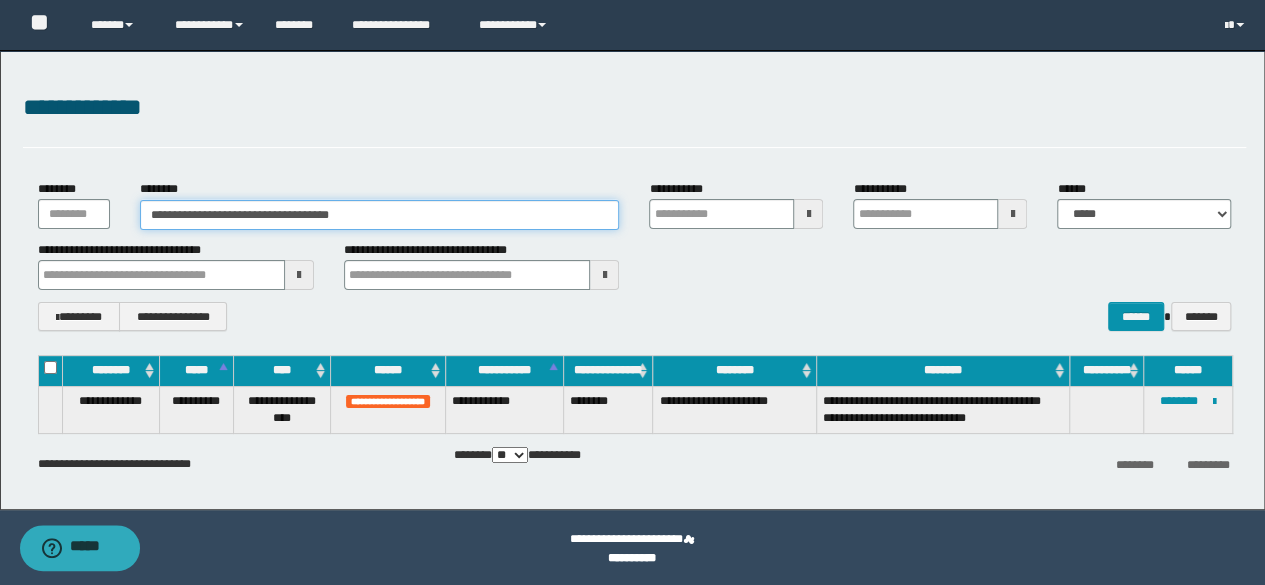 paste on "******" 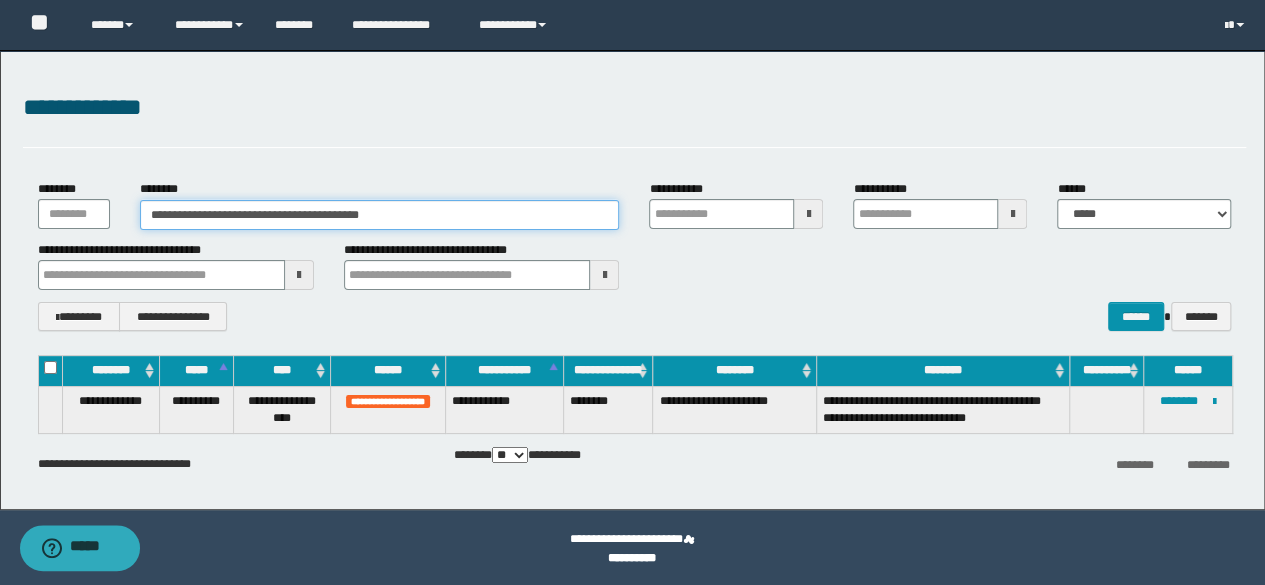 drag, startPoint x: 322, startPoint y: 215, endPoint x: 534, endPoint y: 215, distance: 212 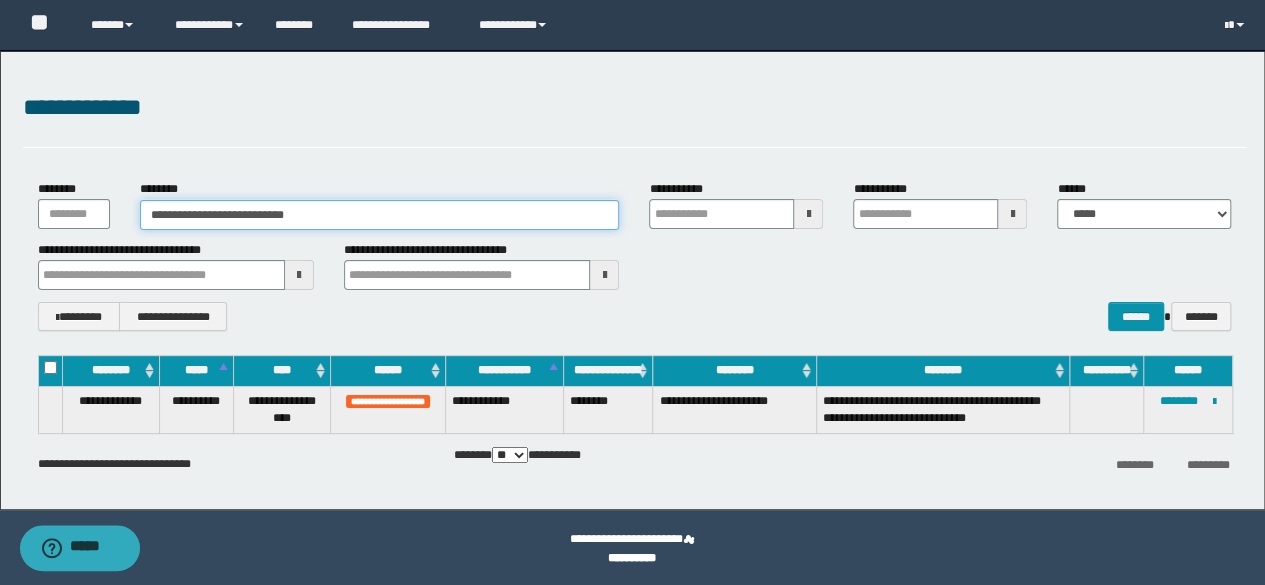 type on "**********" 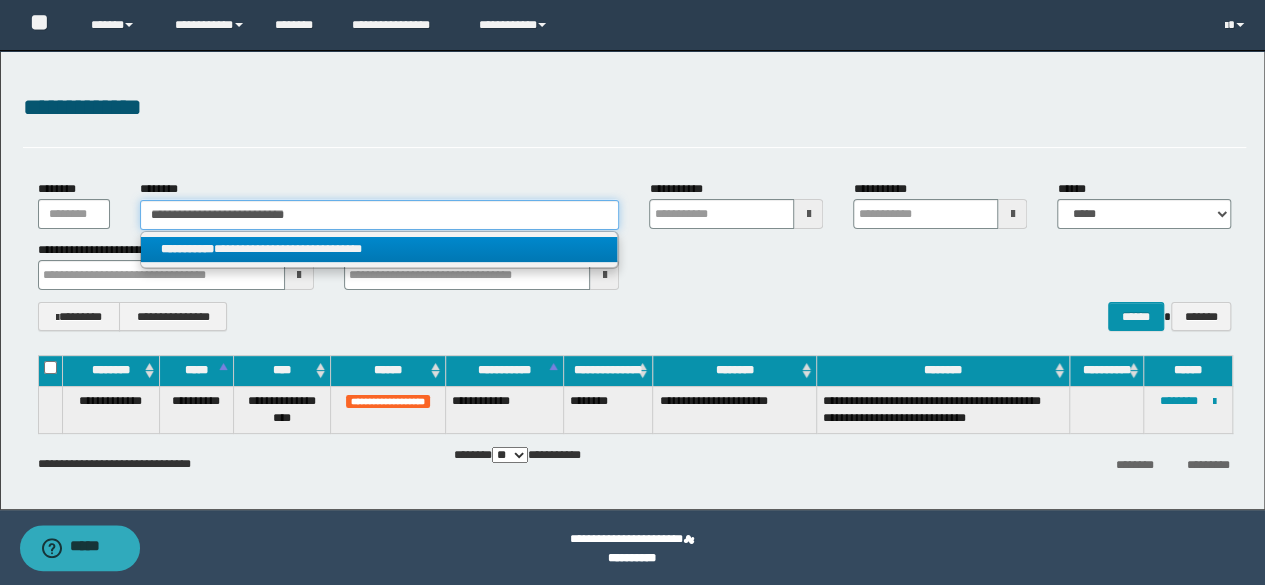 type on "**********" 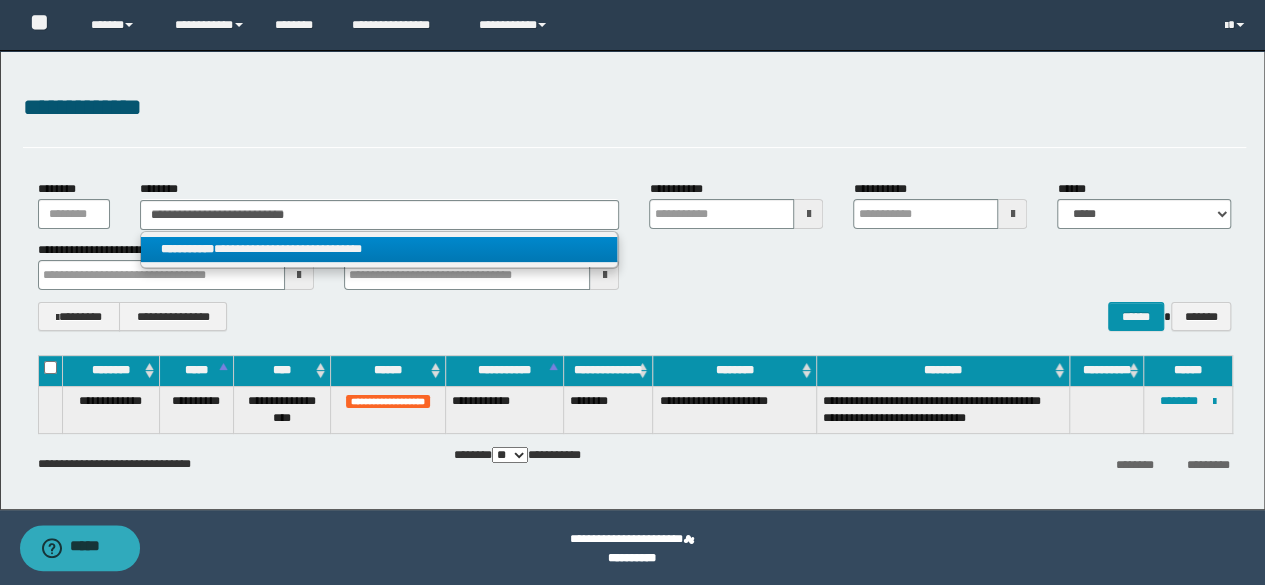 click on "**********" at bounding box center [379, 249] 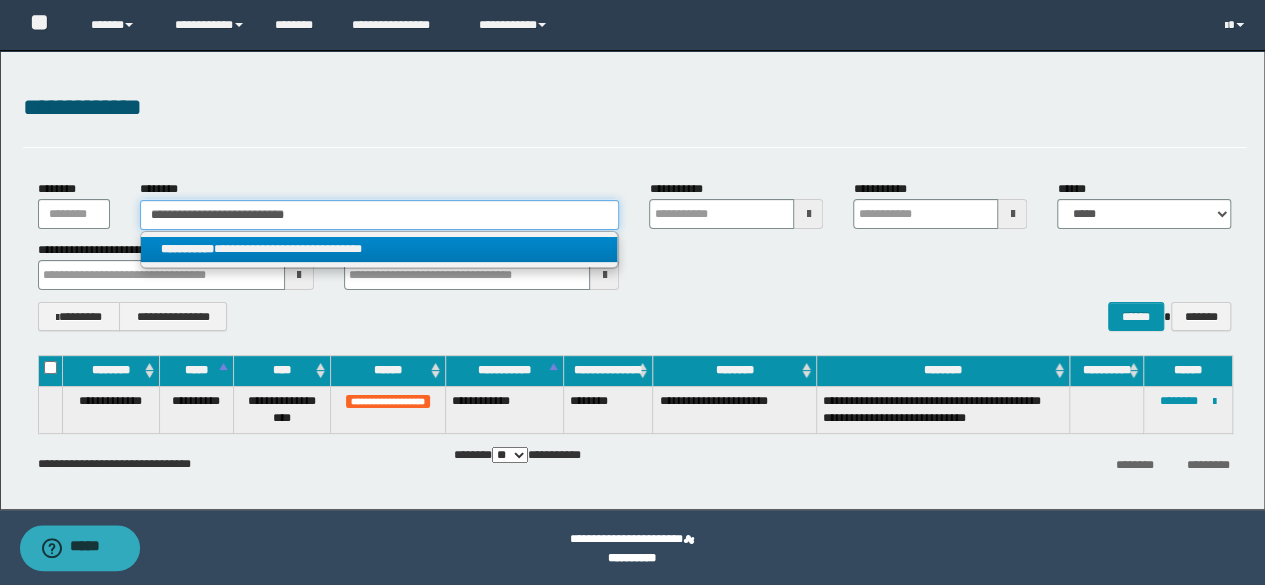 type 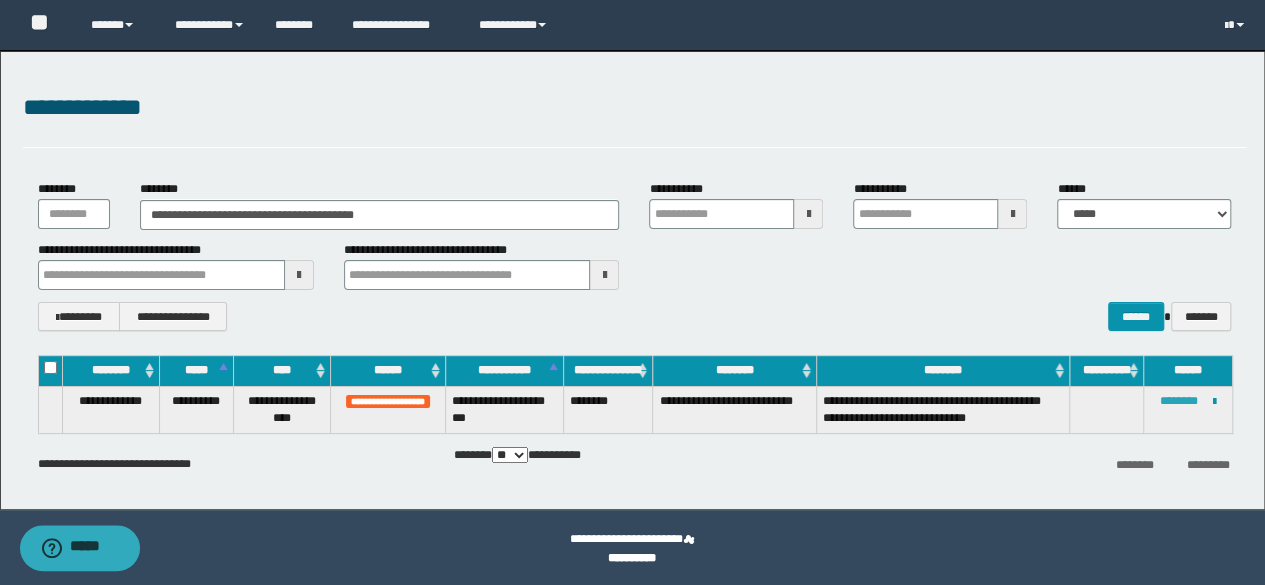 click on "********" at bounding box center [1179, 401] 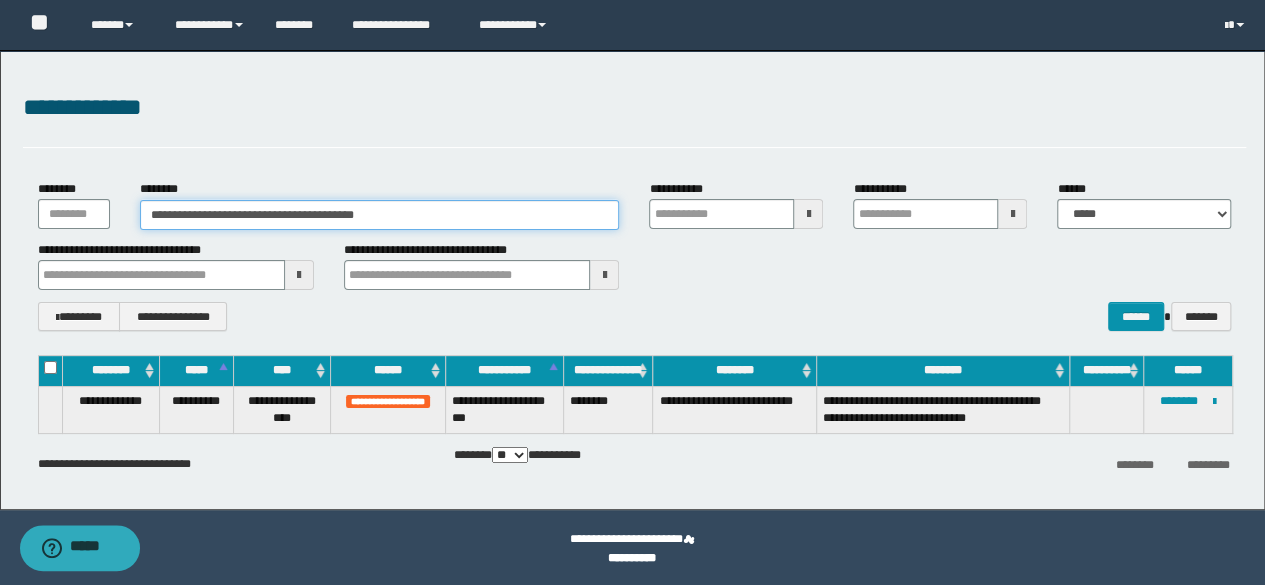 drag, startPoint x: 456, startPoint y: 211, endPoint x: 10, endPoint y: 204, distance: 446.05493 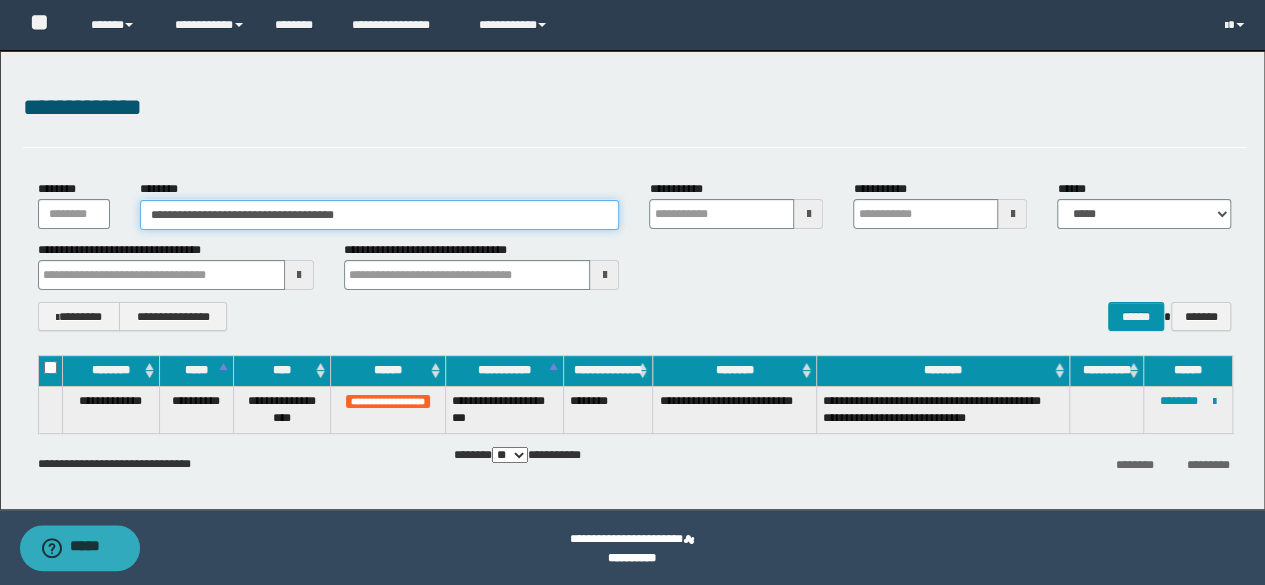 drag, startPoint x: 300, startPoint y: 217, endPoint x: 530, endPoint y: 217, distance: 230 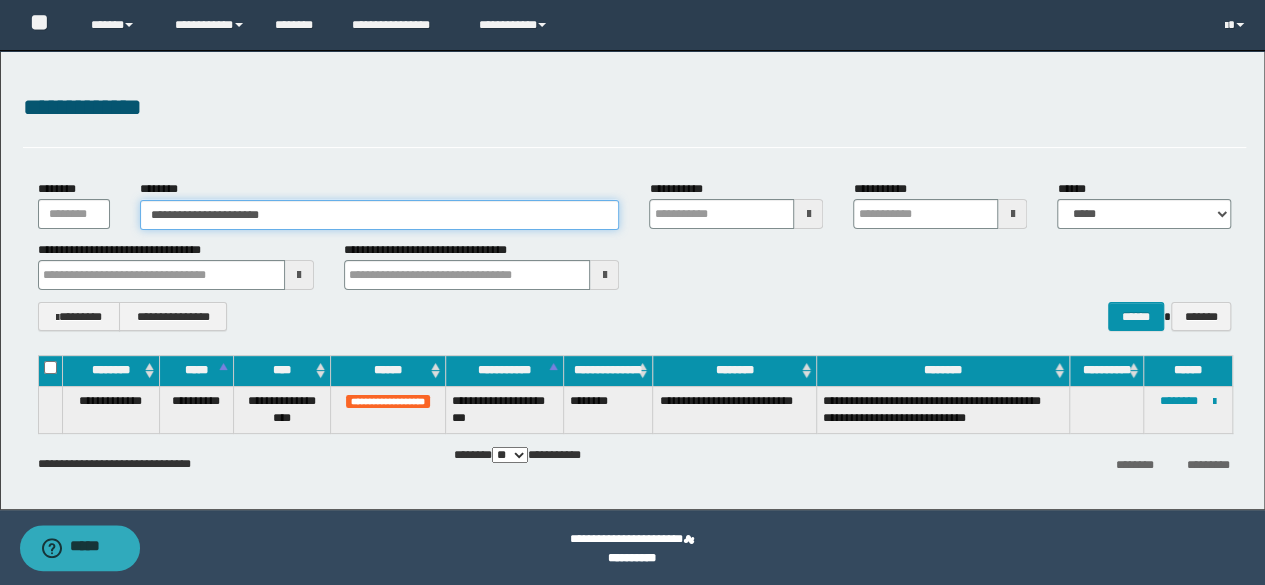 type on "**********" 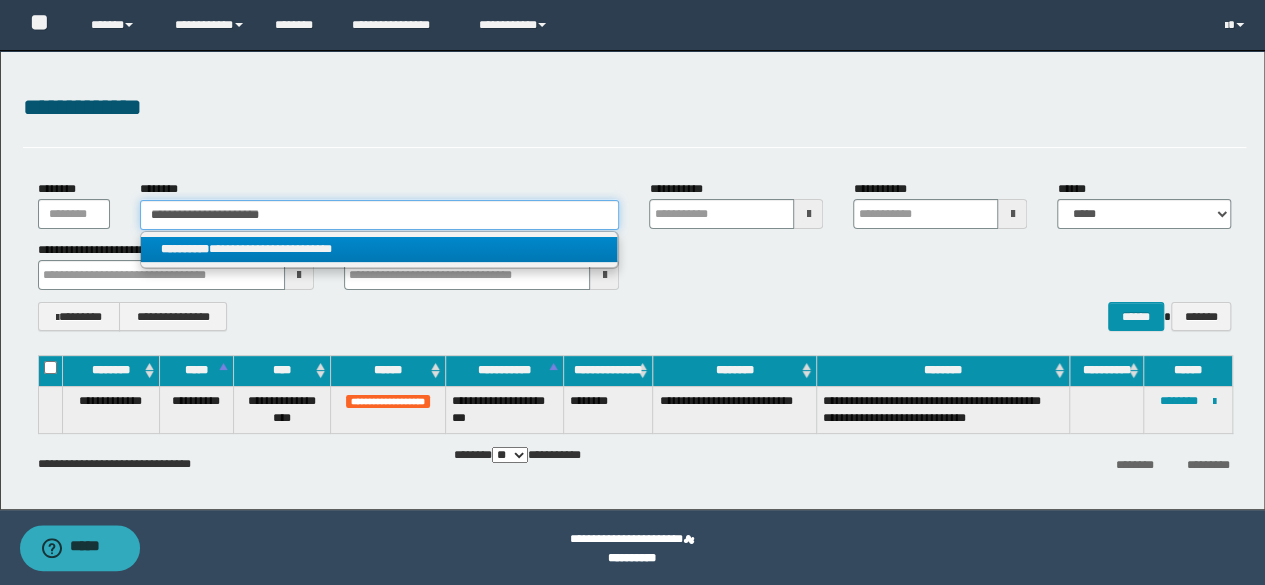 type on "**********" 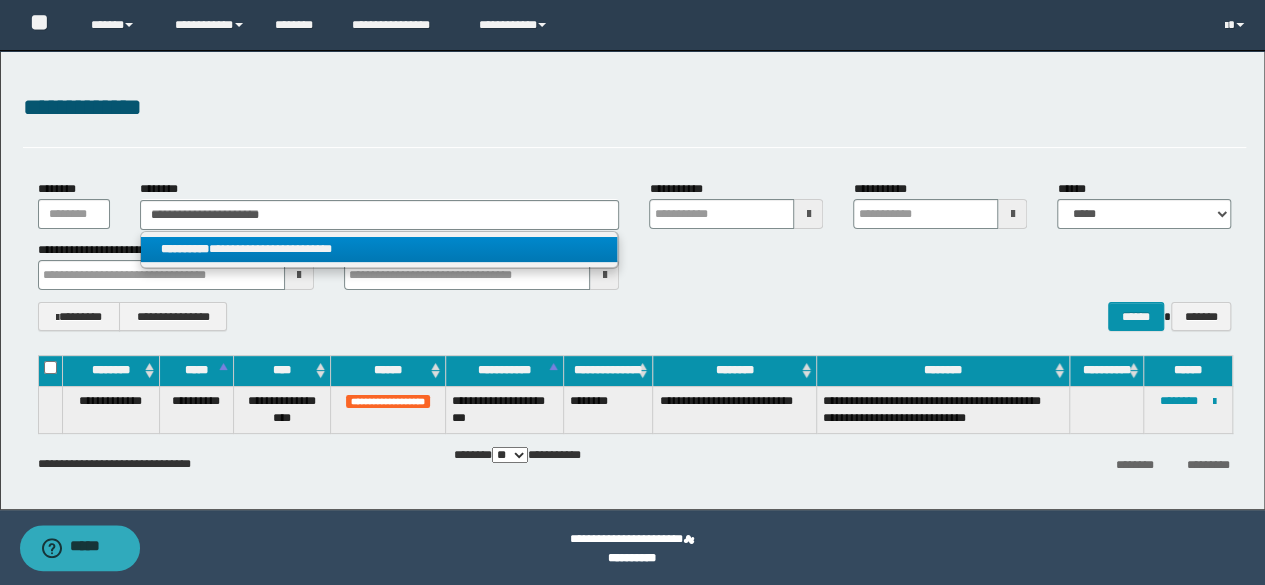 click on "**********" at bounding box center (379, 249) 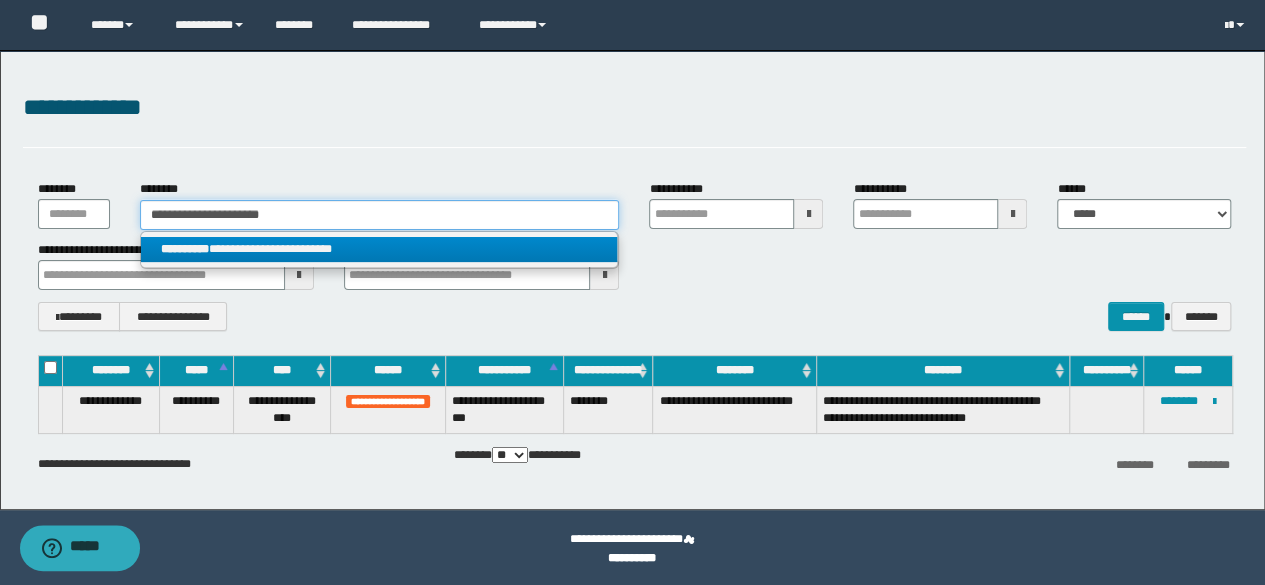 type 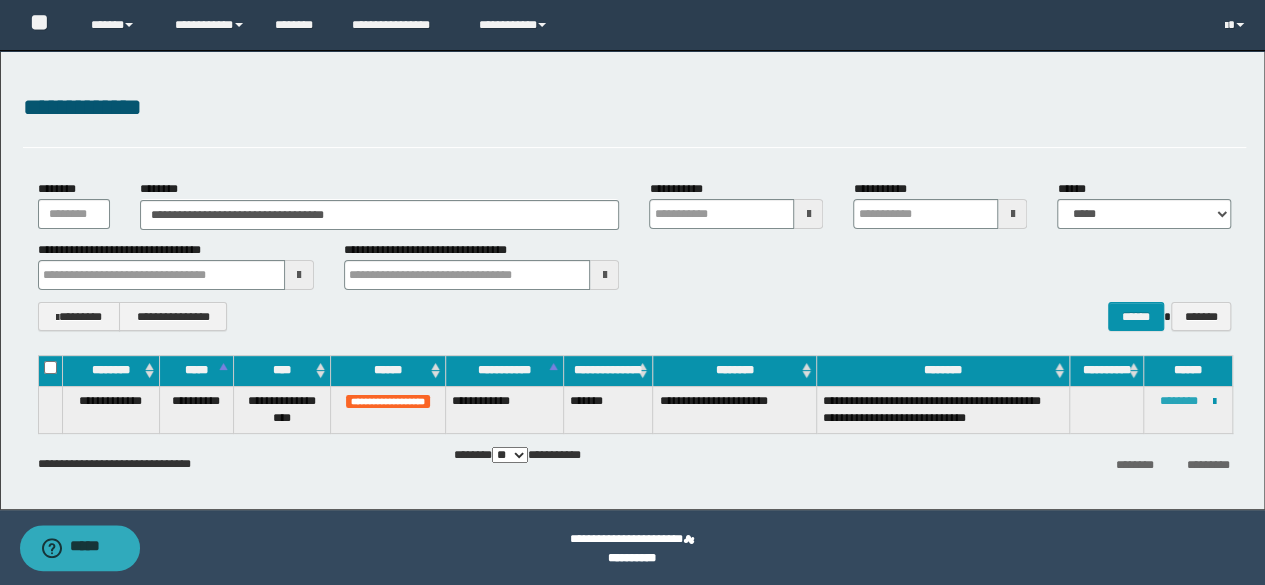 click on "********" at bounding box center [1179, 401] 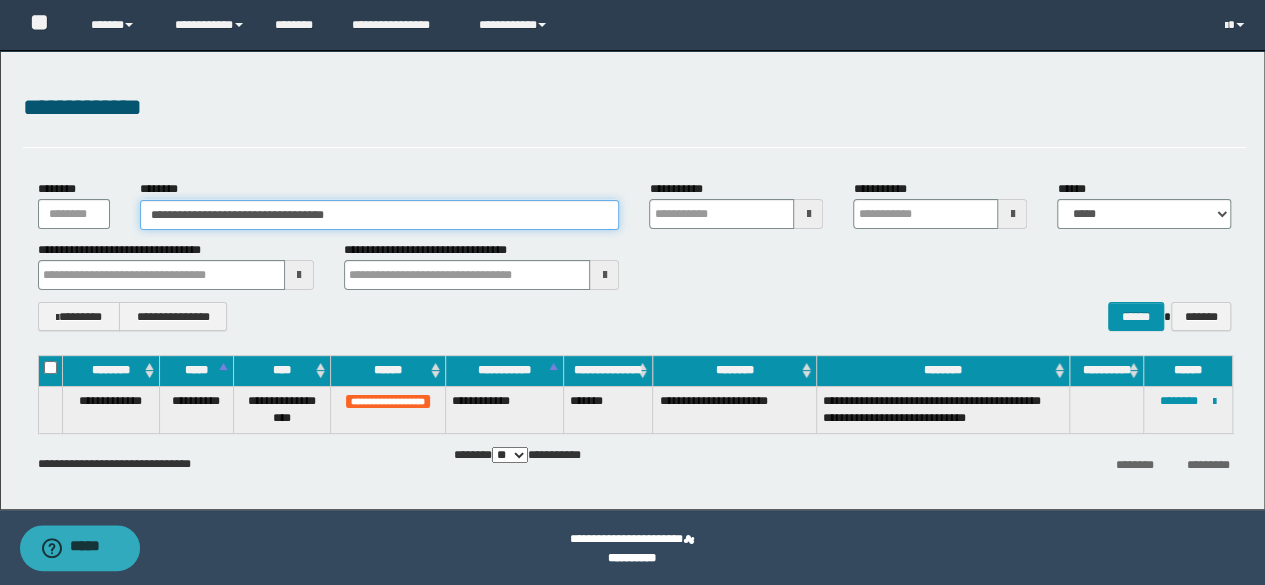 drag, startPoint x: 431, startPoint y: 219, endPoint x: 0, endPoint y: 95, distance: 448.483 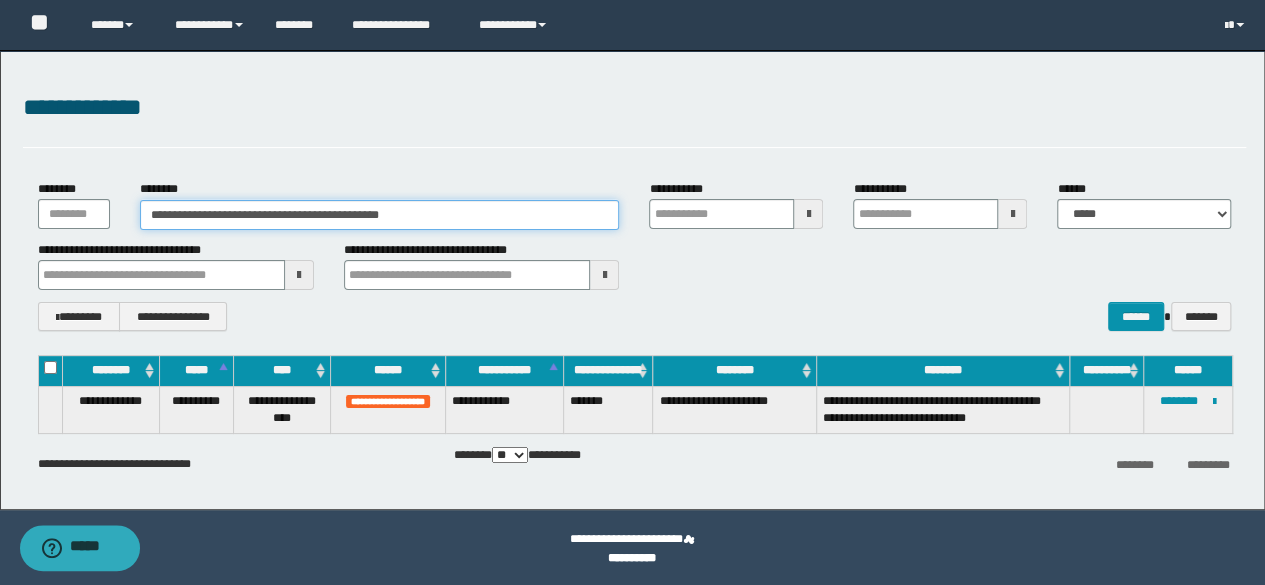 drag, startPoint x: 348, startPoint y: 215, endPoint x: 528, endPoint y: 230, distance: 180.62392 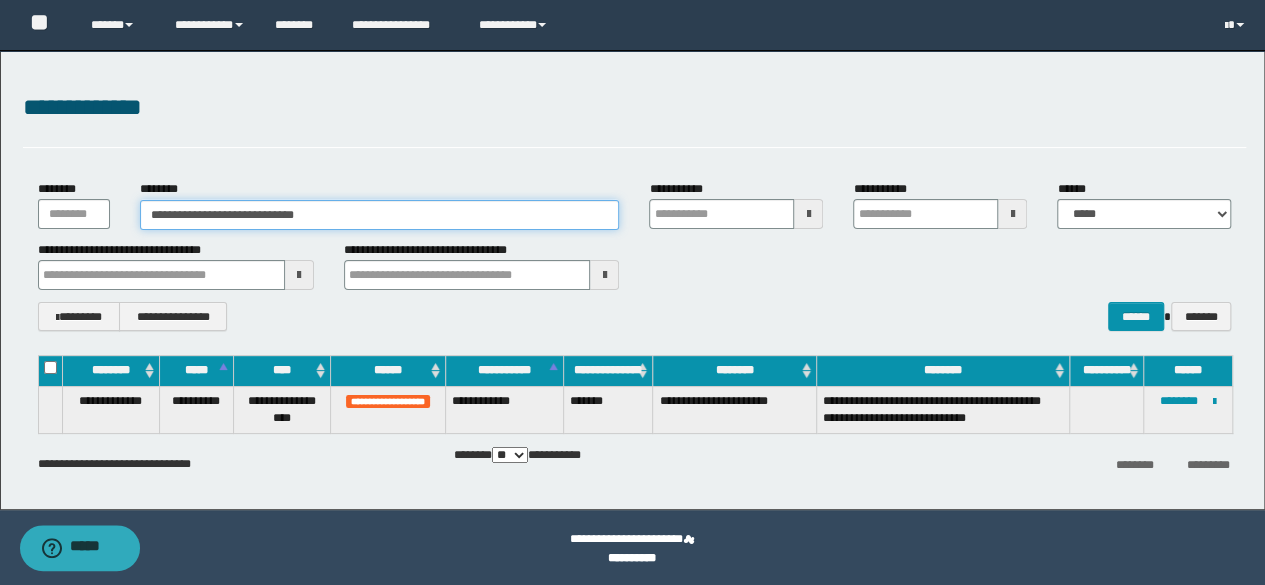 type on "**********" 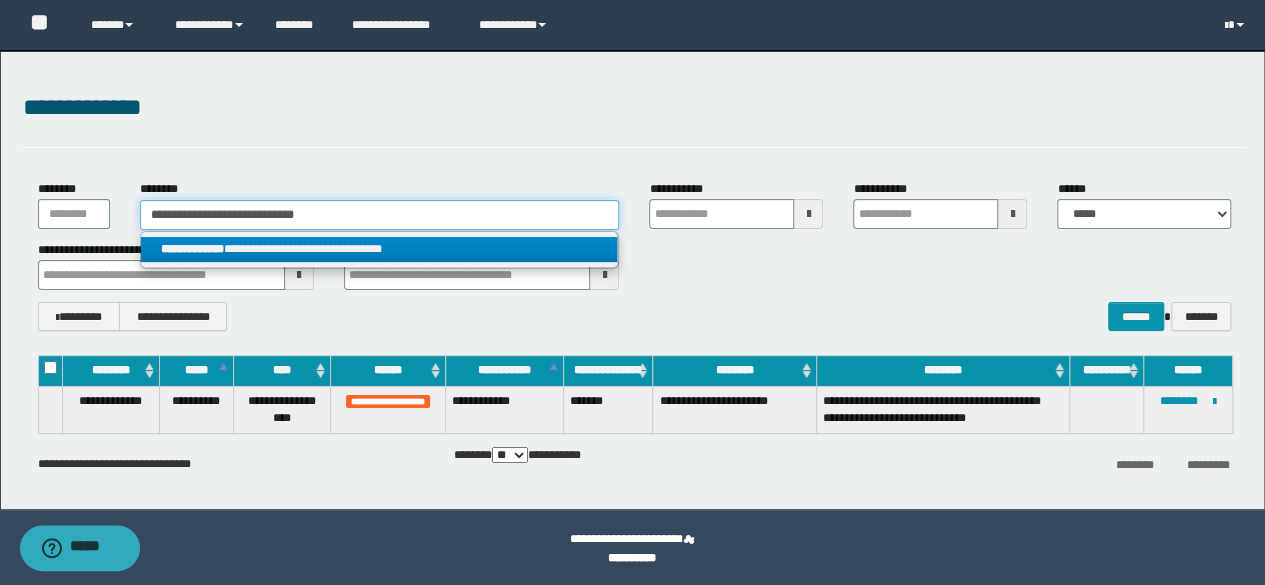 type on "**********" 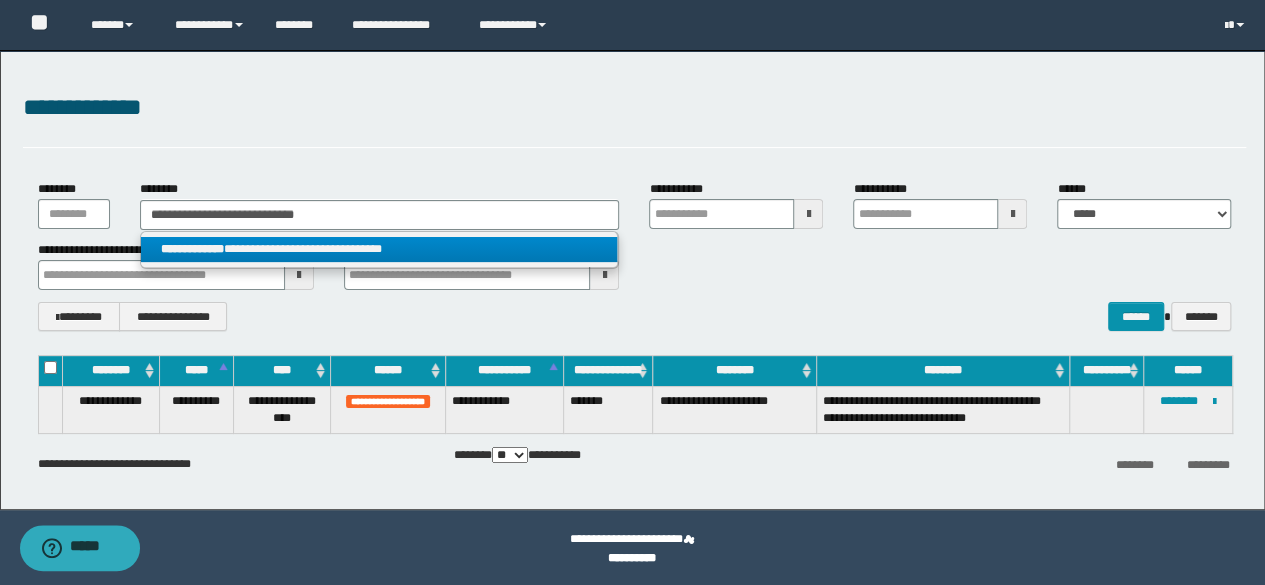 click on "**********" at bounding box center [379, 249] 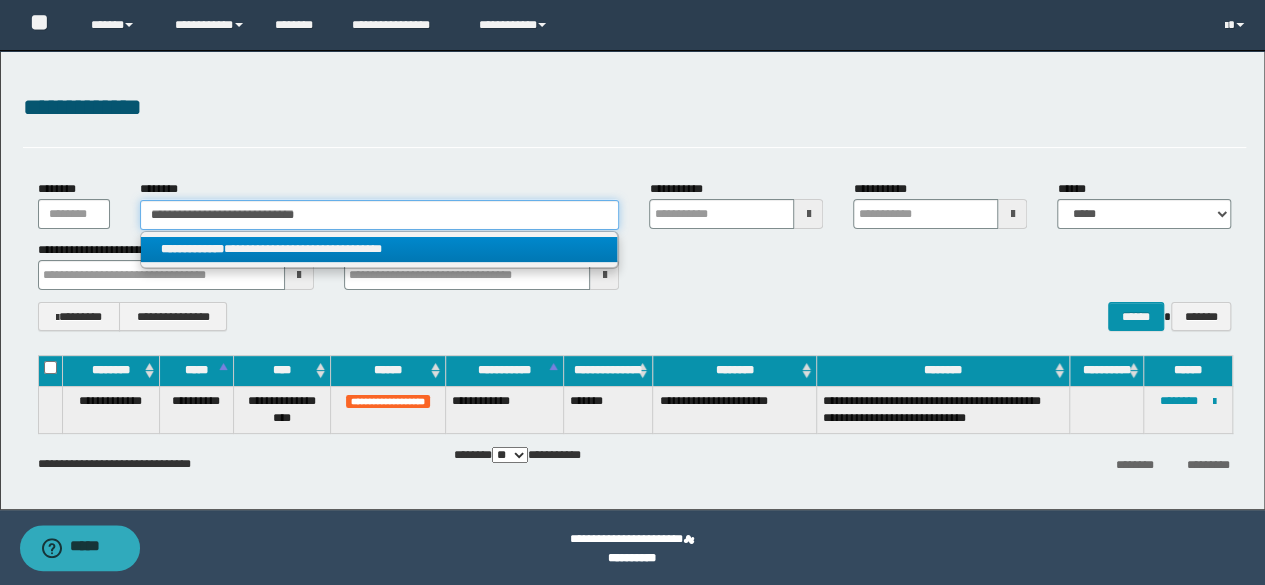 type 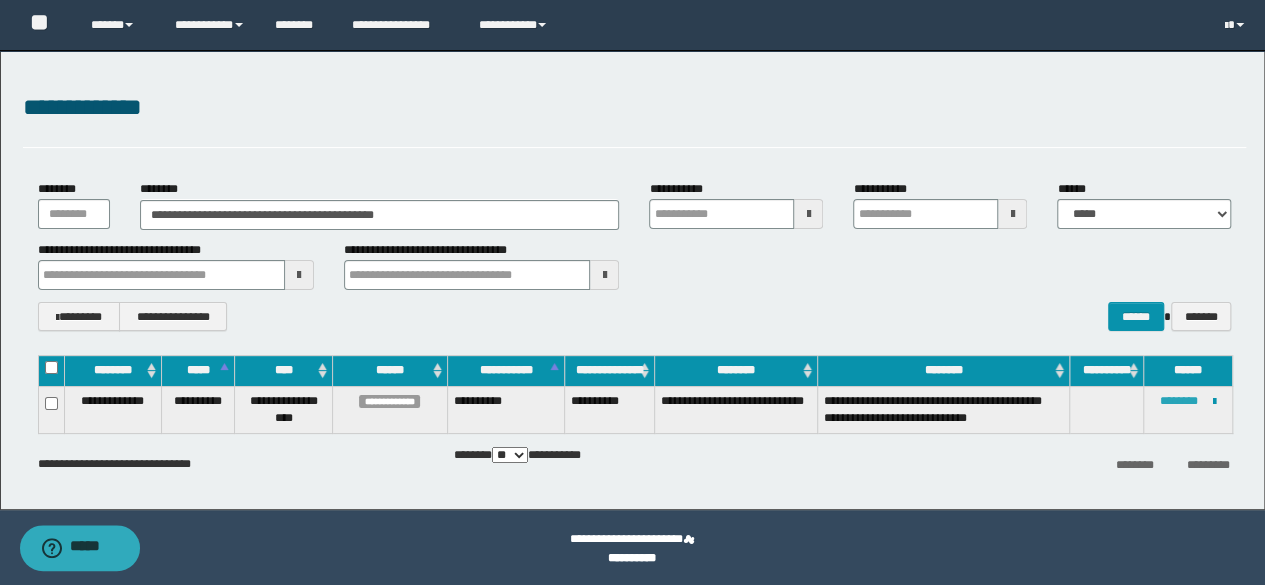 click on "********" at bounding box center (1179, 401) 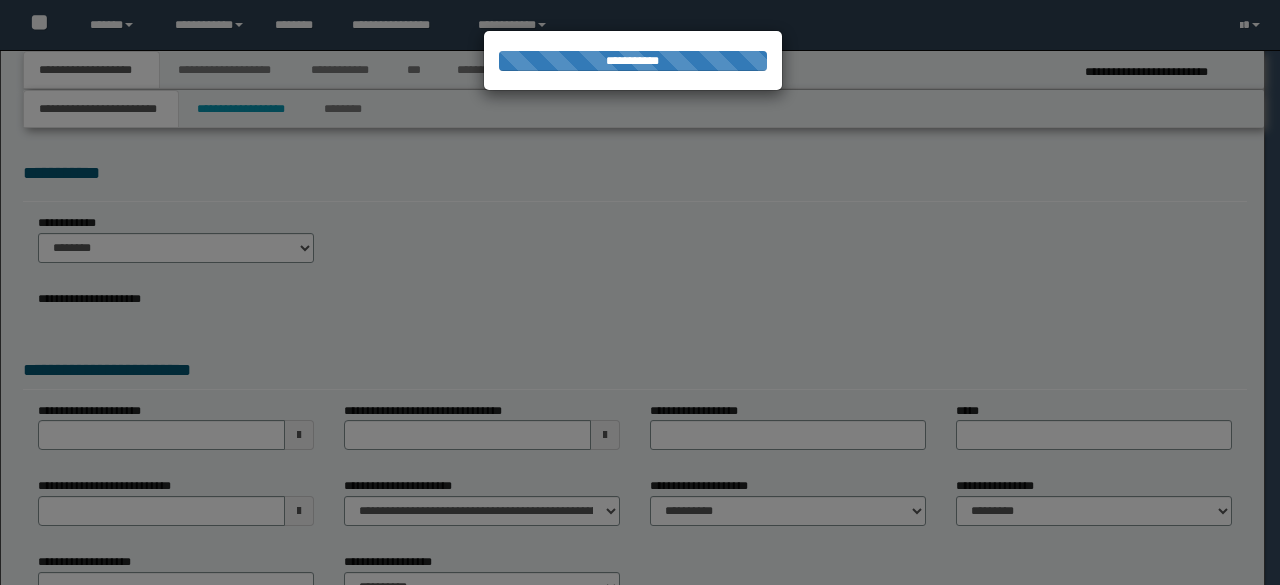 scroll, scrollTop: 0, scrollLeft: 0, axis: both 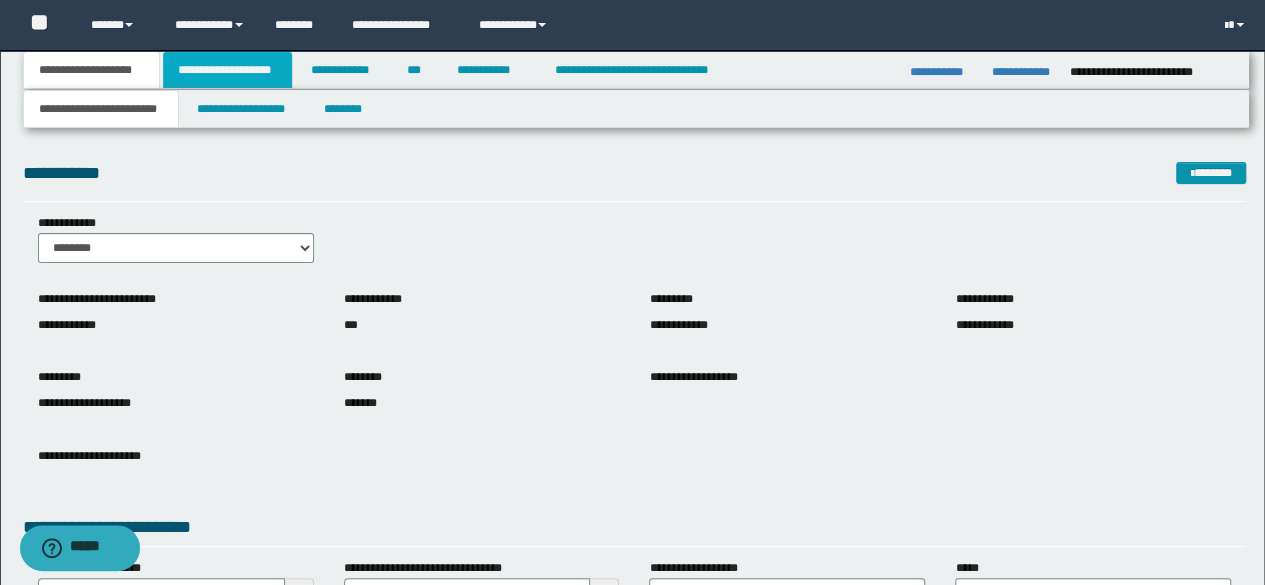 click on "**********" at bounding box center [227, 70] 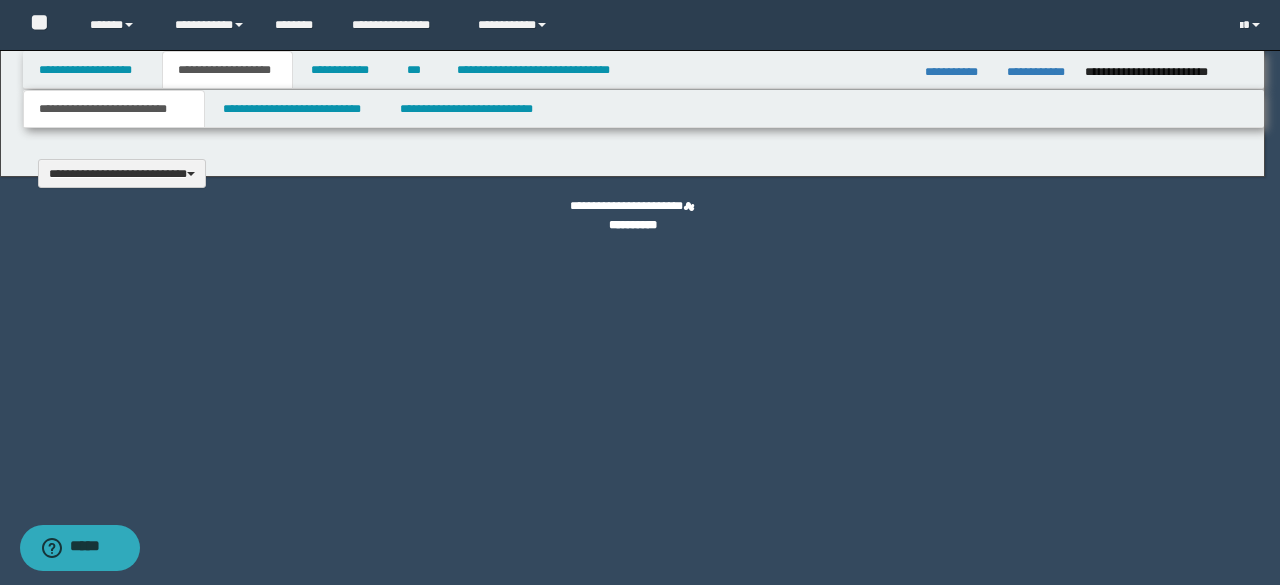 type 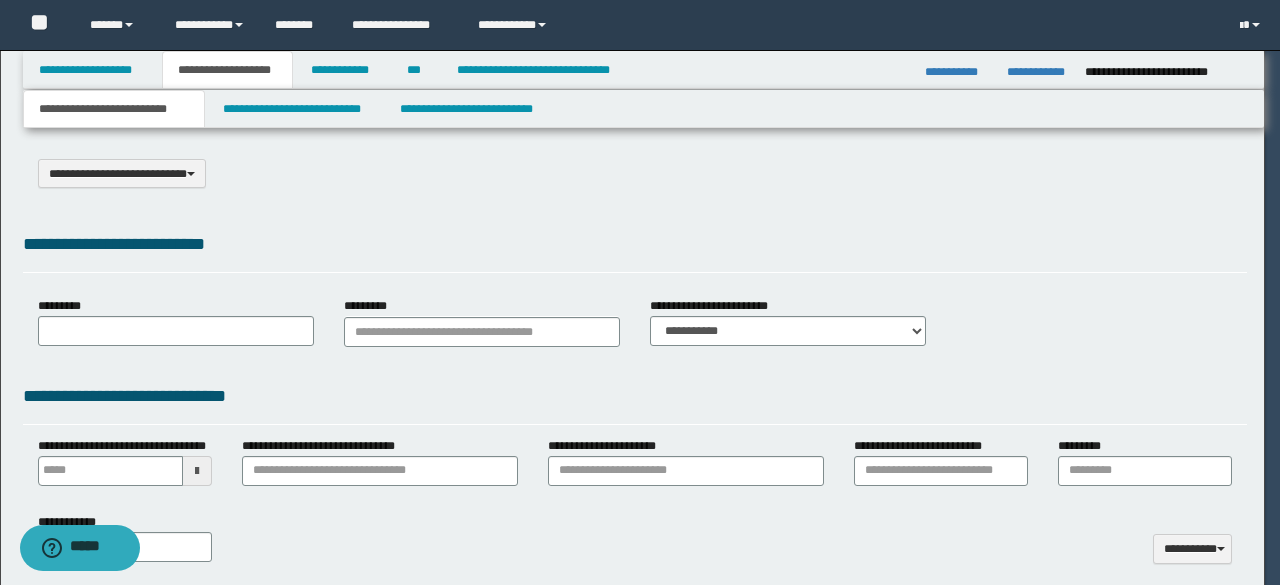 select on "*" 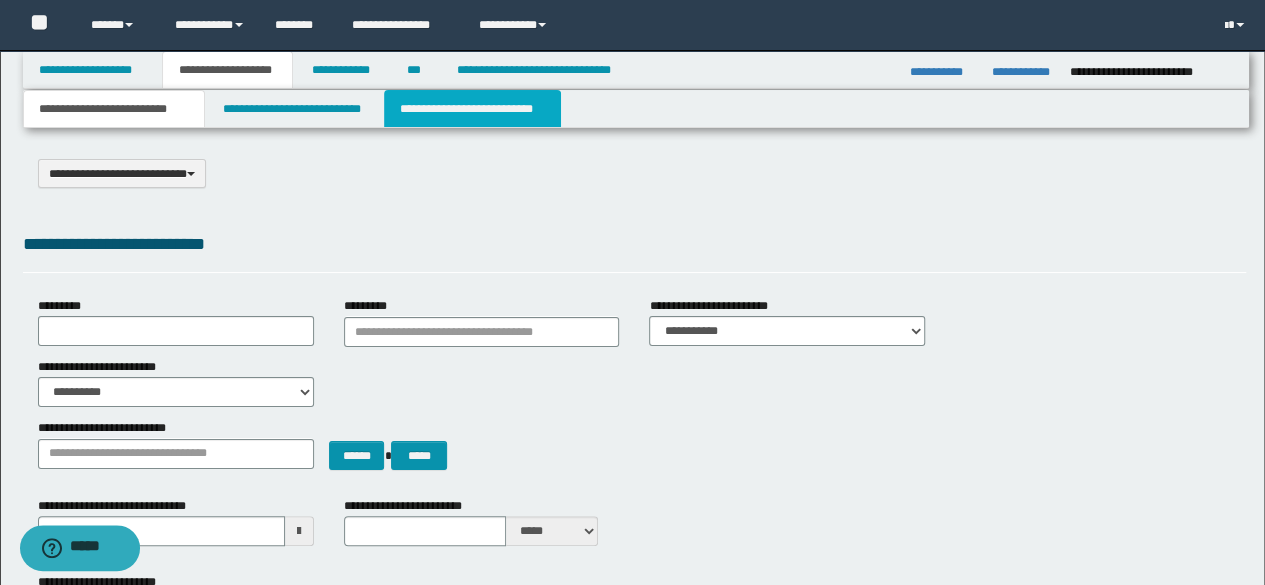 click on "**********" at bounding box center [472, 109] 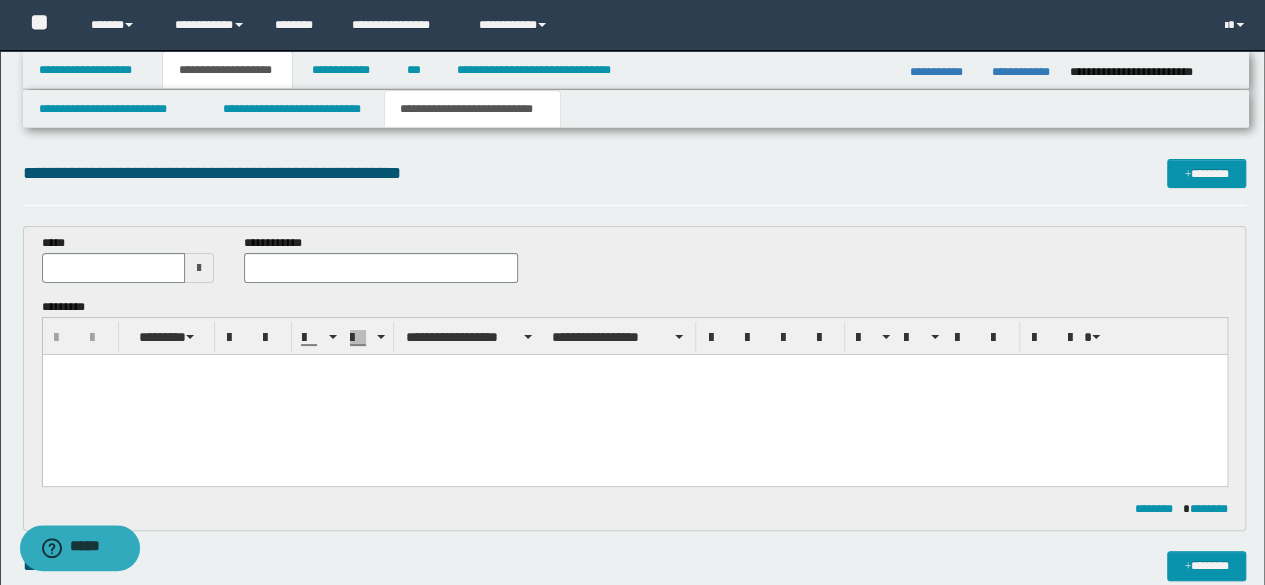 scroll, scrollTop: 0, scrollLeft: 0, axis: both 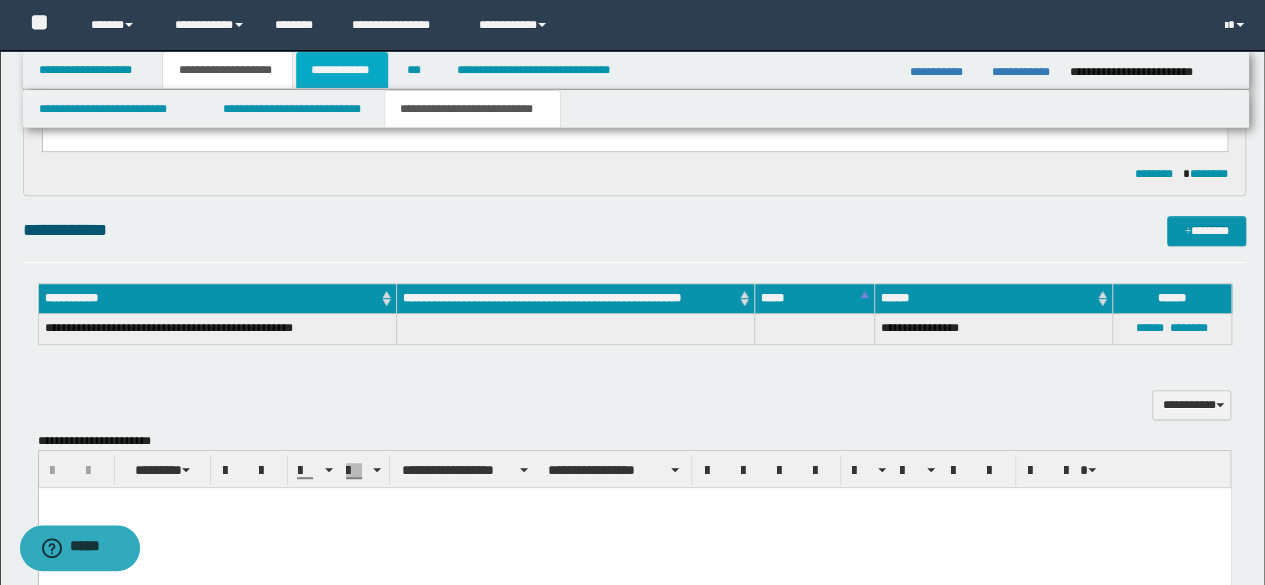 click on "**********" at bounding box center (342, 70) 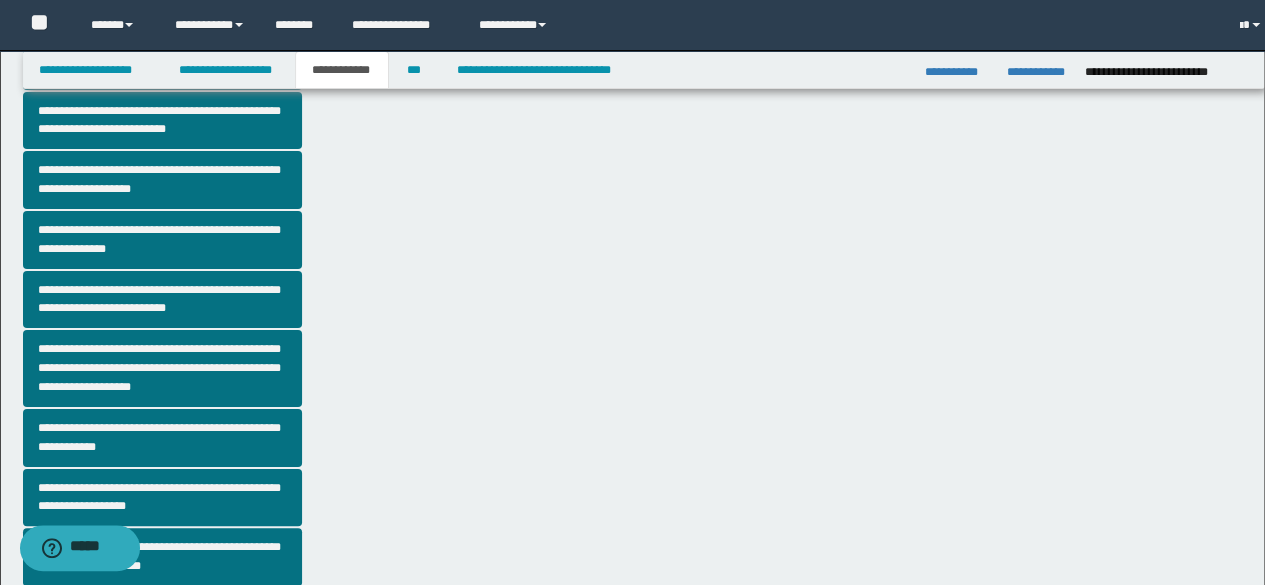 scroll, scrollTop: 304, scrollLeft: 0, axis: vertical 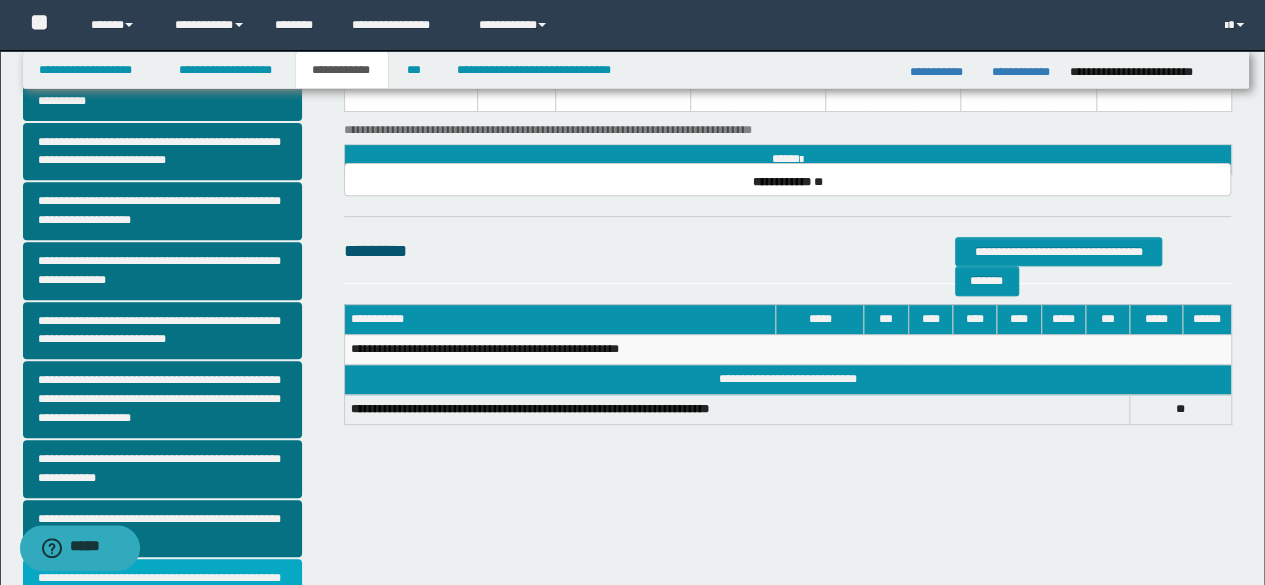 click on "**********" at bounding box center (162, 588) 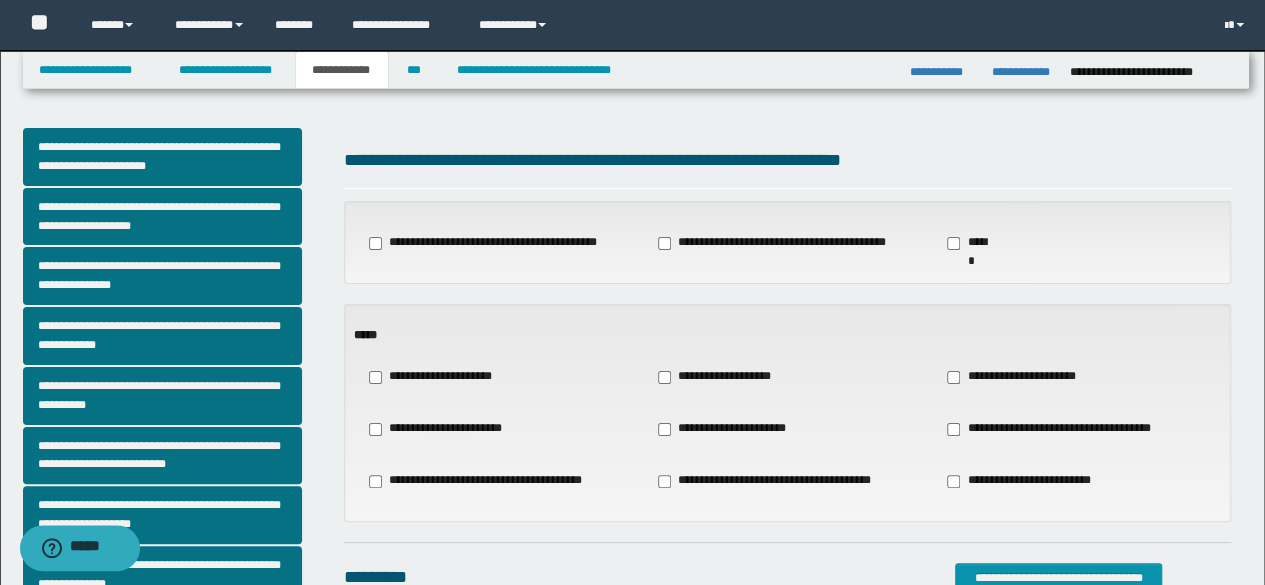 click on "**********" at bounding box center (722, 377) 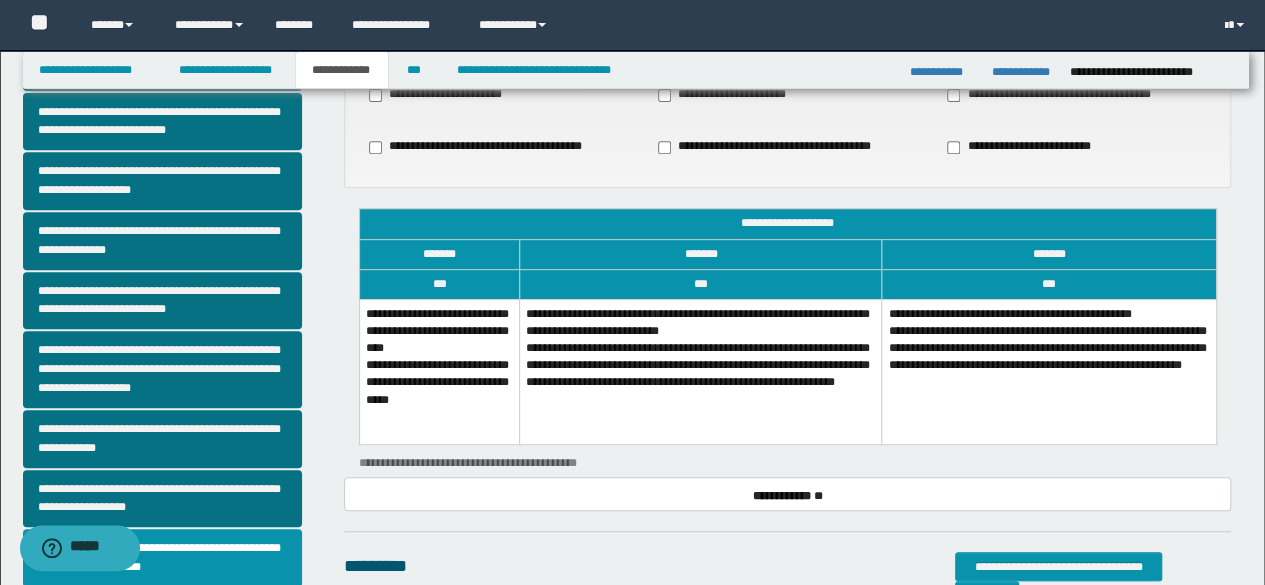scroll, scrollTop: 346, scrollLeft: 0, axis: vertical 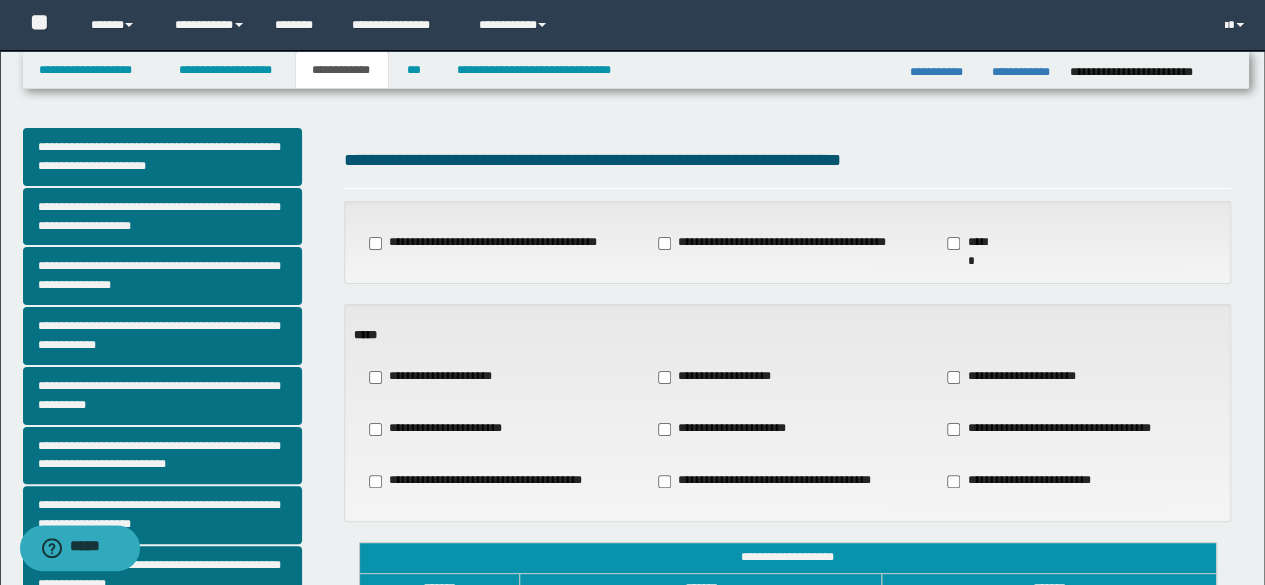 click on "**********" at bounding box center [722, 377] 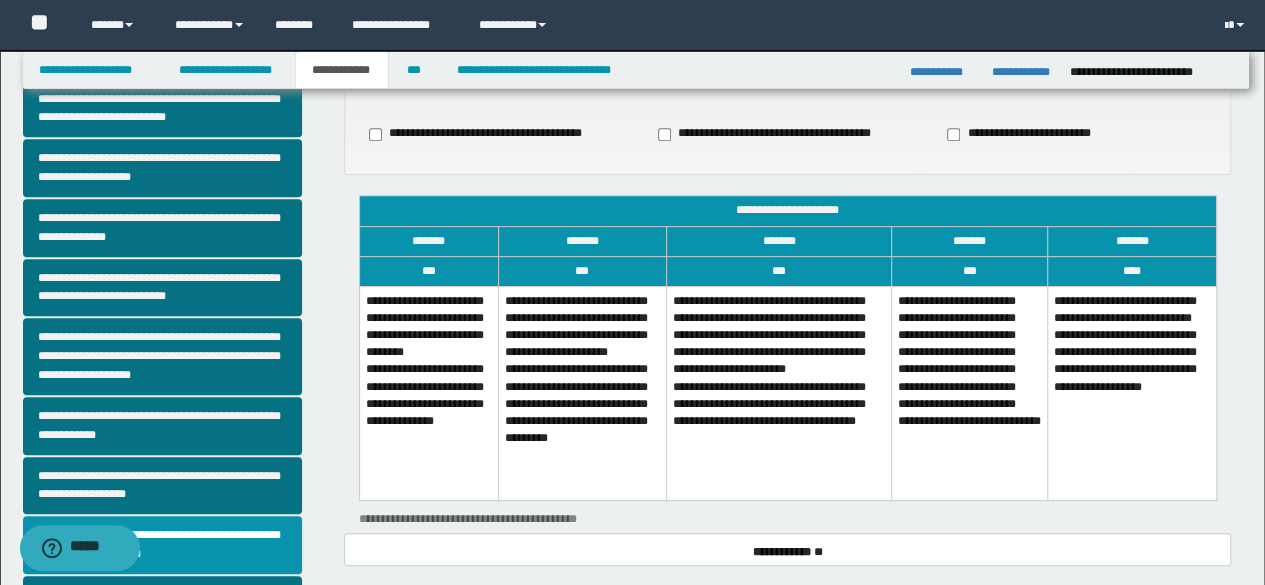 scroll, scrollTop: 360, scrollLeft: 0, axis: vertical 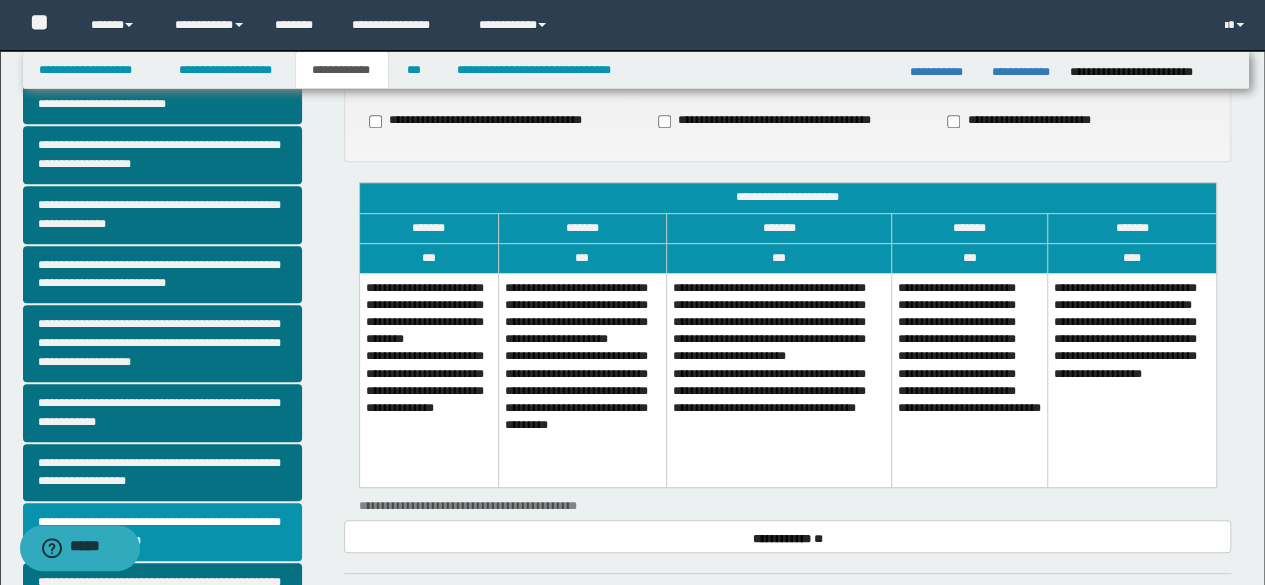 click on "**********" at bounding box center [778, 380] 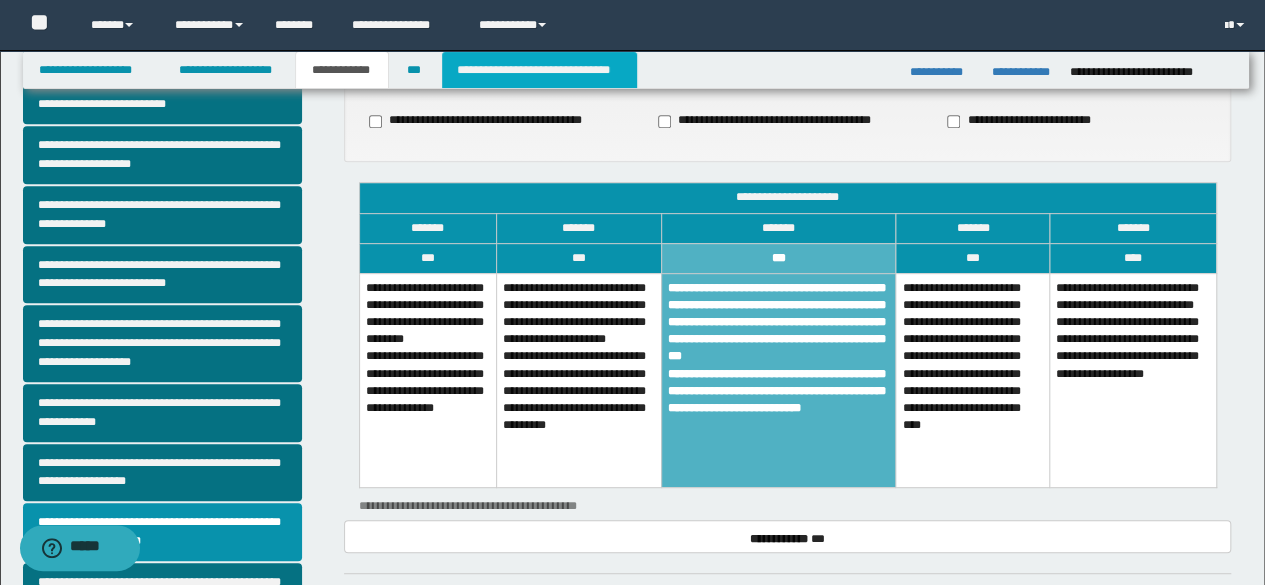 click on "**********" at bounding box center (539, 70) 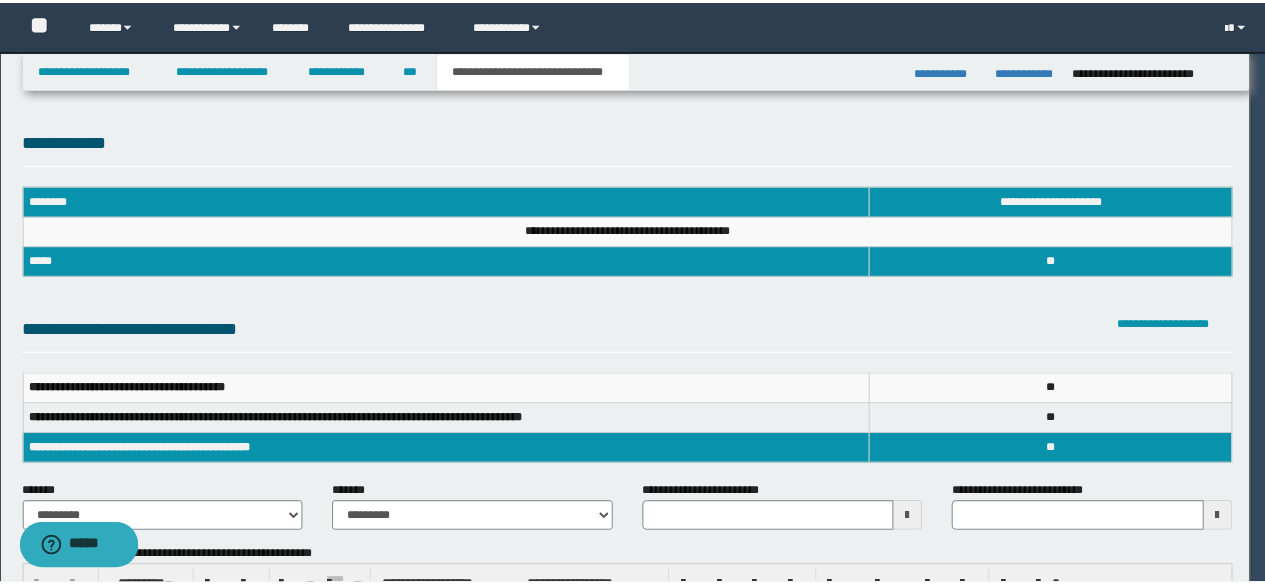 scroll, scrollTop: 0, scrollLeft: 0, axis: both 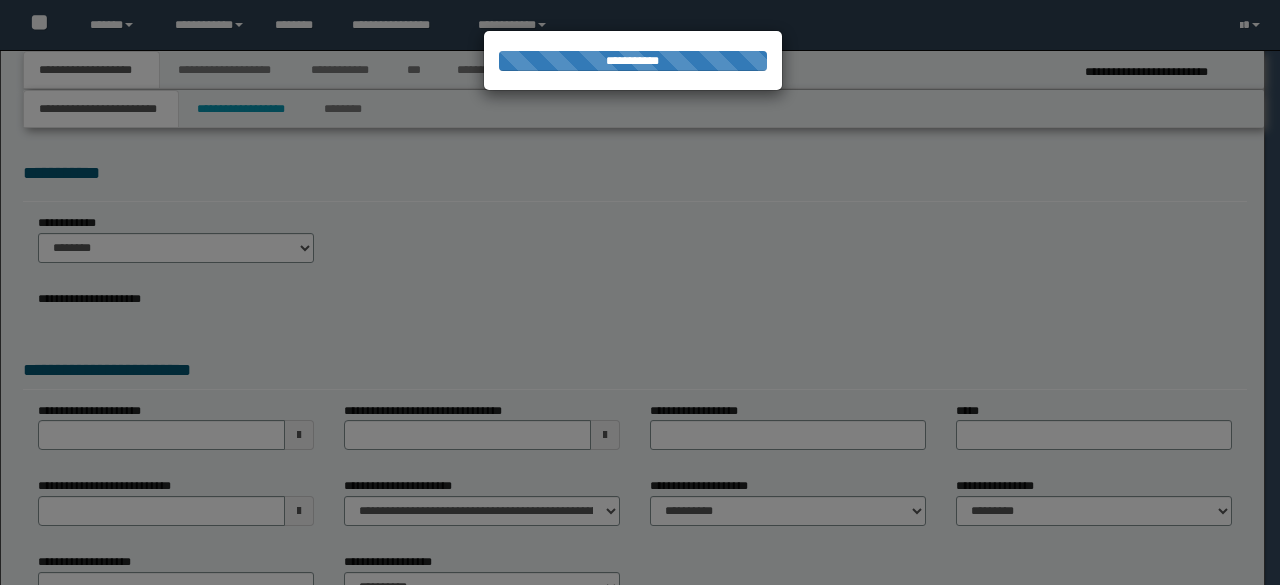 select on "*" 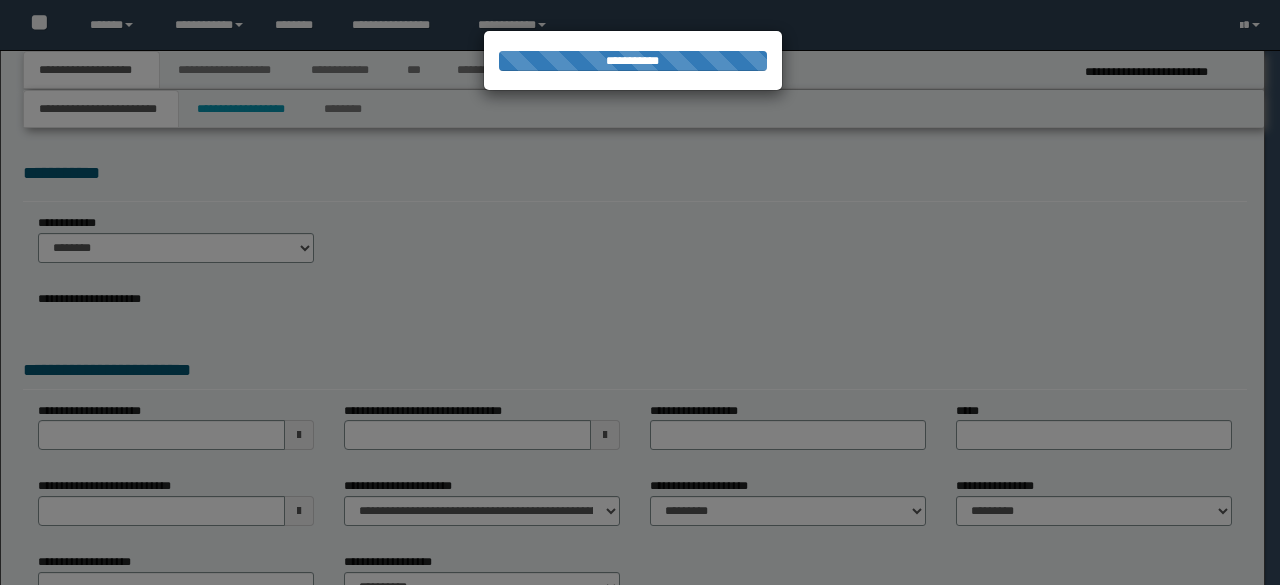 scroll, scrollTop: 0, scrollLeft: 0, axis: both 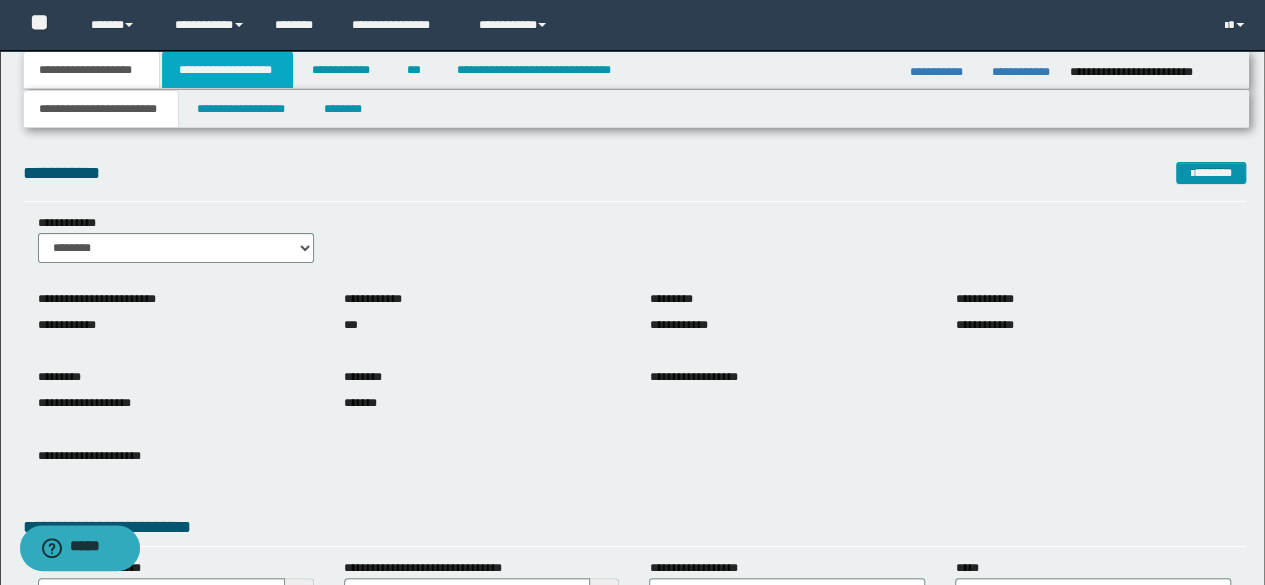 click on "**********" at bounding box center [227, 70] 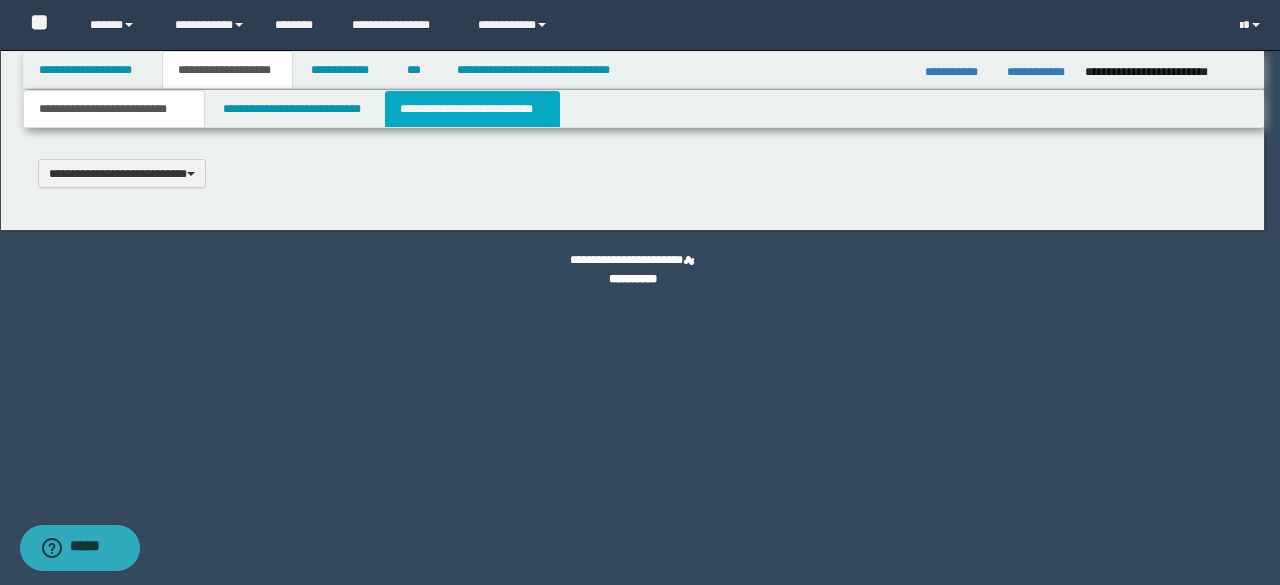 type 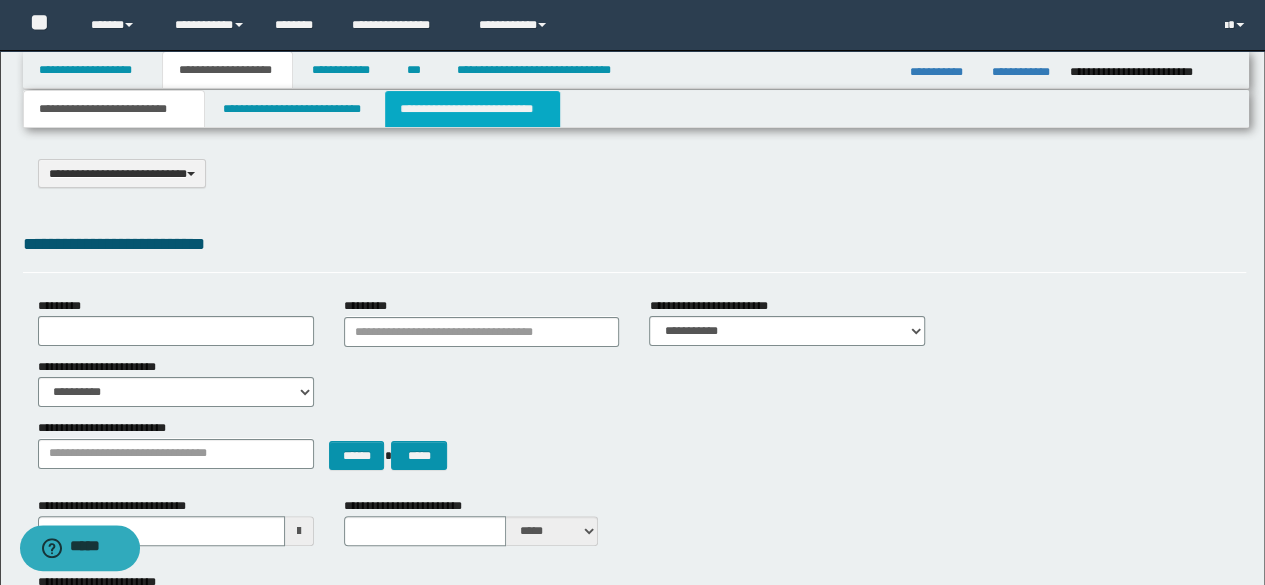 click on "**********" at bounding box center [472, 109] 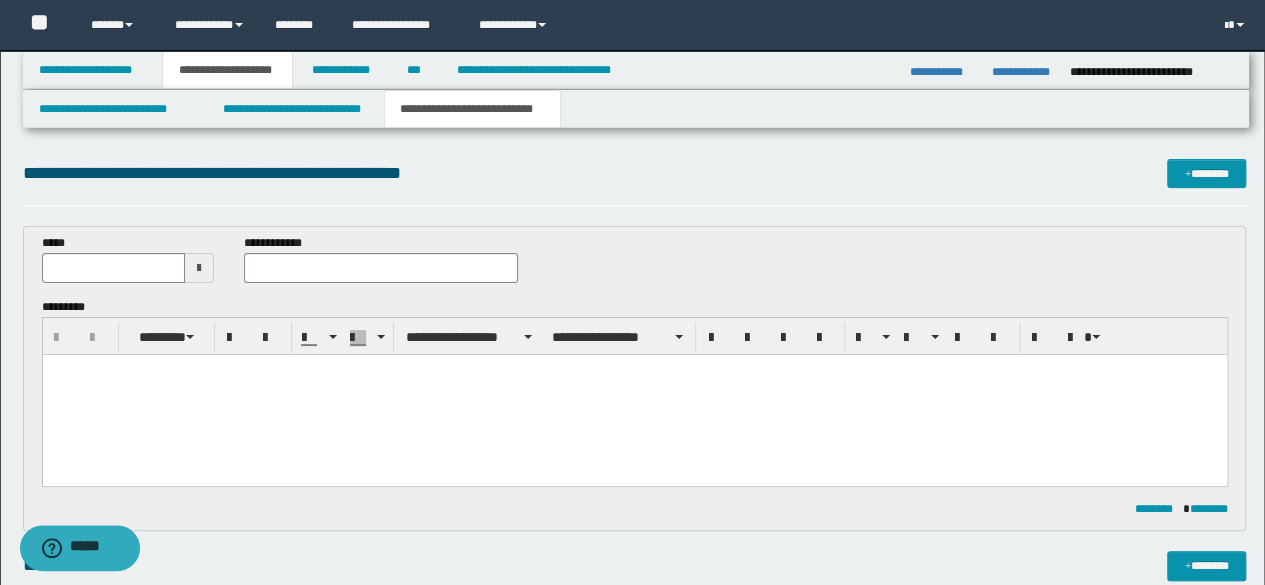 scroll, scrollTop: 0, scrollLeft: 0, axis: both 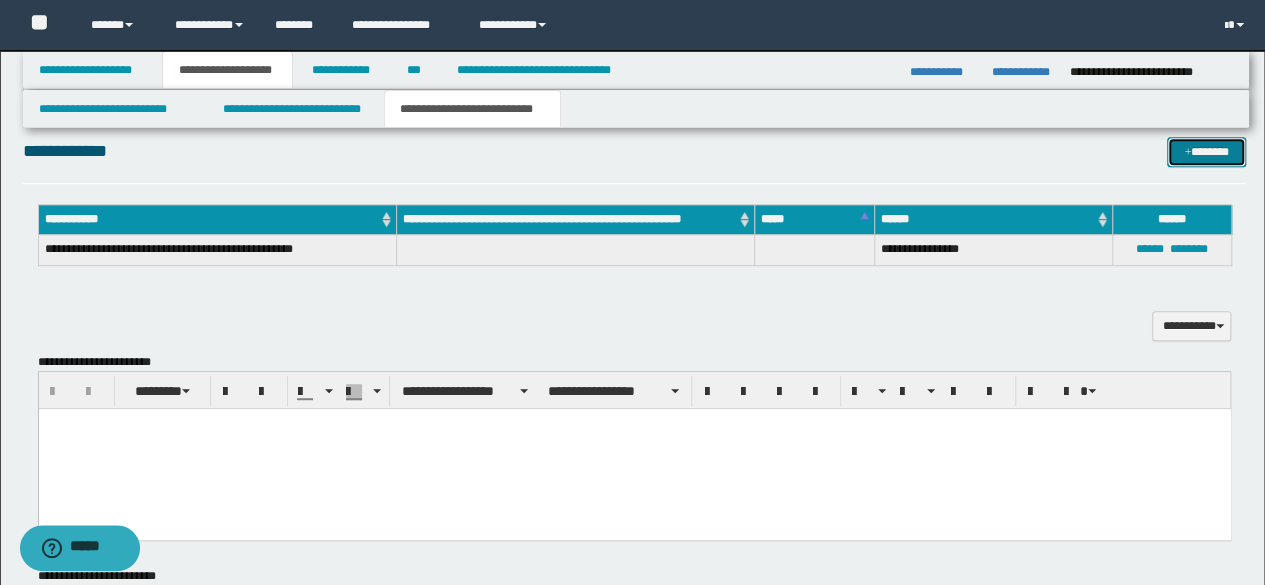 click on "*******" at bounding box center (1206, 151) 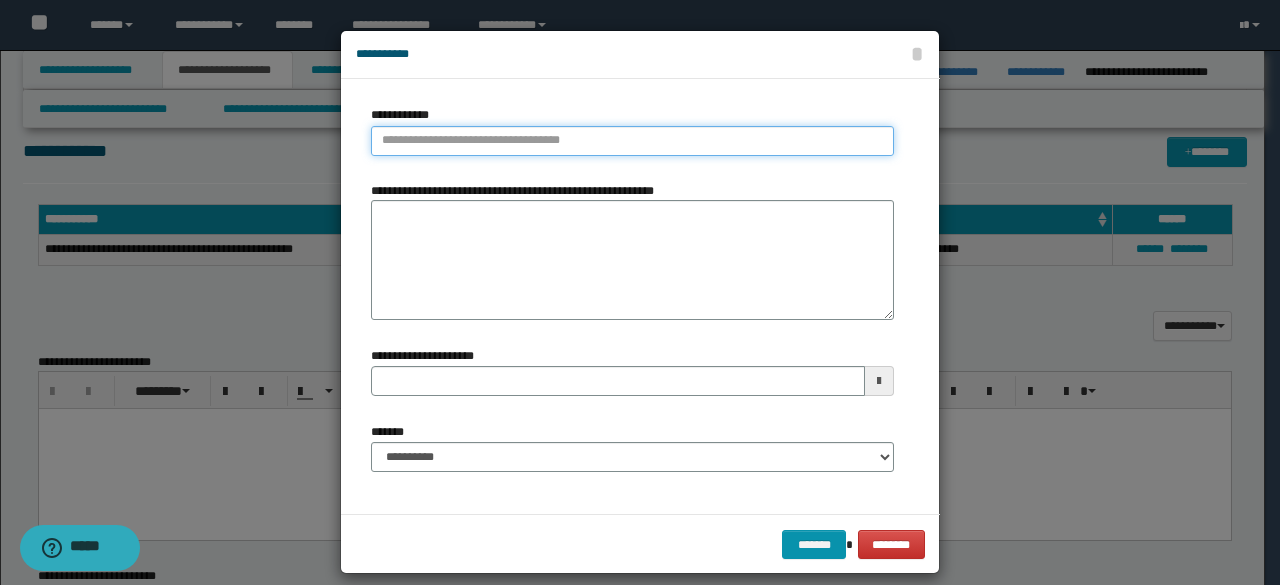 click on "**********" at bounding box center [632, 141] 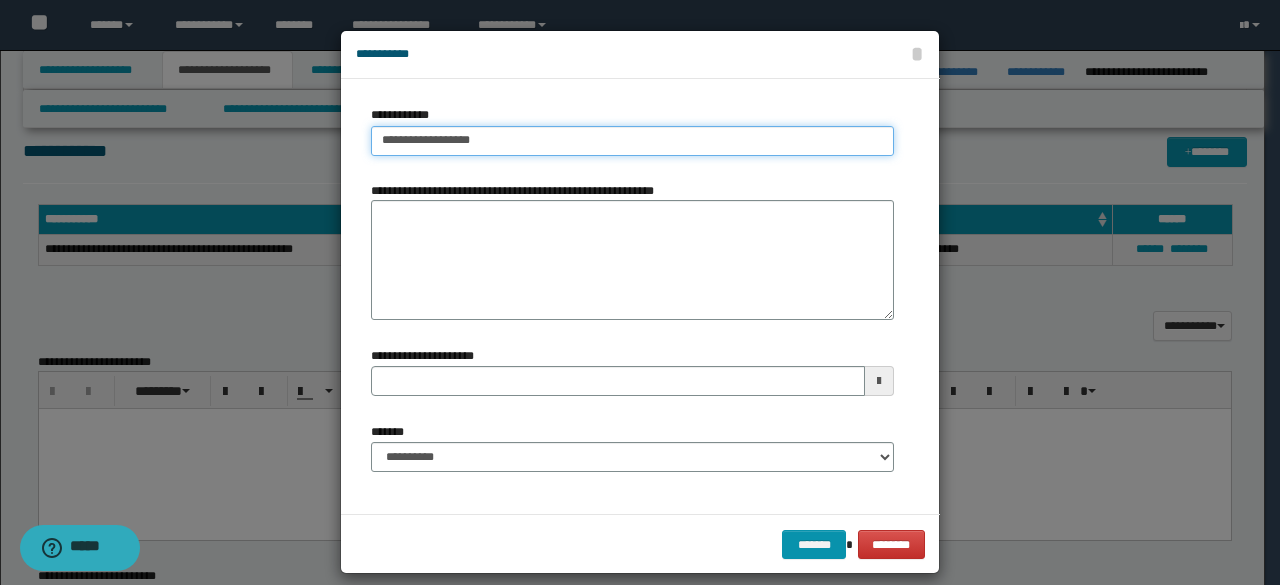 type on "**********" 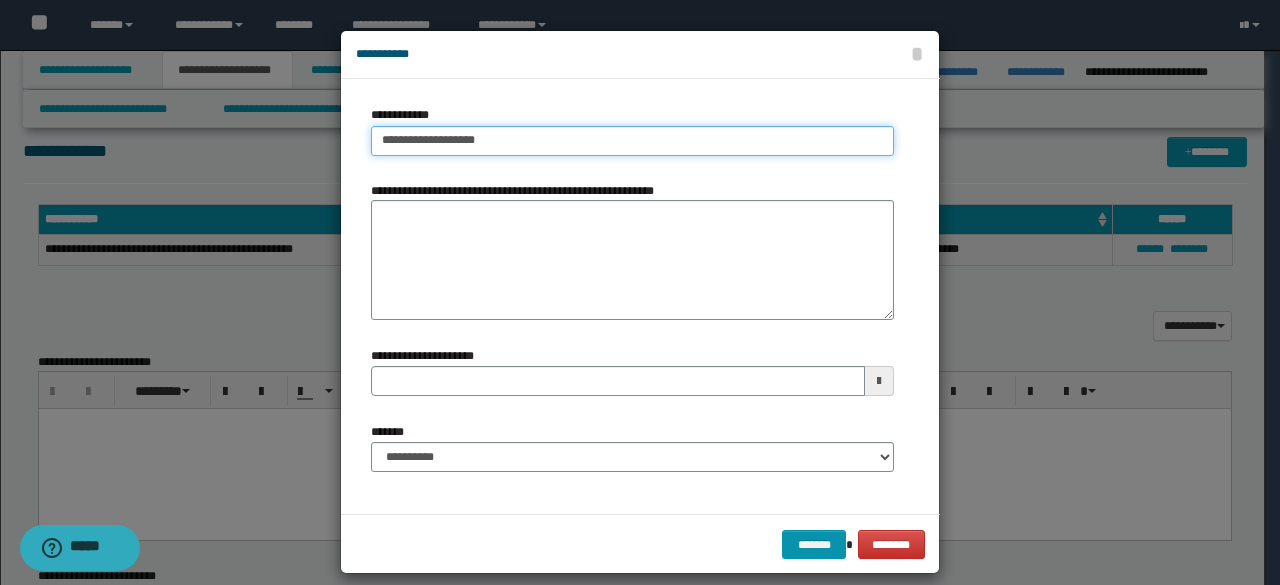 type on "**********" 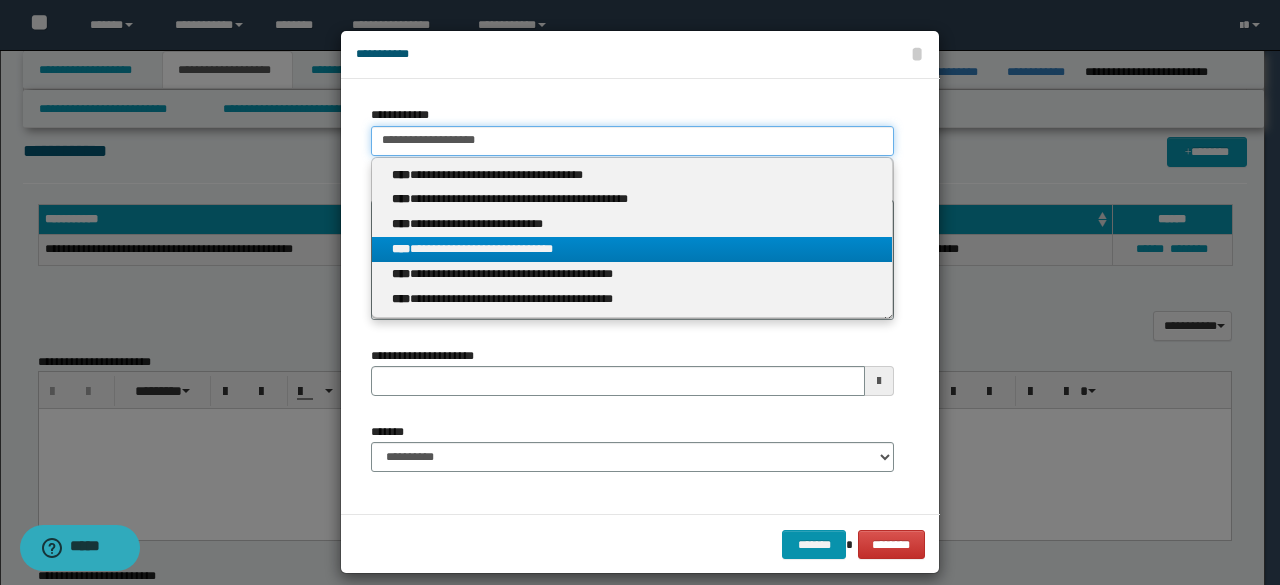 type on "**********" 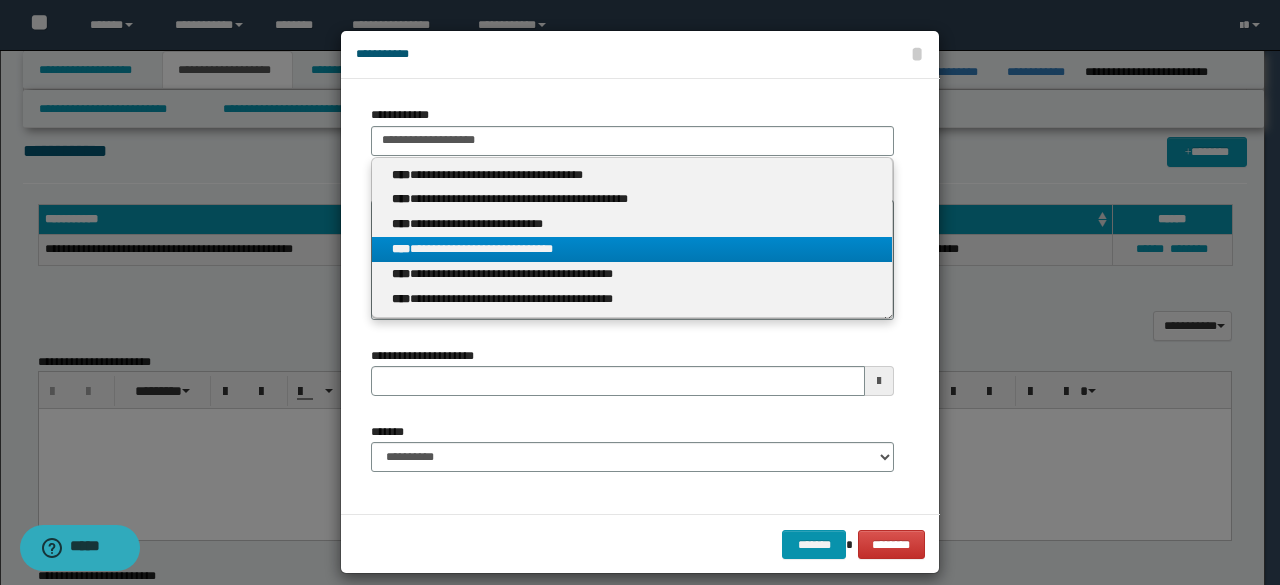 click on "**********" at bounding box center [632, 249] 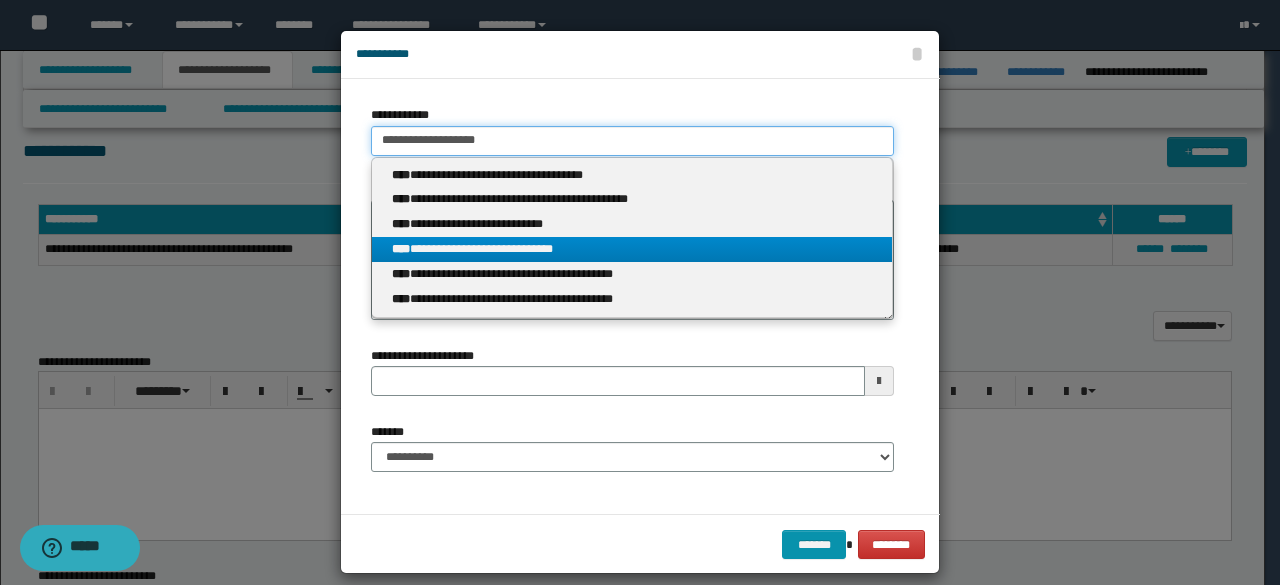 type 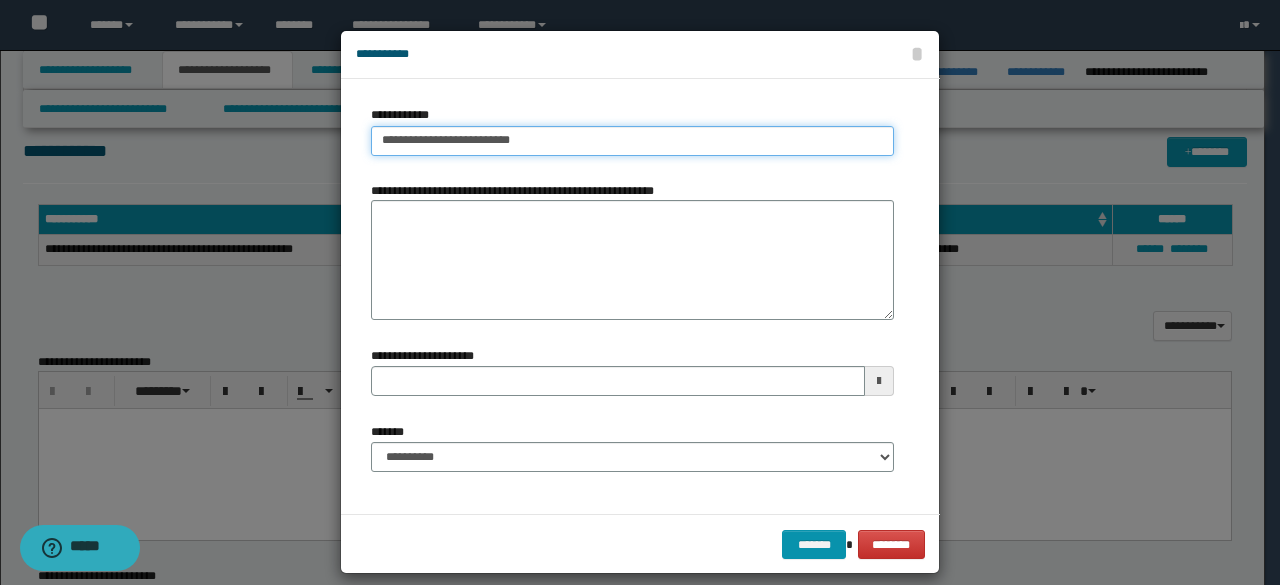 type 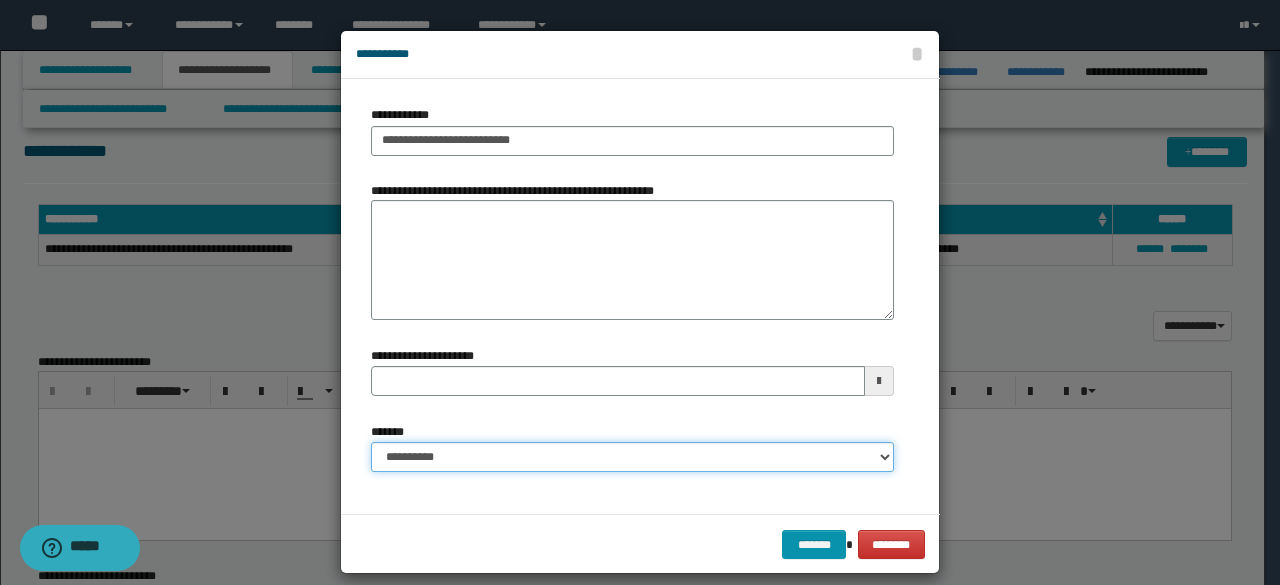 click on "**********" at bounding box center (632, 457) 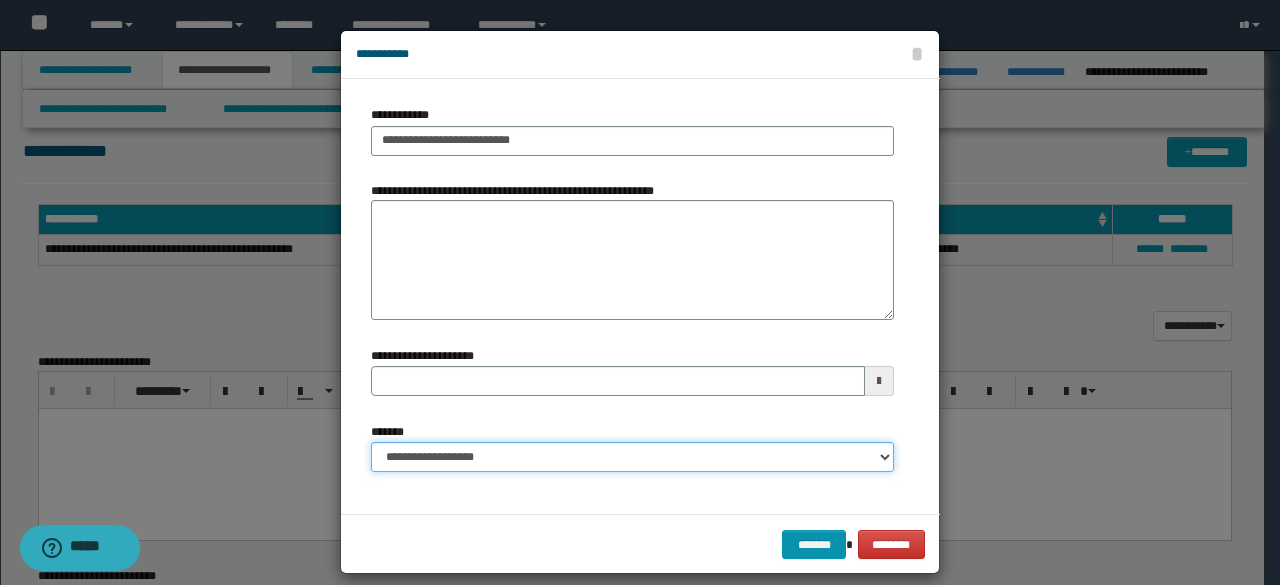 type 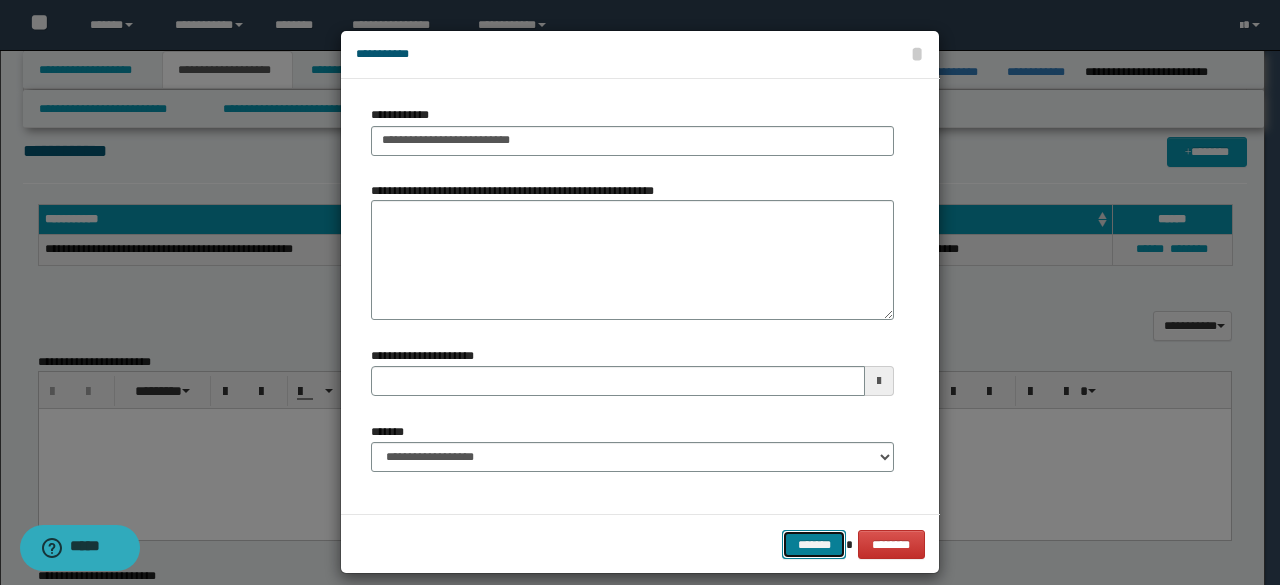 click on "*******" at bounding box center (814, 544) 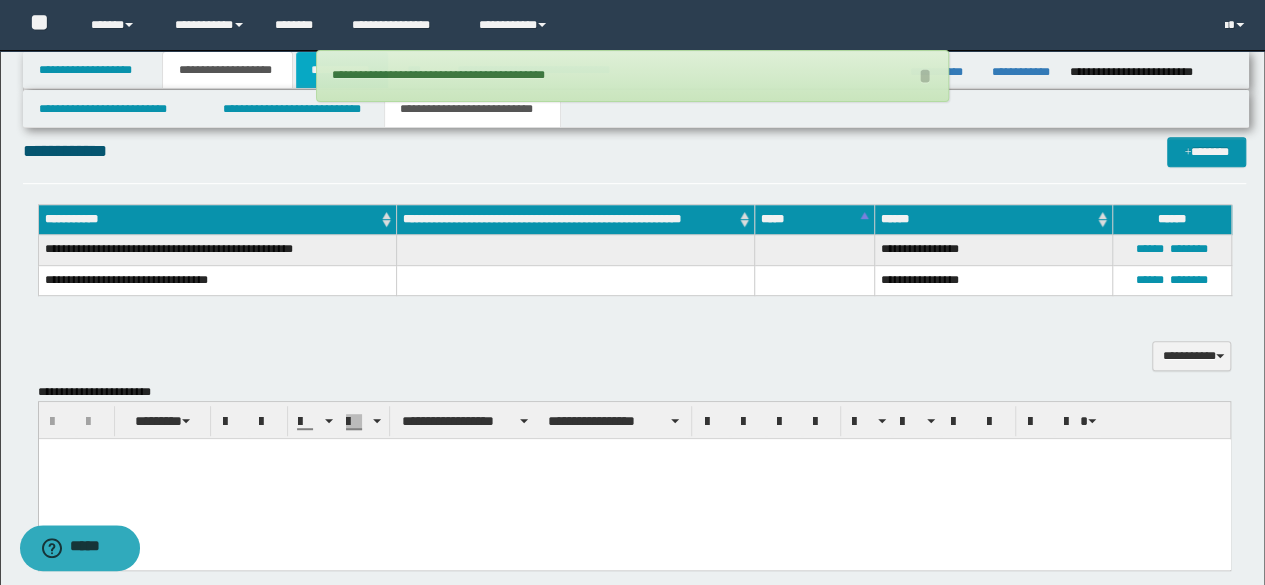 click on "**********" at bounding box center (342, 70) 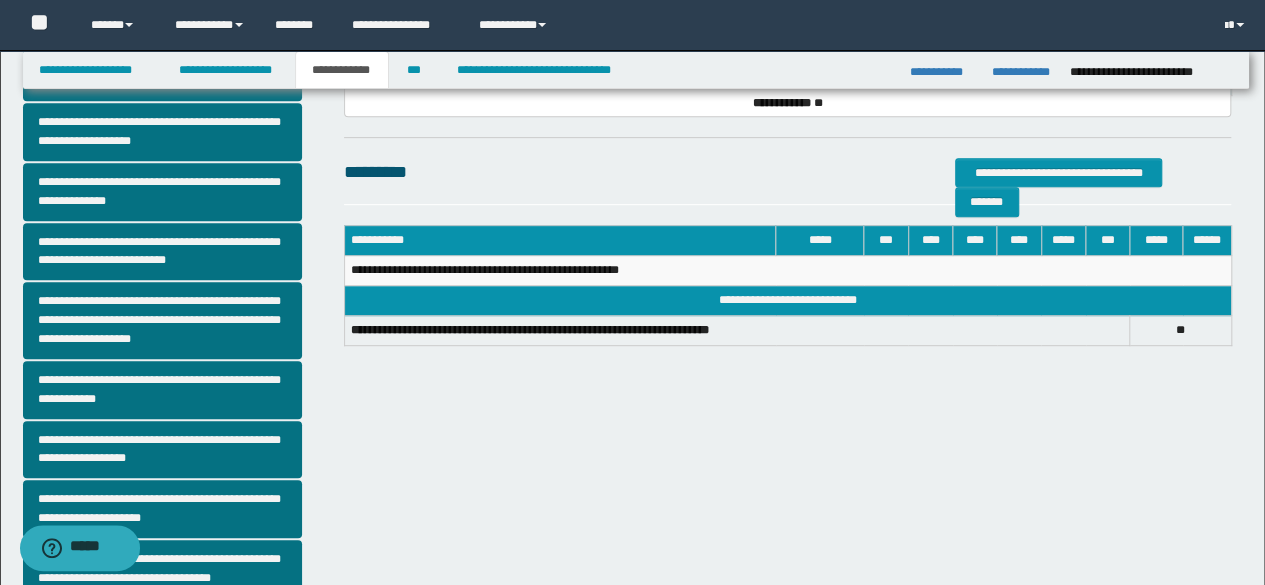 scroll, scrollTop: 0, scrollLeft: 0, axis: both 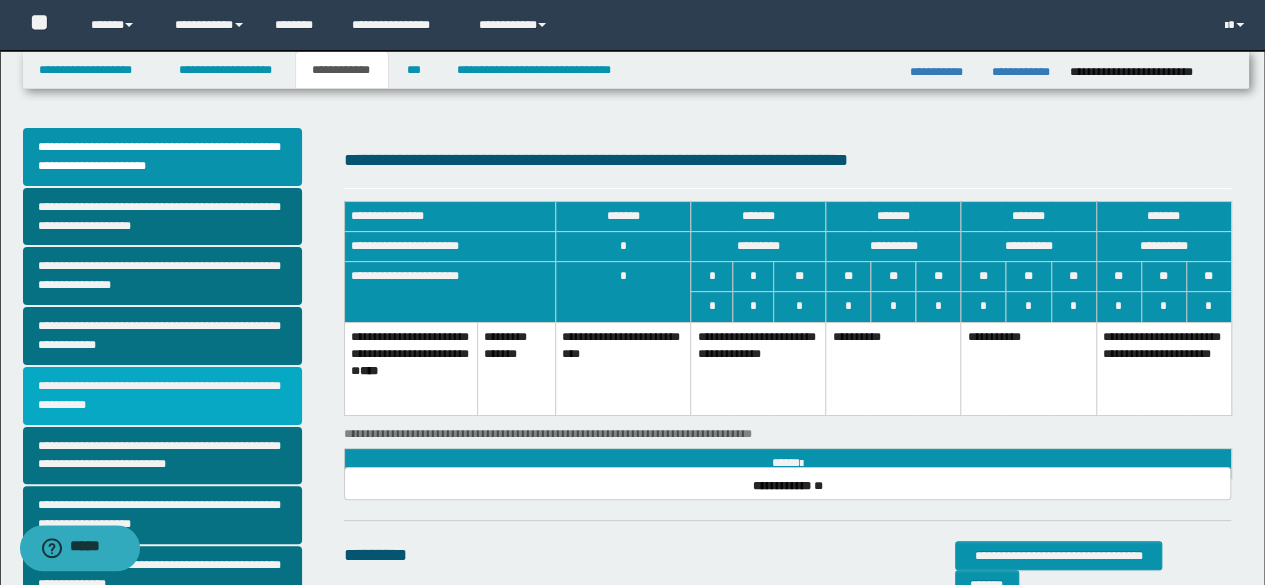 click on "**********" at bounding box center (162, 396) 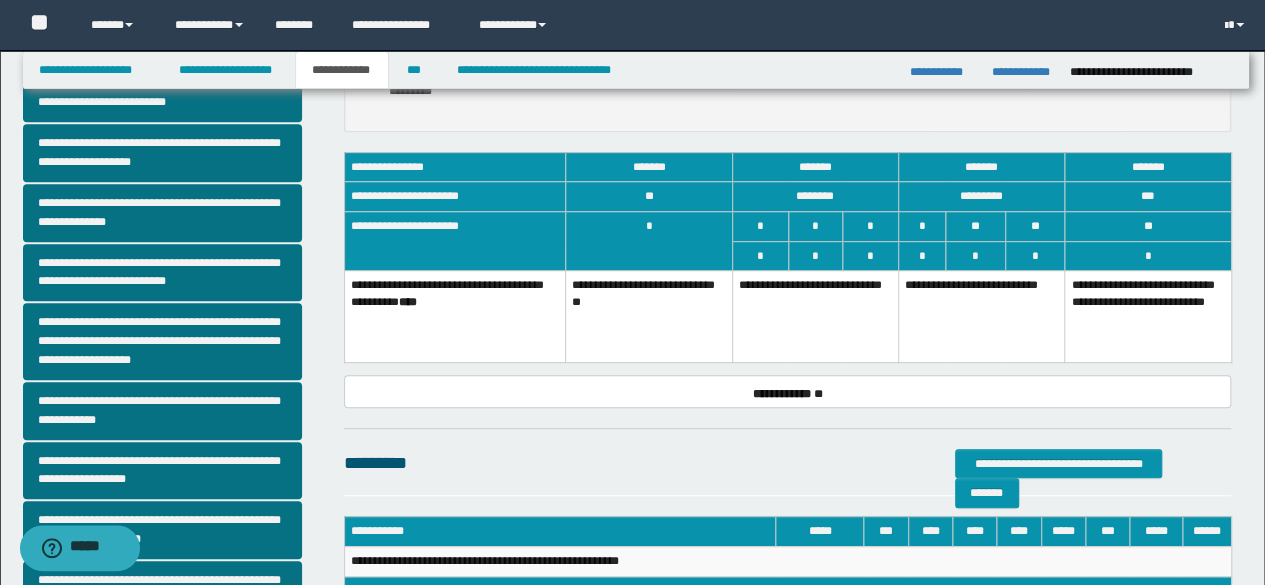 scroll, scrollTop: 374, scrollLeft: 0, axis: vertical 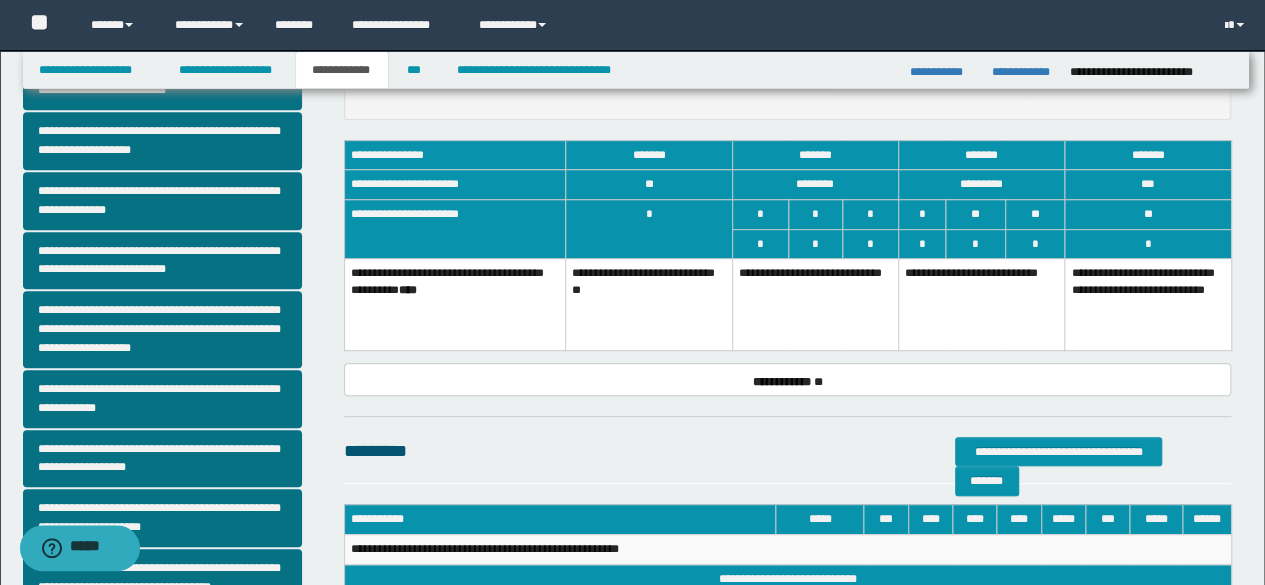 click on "**********" at bounding box center [815, 304] 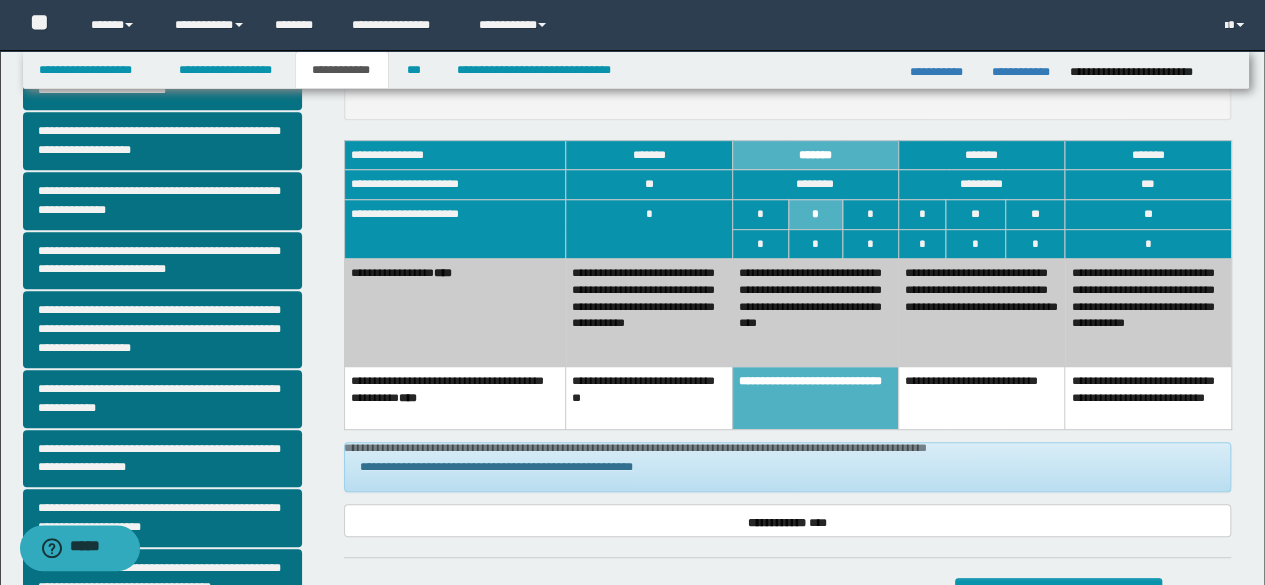 click on "**********" at bounding box center [981, 313] 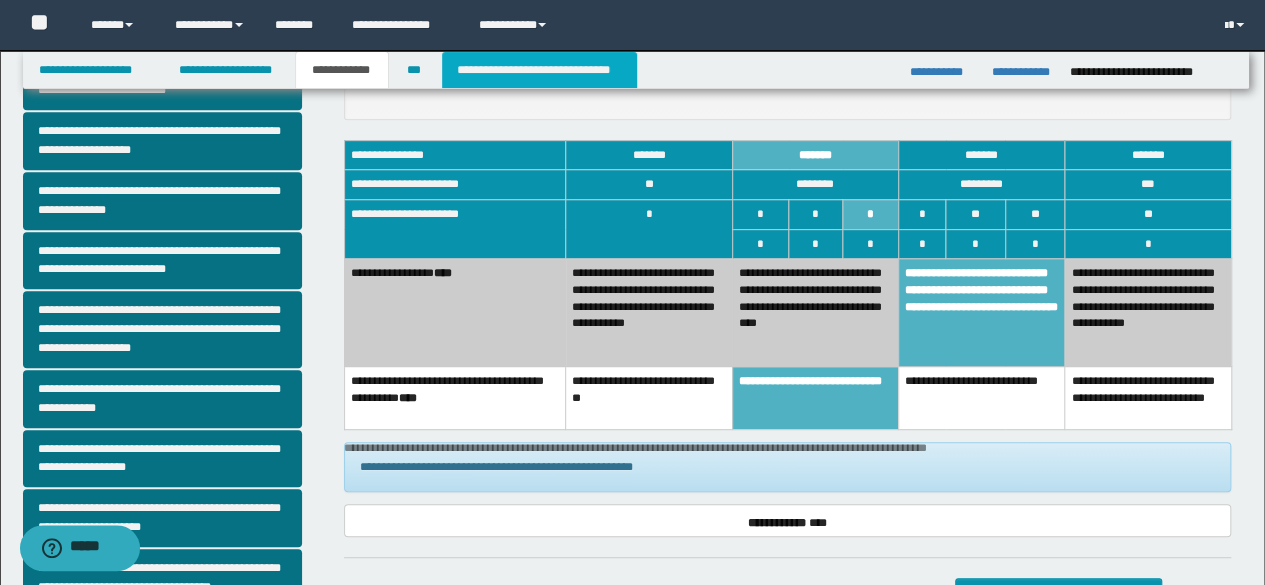click on "**********" at bounding box center [539, 70] 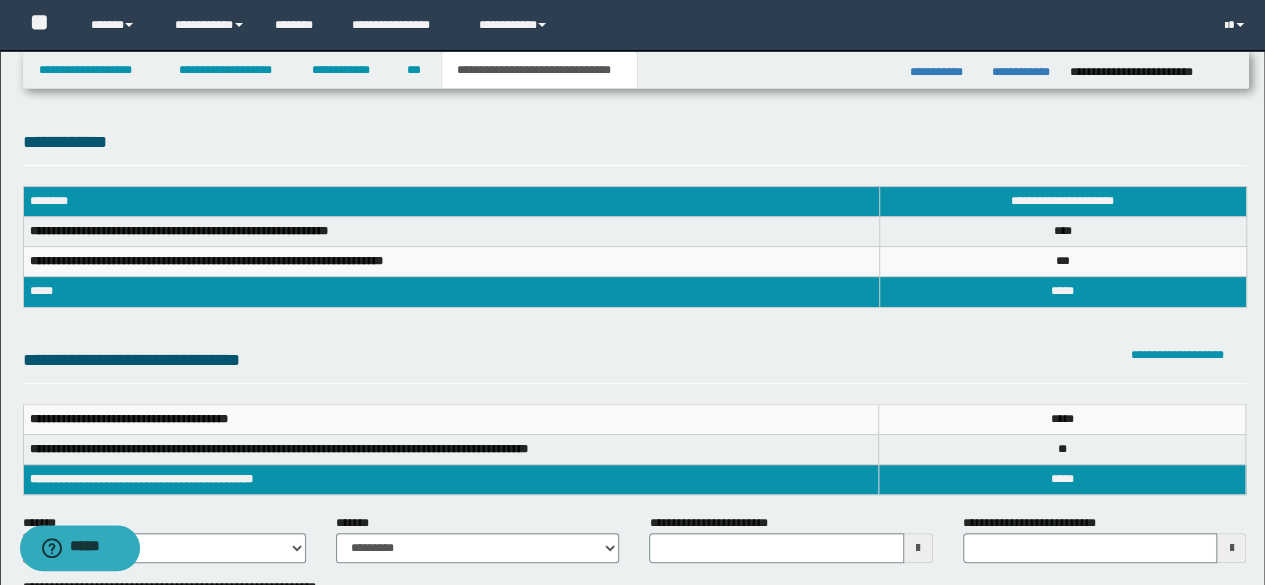 scroll, scrollTop: 0, scrollLeft: 0, axis: both 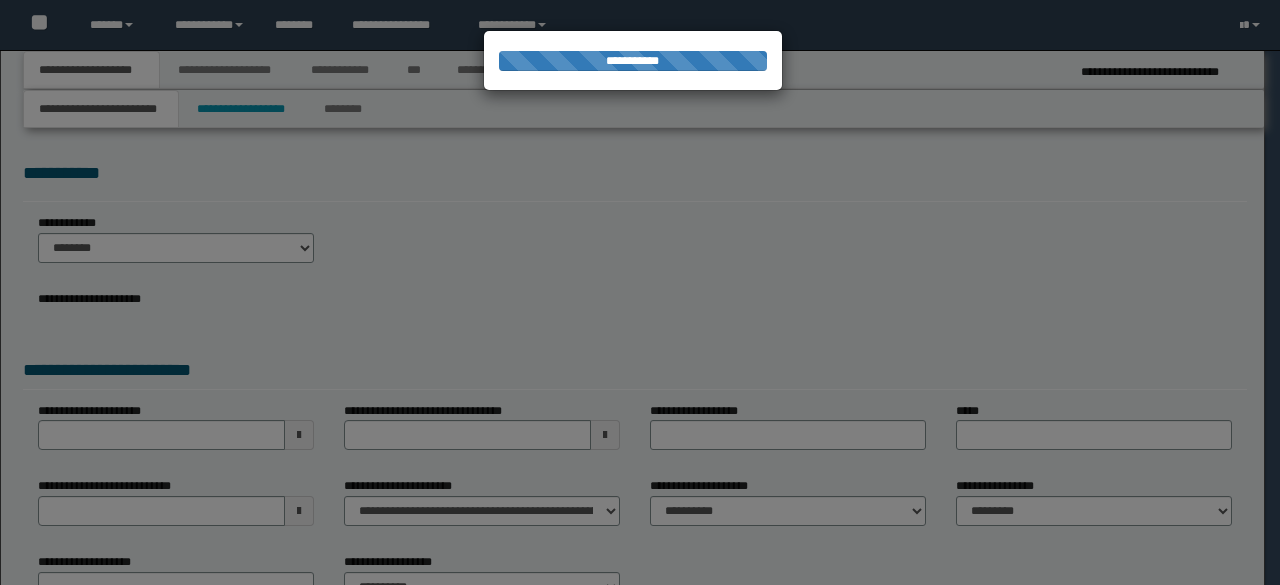 select on "*" 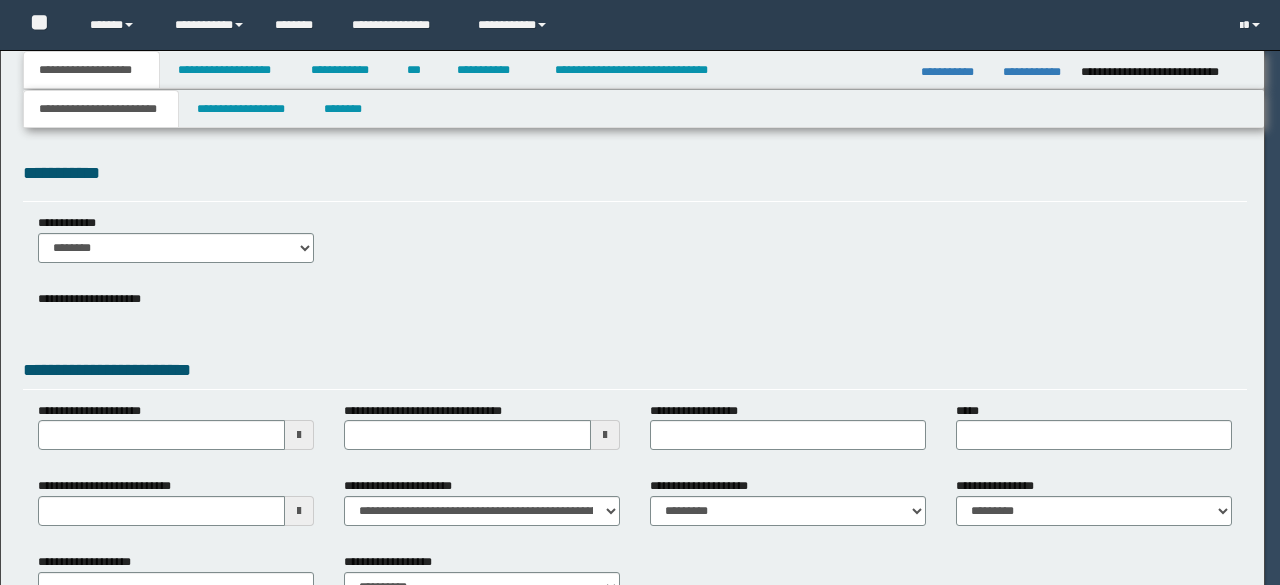scroll, scrollTop: 0, scrollLeft: 0, axis: both 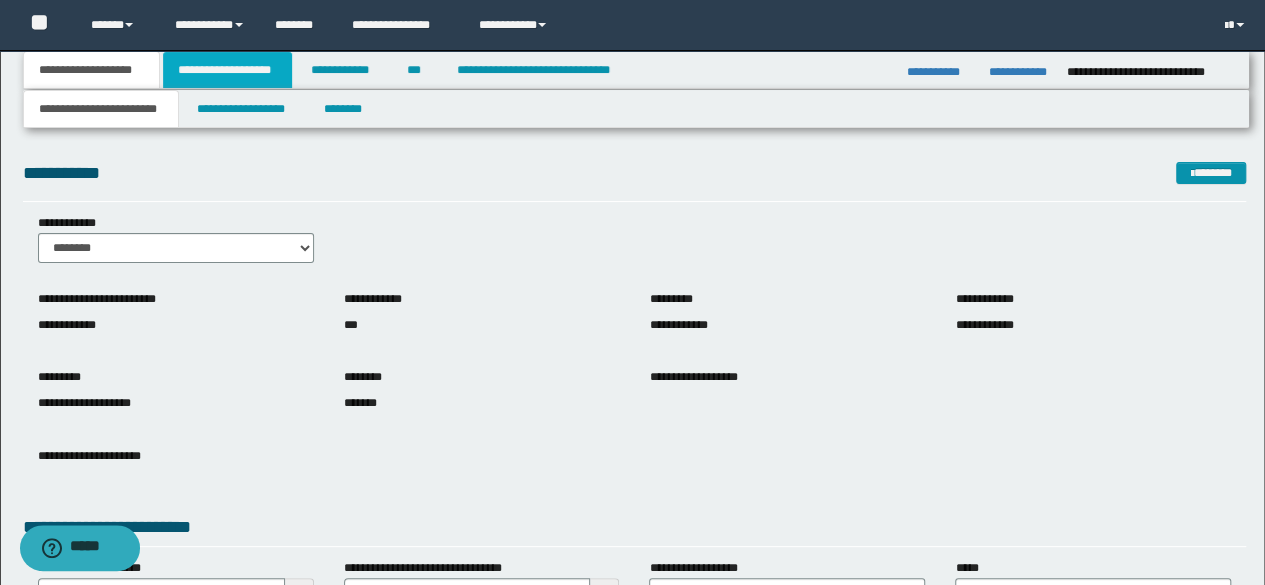 click on "**********" at bounding box center (227, 70) 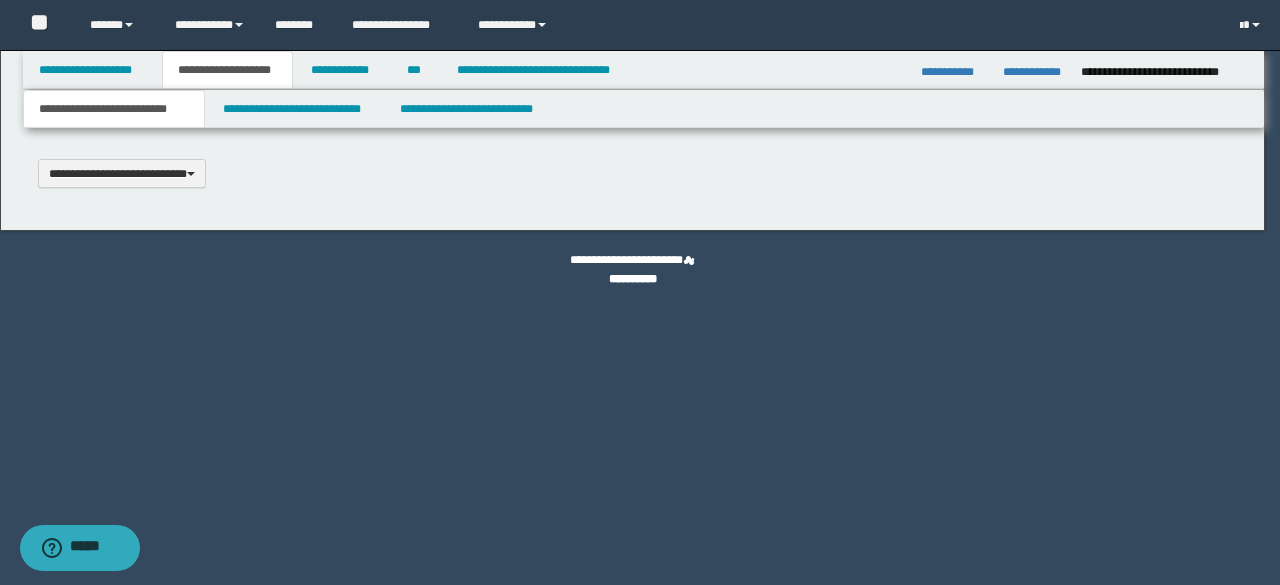 scroll, scrollTop: 0, scrollLeft: 0, axis: both 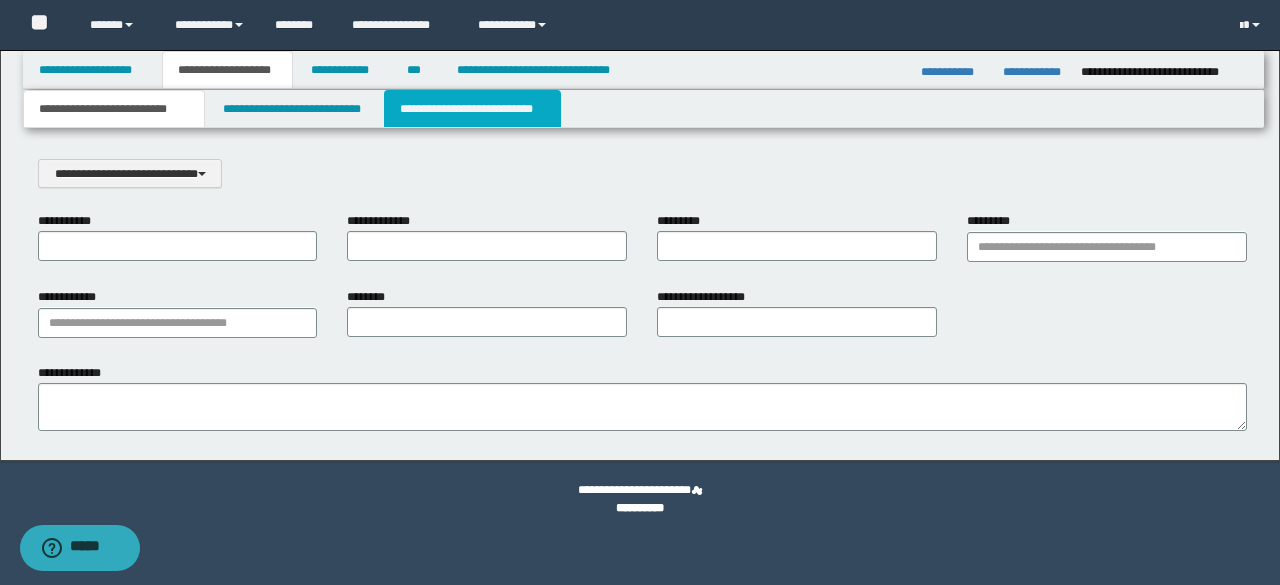 click on "**********" at bounding box center (472, 109) 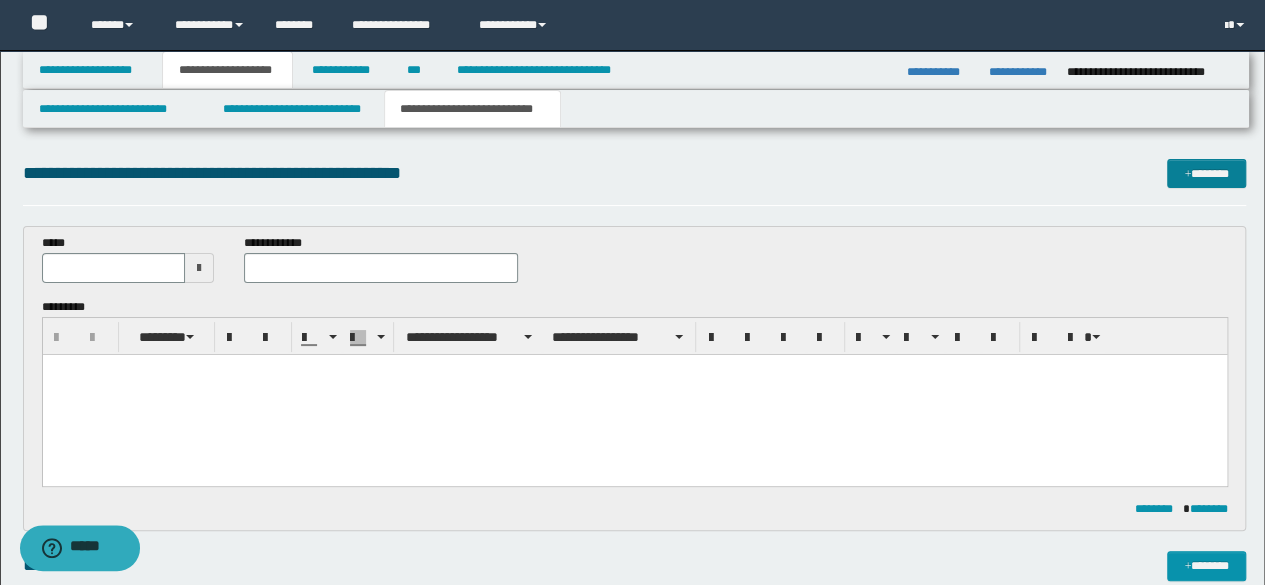 scroll, scrollTop: 0, scrollLeft: 0, axis: both 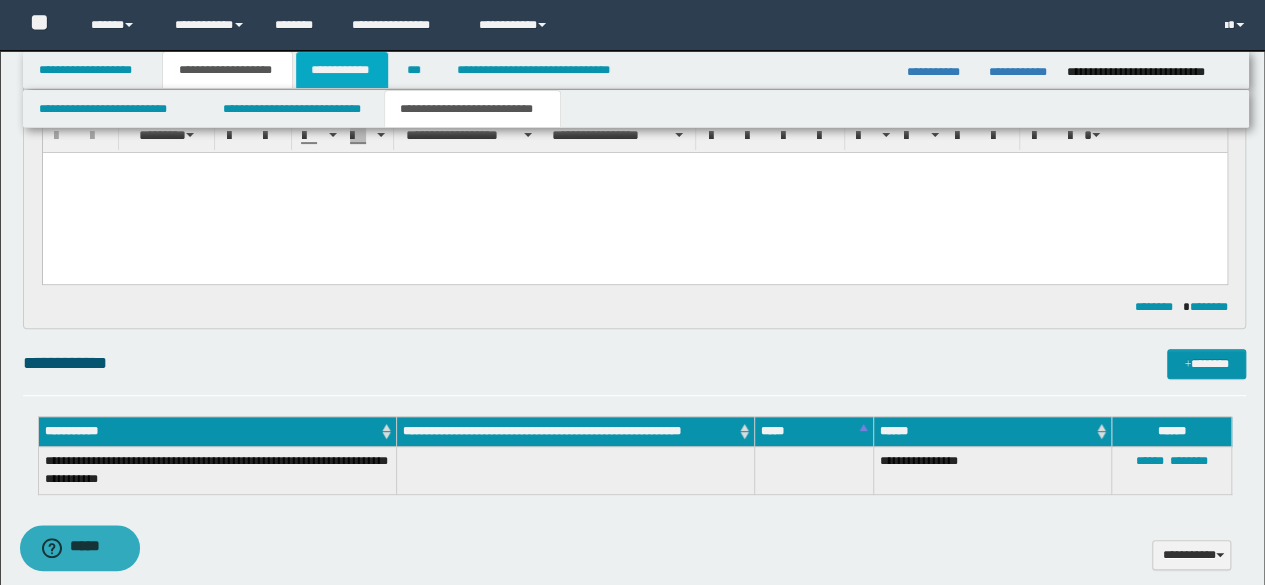 click on "**********" at bounding box center (342, 70) 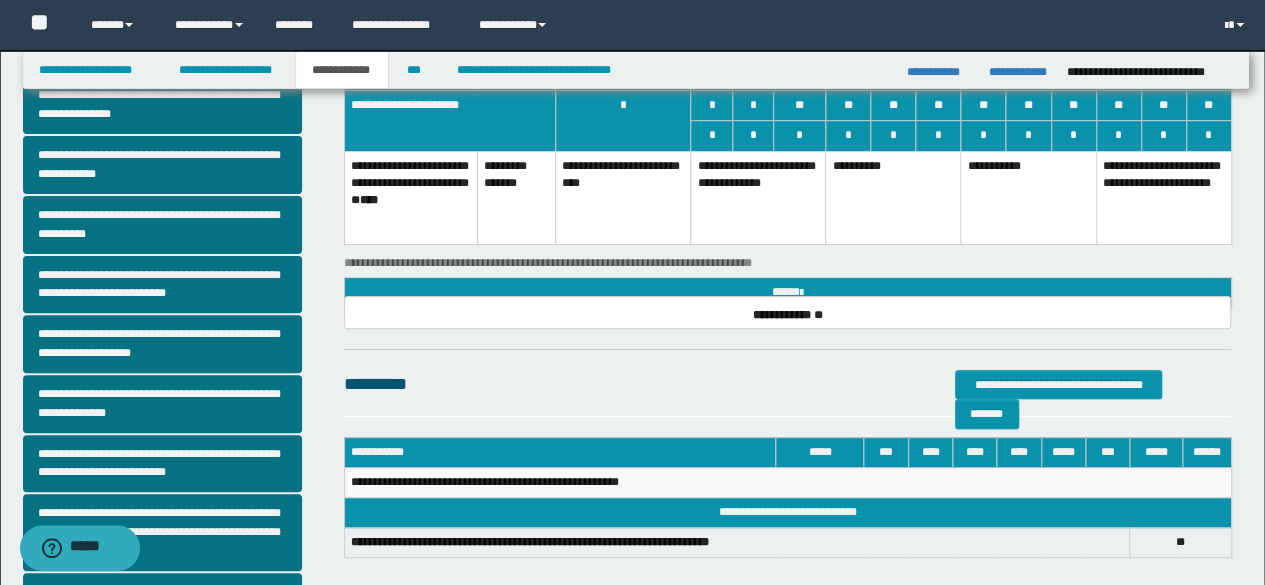 scroll, scrollTop: 563, scrollLeft: 0, axis: vertical 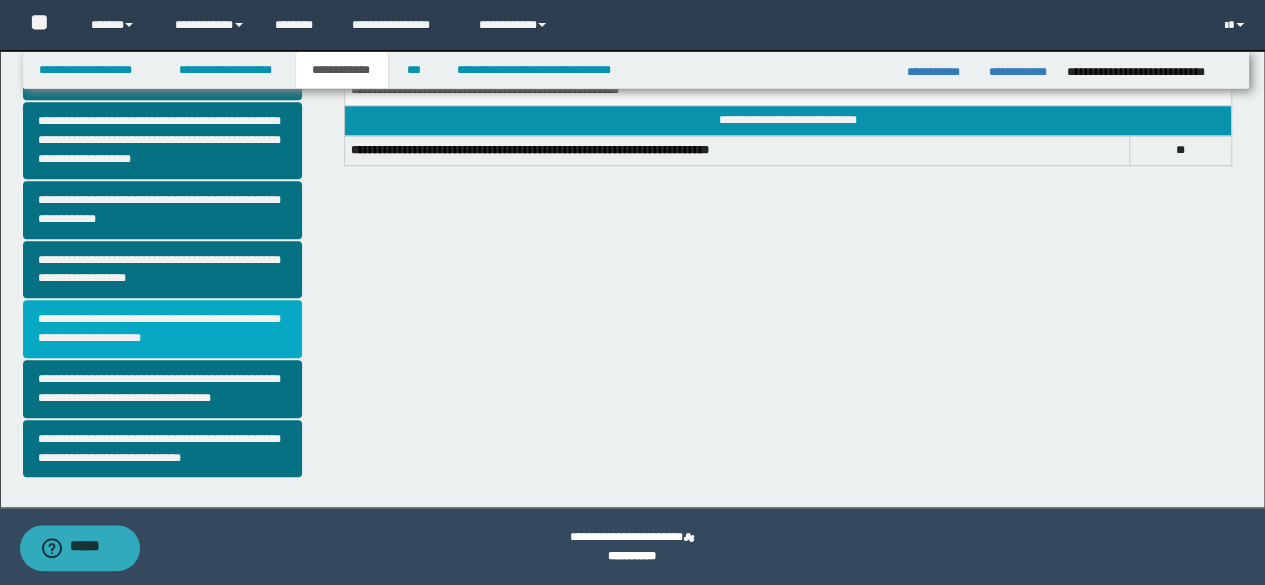 click on "**********" at bounding box center (162, 329) 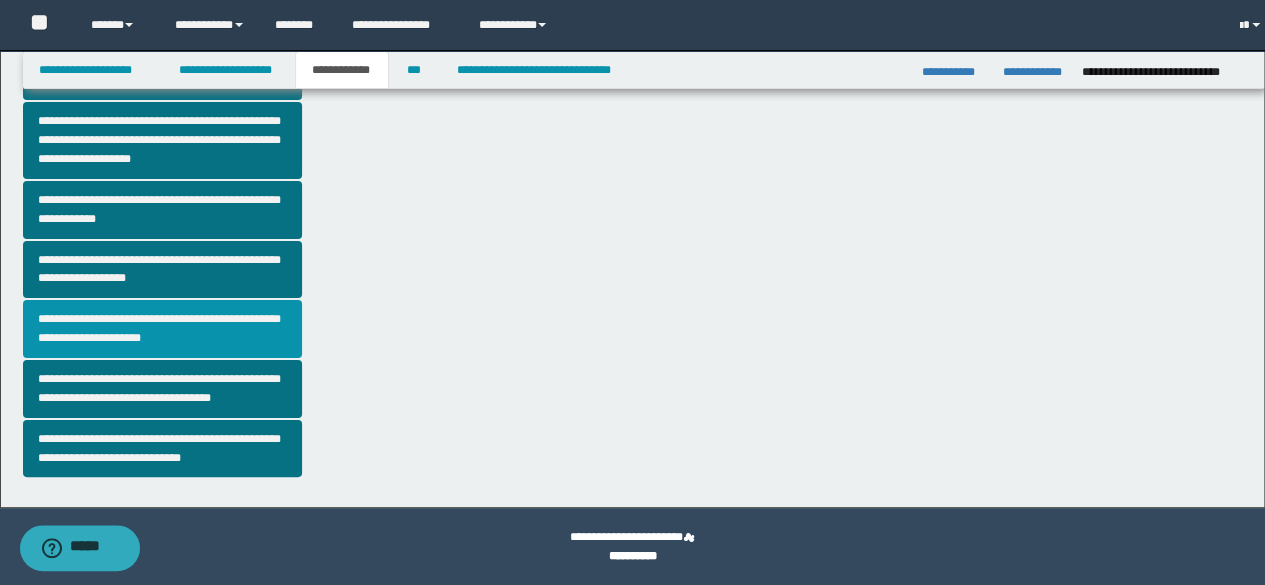 scroll, scrollTop: 0, scrollLeft: 0, axis: both 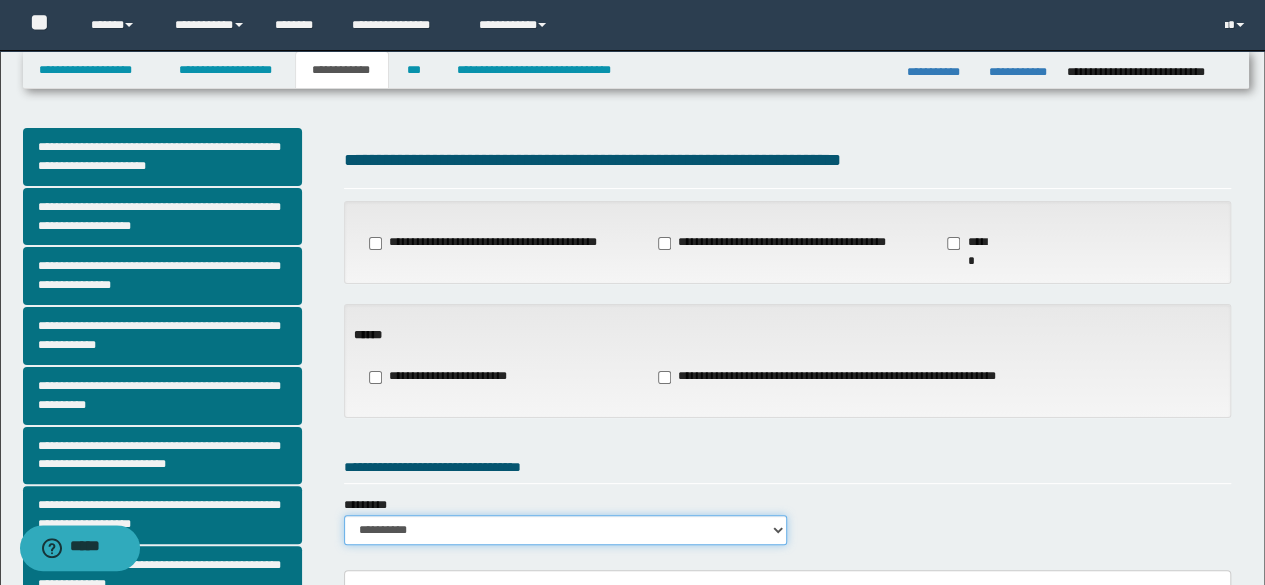 click on "**********" at bounding box center [566, 530] 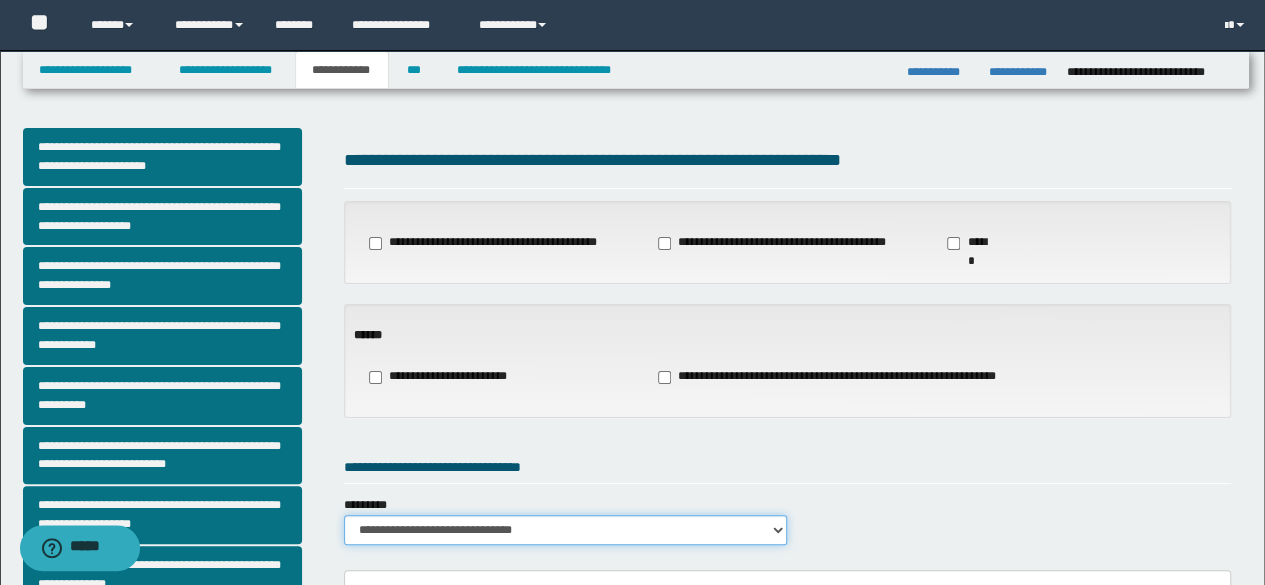 click on "**********" at bounding box center (566, 530) 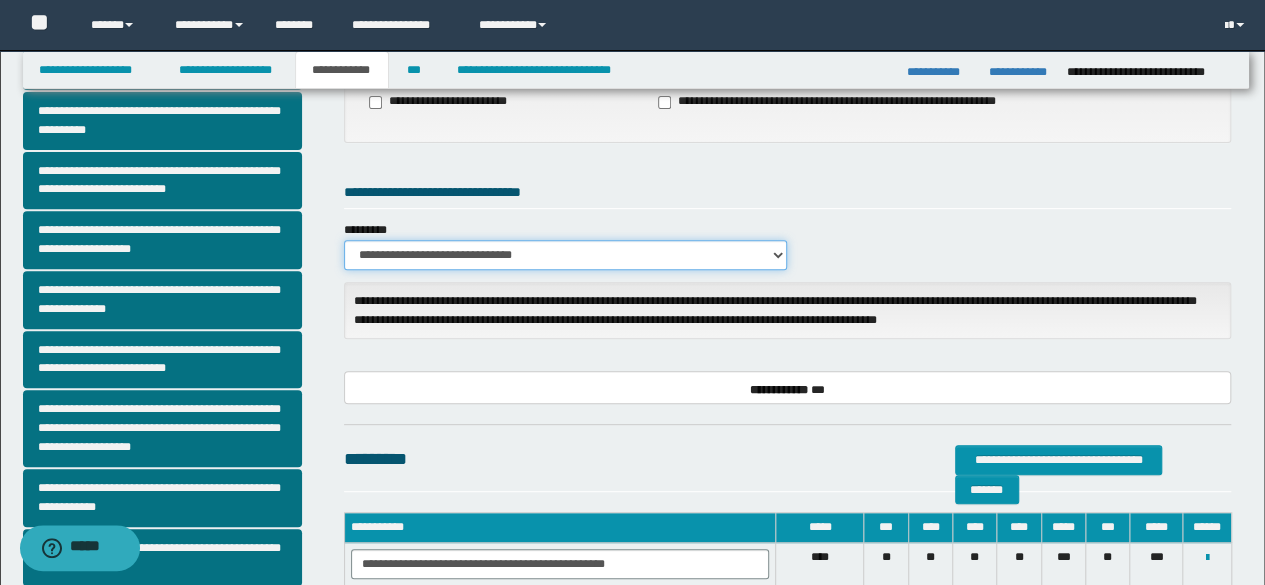 scroll, scrollTop: 302, scrollLeft: 0, axis: vertical 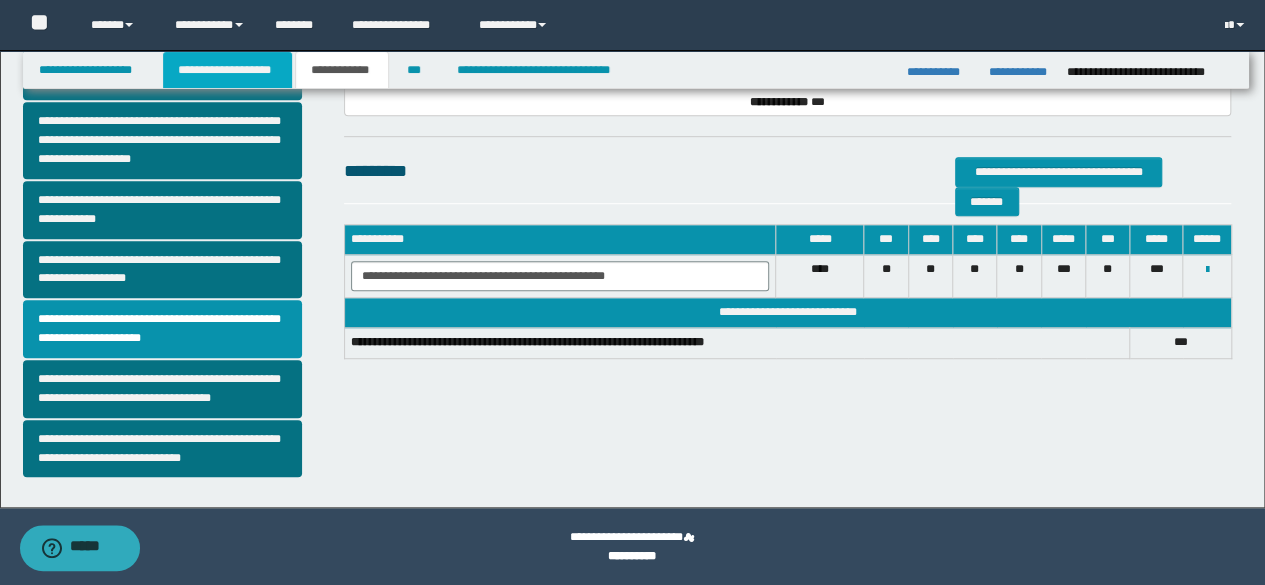 click on "**********" at bounding box center [227, 70] 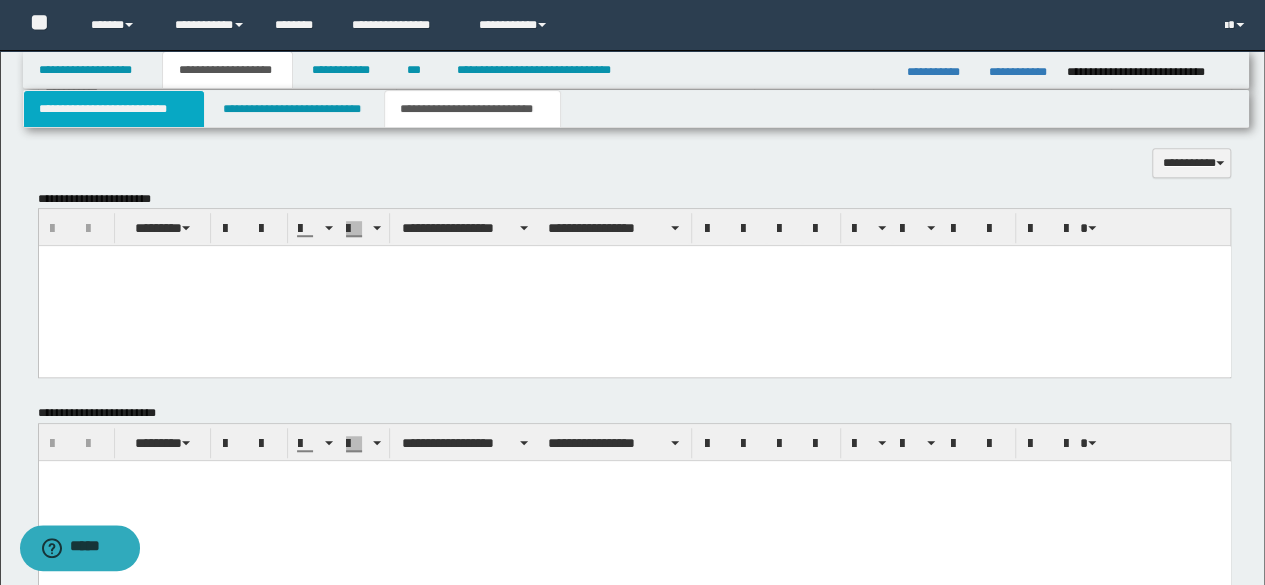click on "**********" at bounding box center [114, 109] 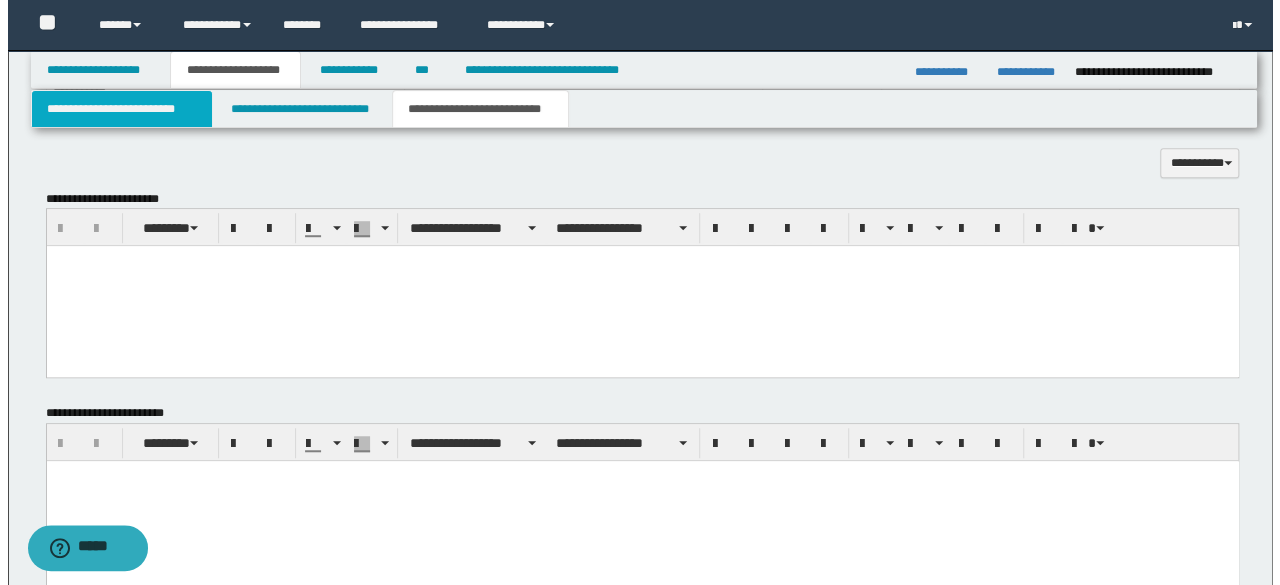 scroll, scrollTop: 0, scrollLeft: 0, axis: both 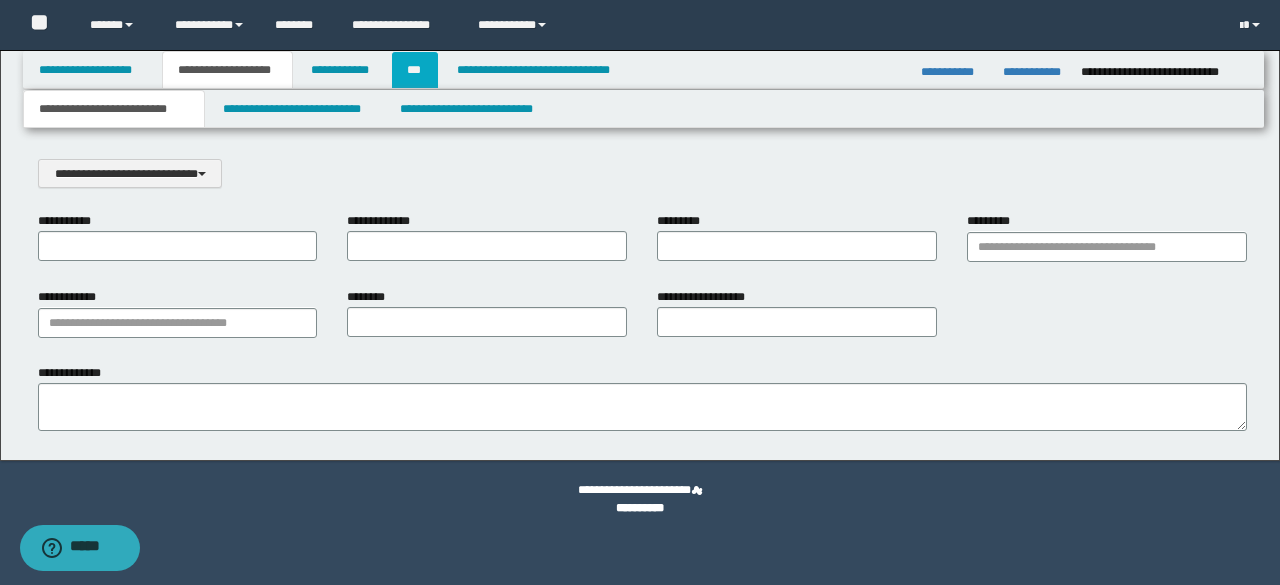 click on "***" at bounding box center (415, 70) 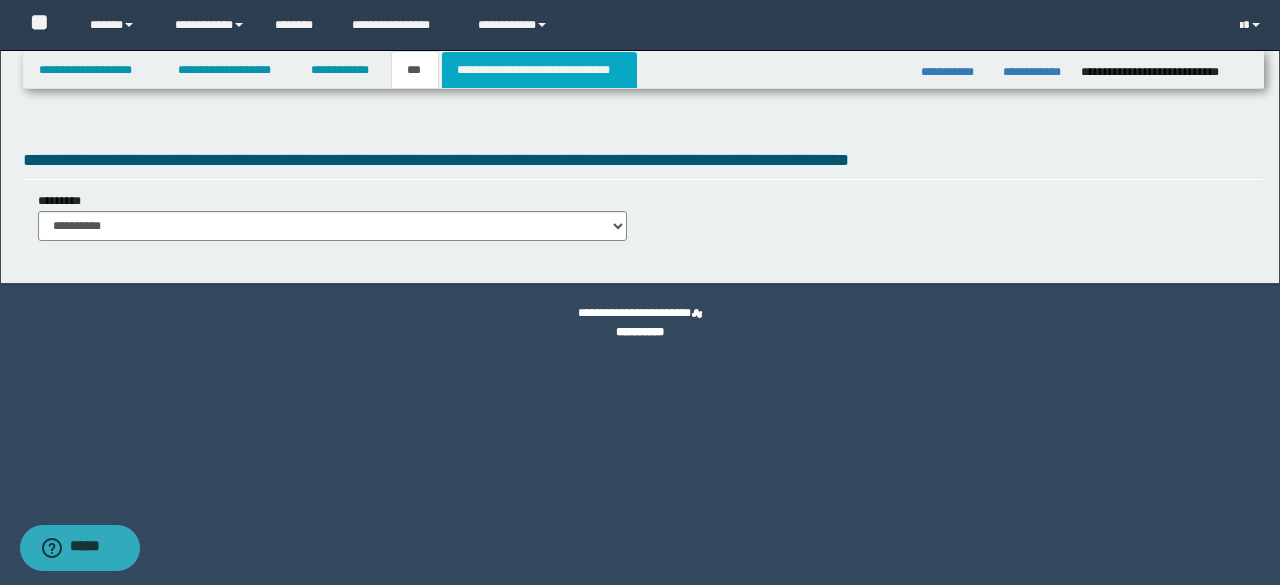 click on "**********" at bounding box center (539, 70) 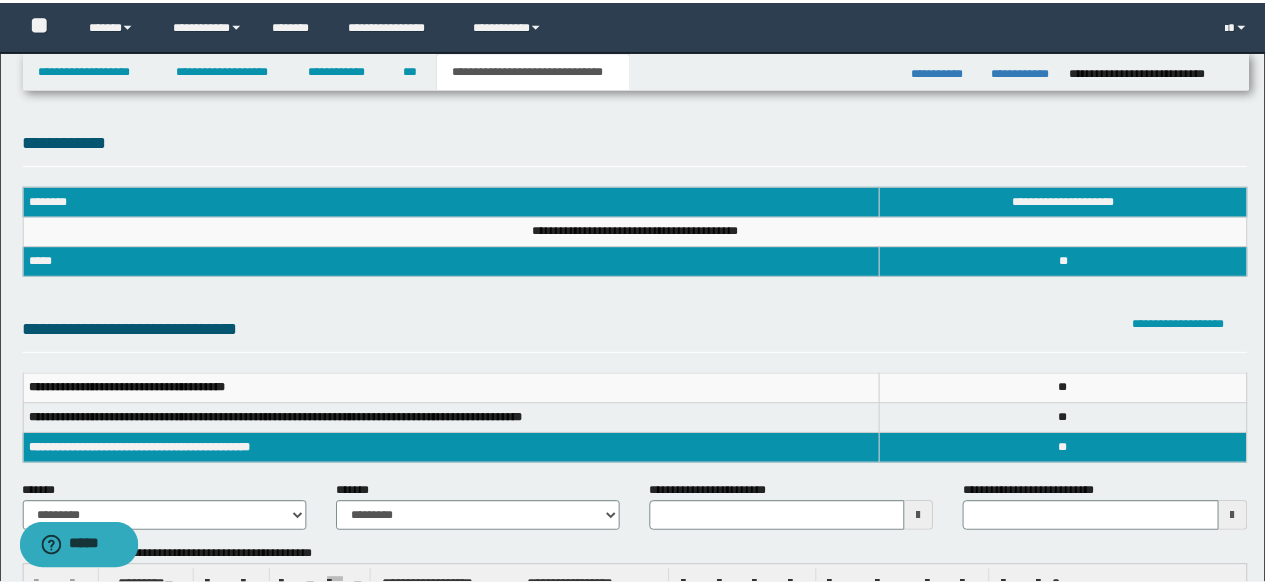 scroll, scrollTop: 0, scrollLeft: 0, axis: both 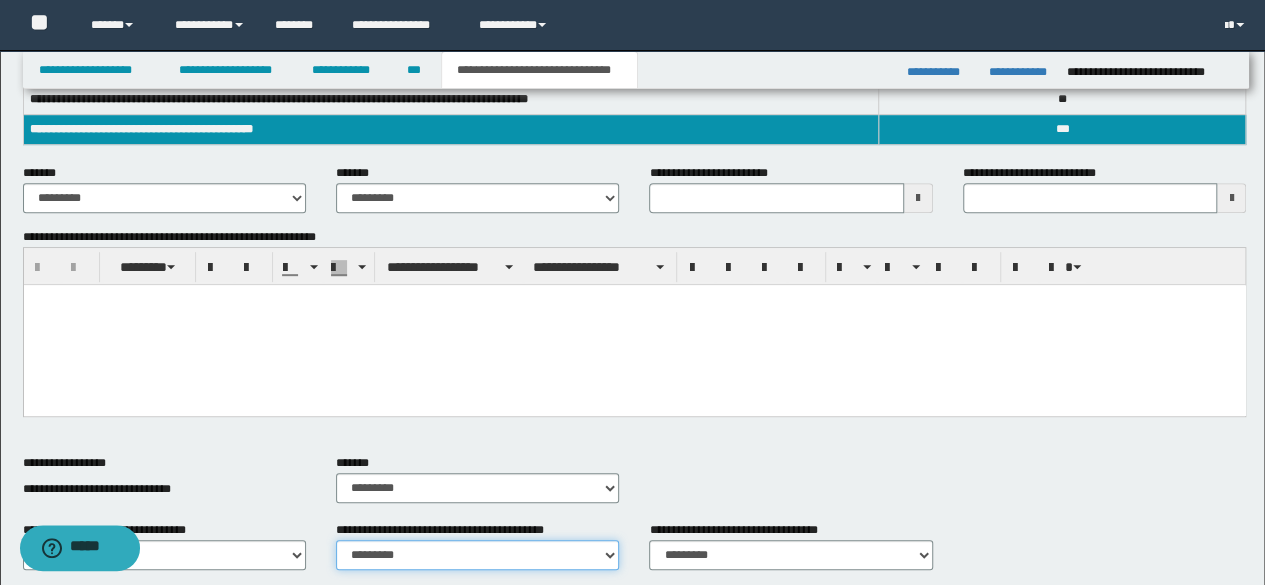 click on "*********
**
**" at bounding box center [477, 555] 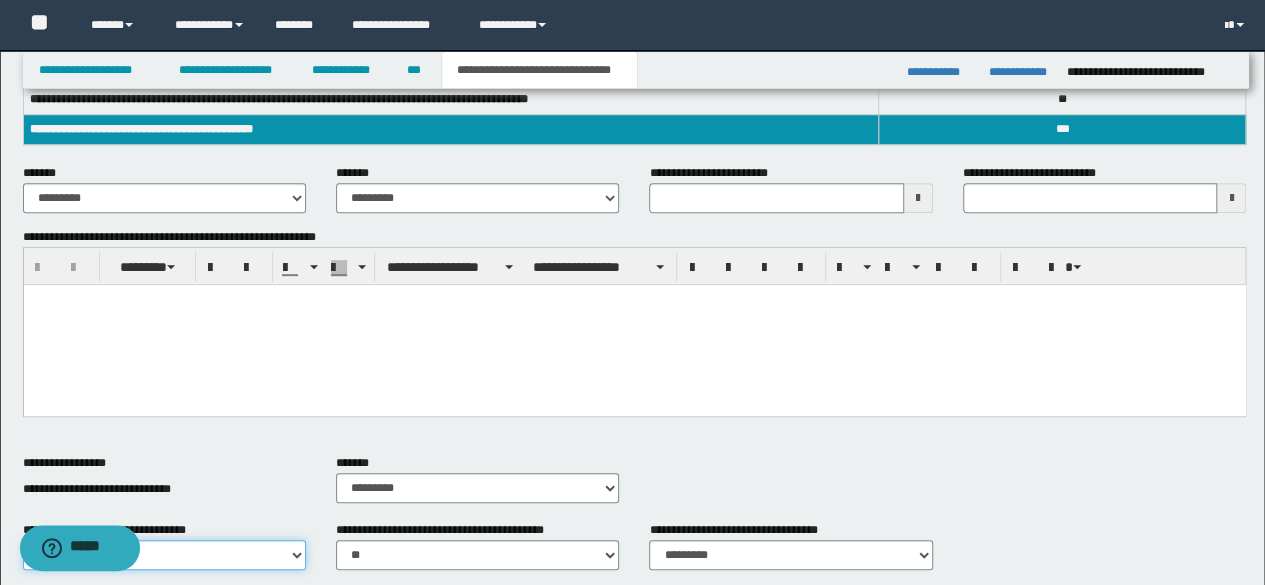 click on "*********
**
**" at bounding box center (164, 555) 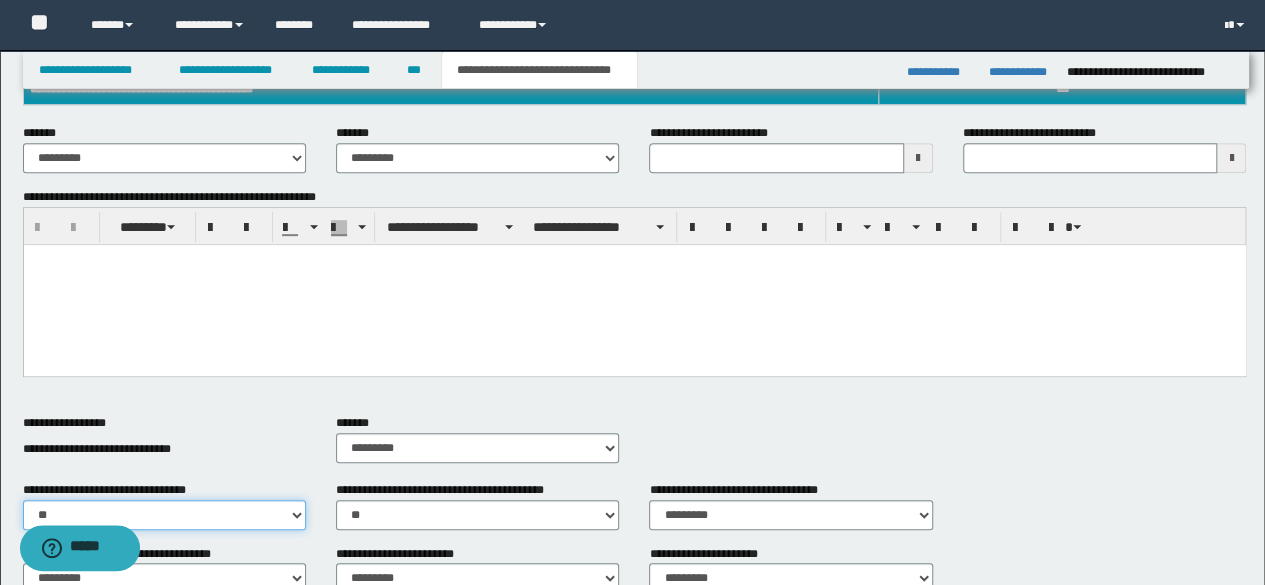scroll, scrollTop: 400, scrollLeft: 0, axis: vertical 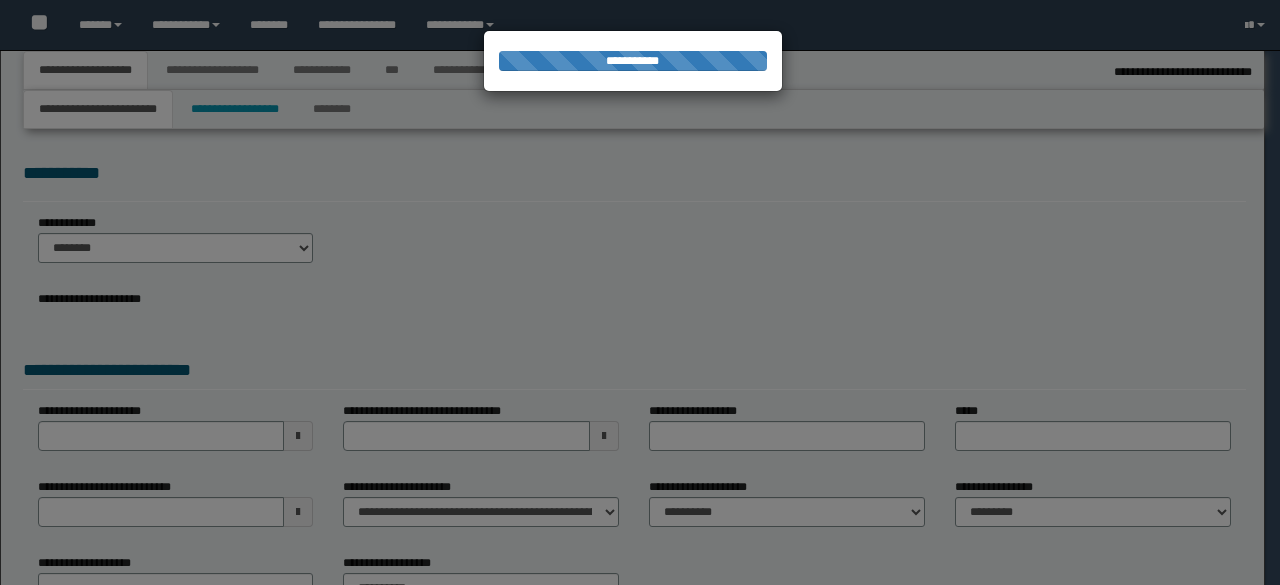select on "*" 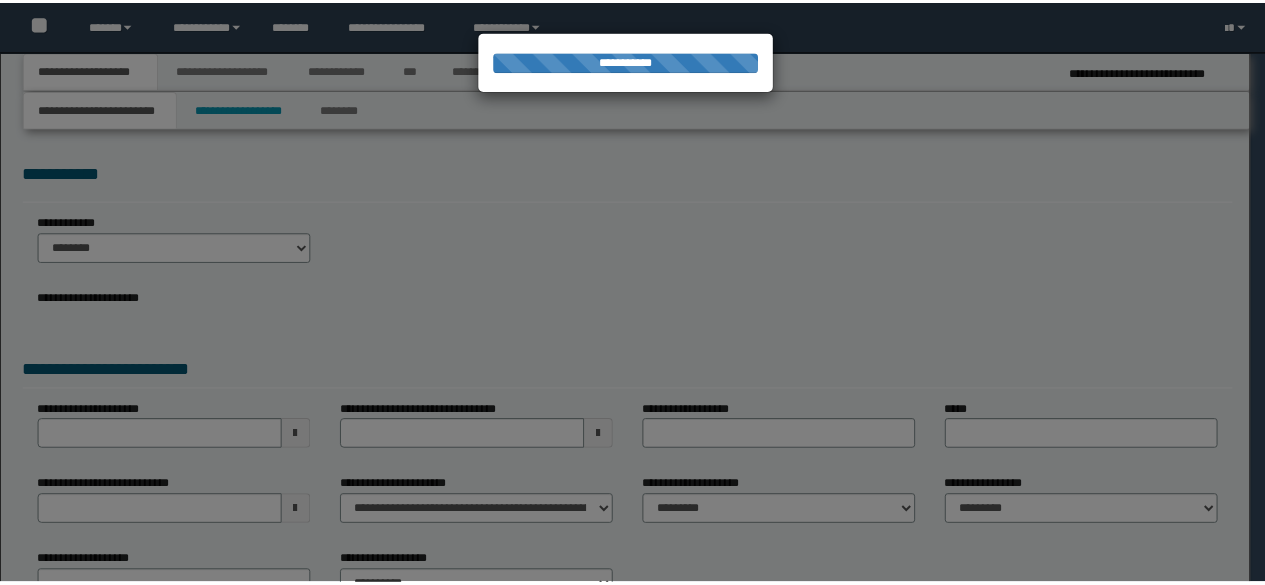 scroll, scrollTop: 0, scrollLeft: 0, axis: both 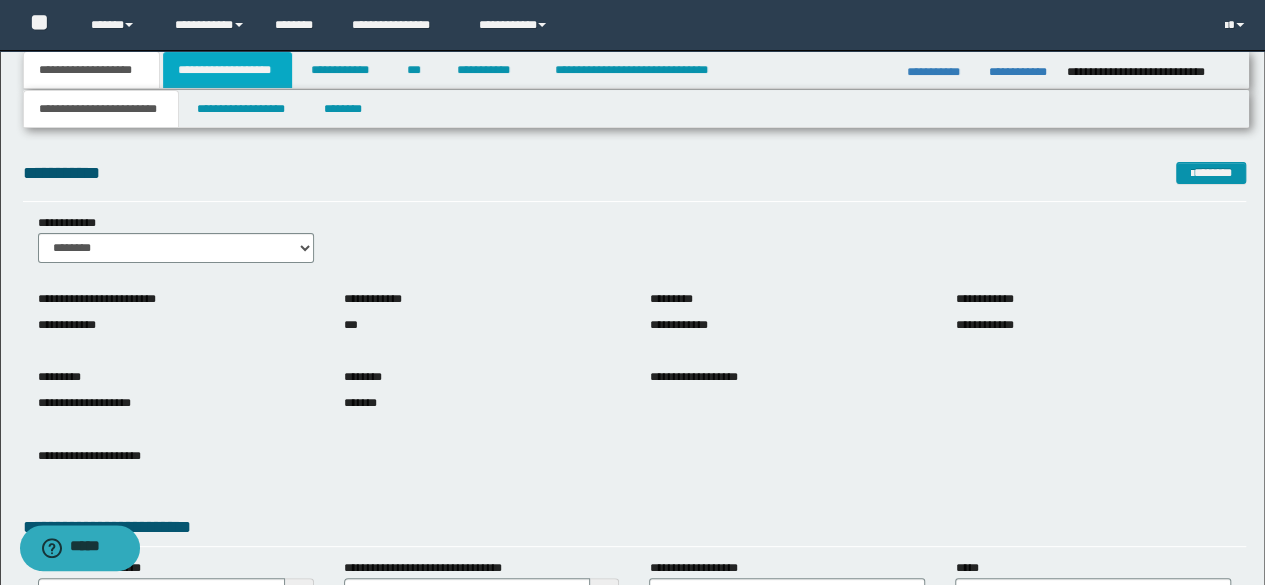 click on "**********" at bounding box center [227, 70] 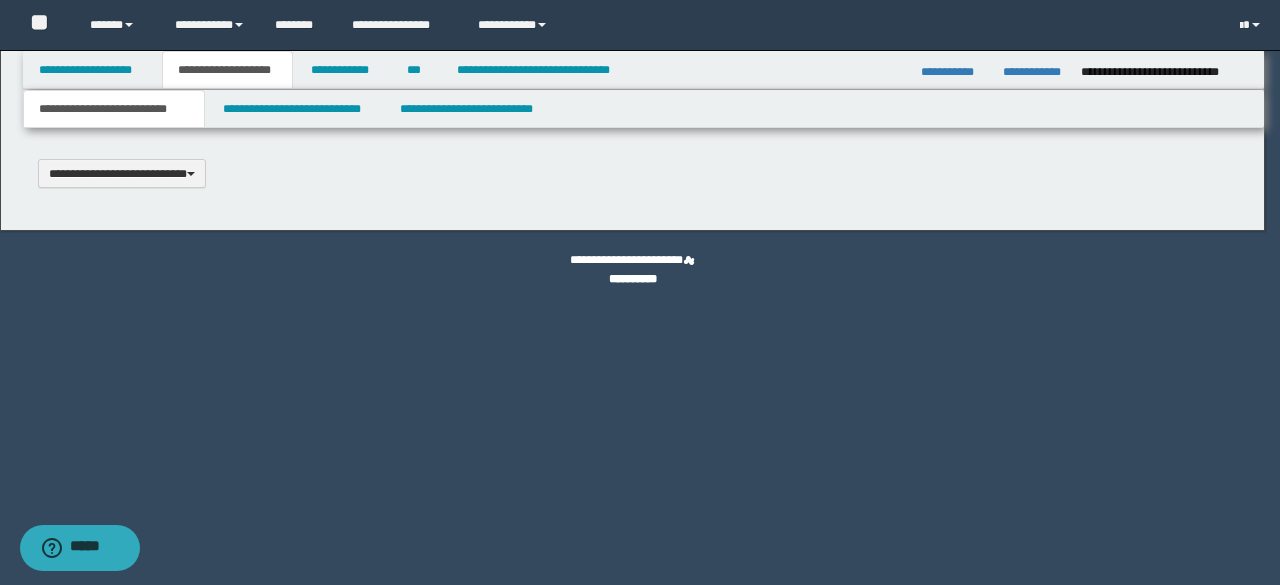 scroll, scrollTop: 0, scrollLeft: 0, axis: both 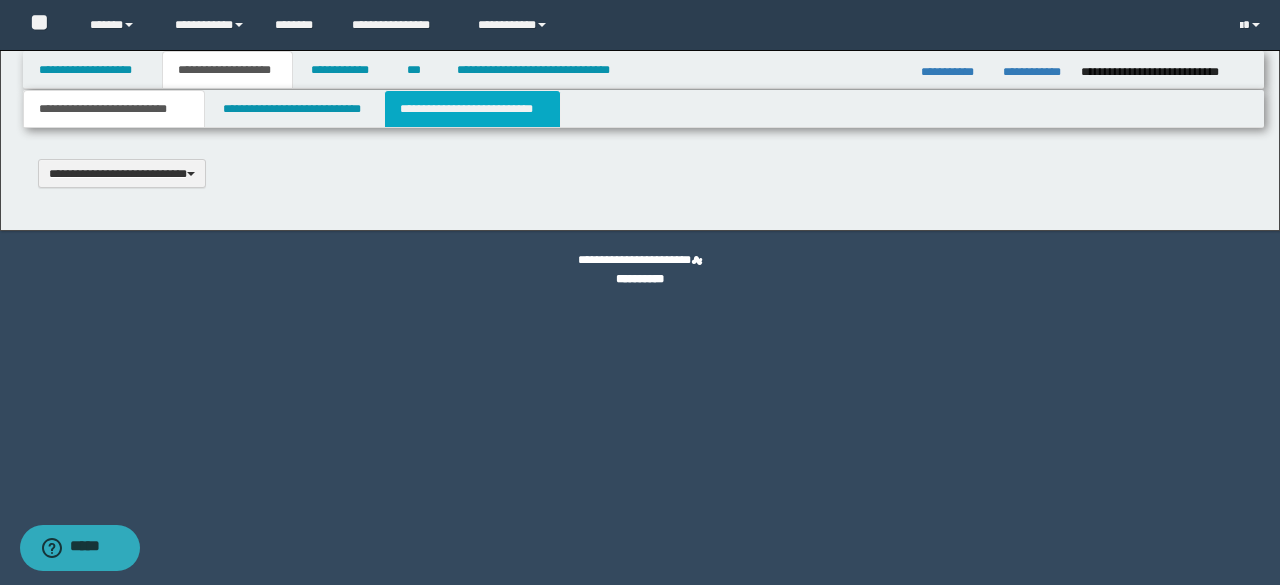 click on "**********" at bounding box center (472, 109) 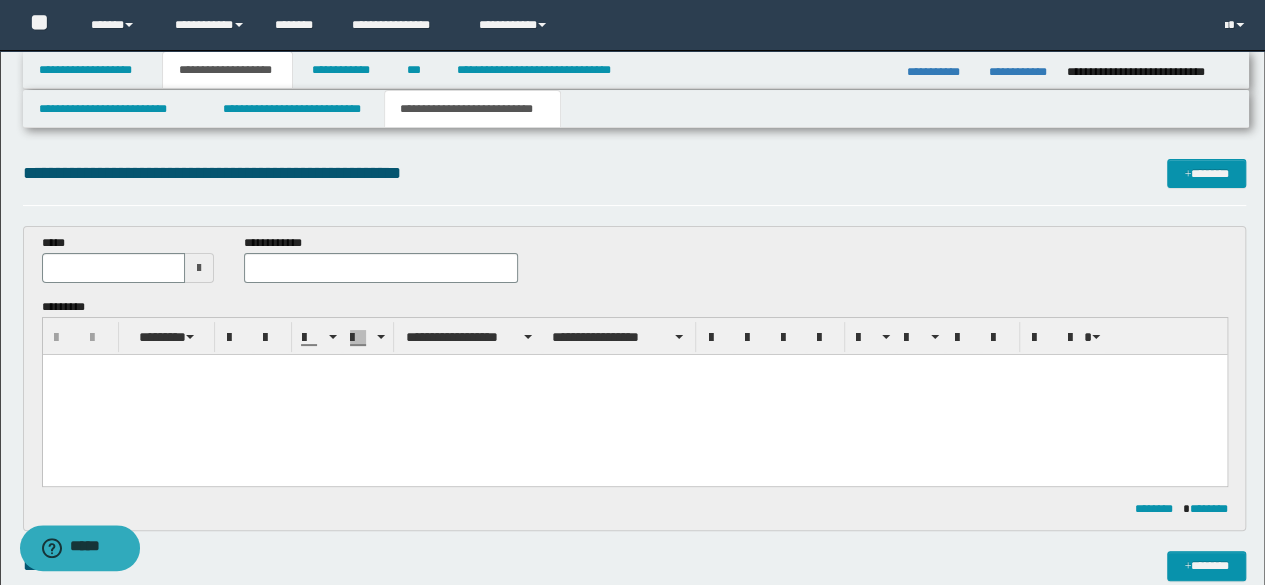 scroll, scrollTop: 0, scrollLeft: 0, axis: both 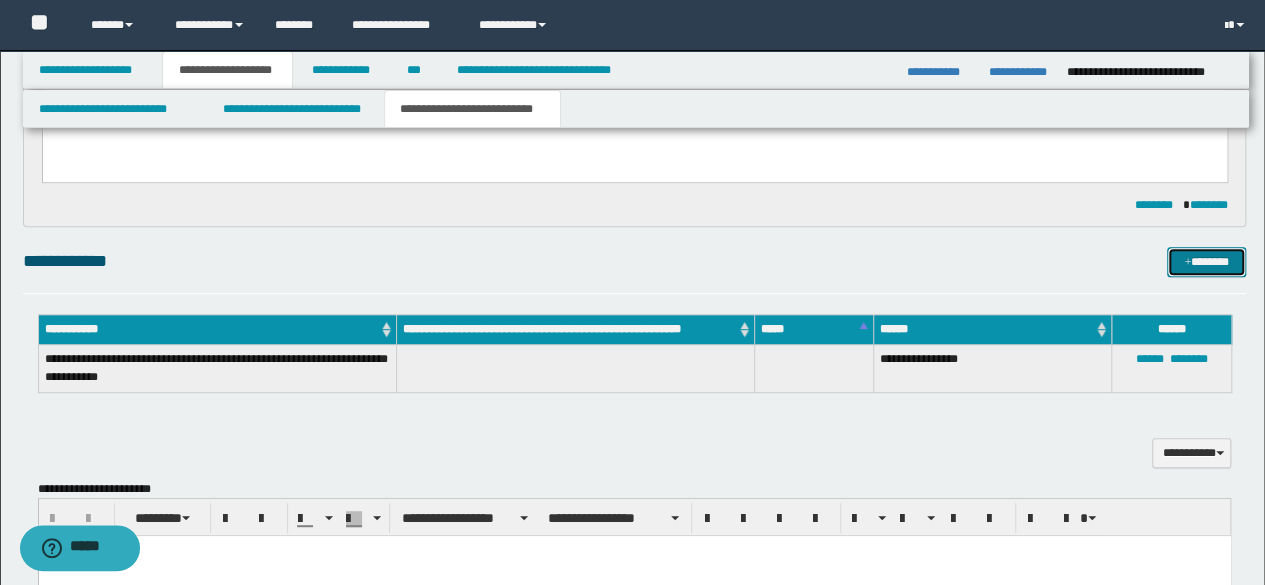 click on "*******" at bounding box center (1206, 261) 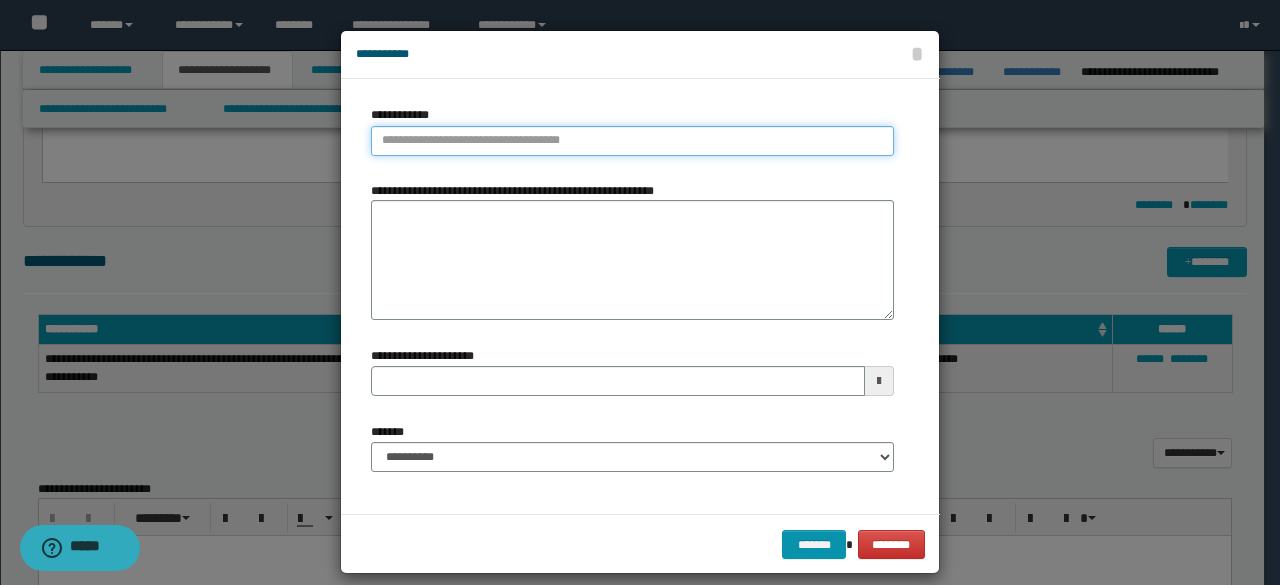 click on "**********" at bounding box center (632, 141) 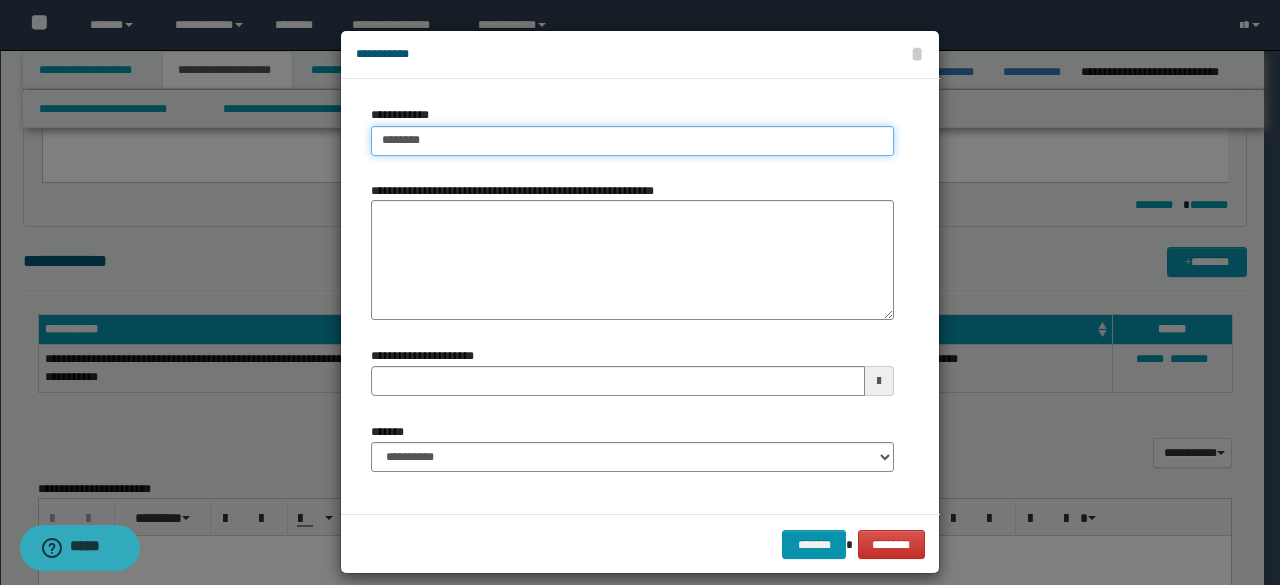 type on "*******" 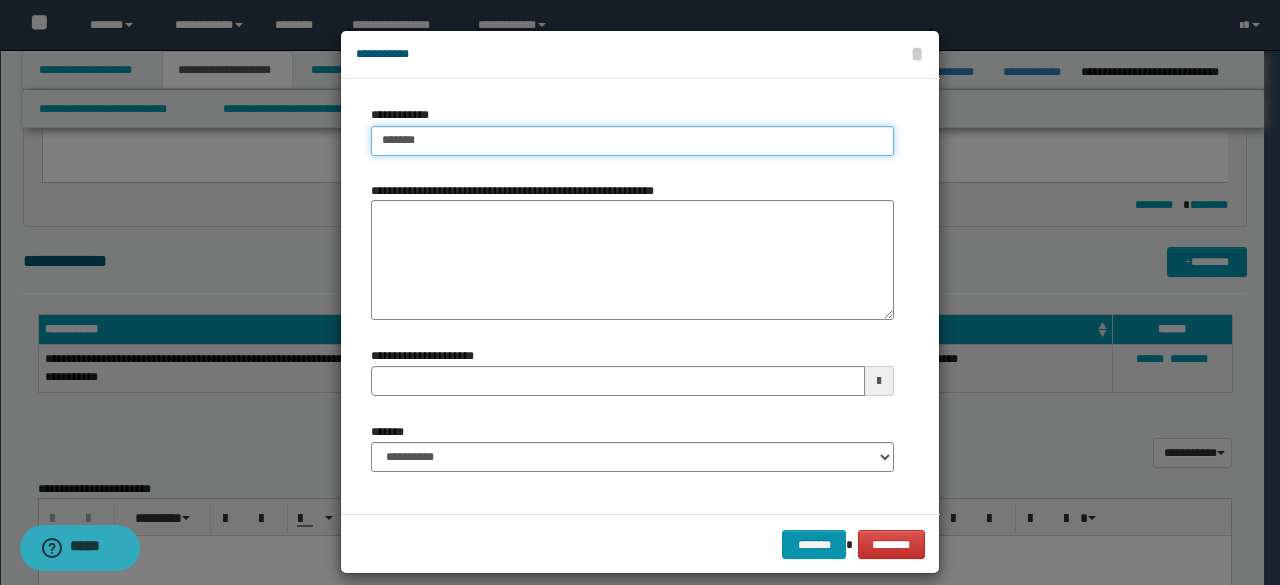 type on "**********" 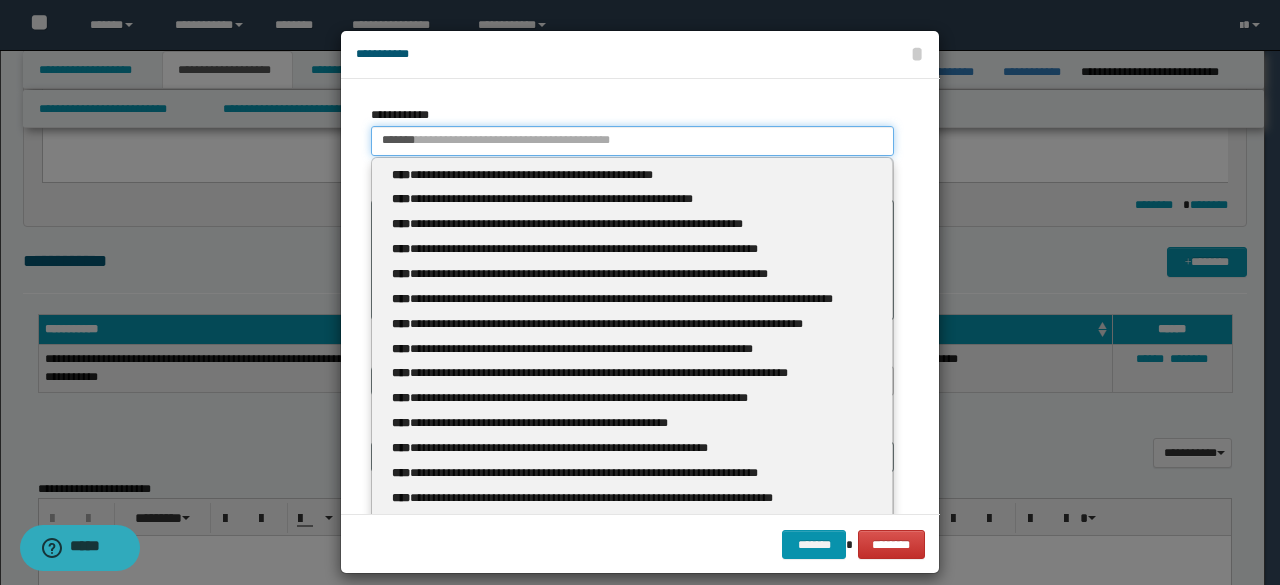 type 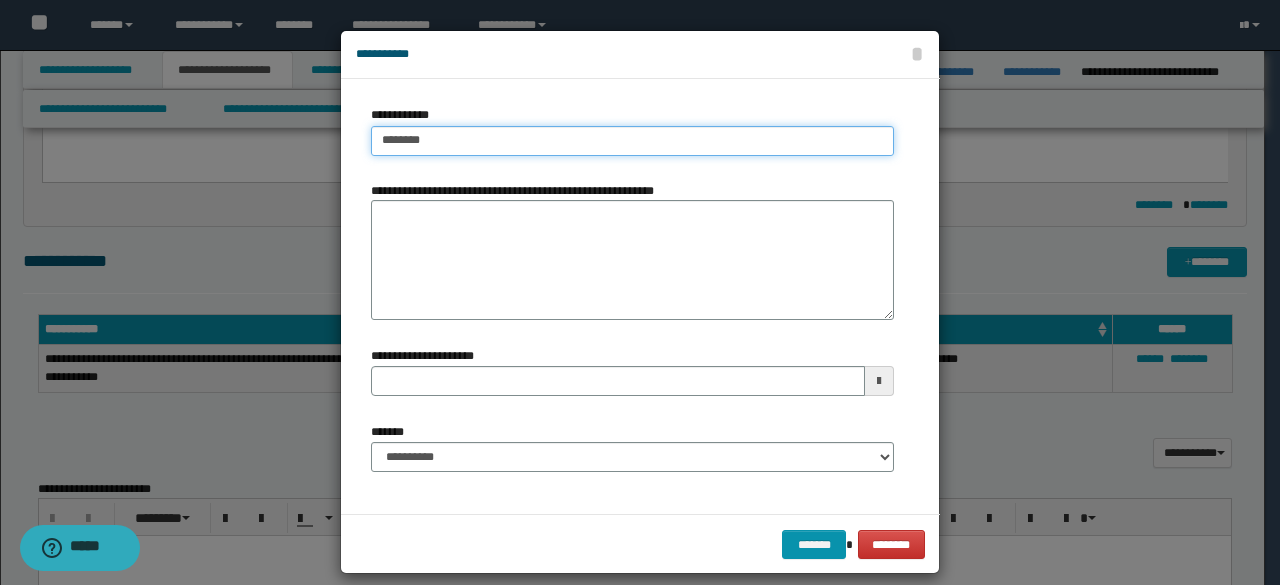 type on "**********" 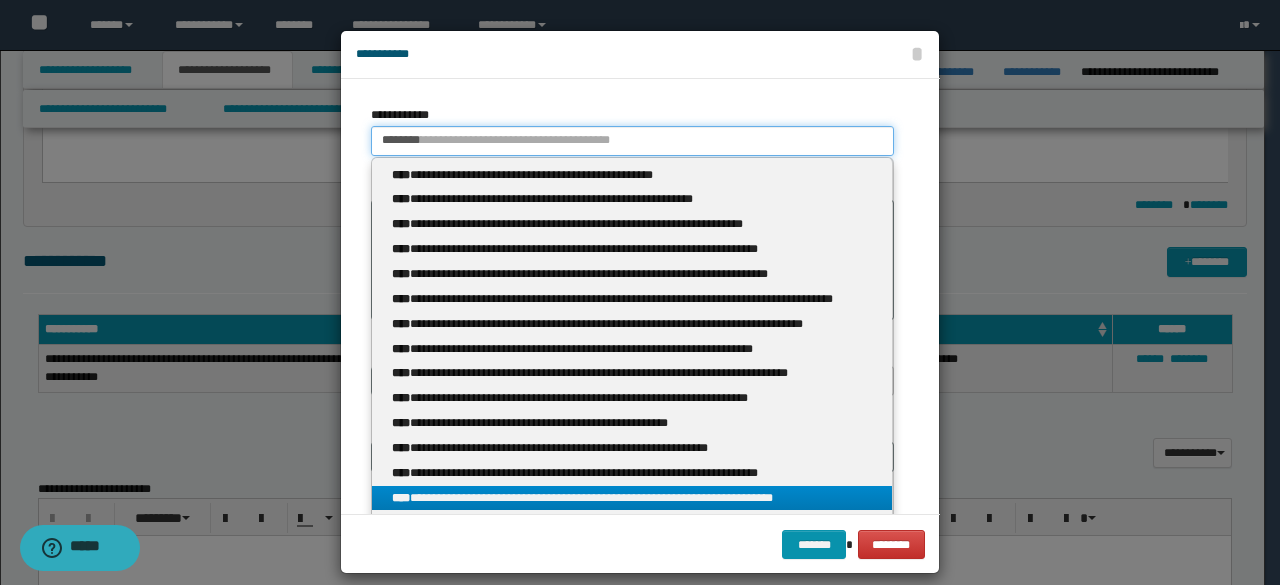 type on "********" 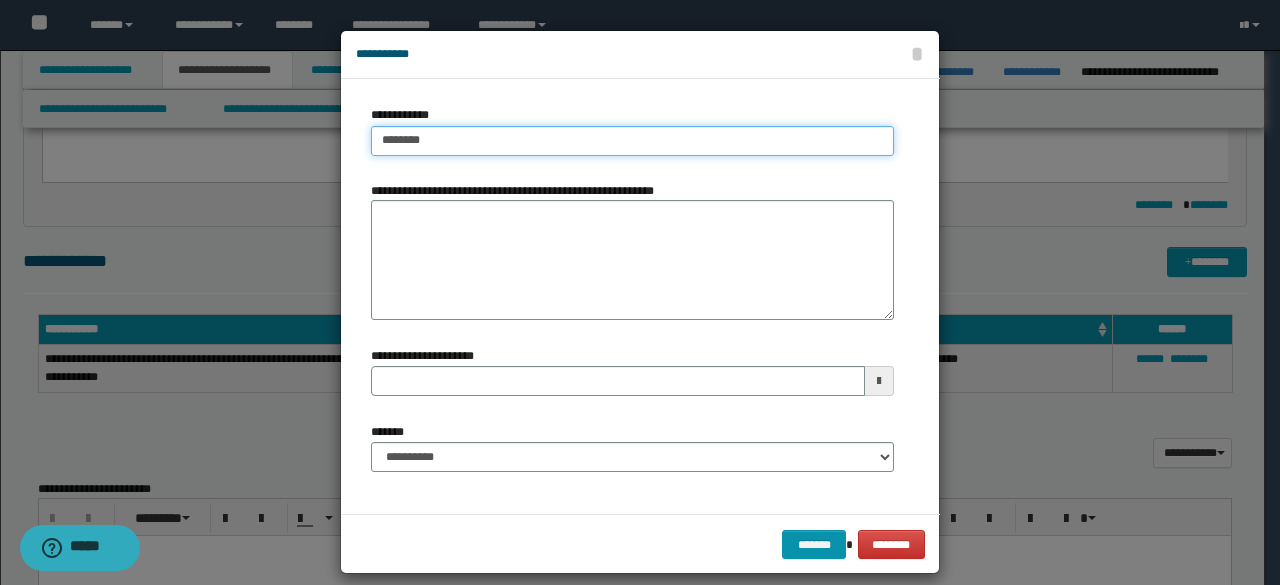 type on "**********" 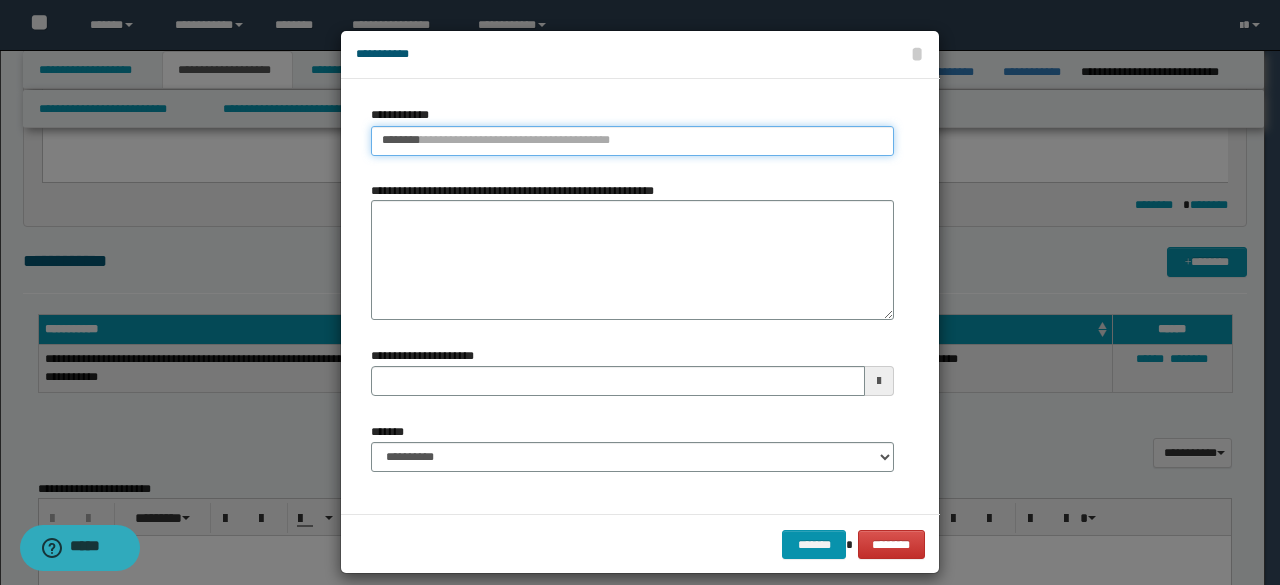 click on "********" at bounding box center (632, 141) 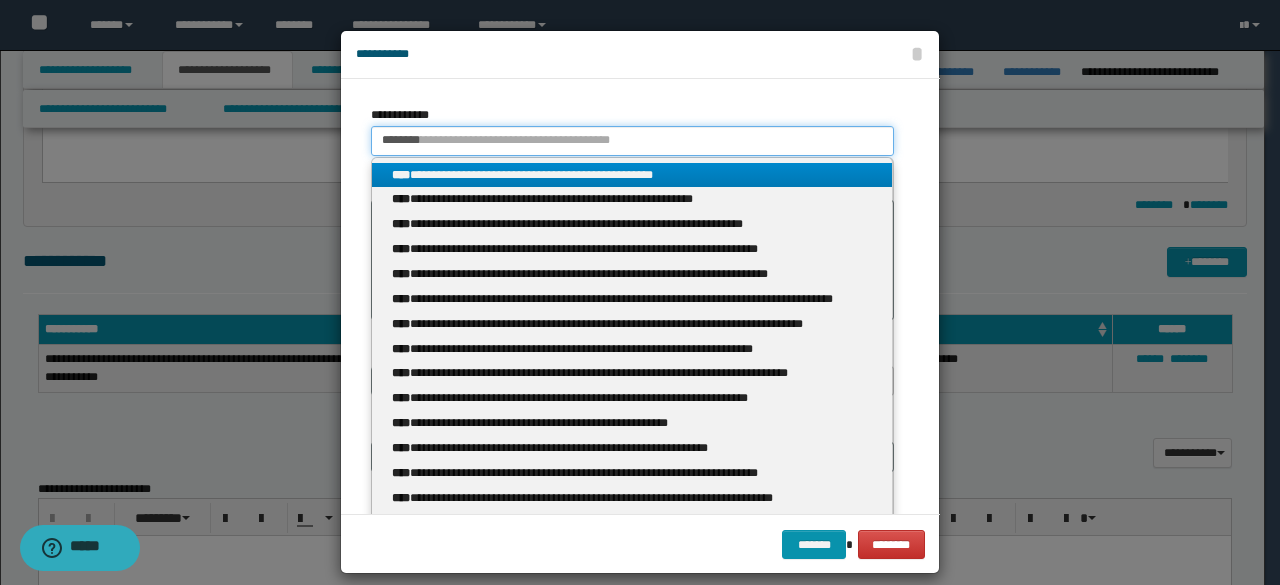 drag, startPoint x: 432, startPoint y: 127, endPoint x: 359, endPoint y: 122, distance: 73.171036 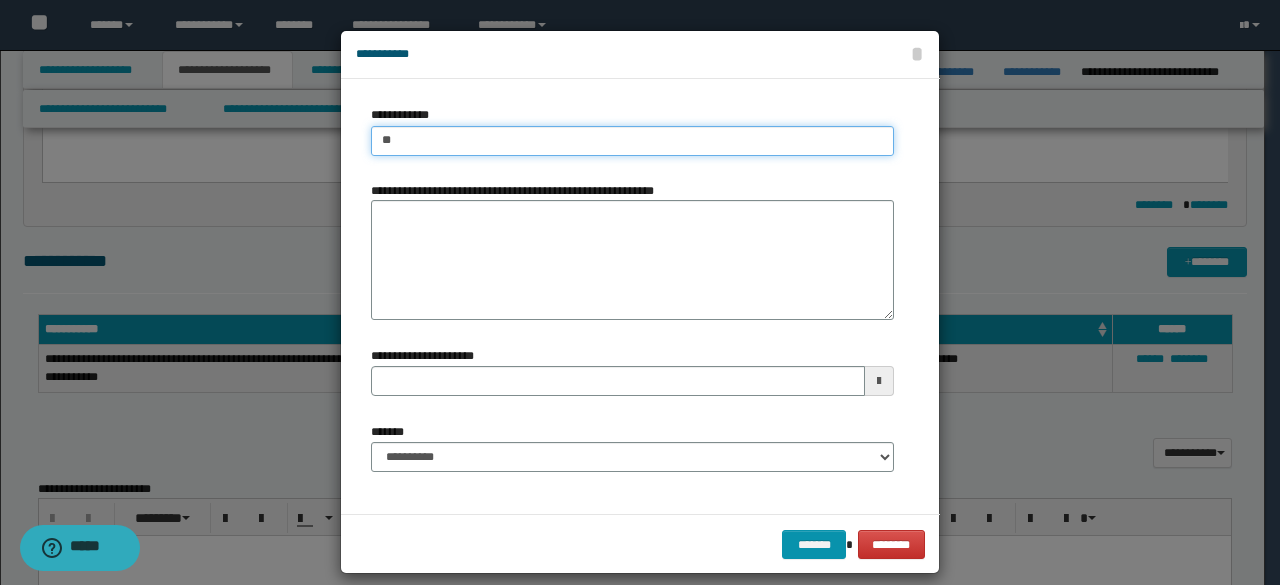 type on "***" 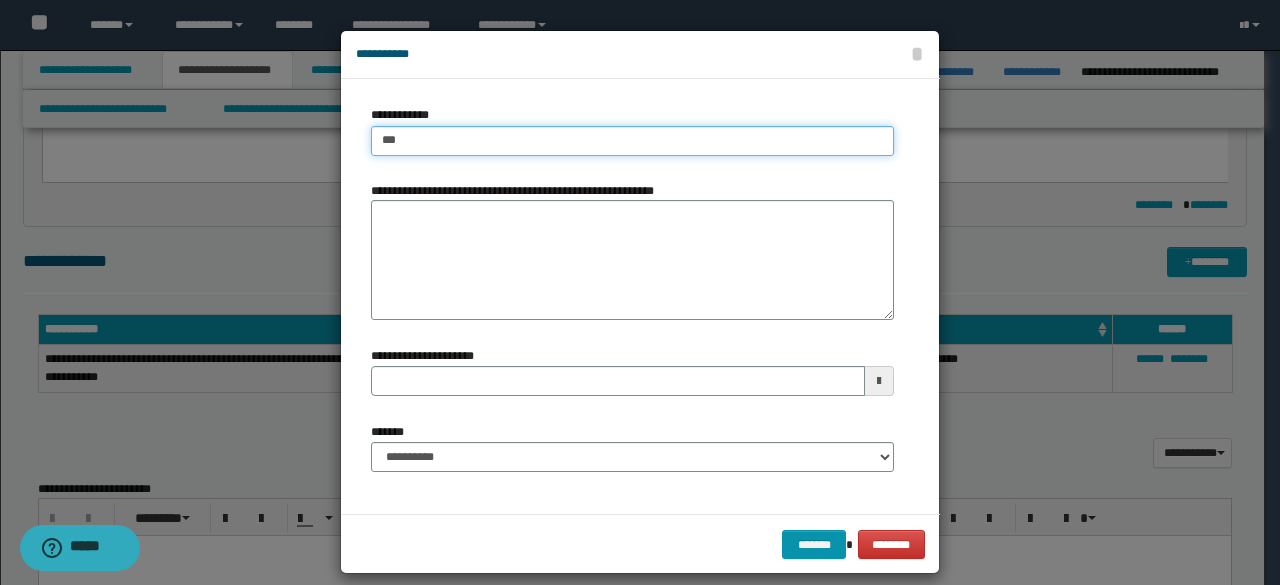 type on "***" 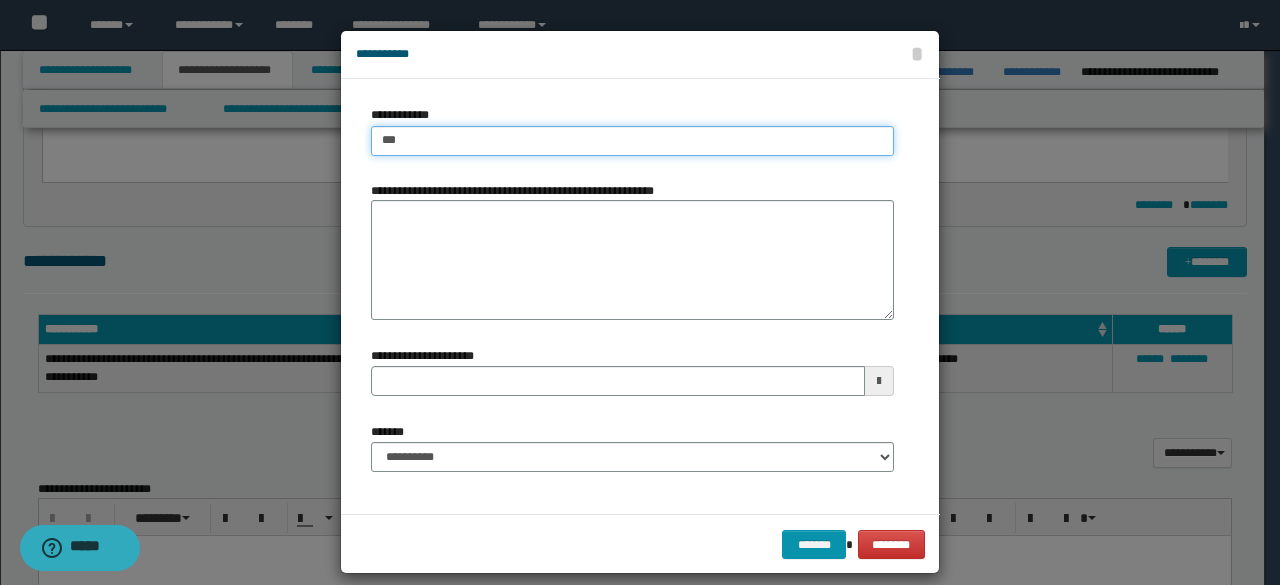type 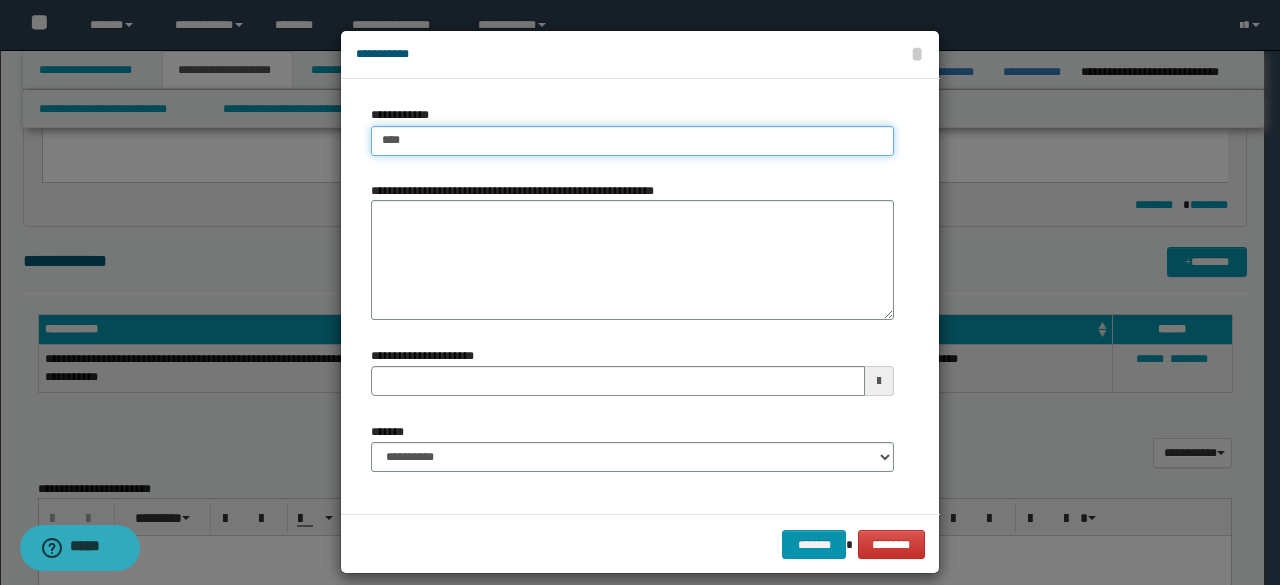 type on "****" 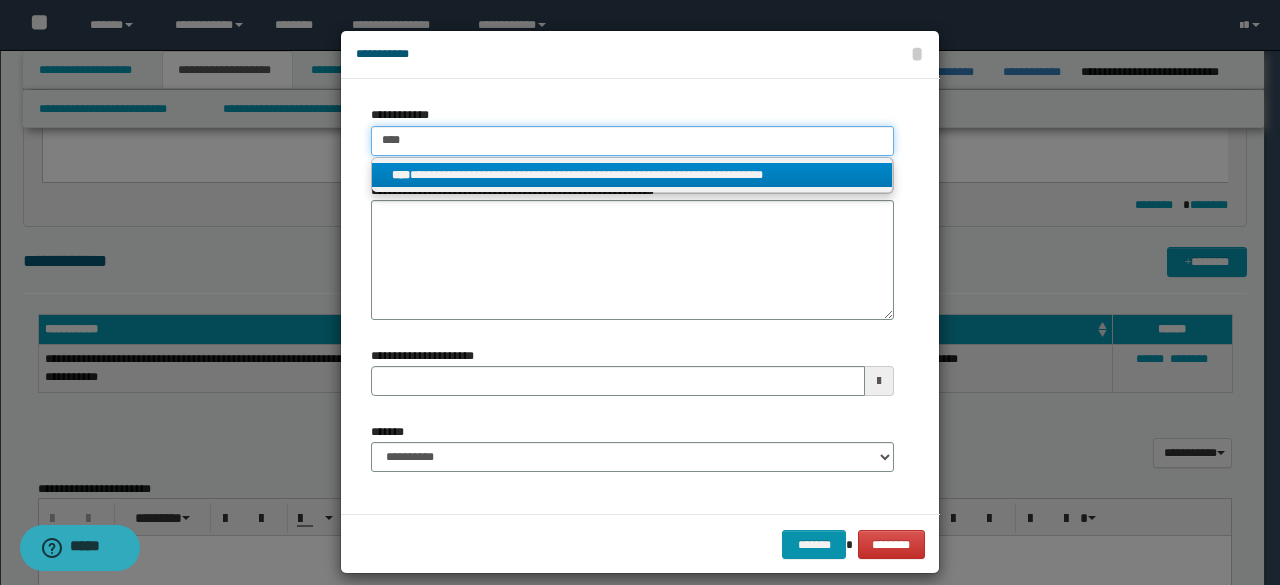type on "****" 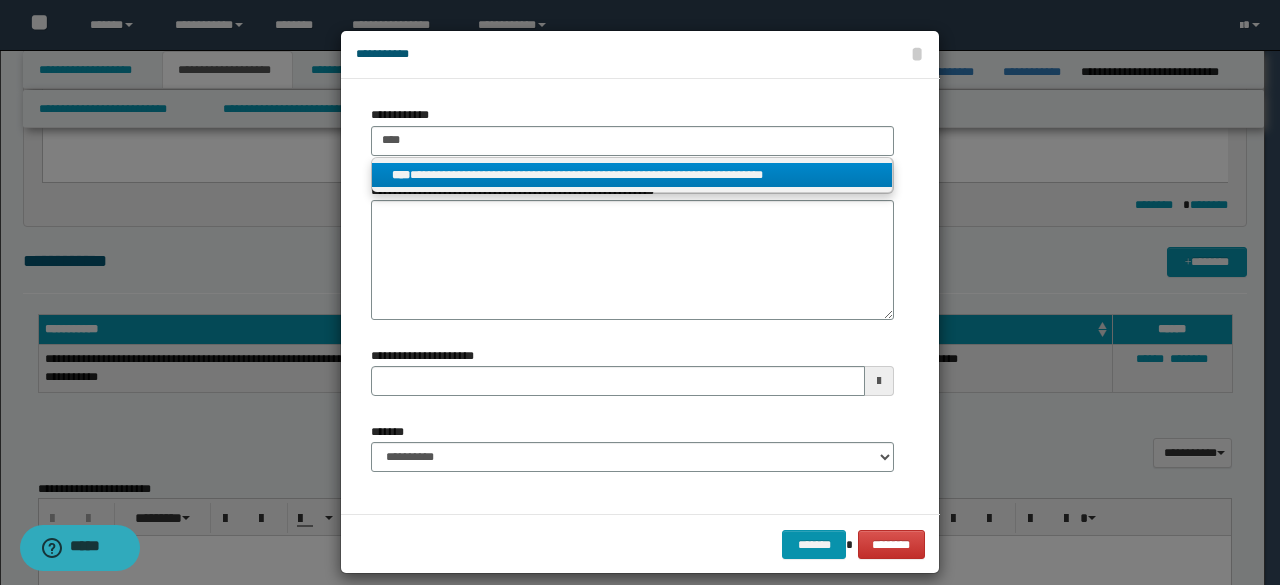 click on "**********" at bounding box center (632, 175) 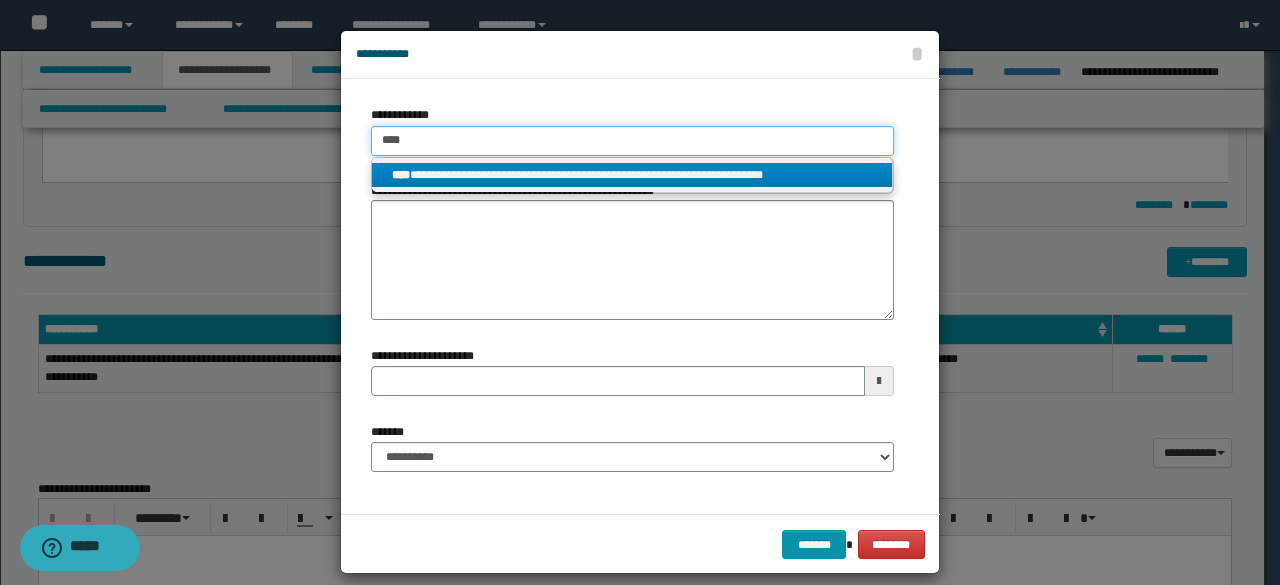 type 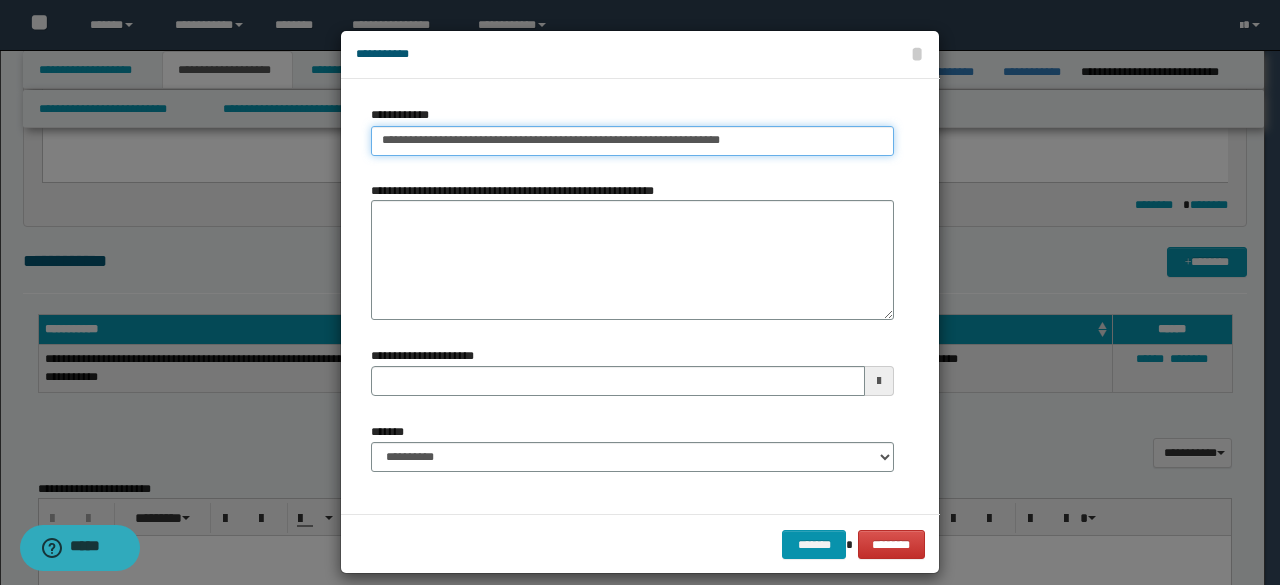 type 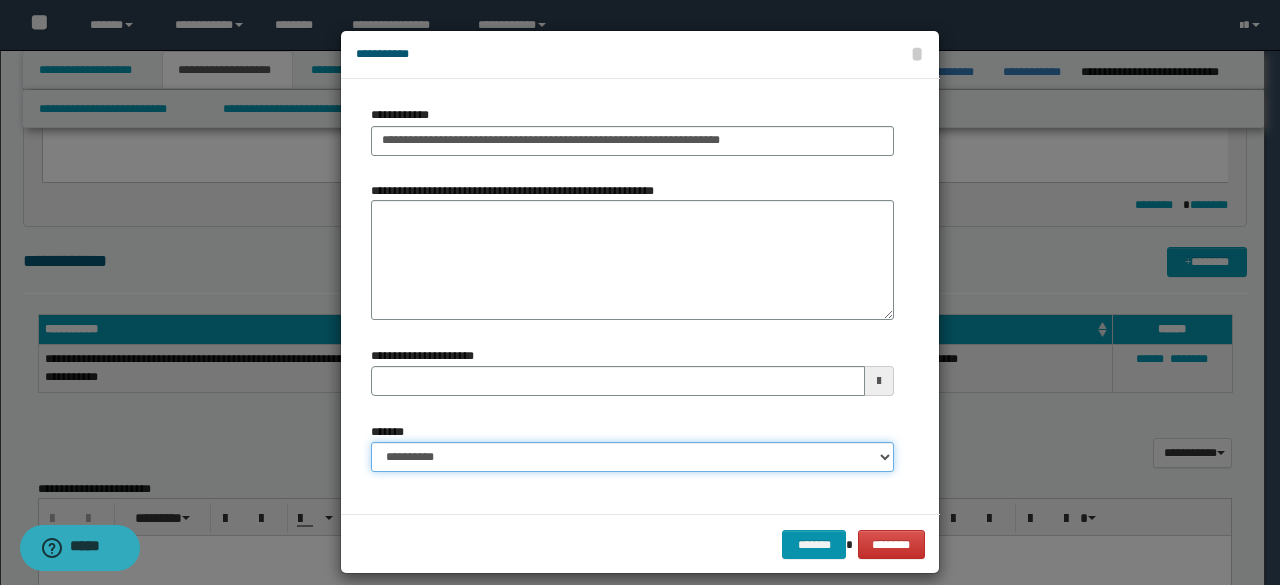 click on "**********" at bounding box center [632, 457] 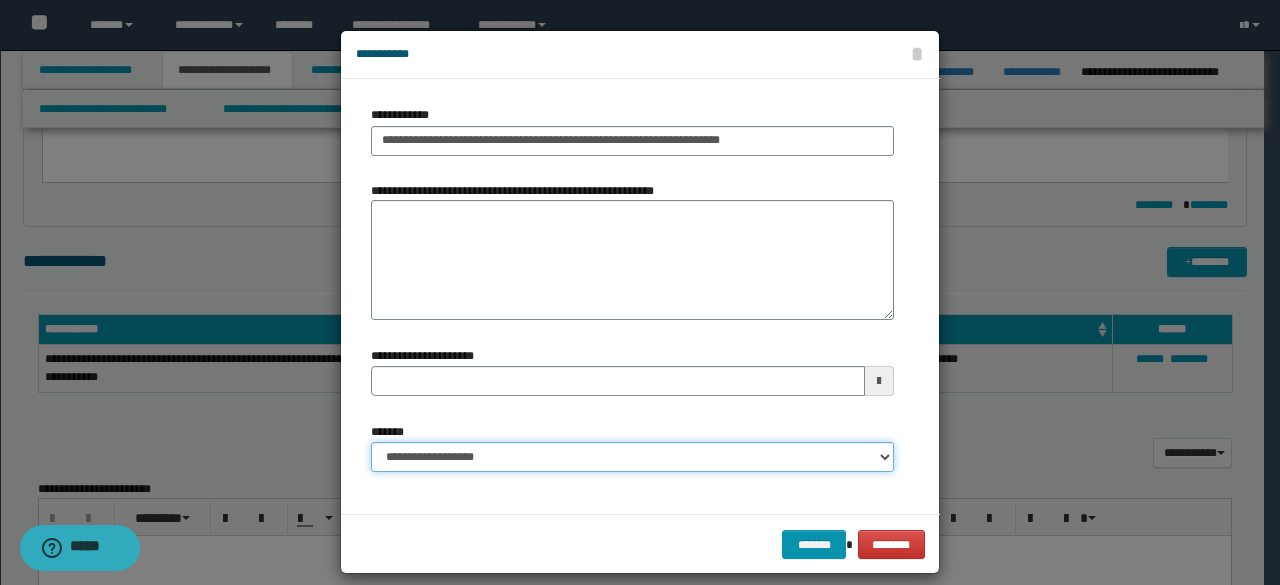 type 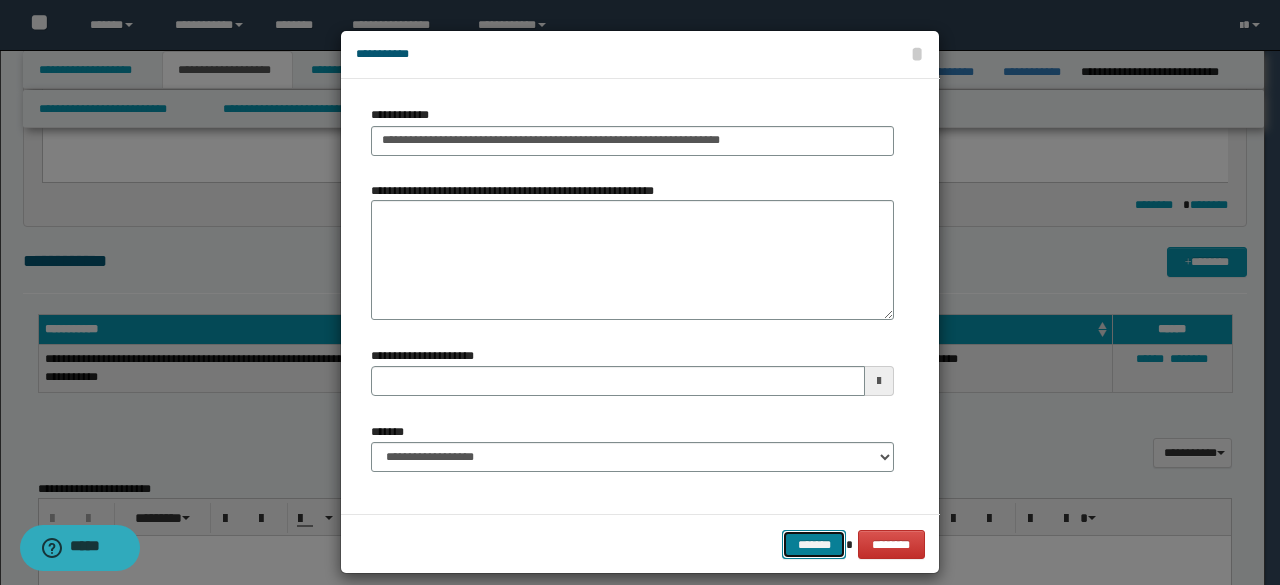 click on "*******" at bounding box center [814, 544] 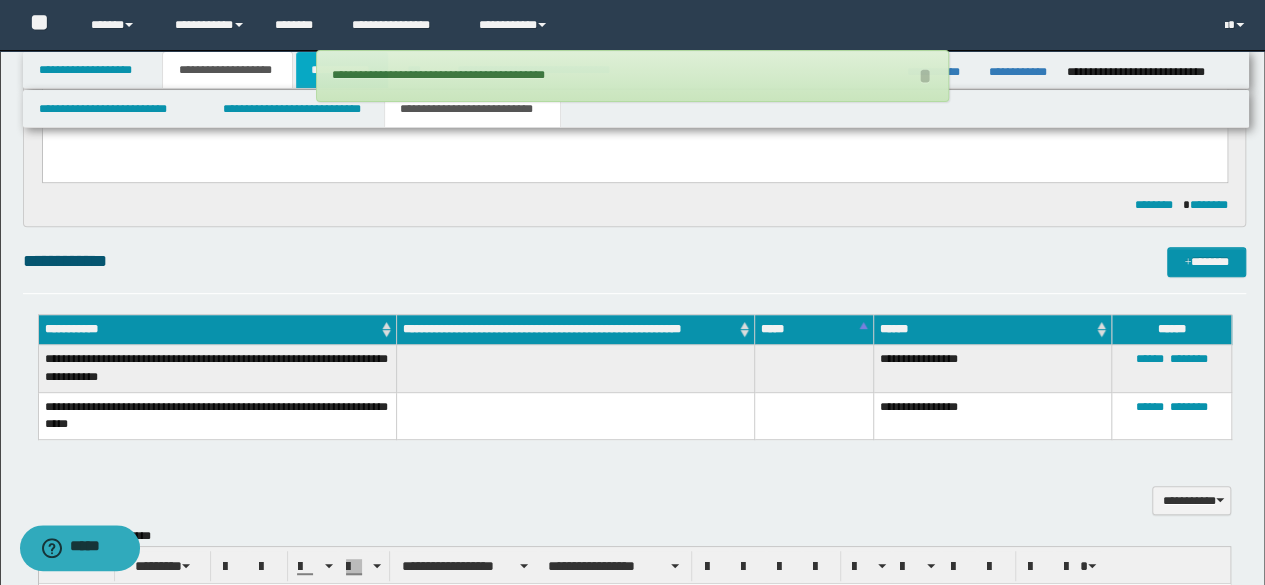 click on "**********" at bounding box center [342, 70] 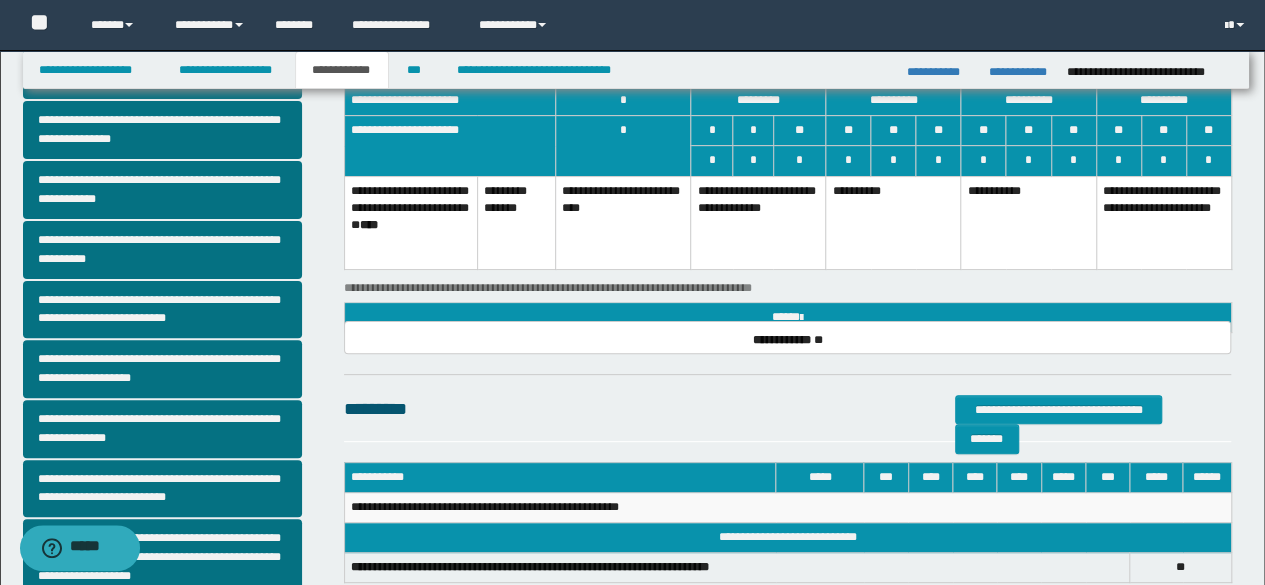 scroll, scrollTop: 127, scrollLeft: 0, axis: vertical 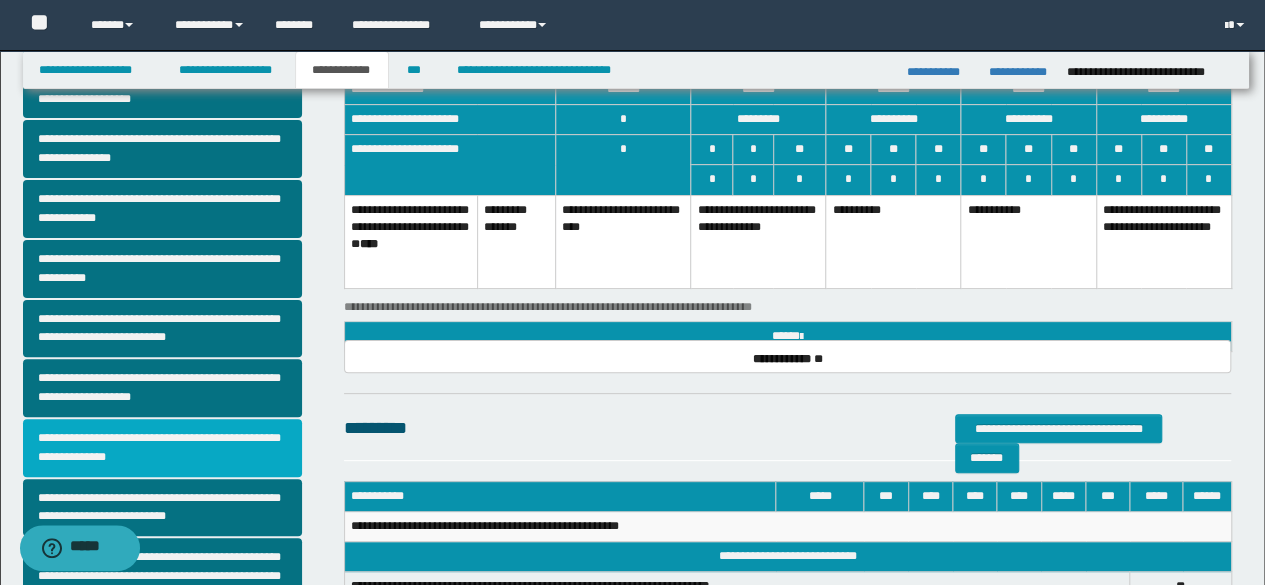 click on "**********" at bounding box center (162, 448) 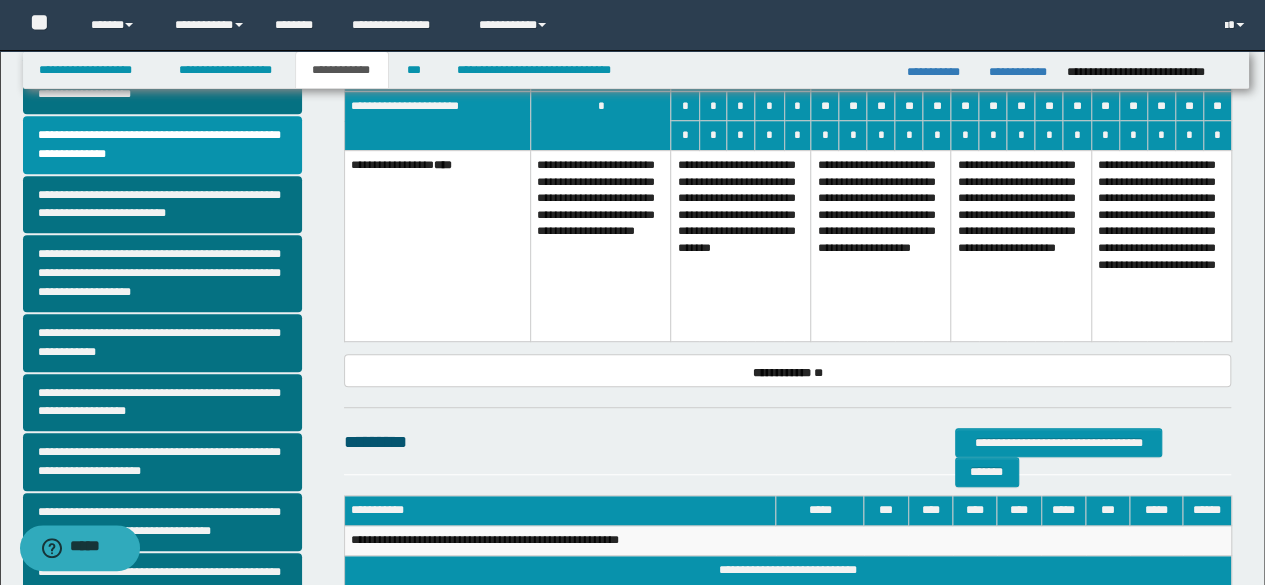 scroll, scrollTop: 384, scrollLeft: 0, axis: vertical 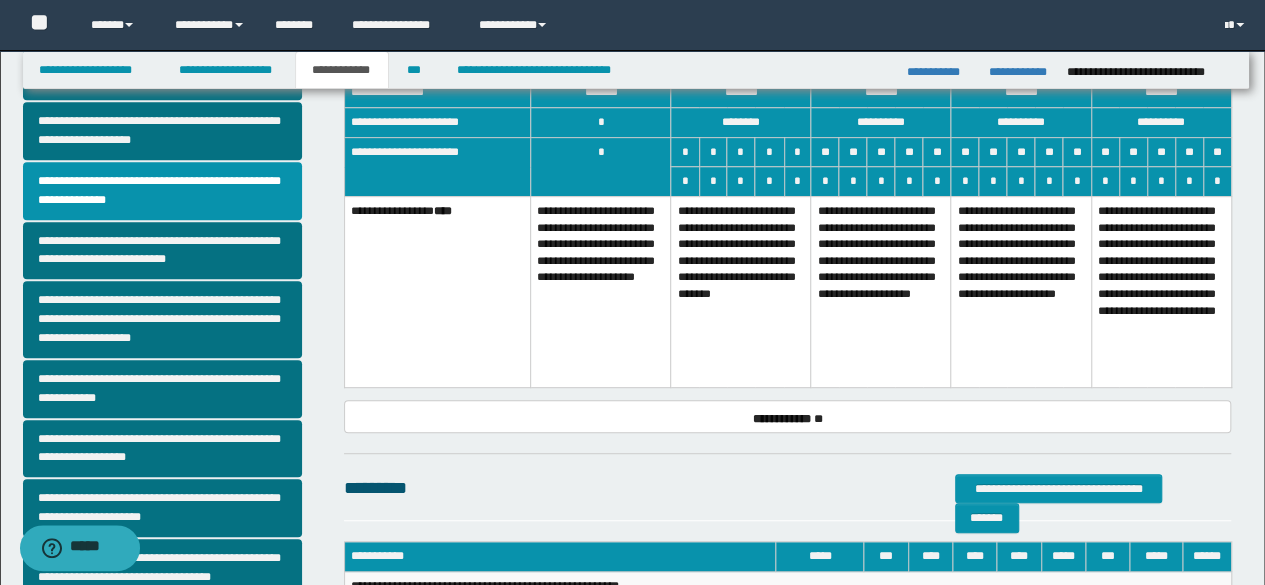 click on "**********" at bounding box center [881, 291] 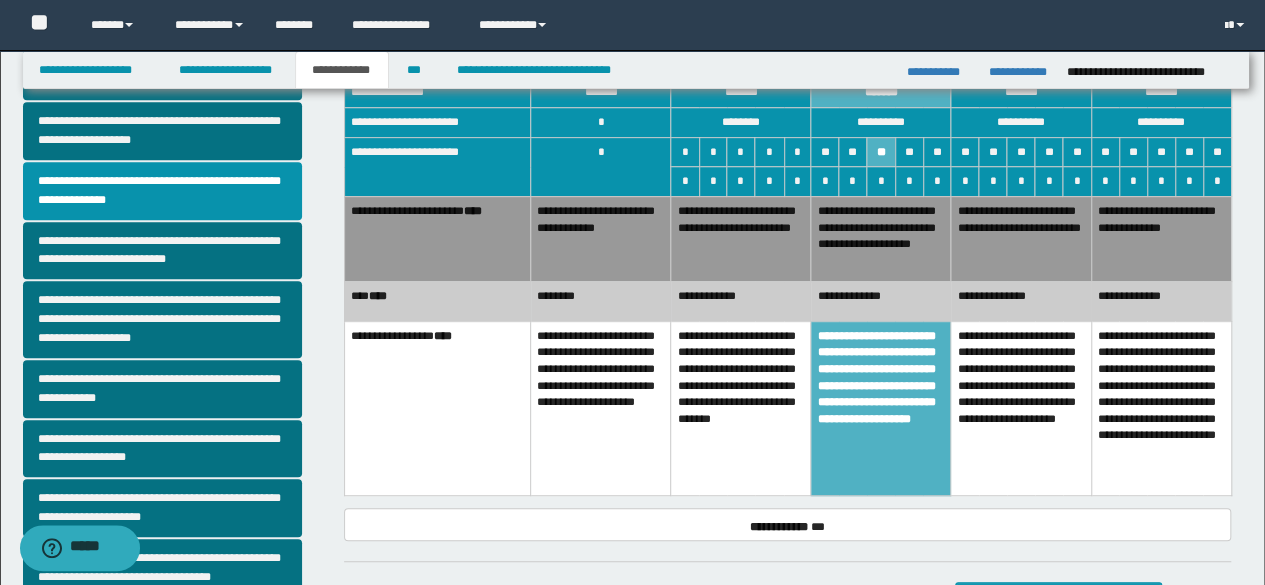 click on "********" at bounding box center (601, 301) 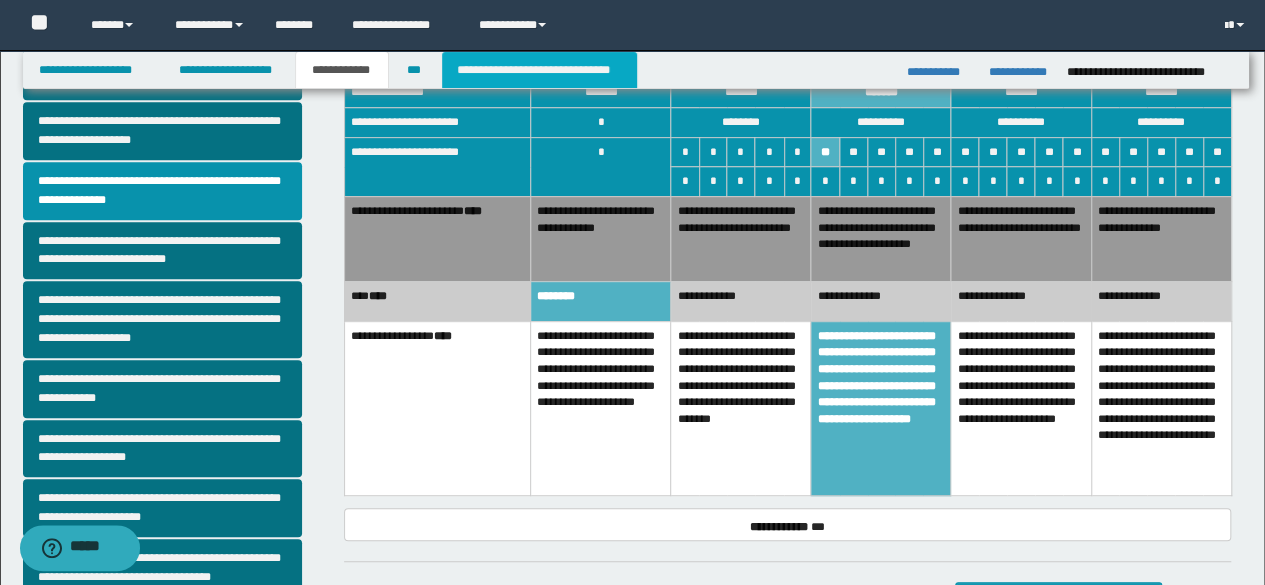 click on "**********" at bounding box center [539, 70] 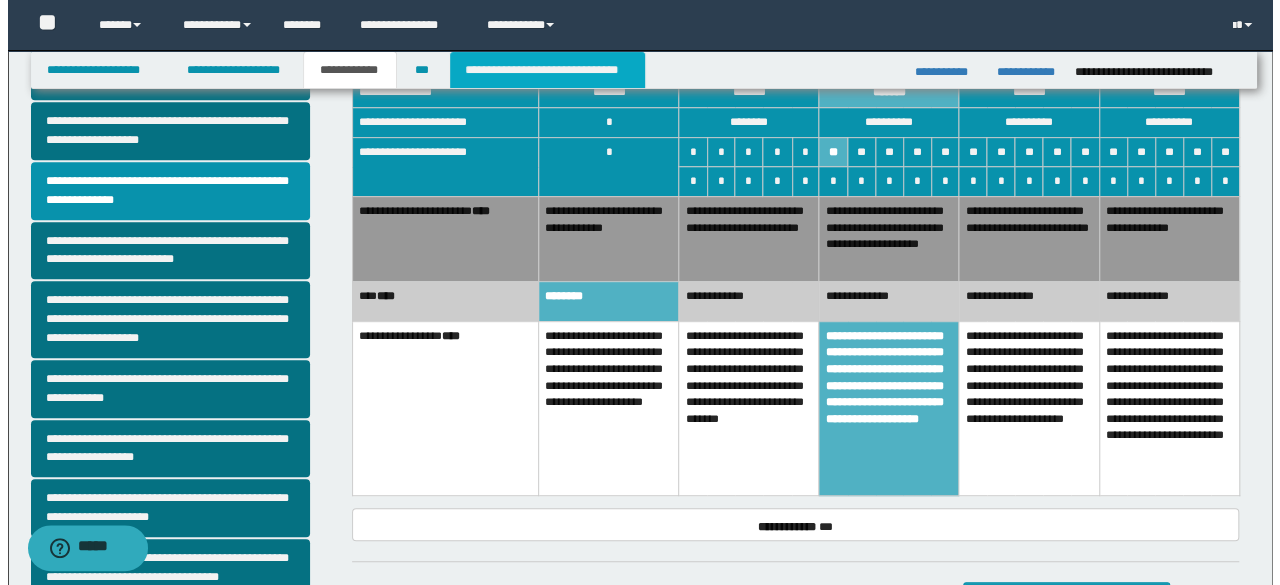 scroll, scrollTop: 0, scrollLeft: 0, axis: both 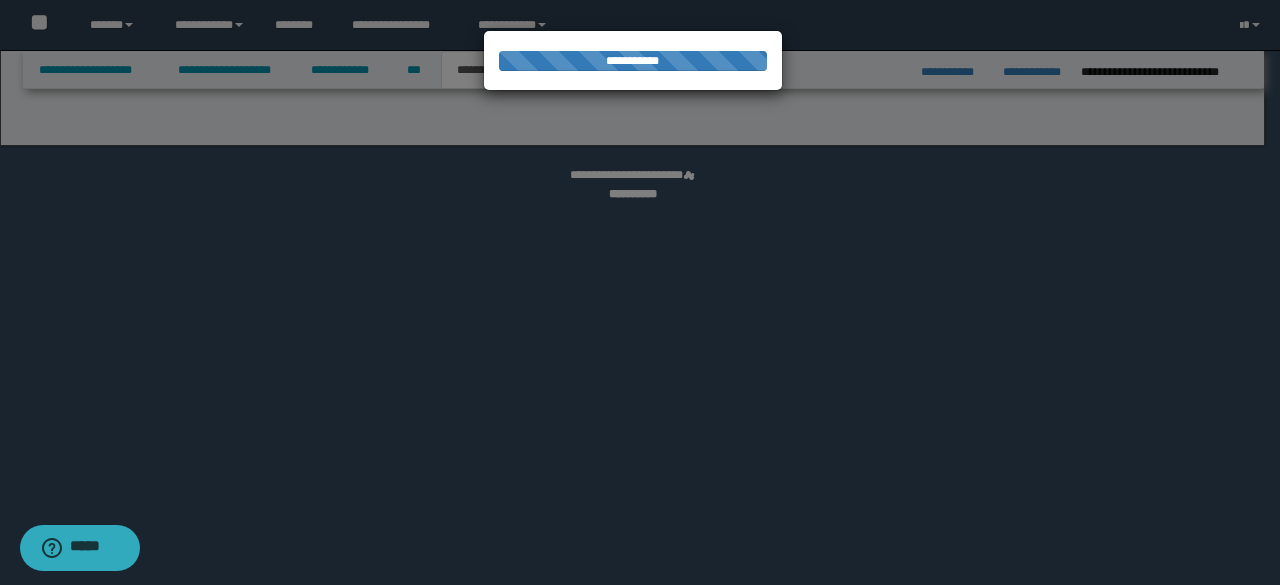 select on "*" 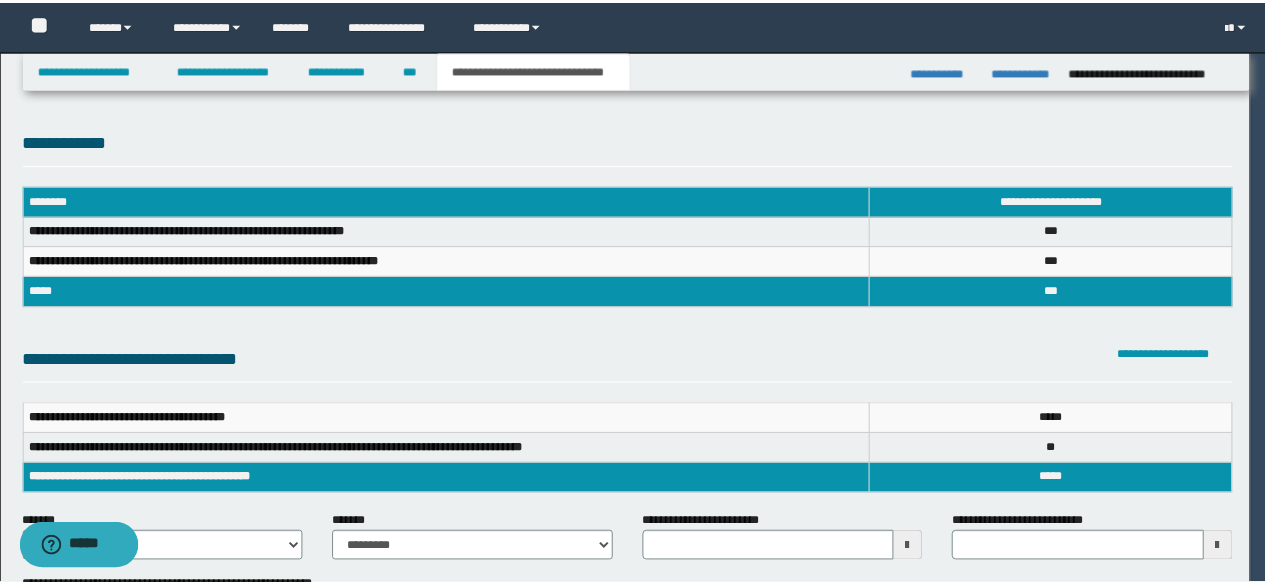 scroll, scrollTop: 0, scrollLeft: 0, axis: both 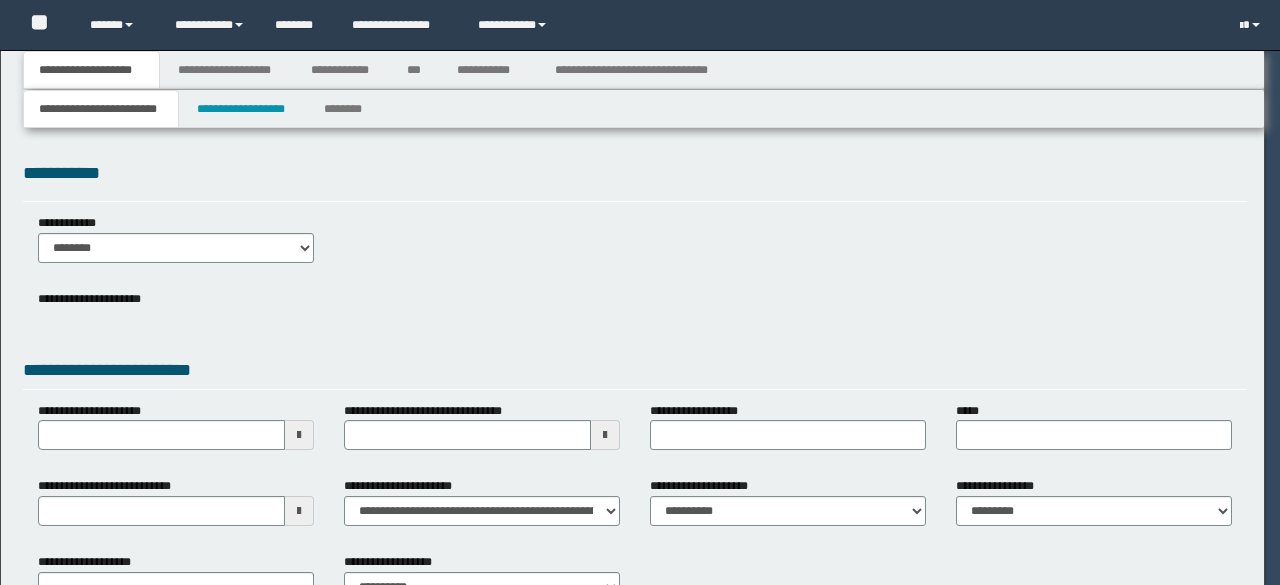 select on "*" 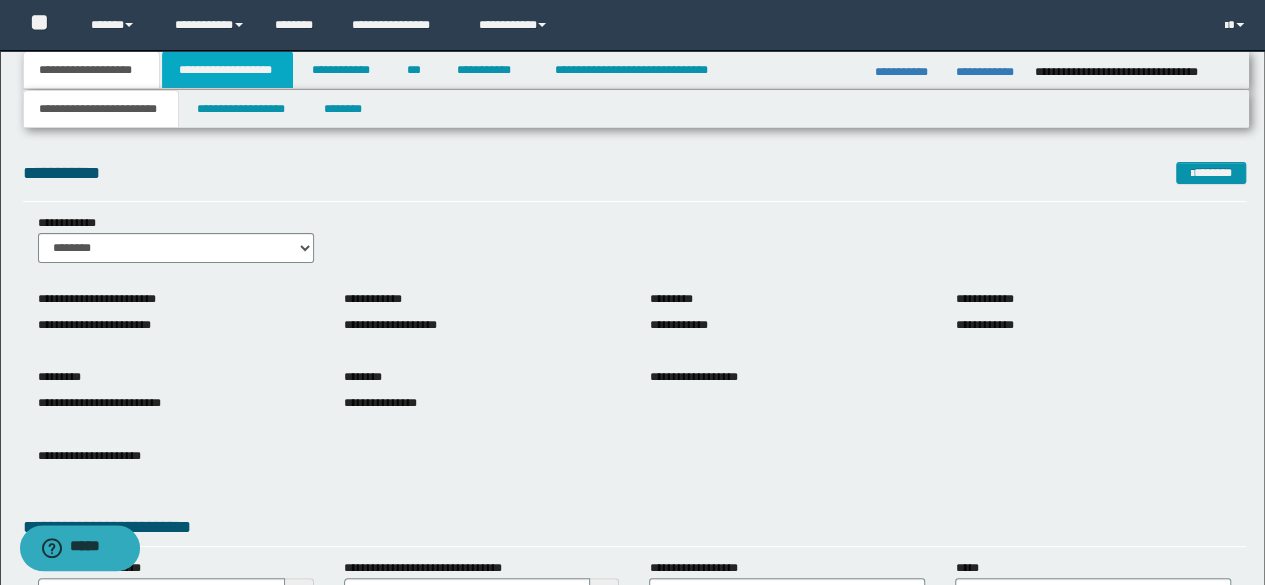 click on "**********" at bounding box center [227, 70] 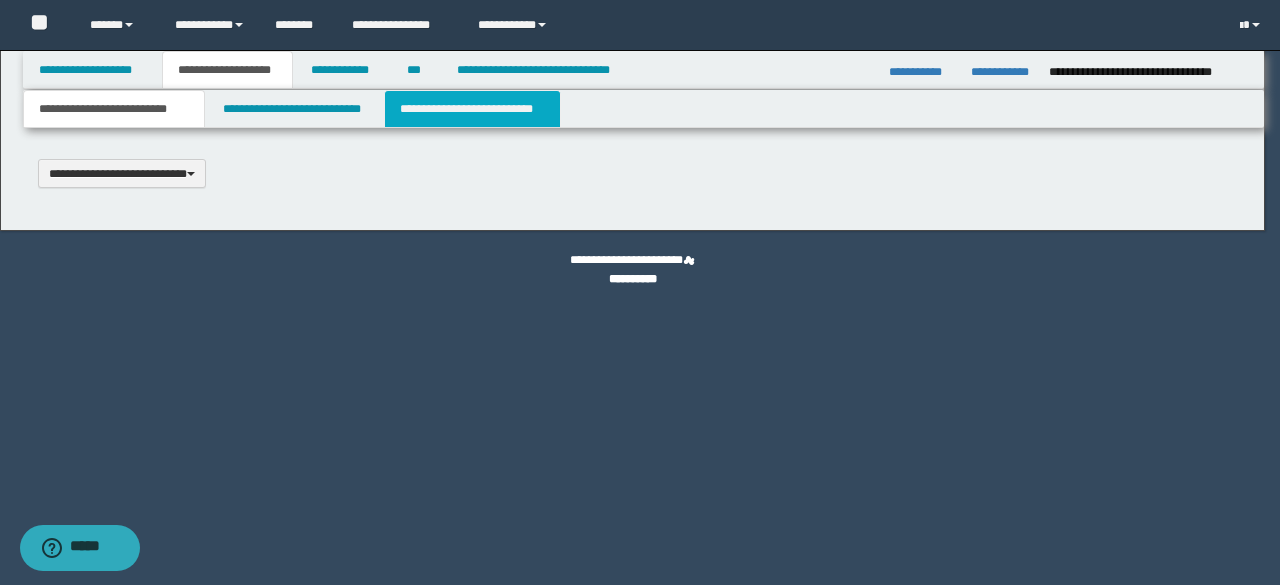 scroll, scrollTop: 0, scrollLeft: 0, axis: both 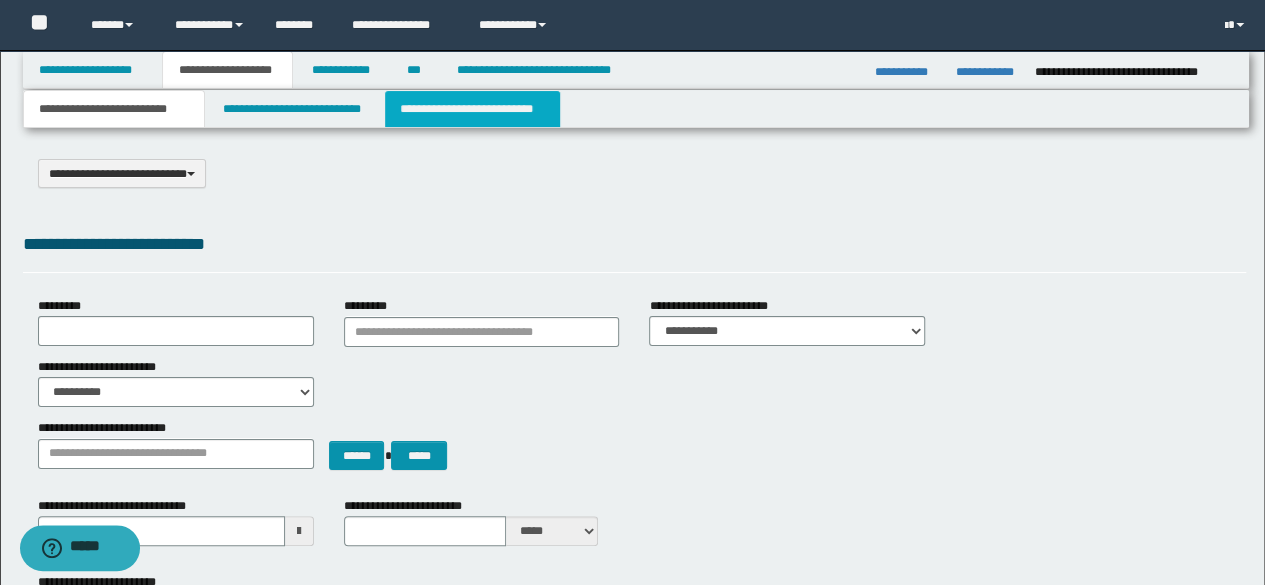 click on "**********" at bounding box center (472, 109) 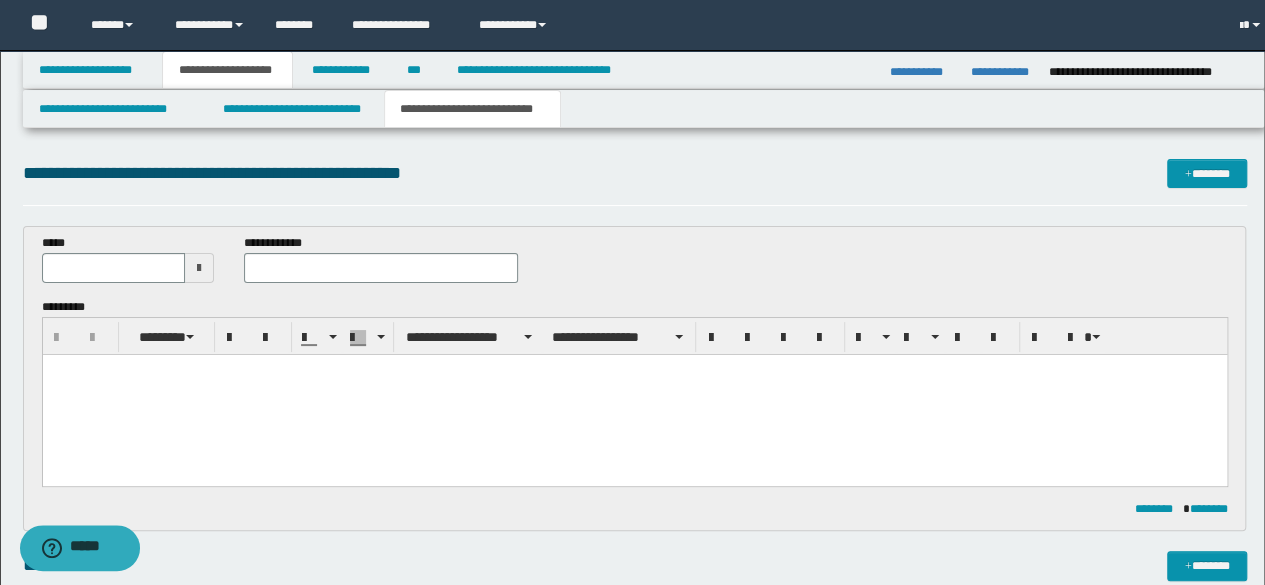scroll, scrollTop: 0, scrollLeft: 0, axis: both 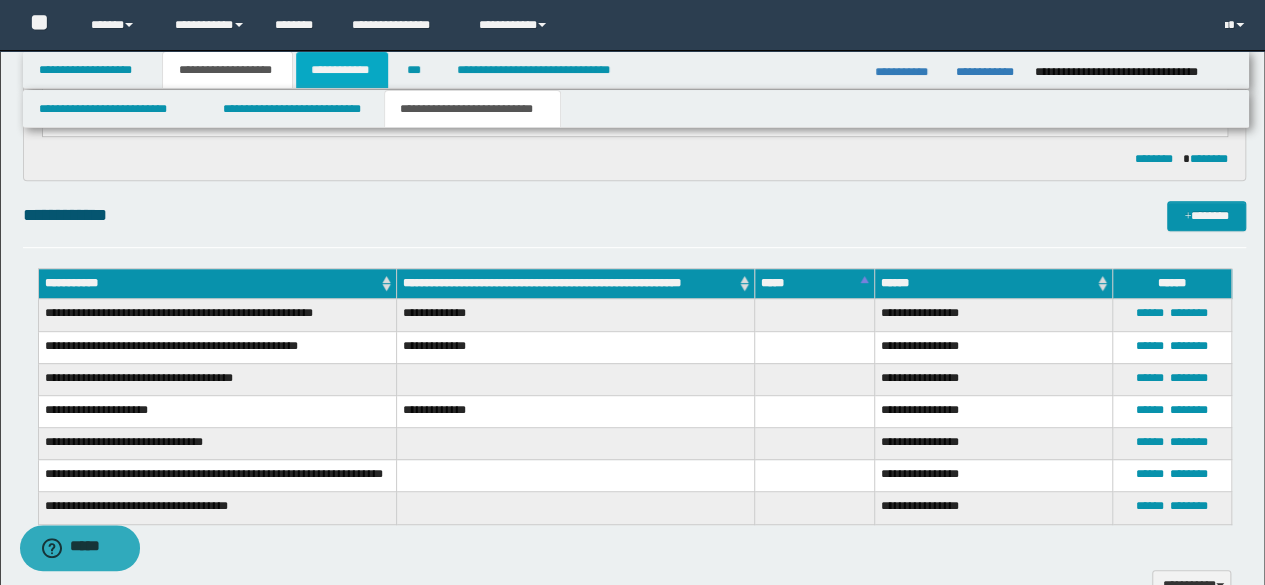 click on "**********" at bounding box center [342, 70] 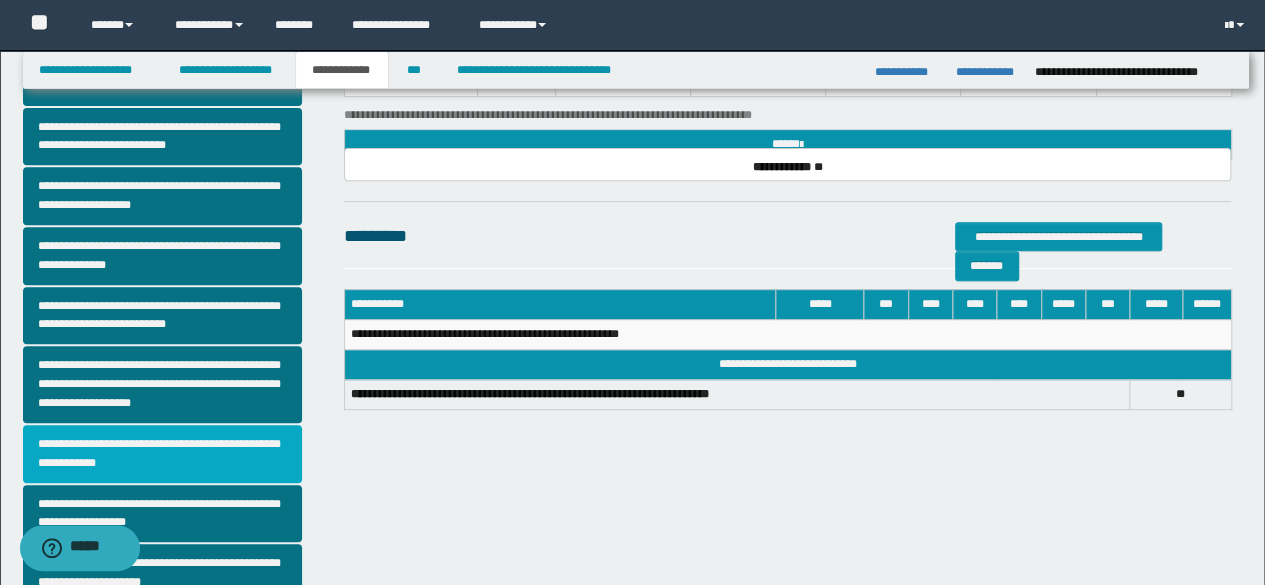 click on "**********" at bounding box center (162, 454) 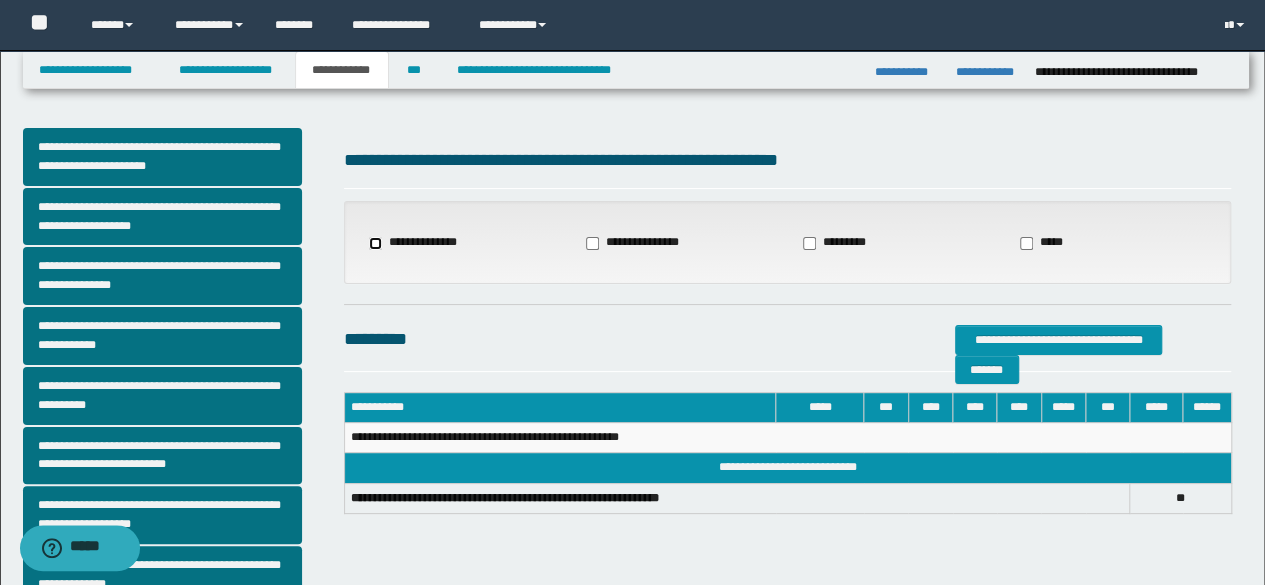 select on "*" 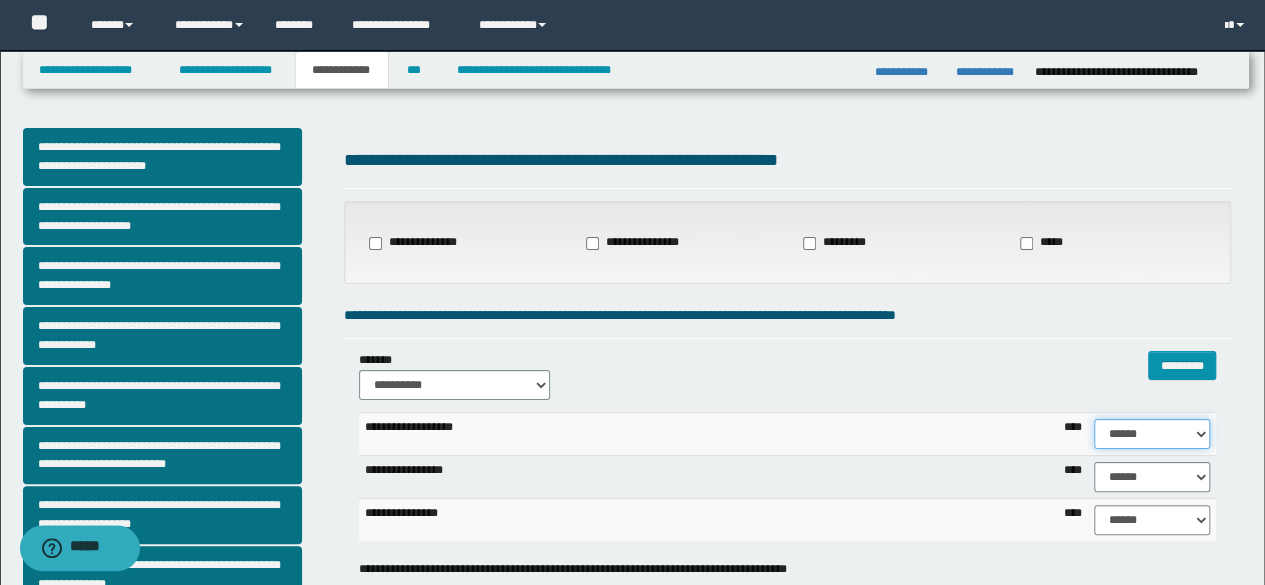 click on "******
****
**
**
**
**
**
**
**
**
***
***
***
***
***
***
***
***
***
***
****
****
****
****" at bounding box center (1152, 434) 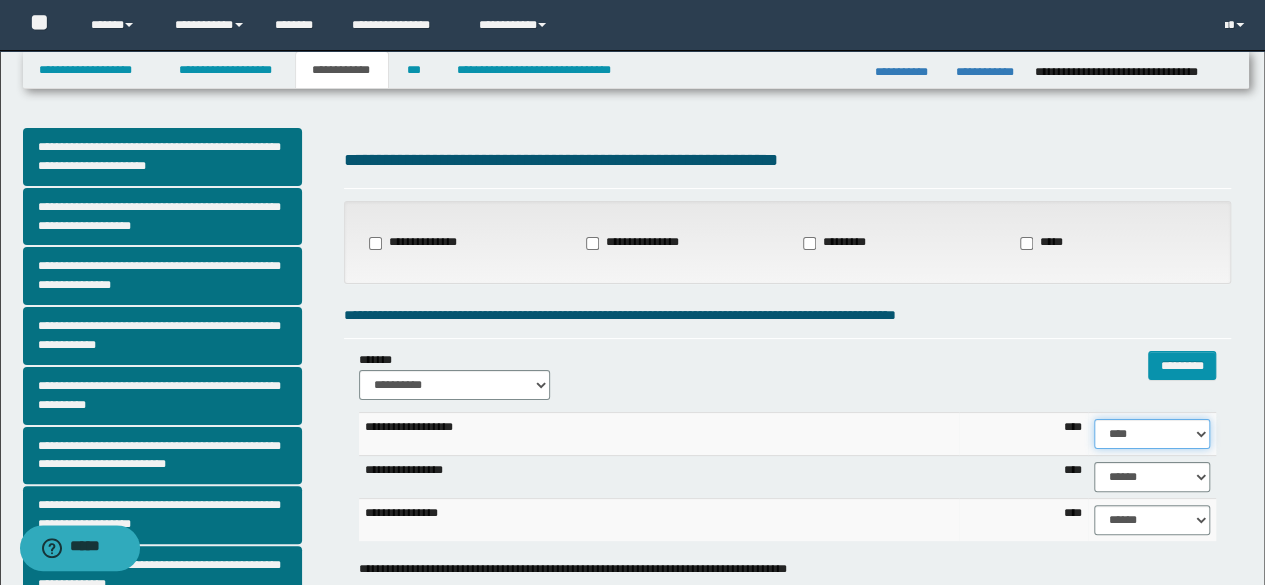 click on "******
****
**
**
**
**
**
**
**
**
***
***
***
***
***
***
***
***
***
***
****
****
****
****" at bounding box center [1152, 434] 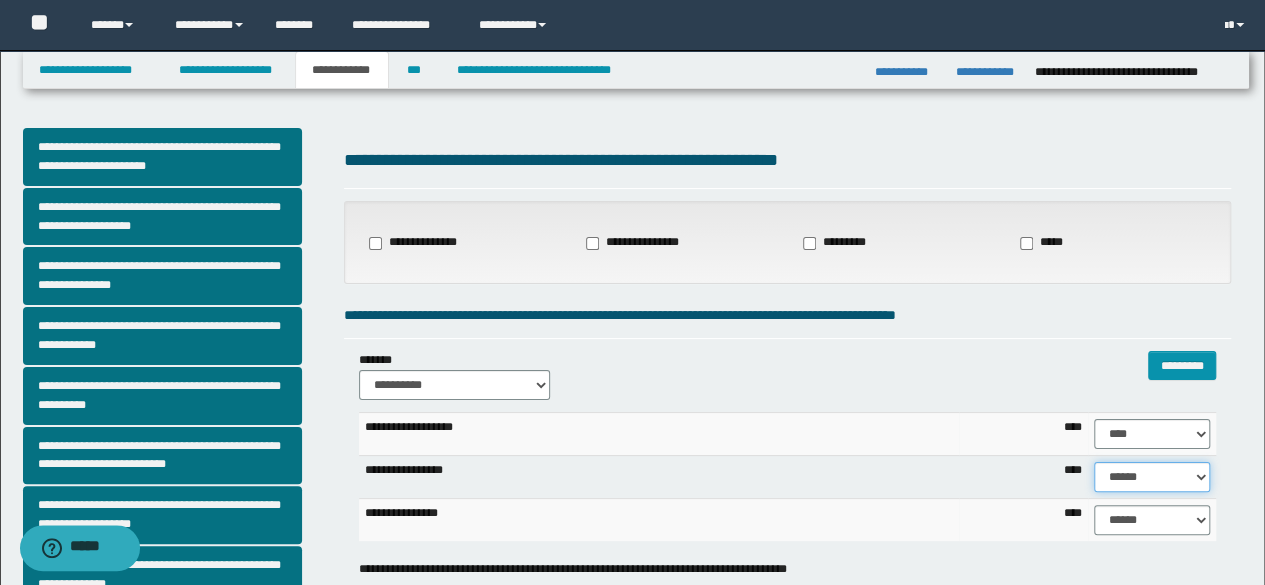 click on "******
****
**
**
**
**
**
**
**
**
***
***
***
***
***
***
***
***
***
***
****
****
****
****" at bounding box center [1152, 477] 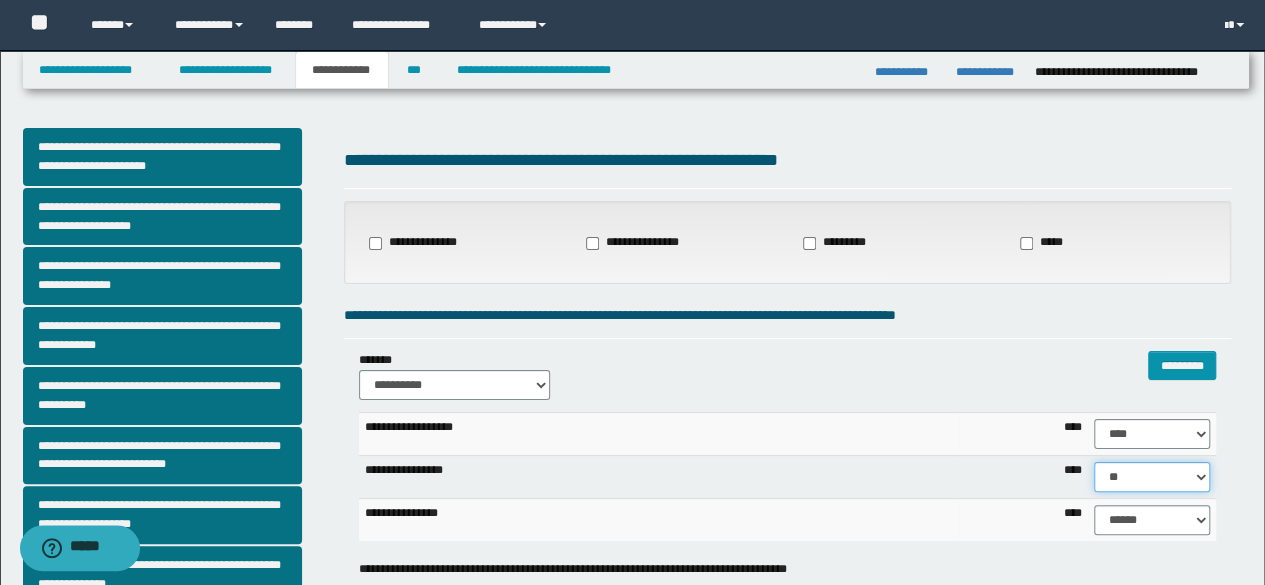 click on "******
****
**
**
**
**
**
**
**
**
***
***
***
***
***
***
***
***
***
***
****
****
****
****" at bounding box center (1152, 477) 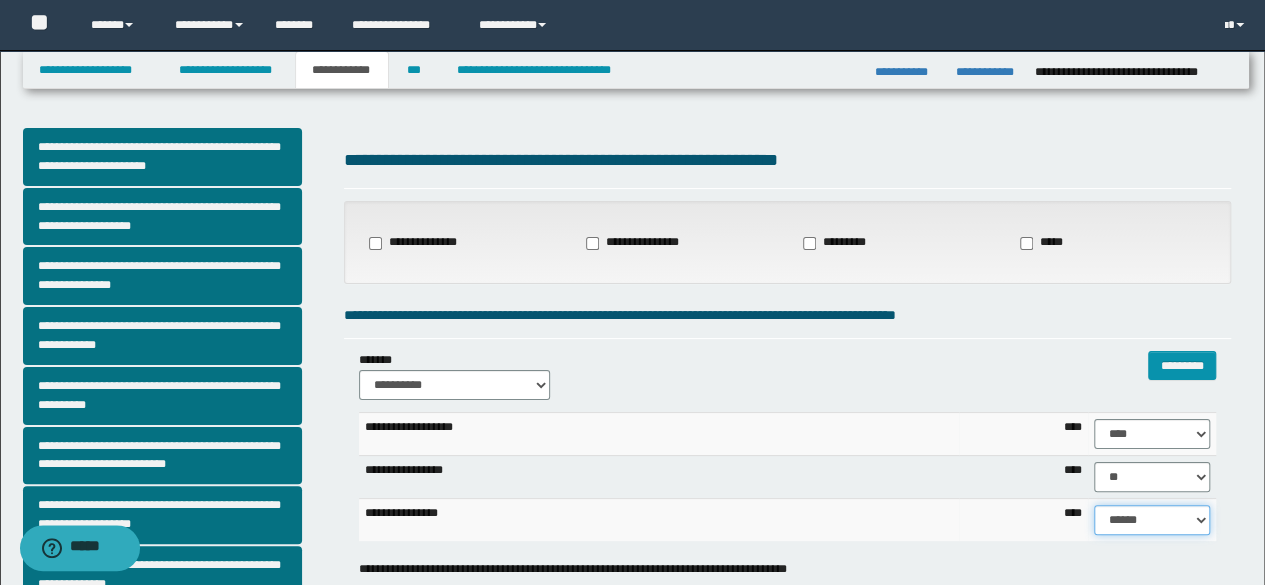 click on "******
****
**
**
**
**
**
**
**
**
***
***
***
***
***
***
***
***
***
***
****
****
****
****" at bounding box center (1152, 520) 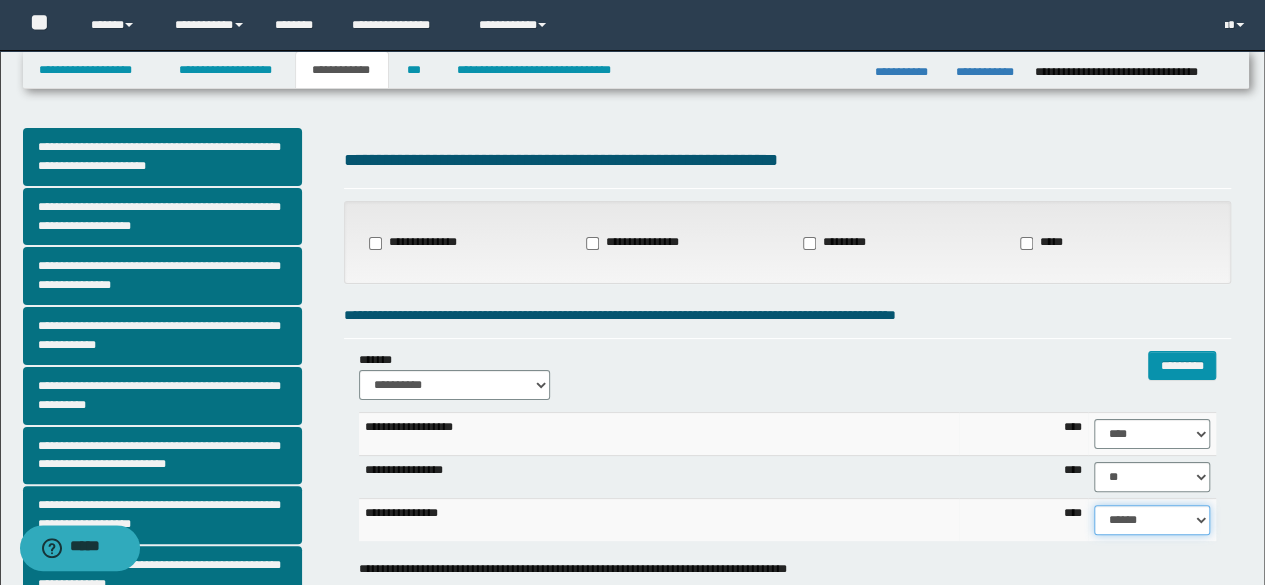 select on "**" 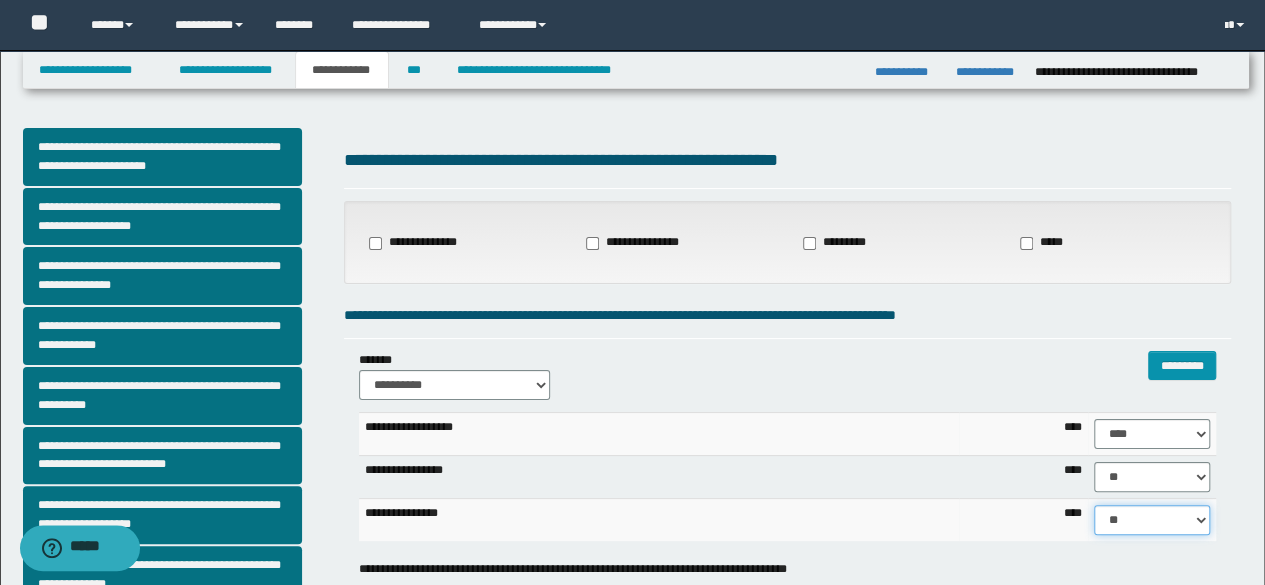 click on "******
****
**
**
**
**
**
**
**
**
***
***
***
***
***
***
***
***
***
***
****
****
****
****" at bounding box center (1152, 520) 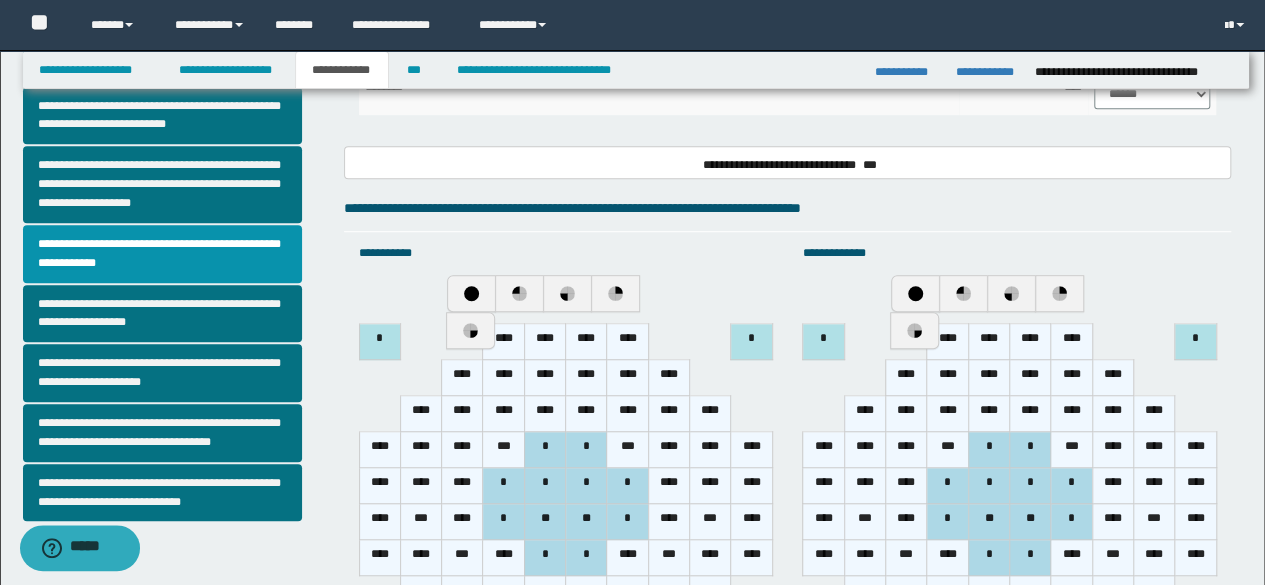 scroll, scrollTop: 472, scrollLeft: 0, axis: vertical 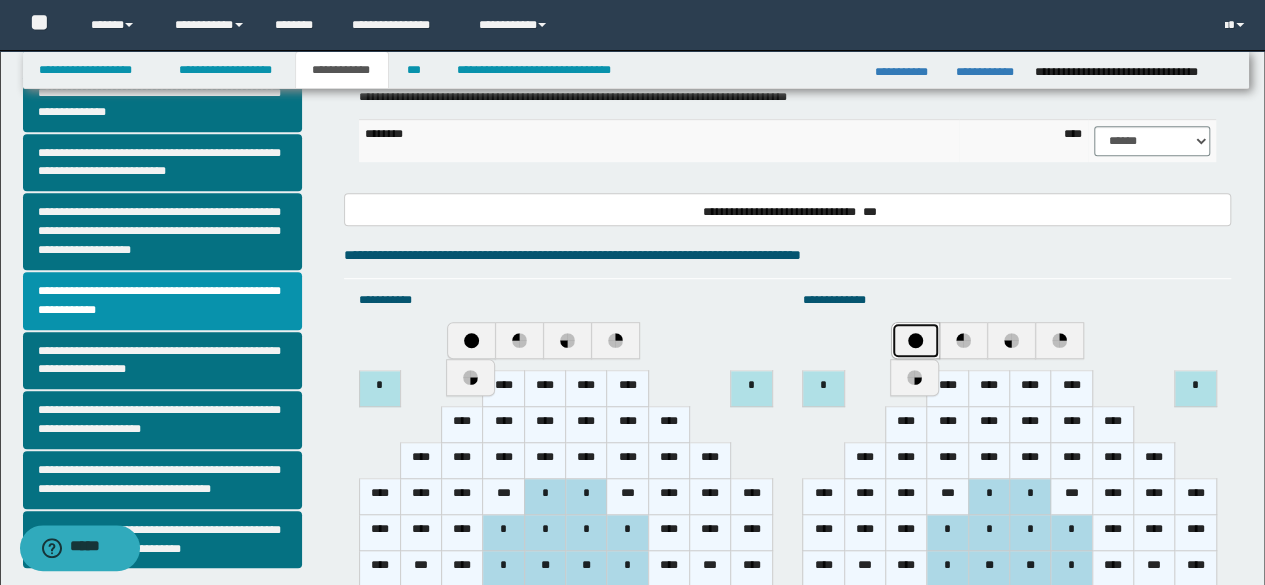 click at bounding box center (915, 340) 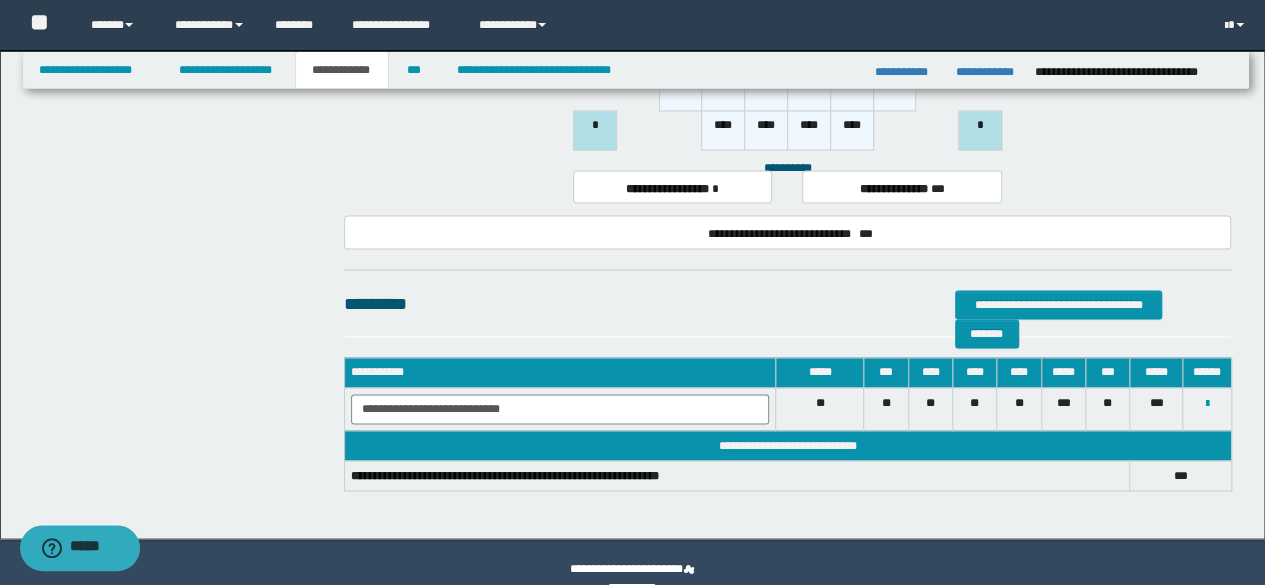 scroll, scrollTop: 1548, scrollLeft: 0, axis: vertical 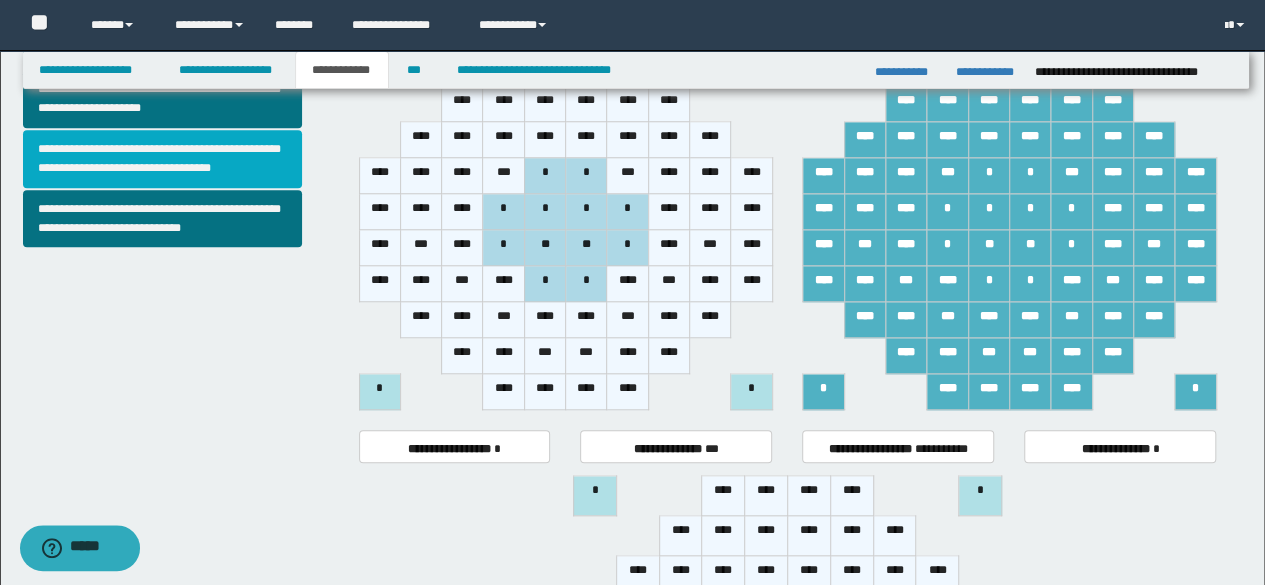 click on "**********" at bounding box center (162, 159) 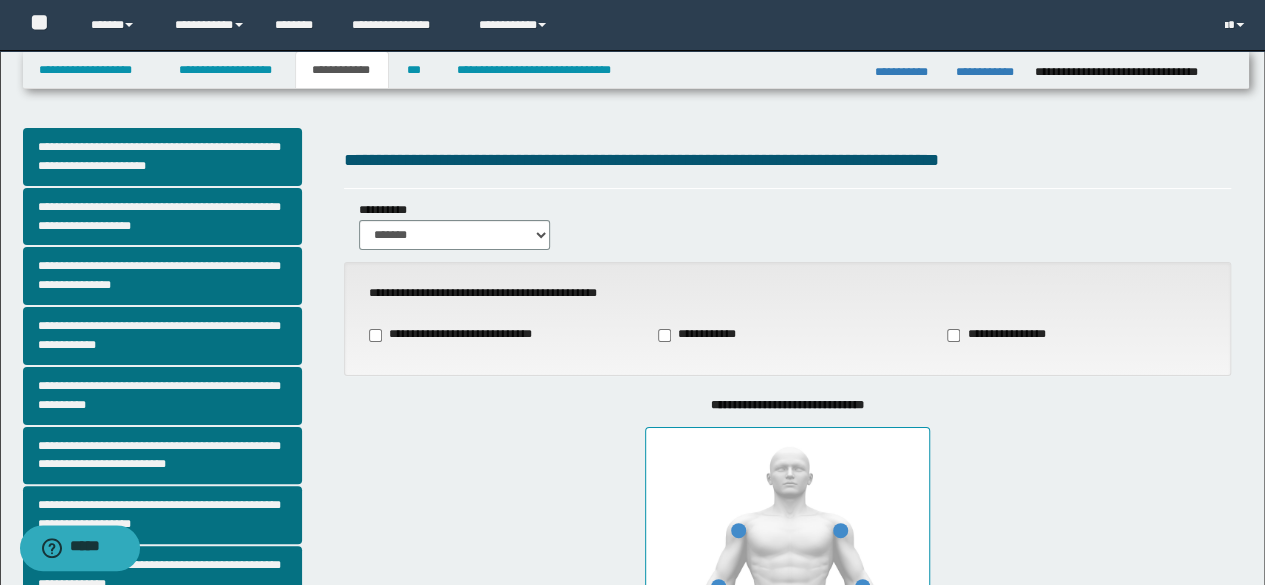 click on "**********" at bounding box center (459, 335) 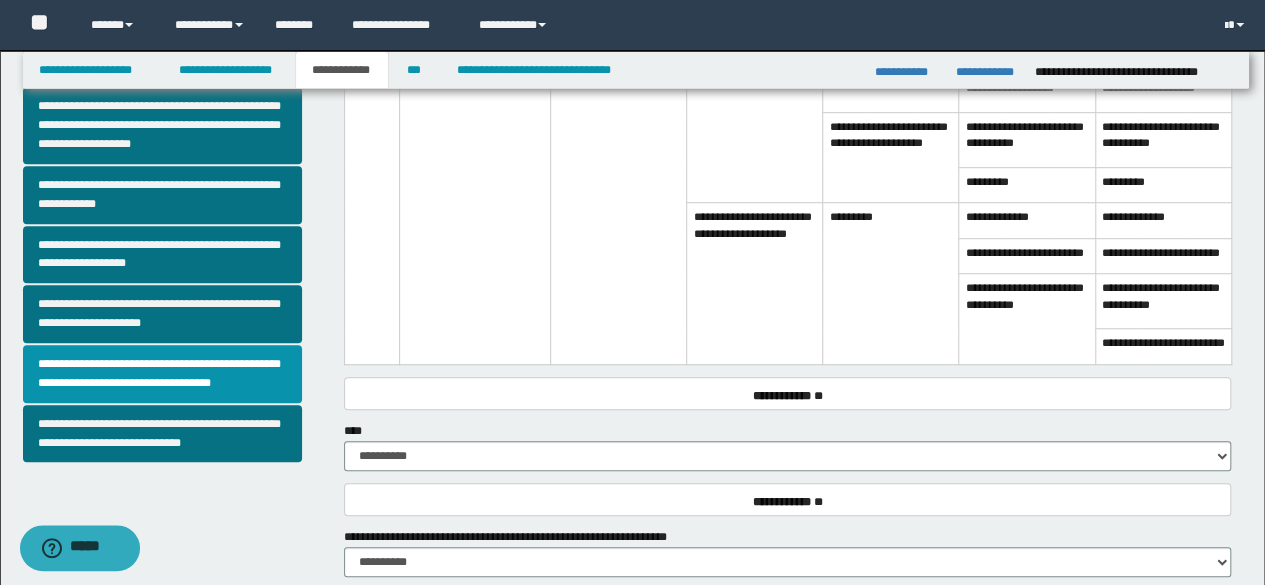 scroll, scrollTop: 580, scrollLeft: 0, axis: vertical 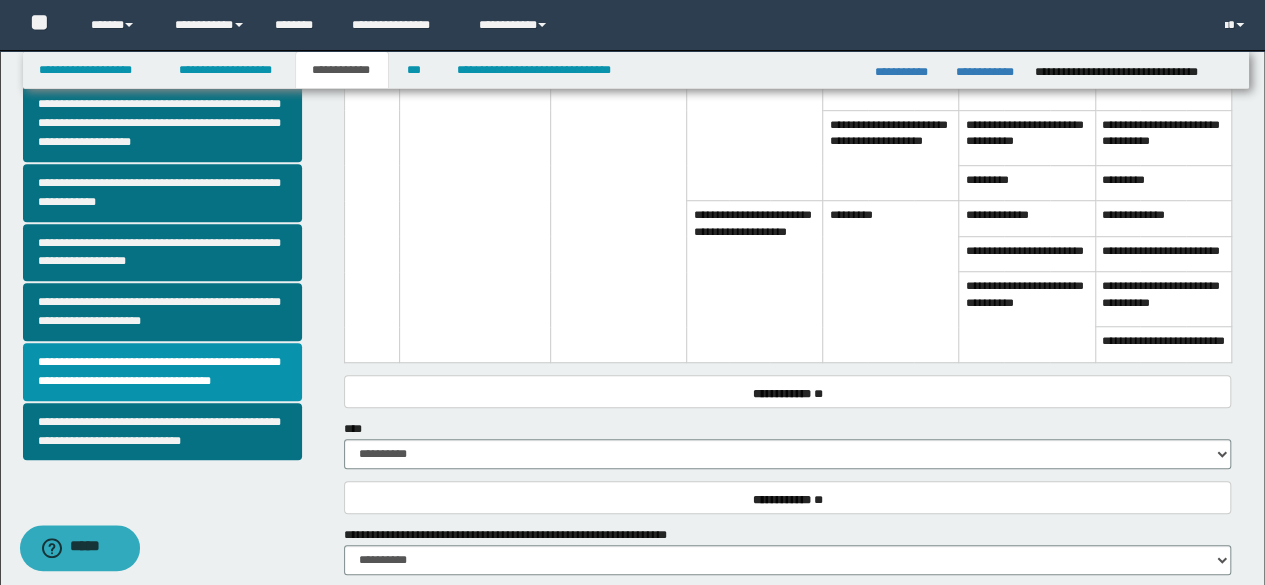 click on "**********" at bounding box center [891, 155] 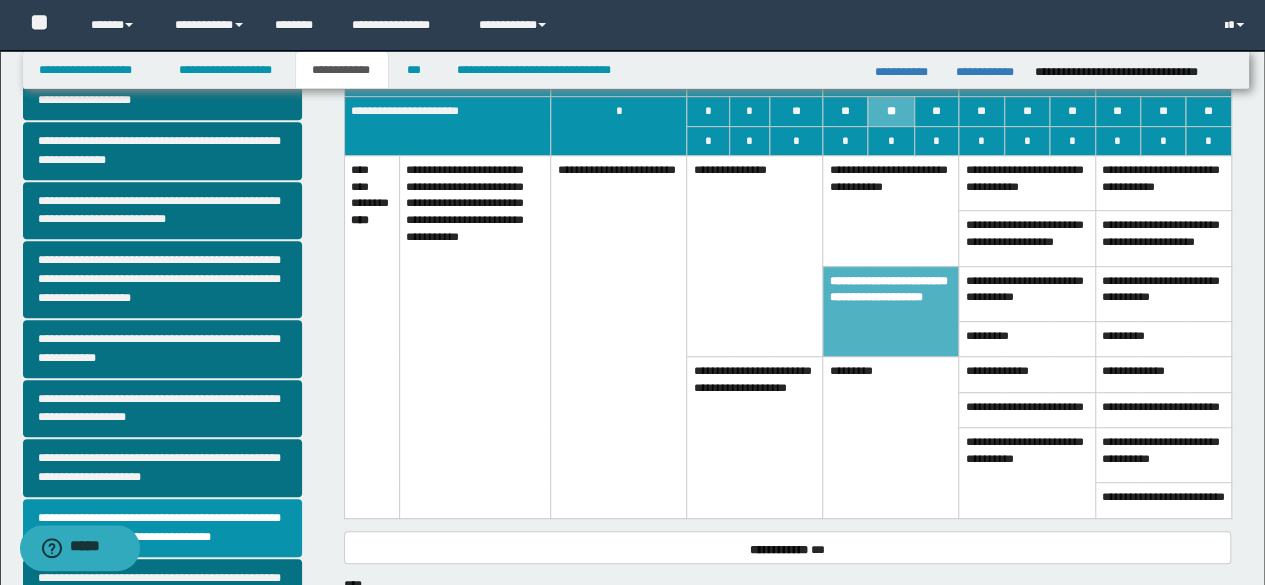 scroll, scrollTop: 418, scrollLeft: 0, axis: vertical 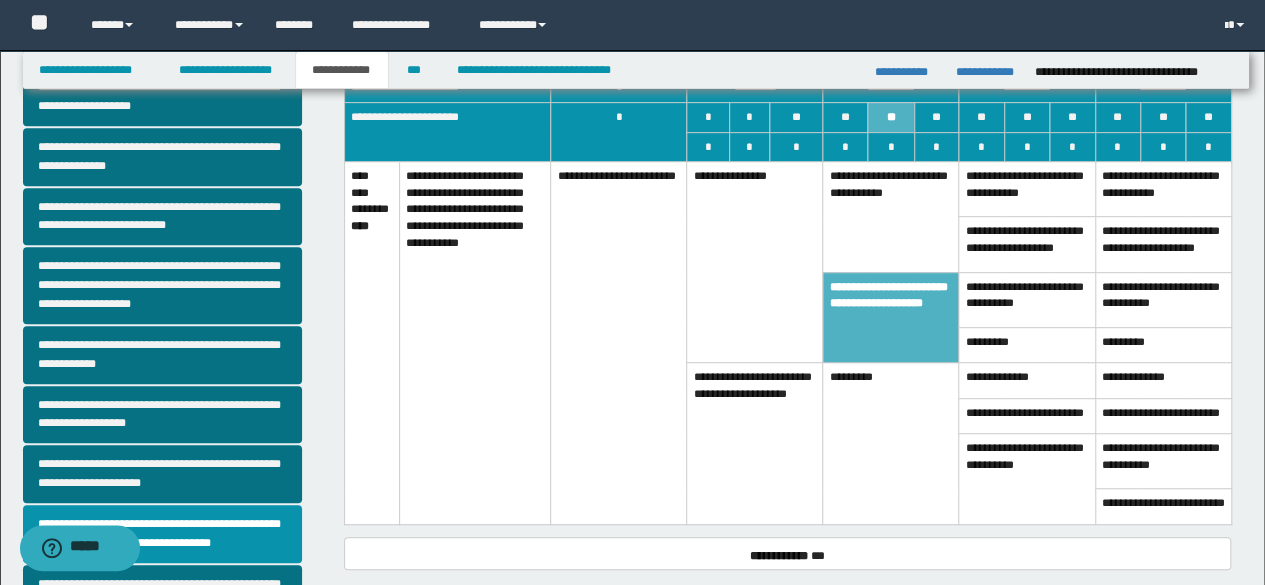 click on "**********" at bounding box center [891, 217] 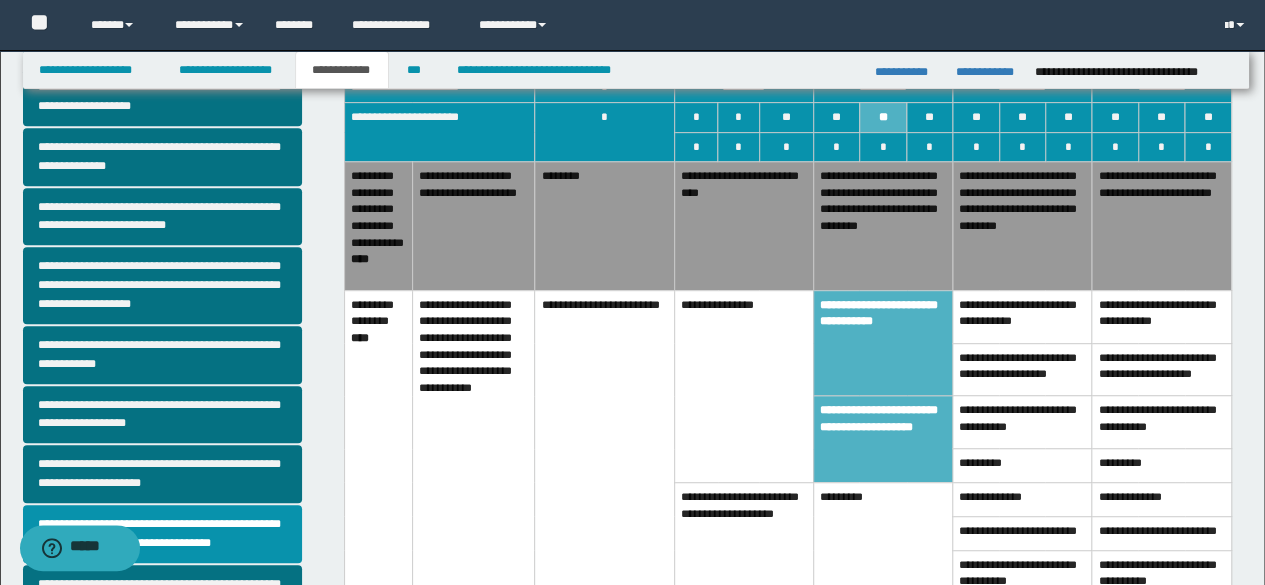 click on "**********" at bounding box center [882, 226] 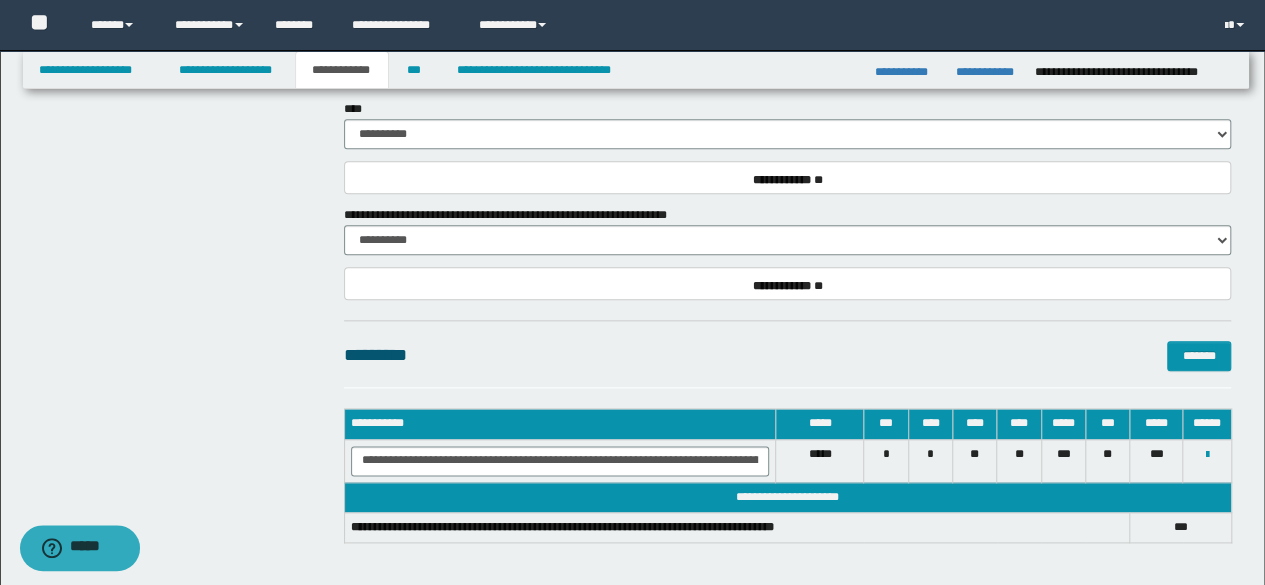 scroll, scrollTop: 1039, scrollLeft: 0, axis: vertical 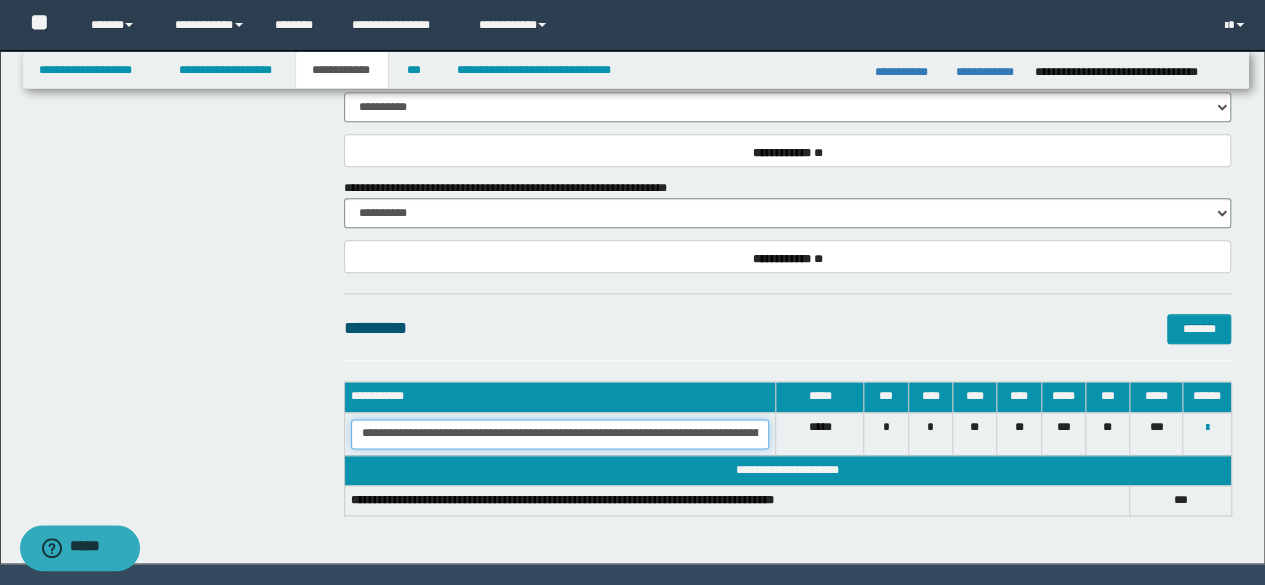 click on "**********" at bounding box center (560, 434) 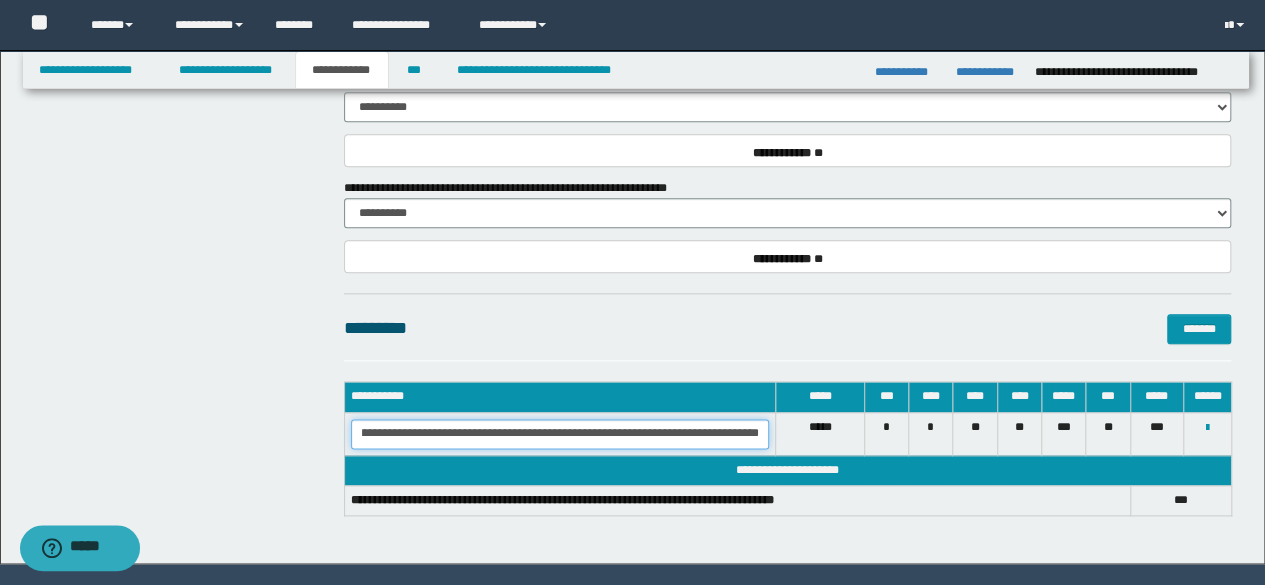 scroll, scrollTop: 0, scrollLeft: 218, axis: horizontal 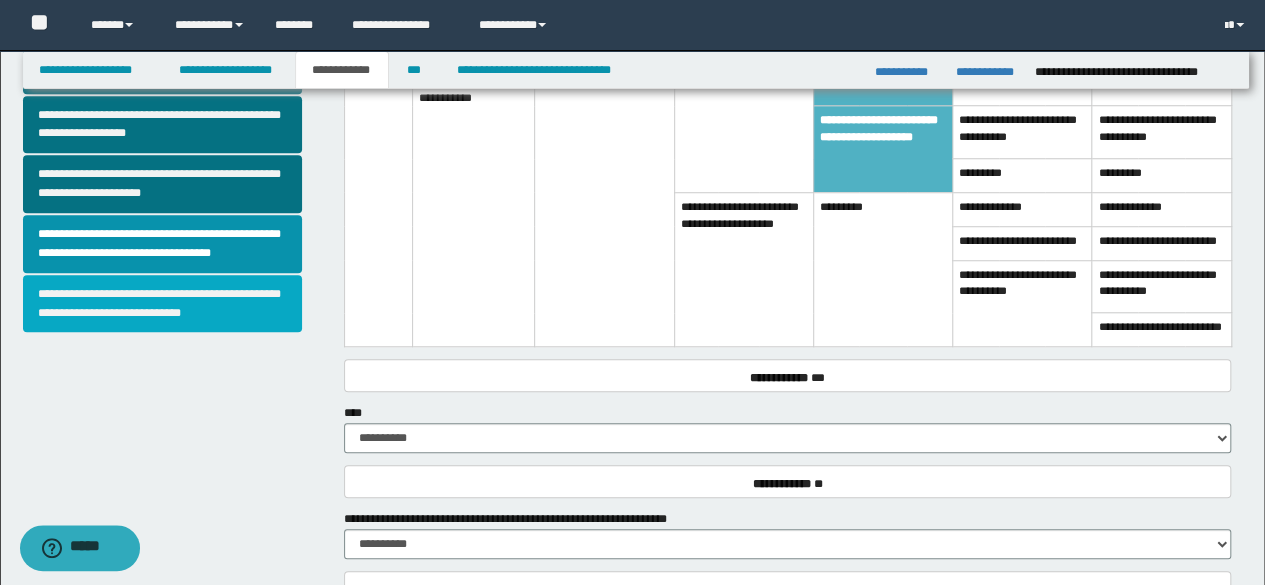 click on "**********" at bounding box center (162, 304) 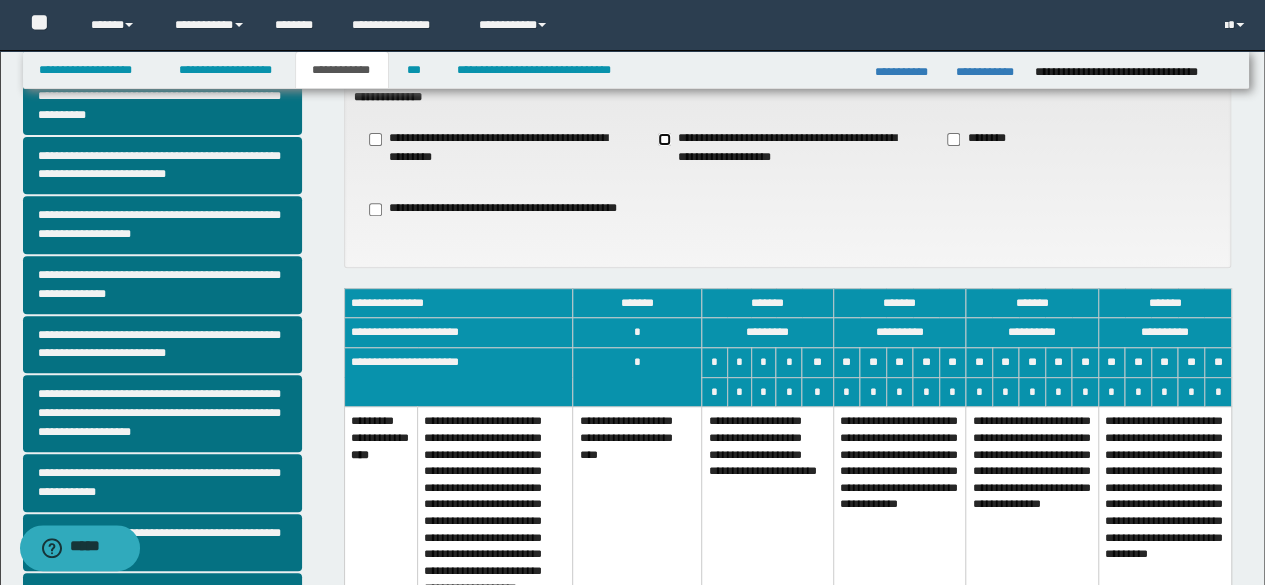 scroll, scrollTop: 371, scrollLeft: 0, axis: vertical 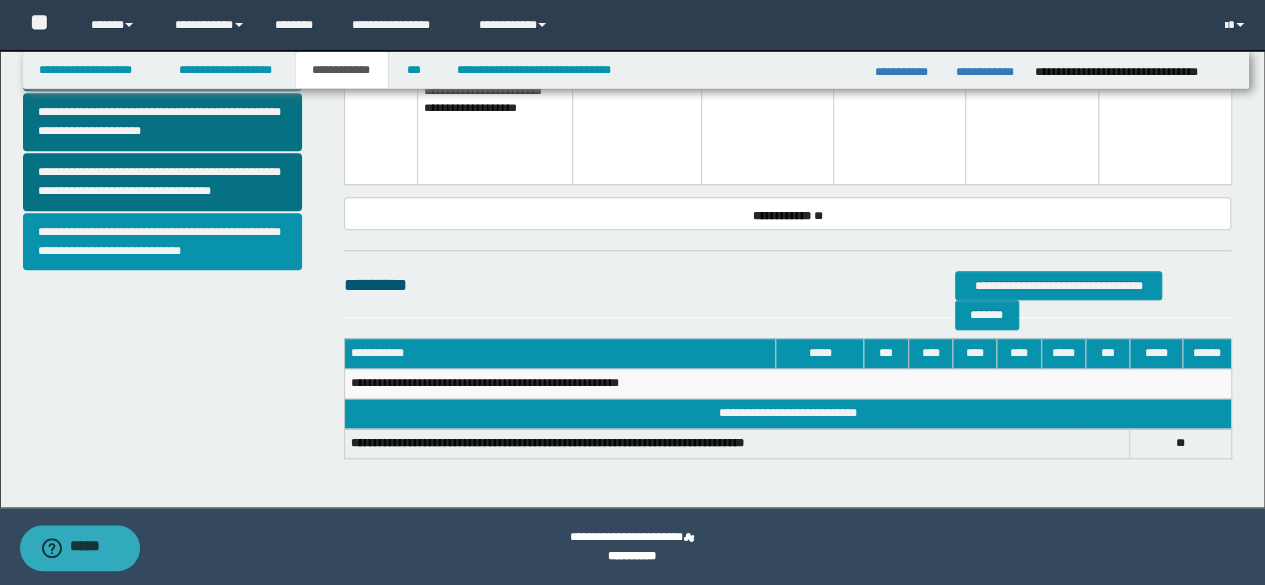 click on "**********" at bounding box center [162, 242] 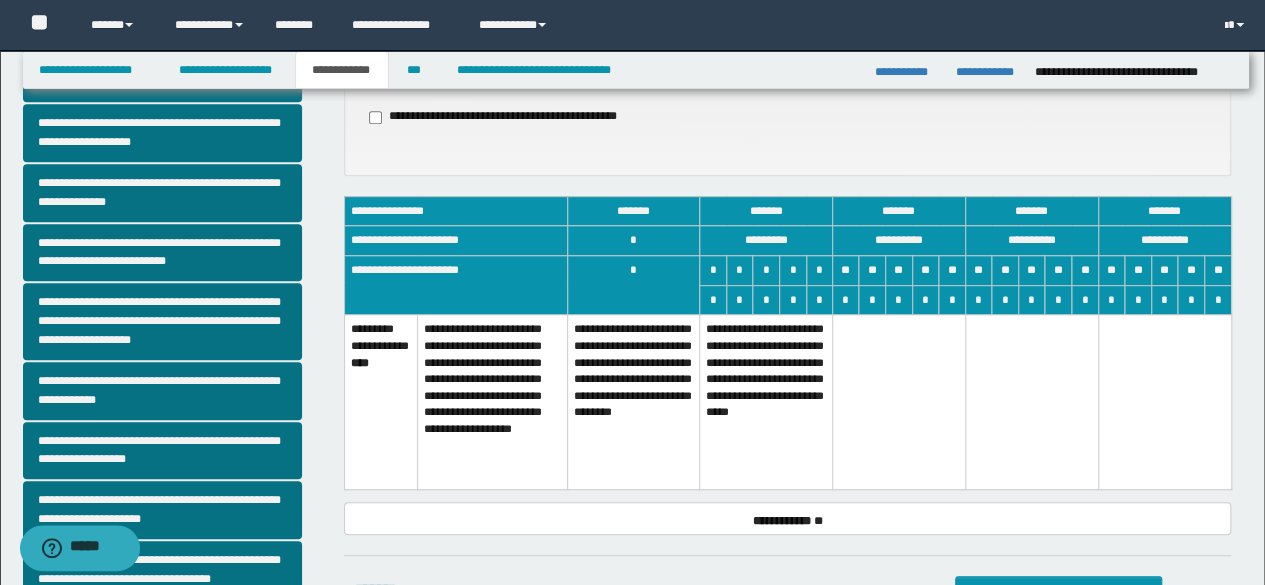 scroll, scrollTop: 391, scrollLeft: 0, axis: vertical 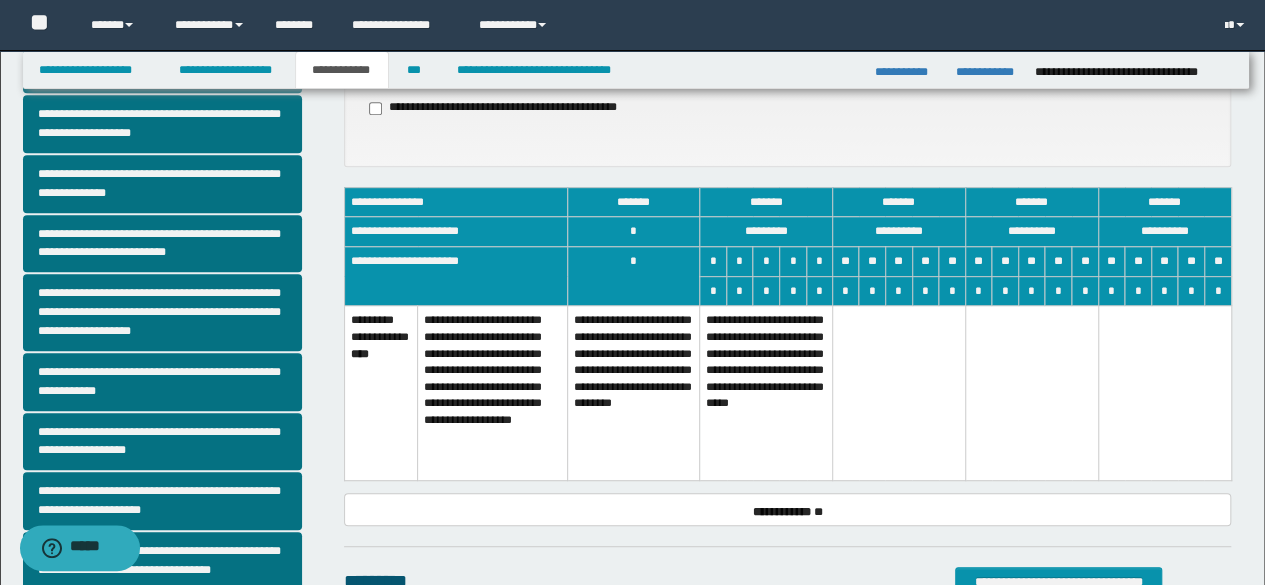 click on "**********" at bounding box center (766, 393) 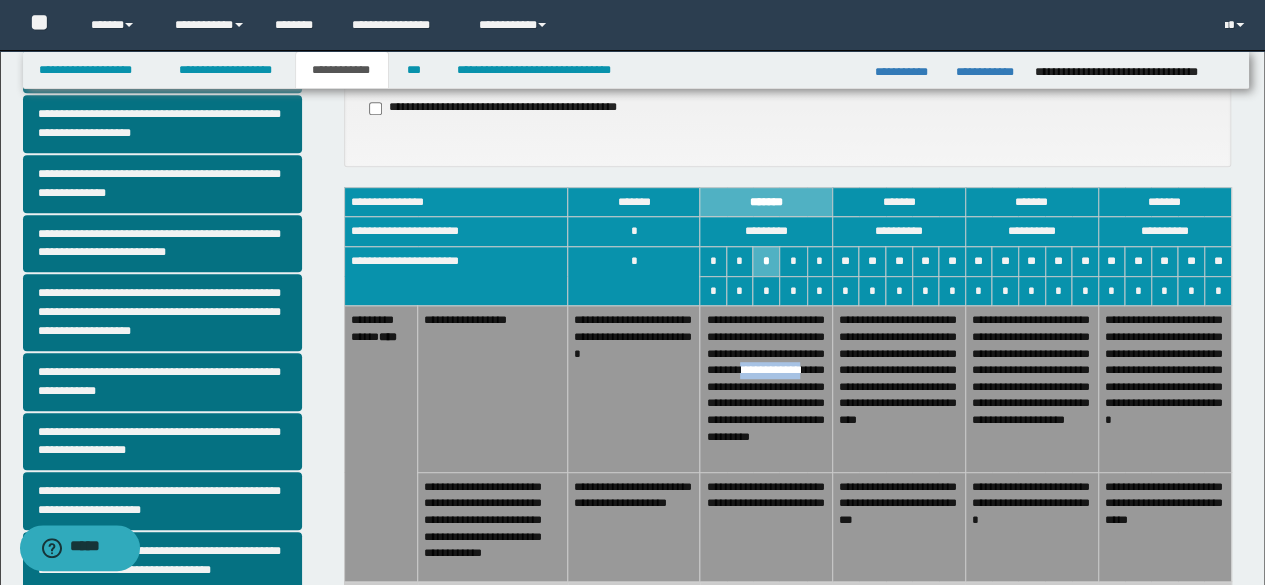 click on "**********" at bounding box center [766, 389] 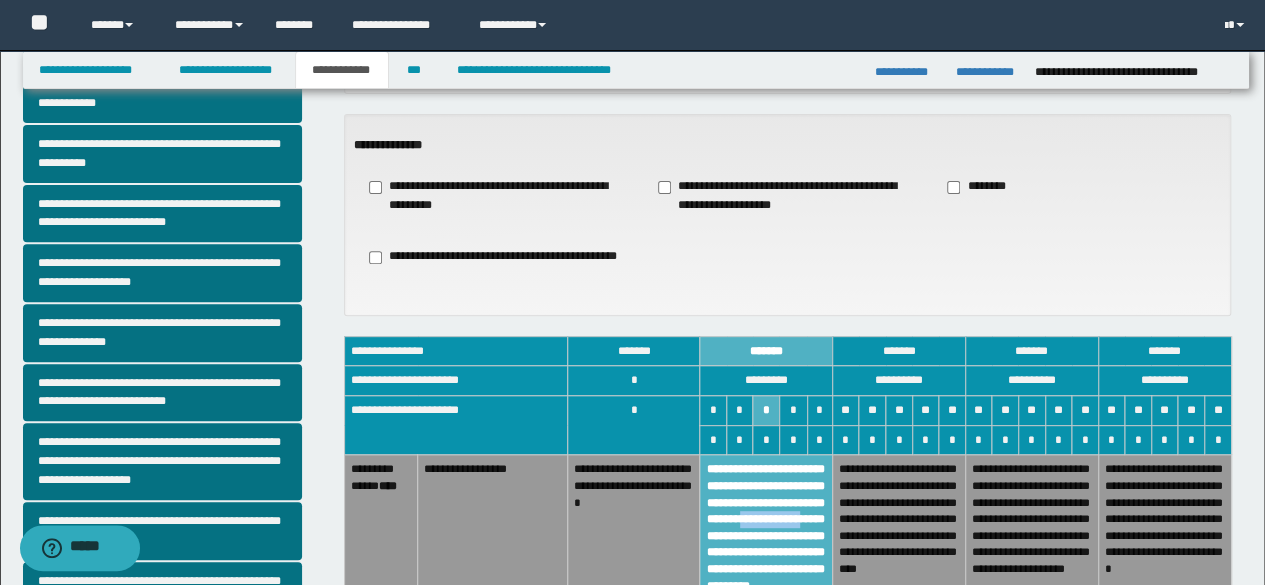 scroll, scrollTop: 232, scrollLeft: 0, axis: vertical 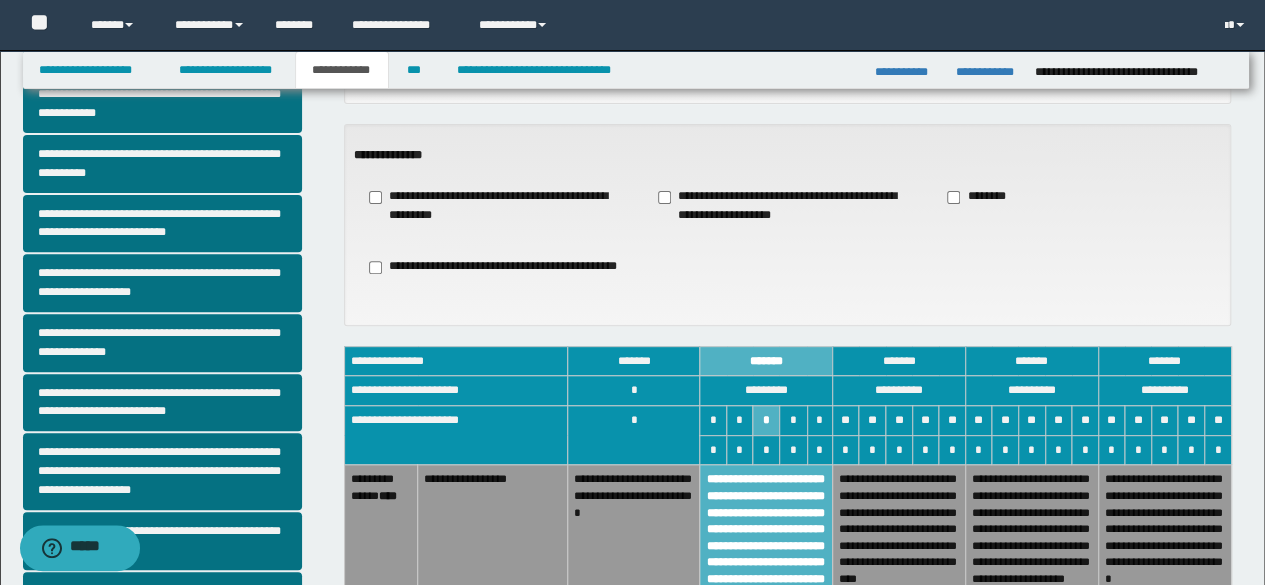 click on "**********" at bounding box center (498, 206) 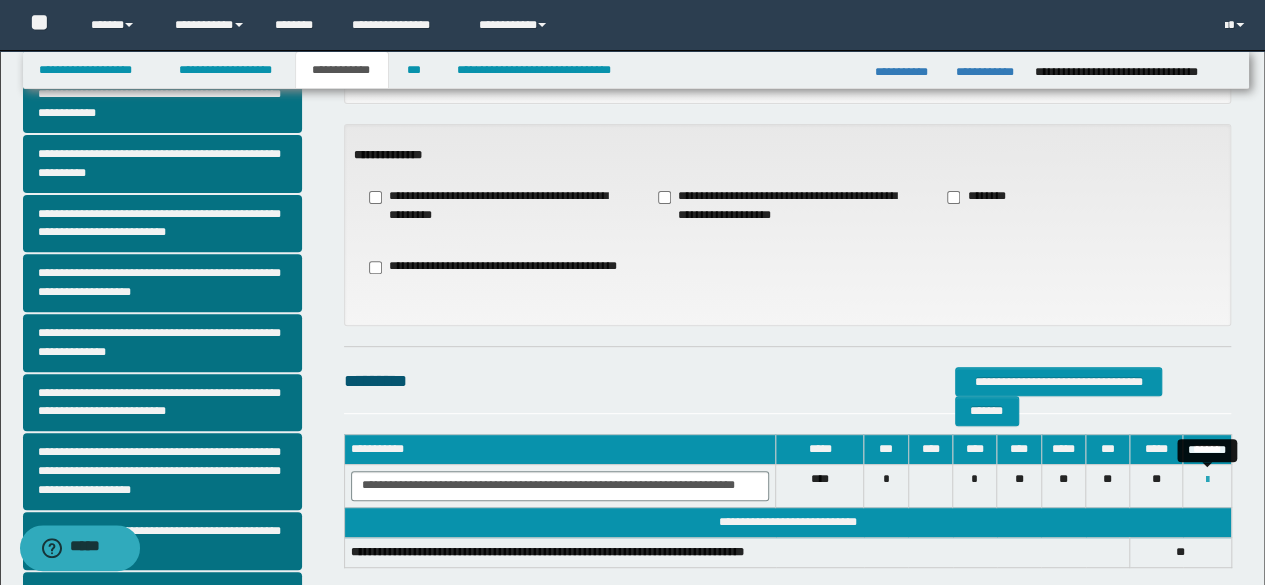 click at bounding box center [1207, 480] 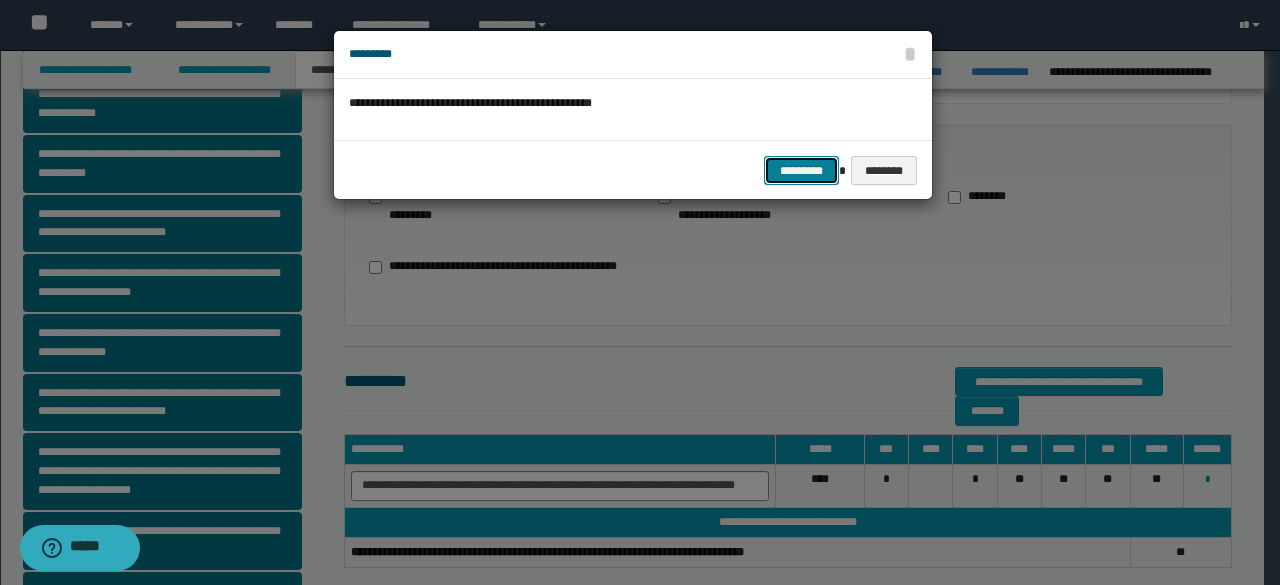 click on "*********" at bounding box center [801, 170] 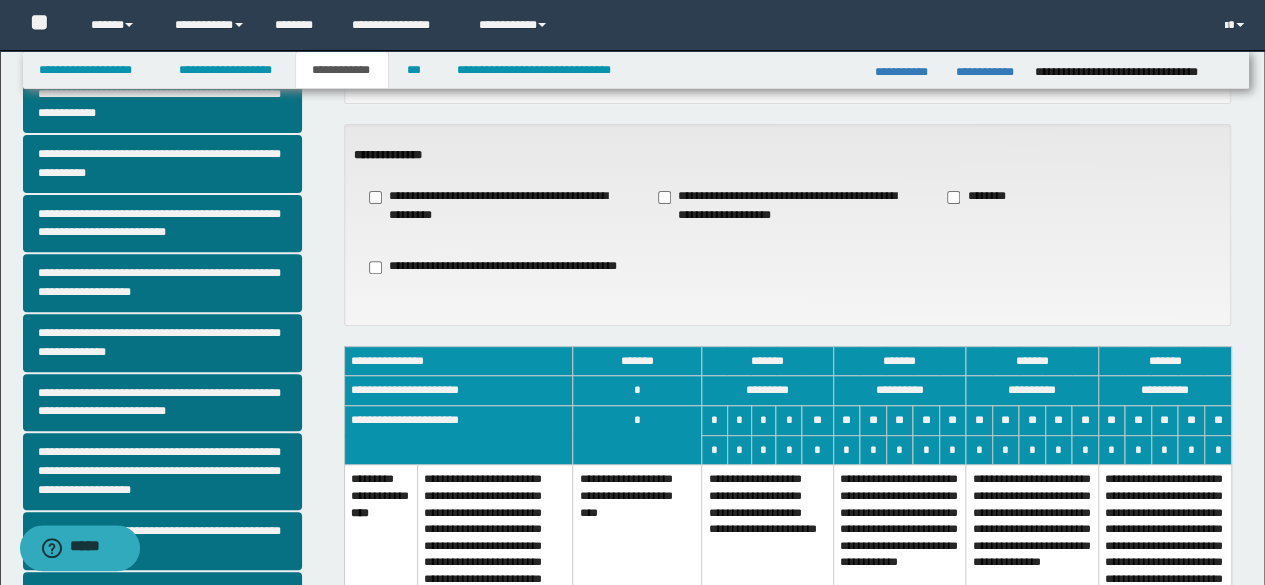 click on "**********" at bounding box center (767, 593) 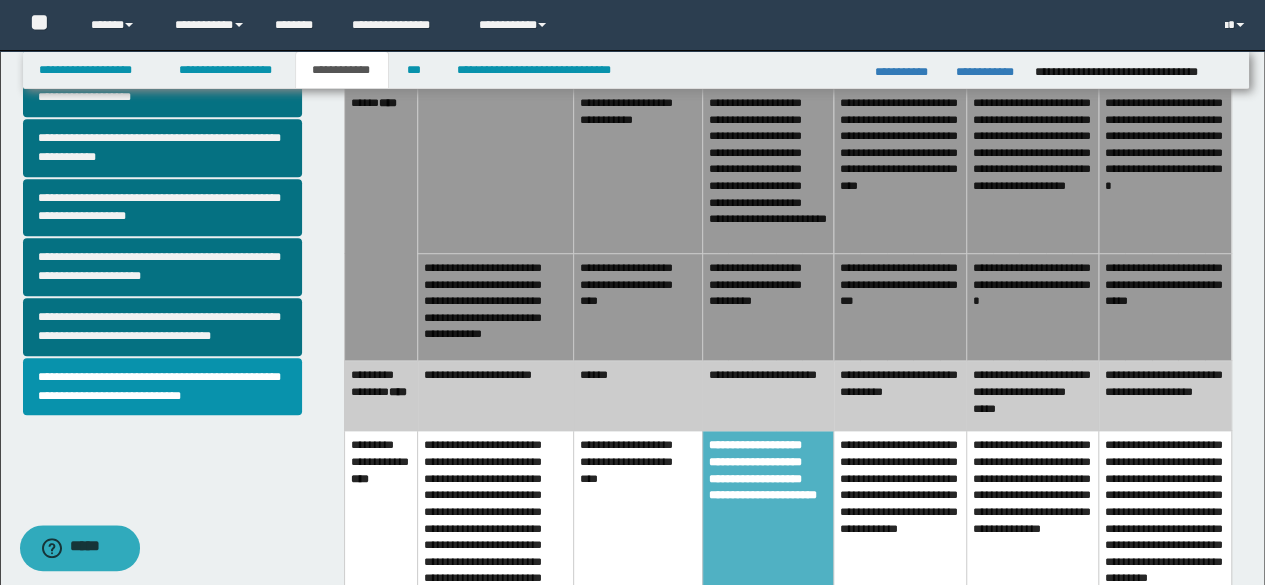 scroll, scrollTop: 650, scrollLeft: 0, axis: vertical 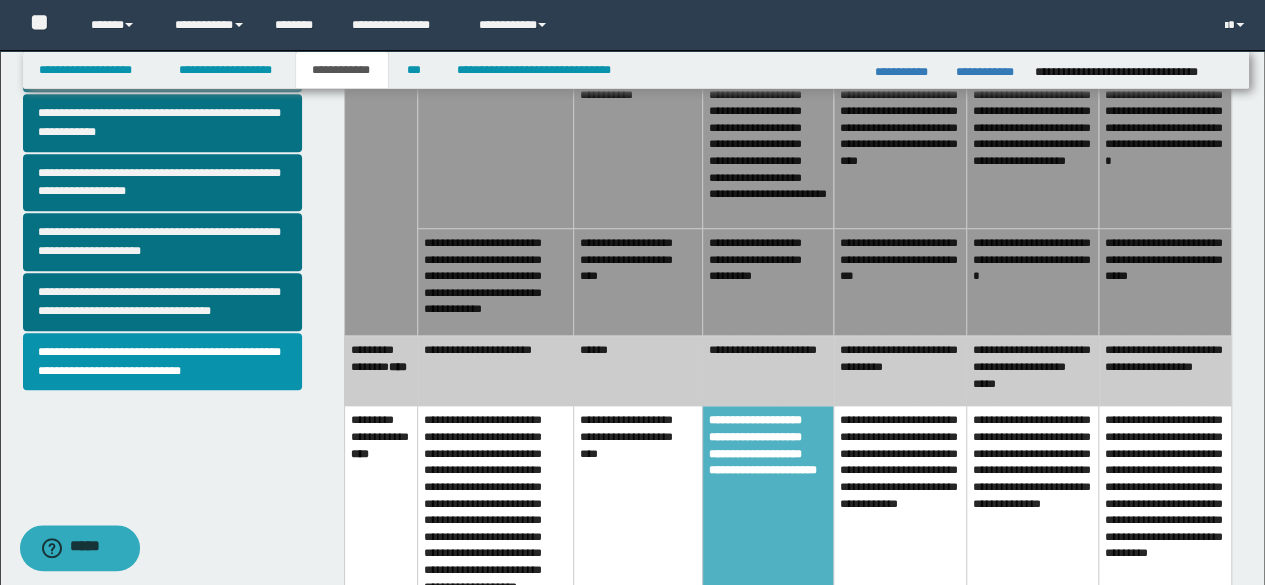 click on "**********" at bounding box center [637, 281] 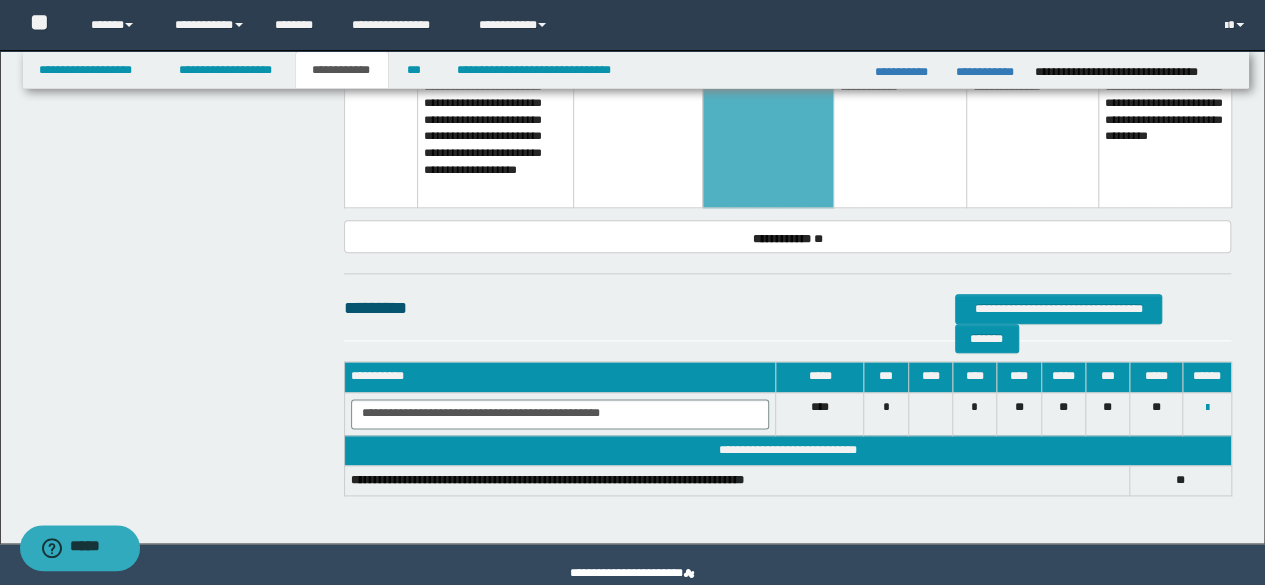 scroll, scrollTop: 1078, scrollLeft: 0, axis: vertical 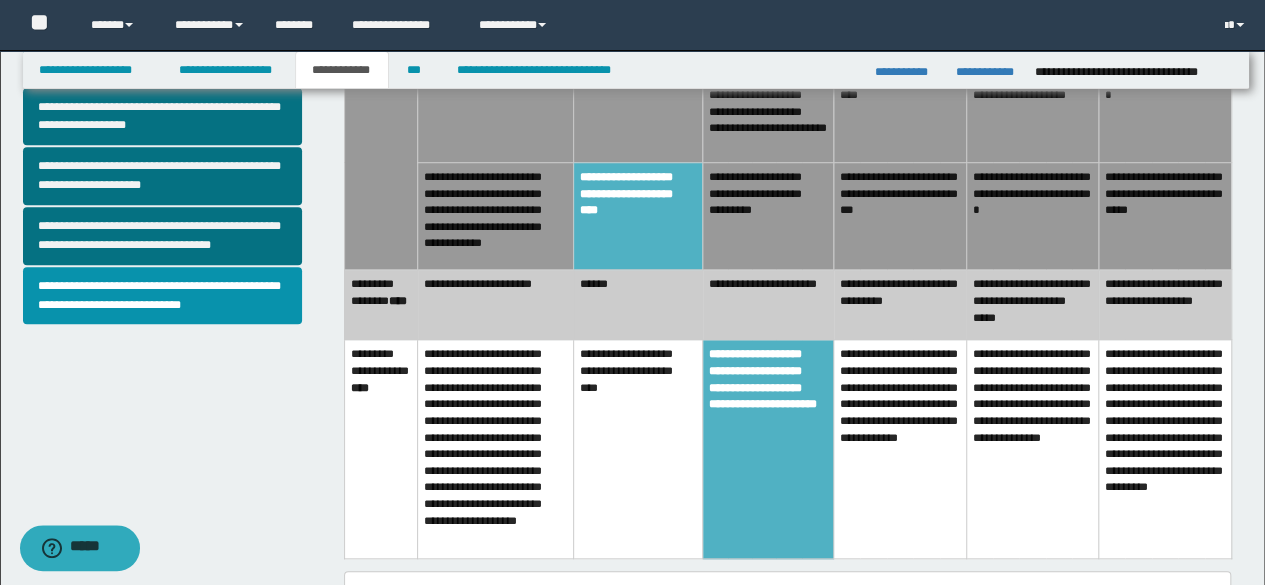 click on "******" at bounding box center (638, 305) 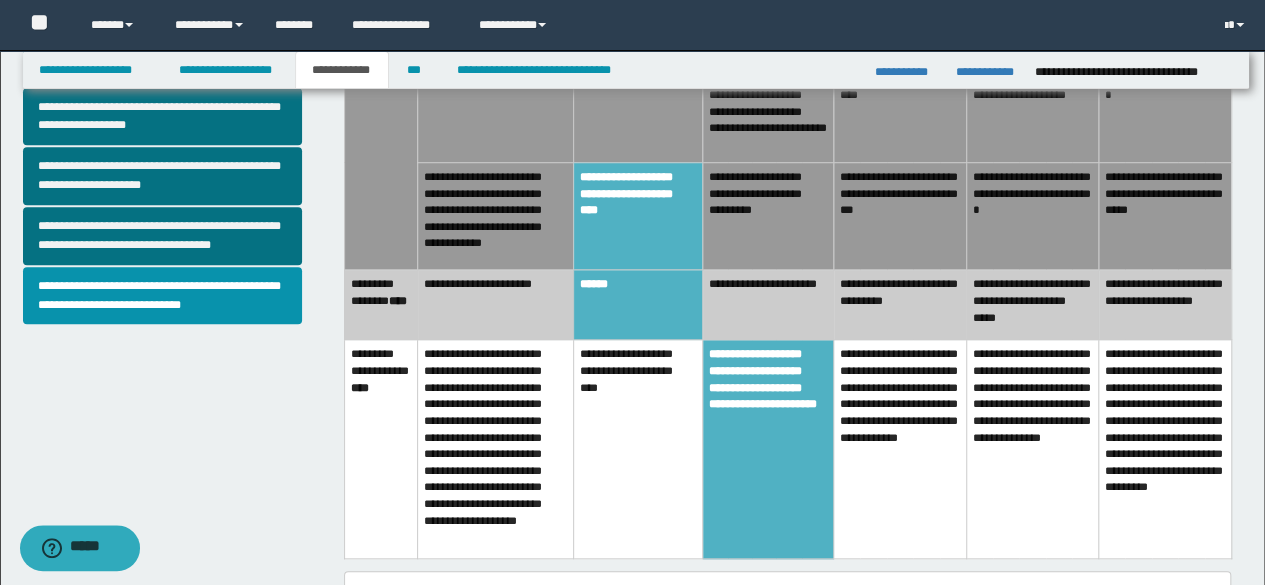 click on "**********" at bounding box center (638, 215) 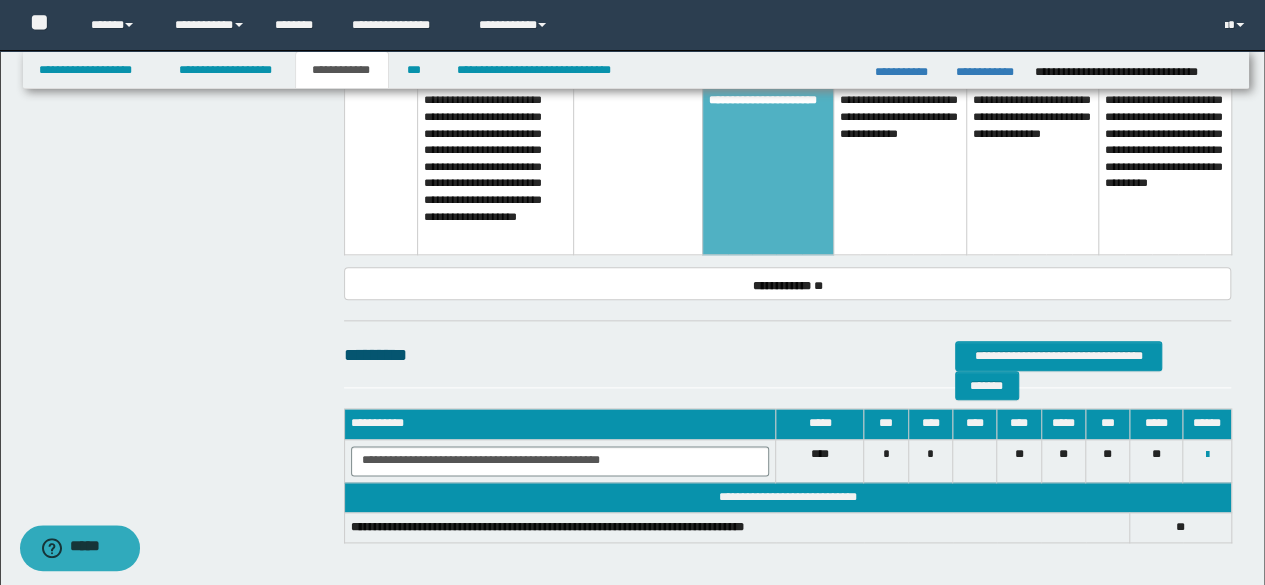 scroll, scrollTop: 1022, scrollLeft: 0, axis: vertical 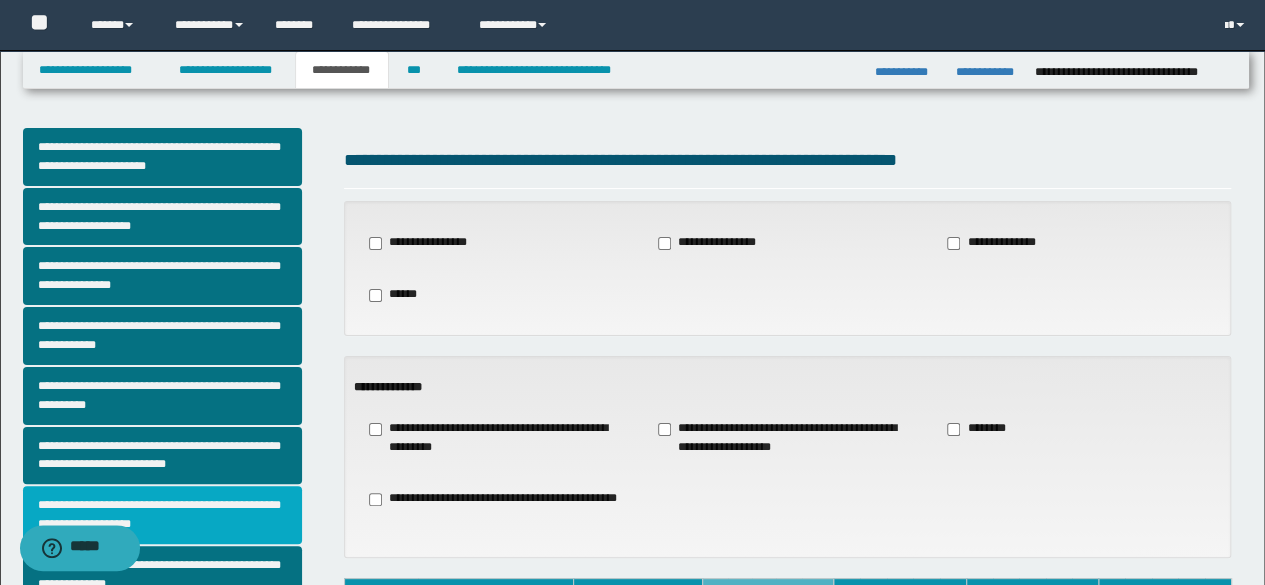 click on "**********" at bounding box center [162, 515] 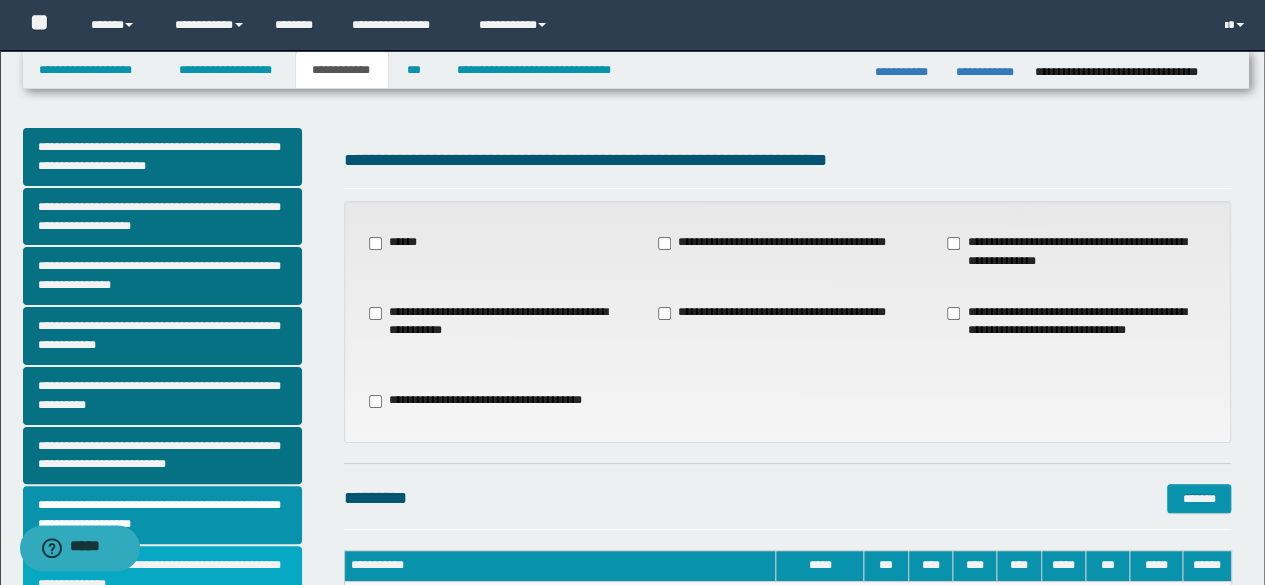 click on "**********" at bounding box center [162, 575] 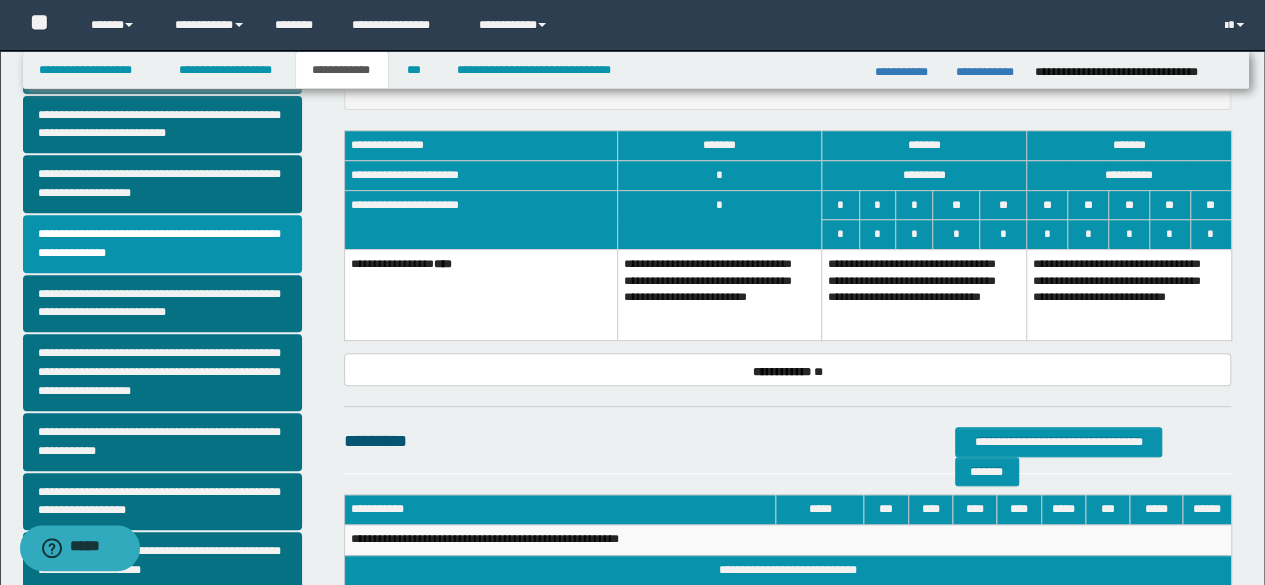 scroll, scrollTop: 348, scrollLeft: 0, axis: vertical 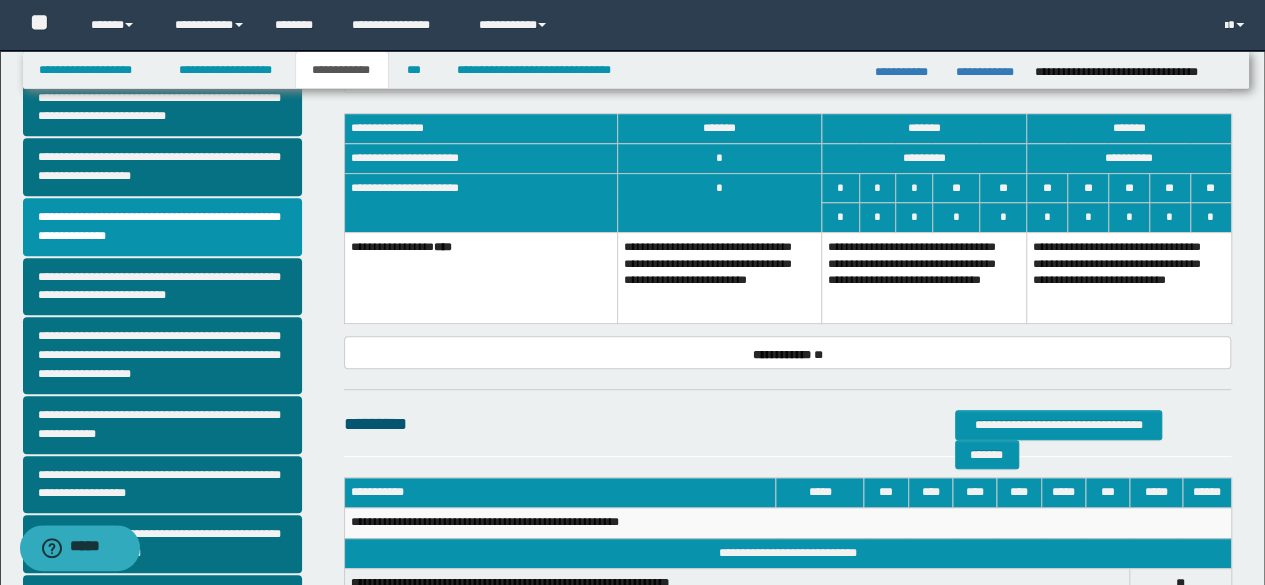 click on "**********" at bounding box center (924, 277) 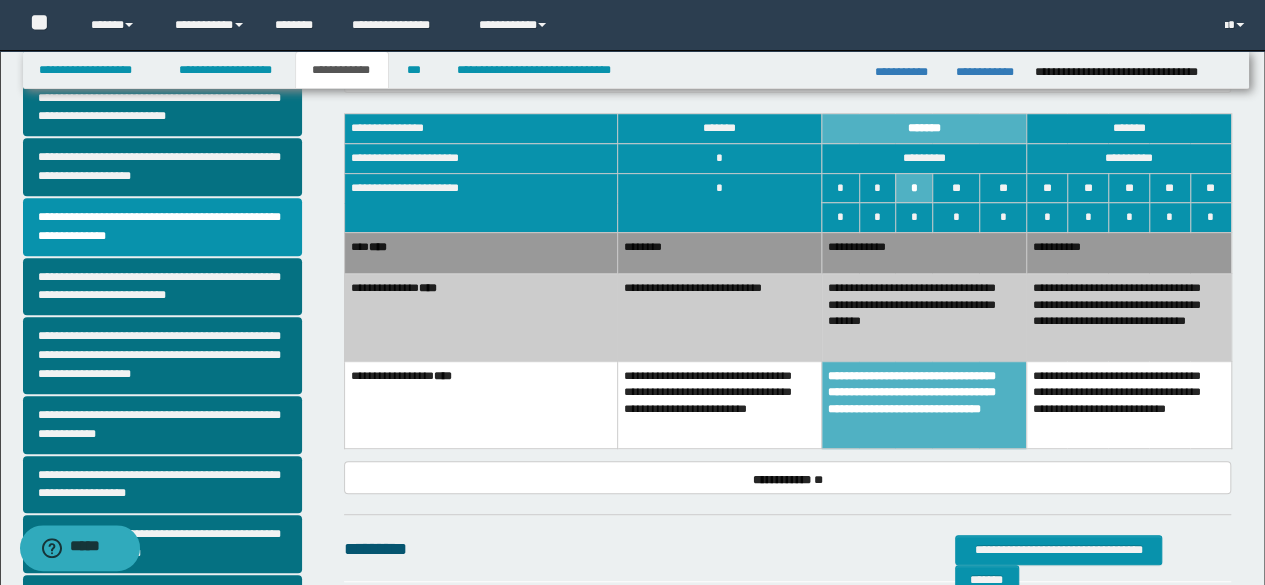 click on "**********" at bounding box center (719, 318) 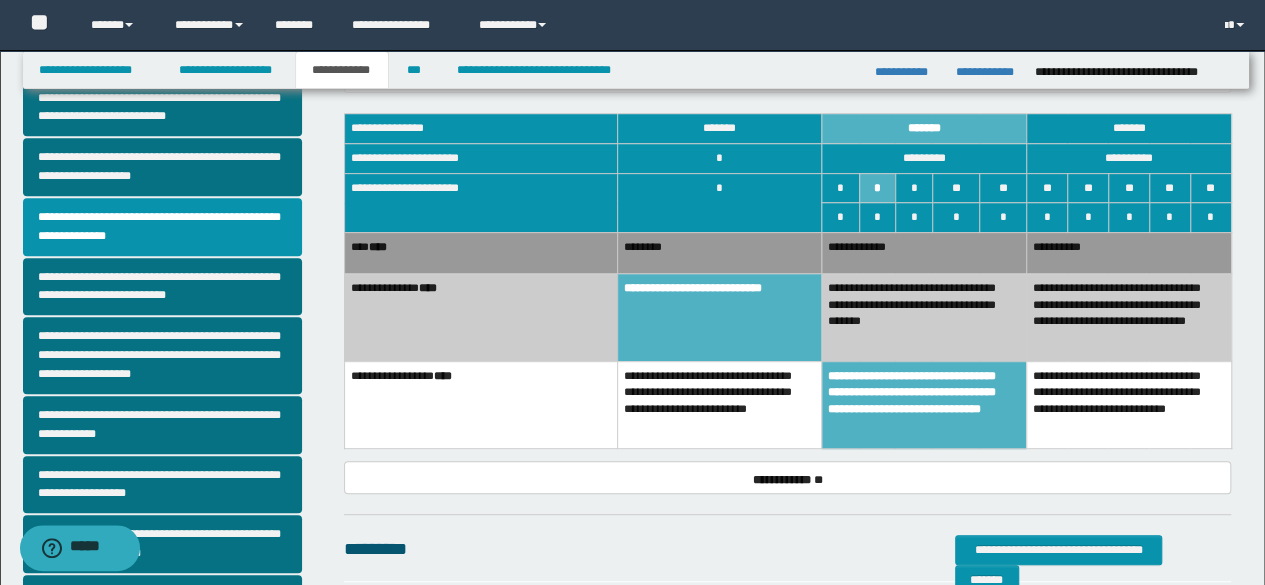 click on "********" at bounding box center (719, 252) 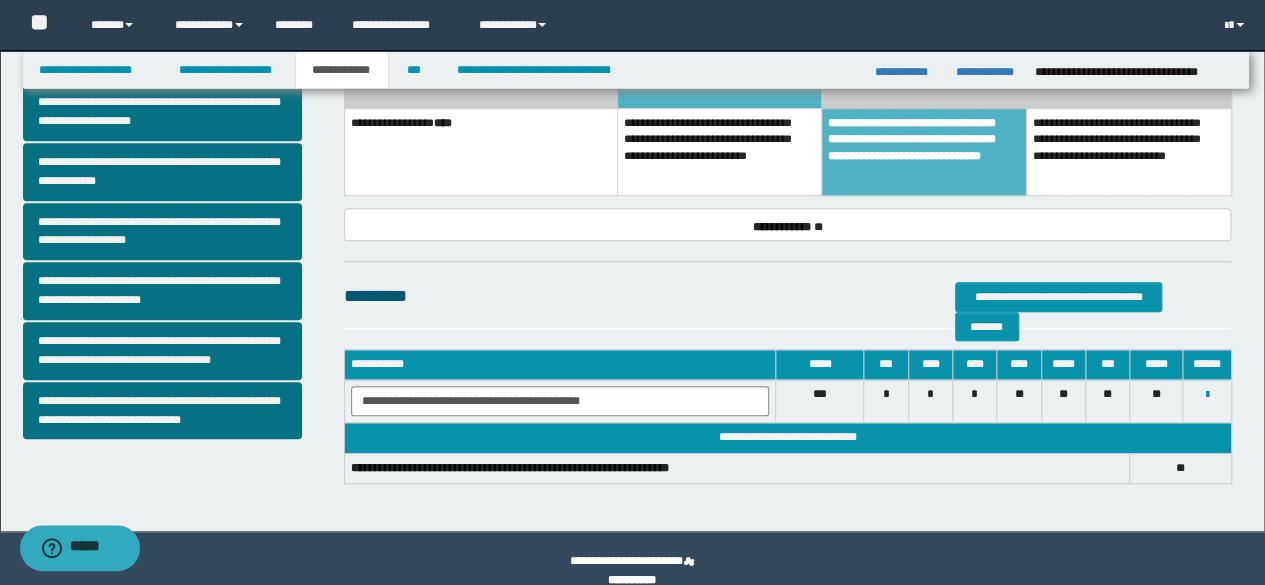 scroll, scrollTop: 625, scrollLeft: 0, axis: vertical 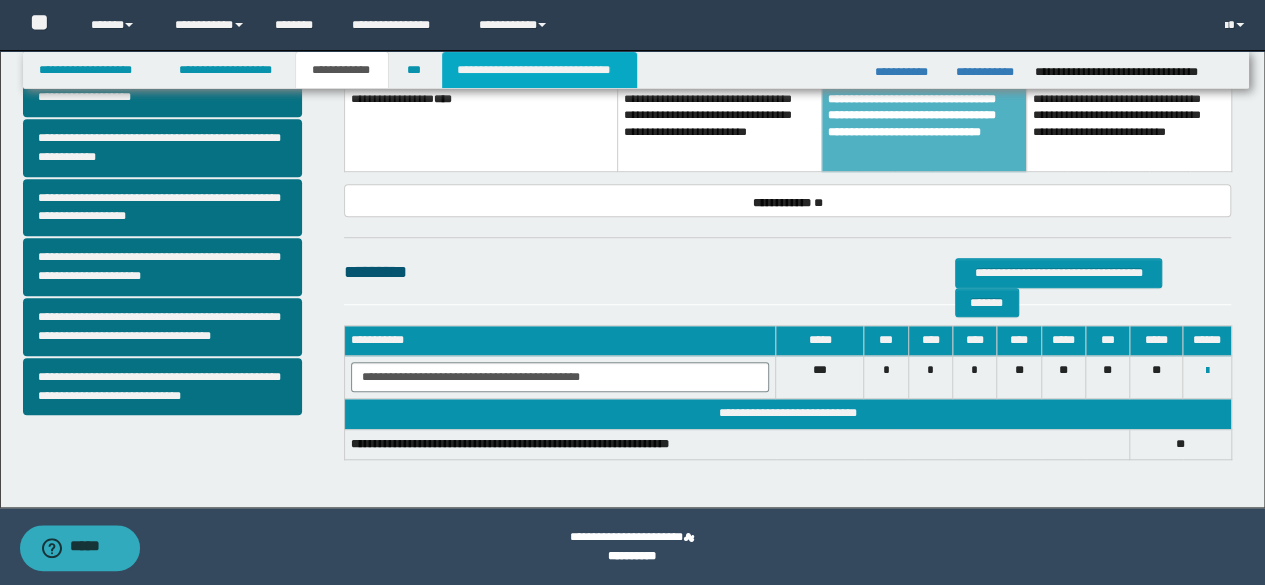 click on "**********" at bounding box center (539, 70) 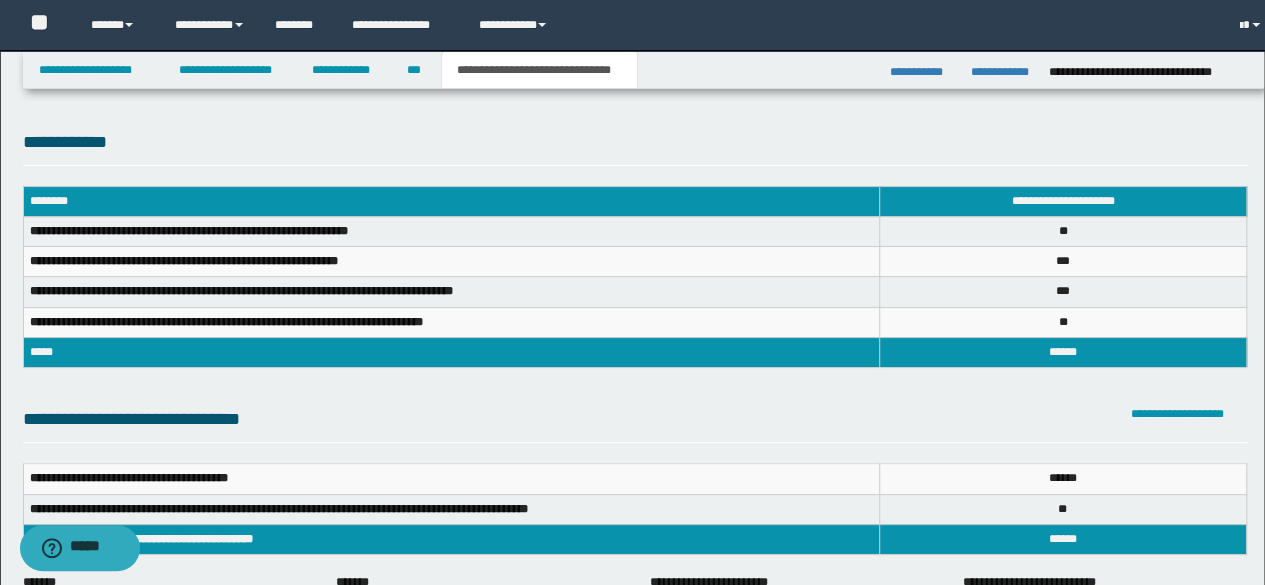 scroll, scrollTop: 0, scrollLeft: 0, axis: both 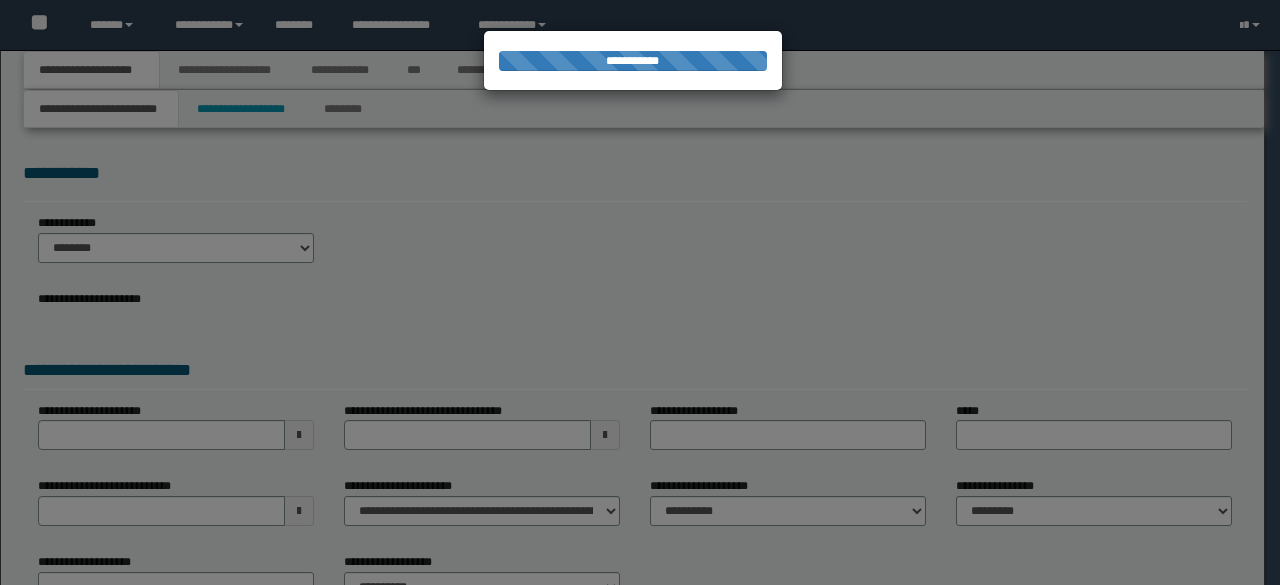select on "*" 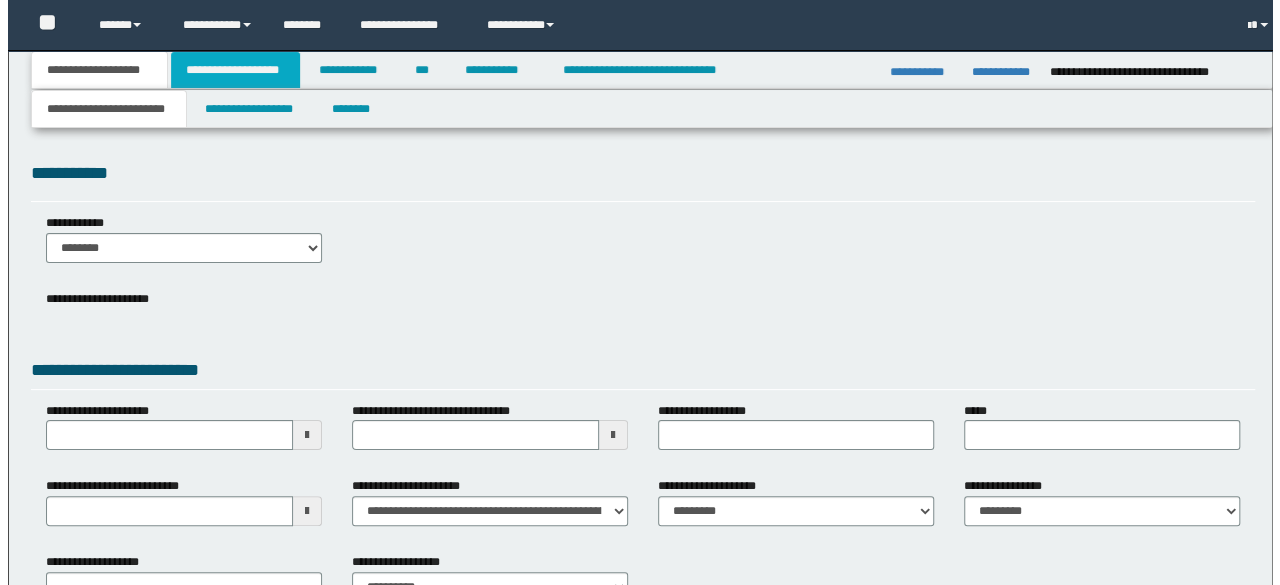 scroll, scrollTop: 0, scrollLeft: 0, axis: both 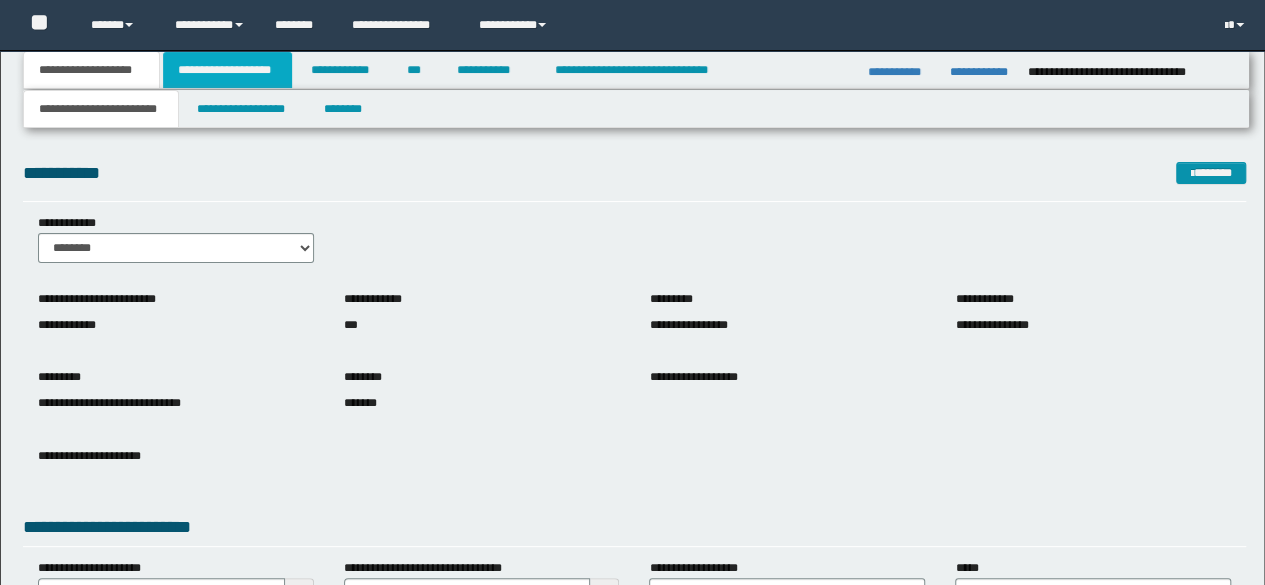 click on "**********" at bounding box center (227, 70) 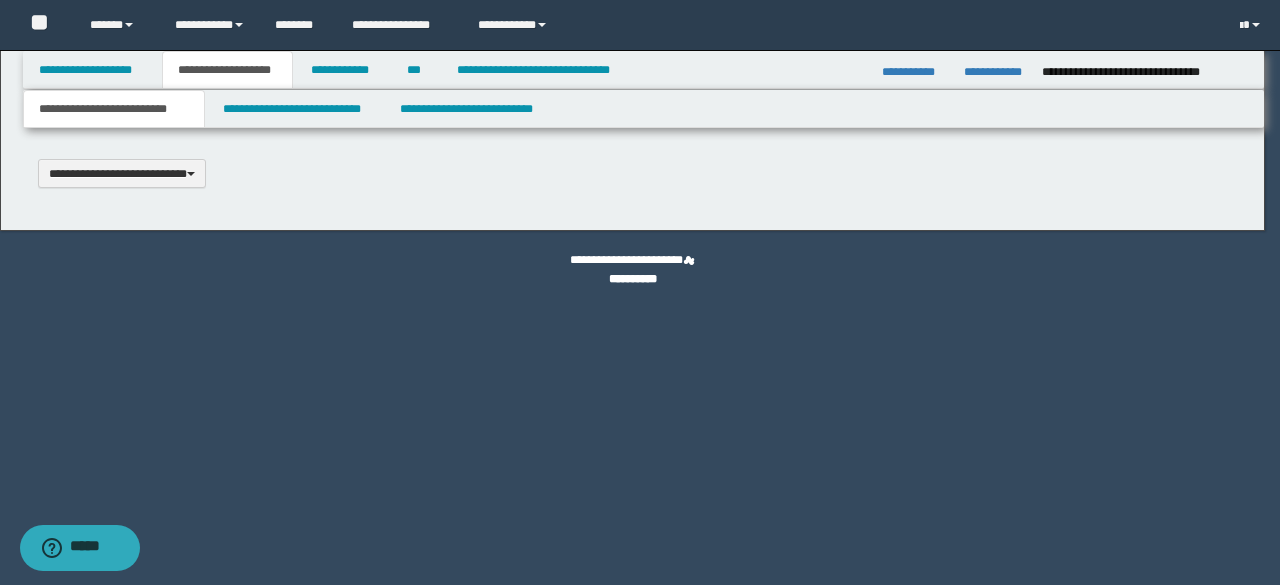 type 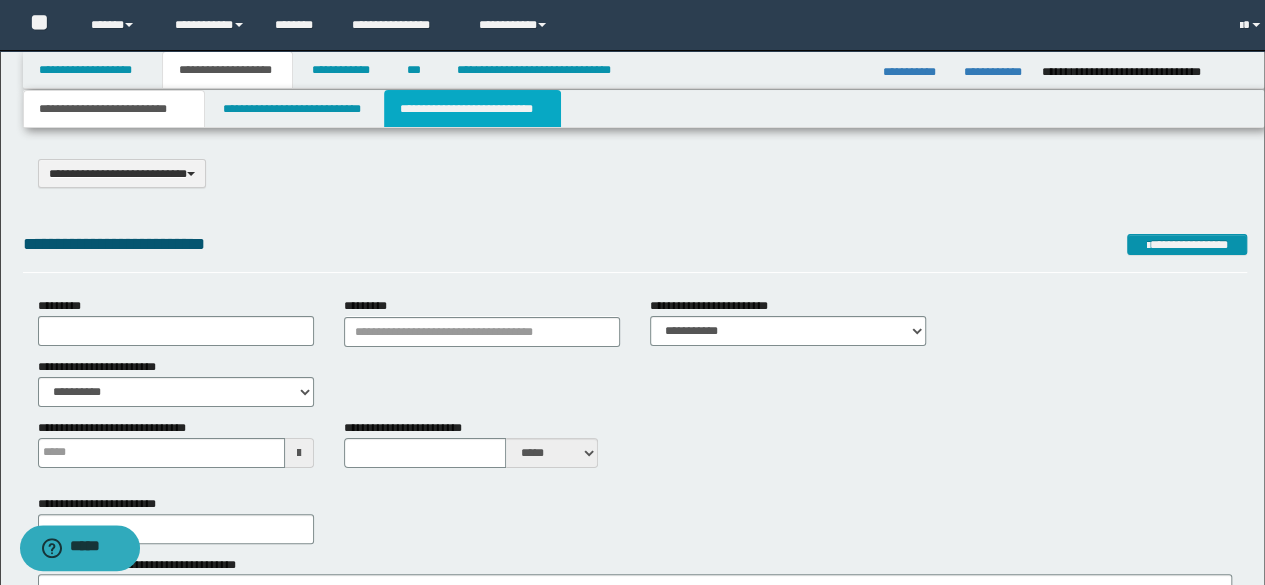 click on "**********" at bounding box center (472, 109) 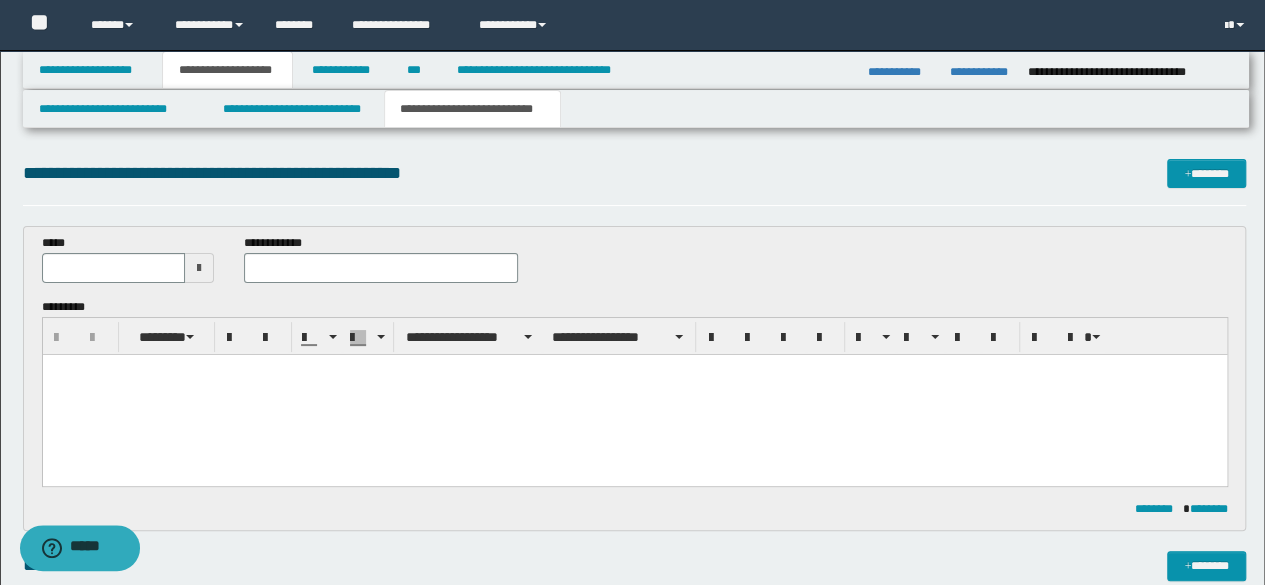 scroll, scrollTop: 0, scrollLeft: 0, axis: both 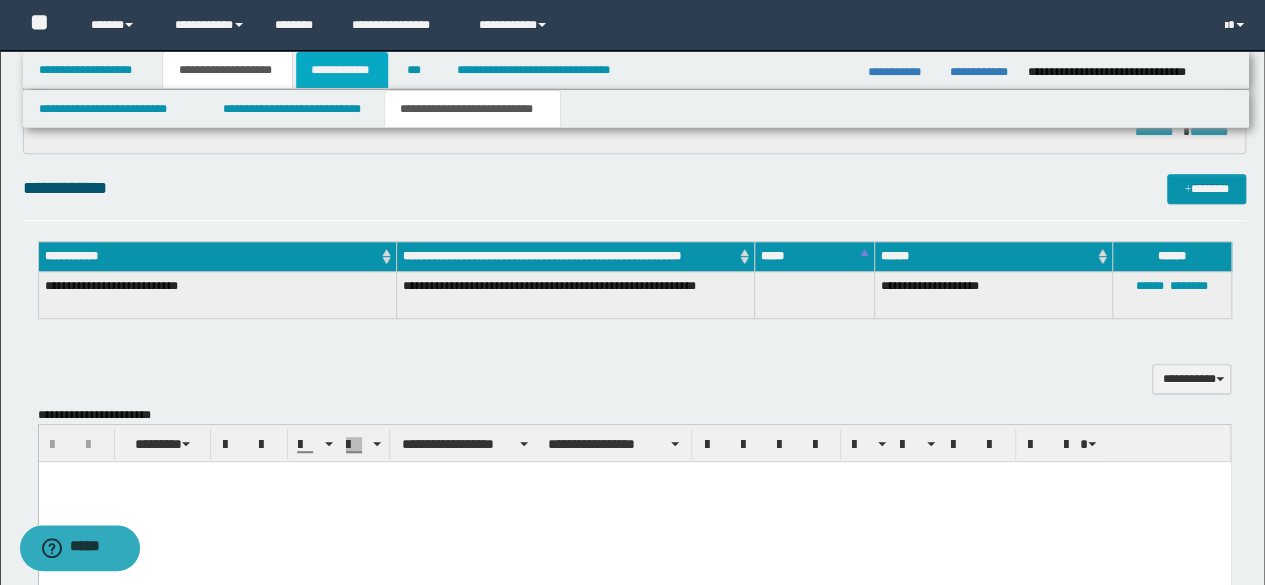 click on "**********" at bounding box center [342, 70] 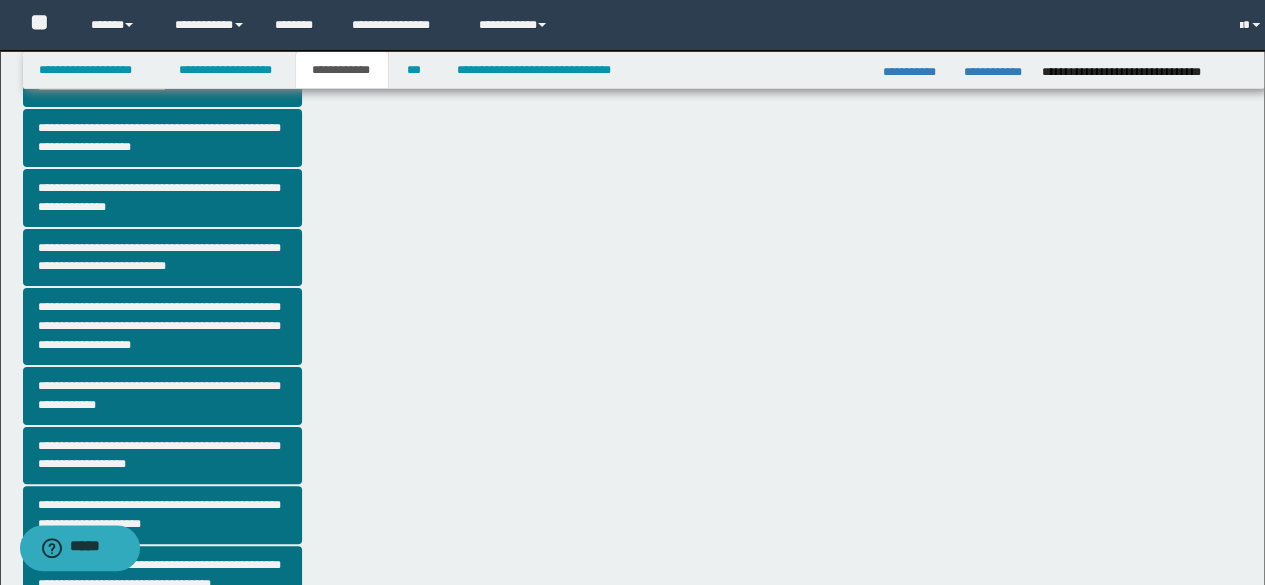 scroll, scrollTop: 346, scrollLeft: 0, axis: vertical 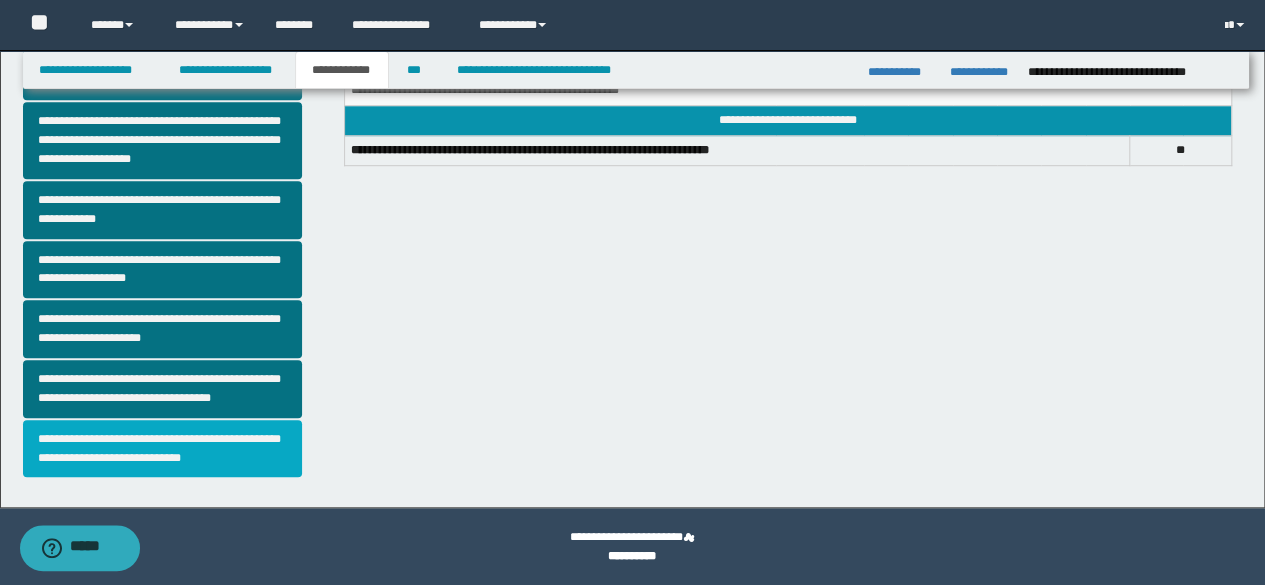 click on "**********" at bounding box center [162, 449] 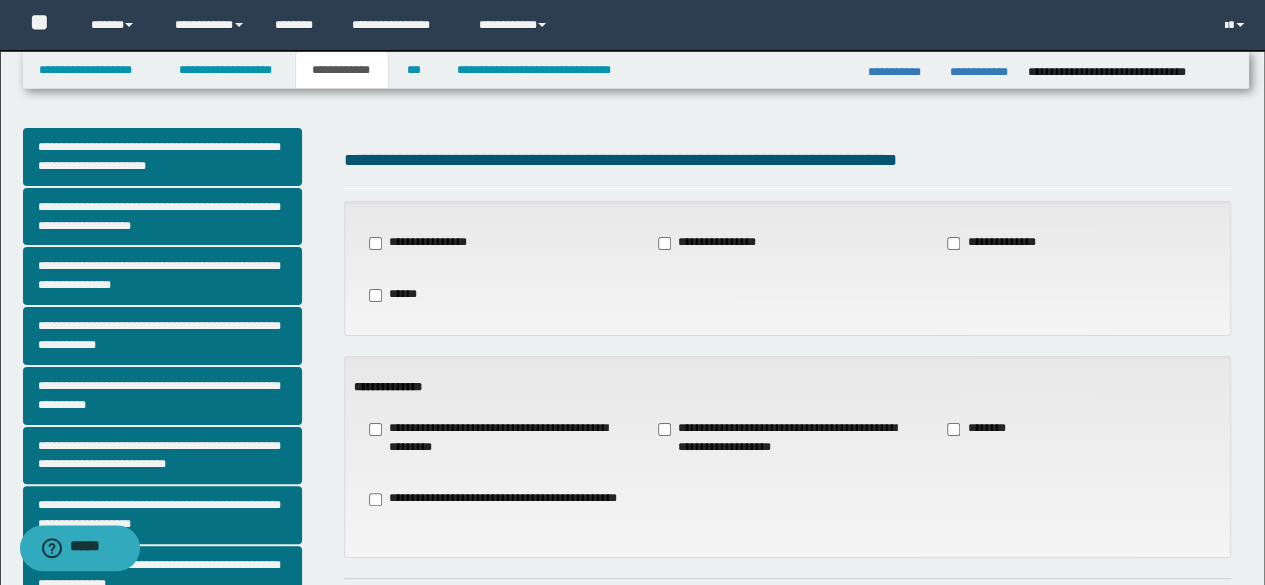 click on "**********" at bounding box center [498, 438] 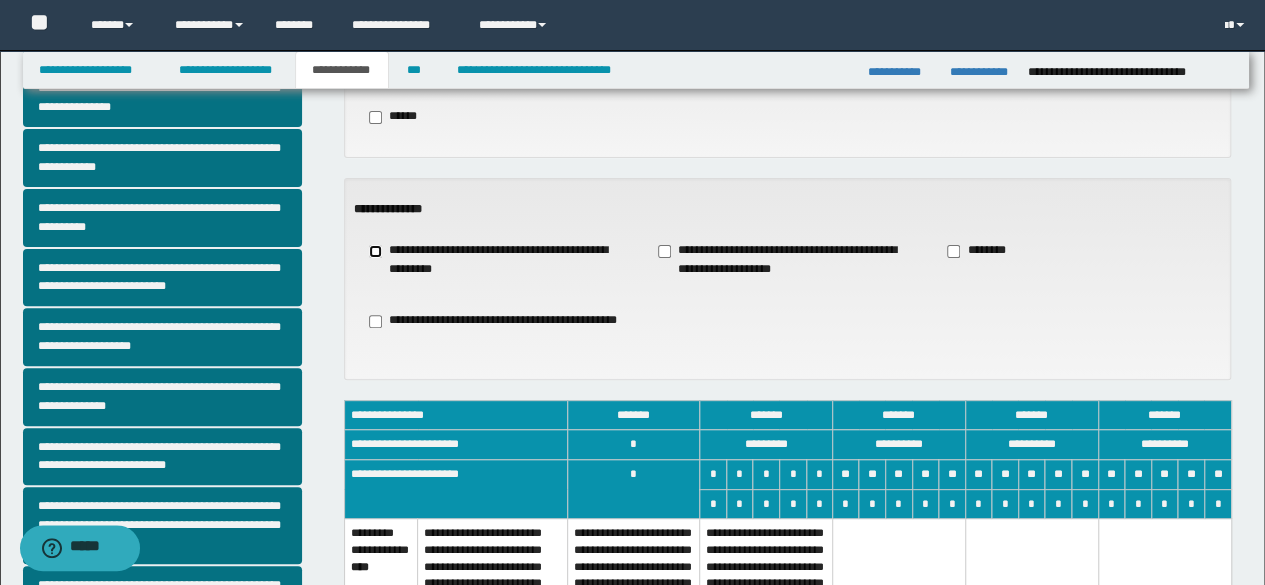 scroll, scrollTop: 269, scrollLeft: 0, axis: vertical 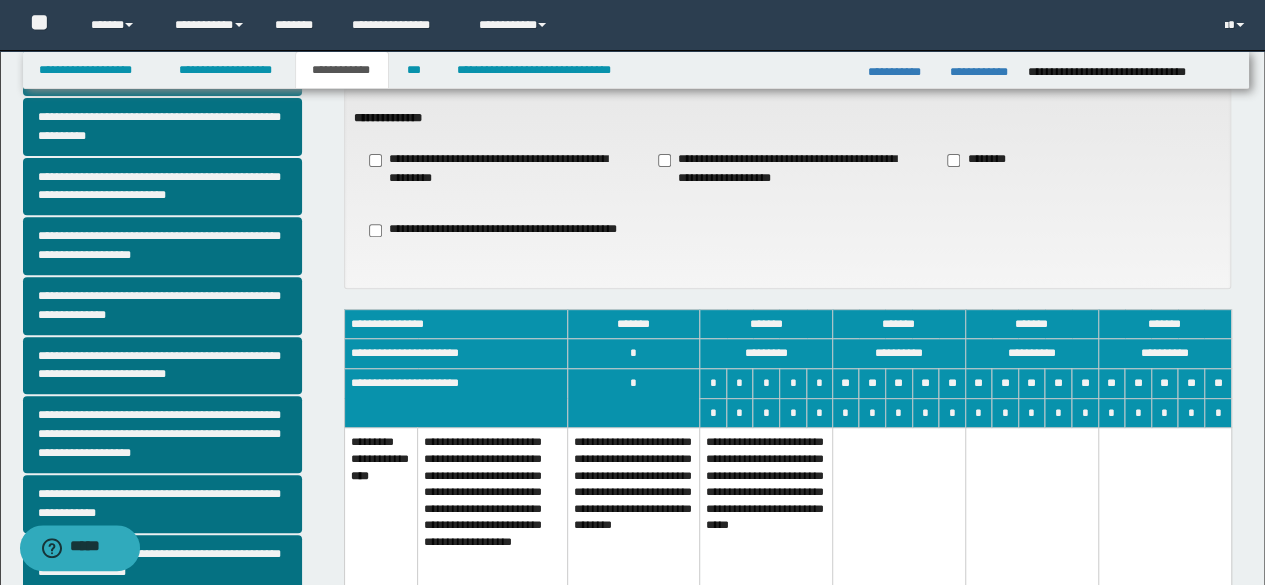 click on "**********" at bounding box center [634, 515] 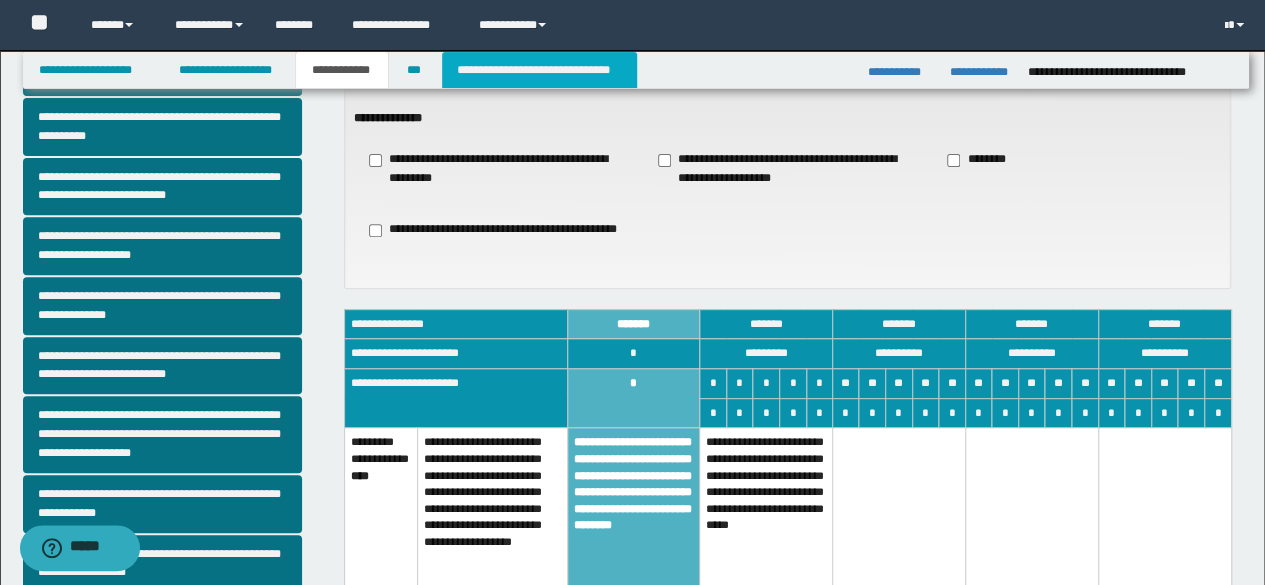 click on "**********" at bounding box center [539, 70] 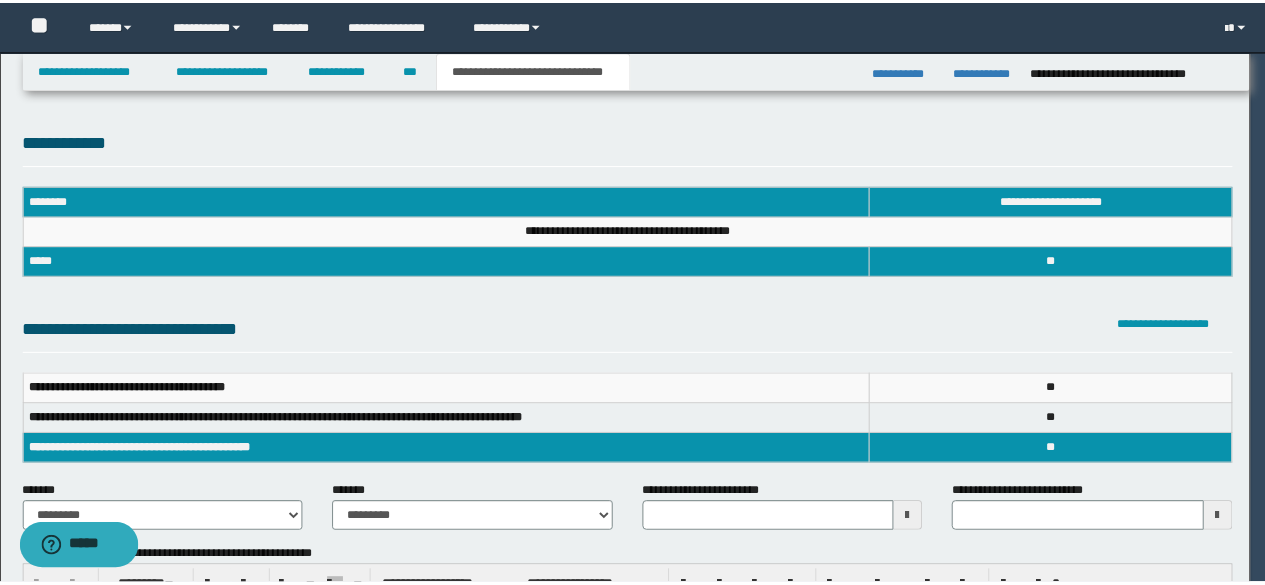 scroll, scrollTop: 0, scrollLeft: 0, axis: both 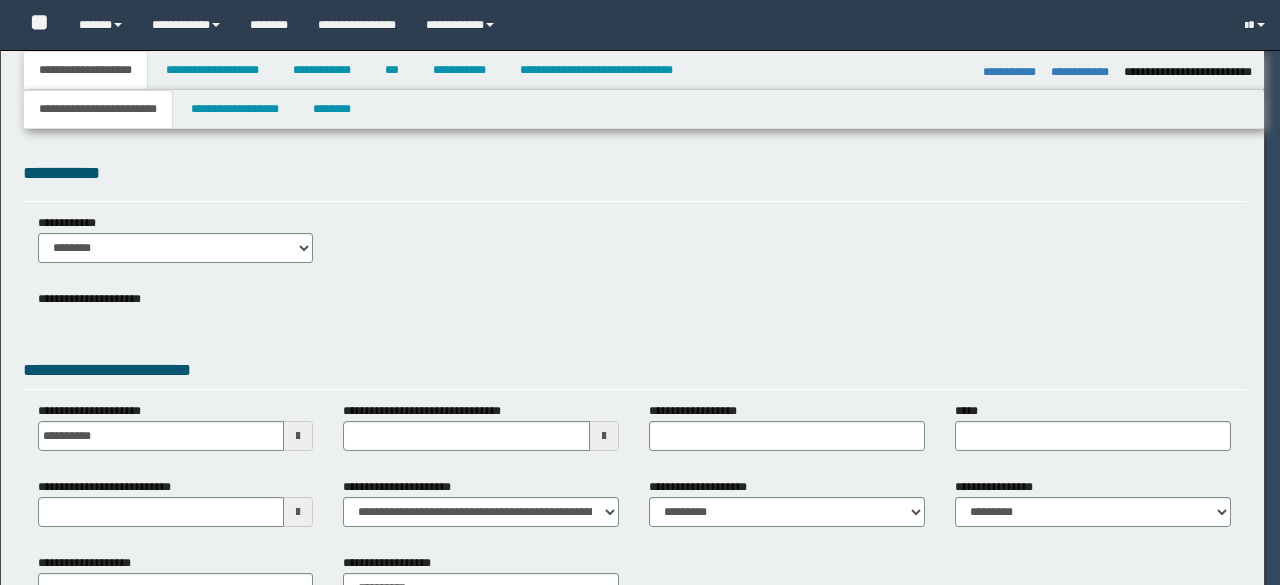 select on "*" 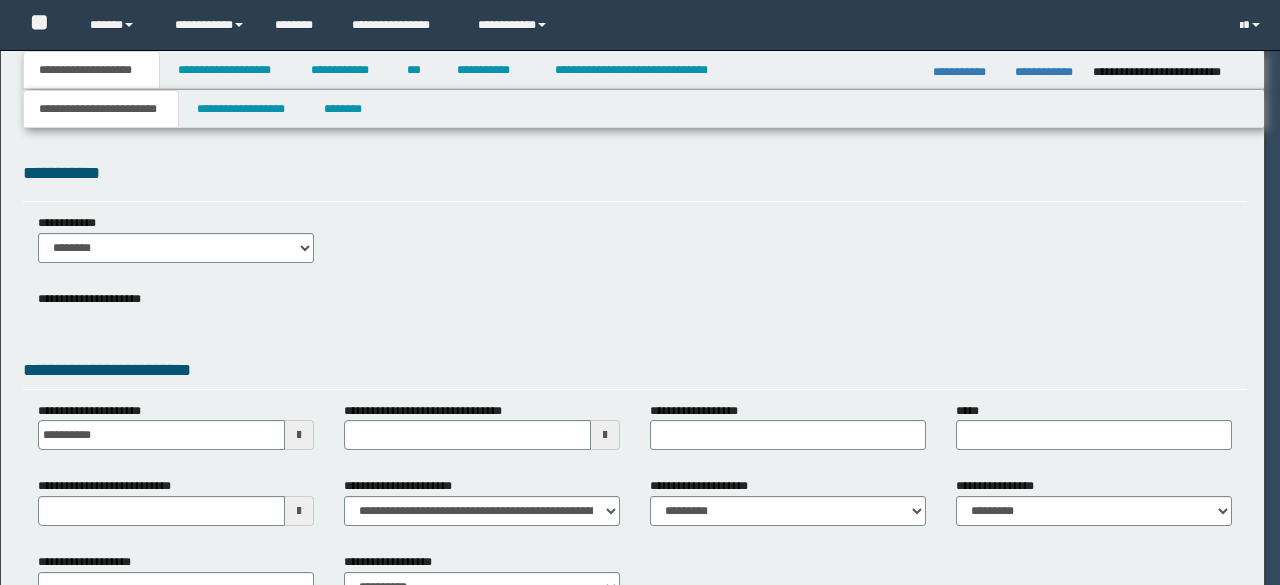 scroll, scrollTop: 0, scrollLeft: 0, axis: both 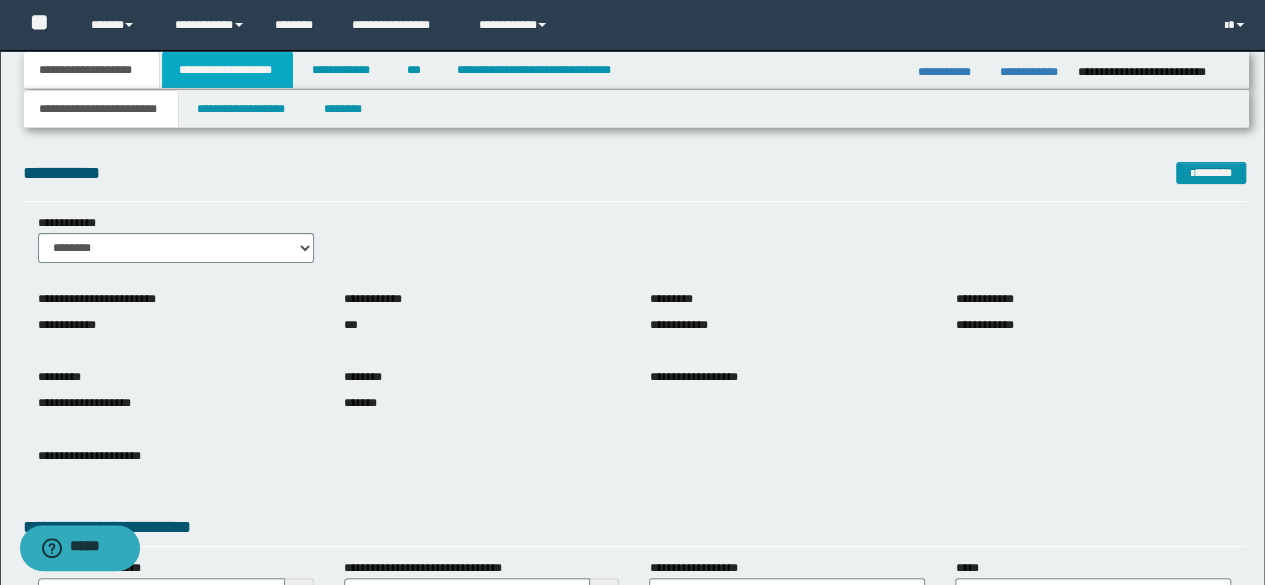 click on "**********" at bounding box center (227, 70) 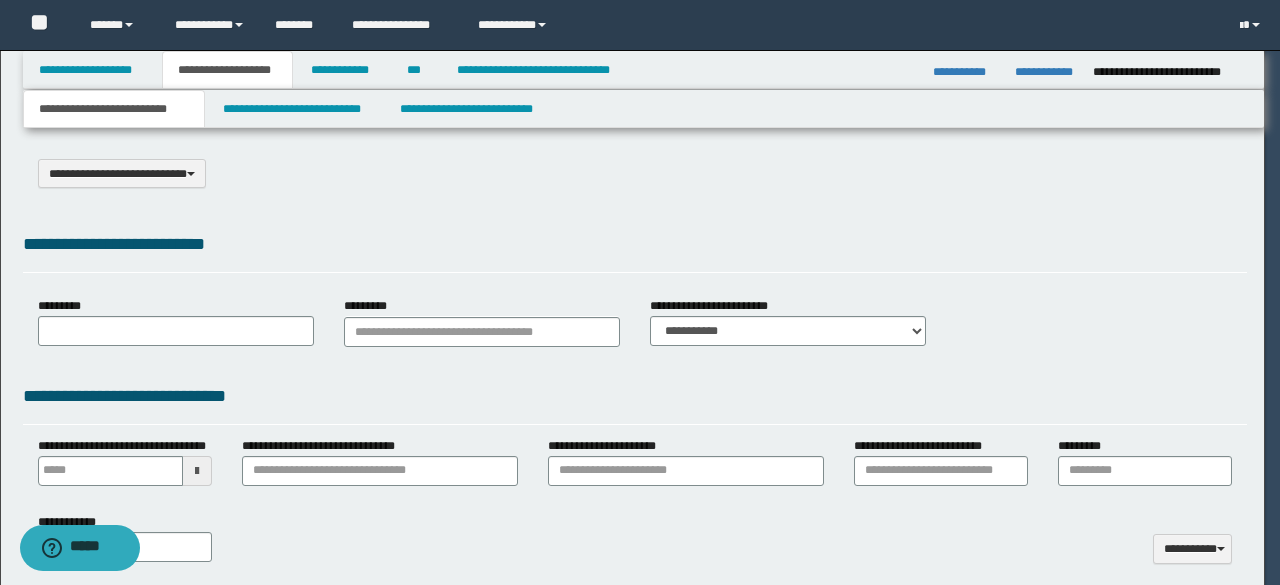 select on "*" 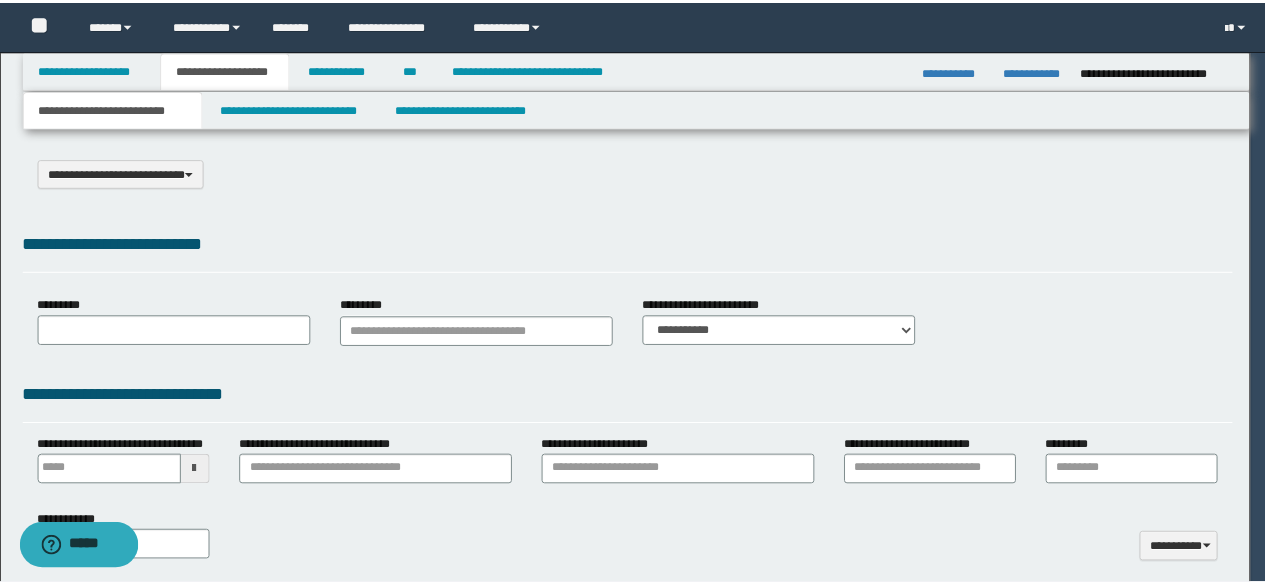 scroll, scrollTop: 0, scrollLeft: 0, axis: both 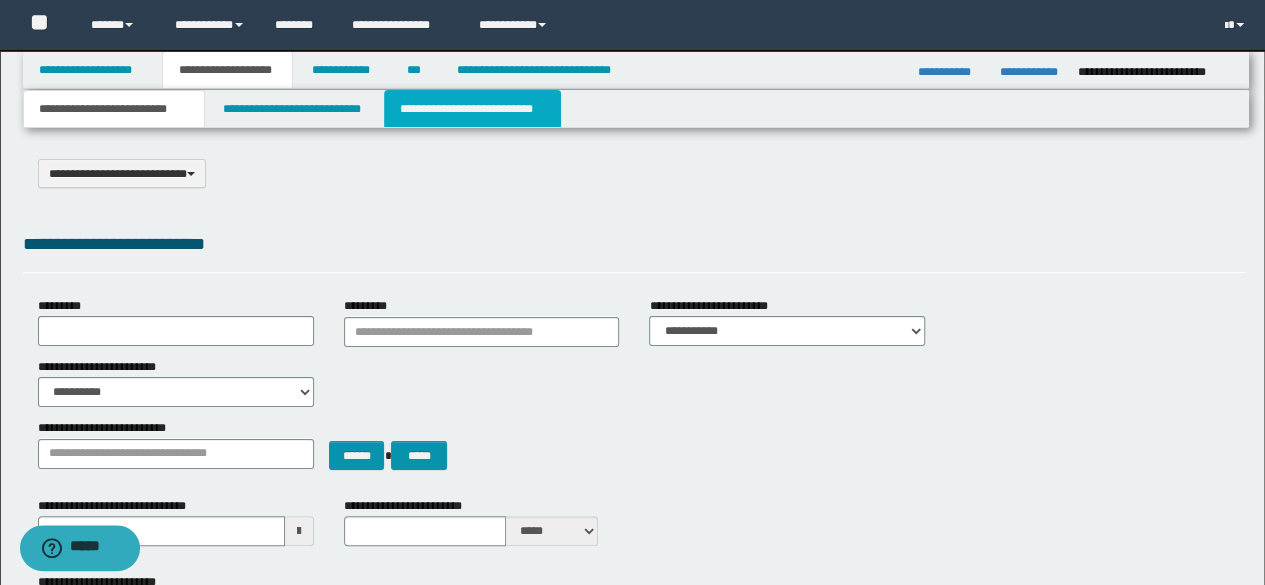 click on "**********" at bounding box center (472, 109) 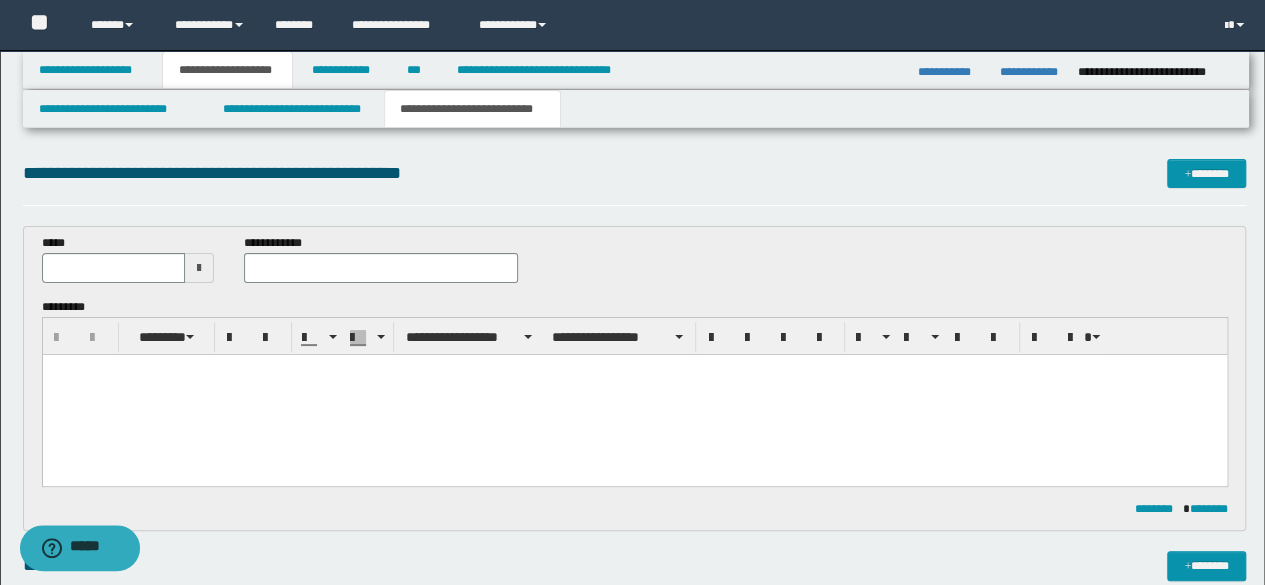 scroll, scrollTop: 0, scrollLeft: 0, axis: both 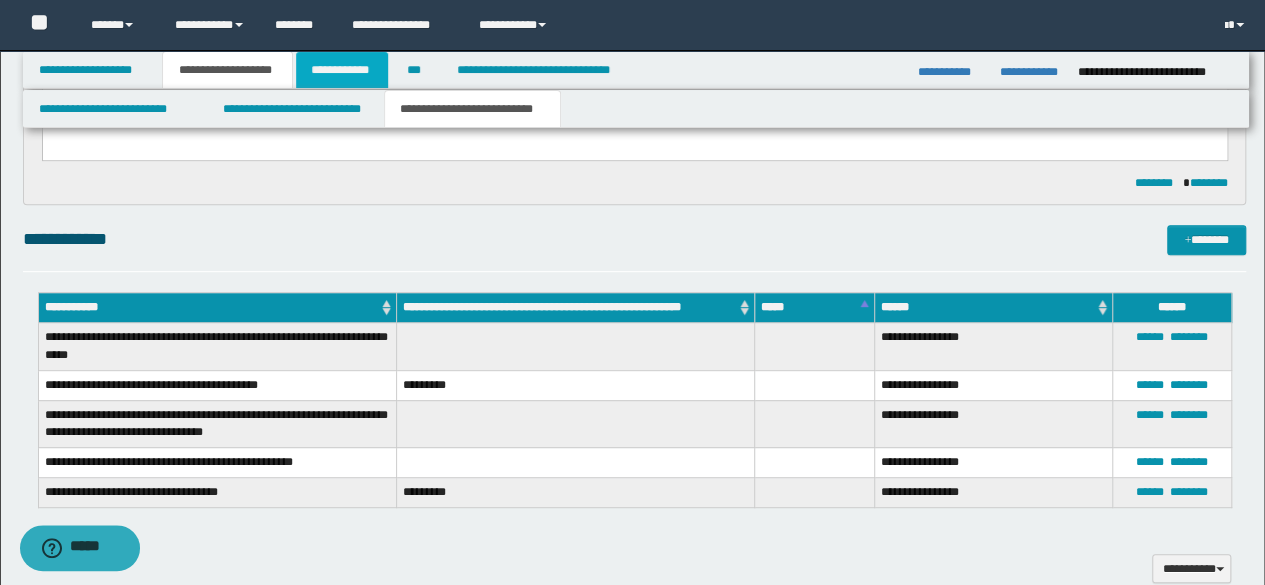 click on "**********" at bounding box center (342, 70) 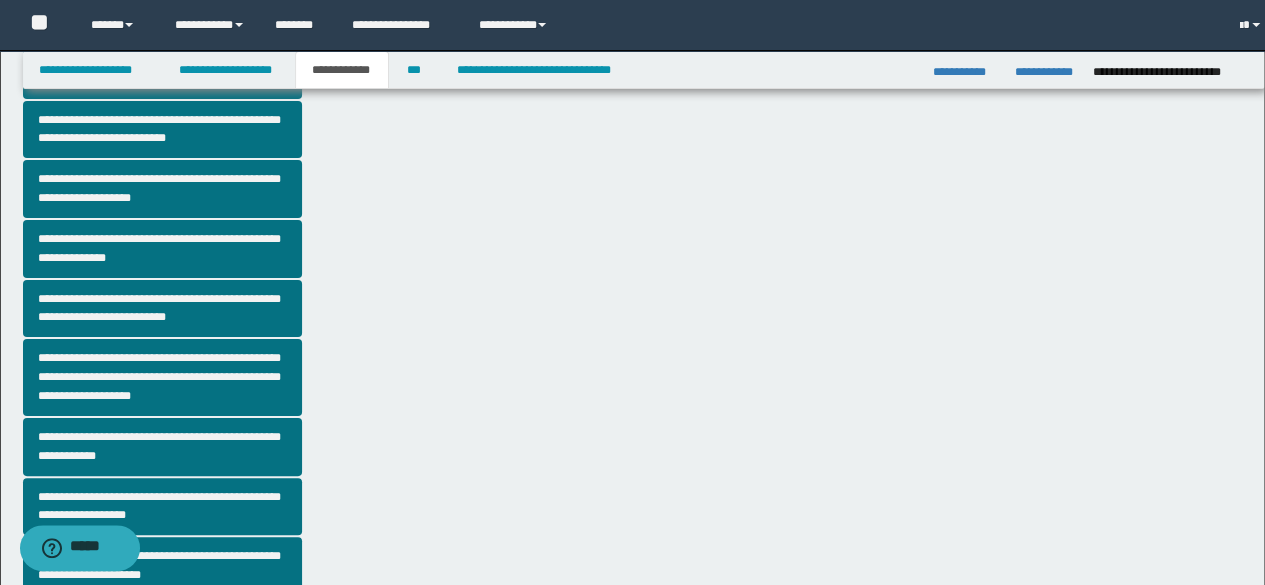 scroll, scrollTop: 296, scrollLeft: 0, axis: vertical 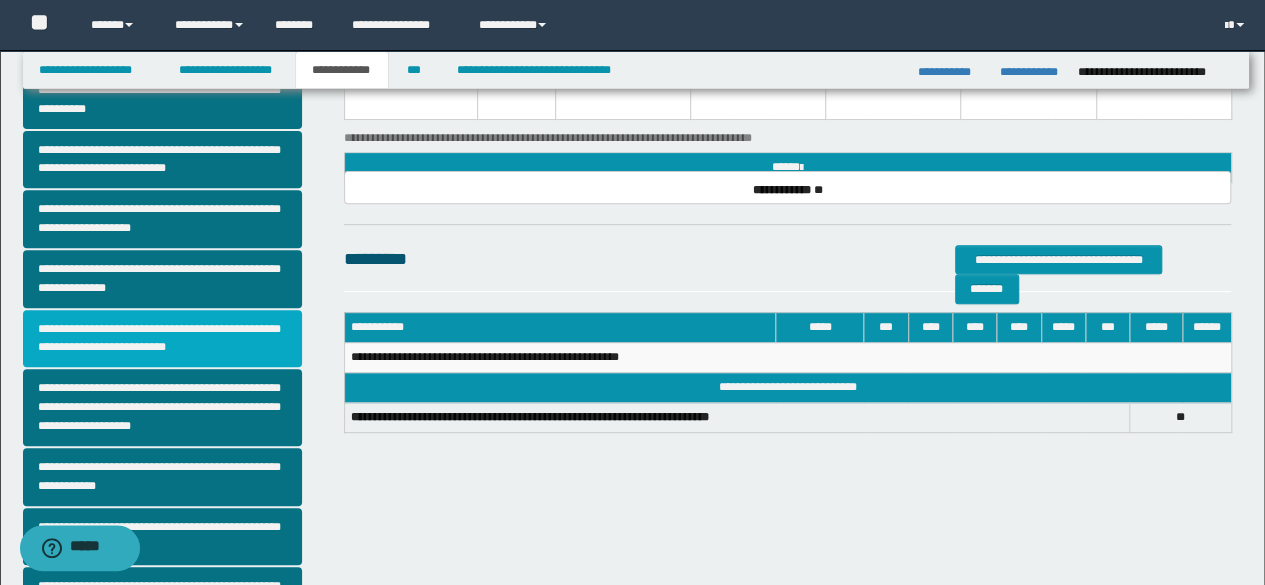 click on "**********" at bounding box center [162, 339] 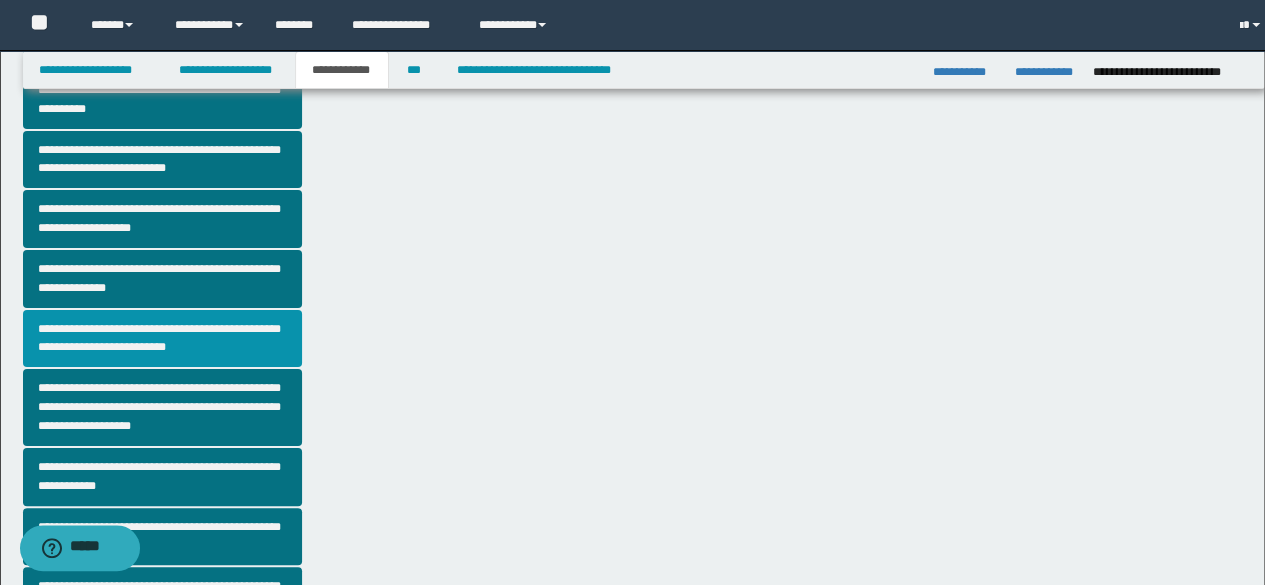 scroll, scrollTop: 0, scrollLeft: 0, axis: both 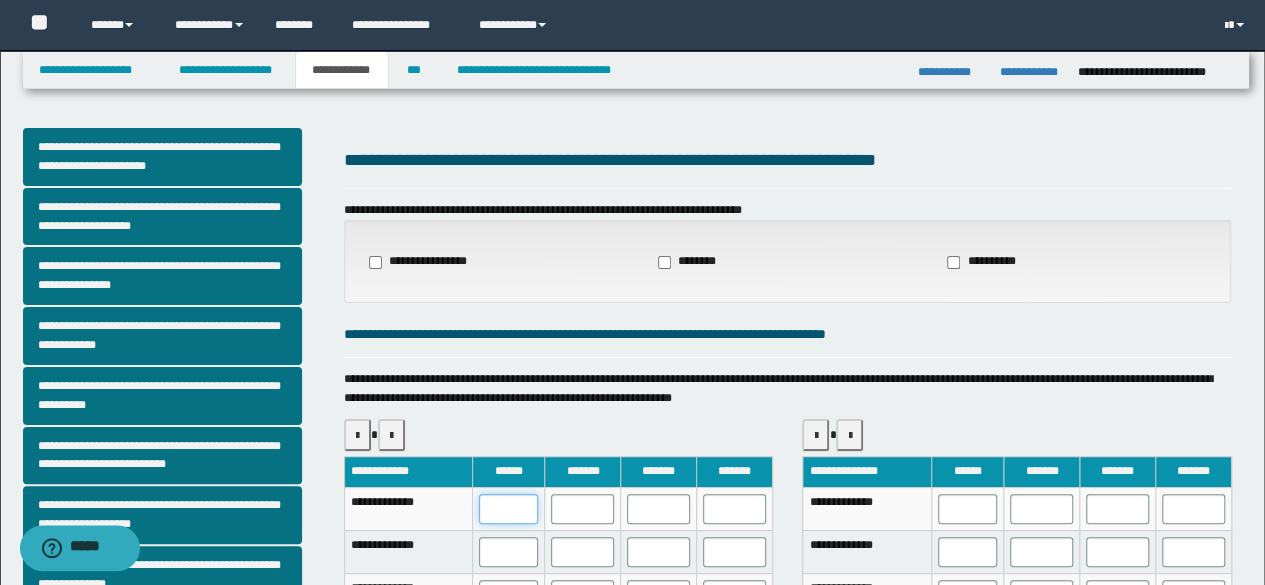 click at bounding box center [509, 509] 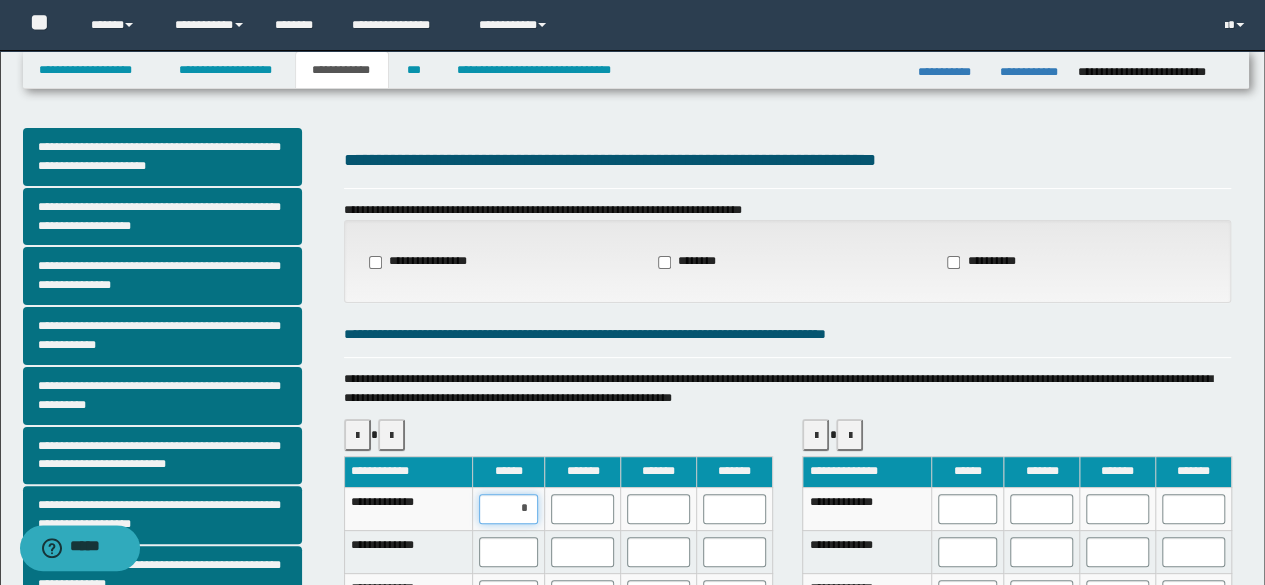 type on "**" 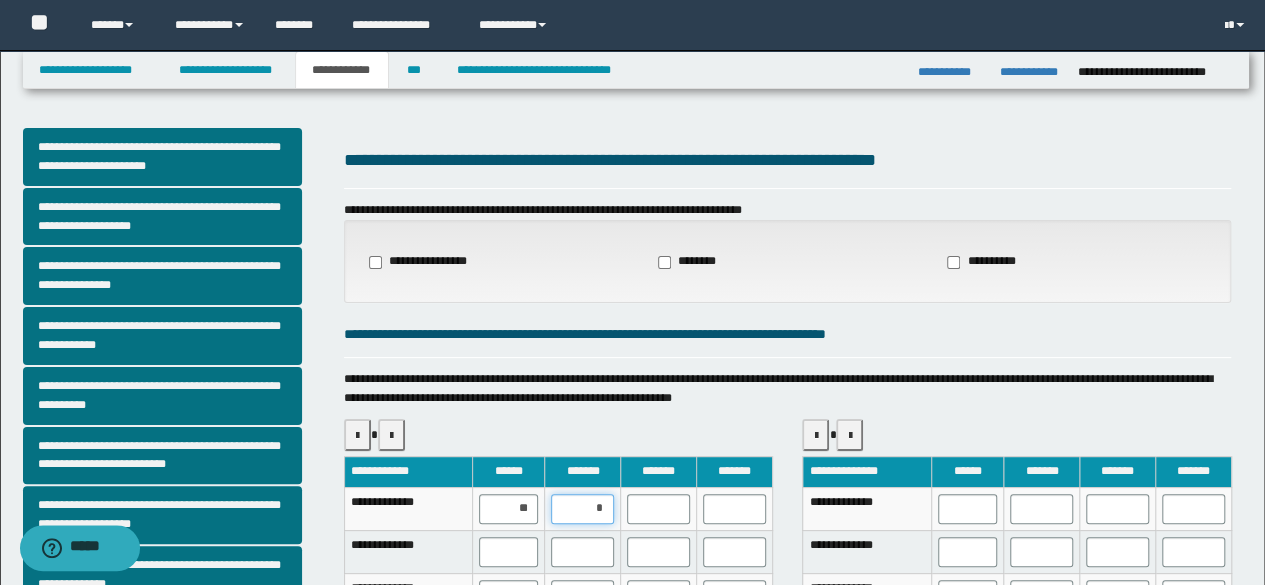 type on "**" 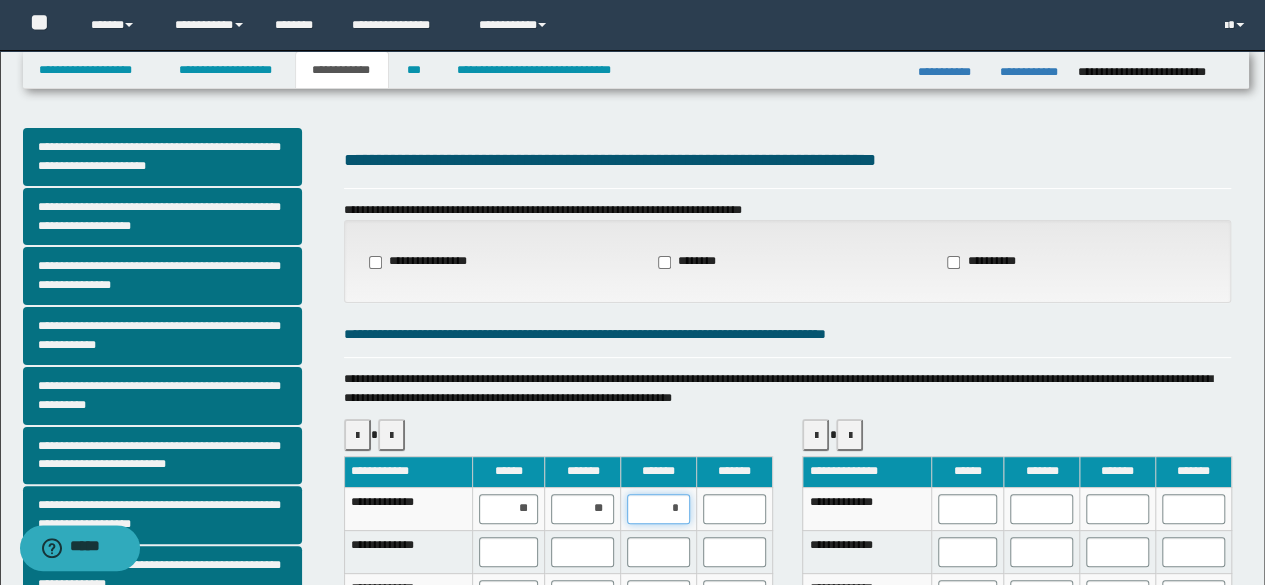 type on "**" 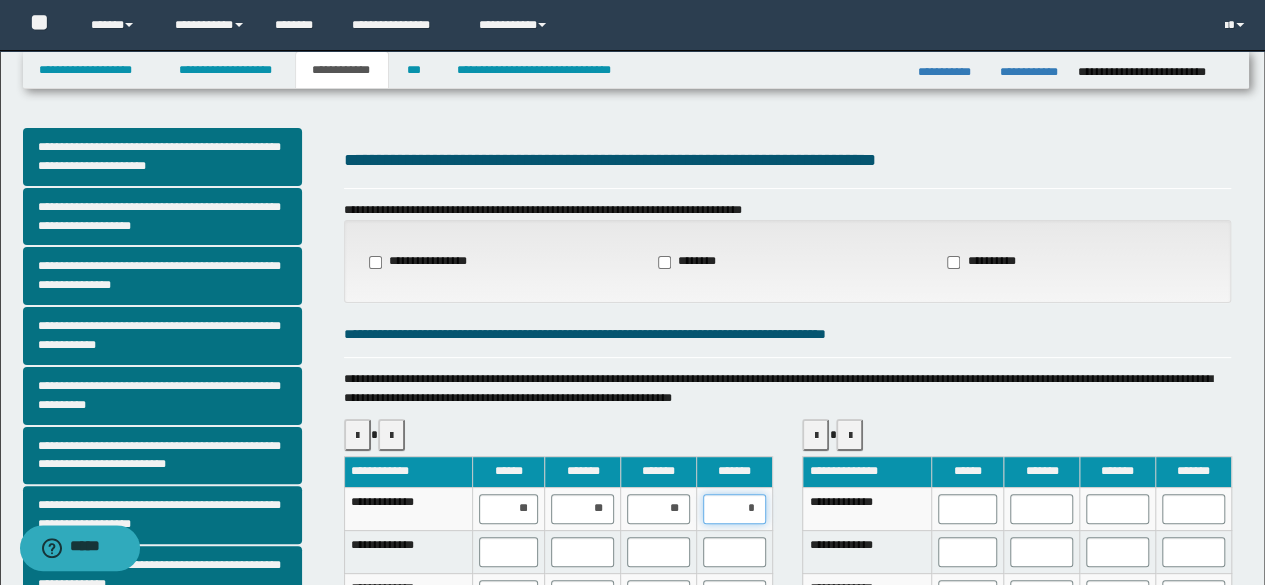 type on "**" 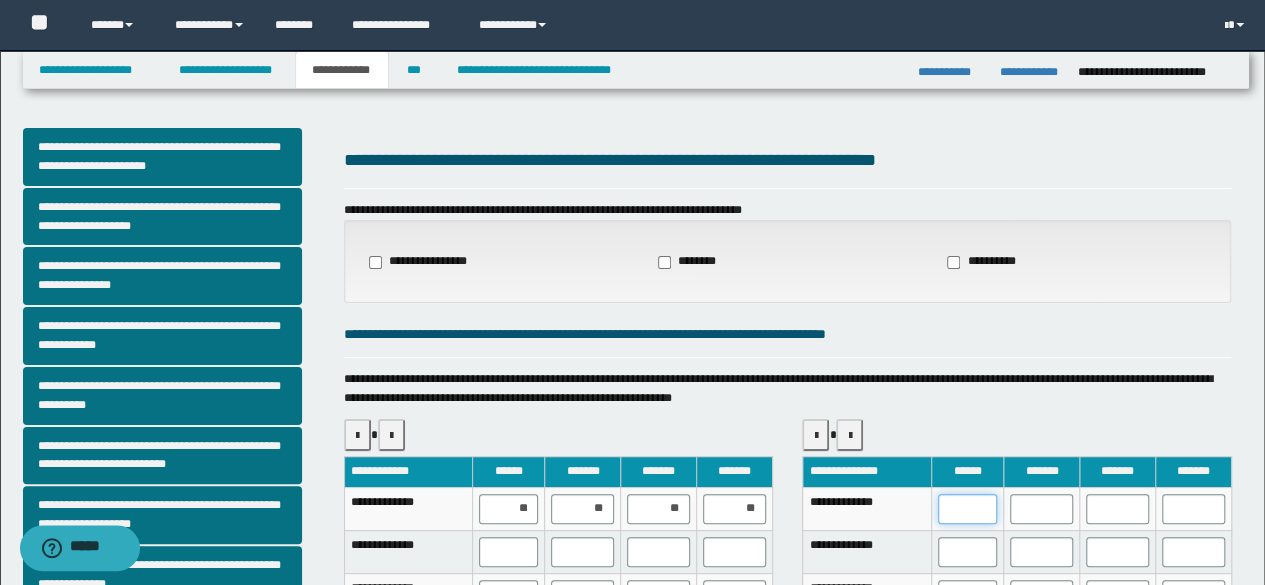 click at bounding box center (968, 509) 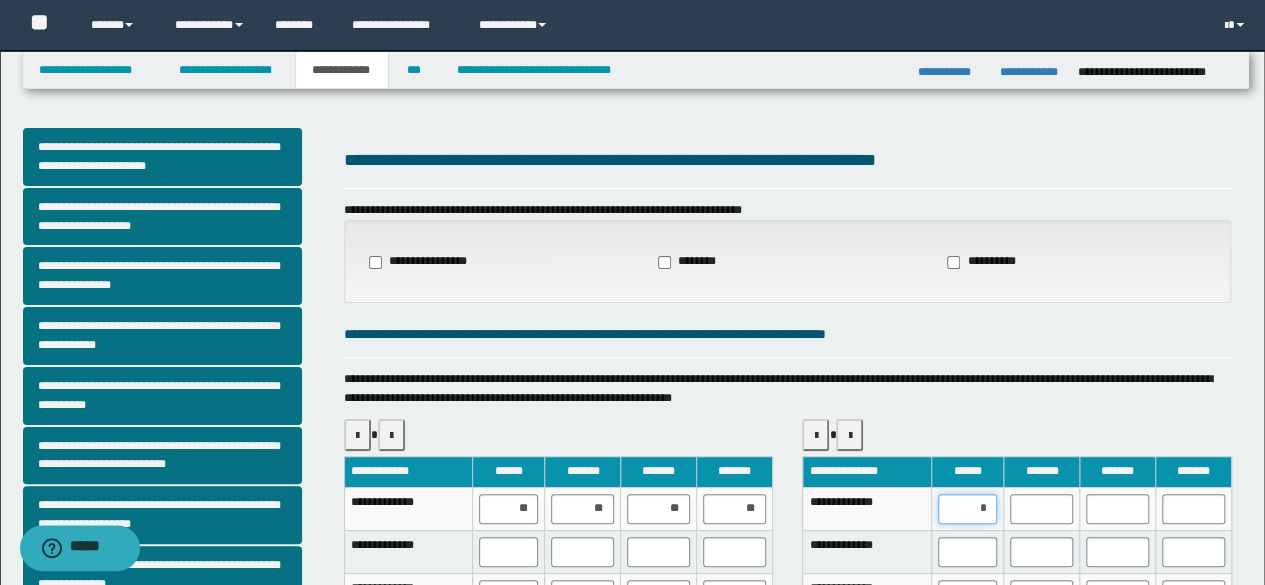 type on "**" 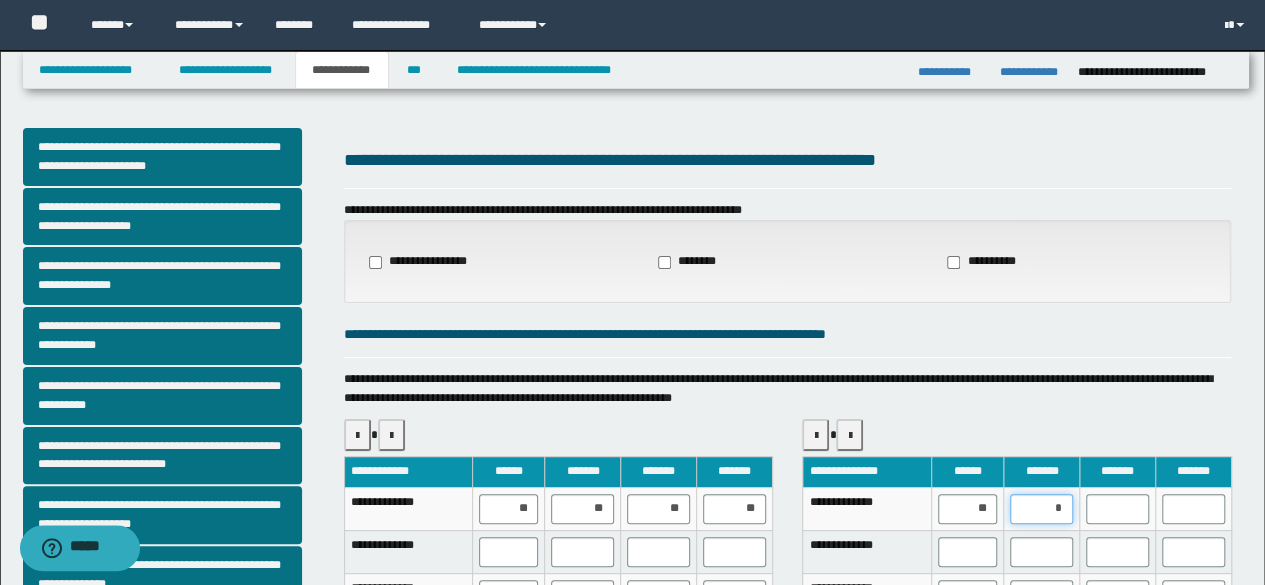 type on "**" 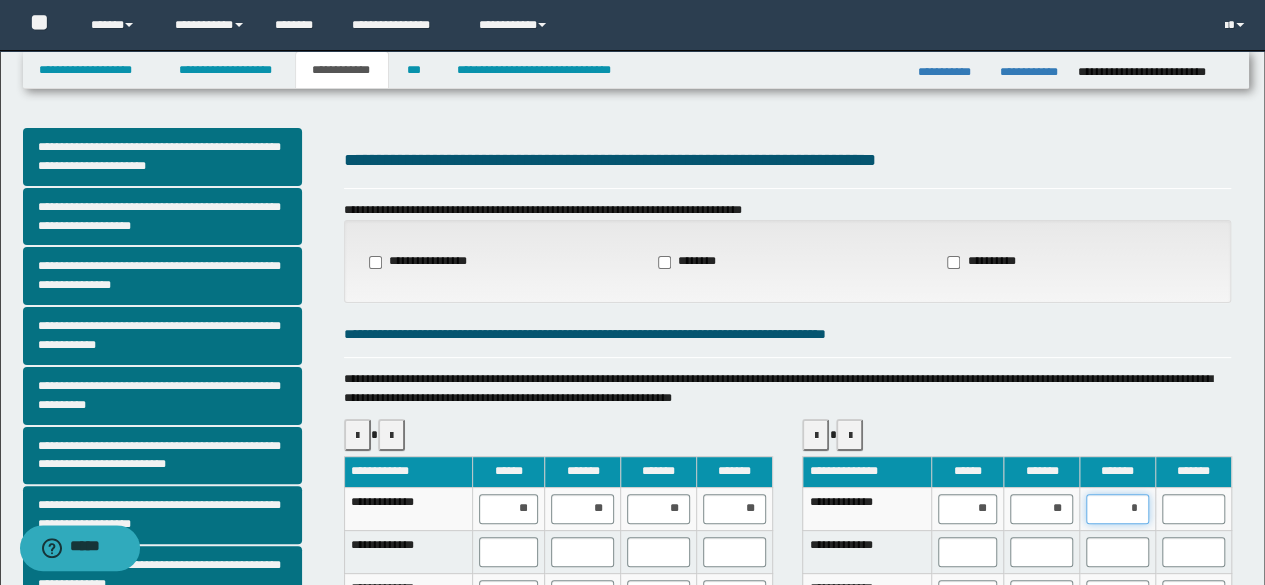 type on "**" 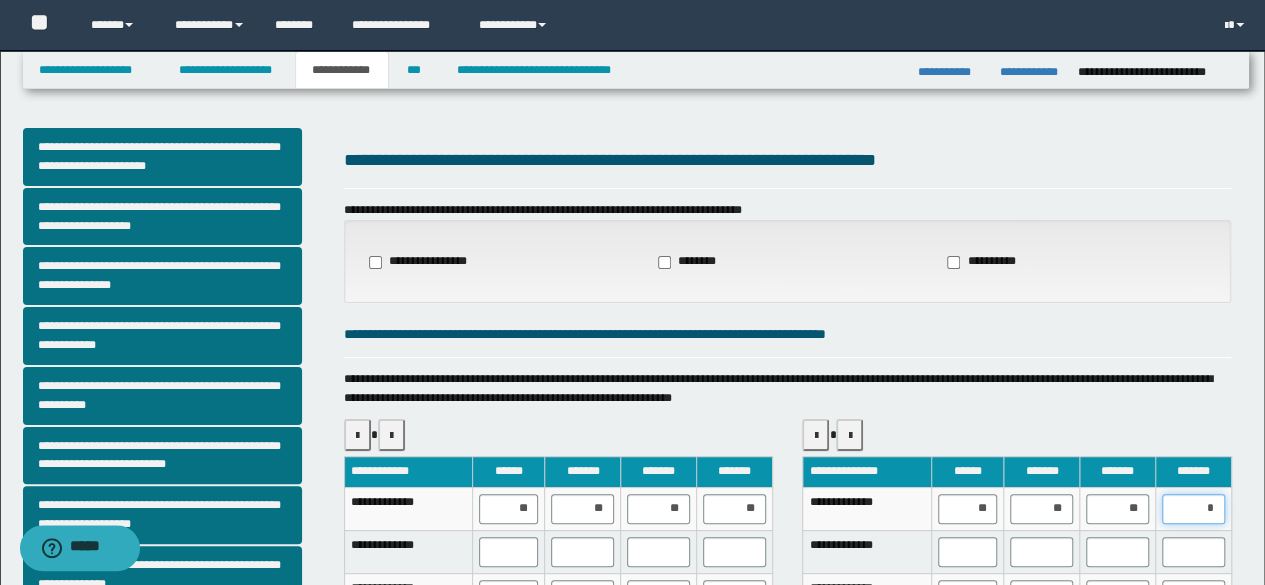 type on "**" 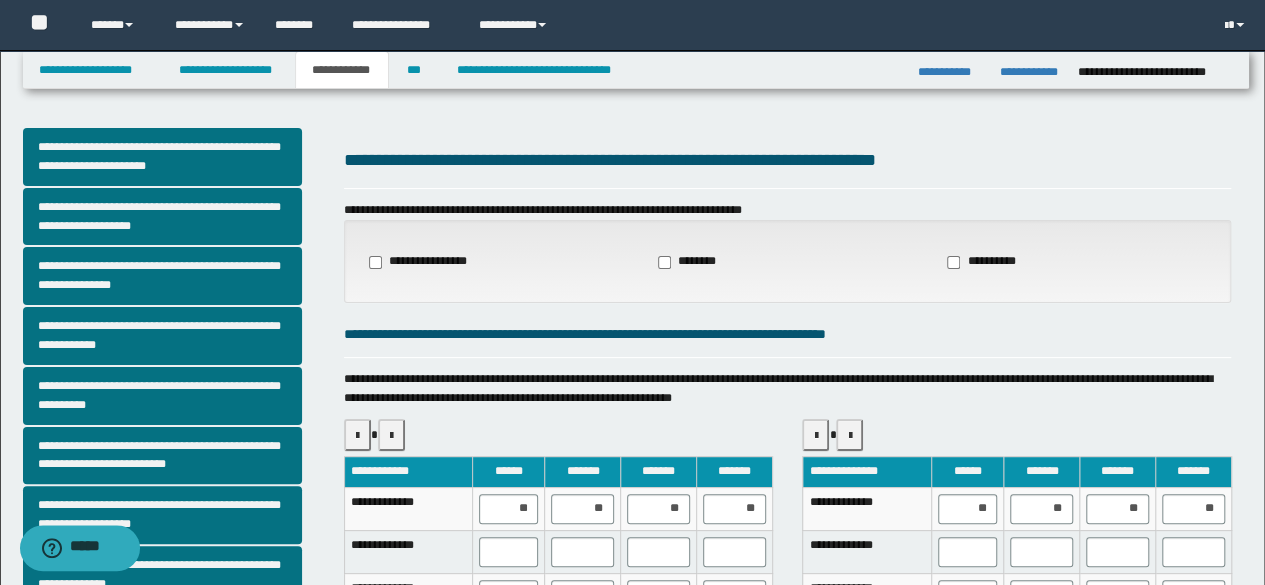 click on "**********" at bounding box center (788, 160) 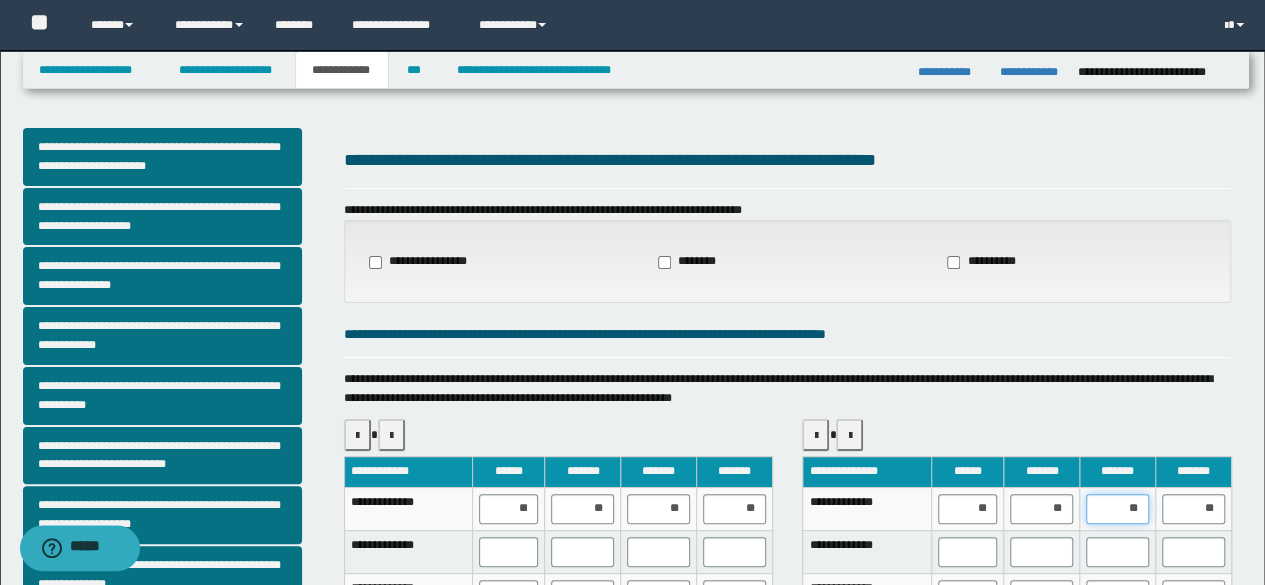 drag, startPoint x: 1138, startPoint y: 513, endPoint x: 1057, endPoint y: 493, distance: 83.43261 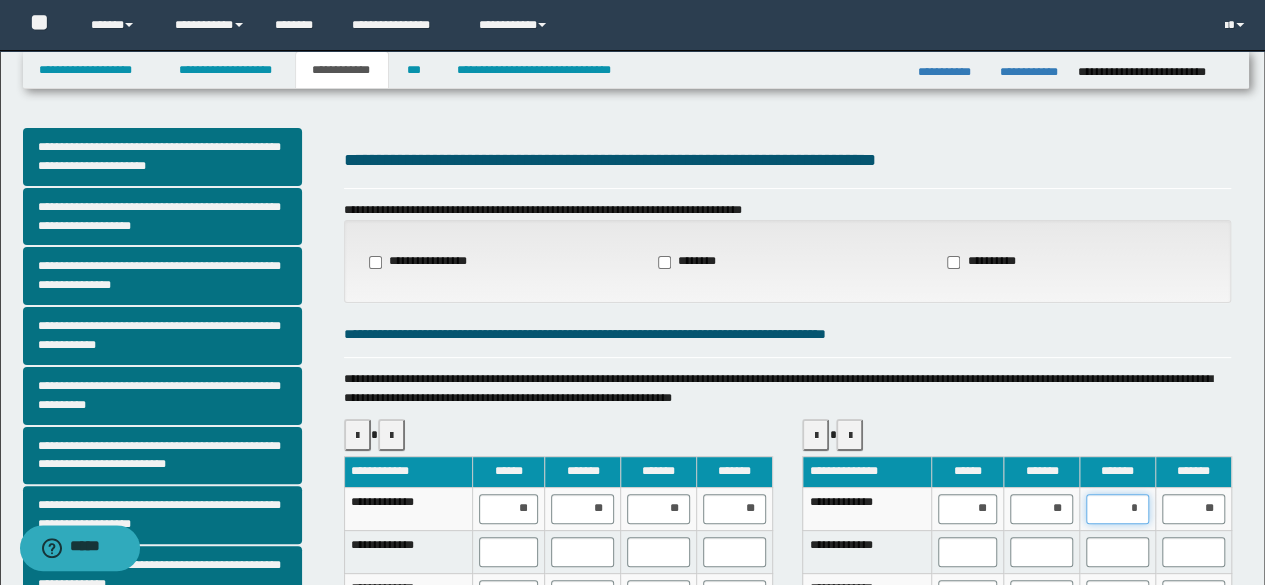 type on "**" 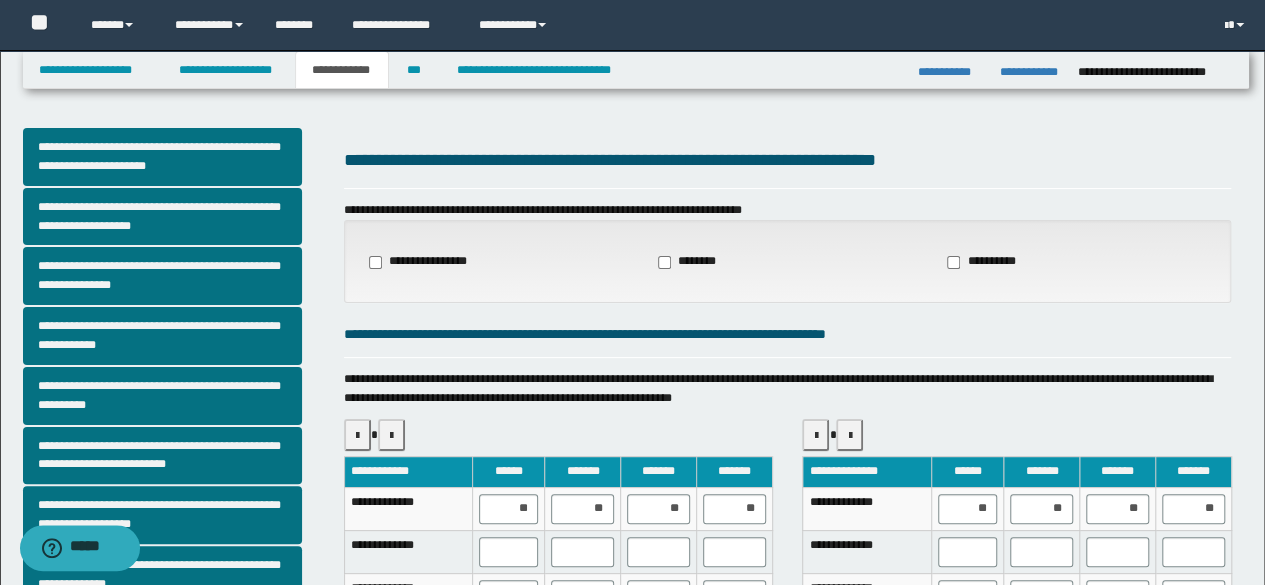 click on "**********" at bounding box center (632, 560) 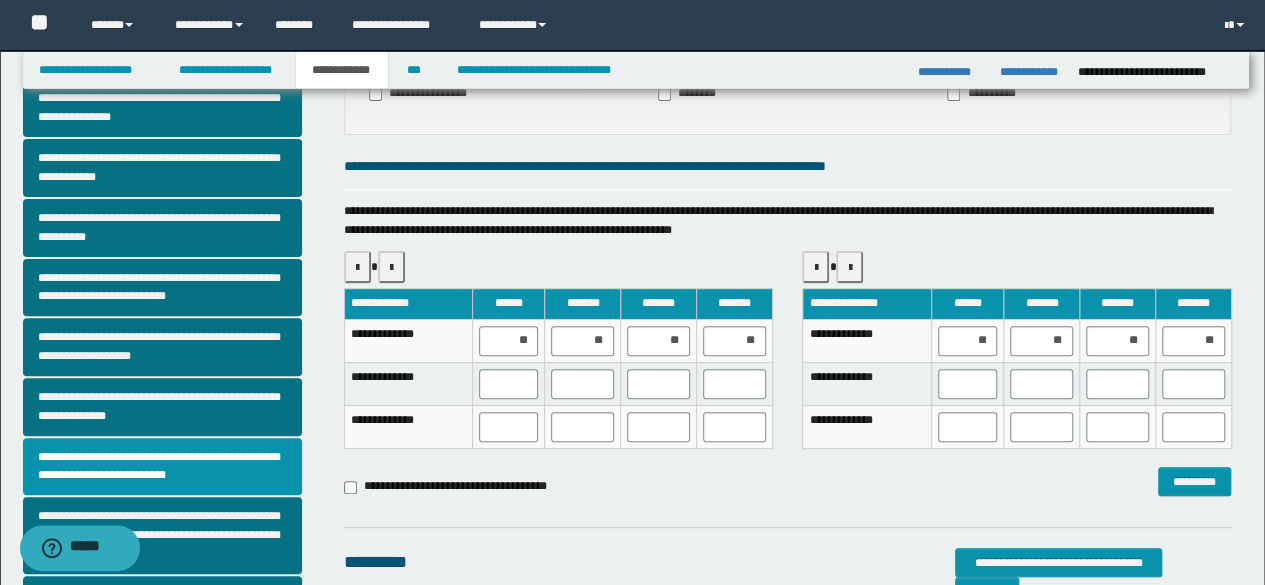 scroll, scrollTop: 200, scrollLeft: 0, axis: vertical 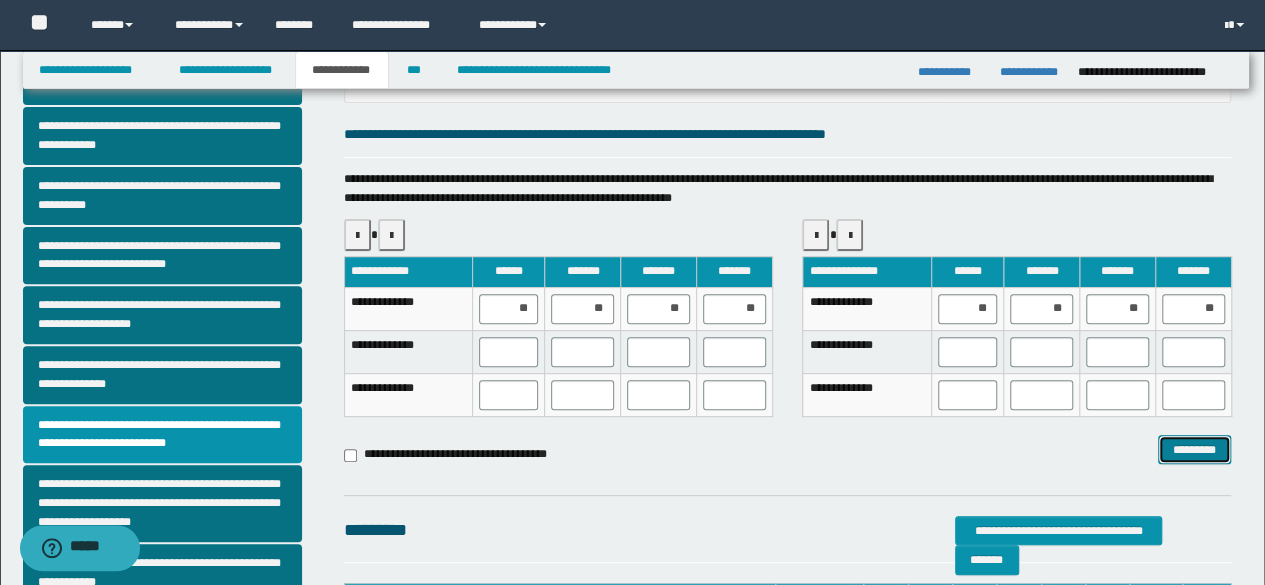 click on "*********" at bounding box center [1194, 449] 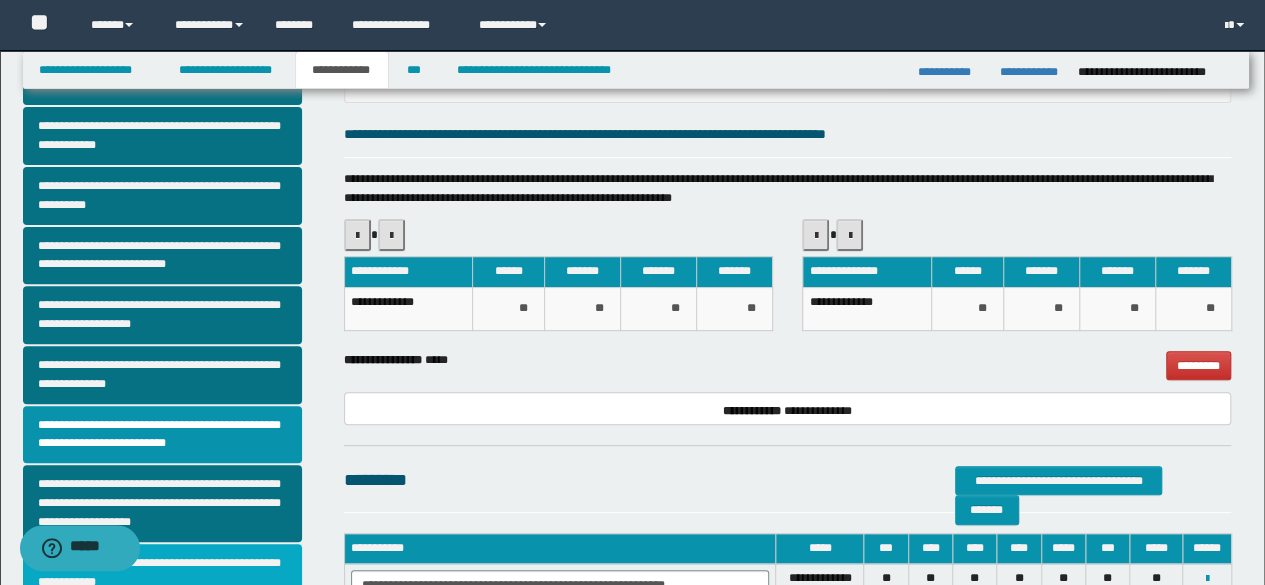 click on "**********" at bounding box center (162, 573) 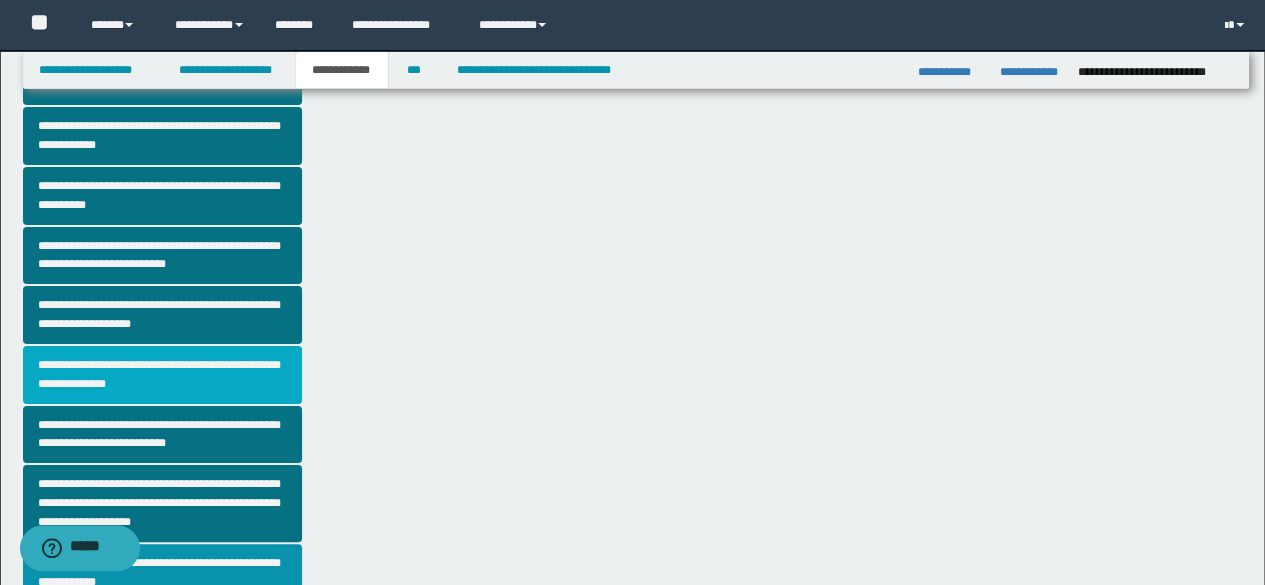 scroll, scrollTop: 0, scrollLeft: 0, axis: both 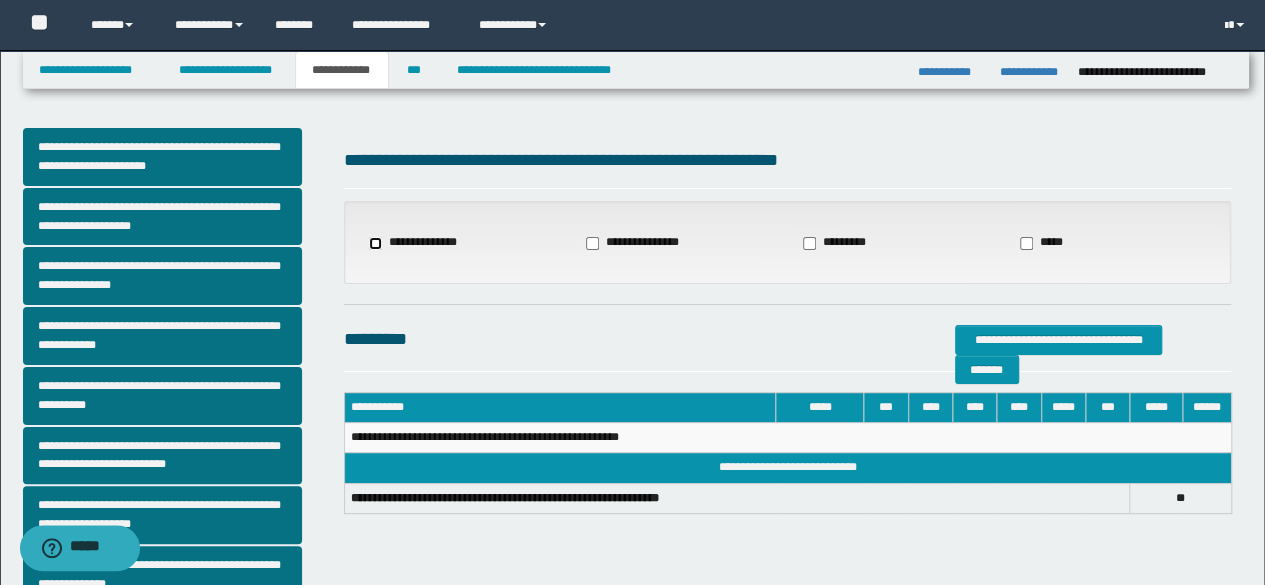 select on "*" 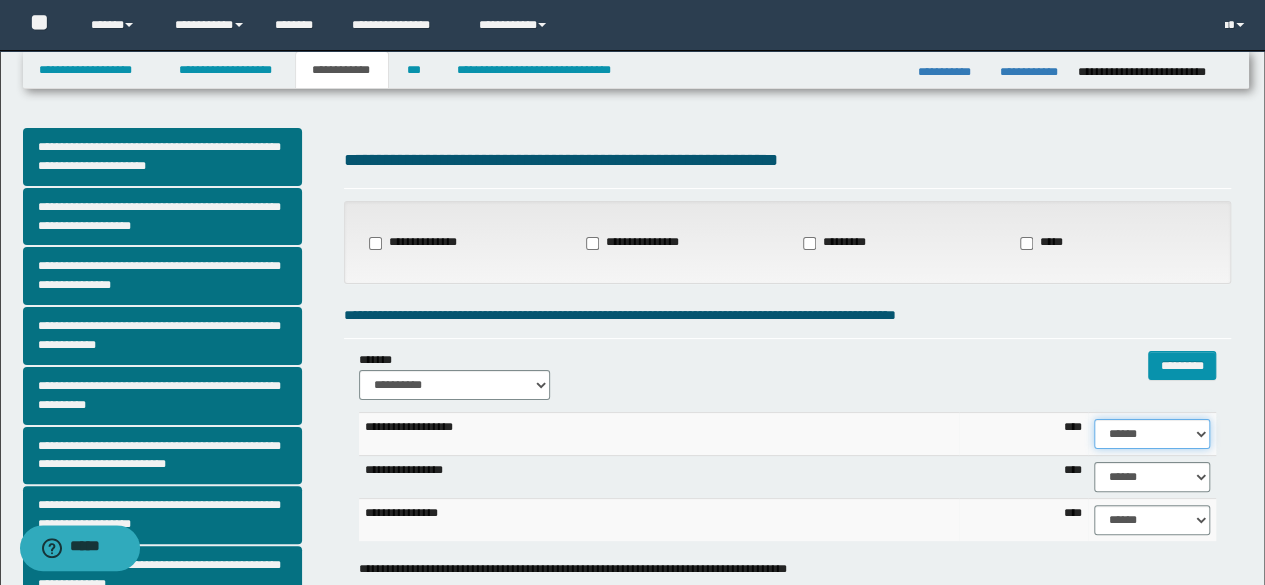 click on "******
****
**
**
**
**
**
**
**
**
***
***
***
***
***
***
***
***
***
***
****
****
****
****" at bounding box center (1152, 434) 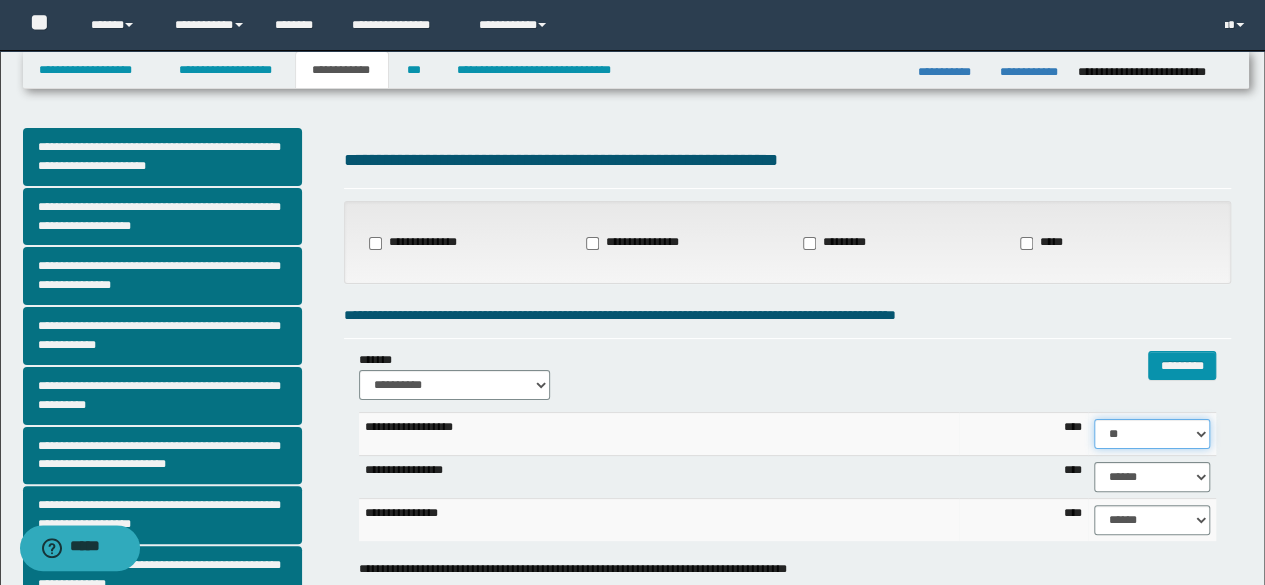 click on "******
****
**
**
**
**
**
**
**
**
***
***
***
***
***
***
***
***
***
***
****
****
****
****" at bounding box center [1152, 434] 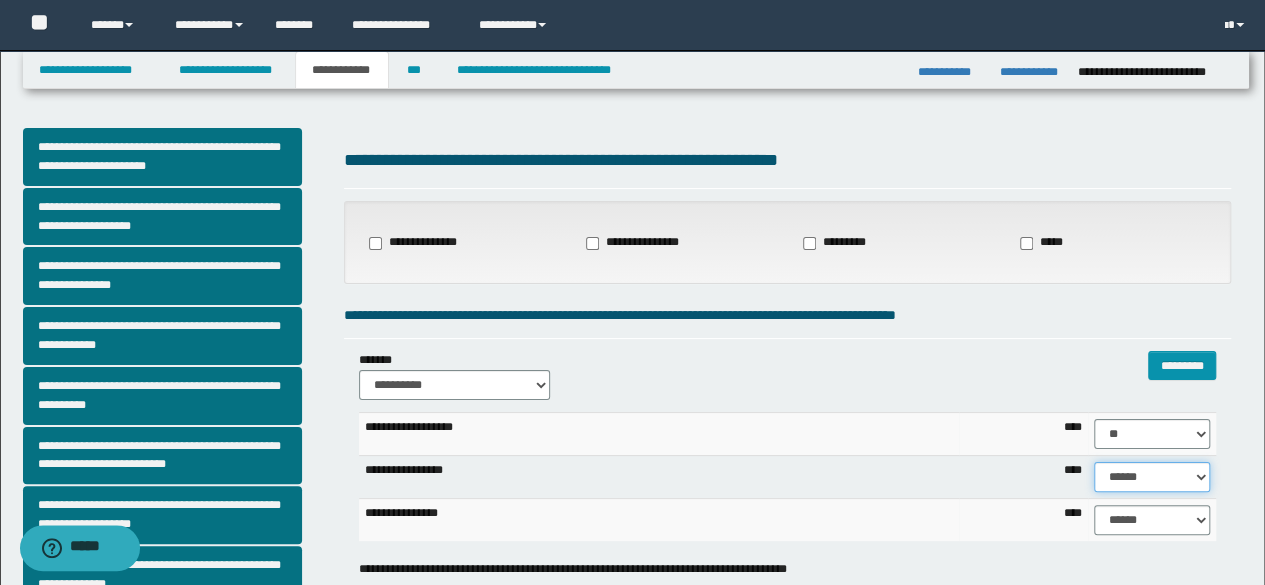 click on "******
****
**
**
**
**
**
**
**
**
***
***
***
***
***
***
***
***
***
***
****
****
****
****" at bounding box center [1152, 477] 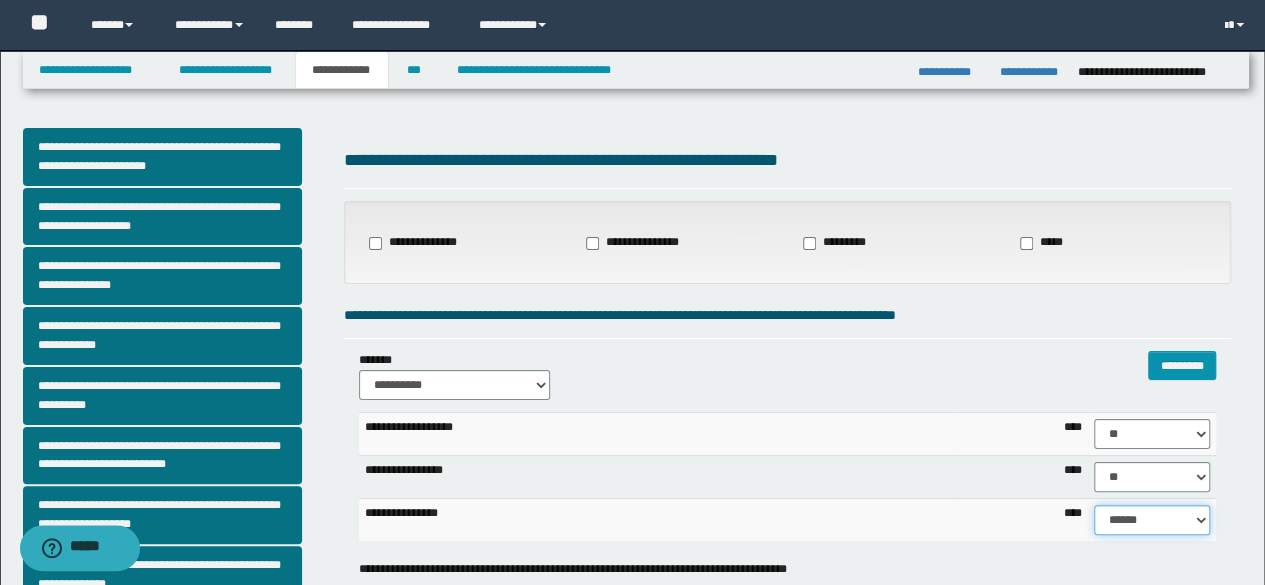 click on "******
****
**
**
**
**
**
**
**
**
***
***
***
***
***
***
***
***
***
***
****
****
****
****" at bounding box center [1152, 520] 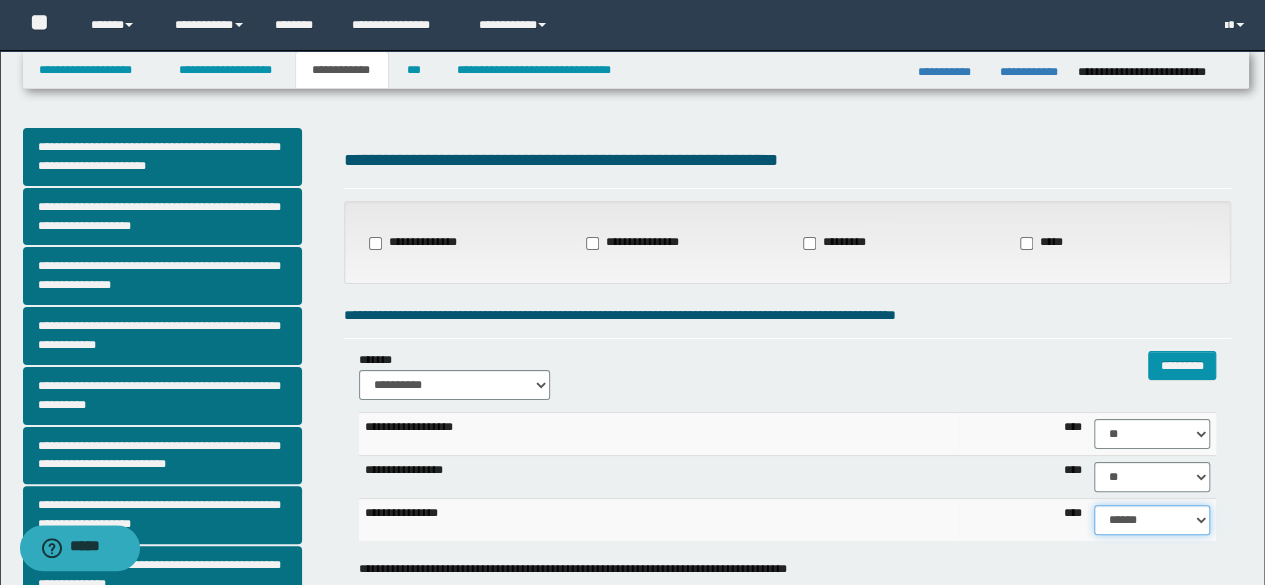 select on "**" 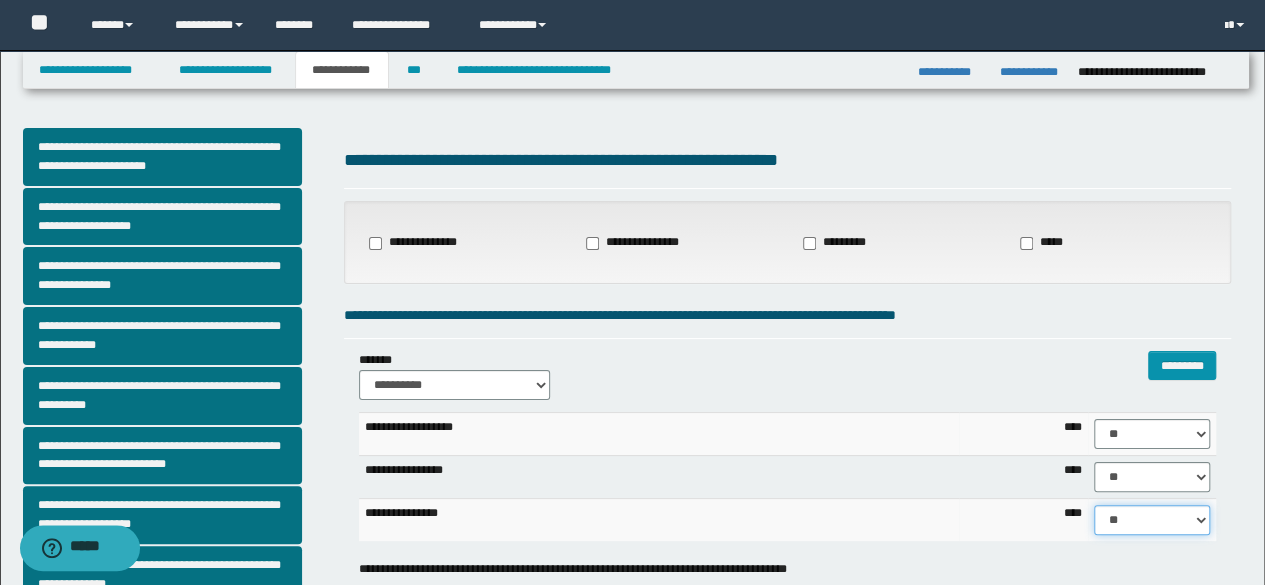 click on "******
****
**
**
**
**
**
**
**
**
***
***
***
***
***
***
***
***
***
***
****
****
****
****" at bounding box center (1152, 520) 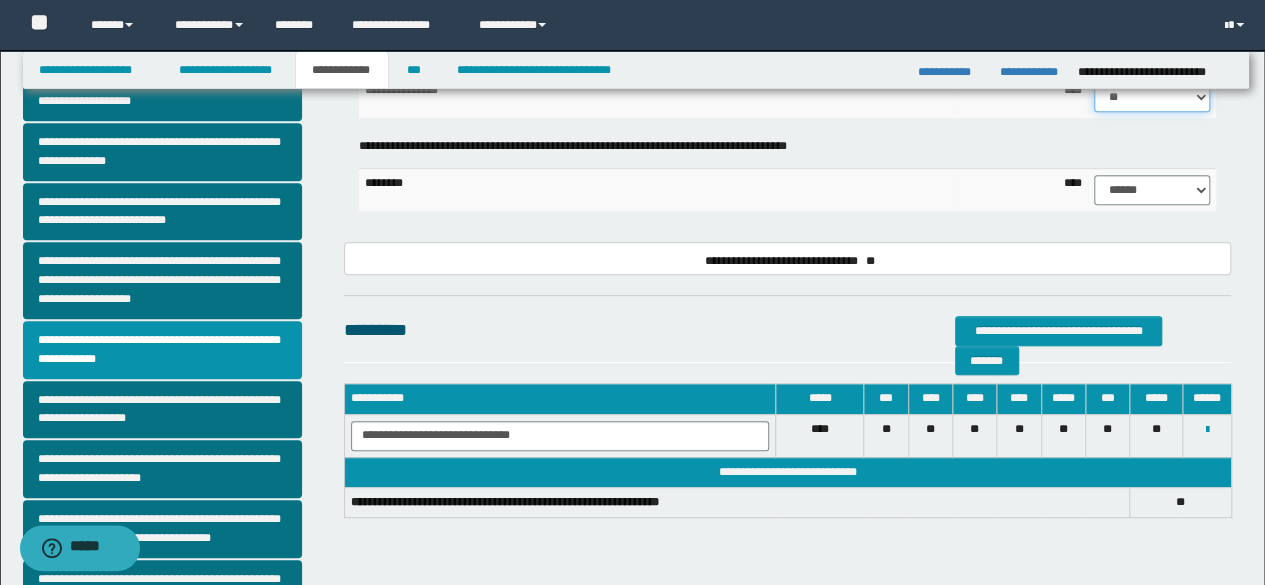 scroll, scrollTop: 427, scrollLeft: 0, axis: vertical 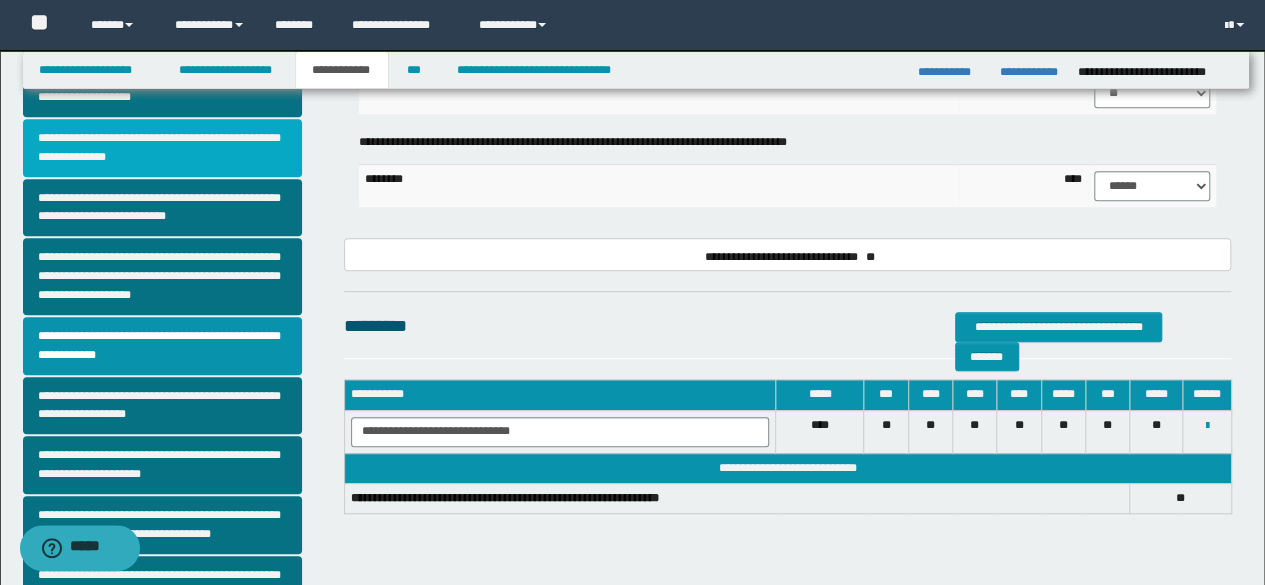 click on "**********" at bounding box center [162, 148] 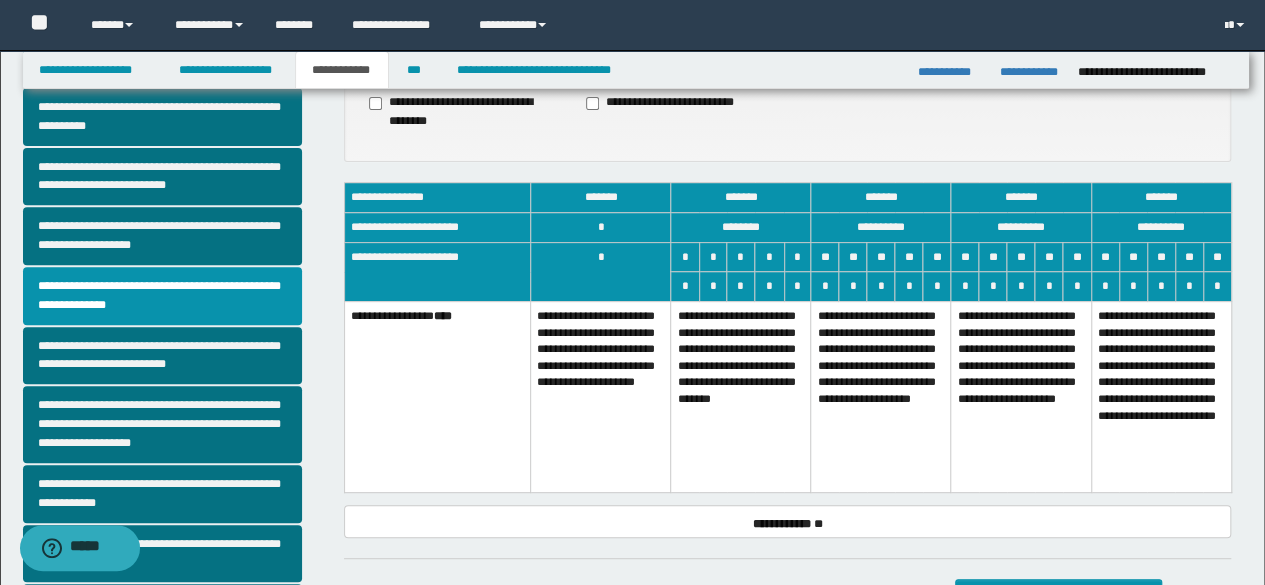 scroll, scrollTop: 281, scrollLeft: 0, axis: vertical 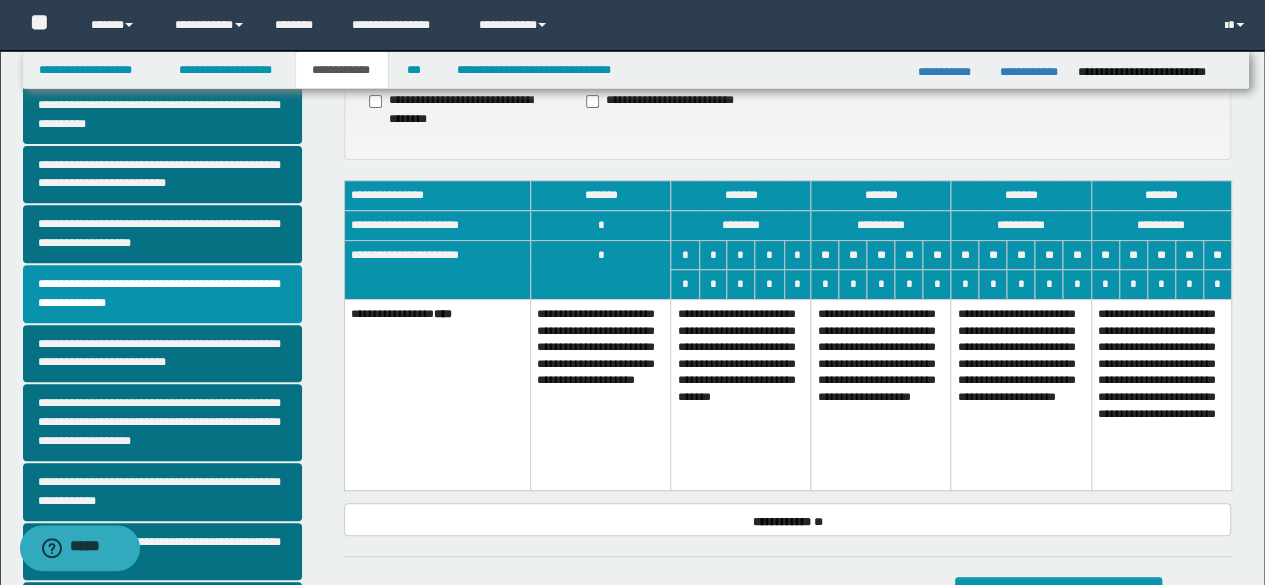 click on "**********" at bounding box center (881, 394) 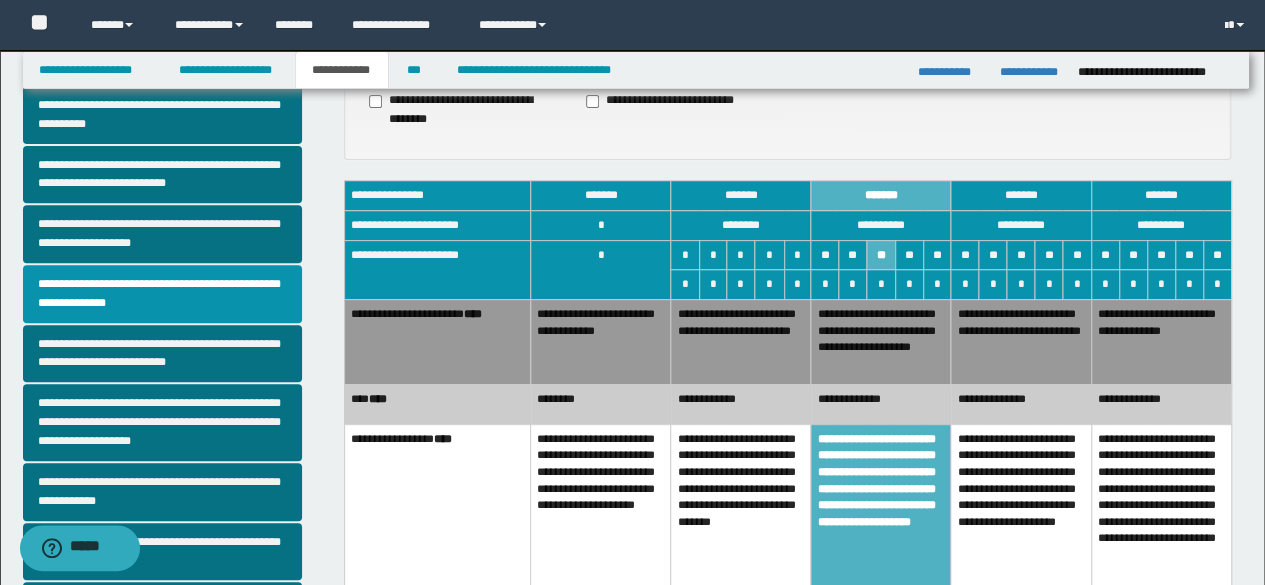 click on "**********" at bounding box center (881, 341) 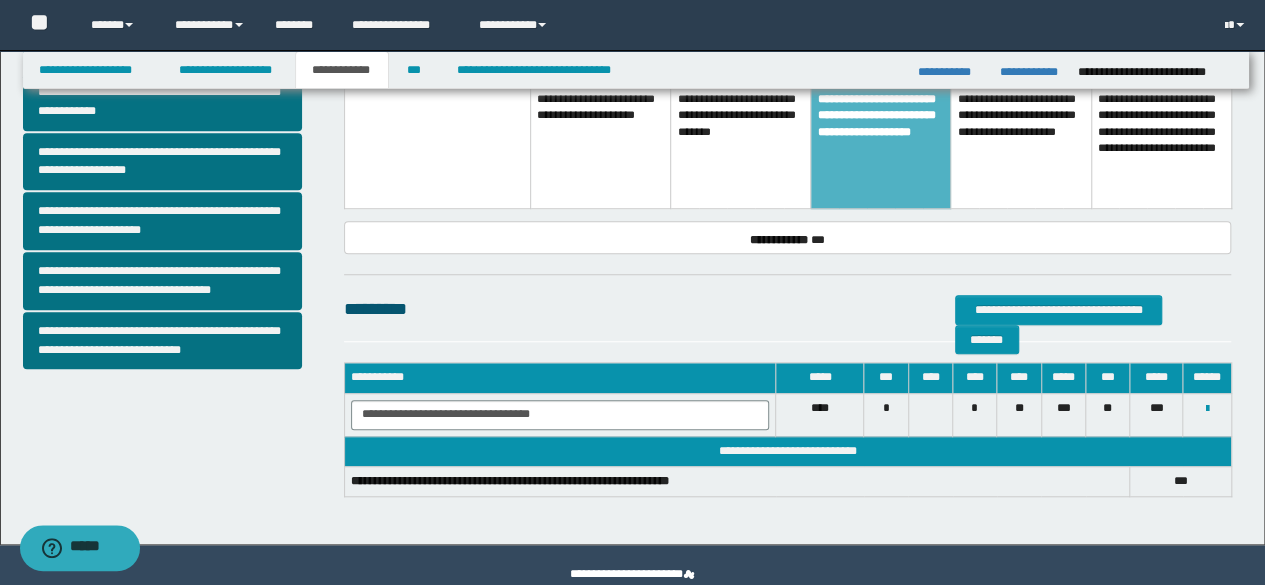 scroll, scrollTop: 708, scrollLeft: 0, axis: vertical 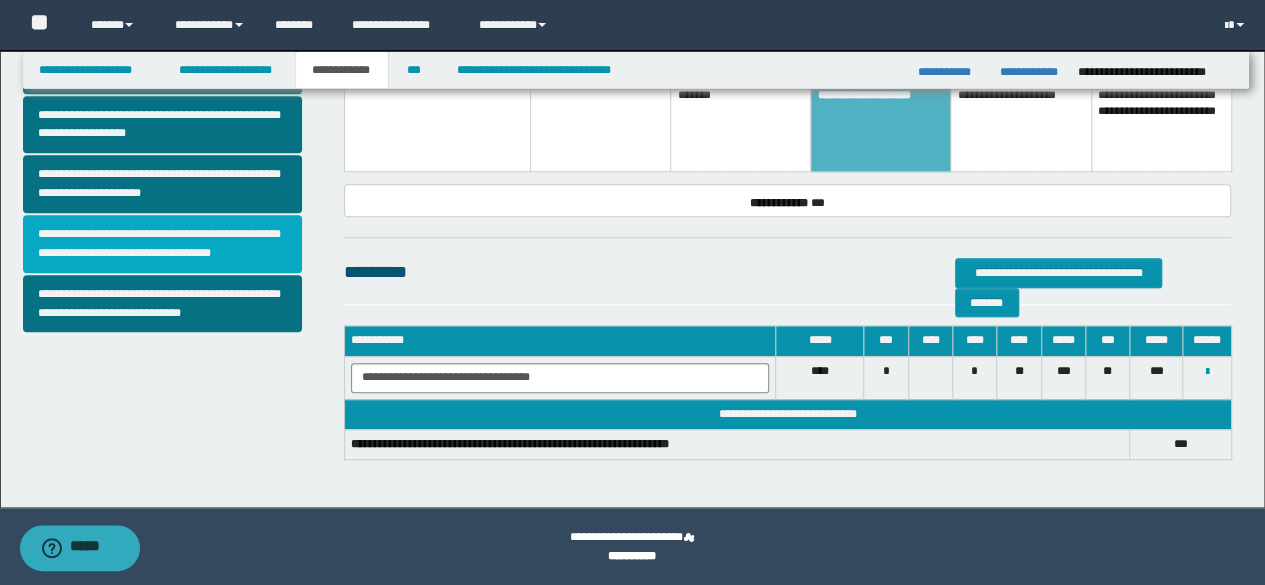 click on "**********" at bounding box center (162, 244) 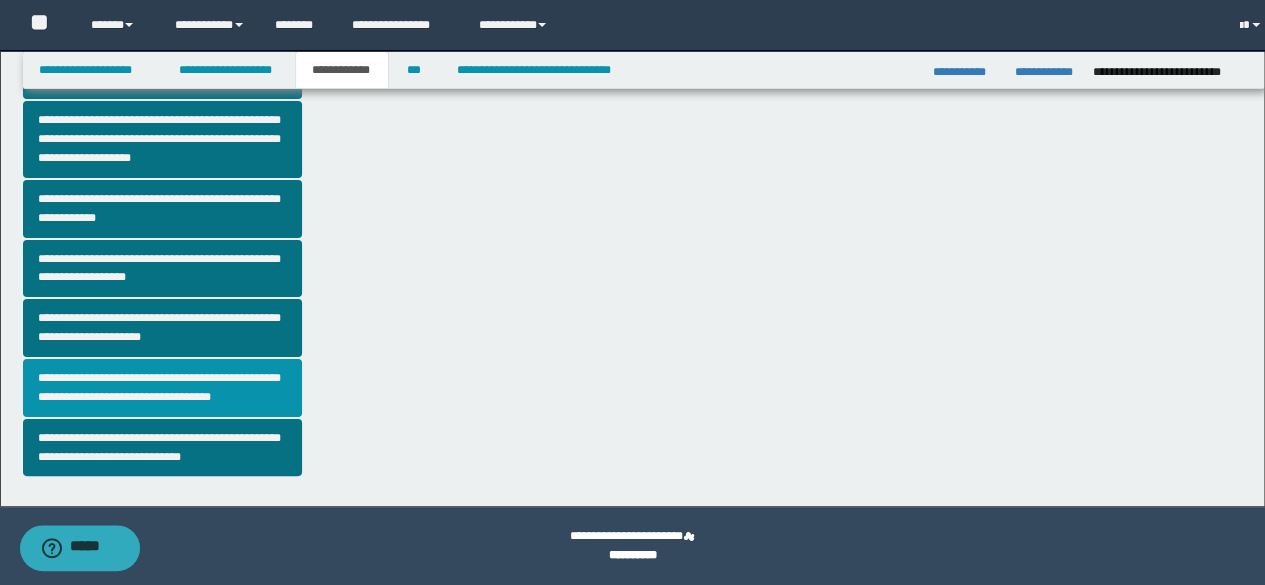 scroll, scrollTop: 0, scrollLeft: 0, axis: both 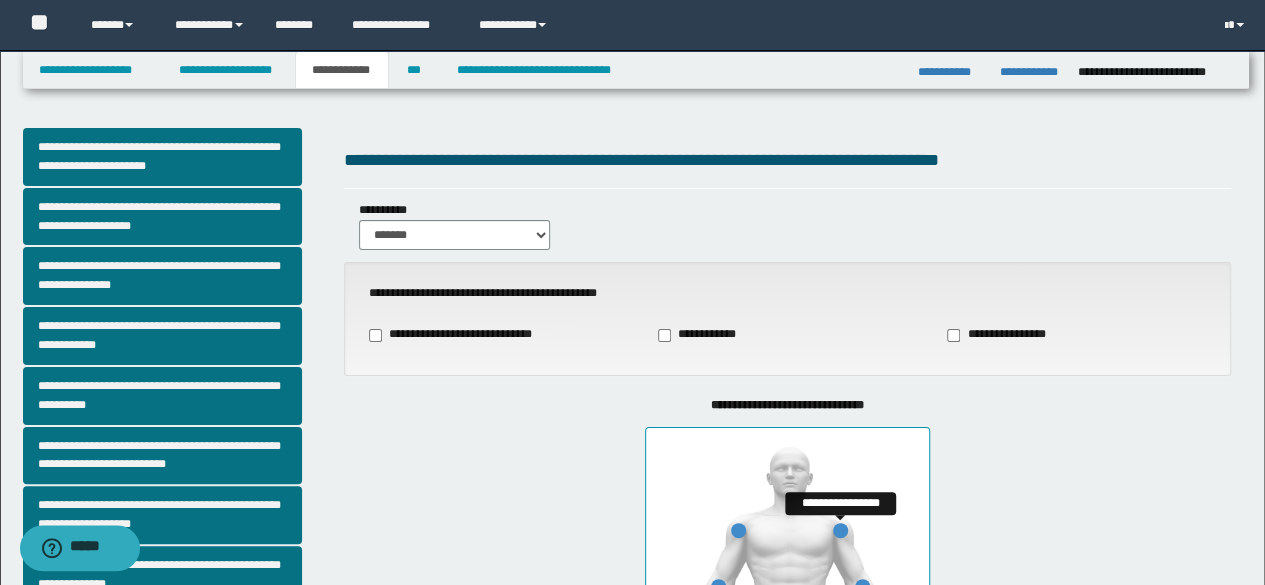 click at bounding box center [840, 530] 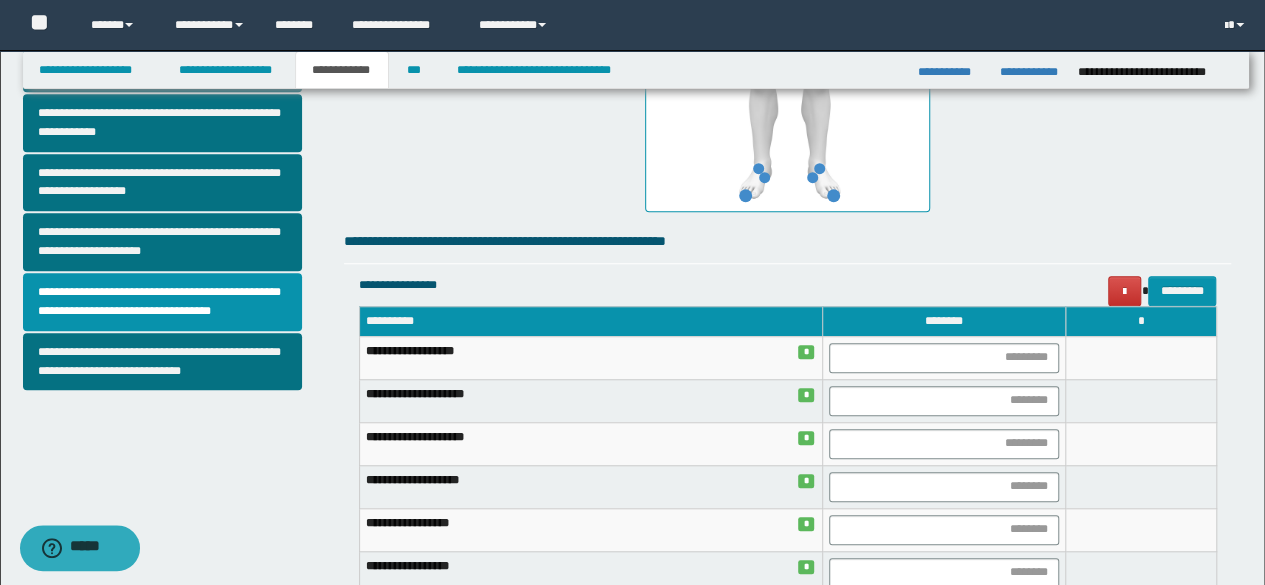 scroll, scrollTop: 728, scrollLeft: 0, axis: vertical 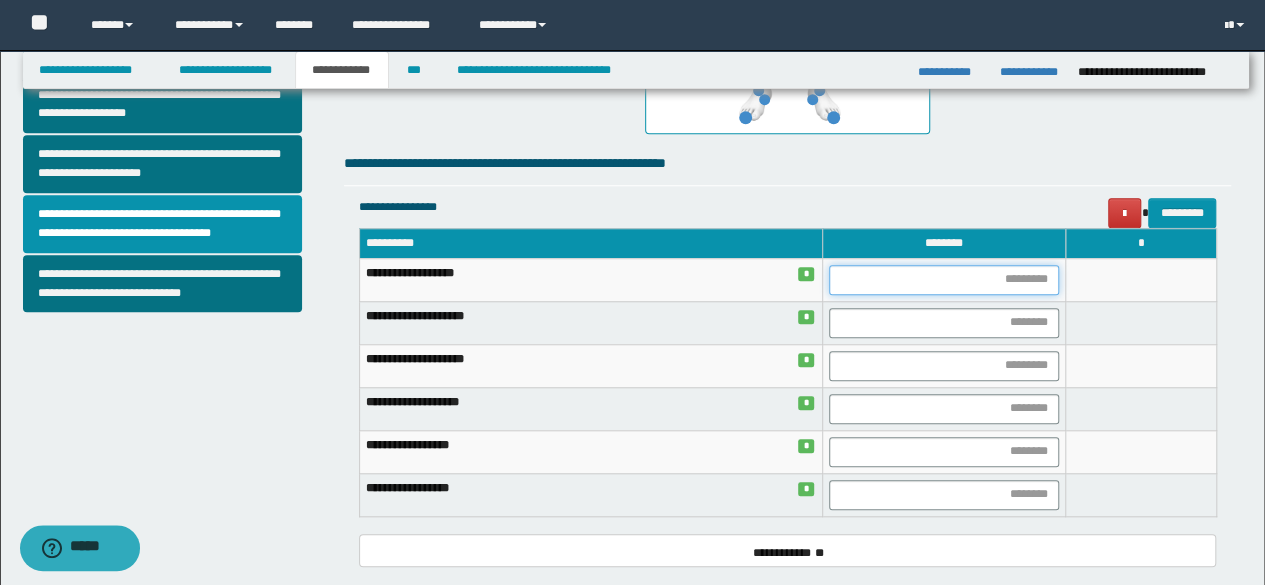 click at bounding box center [944, 280] 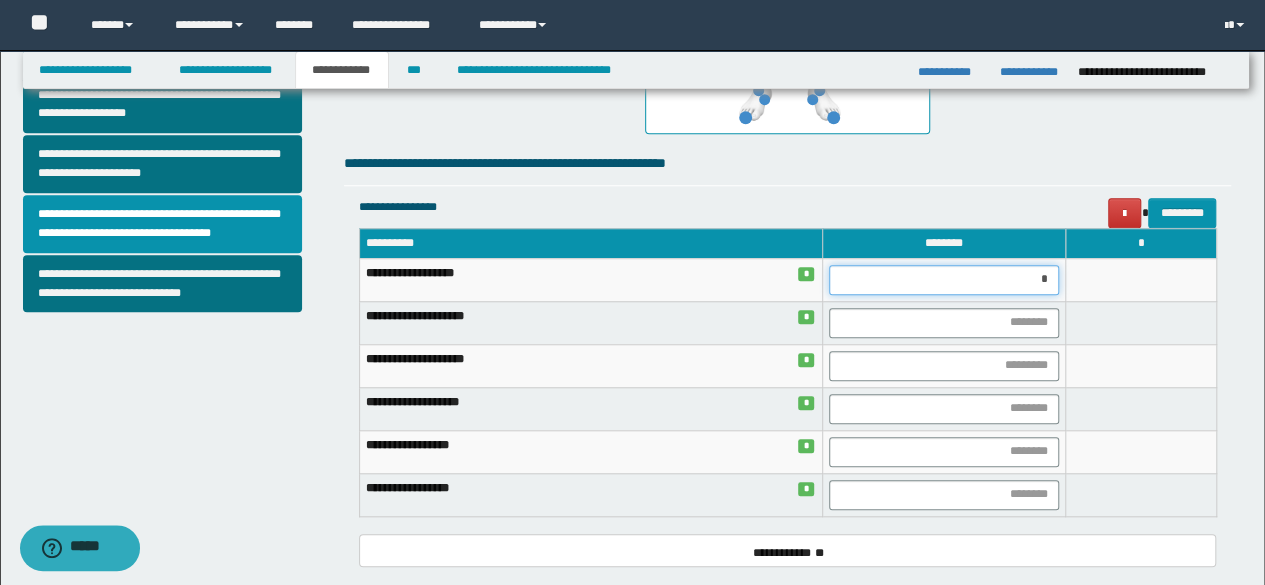 type on "**" 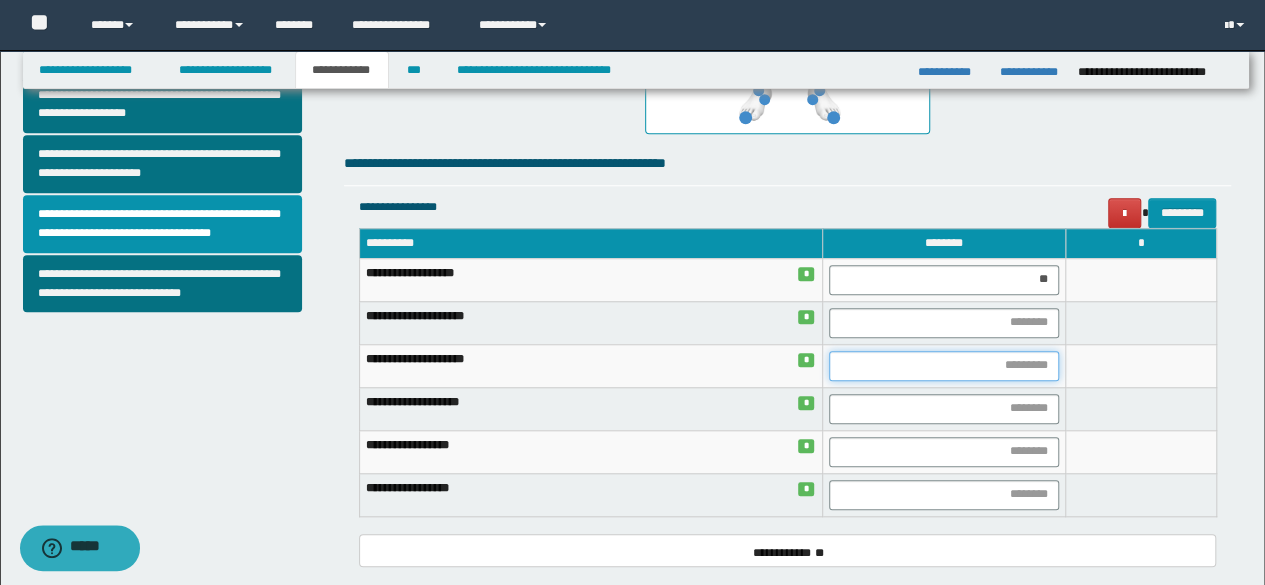 click at bounding box center [944, 366] 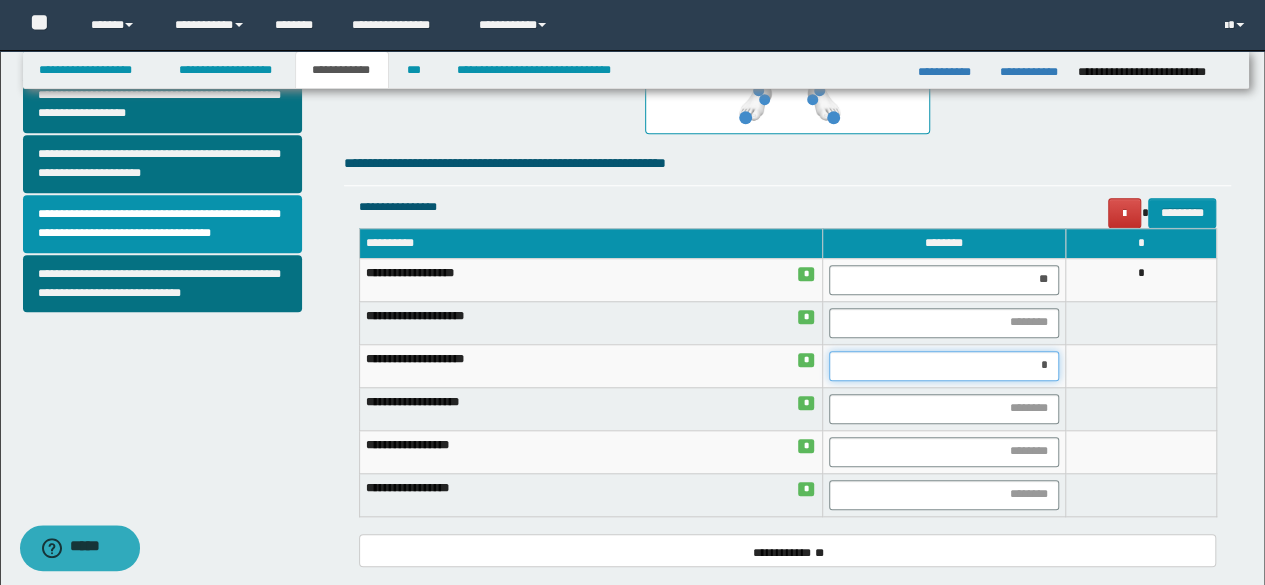 type on "**" 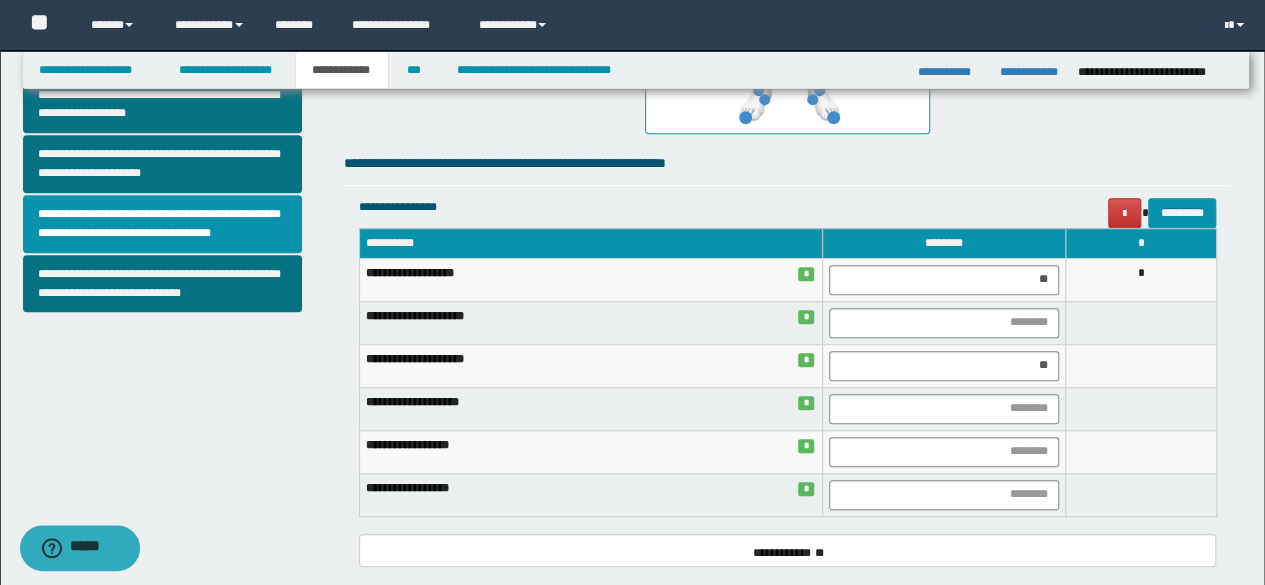click on "**********" at bounding box center (788, 163) 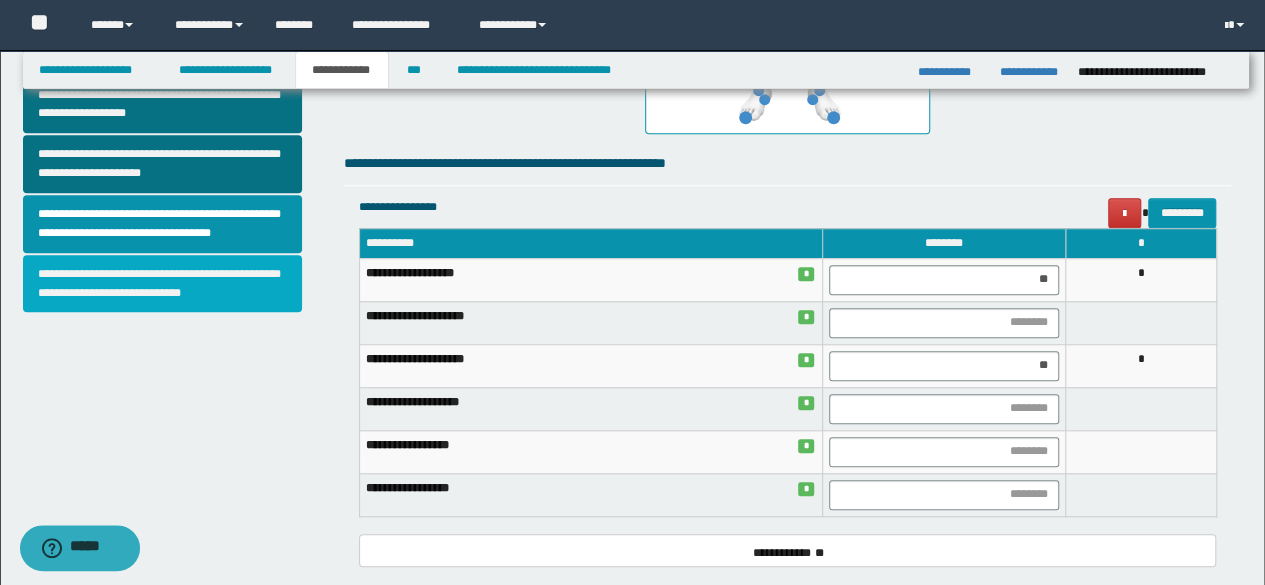 click on "**********" at bounding box center (162, 284) 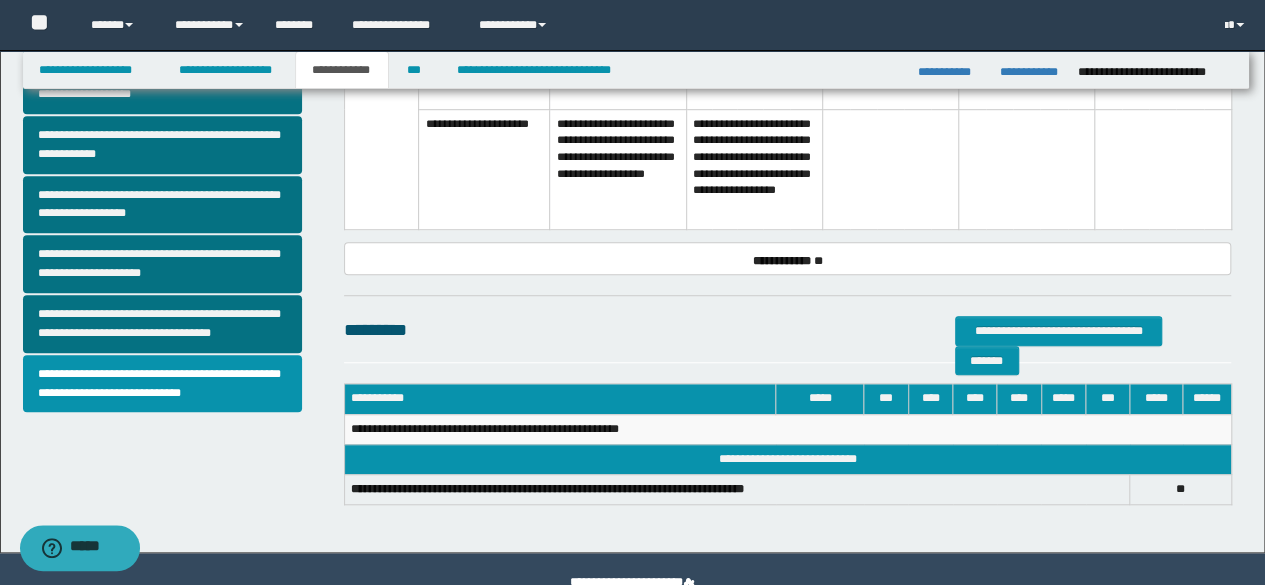 scroll, scrollTop: 634, scrollLeft: 0, axis: vertical 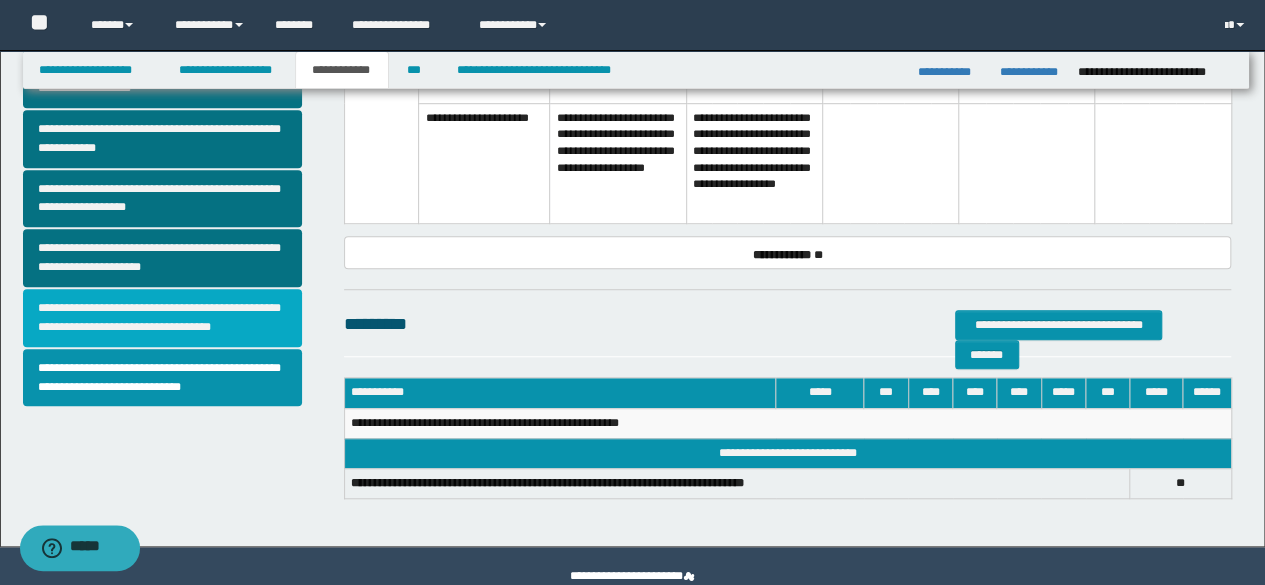 click on "**********" at bounding box center (162, 318) 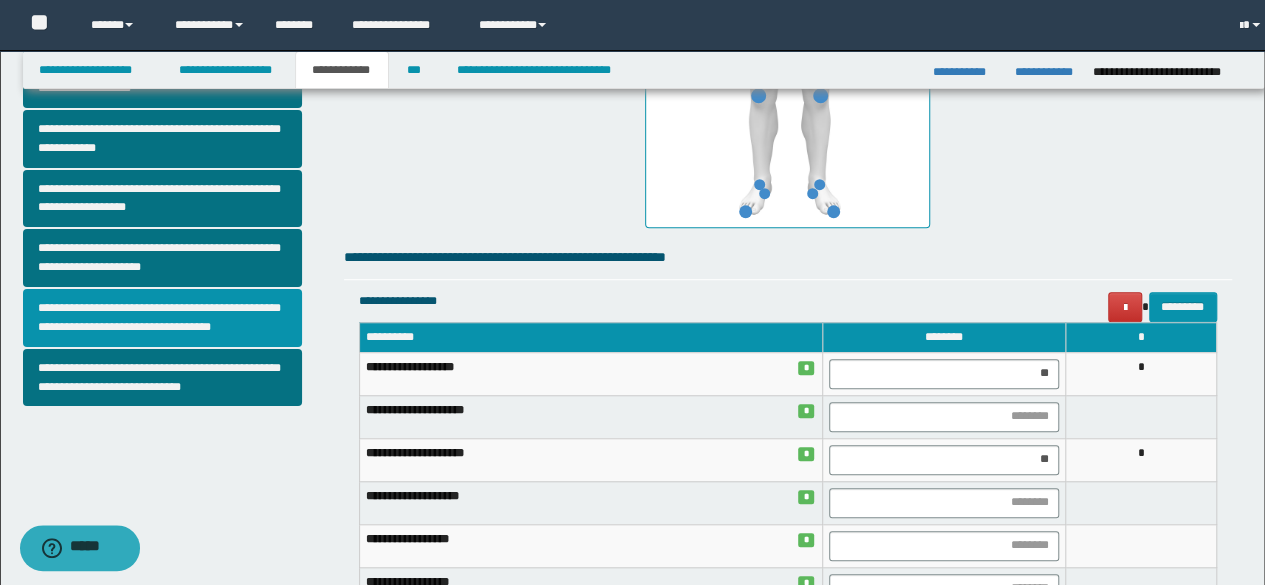 scroll, scrollTop: 0, scrollLeft: 0, axis: both 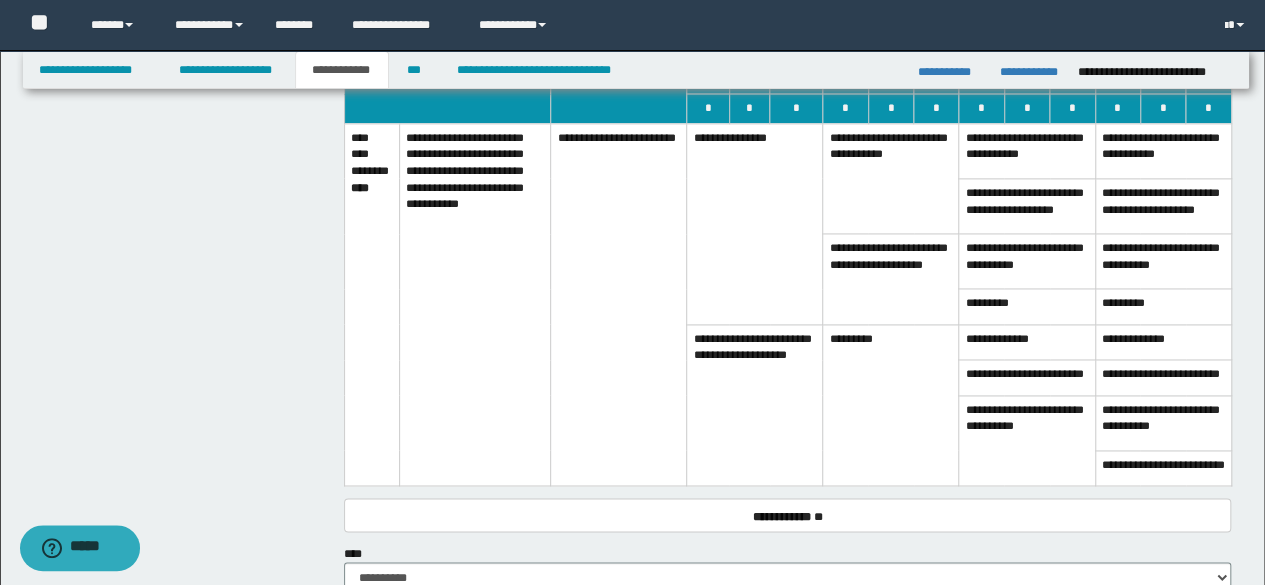 click on "**********" at bounding box center [755, 405] 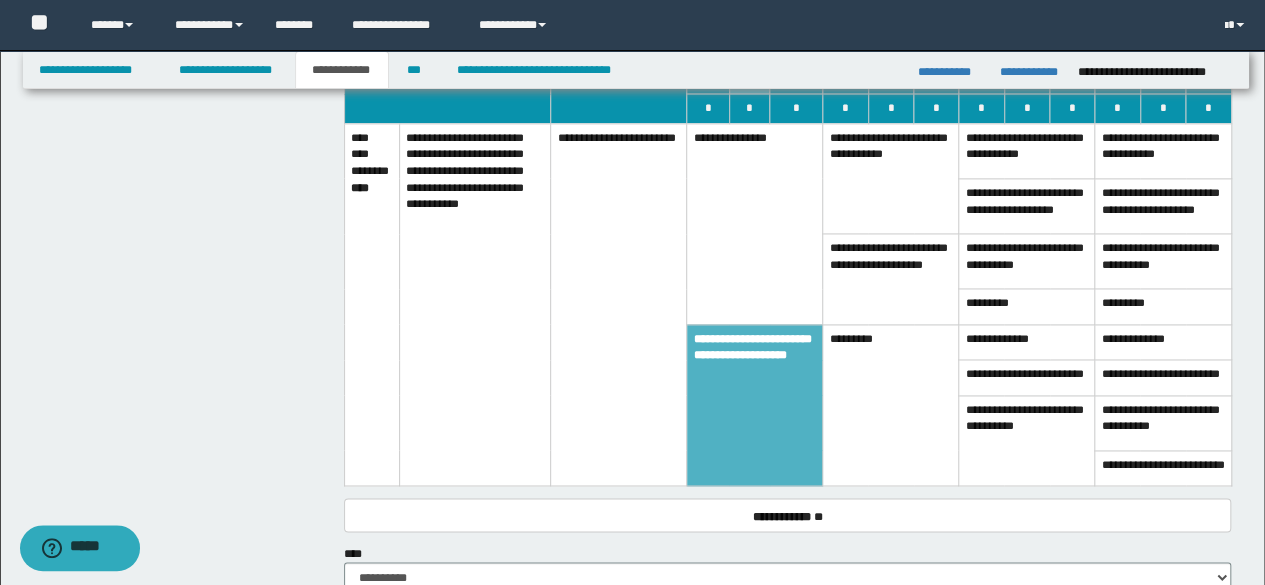 click on "**********" at bounding box center [755, 223] 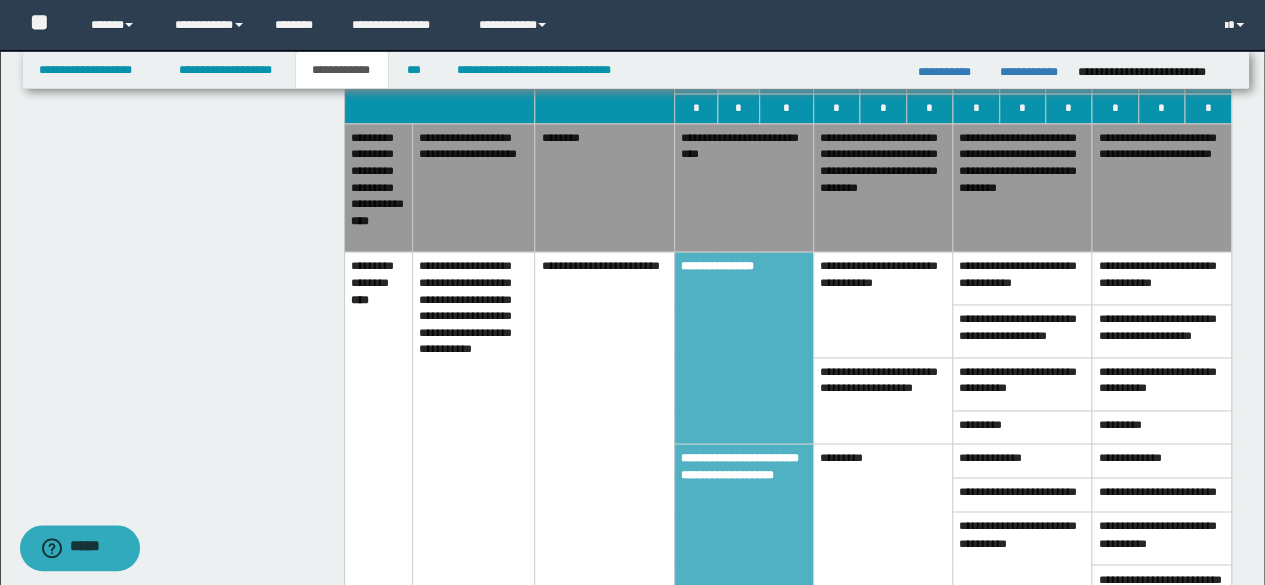 click on "**********" at bounding box center (1161, 187) 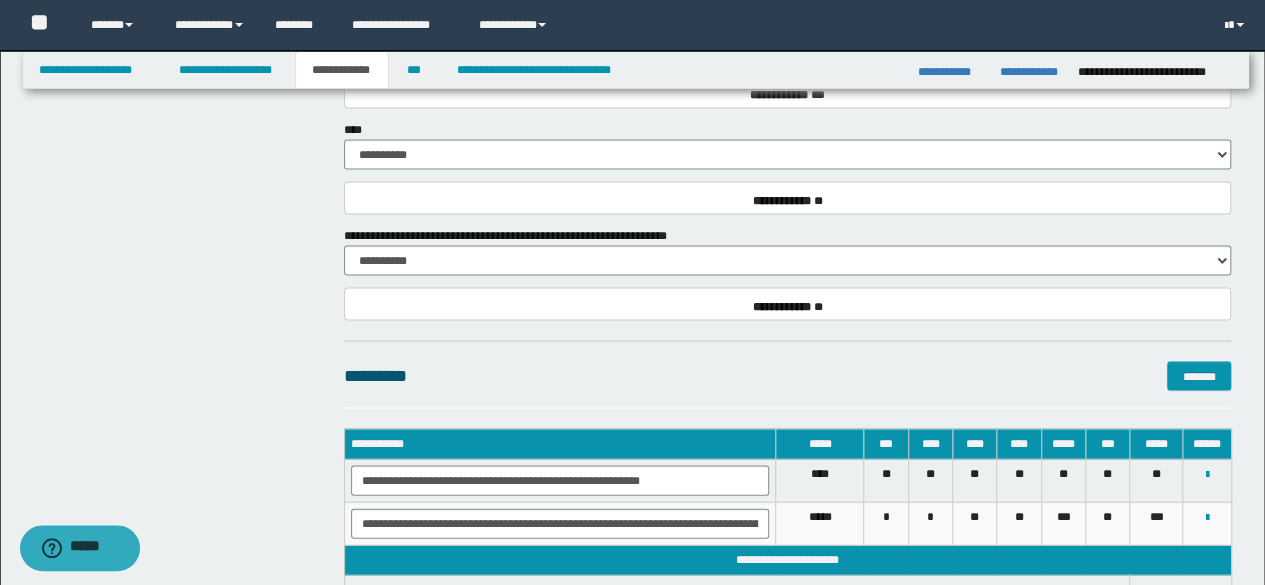 scroll, scrollTop: 1944, scrollLeft: 0, axis: vertical 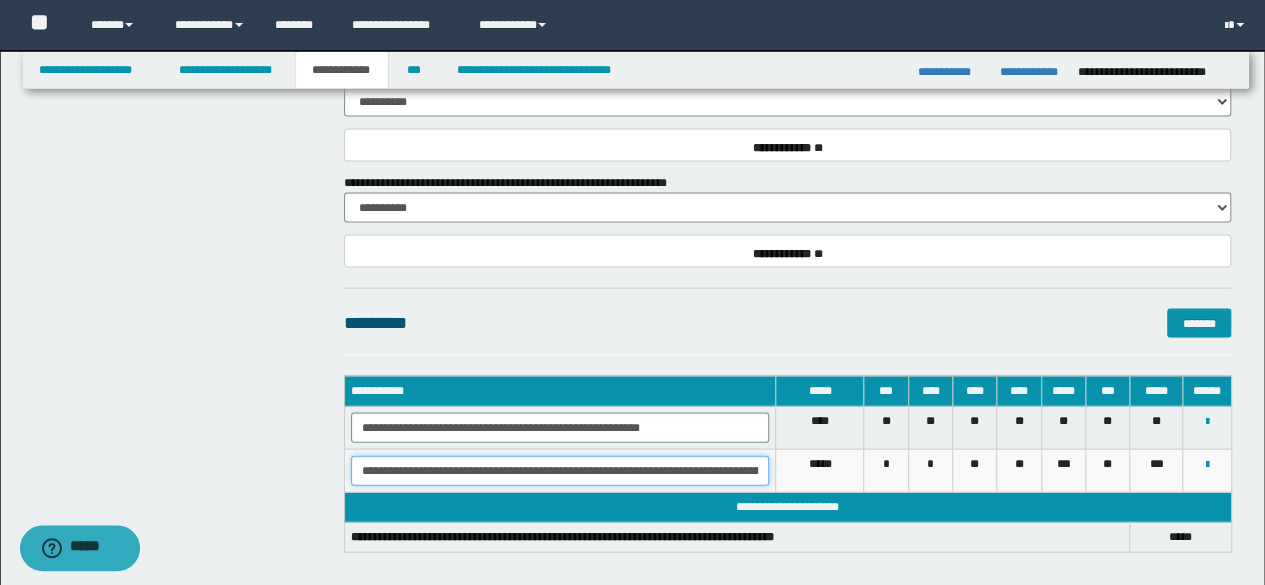 click on "**********" at bounding box center [560, 471] 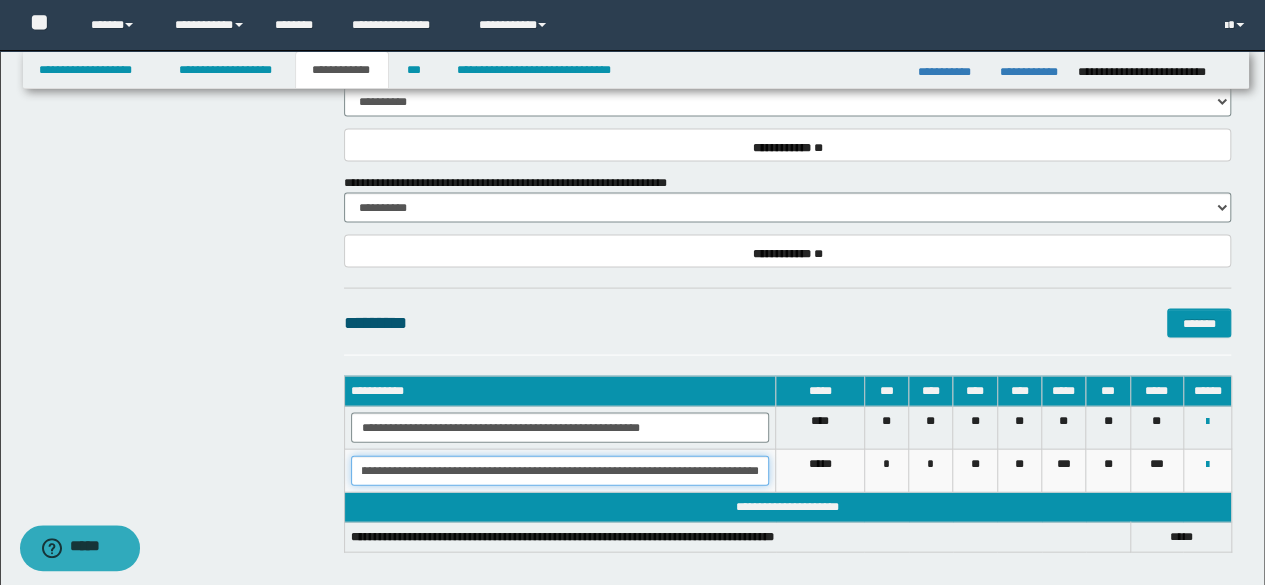 scroll, scrollTop: 0, scrollLeft: 195, axis: horizontal 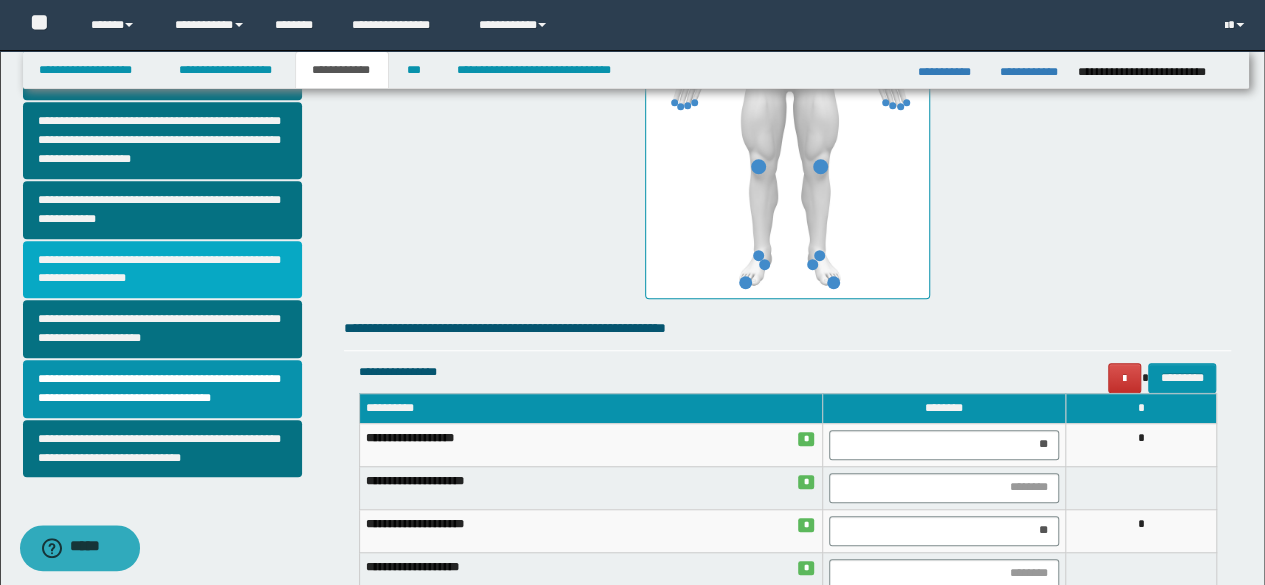 click on "**********" at bounding box center [162, 270] 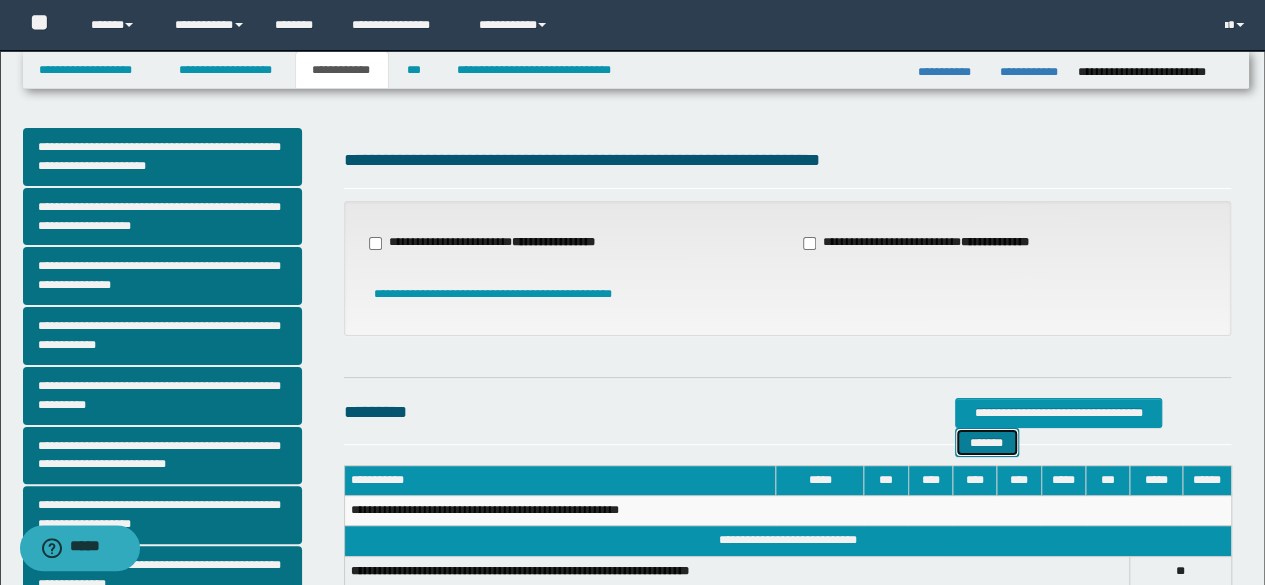 click on "*******" at bounding box center [987, 442] 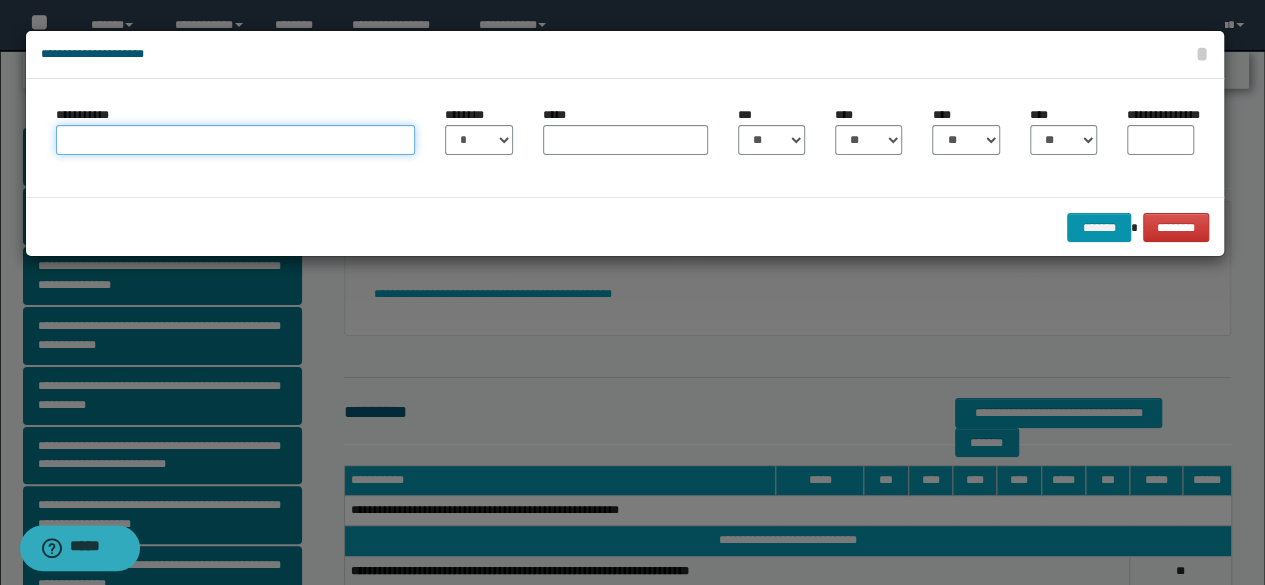 click on "**********" at bounding box center (236, 140) 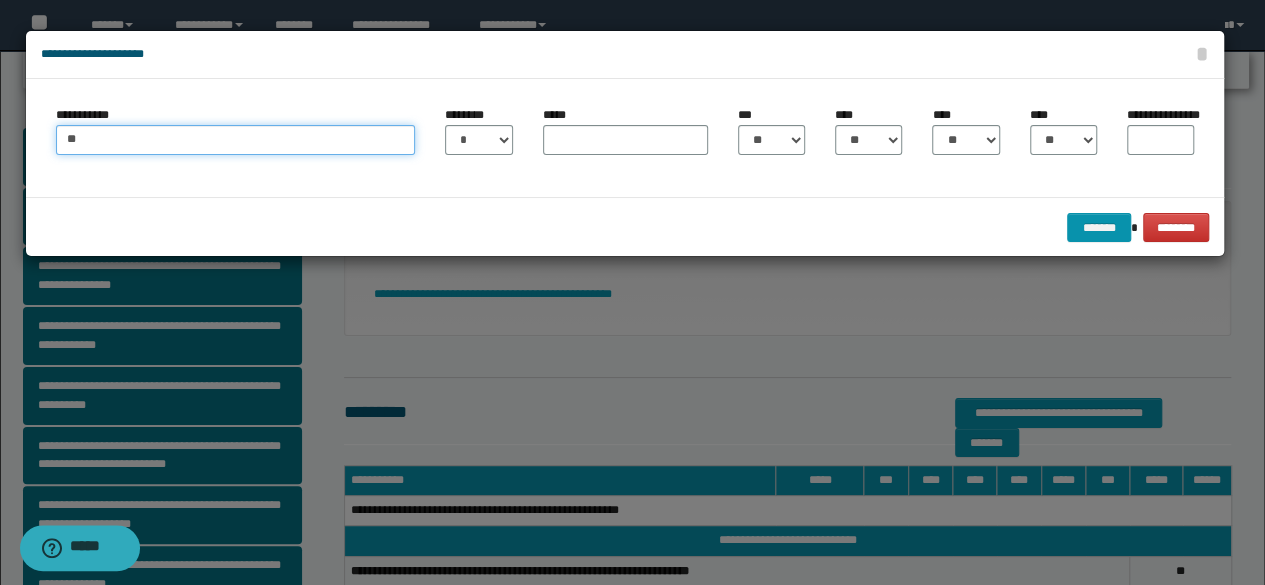 type on "**********" 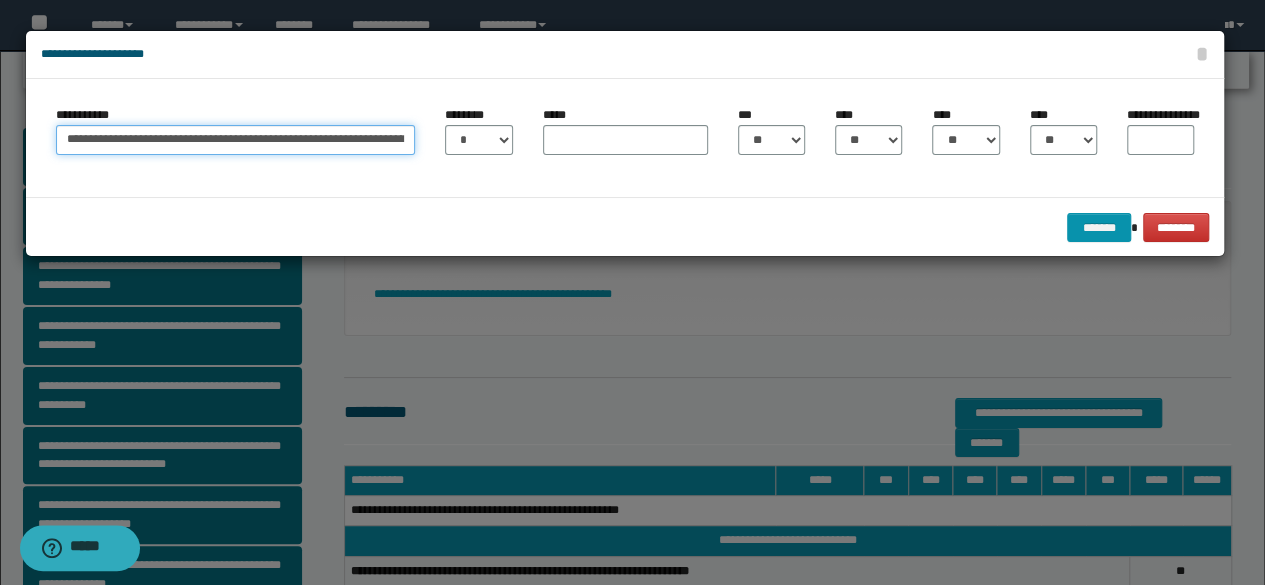 click on "**********" at bounding box center (236, 140) 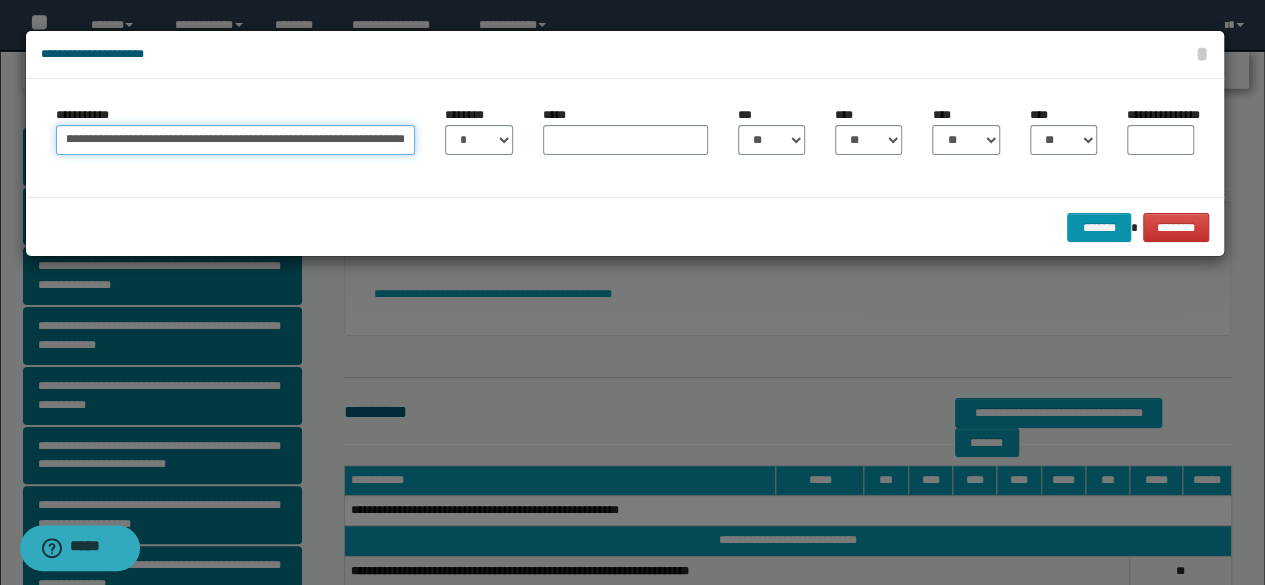 scroll, scrollTop: 0, scrollLeft: 358, axis: horizontal 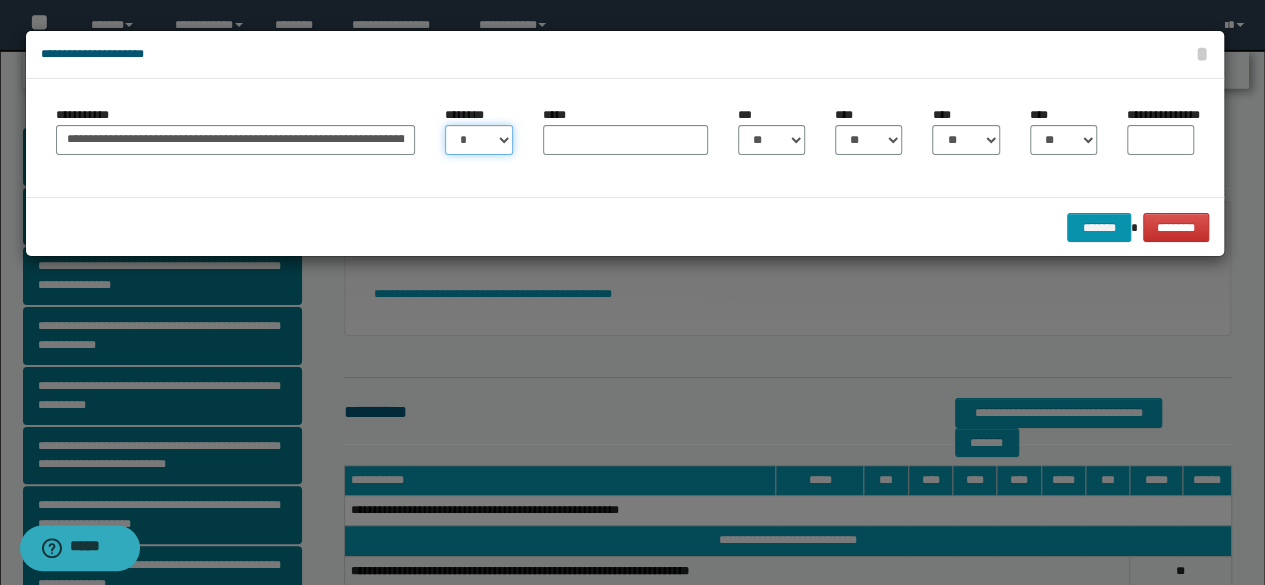click on "*
*
*
*
*
*
*
*
*
**
**
**
**
**
**" at bounding box center [478, 140] 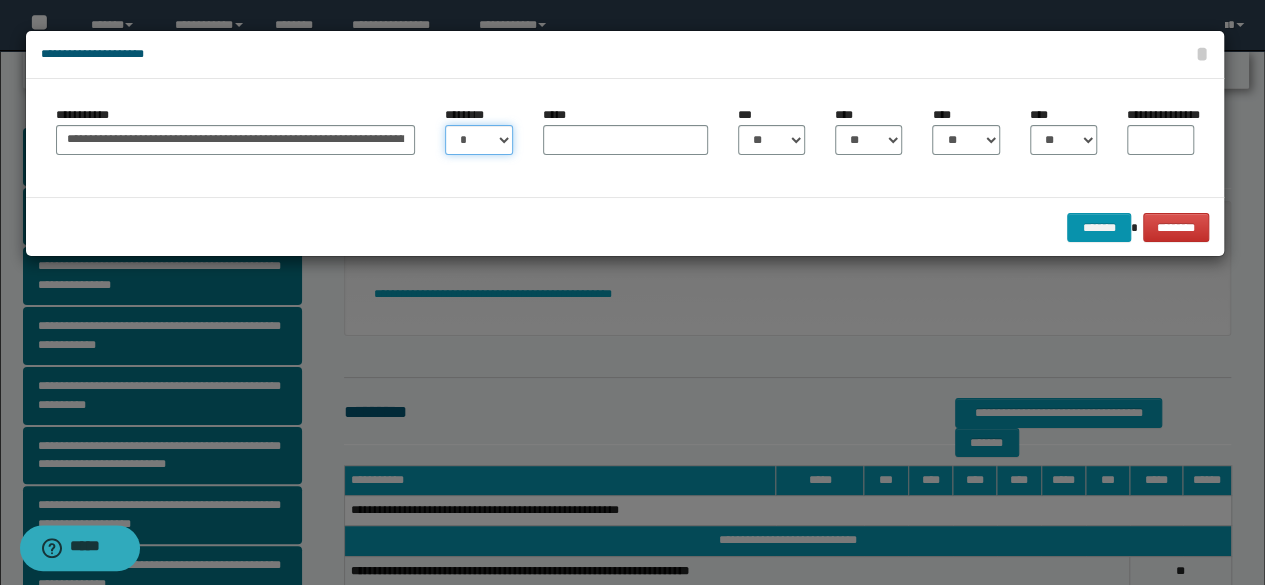 select on "**" 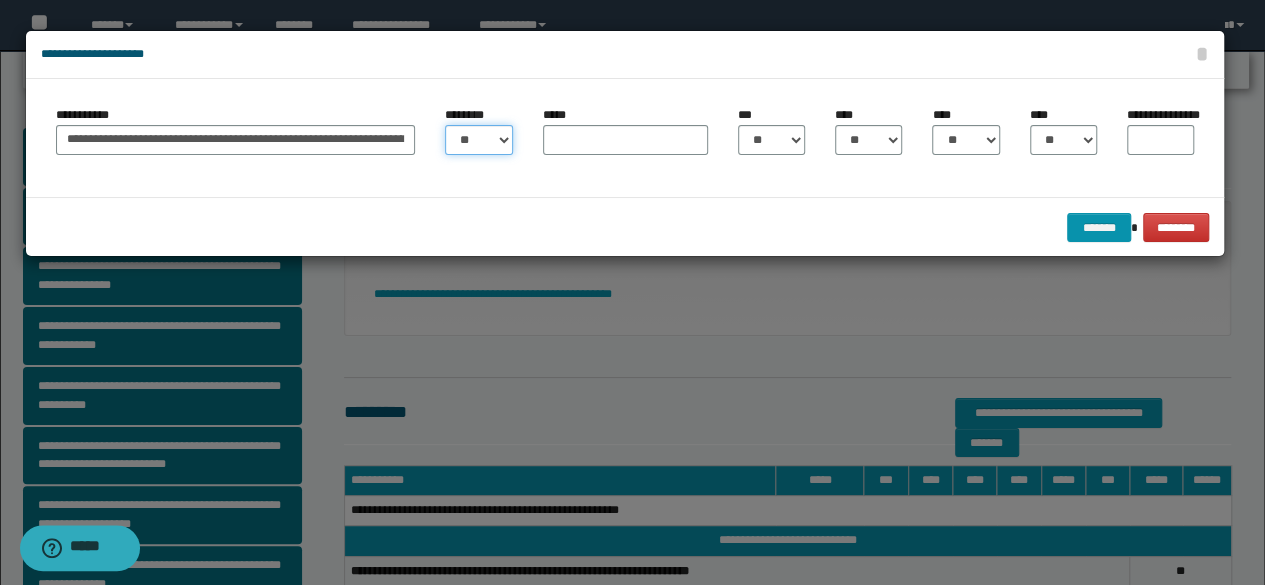 click on "*
*
*
*
*
*
*
*
*
**
**
**
**
**
**" at bounding box center (478, 140) 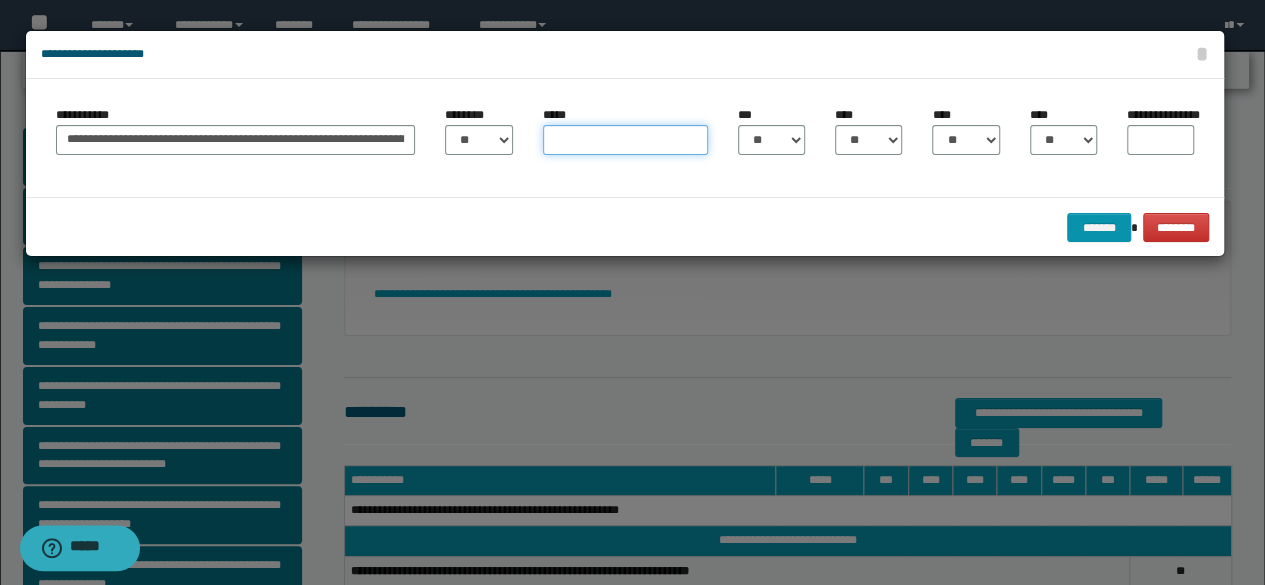 click on "*****" at bounding box center (625, 140) 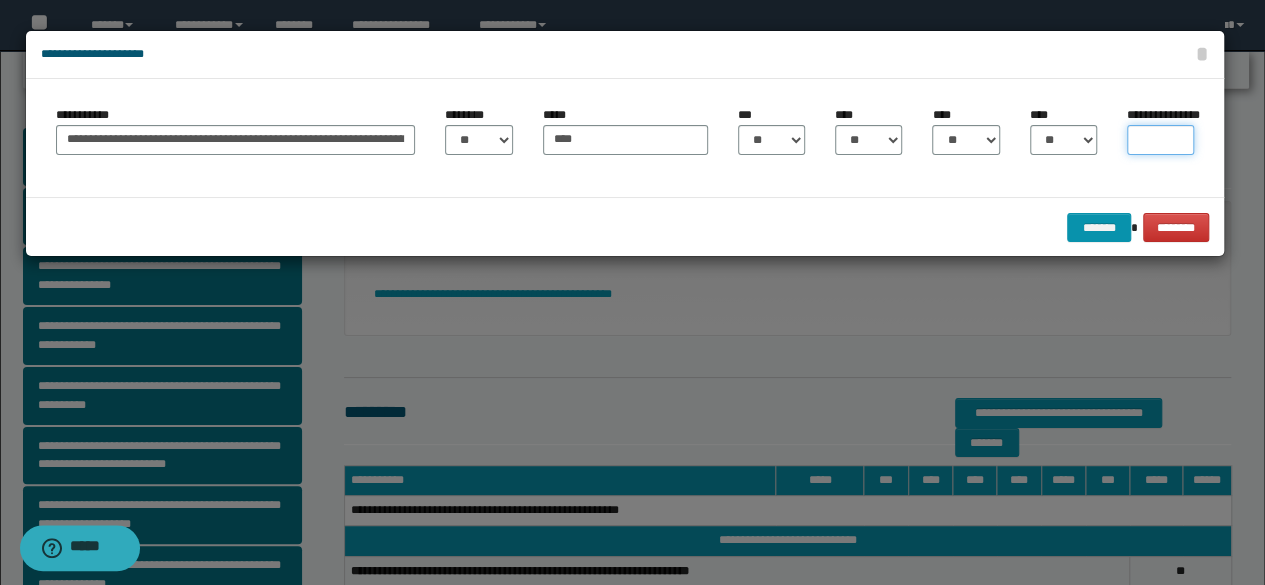 click on "**********" at bounding box center [1160, 140] 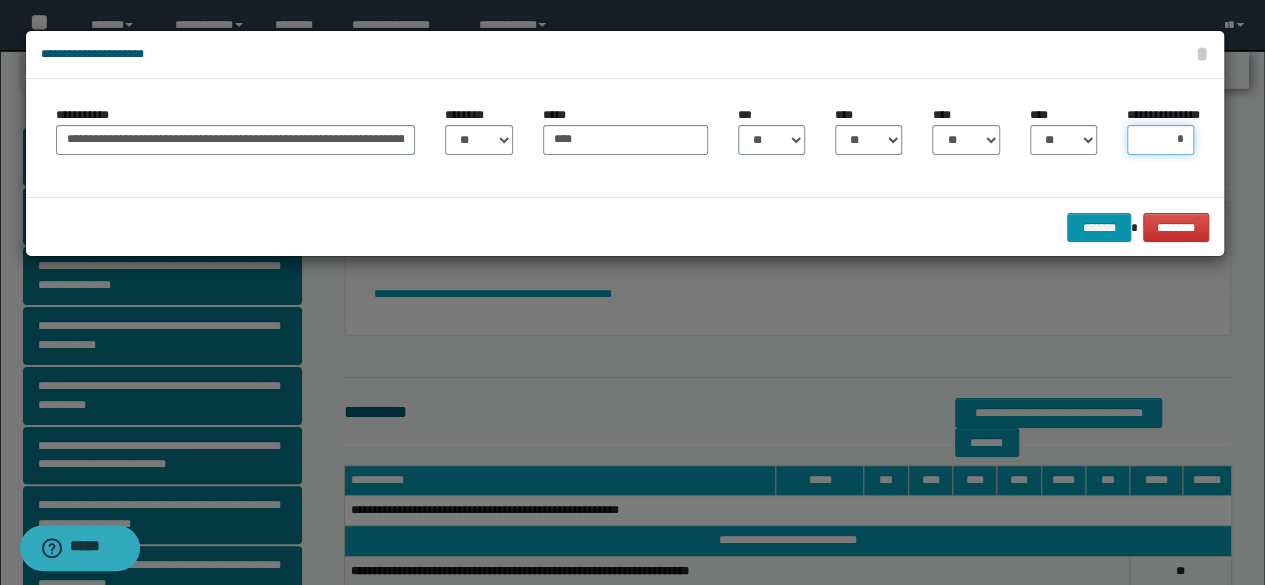 type on "**" 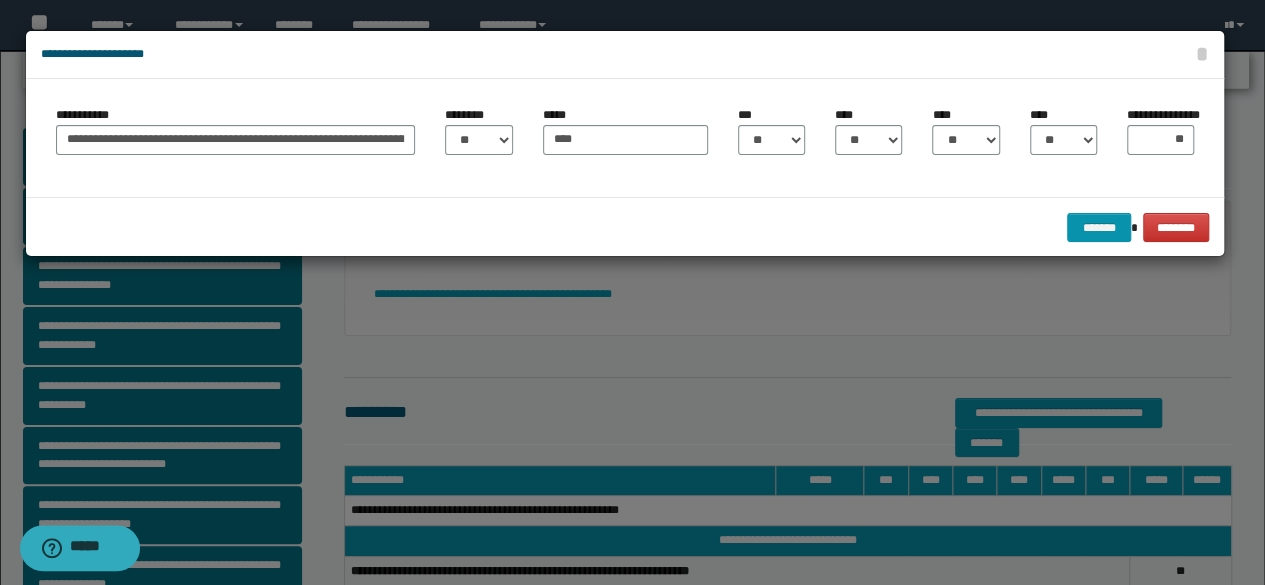 click on "**********" at bounding box center [625, 138] 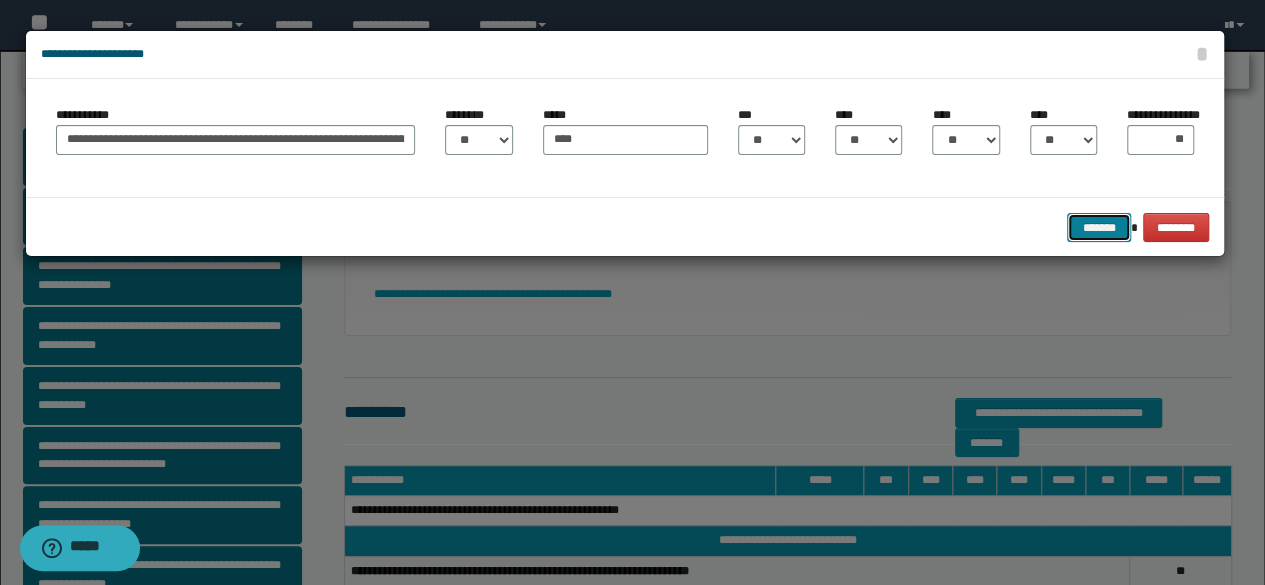 click on "*******" at bounding box center (1099, 227) 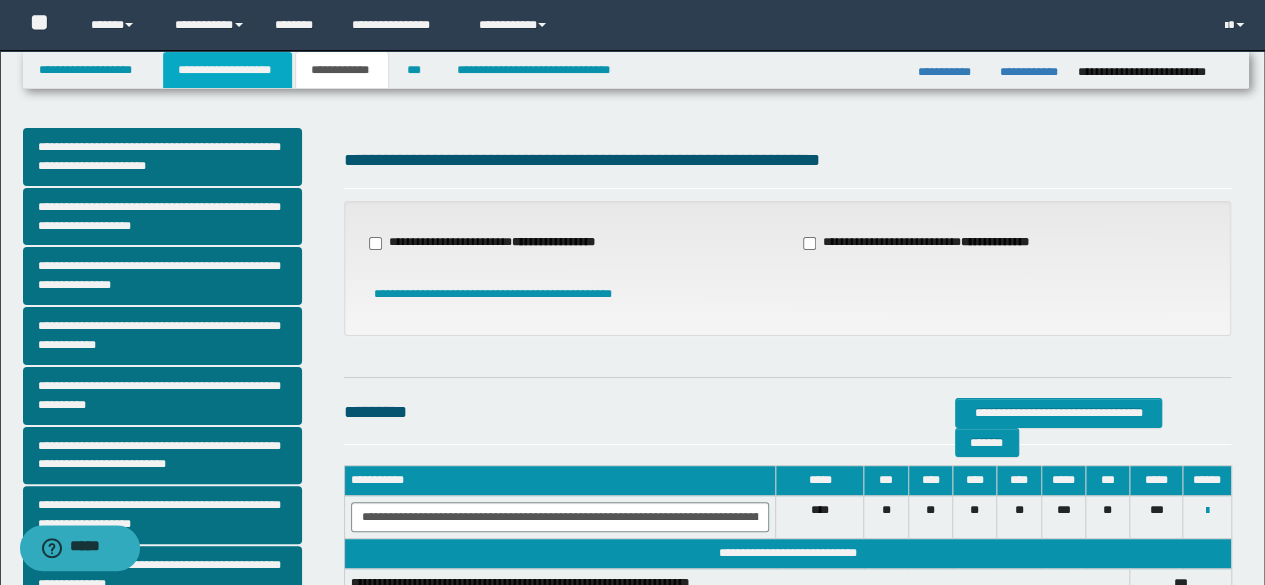 click on "**********" at bounding box center [227, 70] 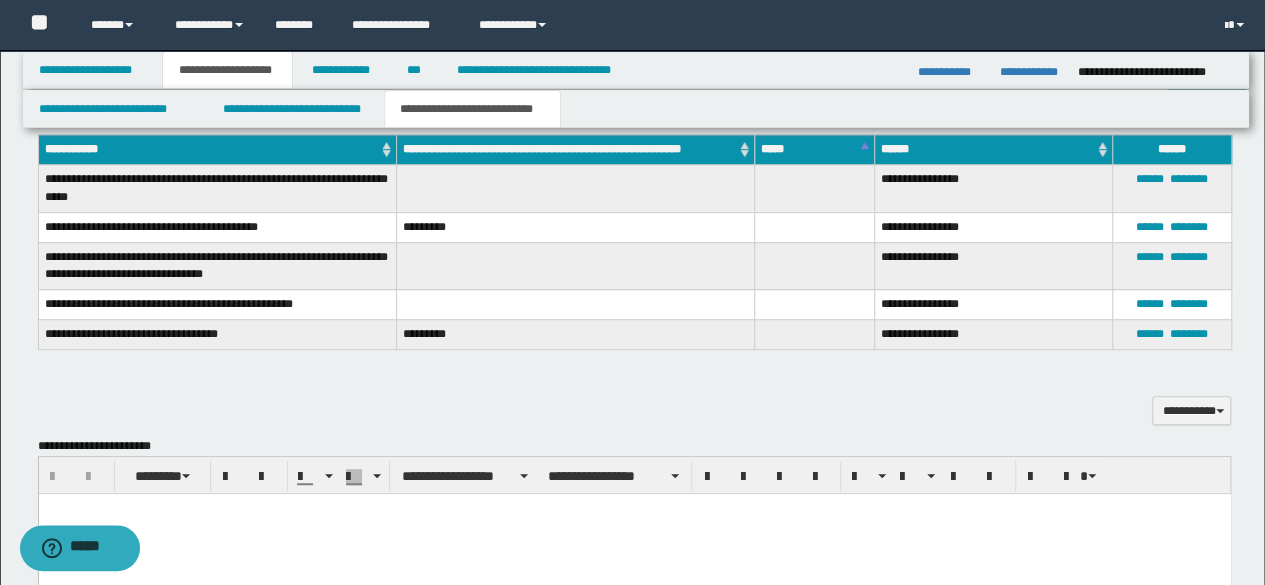 scroll, scrollTop: 488, scrollLeft: 0, axis: vertical 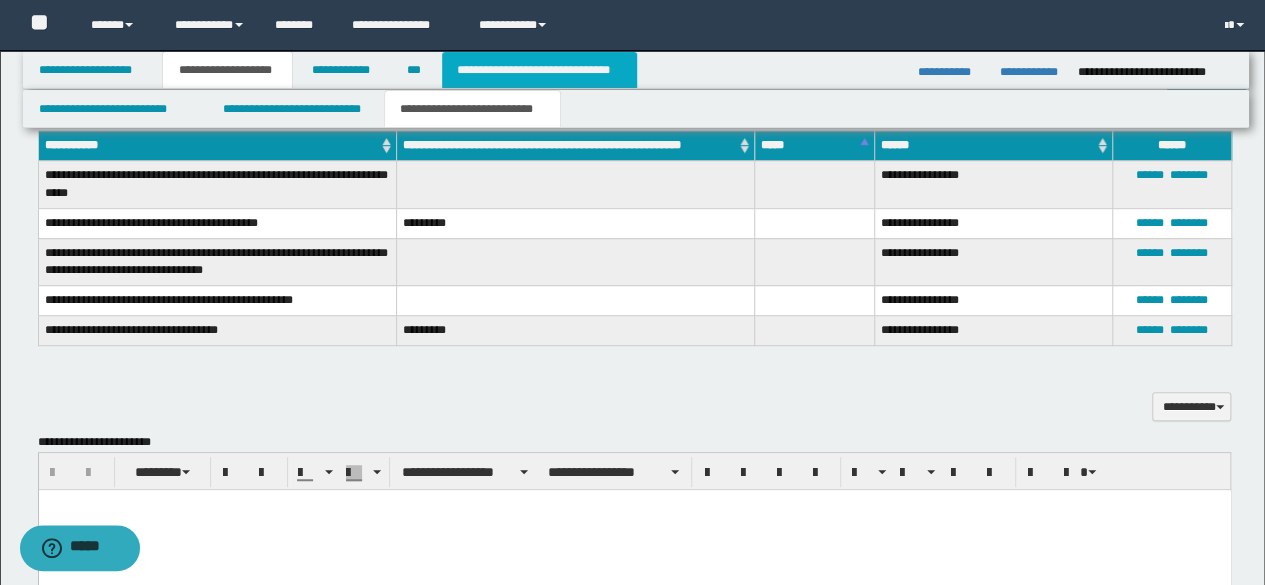 click on "**********" at bounding box center [539, 70] 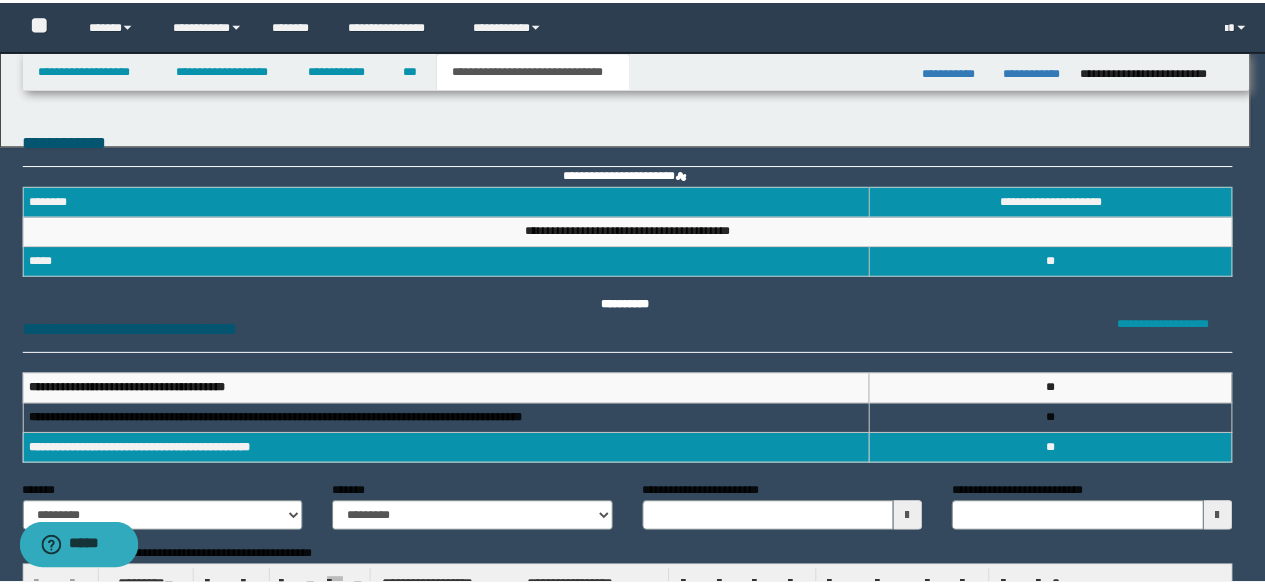 scroll, scrollTop: 0, scrollLeft: 0, axis: both 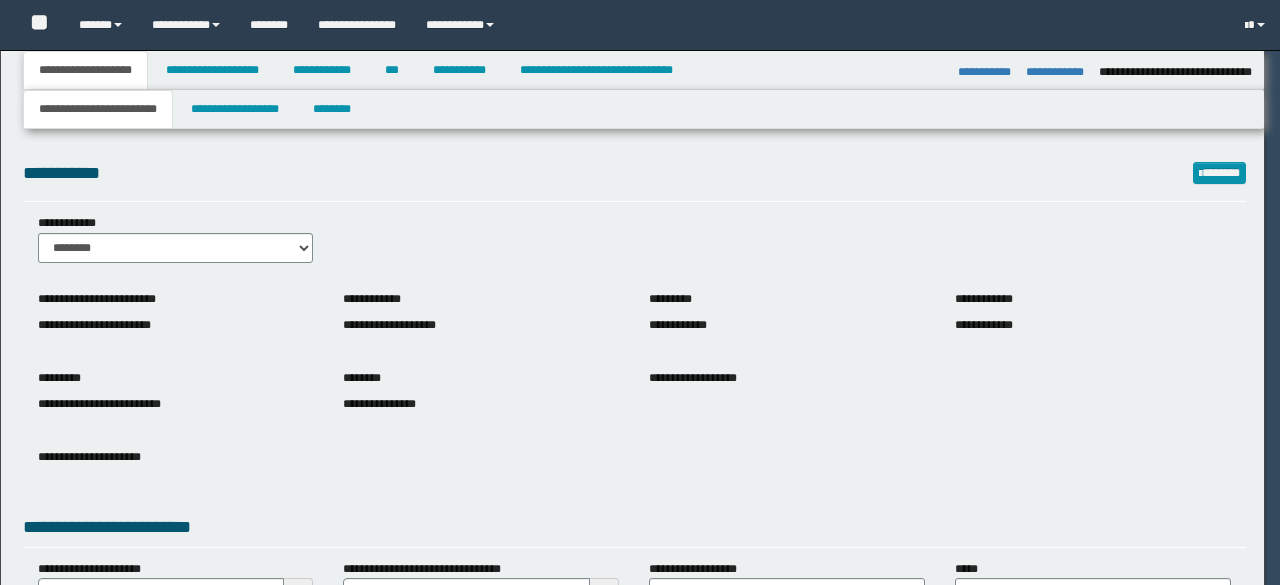 select on "*" 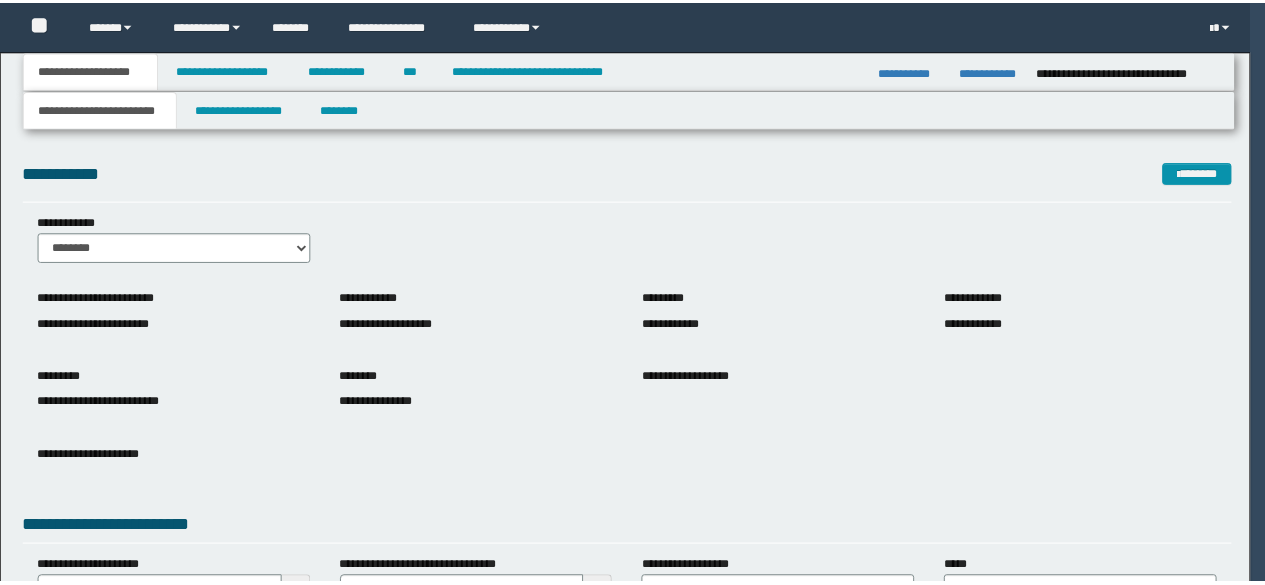scroll, scrollTop: 0, scrollLeft: 0, axis: both 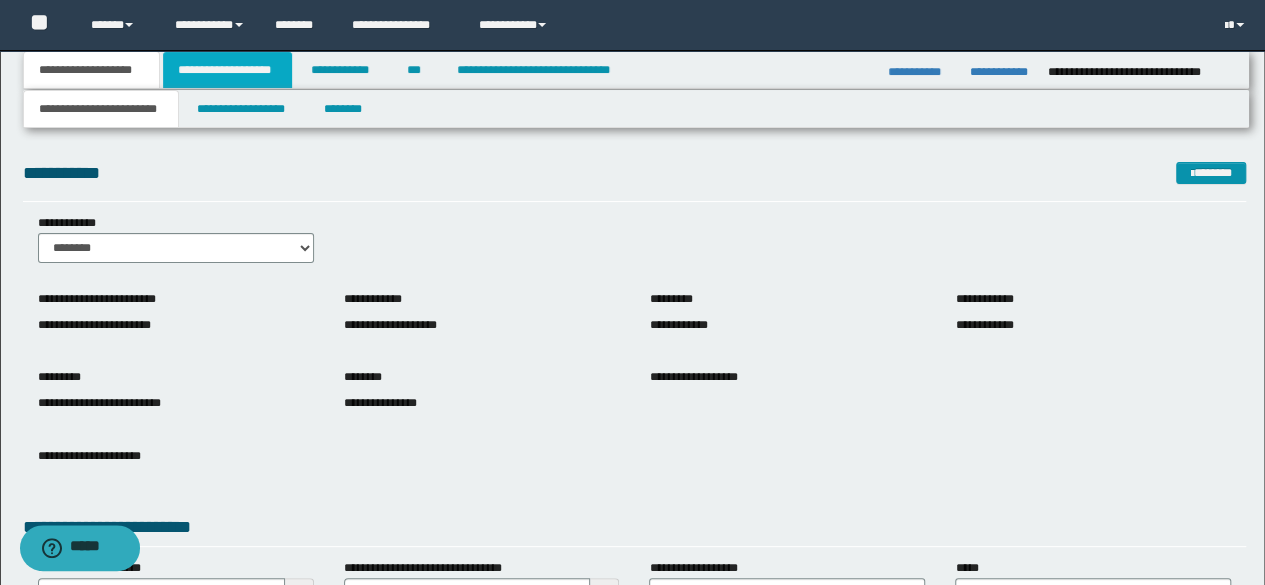 click on "**********" at bounding box center [227, 70] 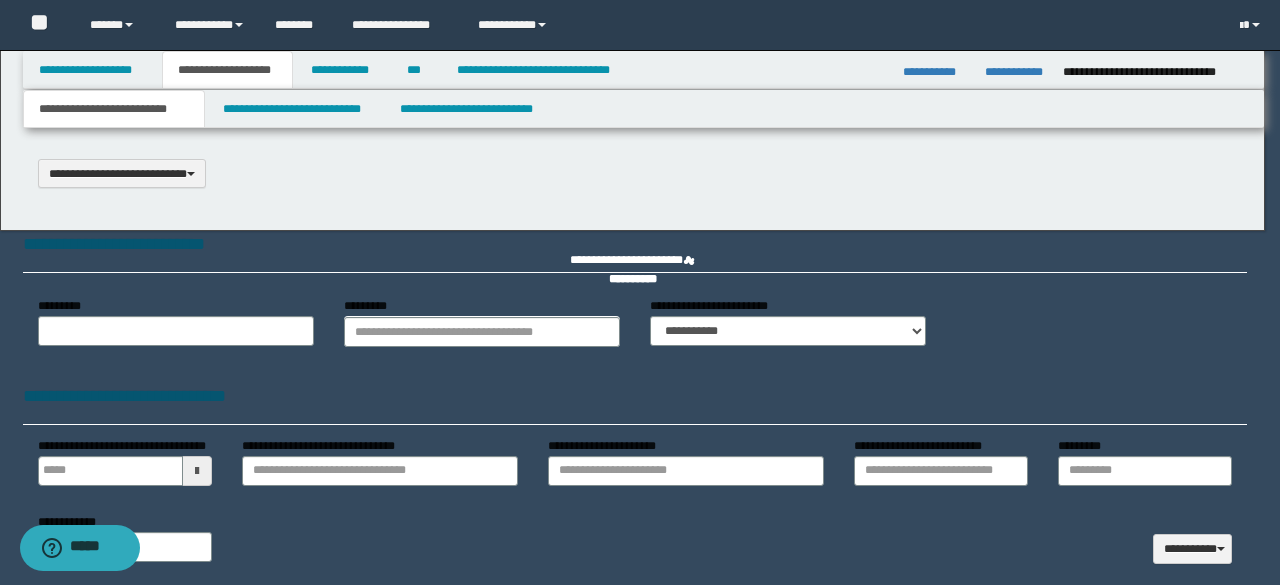 select on "*" 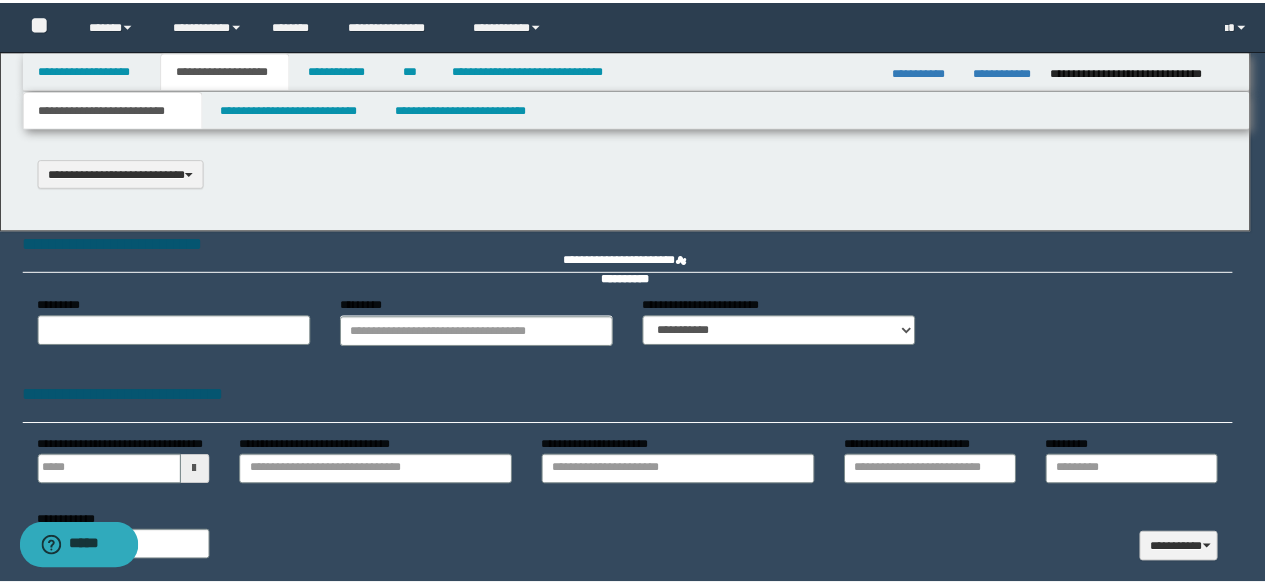 scroll, scrollTop: 0, scrollLeft: 0, axis: both 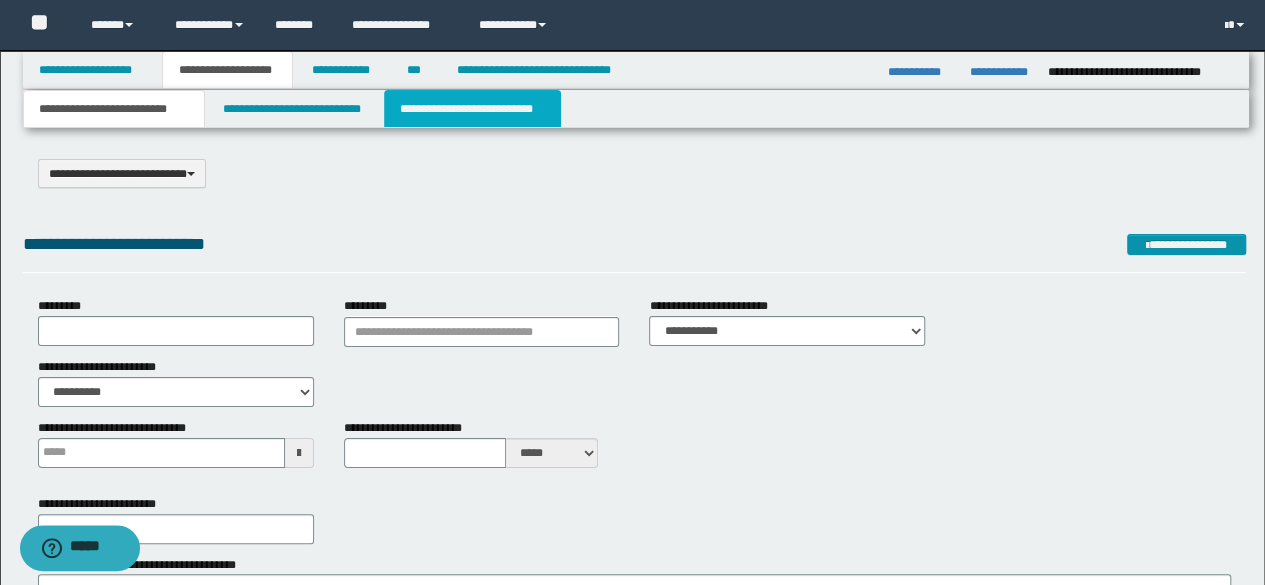 click on "**********" at bounding box center (472, 109) 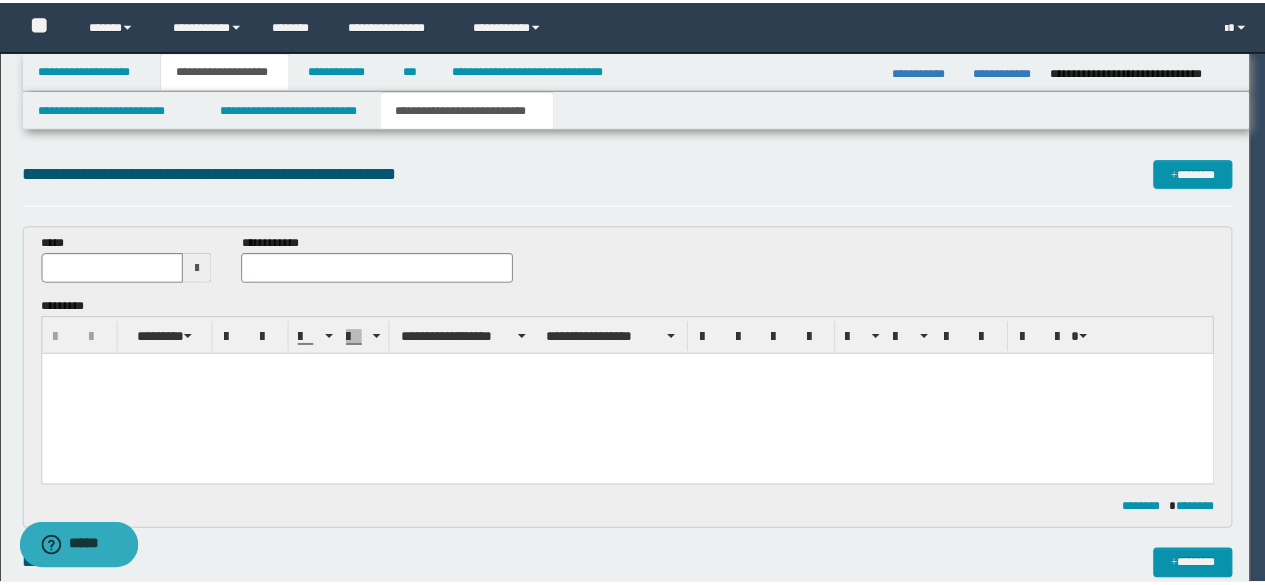 scroll, scrollTop: 0, scrollLeft: 0, axis: both 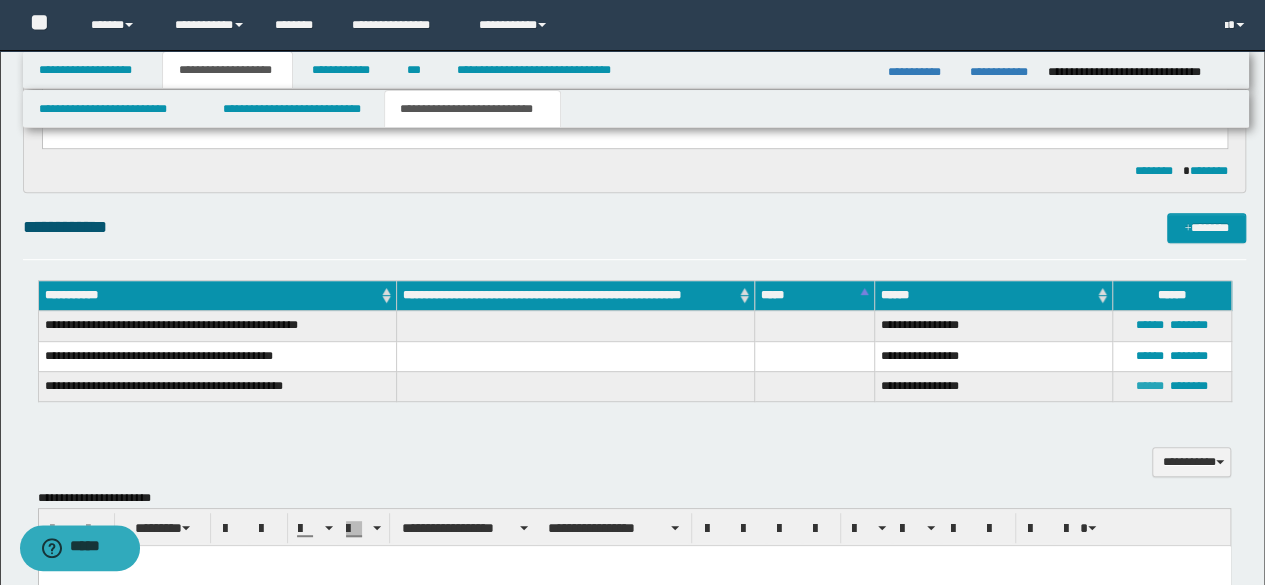 click on "******" at bounding box center [1150, 386] 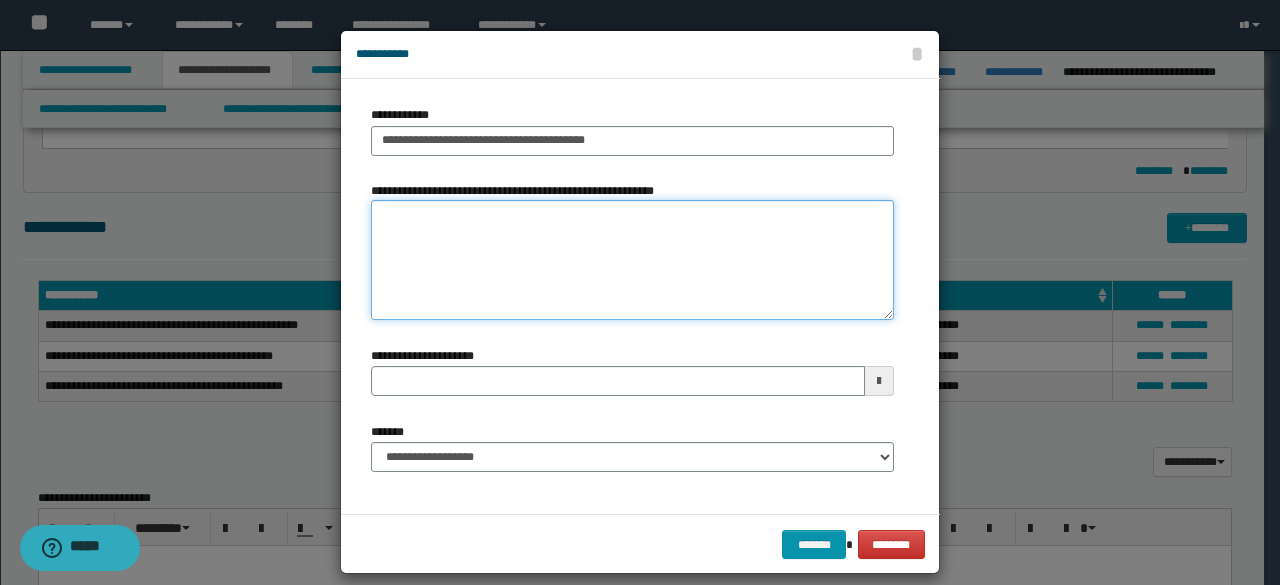 click on "**********" at bounding box center (632, 260) 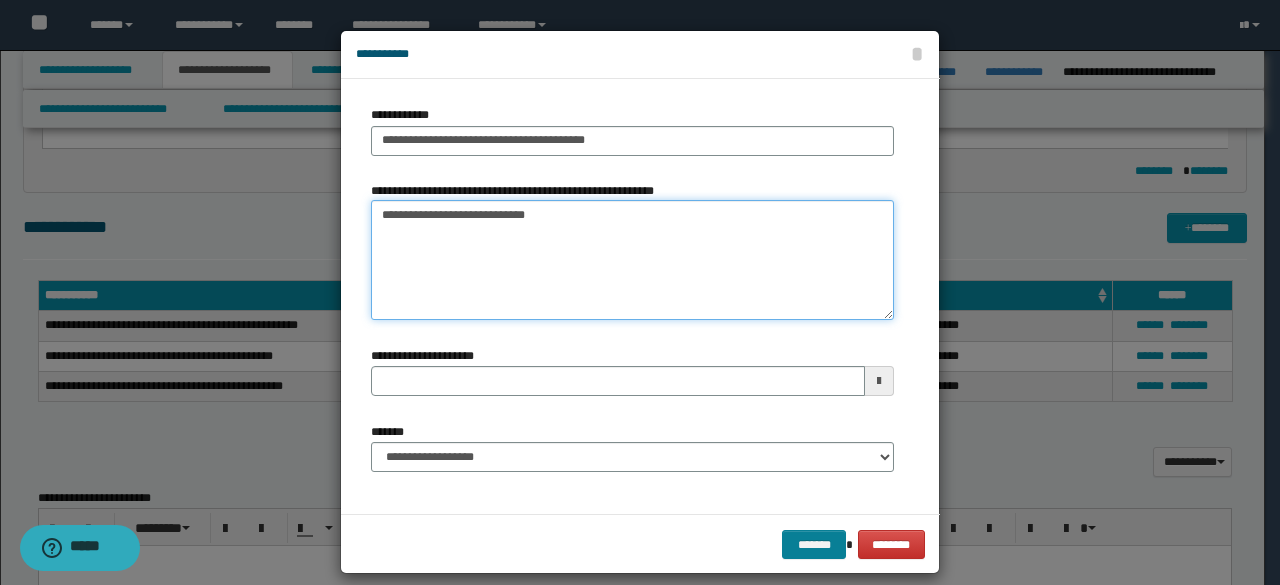 type on "**********" 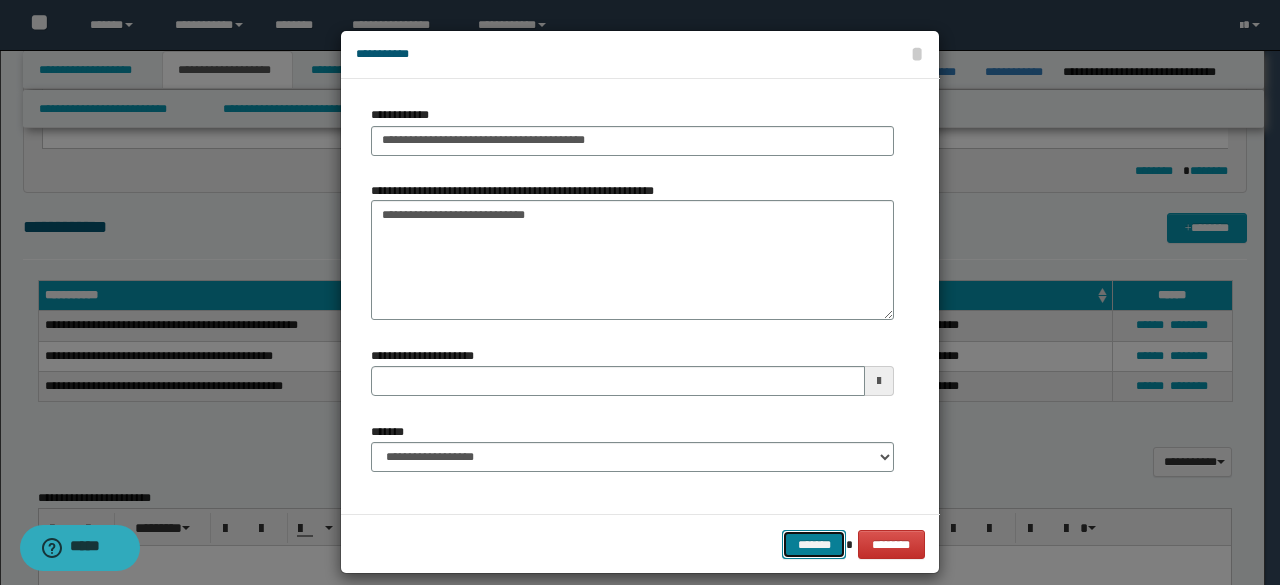 click on "*******" at bounding box center [814, 544] 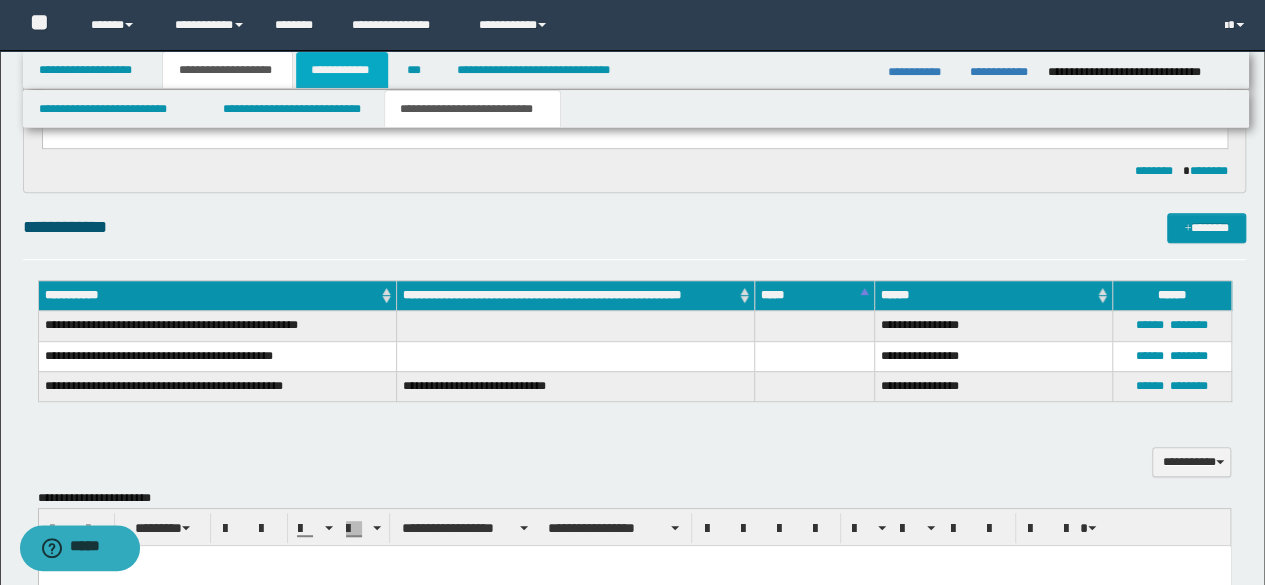 click on "**********" at bounding box center [342, 70] 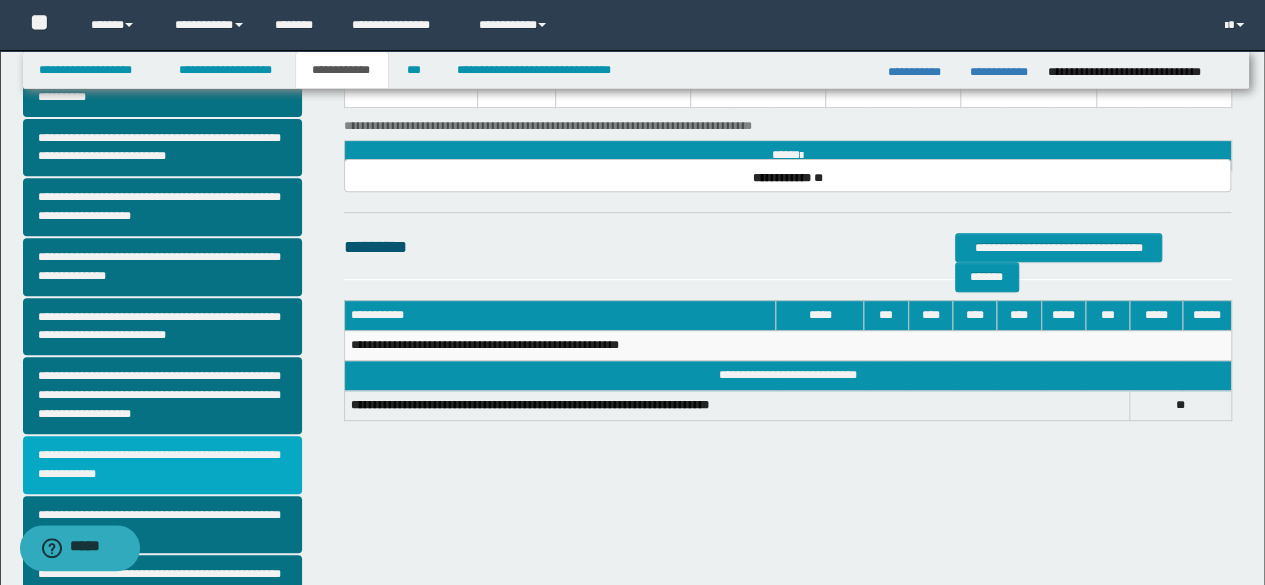 click on "**********" at bounding box center (162, 465) 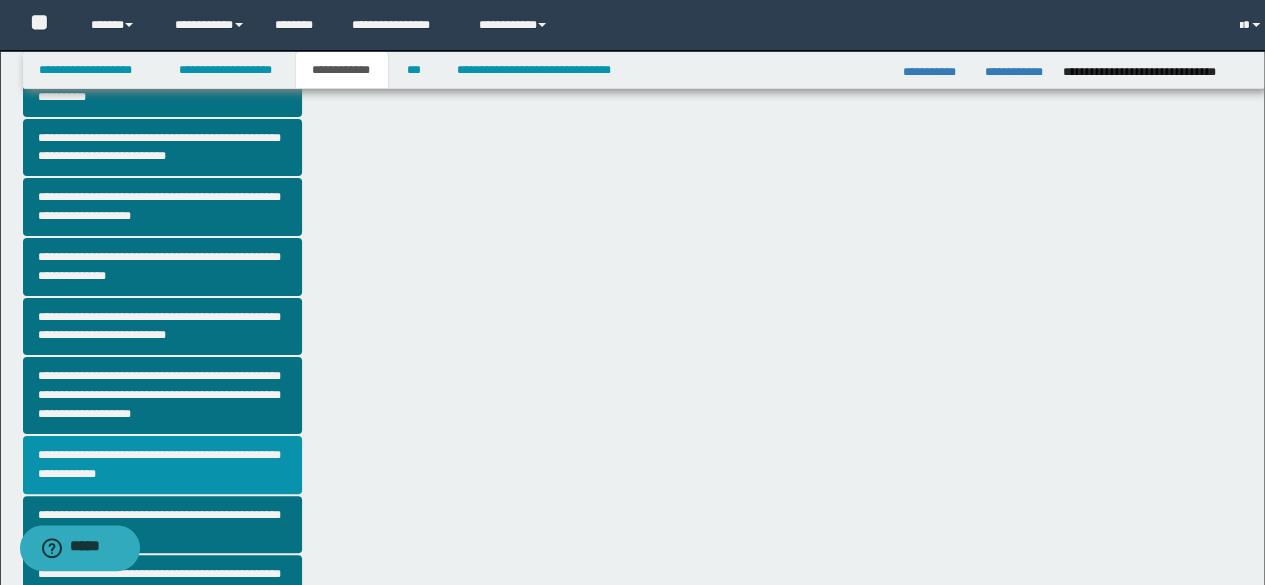 scroll, scrollTop: 0, scrollLeft: 0, axis: both 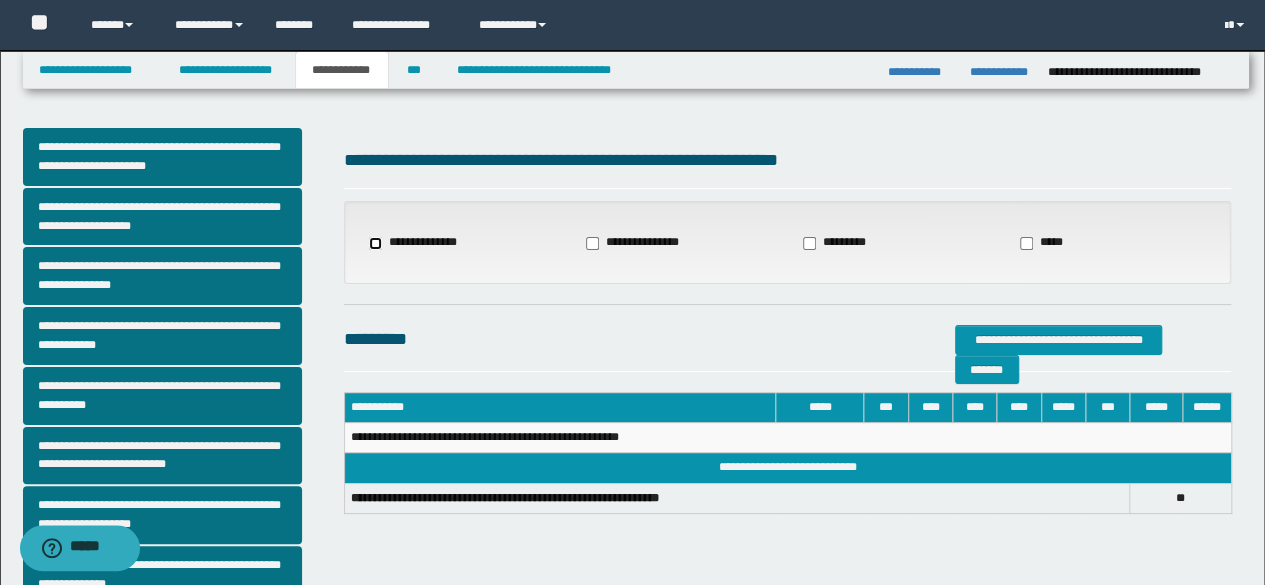 select on "*" 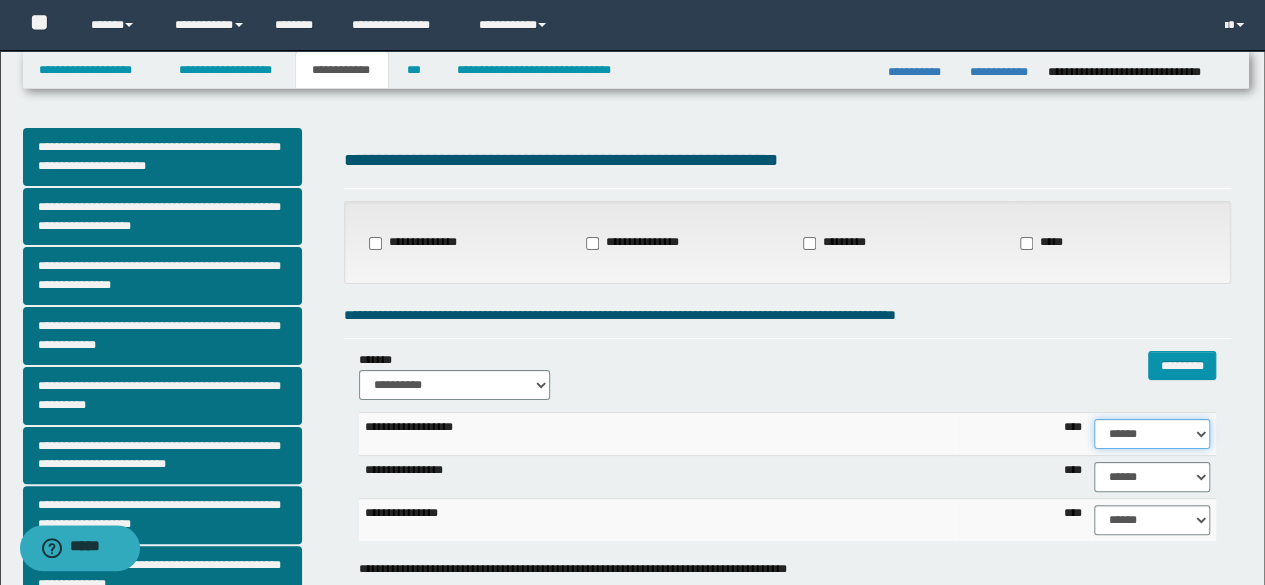 click on "******
****
**
**
**
**
**
**
**
**
***
***
***
***
***
***
***
***
***
***
****
****
****
****" at bounding box center (1152, 434) 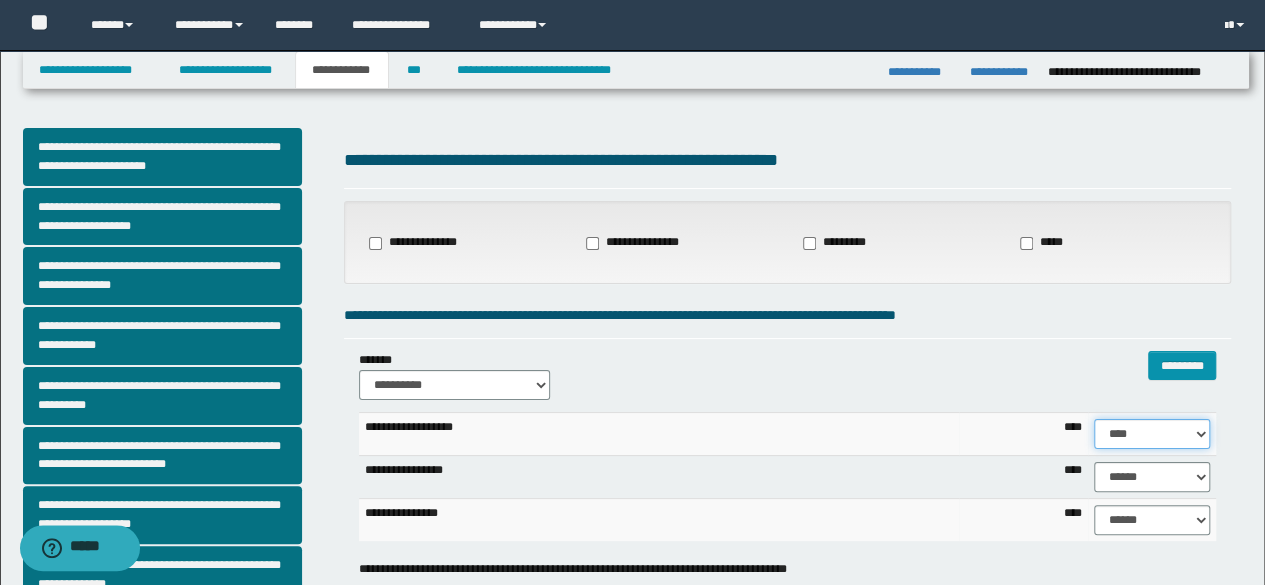 click on "******
****
**
**
**
**
**
**
**
**
***
***
***
***
***
***
***
***
***
***
****
****
****
****" at bounding box center (1152, 434) 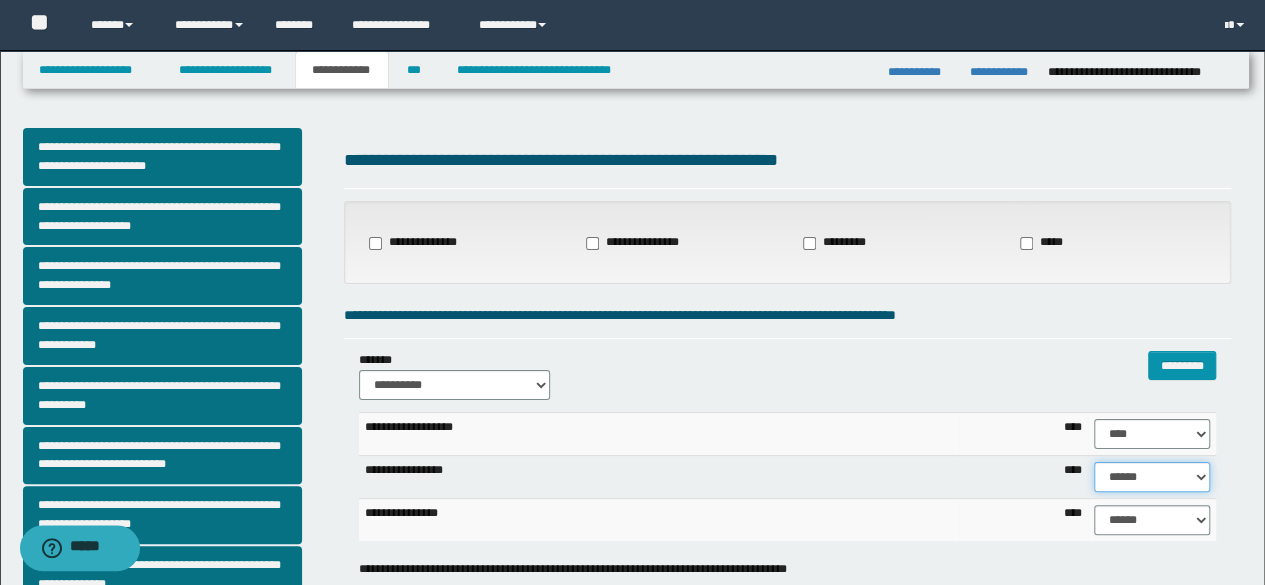 click on "******
****
**
**
**
**
**
**
**
**
***
***
***
***
***
***
***
***
***
***
****
****
****
****" at bounding box center (1152, 477) 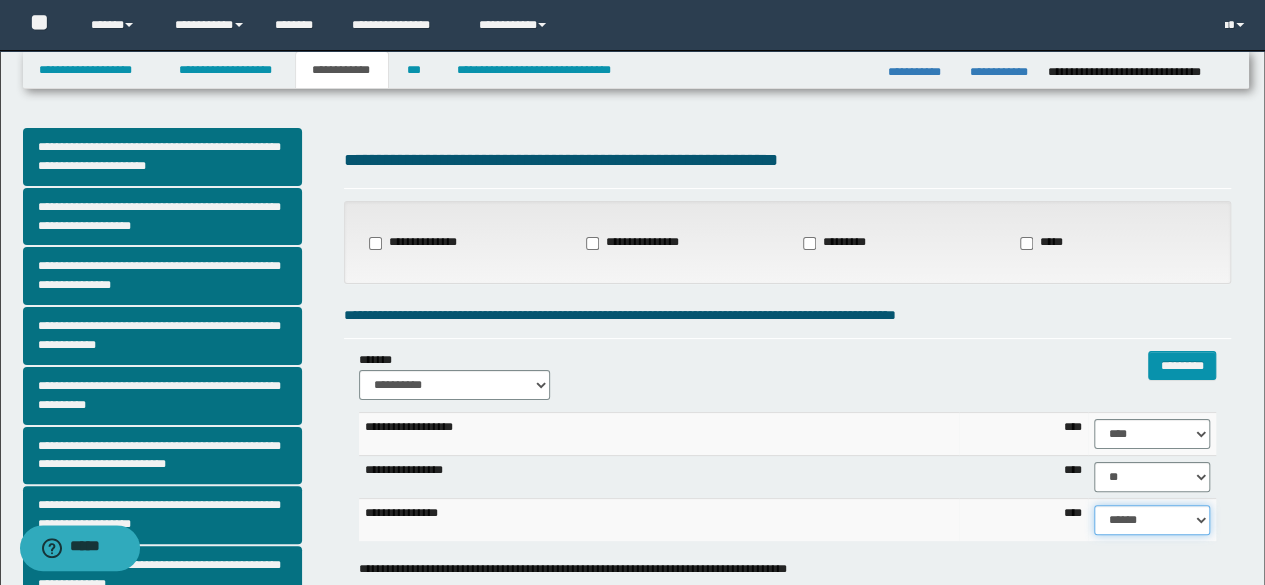 click on "******
****
**
**
**
**
**
**
**
**
***
***
***
***
***
***
***
***
***
***
****
****
****
****" at bounding box center (1152, 520) 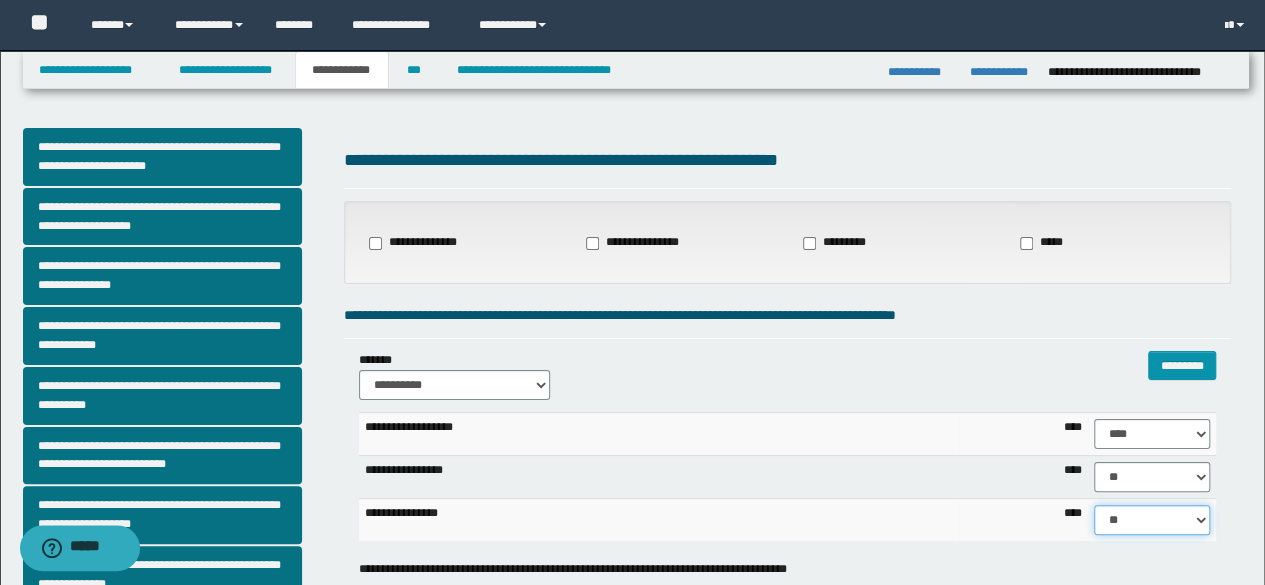 click on "******
****
**
**
**
**
**
**
**
**
***
***
***
***
***
***
***
***
***
***
****
****
****
****" at bounding box center [1152, 520] 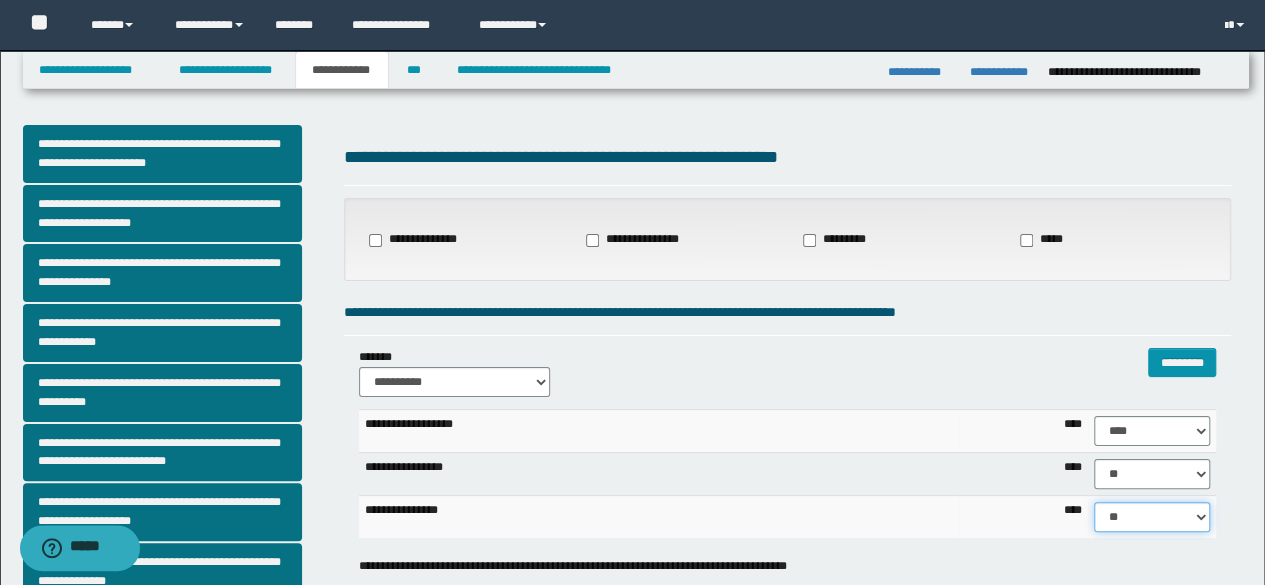 scroll, scrollTop: 0, scrollLeft: 0, axis: both 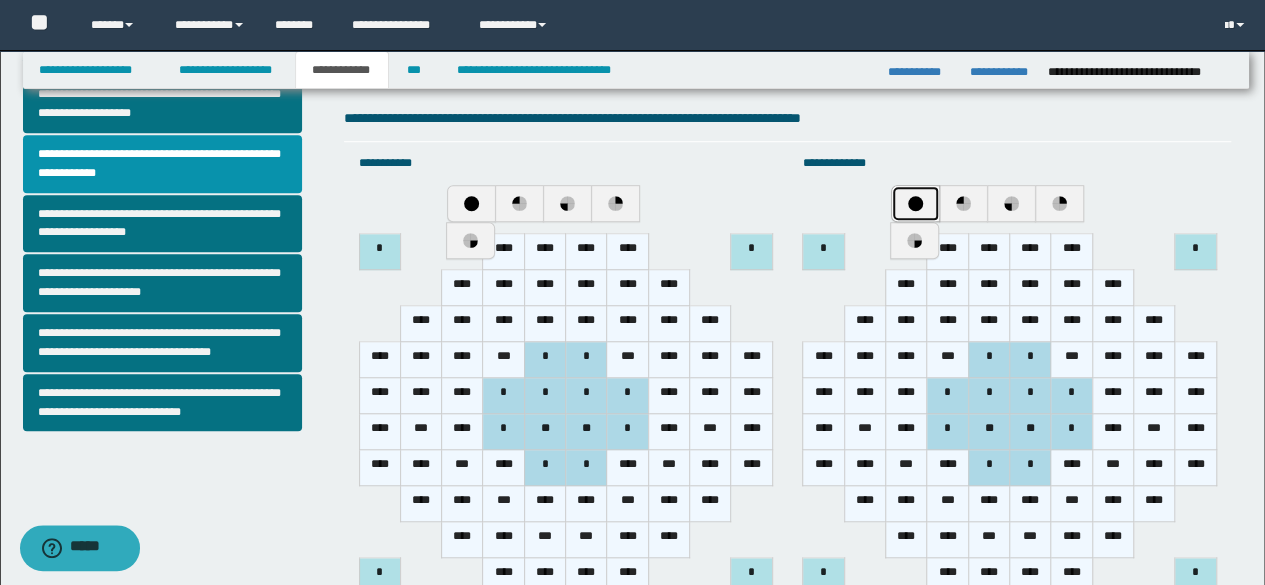 click at bounding box center (915, 203) 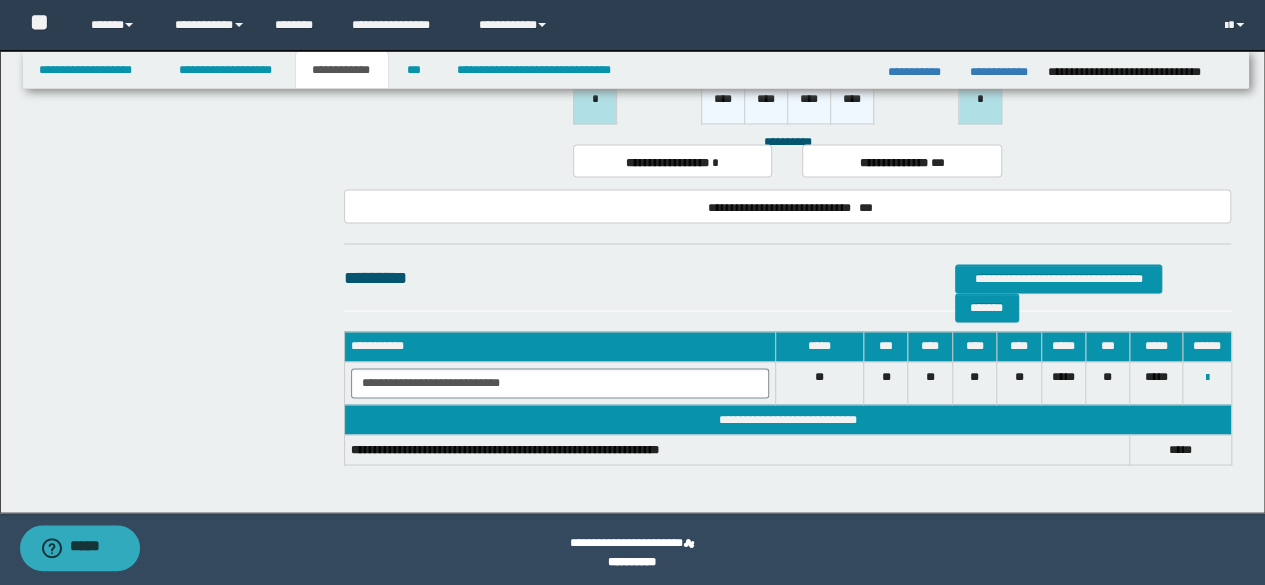 scroll, scrollTop: 1548, scrollLeft: 0, axis: vertical 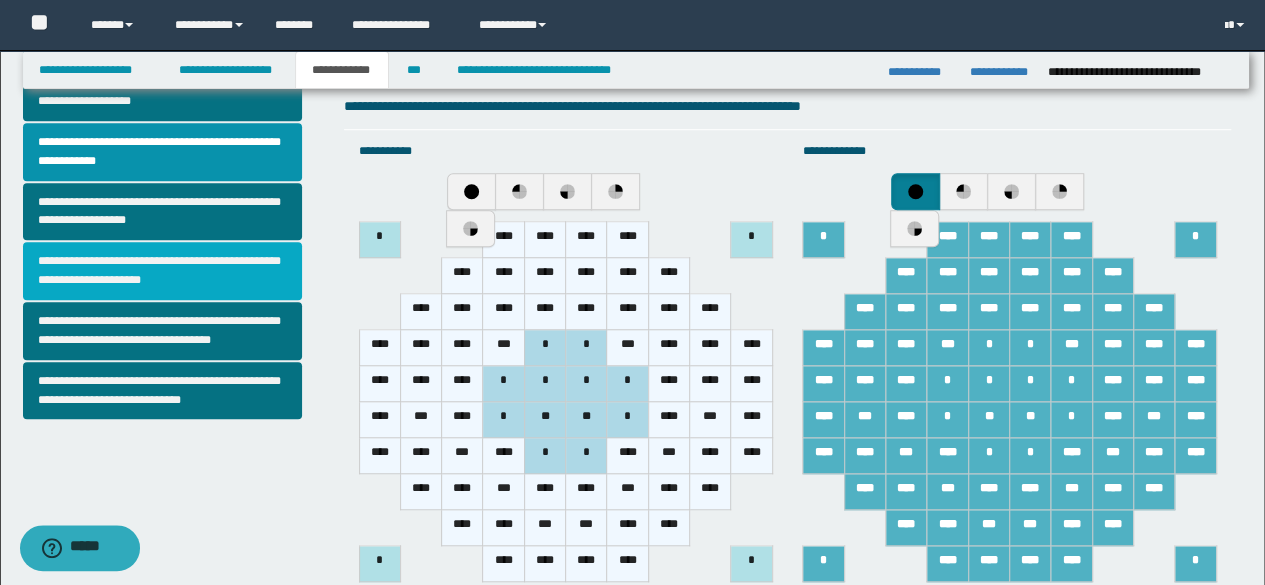 click on "**********" at bounding box center (162, 271) 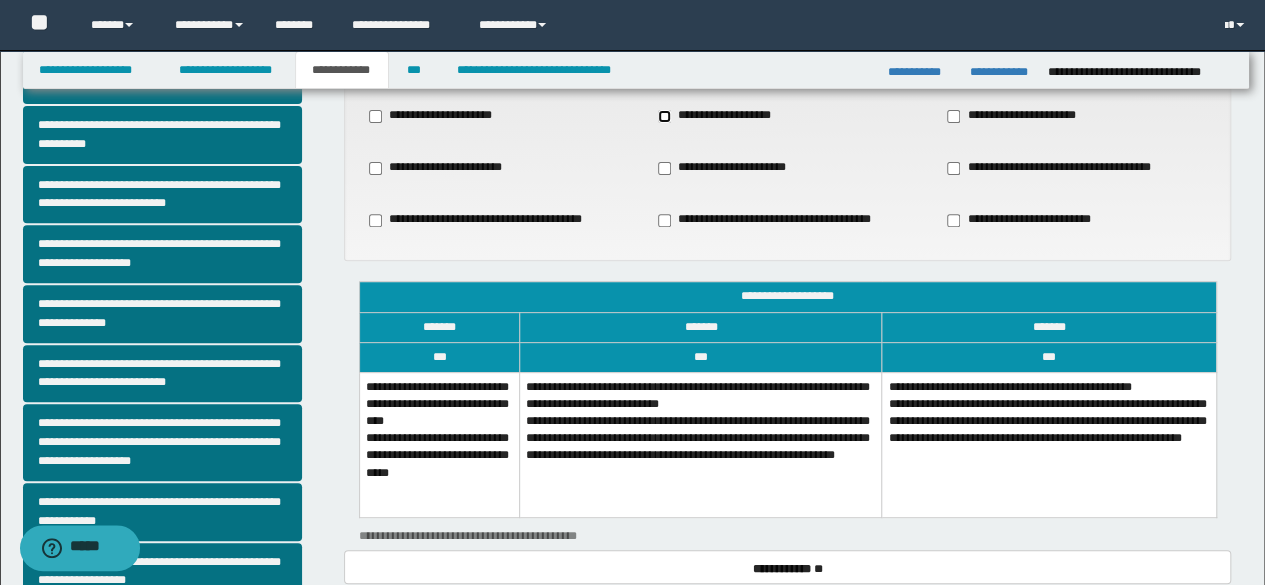 scroll, scrollTop: 310, scrollLeft: 0, axis: vertical 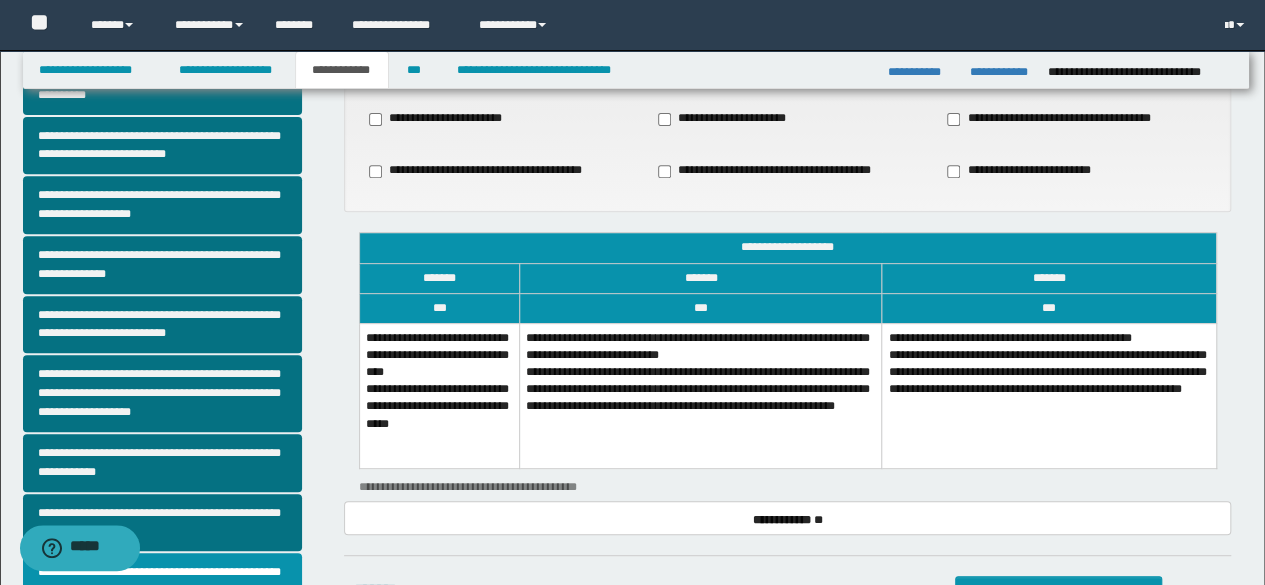 click on "**********" at bounding box center (439, 396) 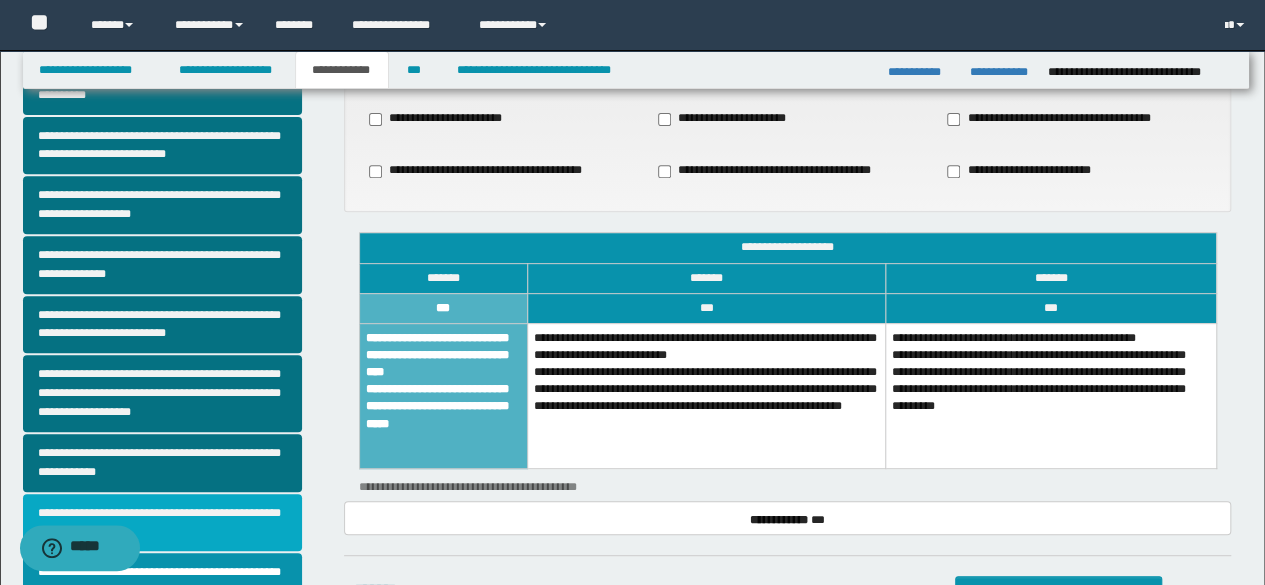 click on "**********" at bounding box center [162, 523] 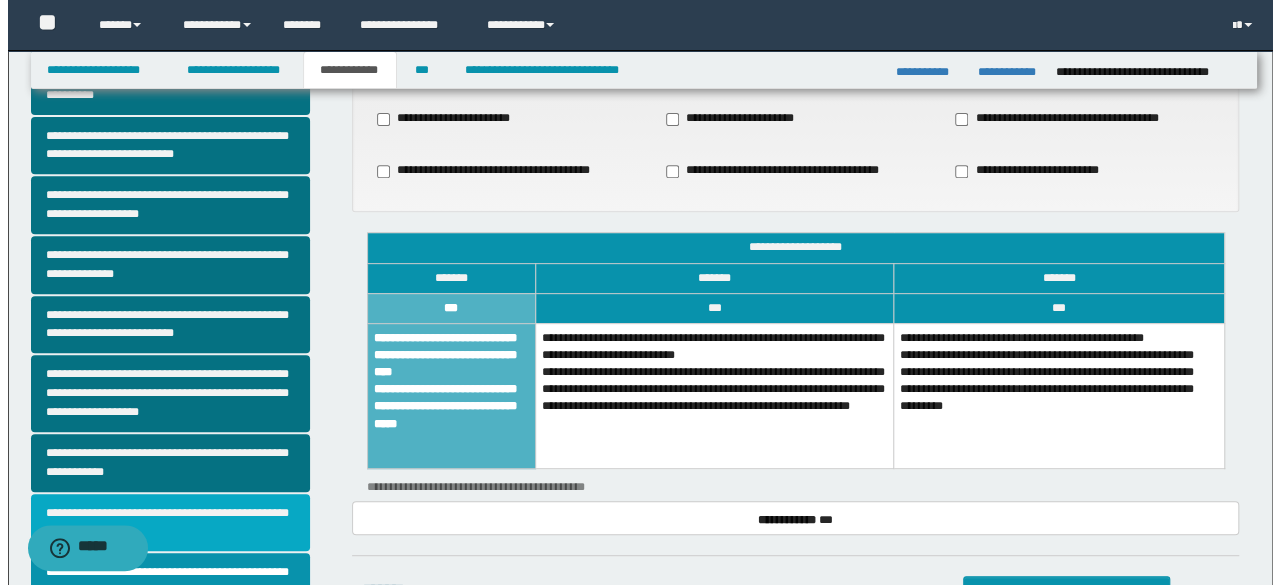 scroll, scrollTop: 0, scrollLeft: 0, axis: both 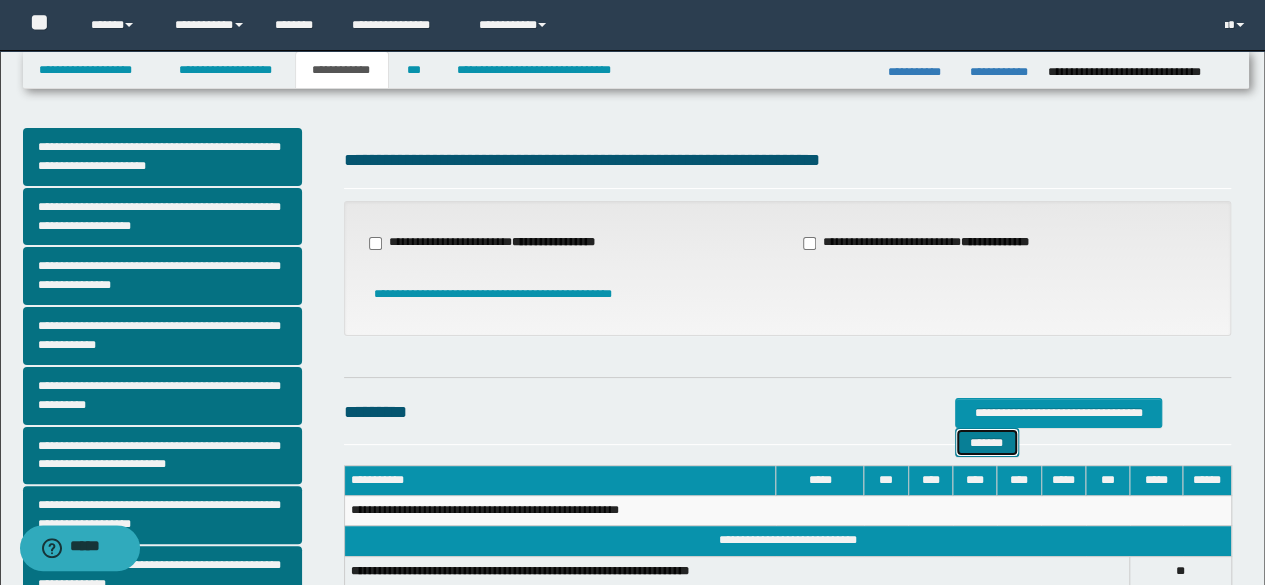 click on "*******" at bounding box center (987, 442) 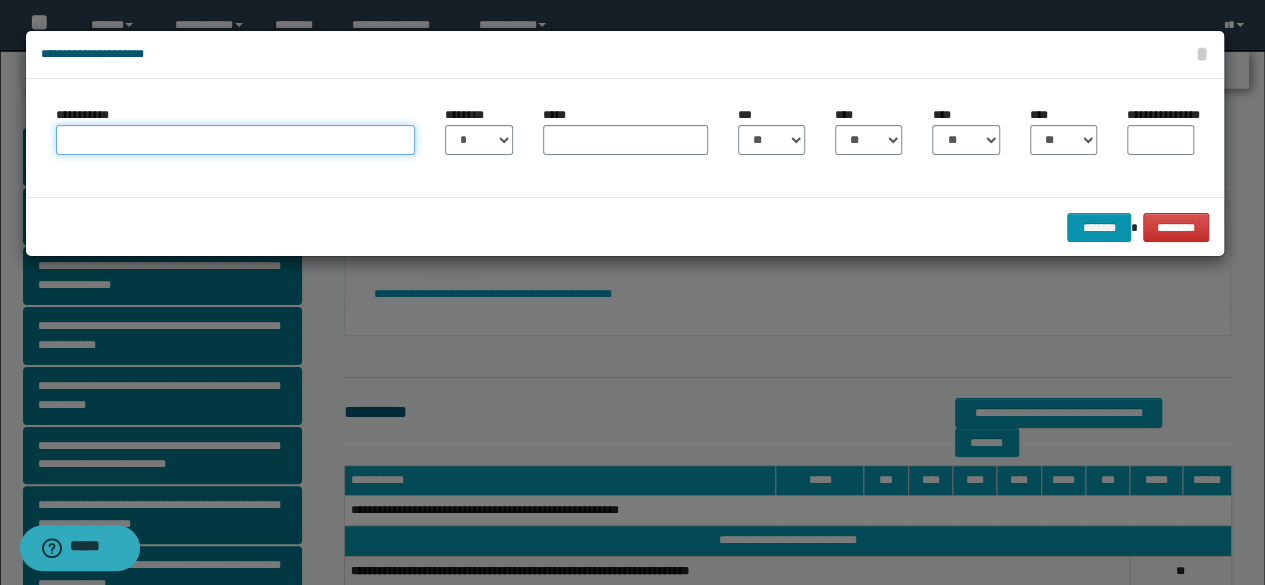 click on "**********" at bounding box center [236, 140] 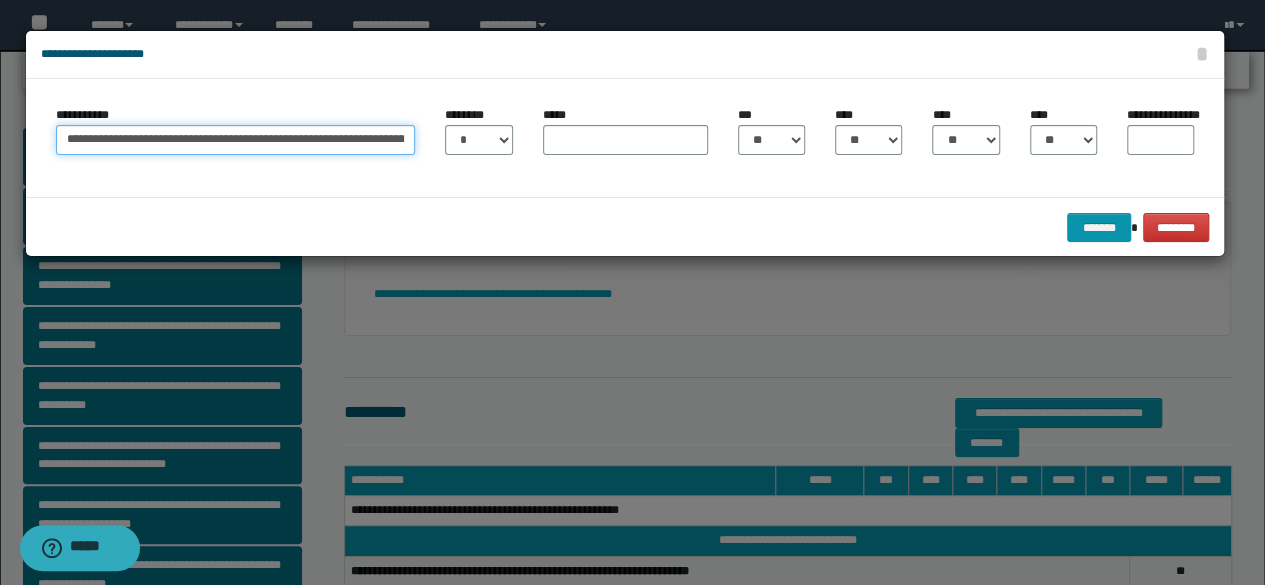 drag, startPoint x: 116, startPoint y: 141, endPoint x: 125, endPoint y: 136, distance: 10.29563 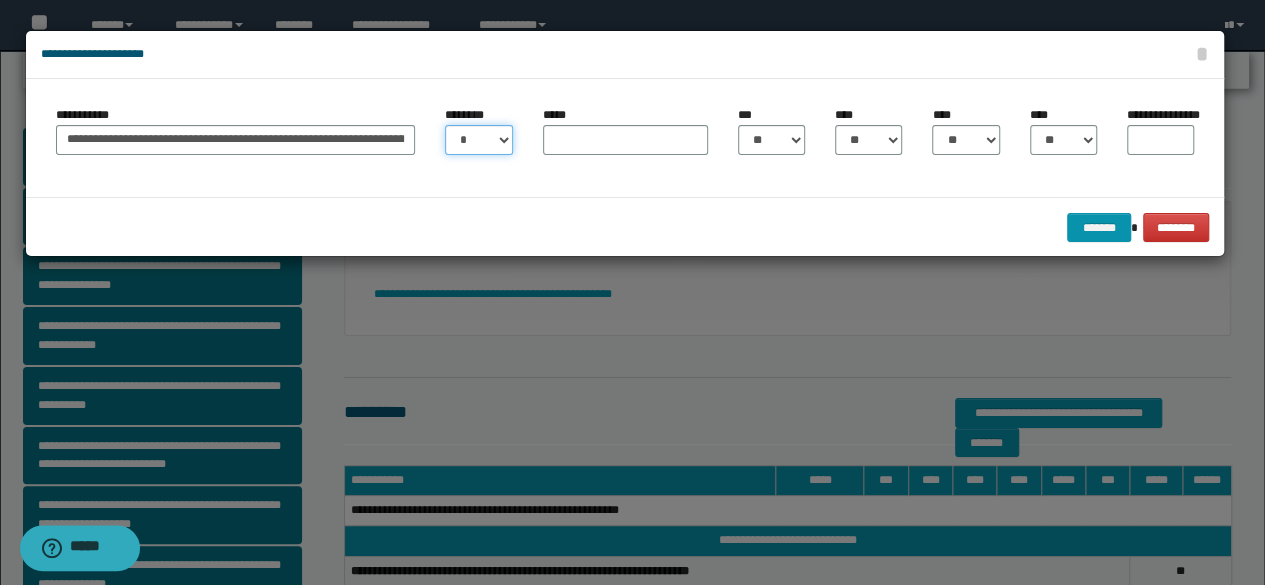 click on "*
*
*
*
*
*
*
*
*
**
**
**
**
**
**" at bounding box center (478, 140) 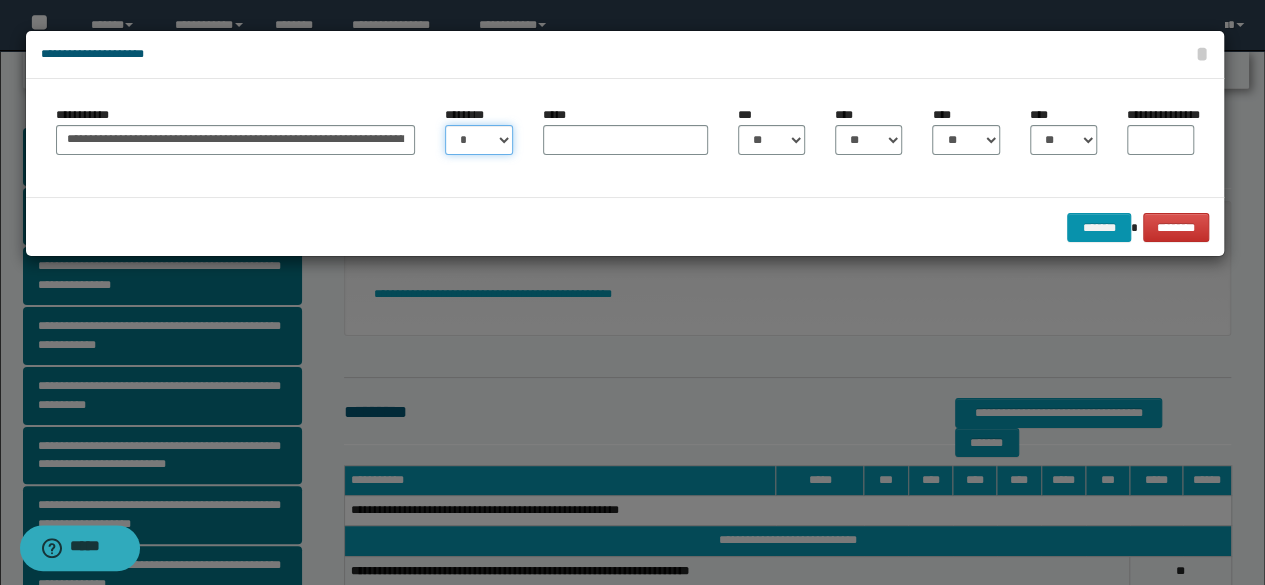 select on "**" 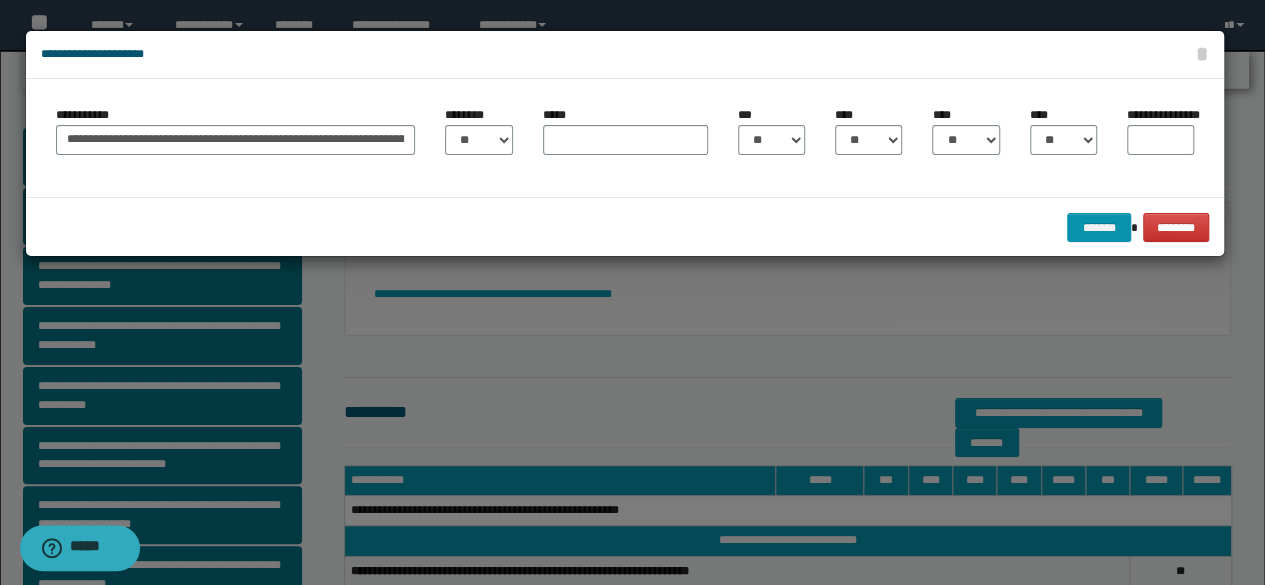 click on "*****" at bounding box center [625, 138] 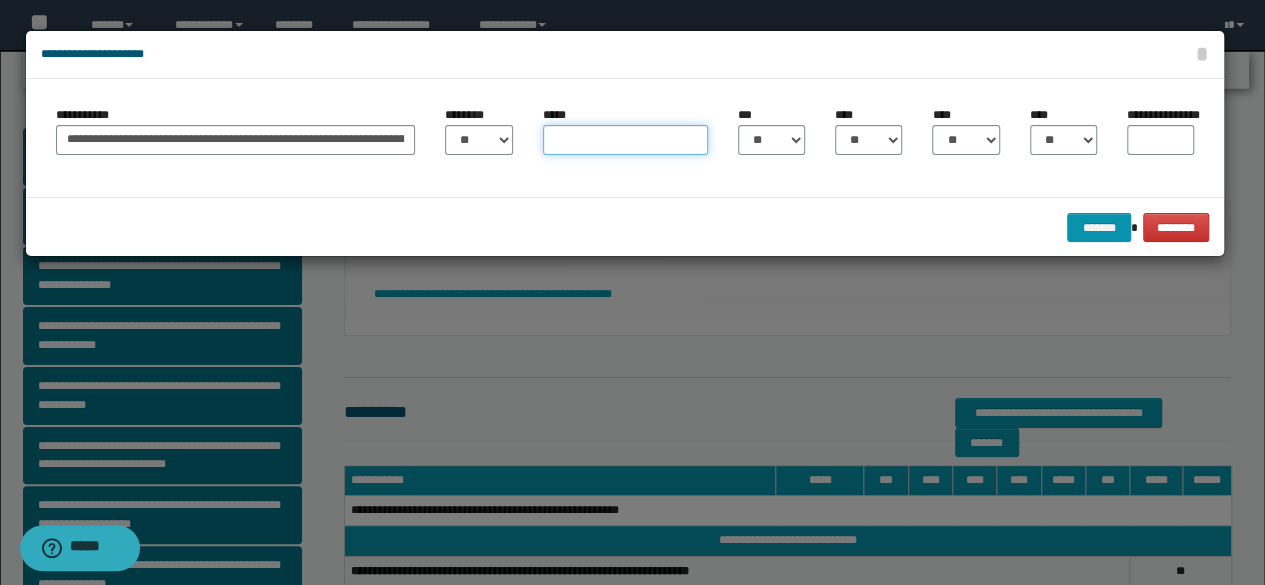 click on "*****" at bounding box center [625, 140] 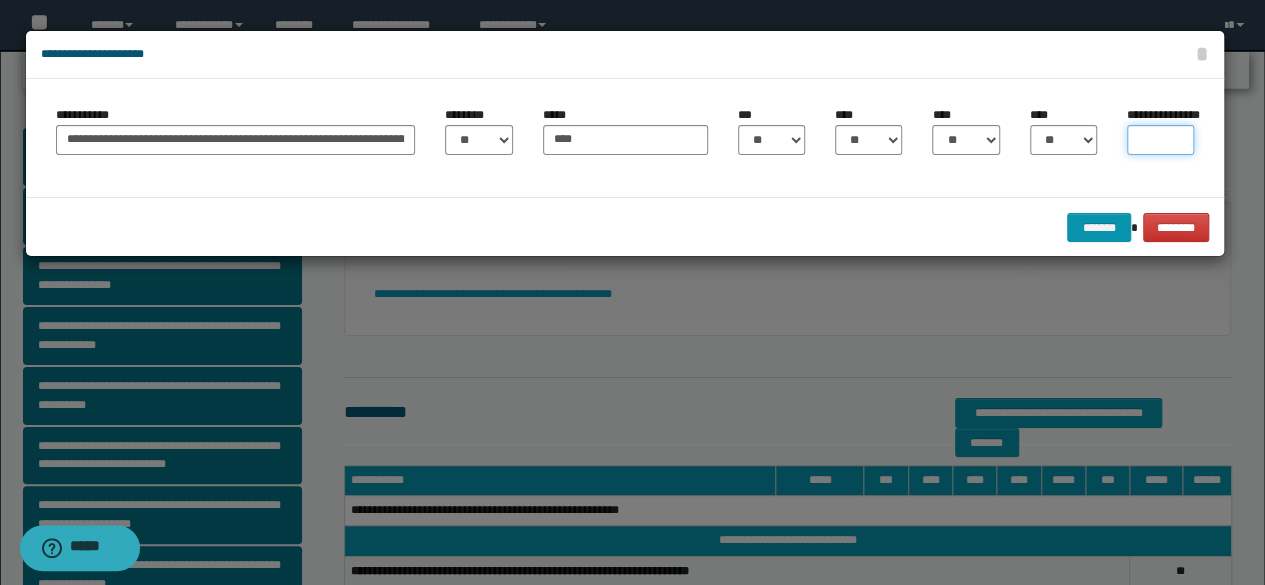 click on "**********" at bounding box center (1160, 140) 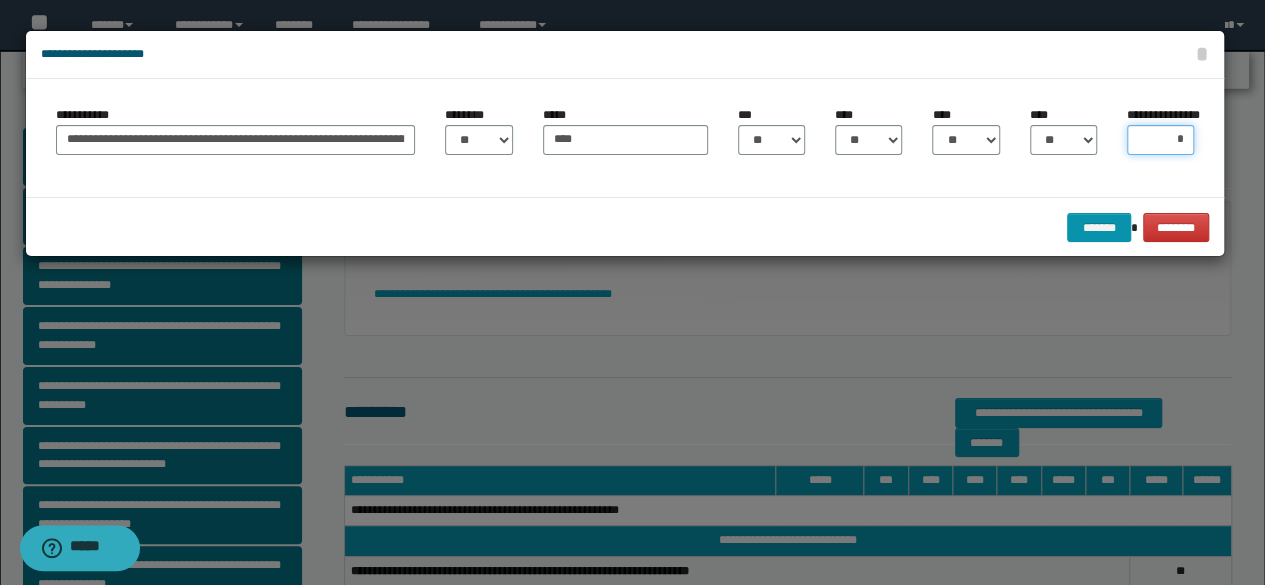 type on "**" 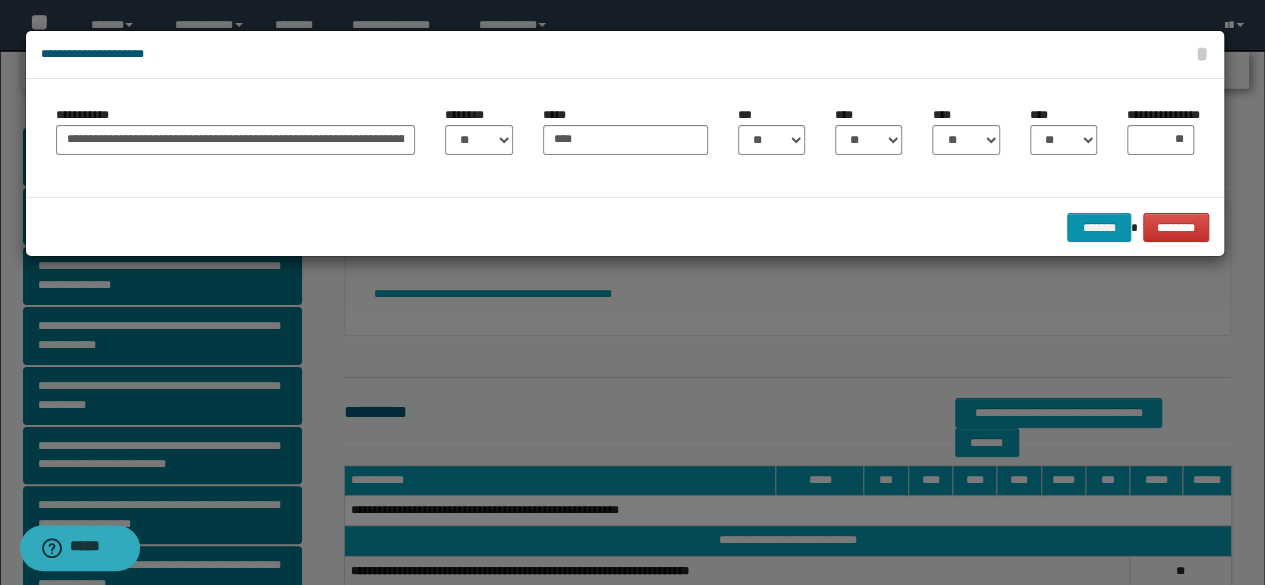 click on "**********" at bounding box center (625, 138) 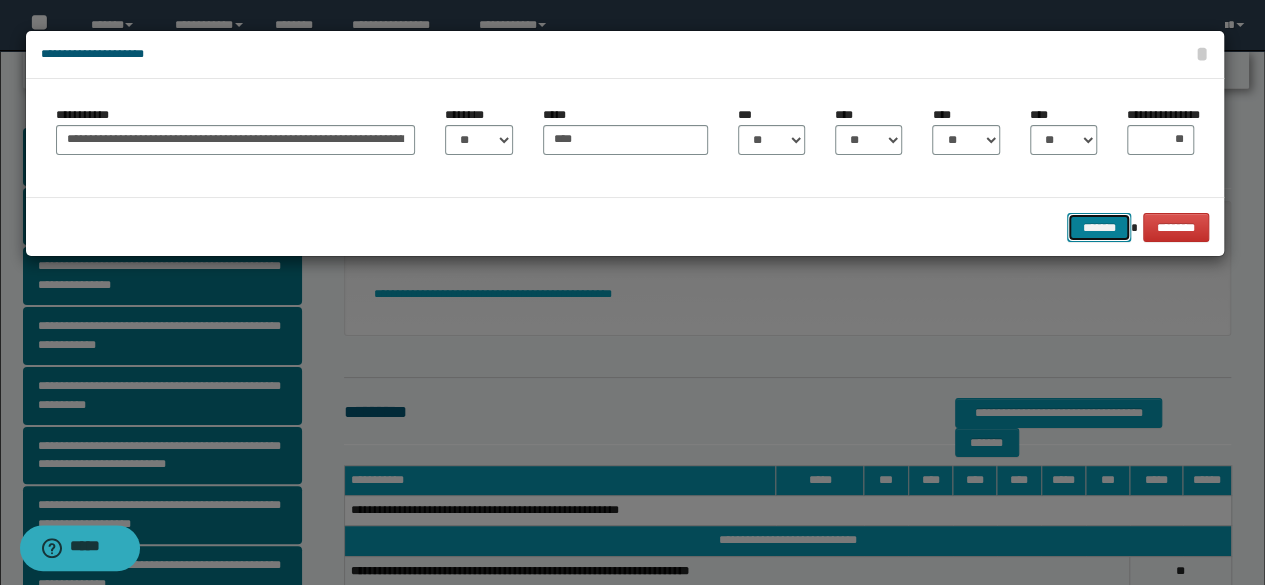 click on "*******" at bounding box center [1099, 227] 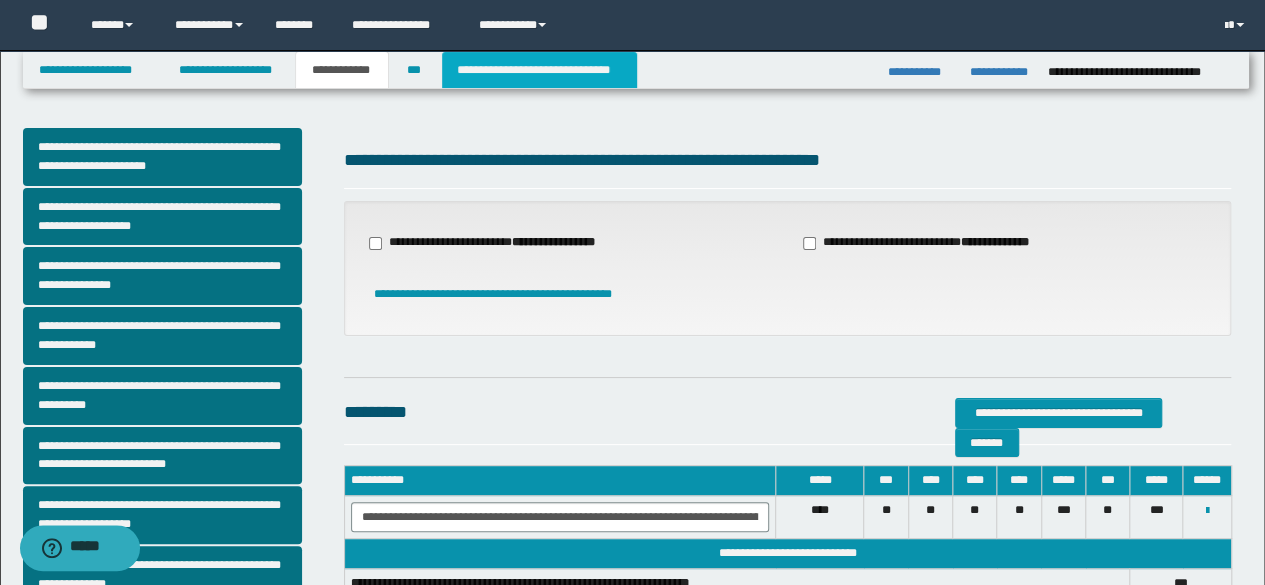 click on "**********" at bounding box center [539, 70] 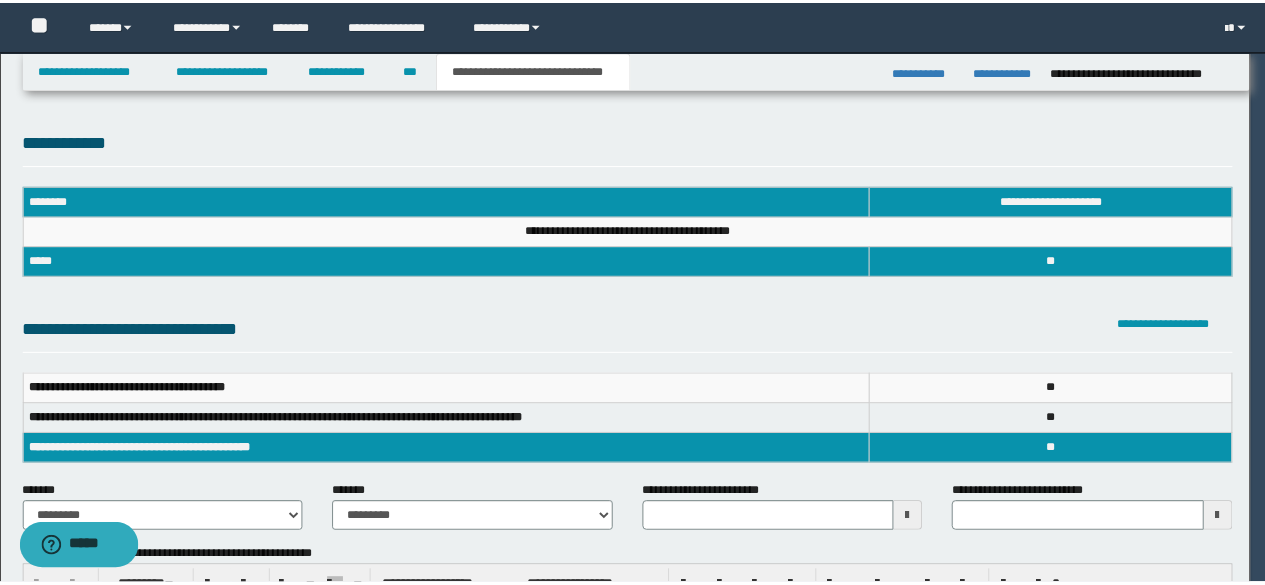 scroll, scrollTop: 0, scrollLeft: 0, axis: both 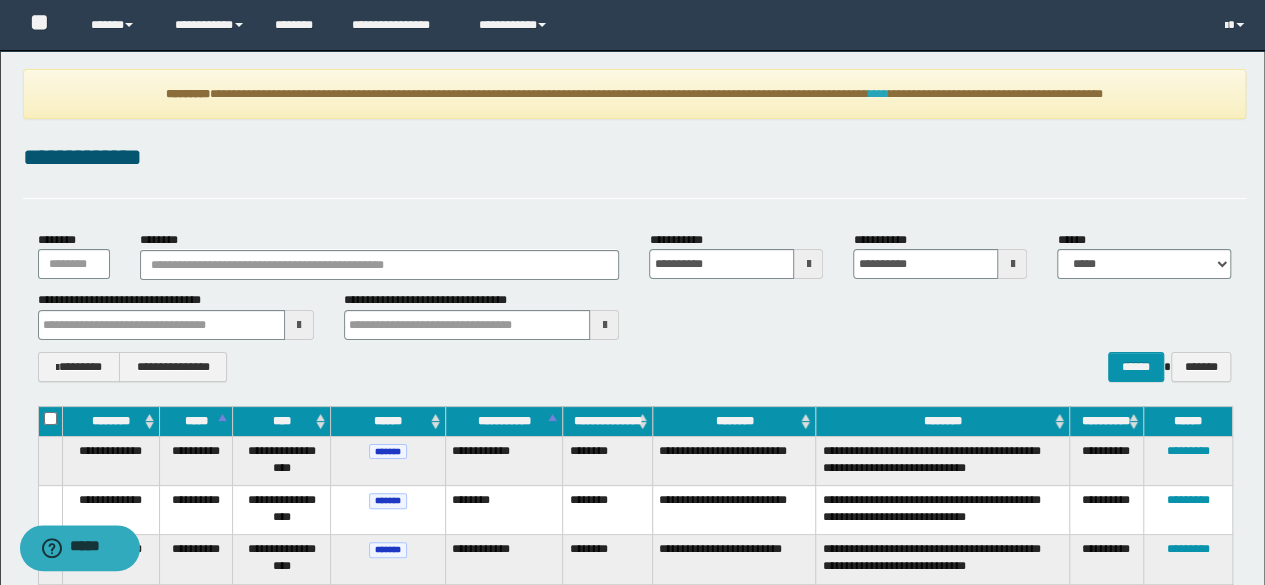 click on "****" at bounding box center (878, 94) 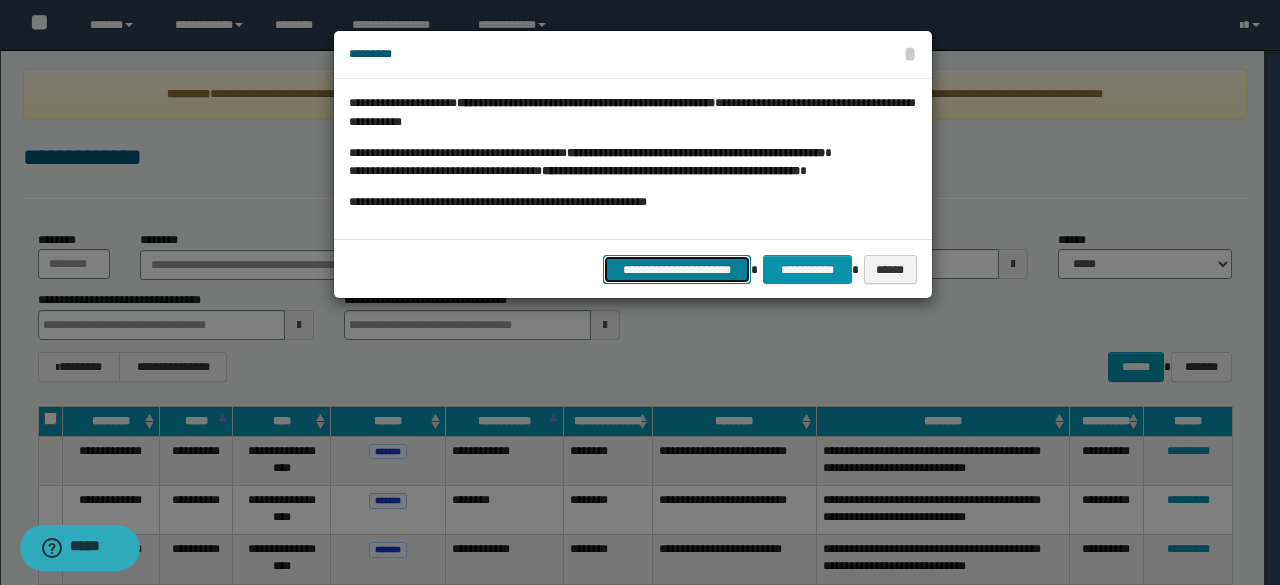 click on "**********" at bounding box center (677, 269) 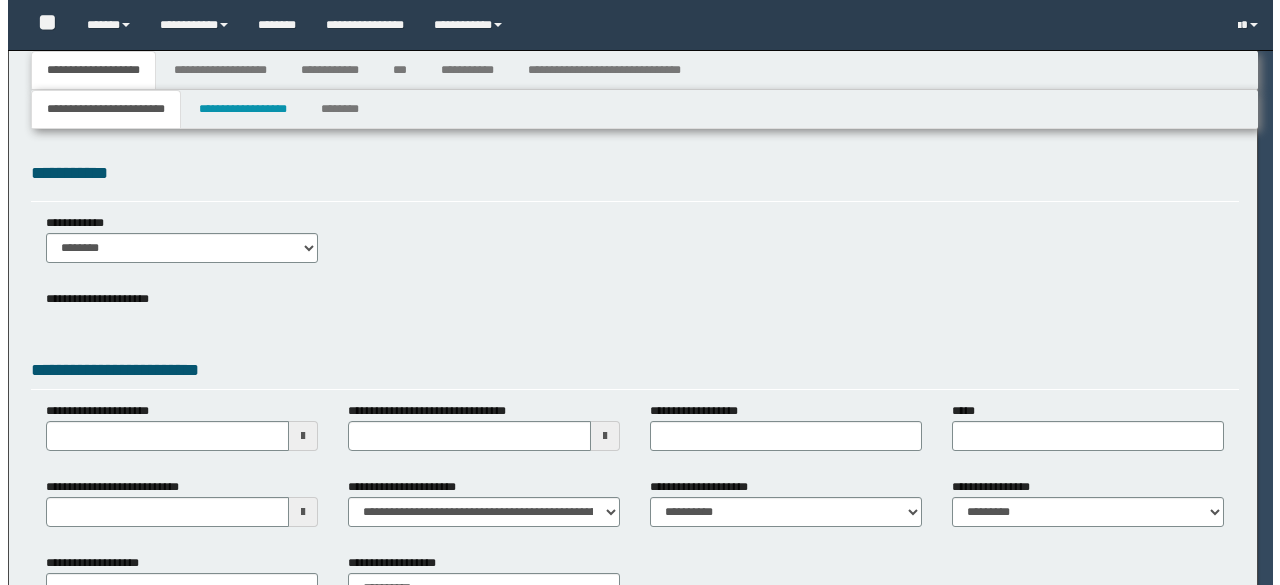 scroll, scrollTop: 0, scrollLeft: 0, axis: both 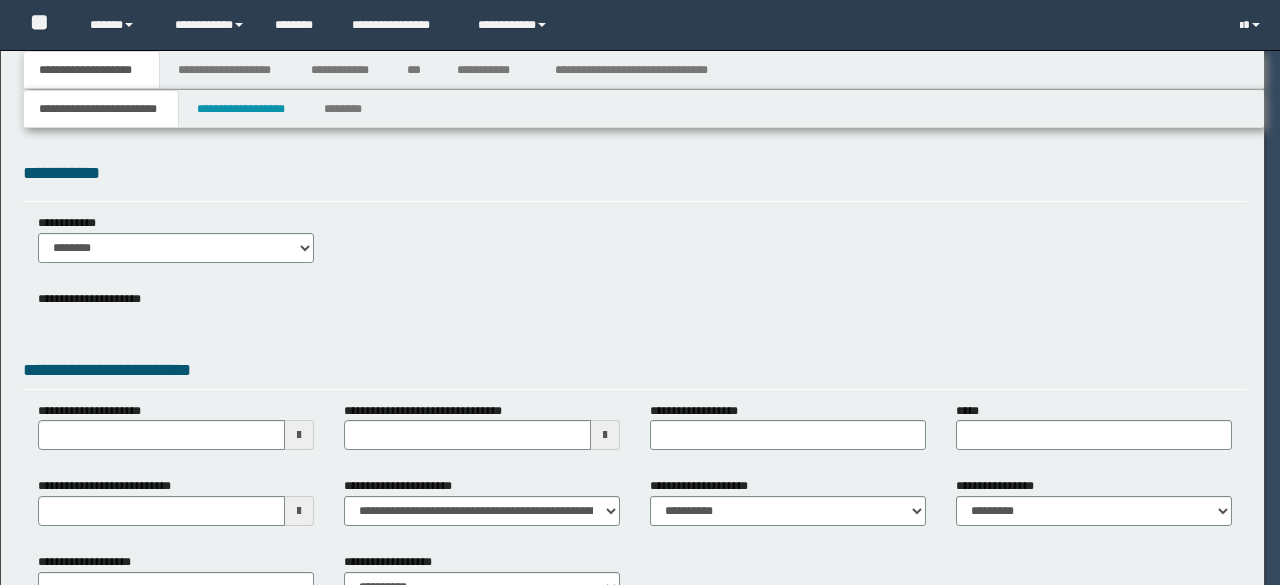 select on "*" 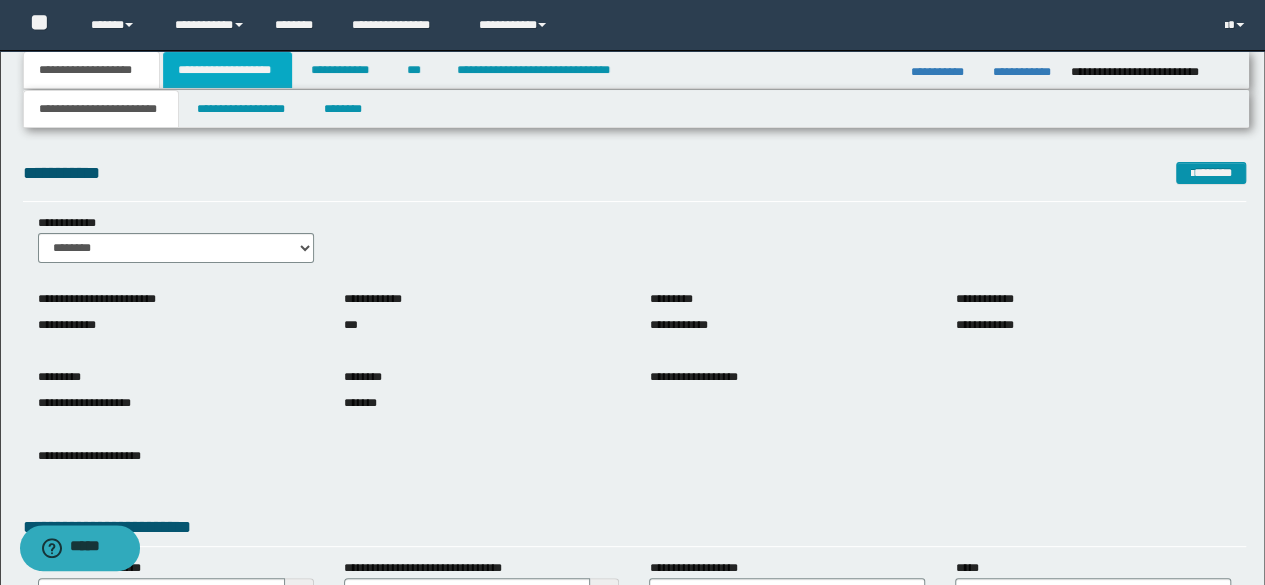 click on "**********" at bounding box center [227, 70] 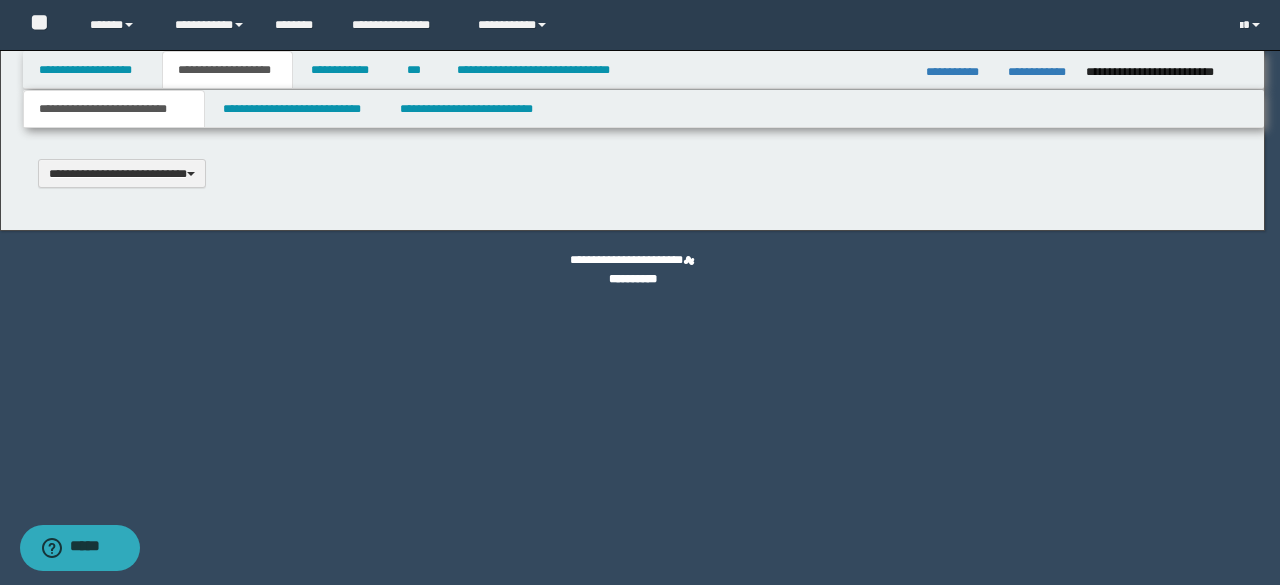 type 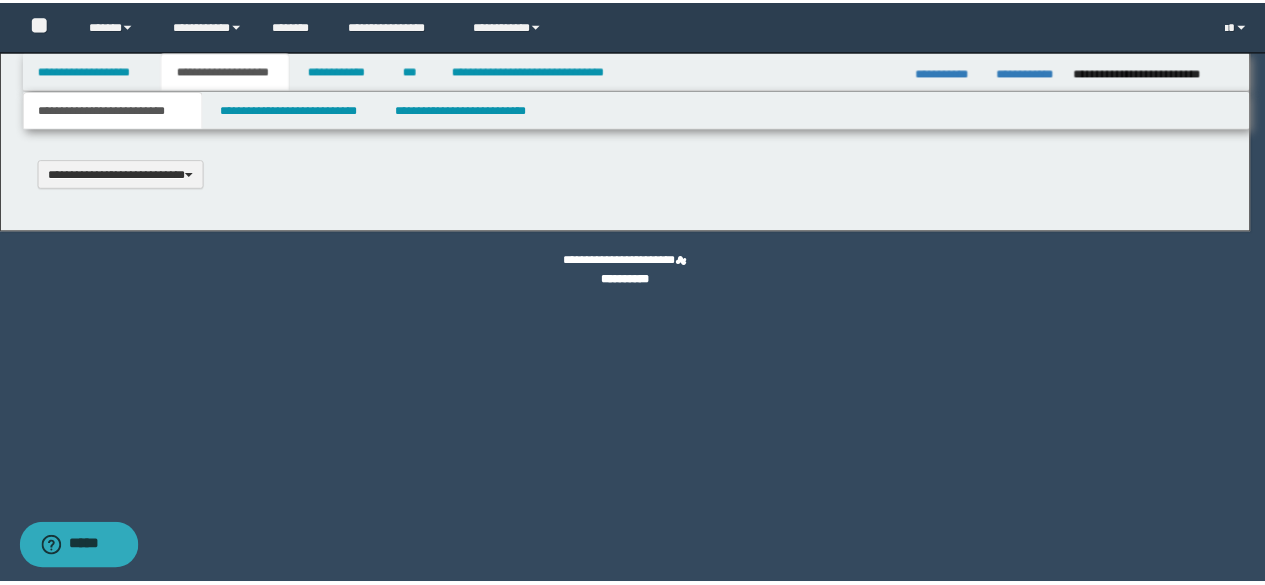 scroll, scrollTop: 0, scrollLeft: 0, axis: both 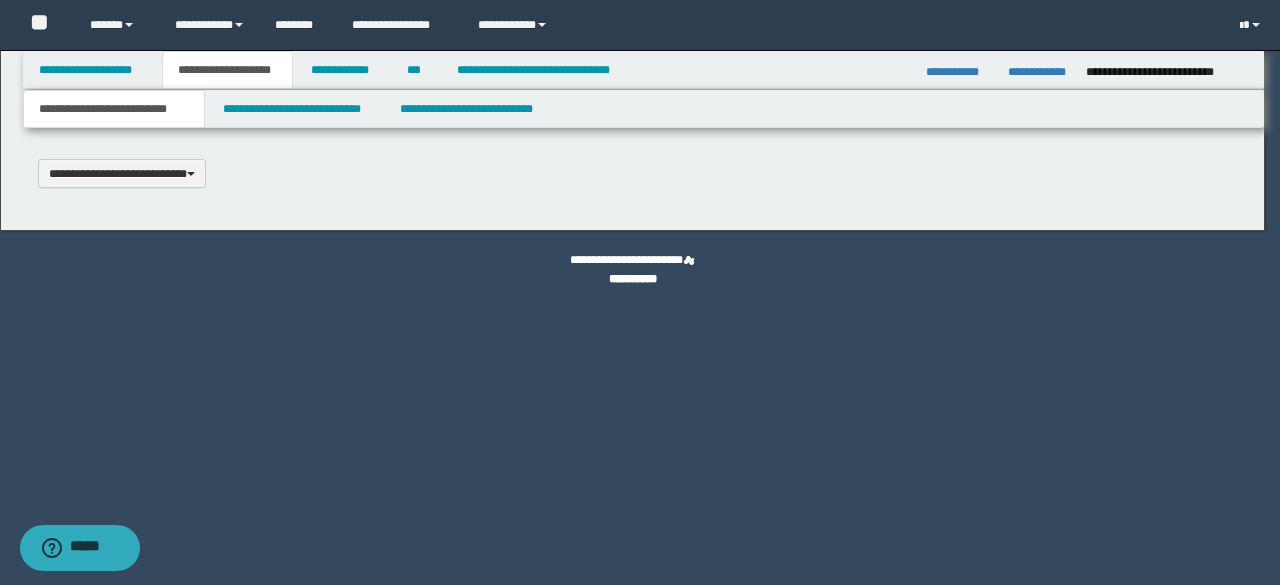 select on "*" 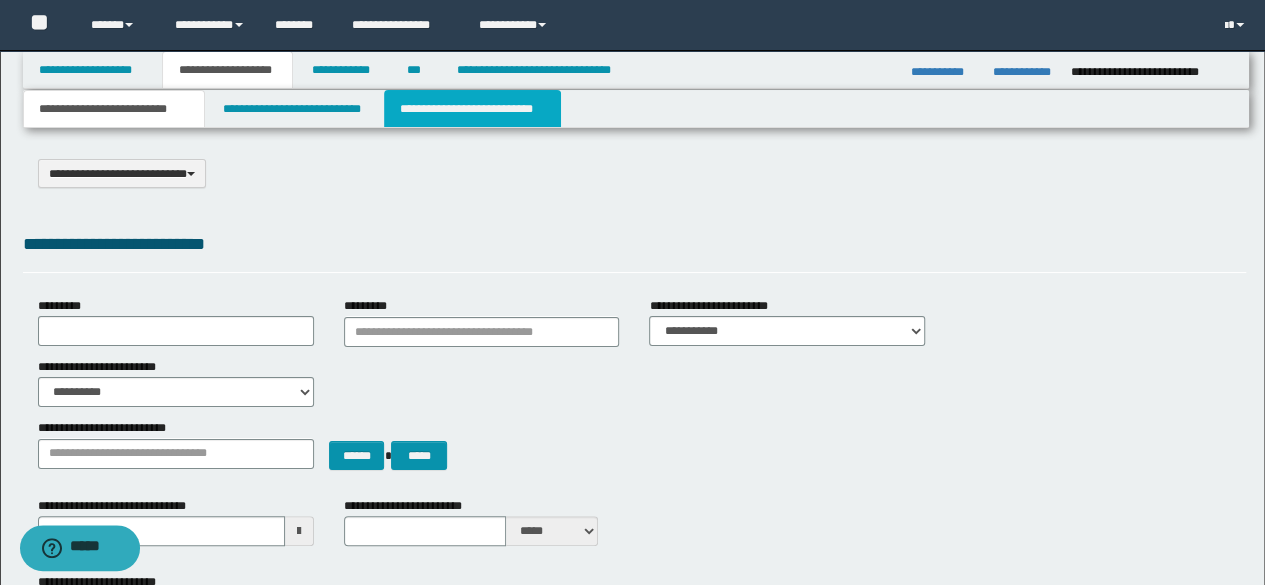 click on "**********" at bounding box center [472, 109] 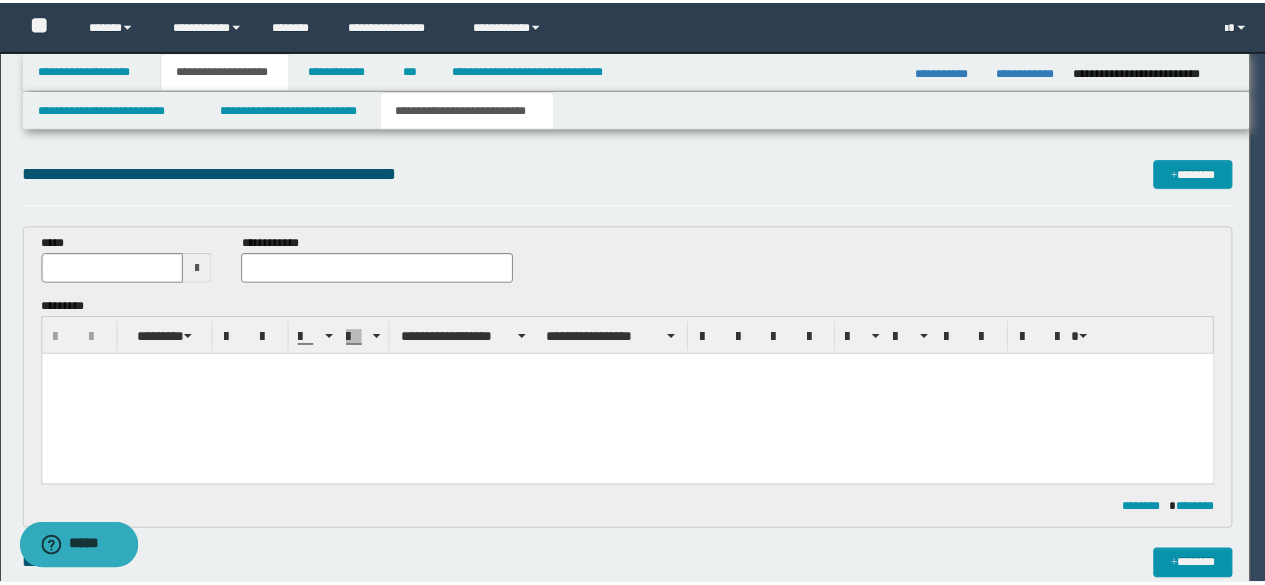 scroll, scrollTop: 0, scrollLeft: 0, axis: both 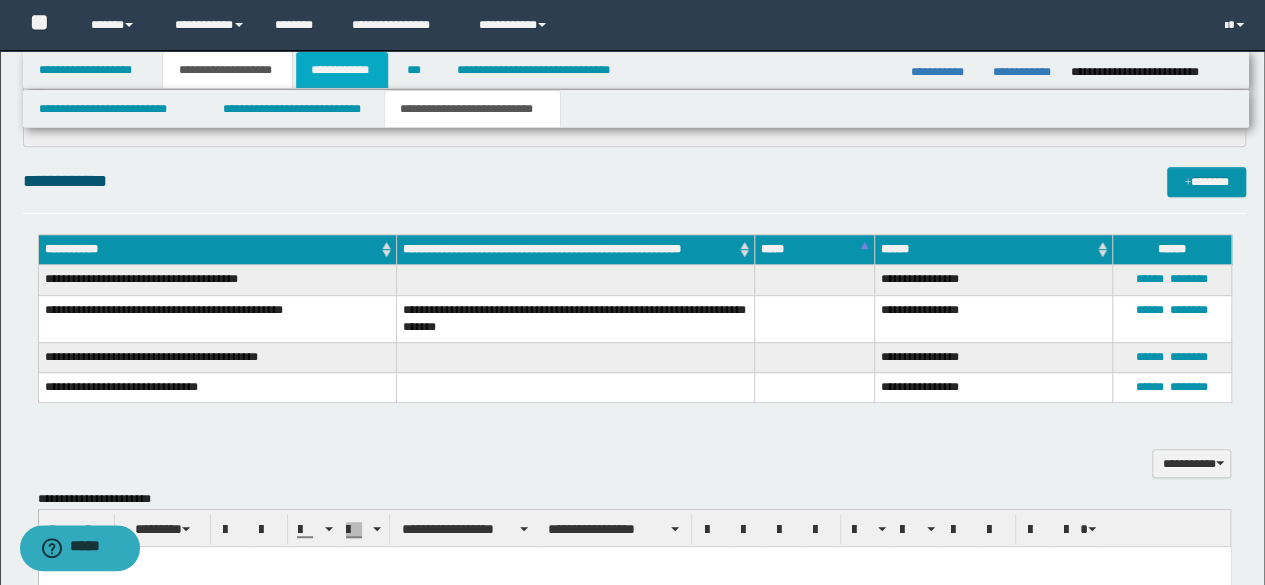 click on "**********" at bounding box center [342, 70] 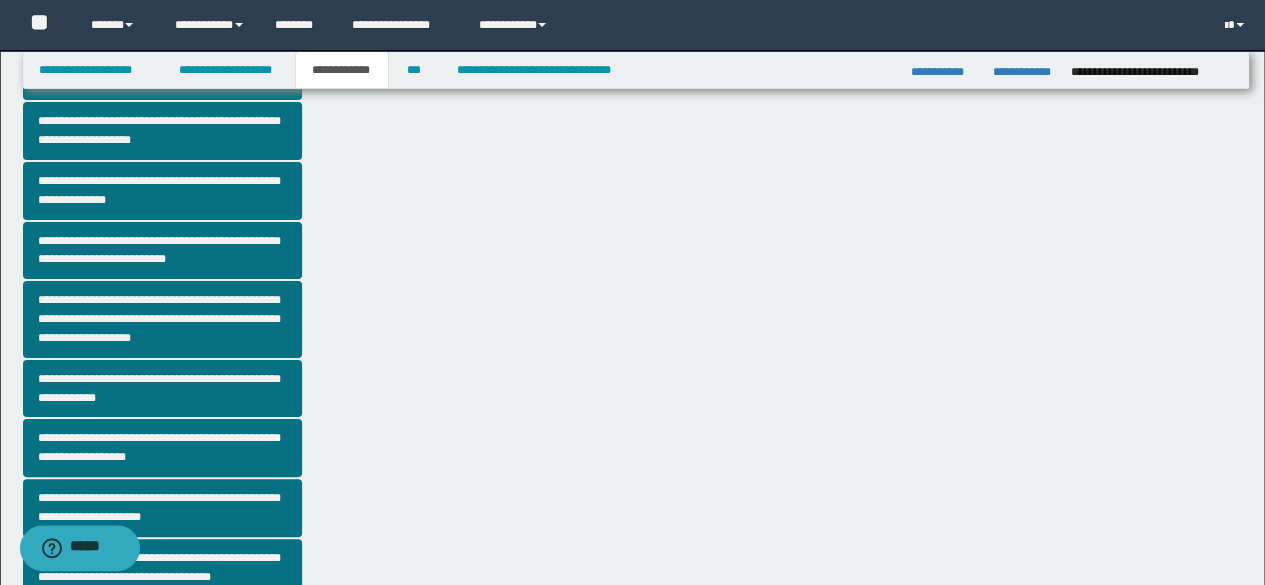 scroll, scrollTop: 353, scrollLeft: 0, axis: vertical 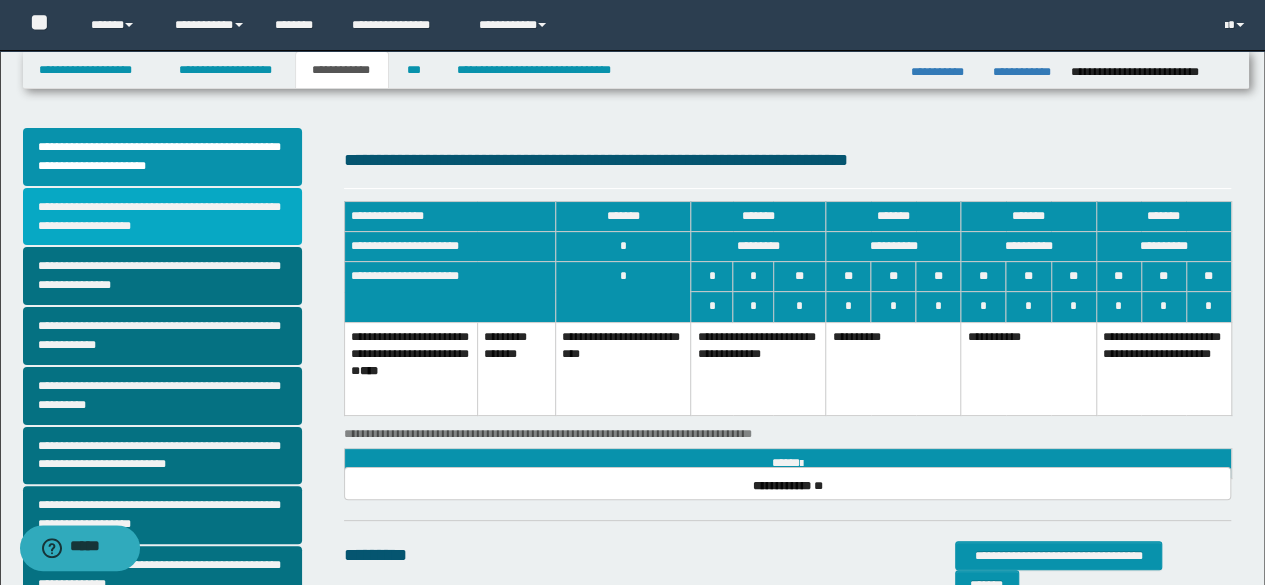 click on "**********" at bounding box center [162, 217] 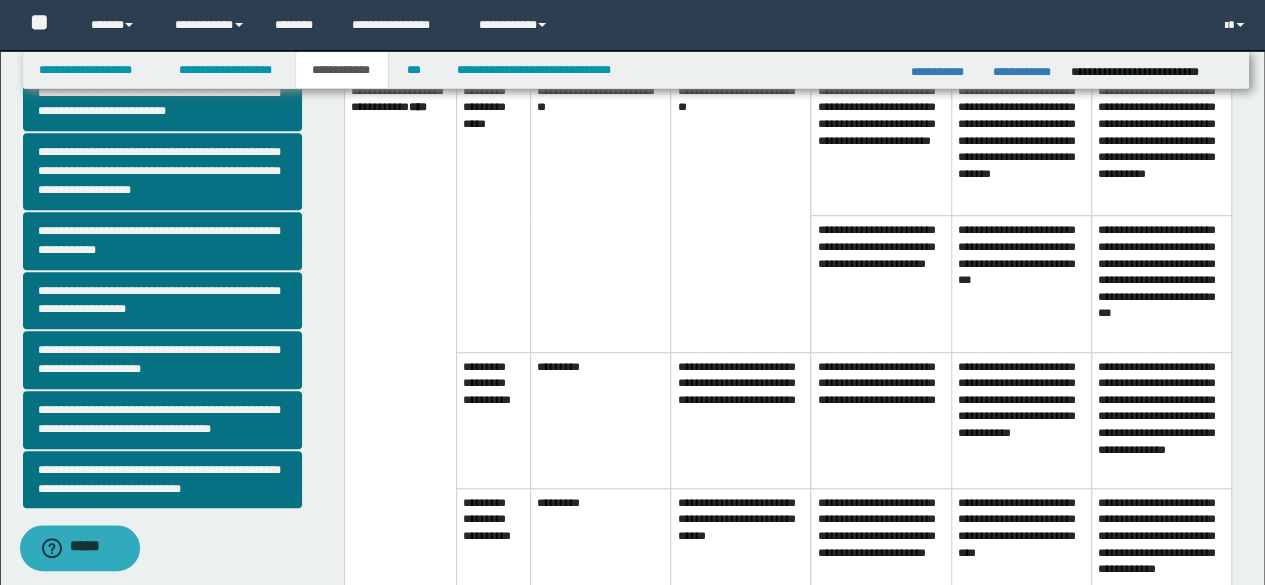 scroll, scrollTop: 534, scrollLeft: 0, axis: vertical 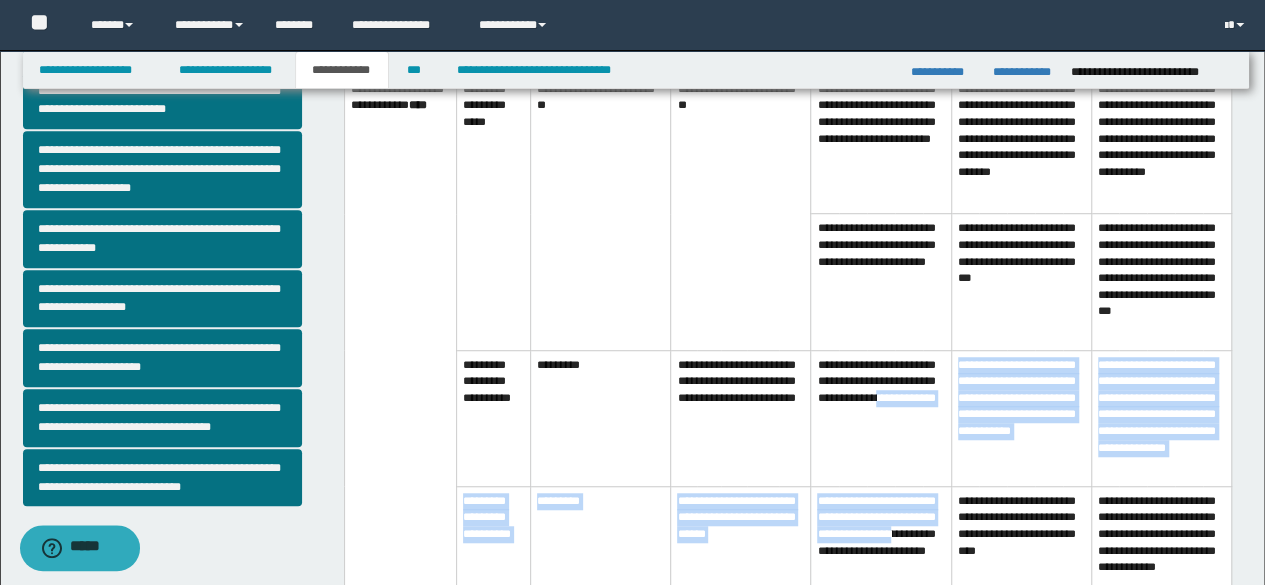 drag, startPoint x: 838, startPoint y: 503, endPoint x: 846, endPoint y: 389, distance: 114.28036 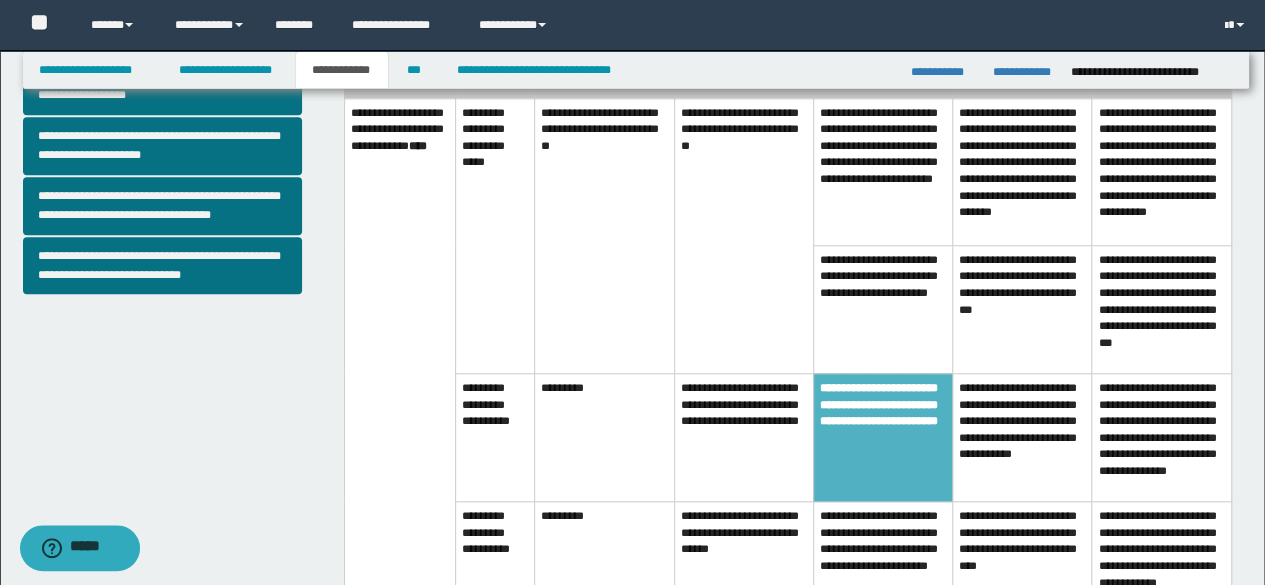 scroll, scrollTop: 757, scrollLeft: 0, axis: vertical 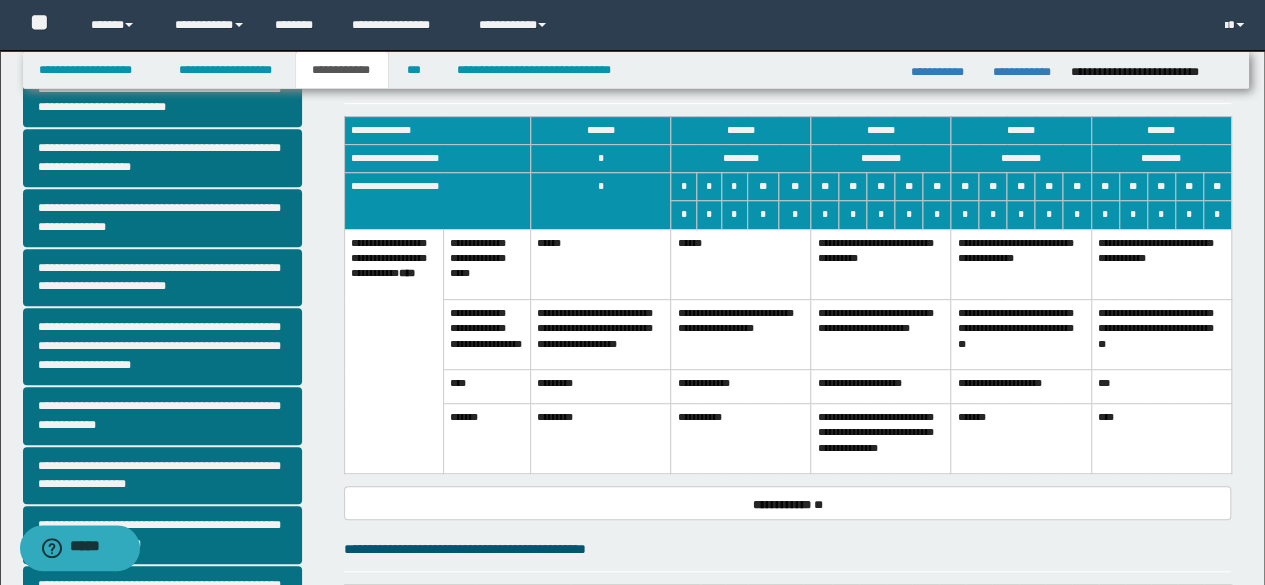 click on "**********" at bounding box center [741, 334] 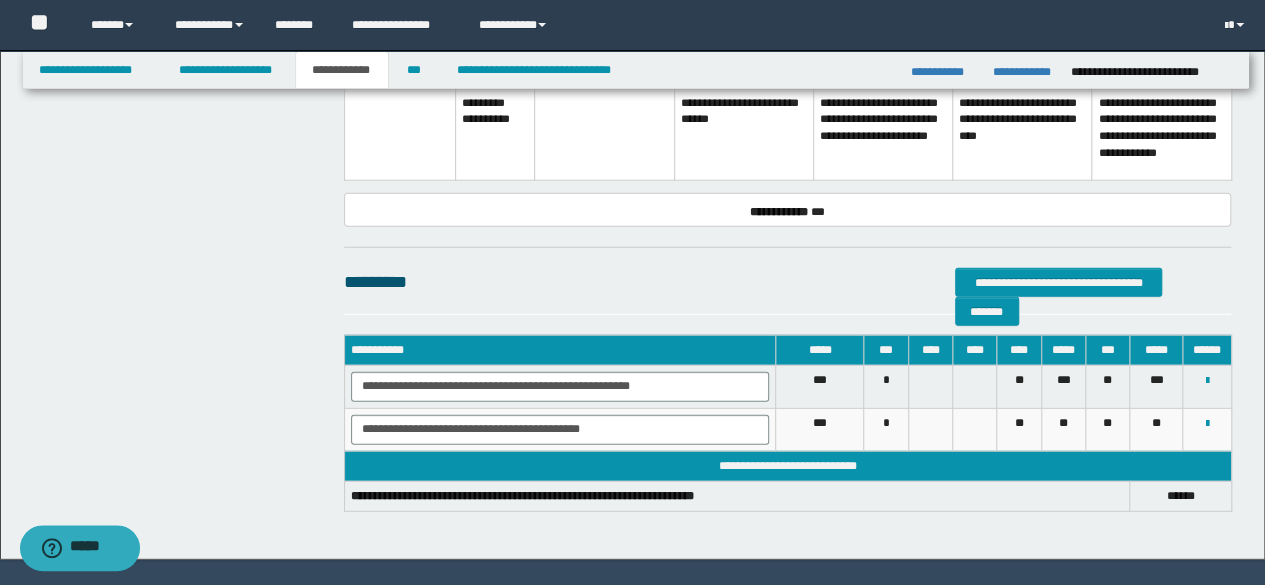 scroll, scrollTop: 2536, scrollLeft: 0, axis: vertical 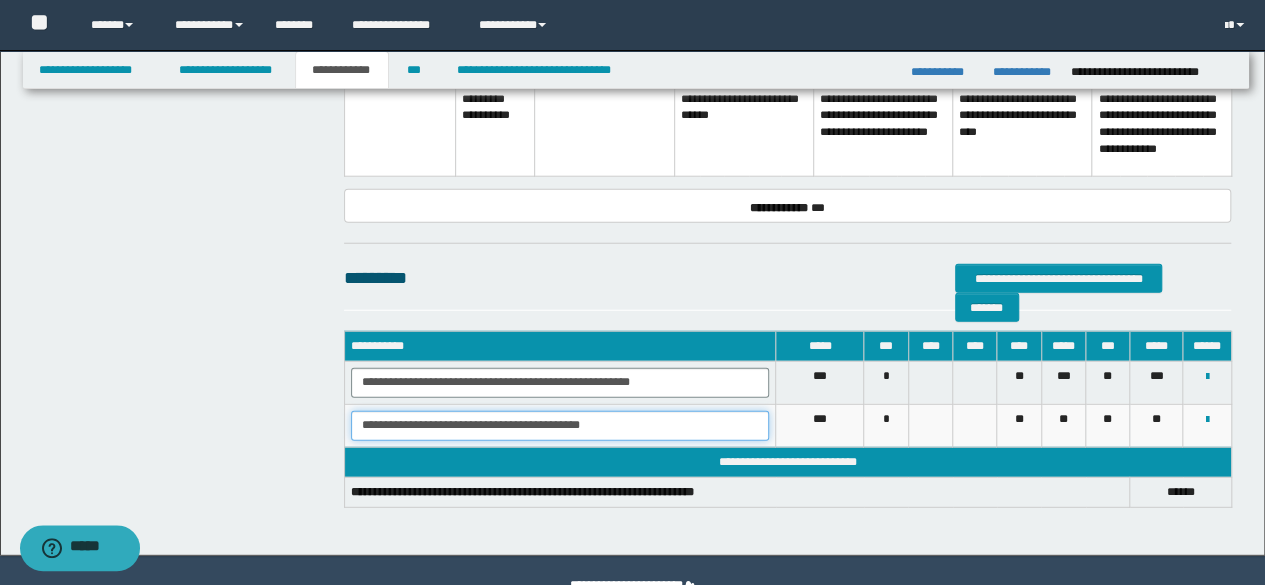 click on "**********" at bounding box center [560, 426] 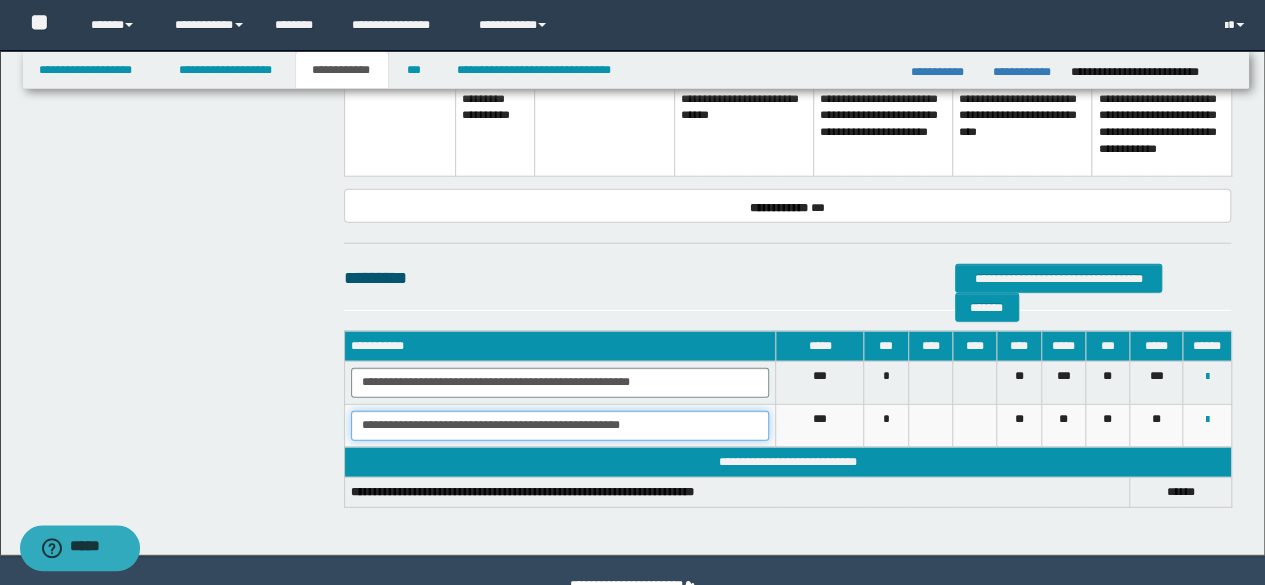 drag, startPoint x: 647, startPoint y: 419, endPoint x: 314, endPoint y: 405, distance: 333.29416 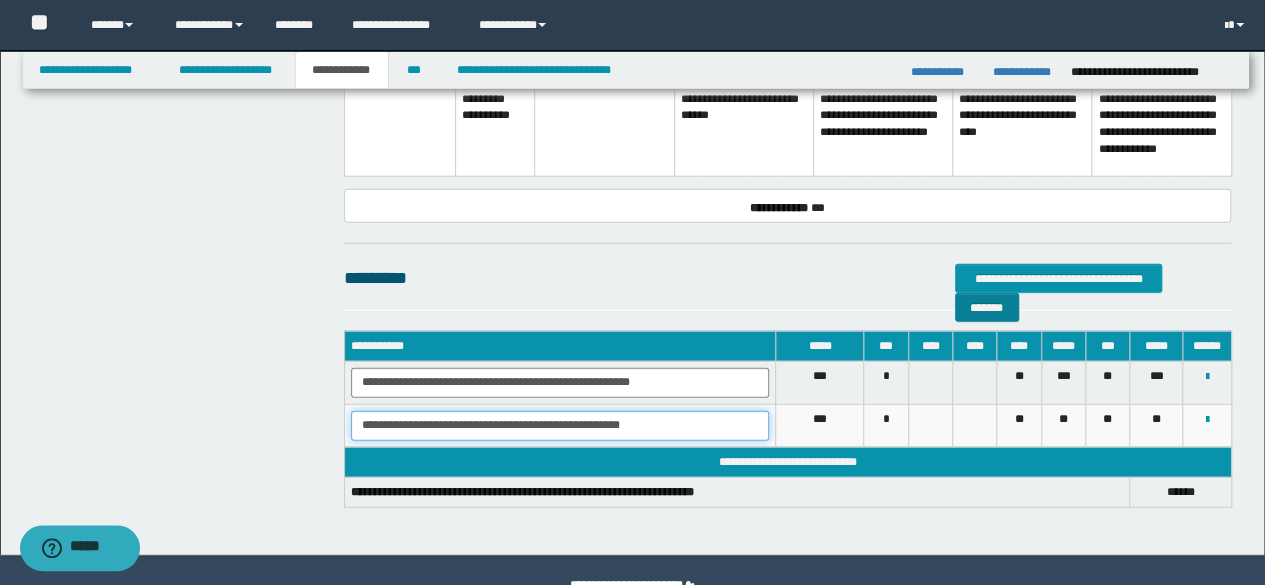 type on "**********" 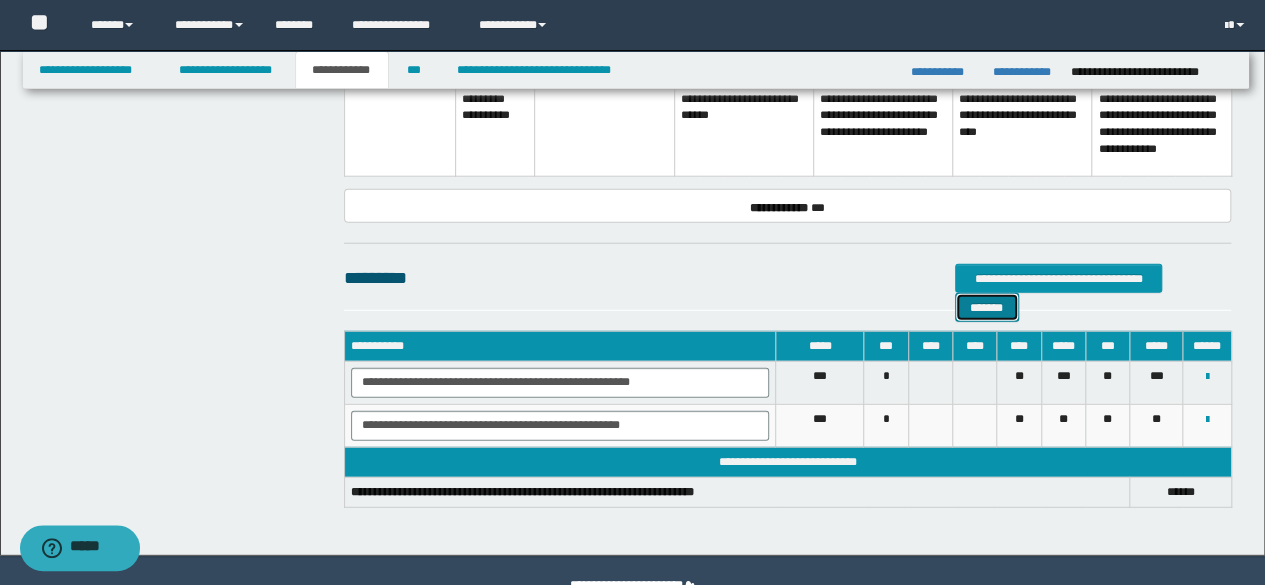 click on "*******" at bounding box center [987, 307] 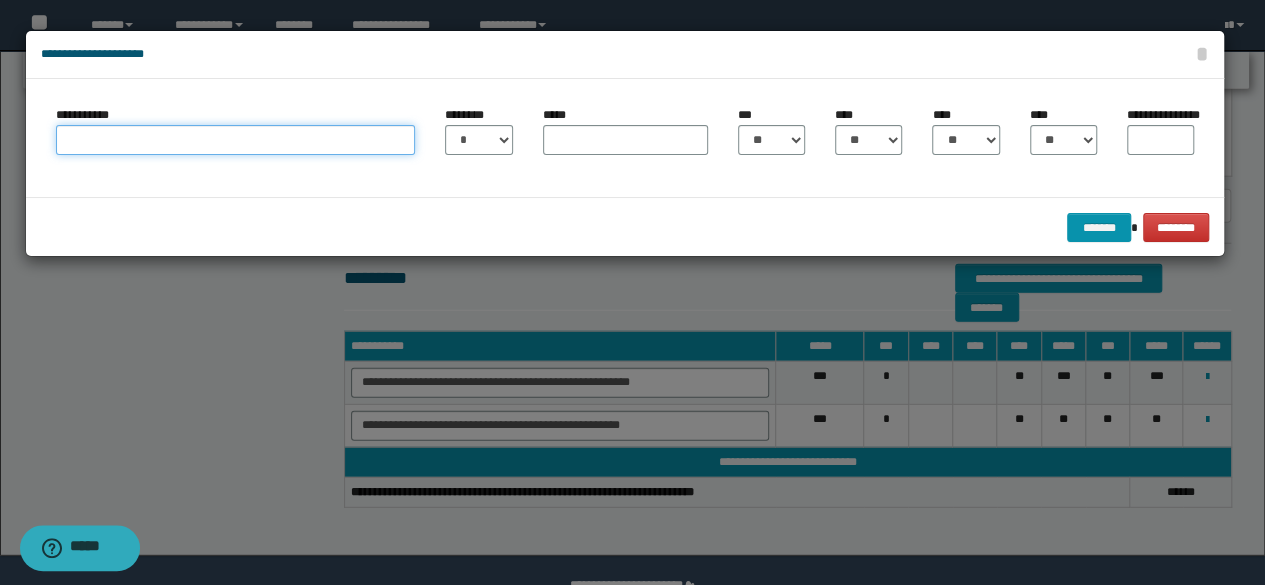 click on "**********" at bounding box center (236, 140) 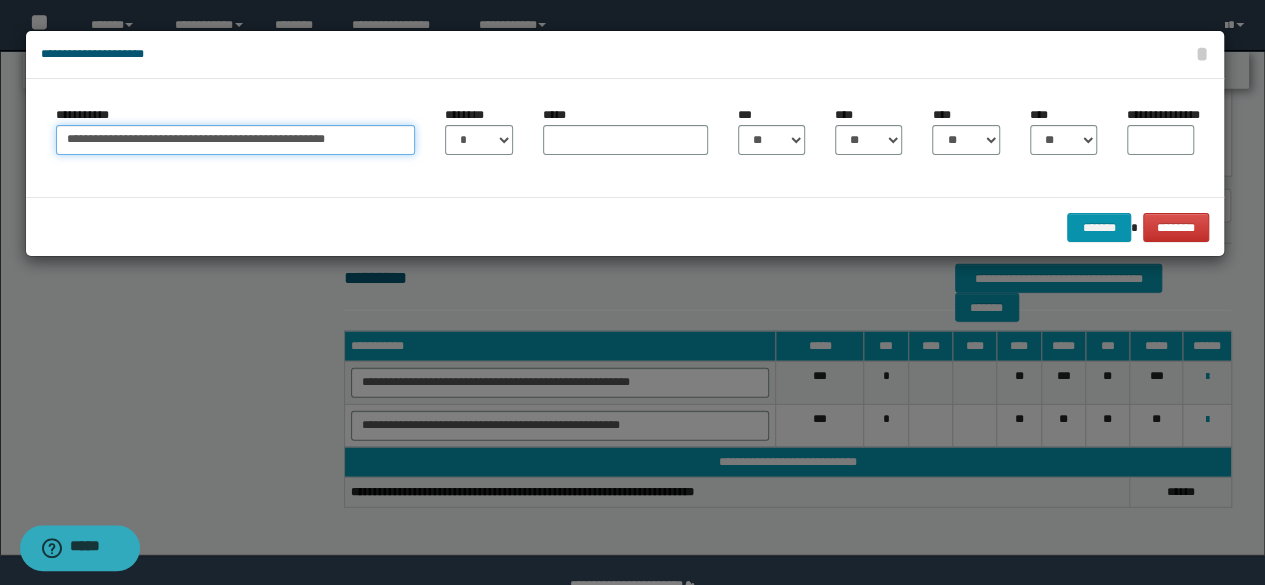 drag, startPoint x: 312, startPoint y: 144, endPoint x: 342, endPoint y: 141, distance: 30.149628 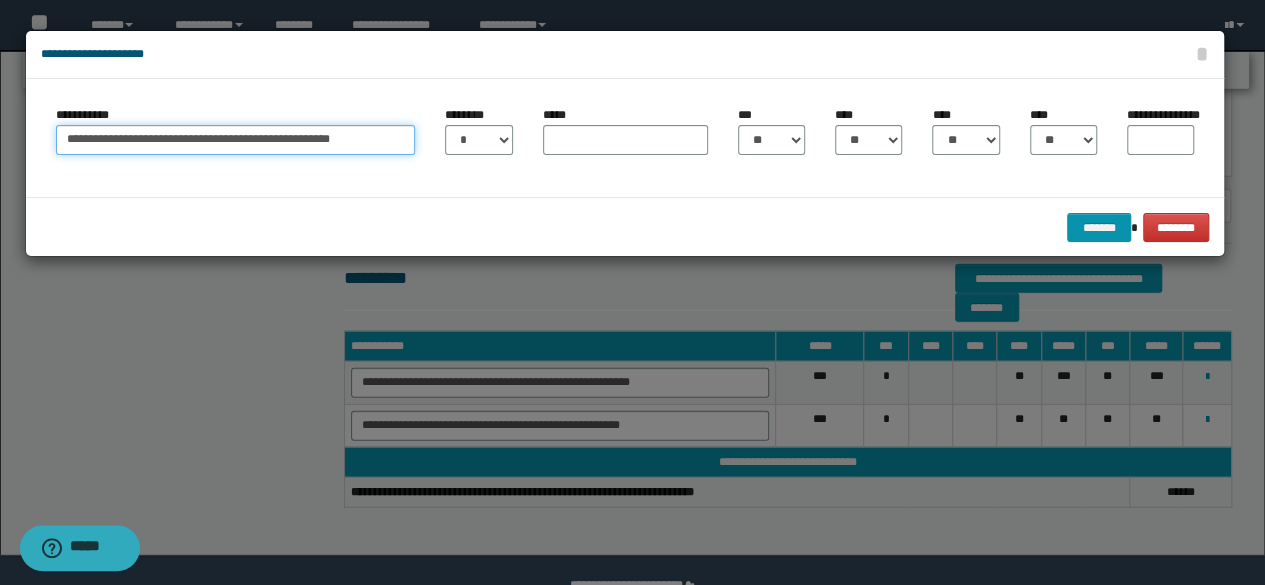 type on "**********" 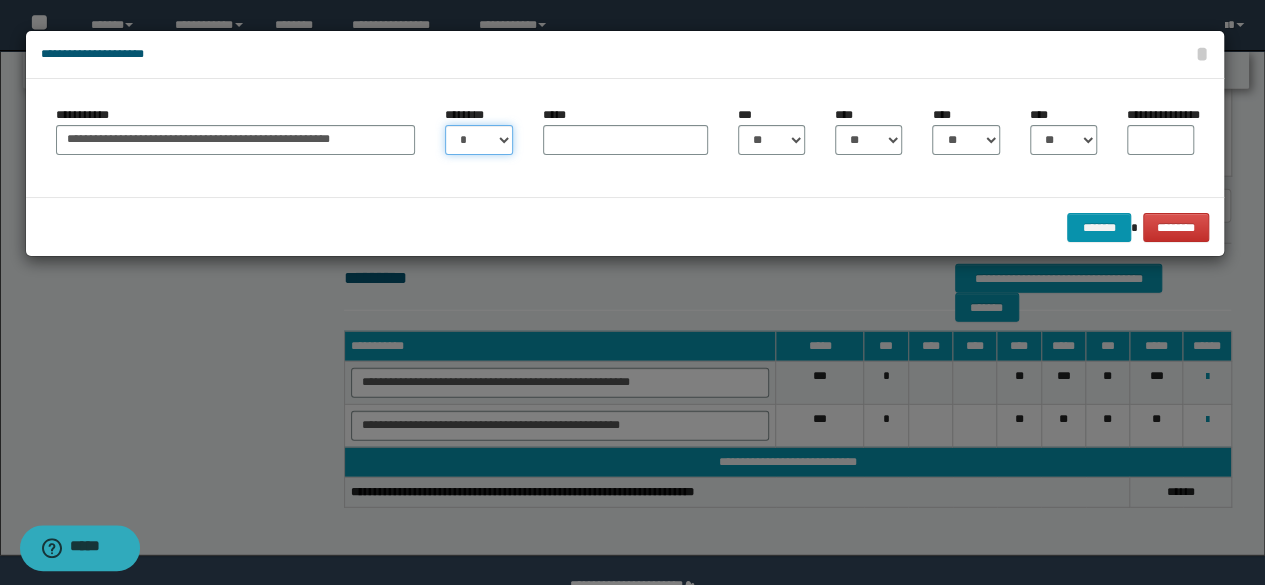 click on "*
*
*
*
*
*
*
*
*
**
**
**
**
**
**" at bounding box center [478, 140] 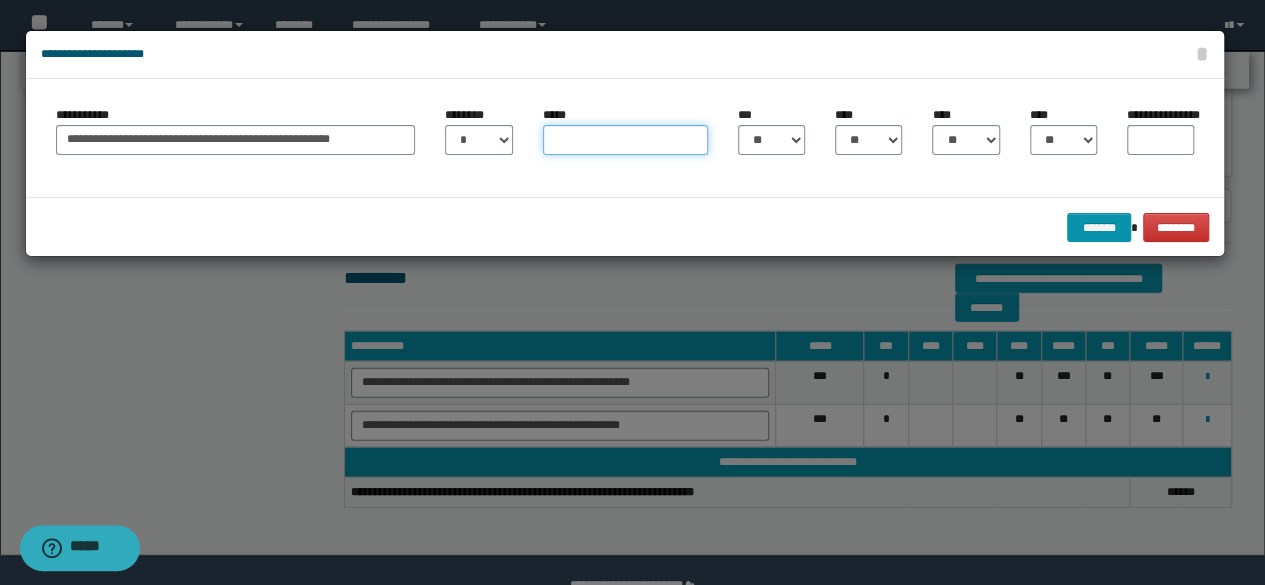 click on "*****" at bounding box center [625, 140] 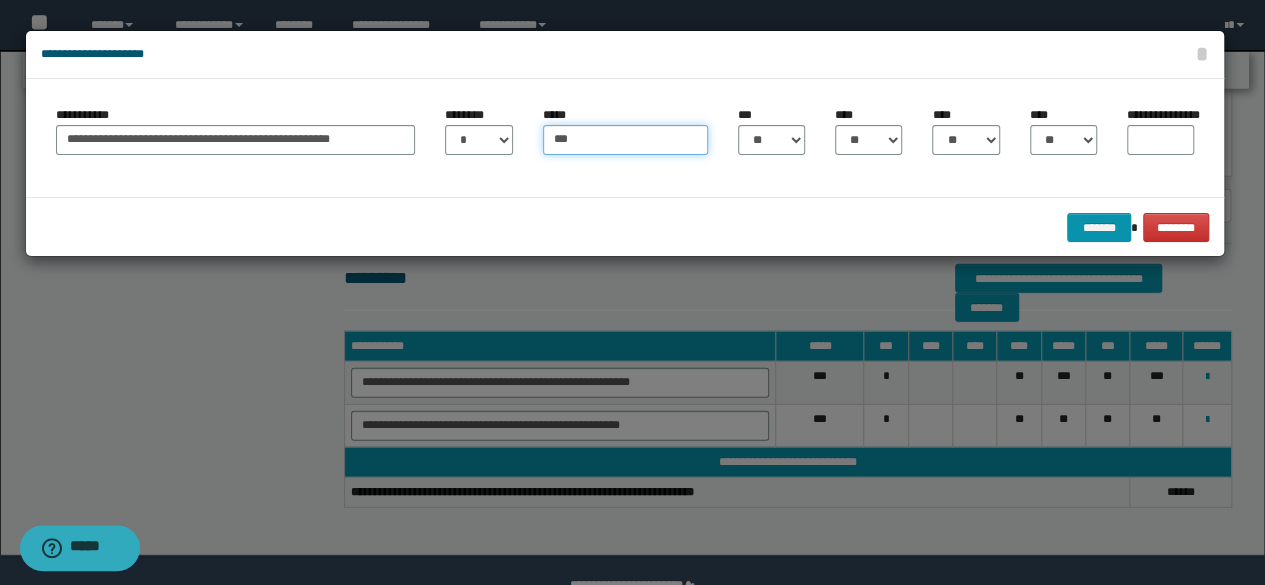 type on "***" 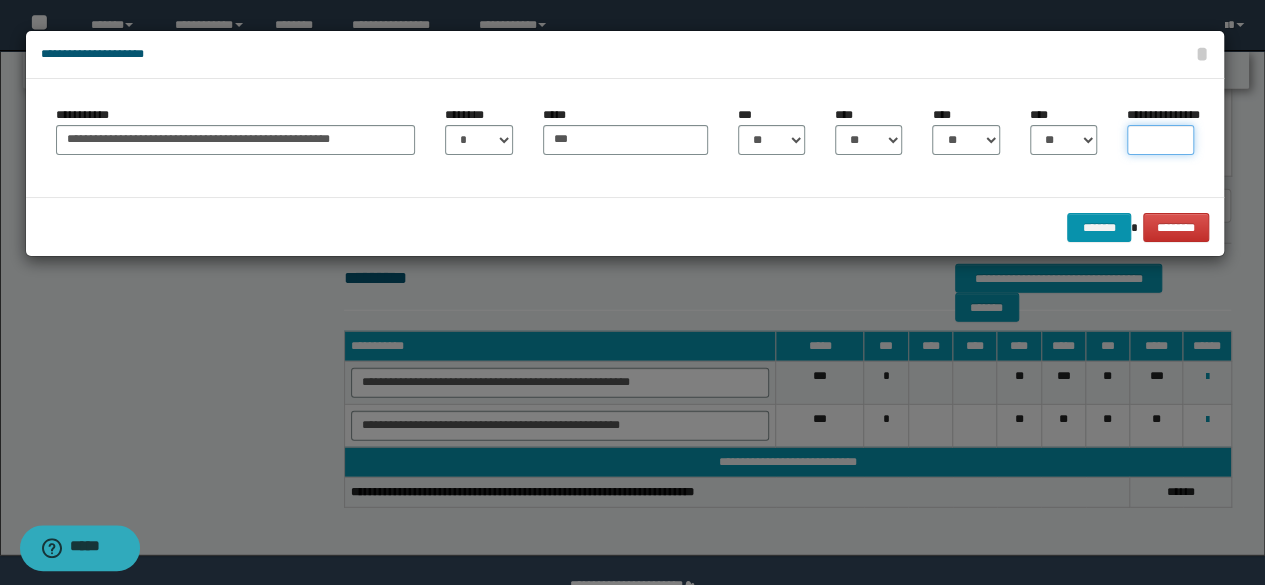 click on "**********" at bounding box center [1160, 140] 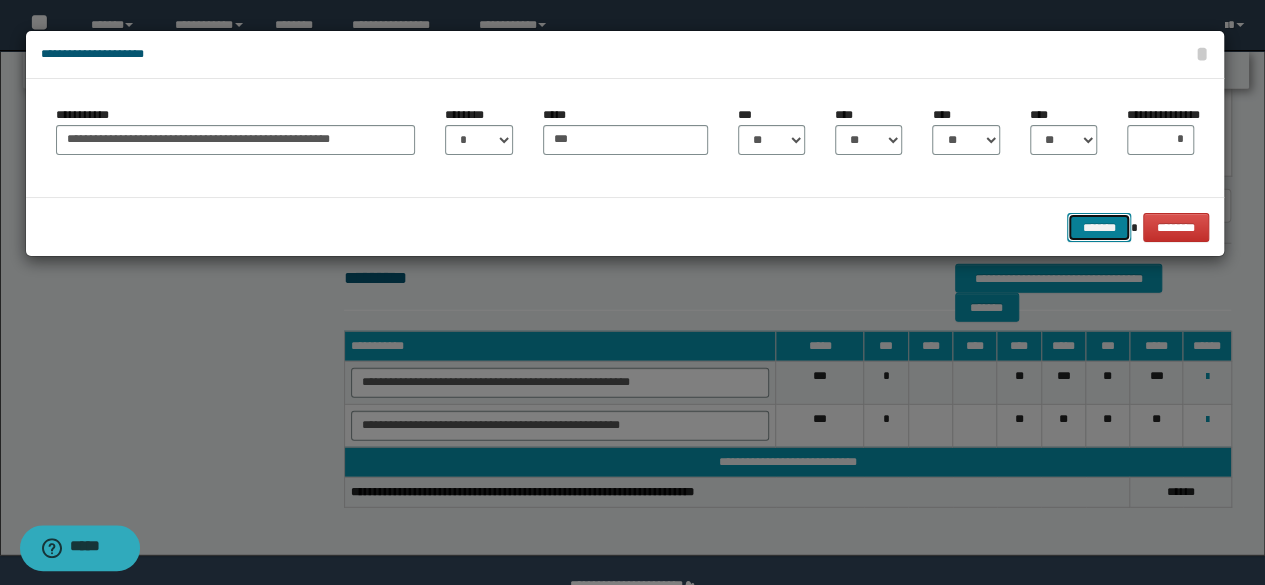 click on "*******" at bounding box center (1099, 227) 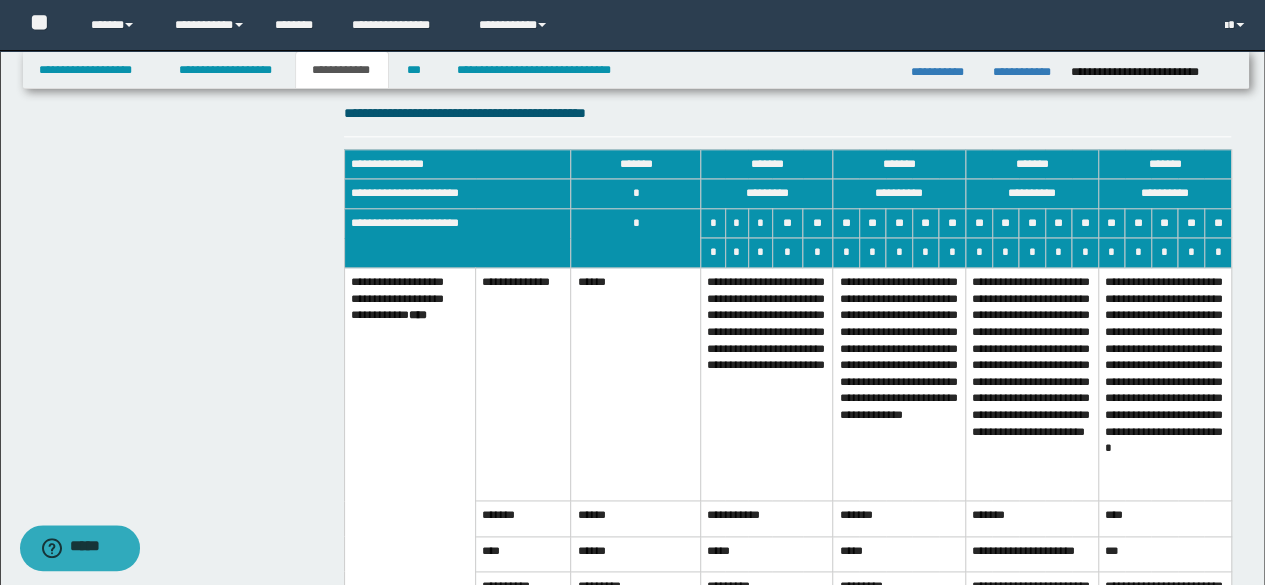 scroll, scrollTop: 1174, scrollLeft: 0, axis: vertical 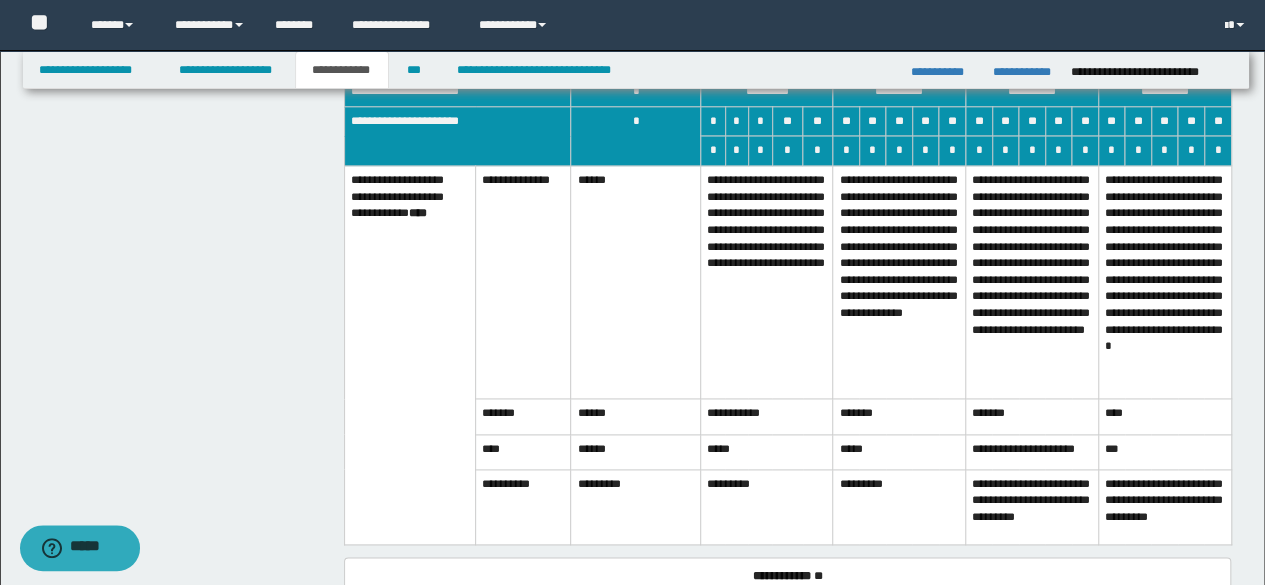 click on "**********" at bounding box center (767, 282) 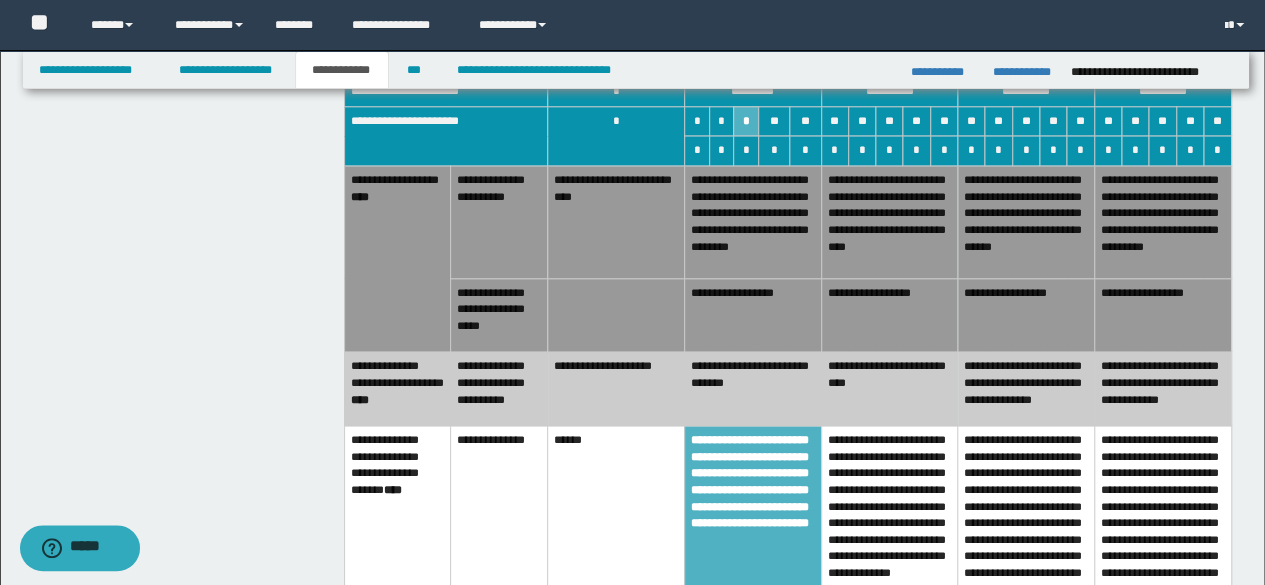 click on "**********" at bounding box center (889, 222) 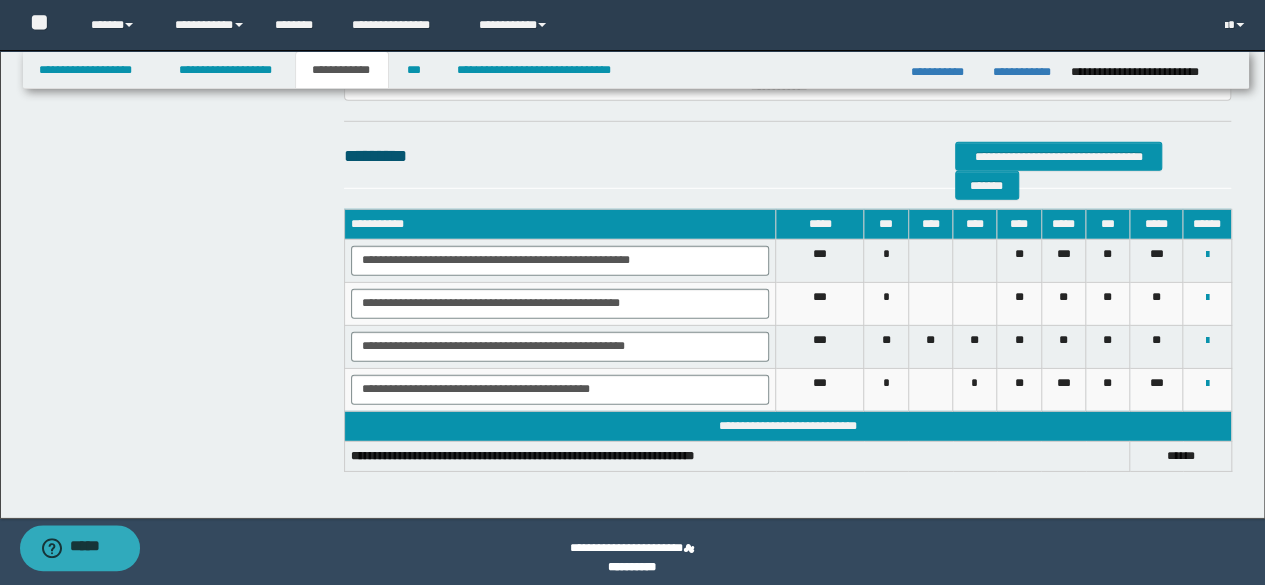 scroll, scrollTop: 2924, scrollLeft: 0, axis: vertical 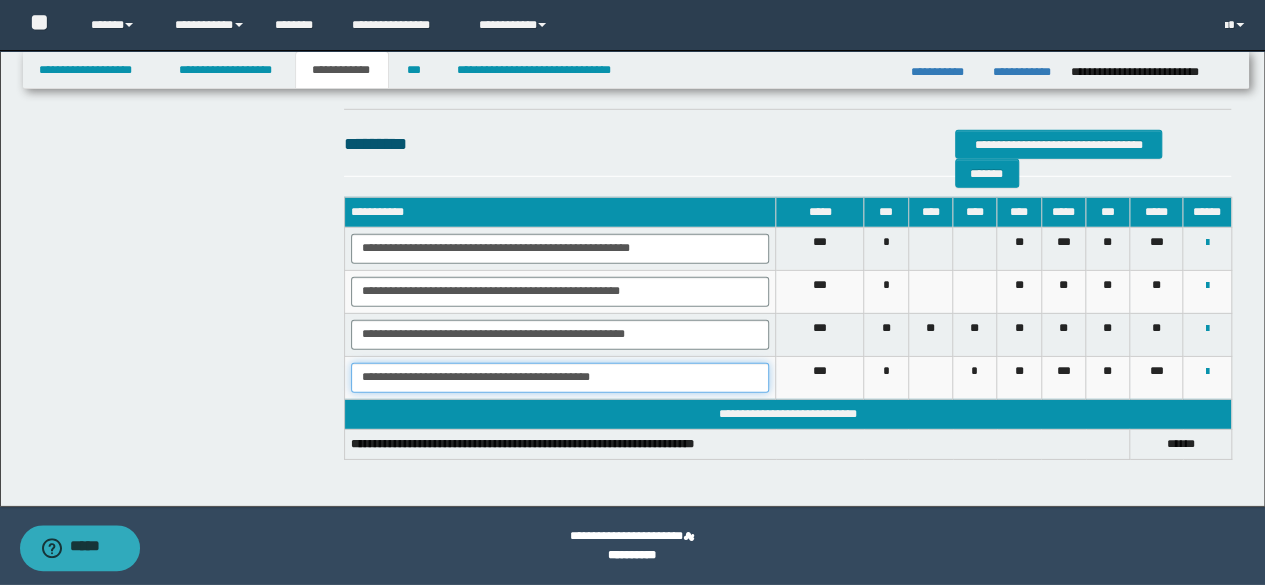 click on "**********" at bounding box center [560, 378] 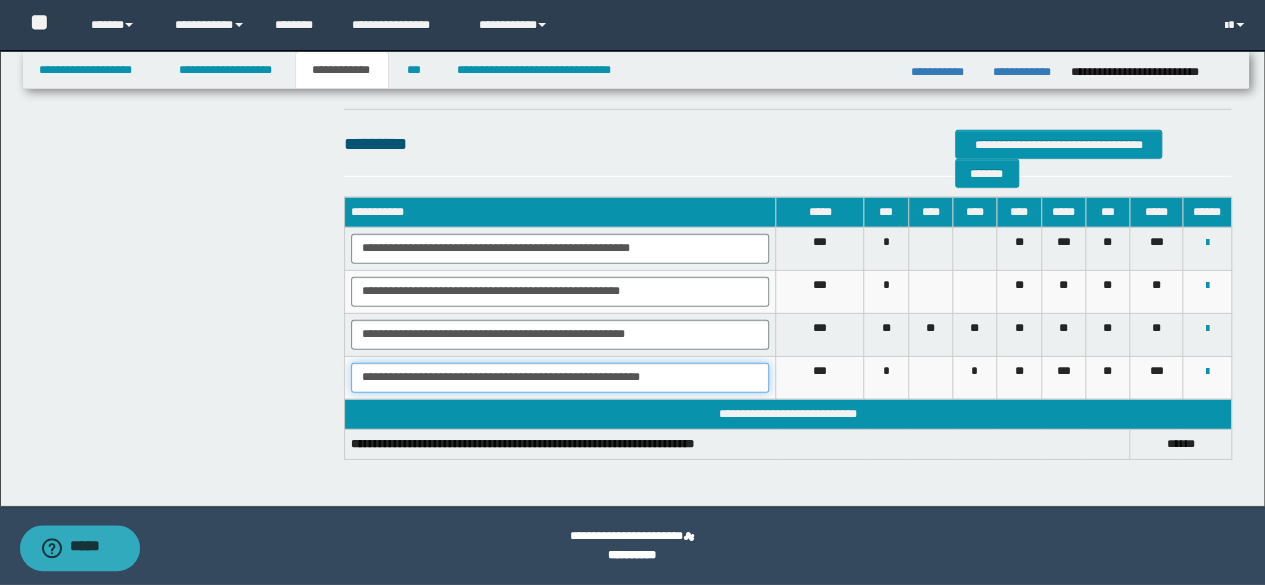click on "**********" at bounding box center (560, 378) 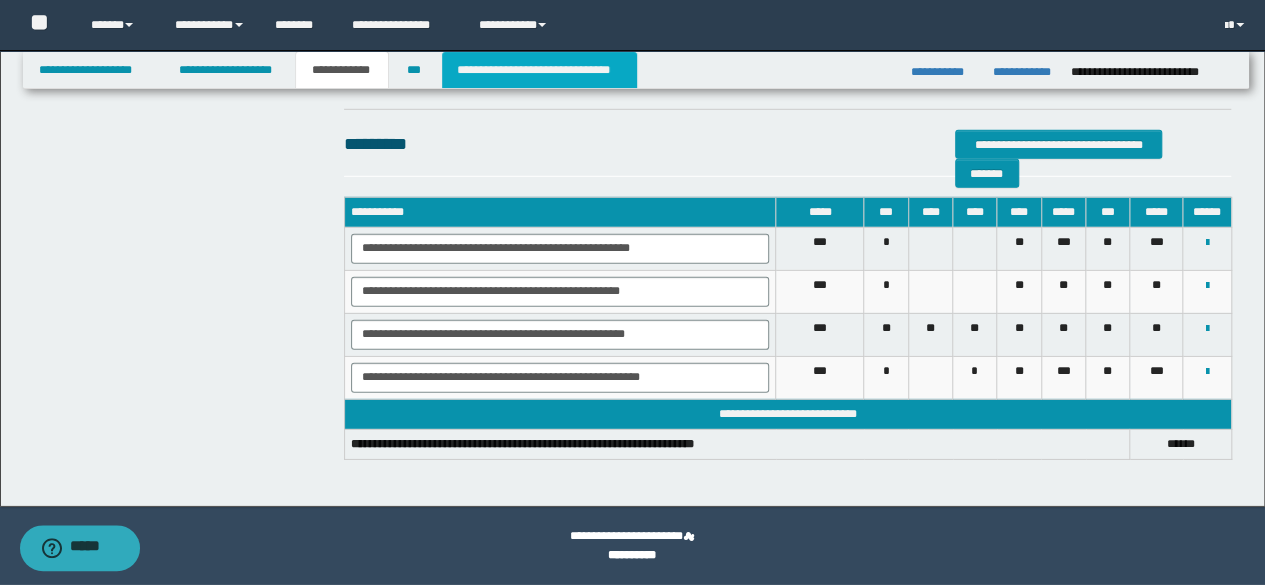 click on "**********" at bounding box center (539, 70) 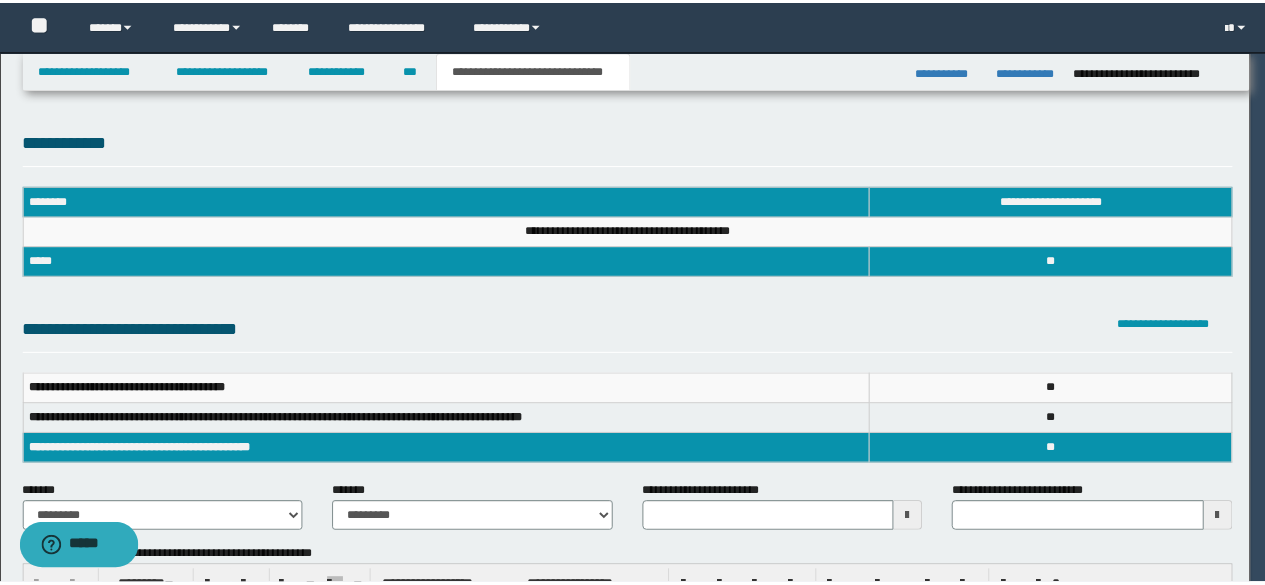 scroll, scrollTop: 0, scrollLeft: 0, axis: both 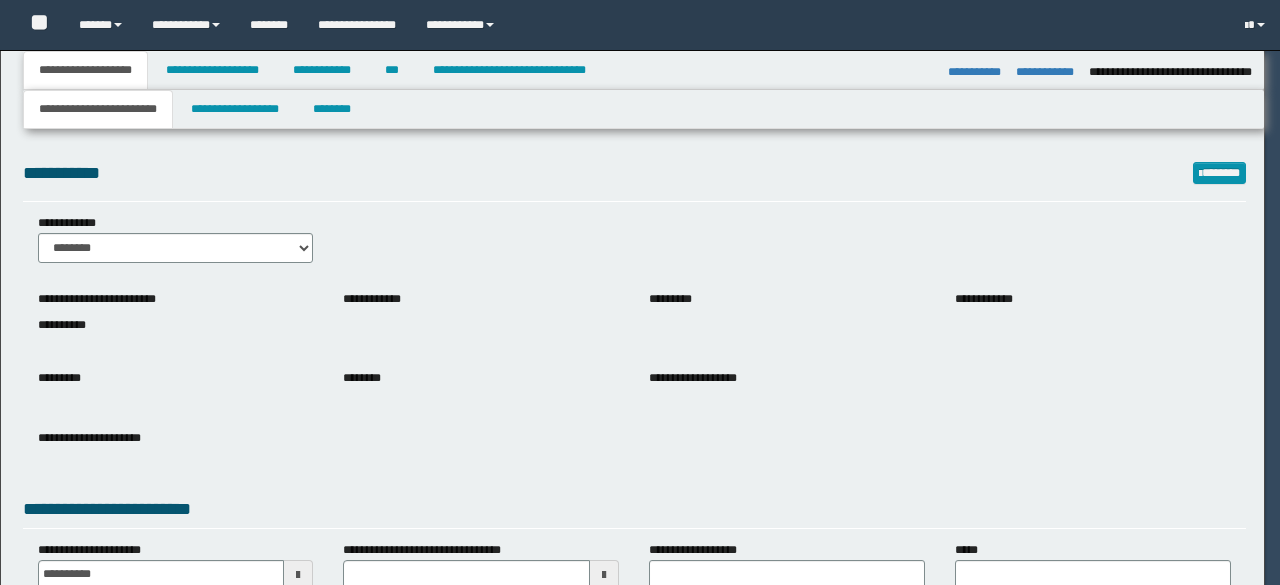 select on "**" 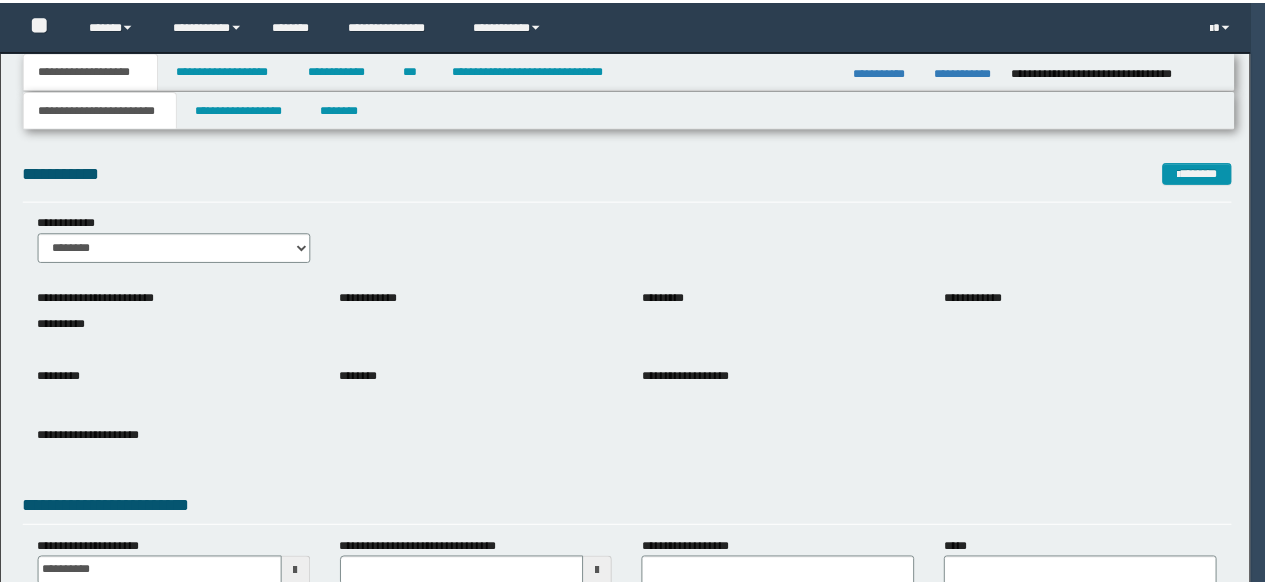 scroll, scrollTop: 0, scrollLeft: 0, axis: both 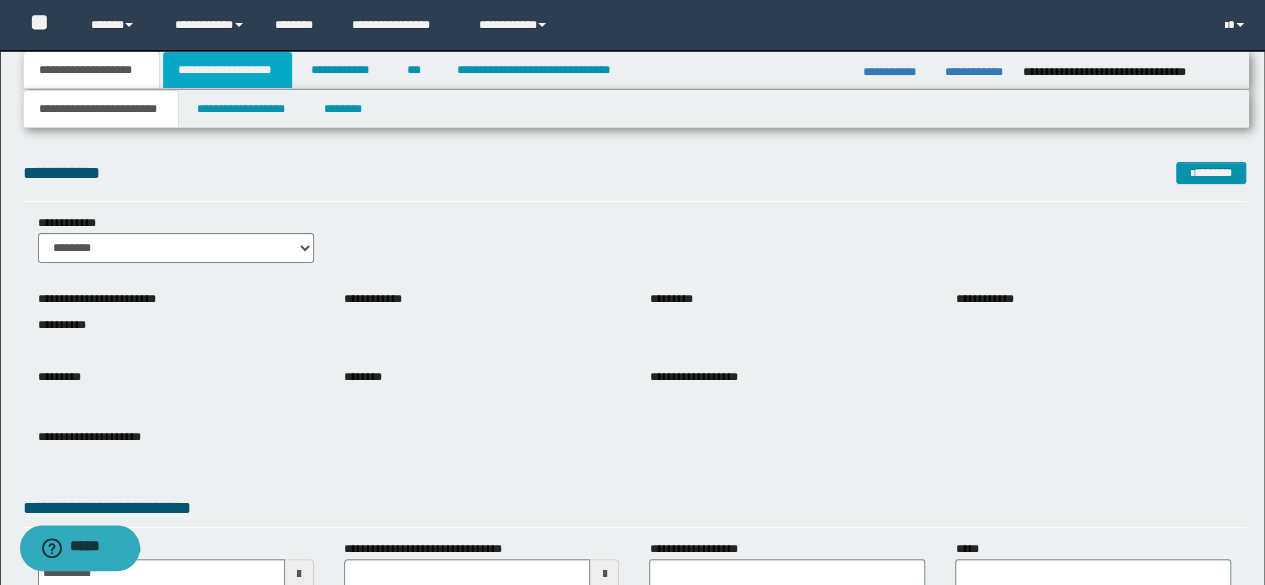 click on "**********" at bounding box center (227, 70) 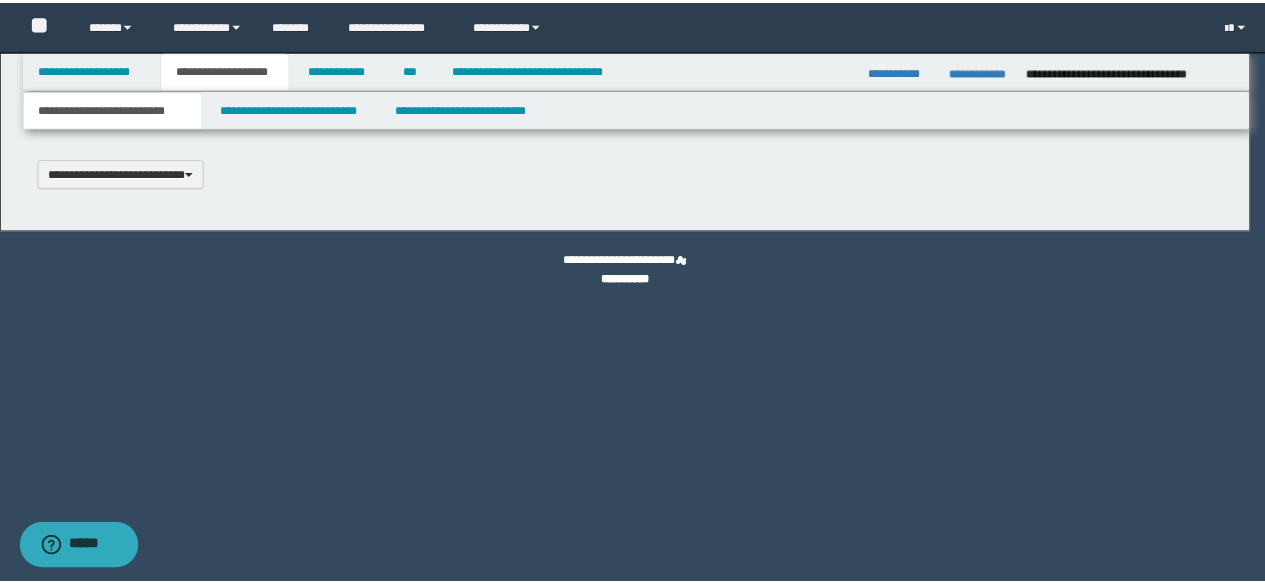 scroll, scrollTop: 0, scrollLeft: 0, axis: both 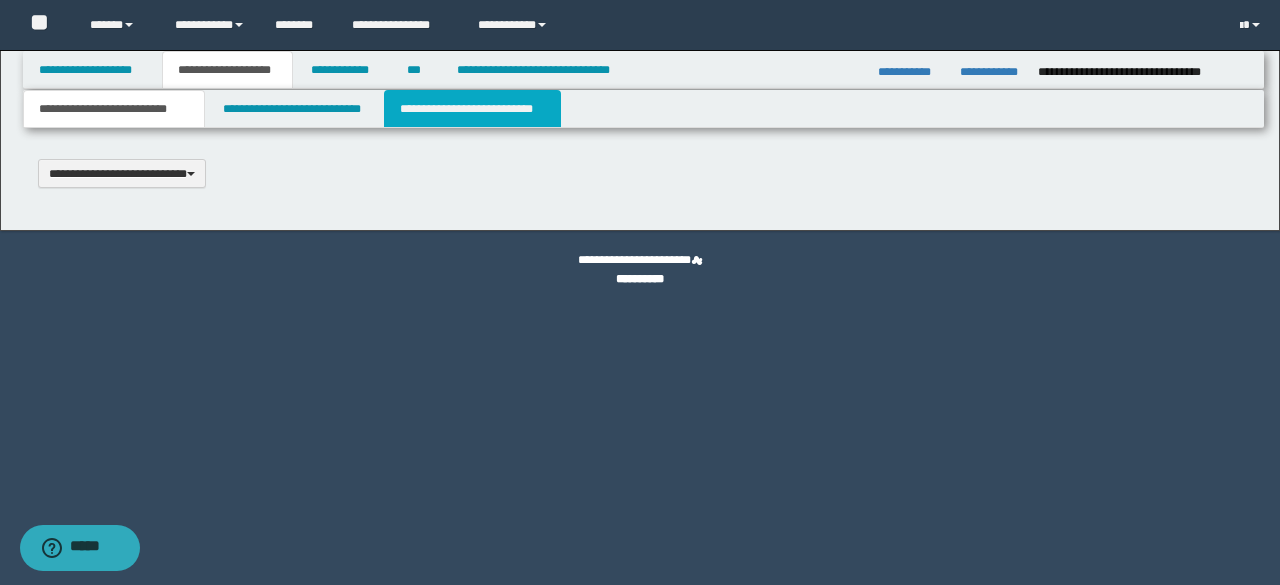 click on "**********" at bounding box center [472, 109] 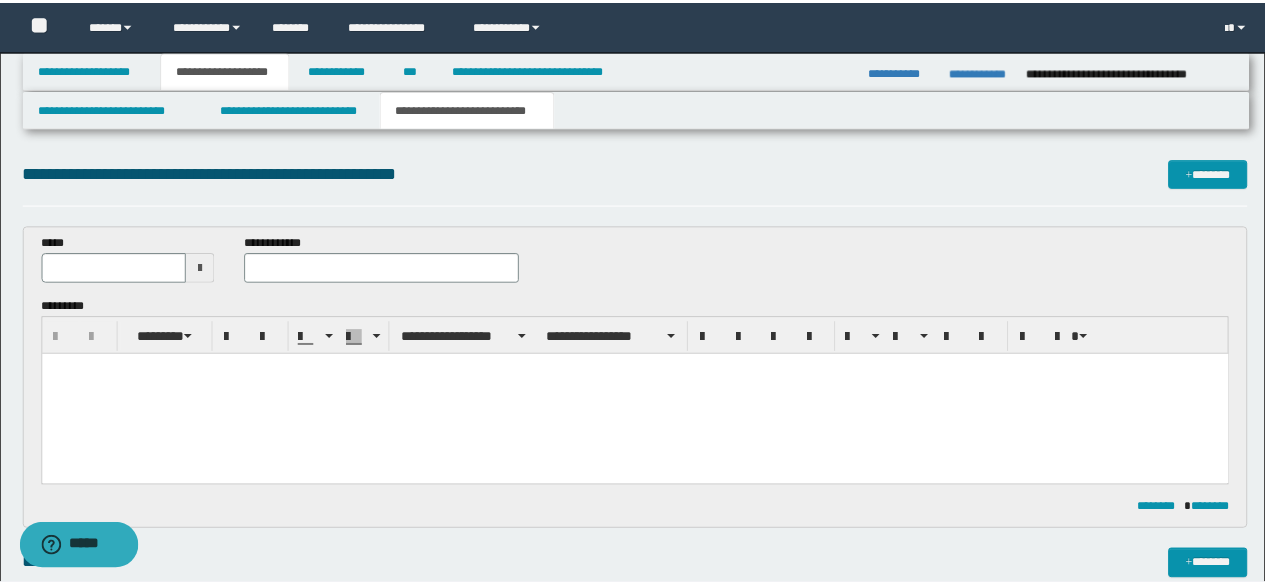 scroll, scrollTop: 0, scrollLeft: 0, axis: both 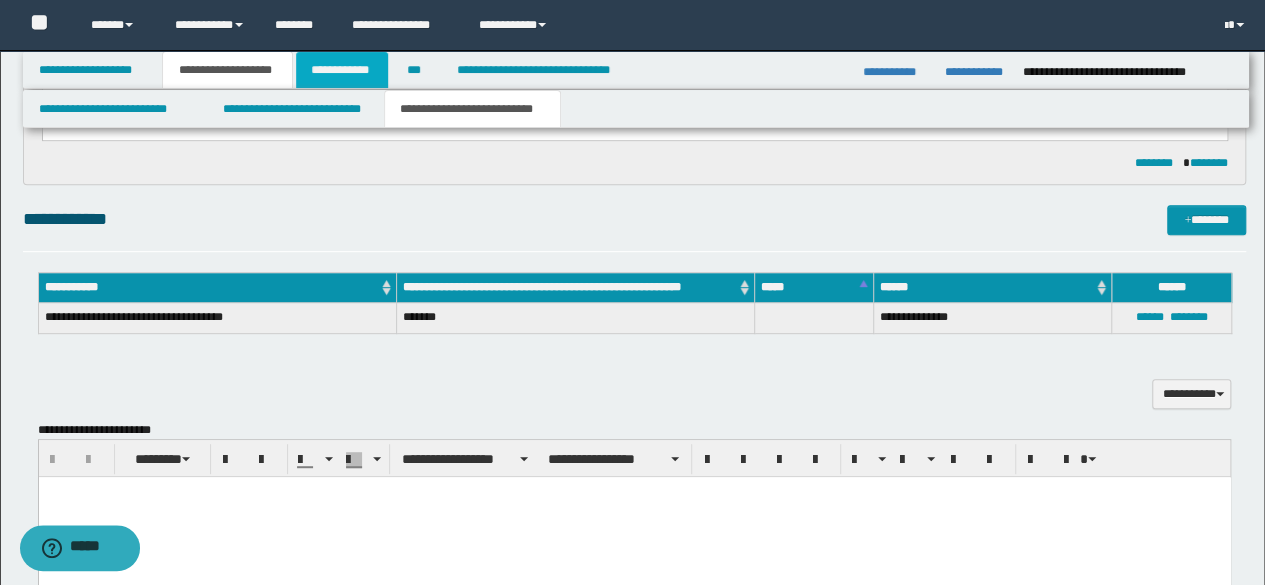 click on "**********" at bounding box center (342, 70) 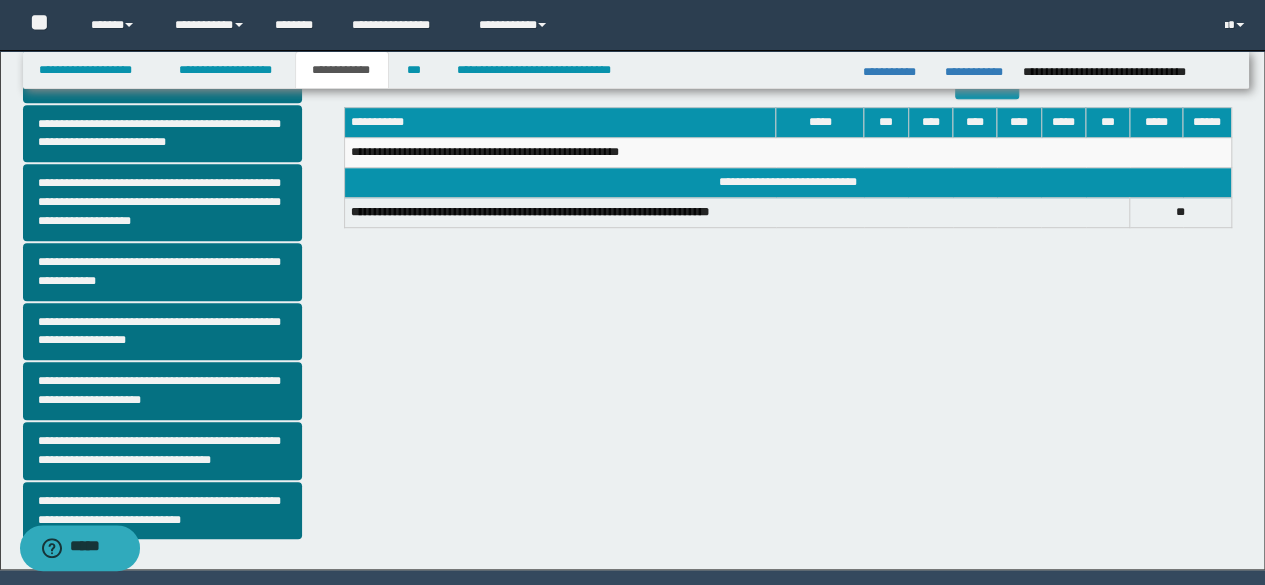 scroll, scrollTop: 563, scrollLeft: 0, axis: vertical 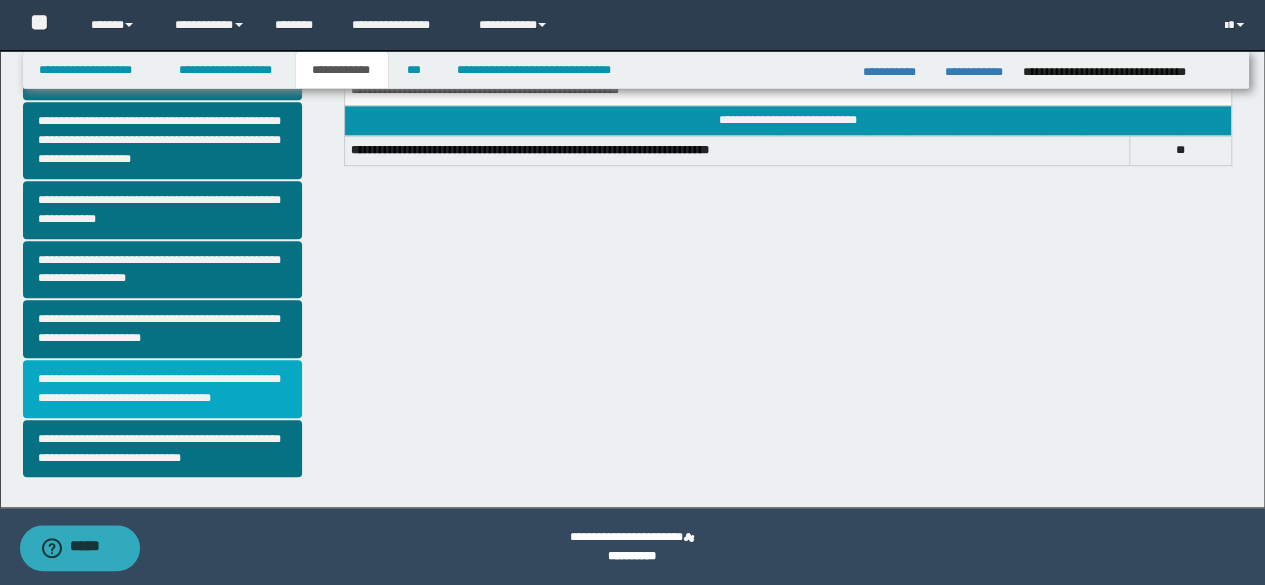 click on "**********" at bounding box center [162, 389] 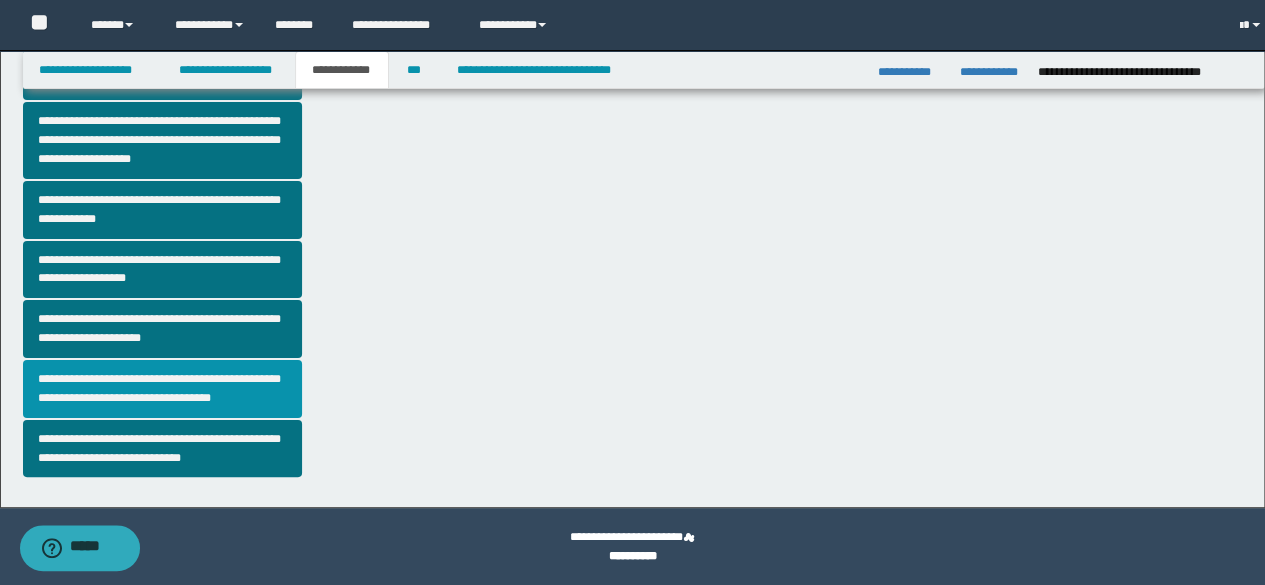 scroll, scrollTop: 0, scrollLeft: 0, axis: both 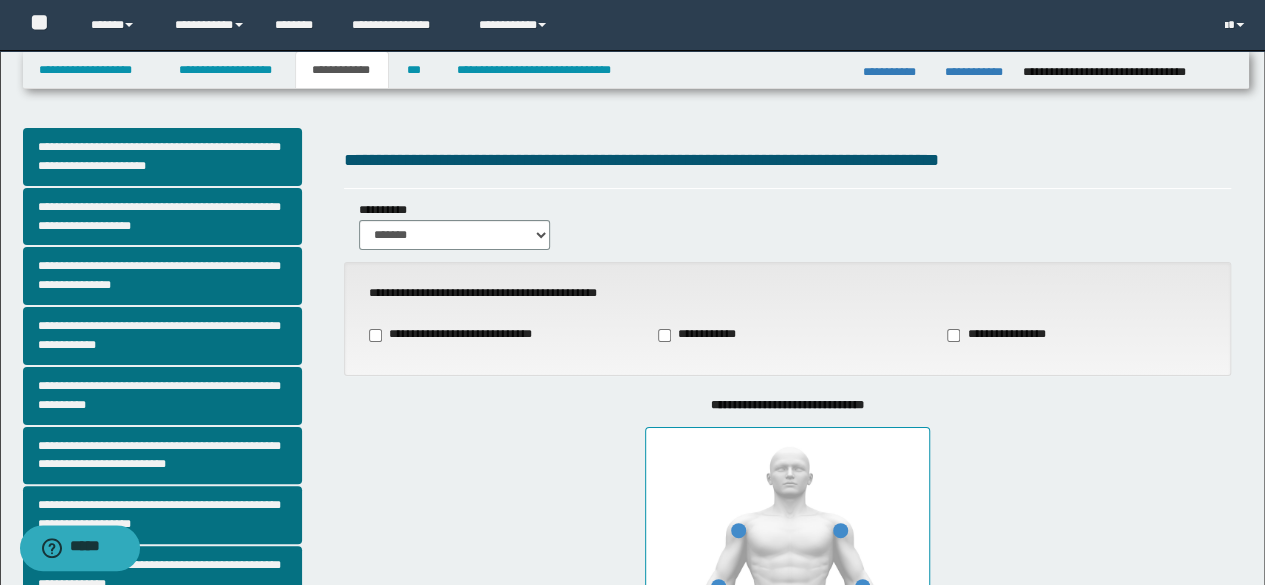 click on "**********" at bounding box center (459, 335) 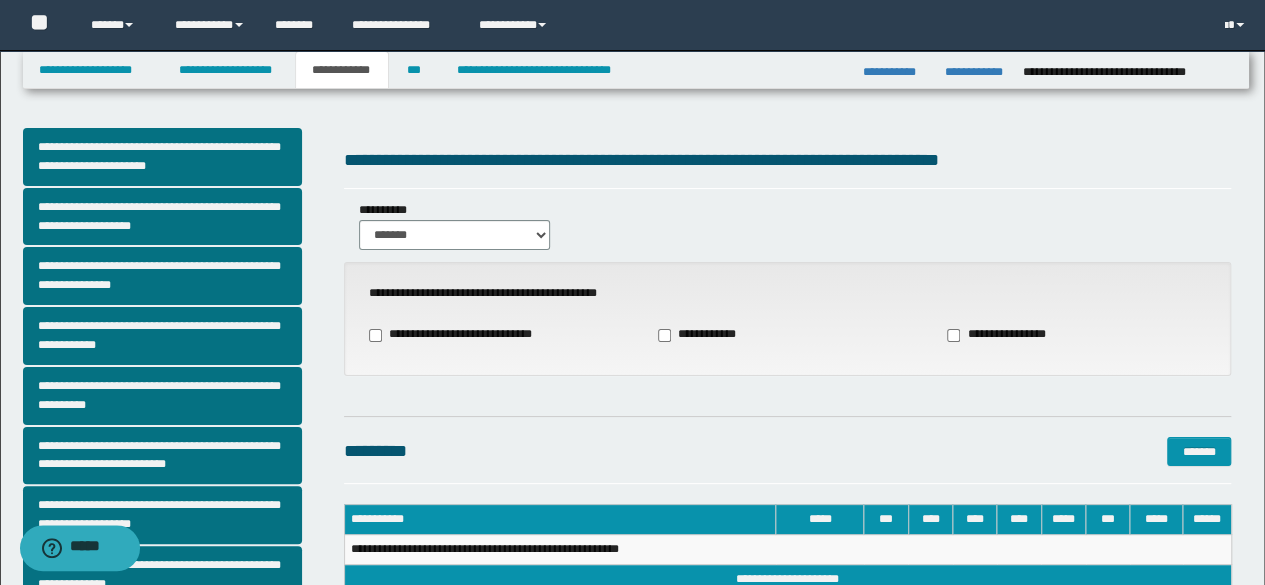click on "**********" at bounding box center [1000, 335] 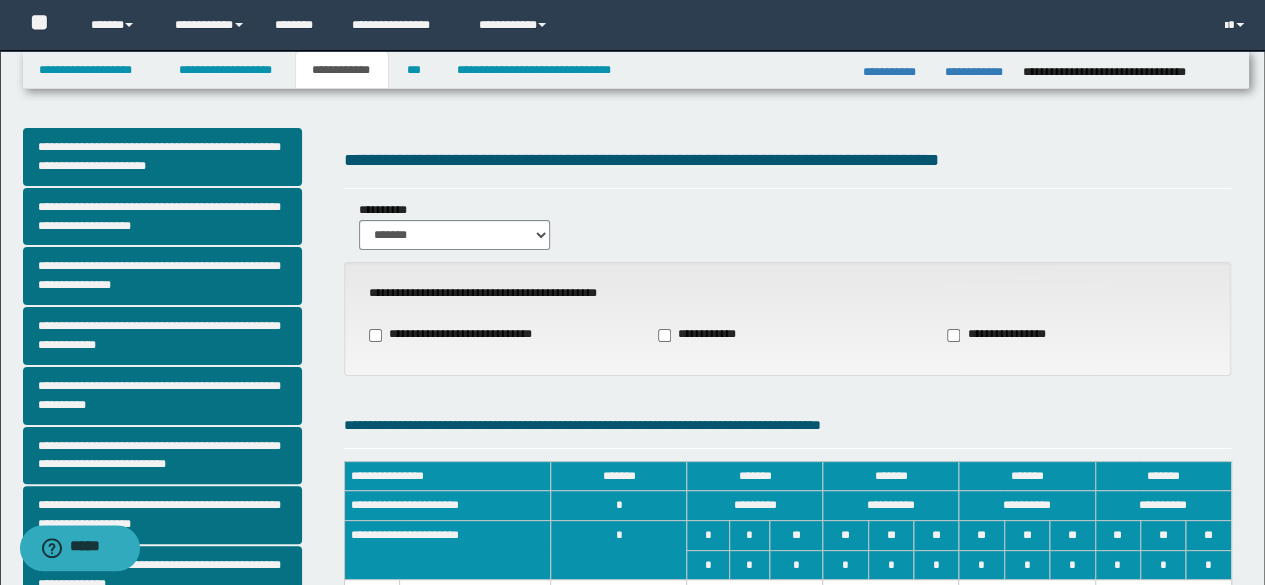 click on "**********" at bounding box center (619, 761) 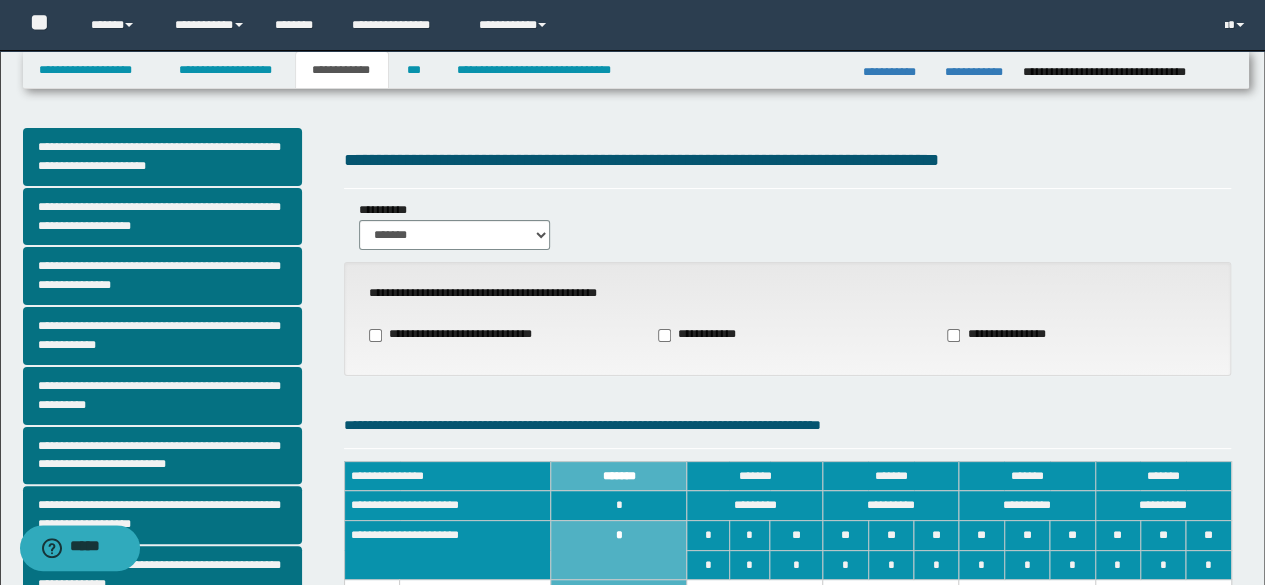 scroll, scrollTop: 512, scrollLeft: 0, axis: vertical 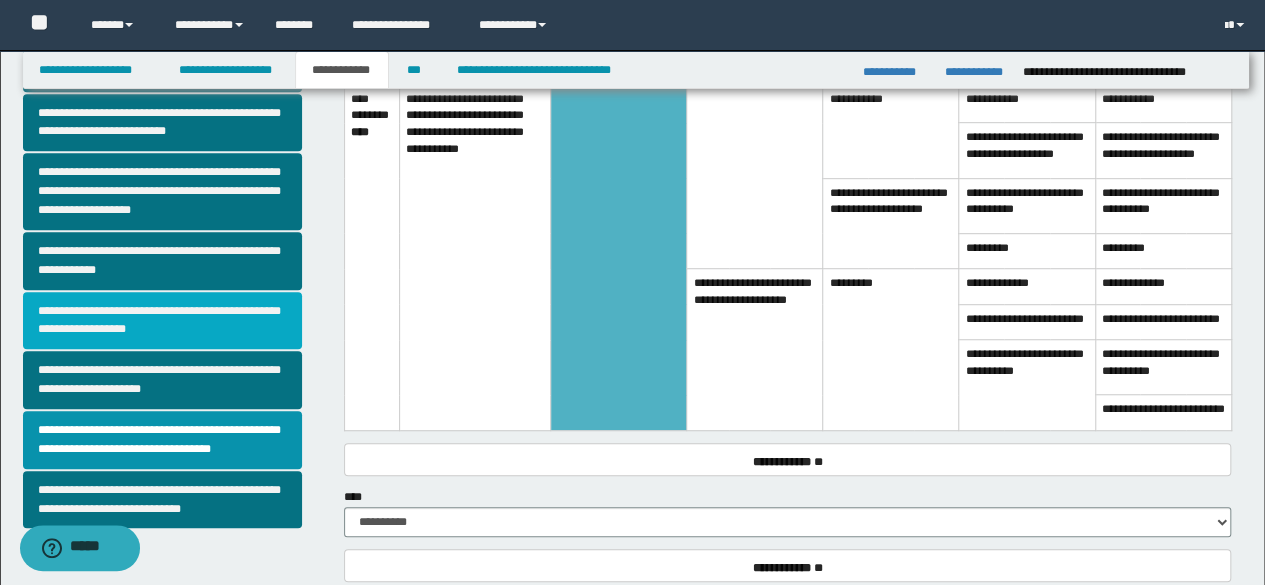 click on "**********" at bounding box center [162, 321] 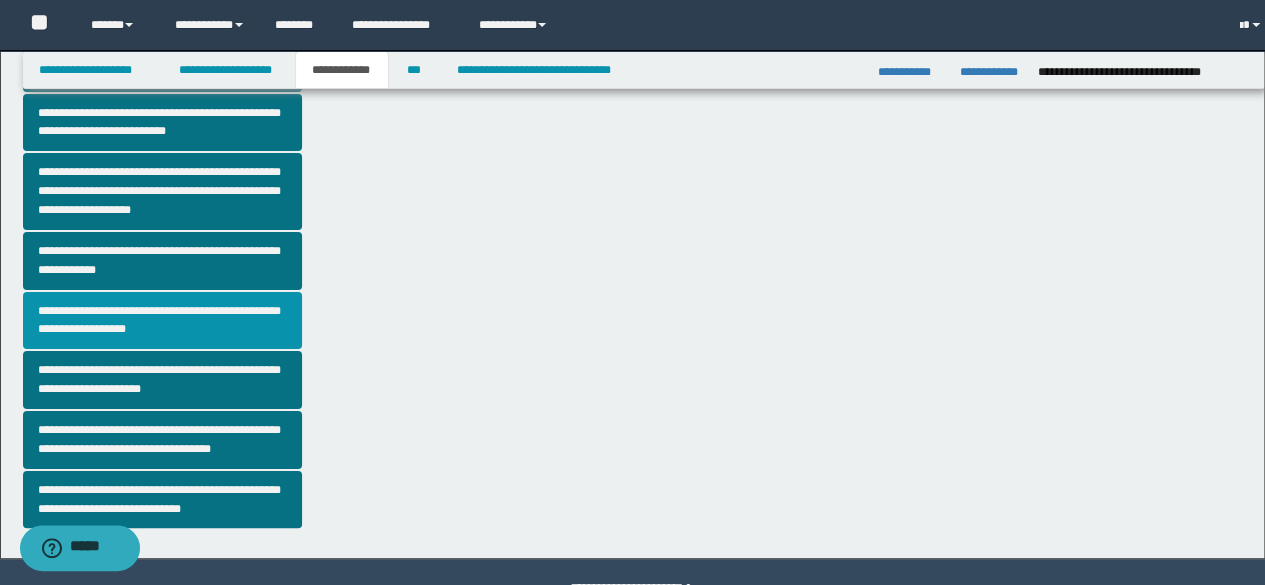 scroll, scrollTop: 0, scrollLeft: 0, axis: both 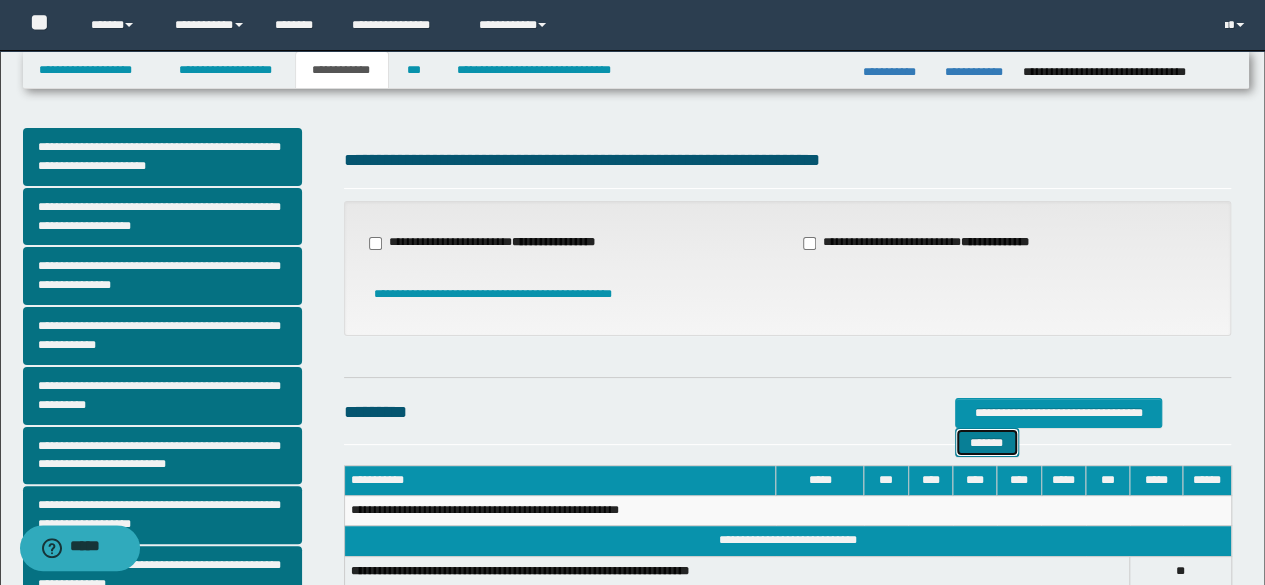 click on "*******" at bounding box center (987, 442) 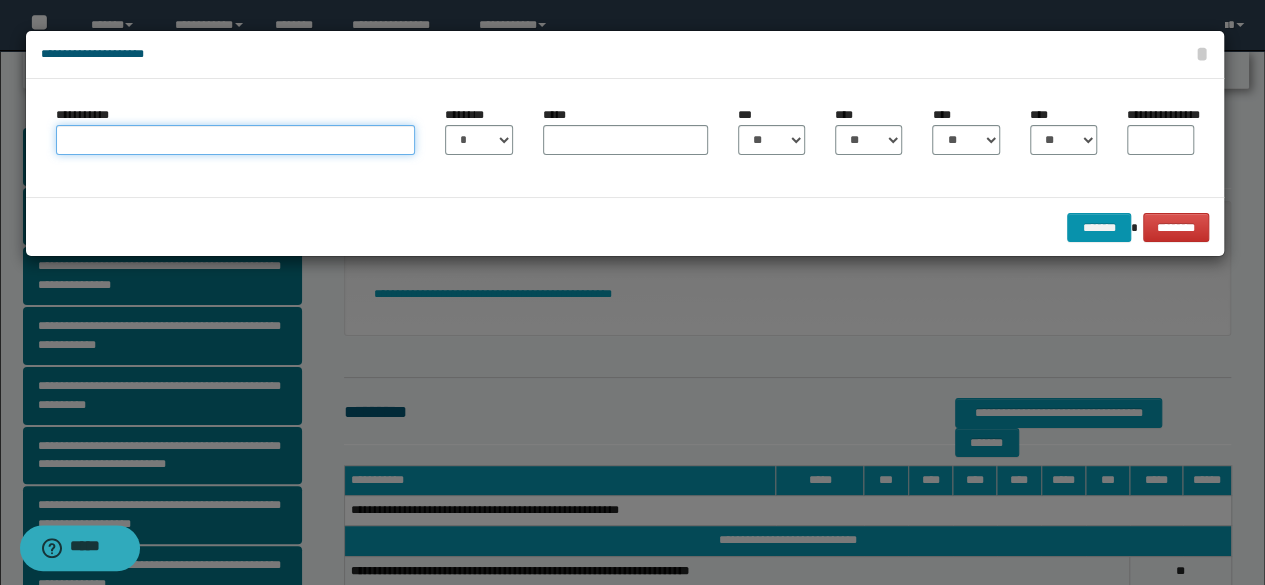click on "**********" at bounding box center (236, 140) 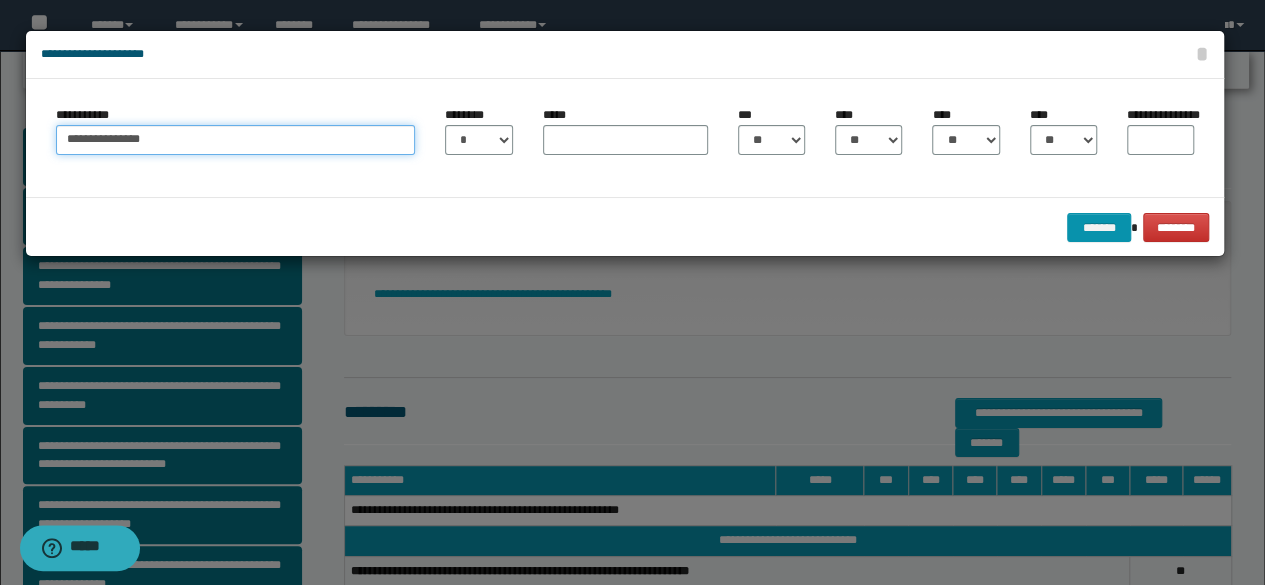 type on "**********" 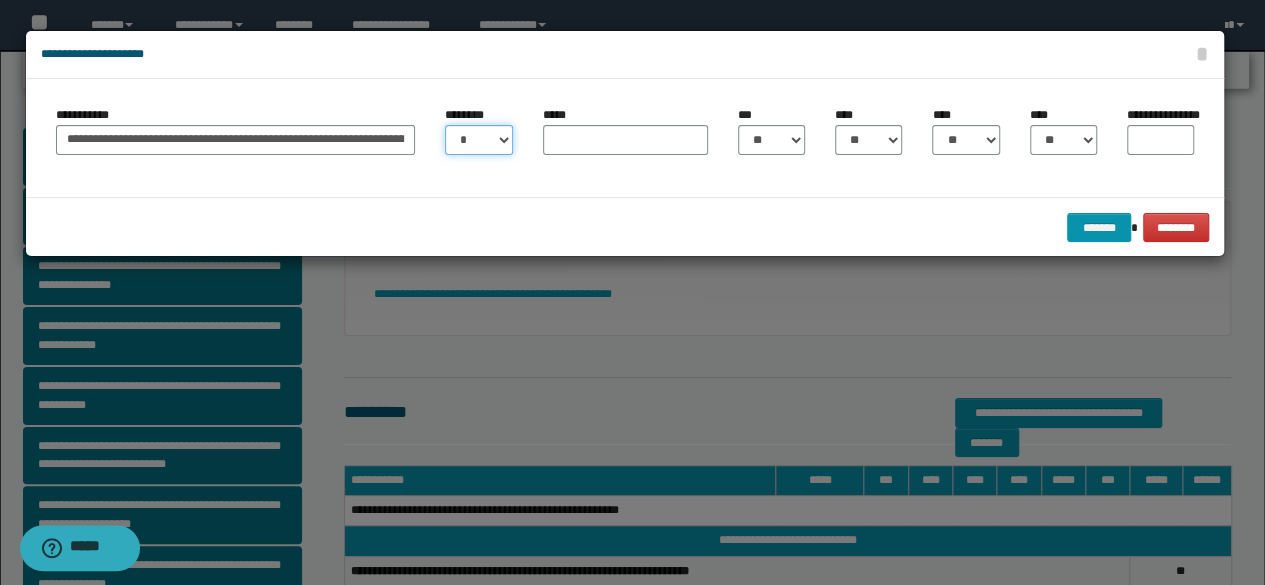 click on "*
*
*
*
*
*
*
*
*
**
**
**
**
**
**" at bounding box center [478, 140] 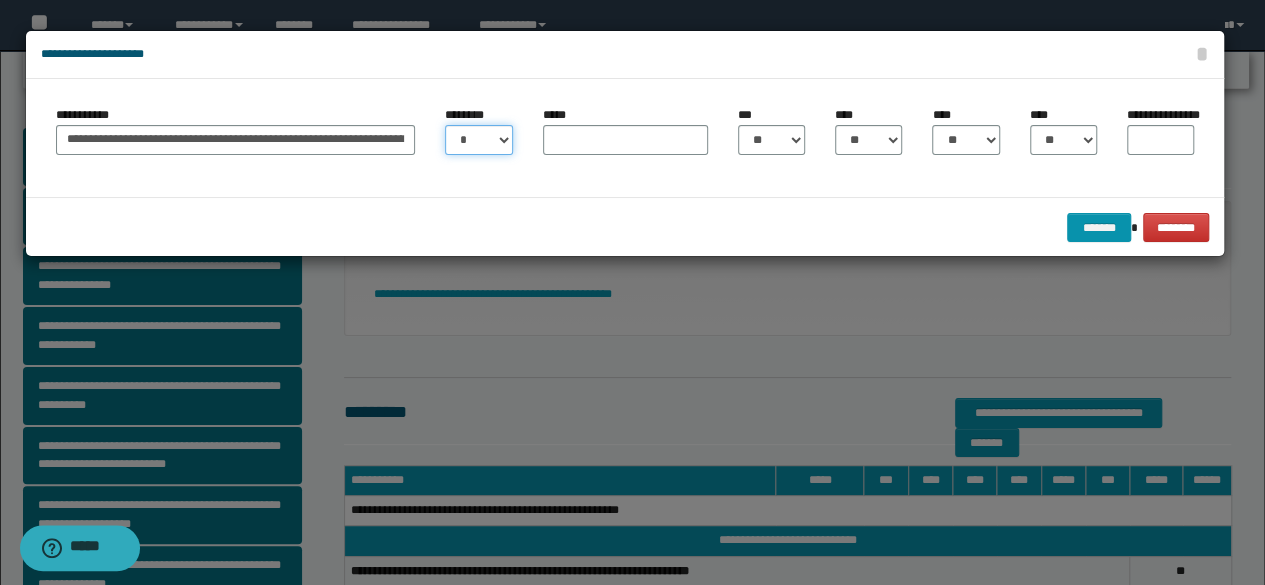 select on "**" 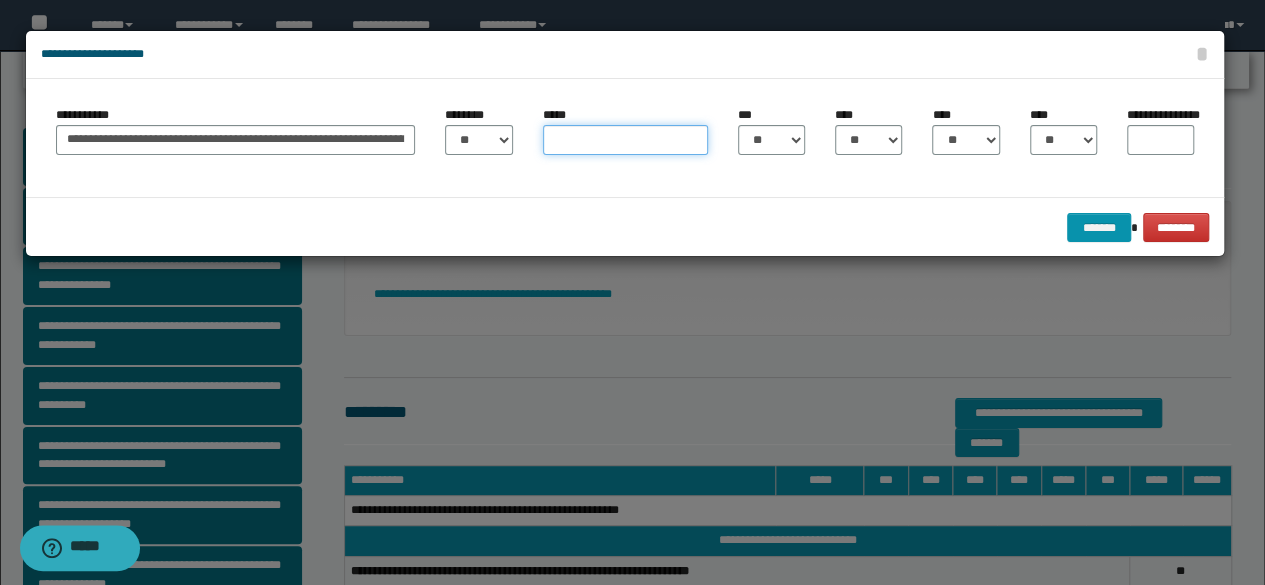 click on "*****" at bounding box center [625, 140] 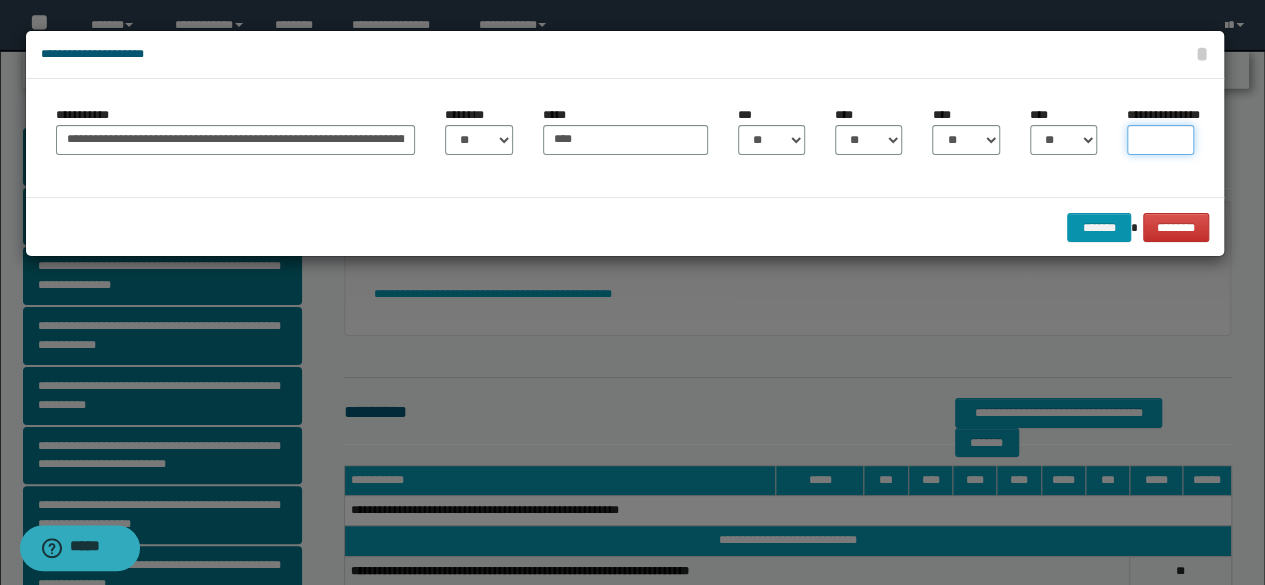 click on "**********" at bounding box center [1160, 140] 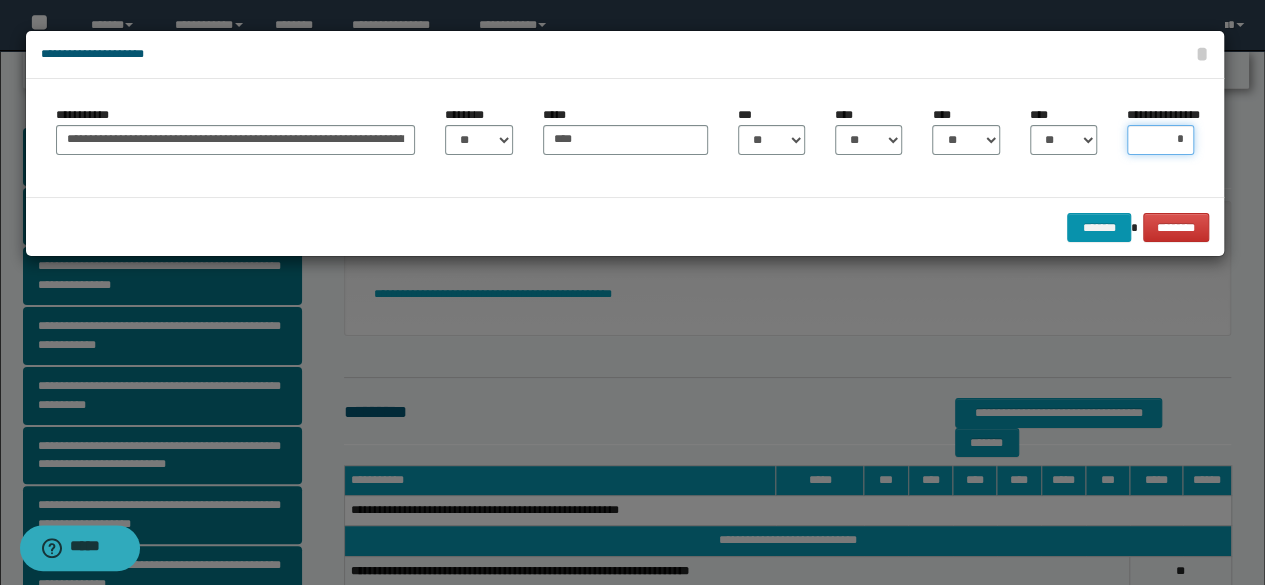 type on "**" 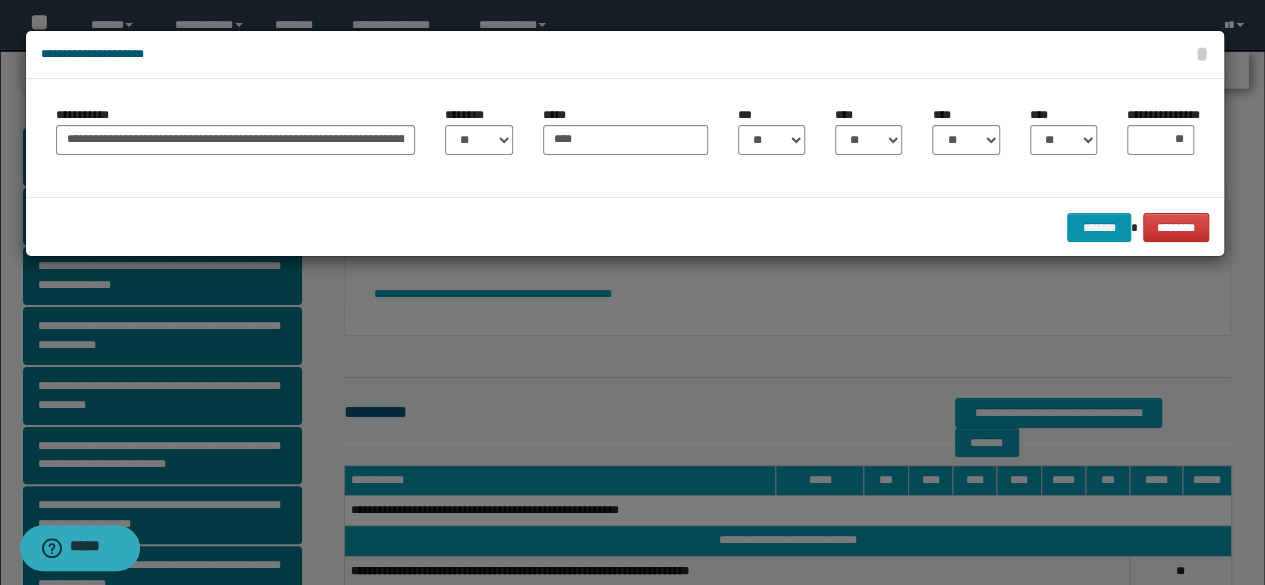 click on "*******
********" at bounding box center (625, 227) 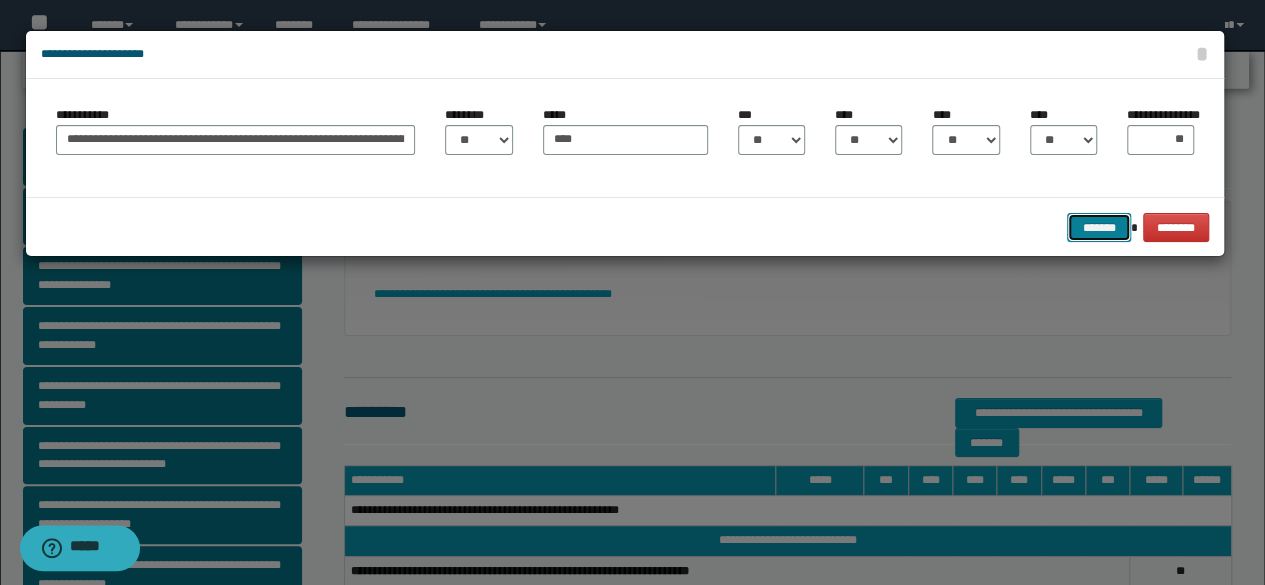 click on "*******" at bounding box center (1099, 227) 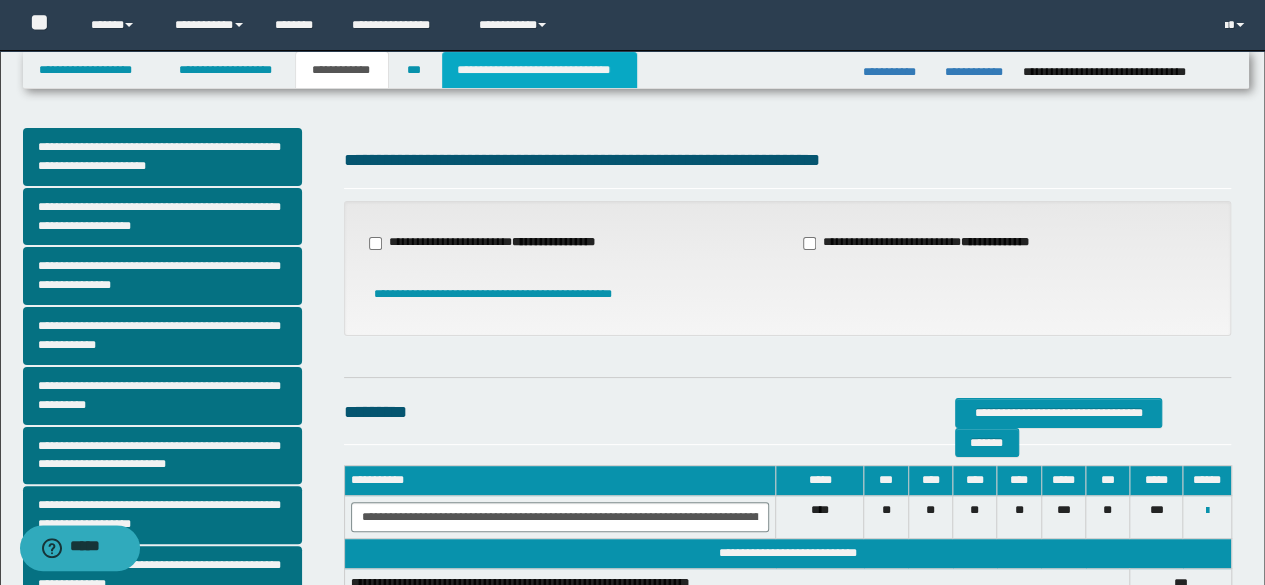 click on "**********" at bounding box center [539, 70] 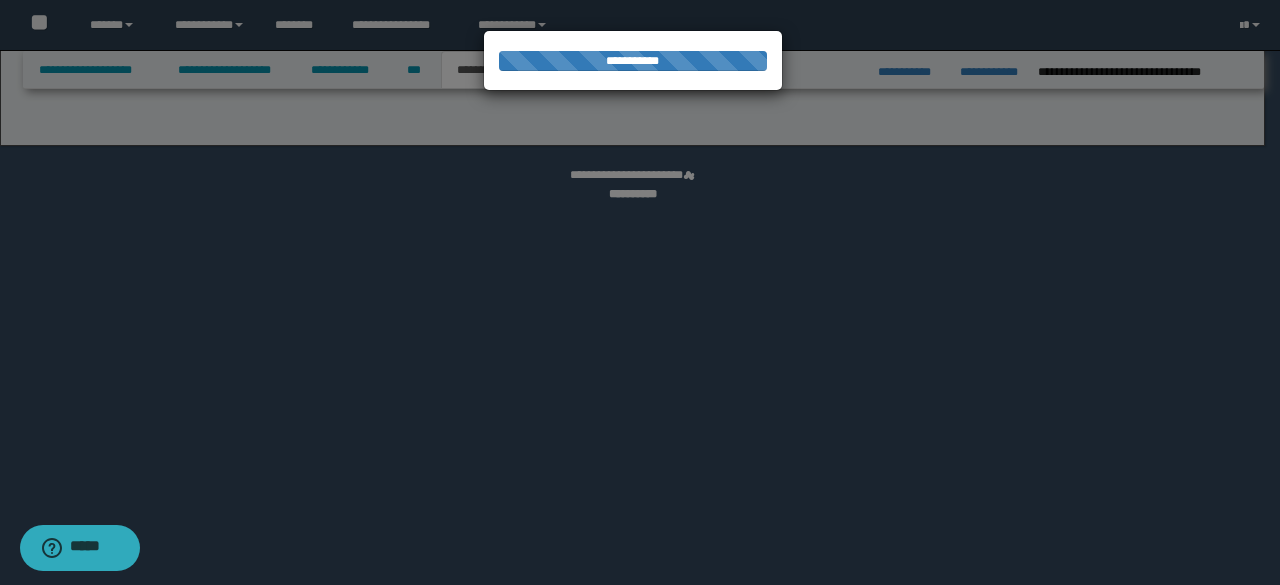 select on "*" 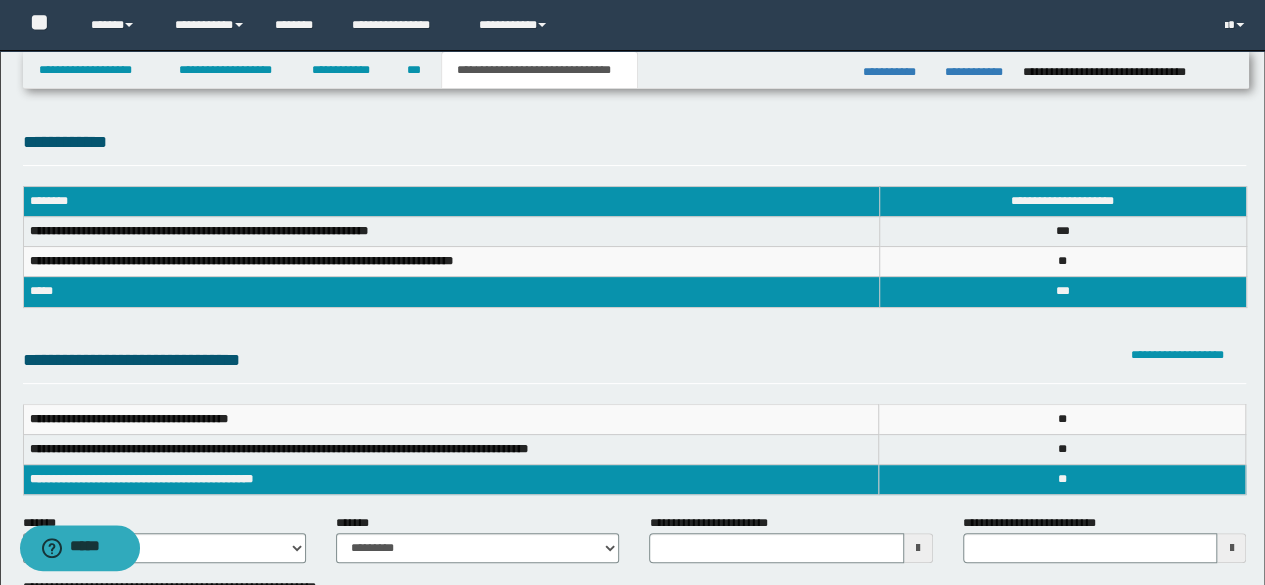 scroll, scrollTop: 0, scrollLeft: 0, axis: both 